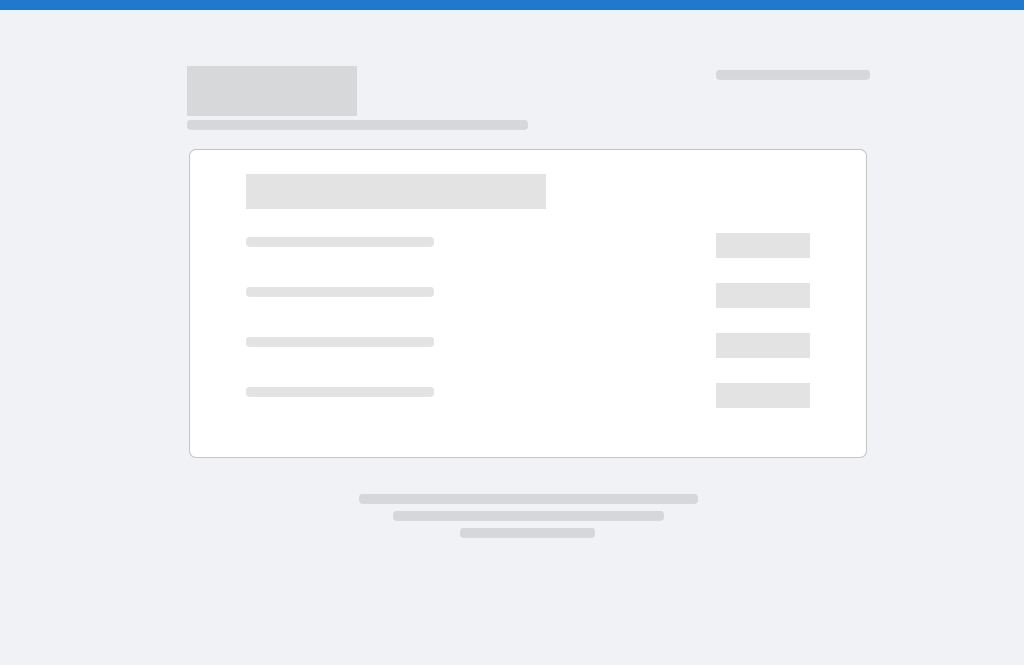 scroll, scrollTop: 0, scrollLeft: 0, axis: both 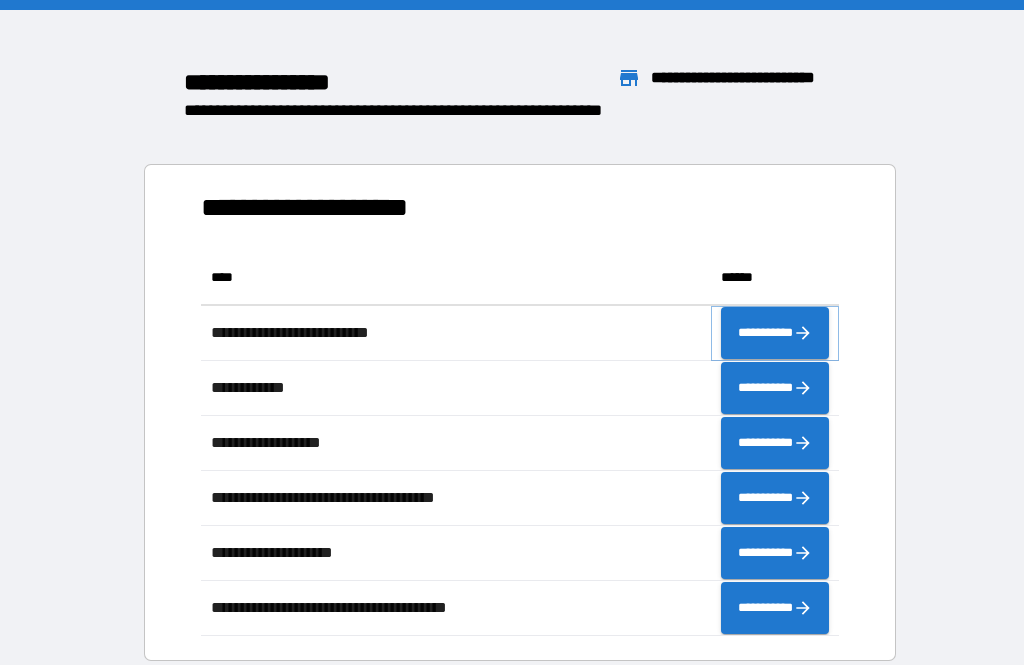 click on "**********" at bounding box center (775, 333) 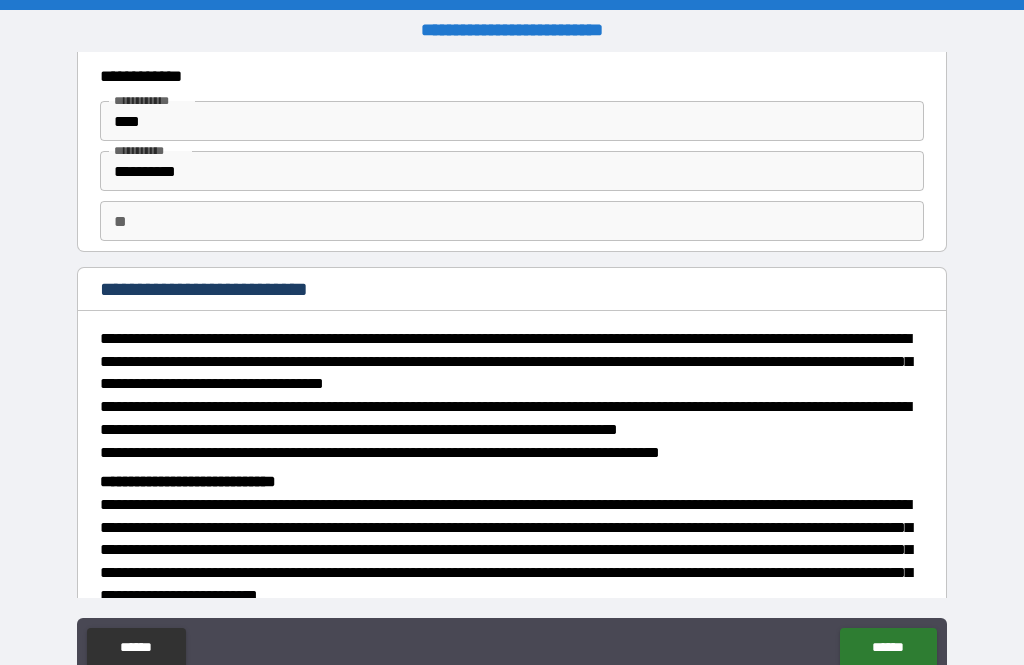 scroll, scrollTop: 48, scrollLeft: 0, axis: vertical 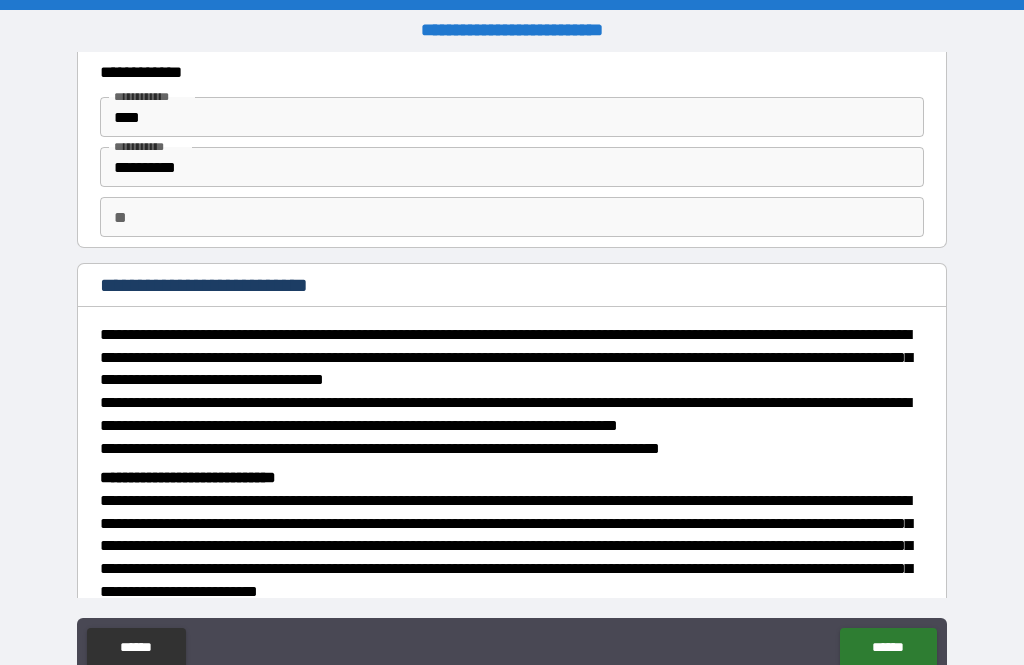 click on "**" at bounding box center [512, 217] 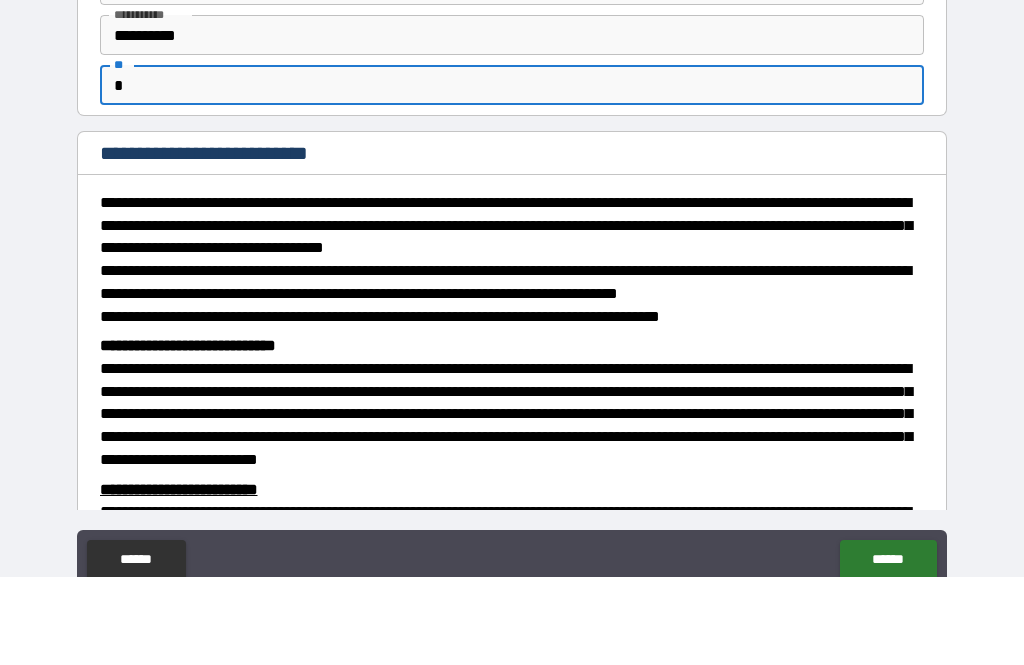 scroll, scrollTop: 132, scrollLeft: 0, axis: vertical 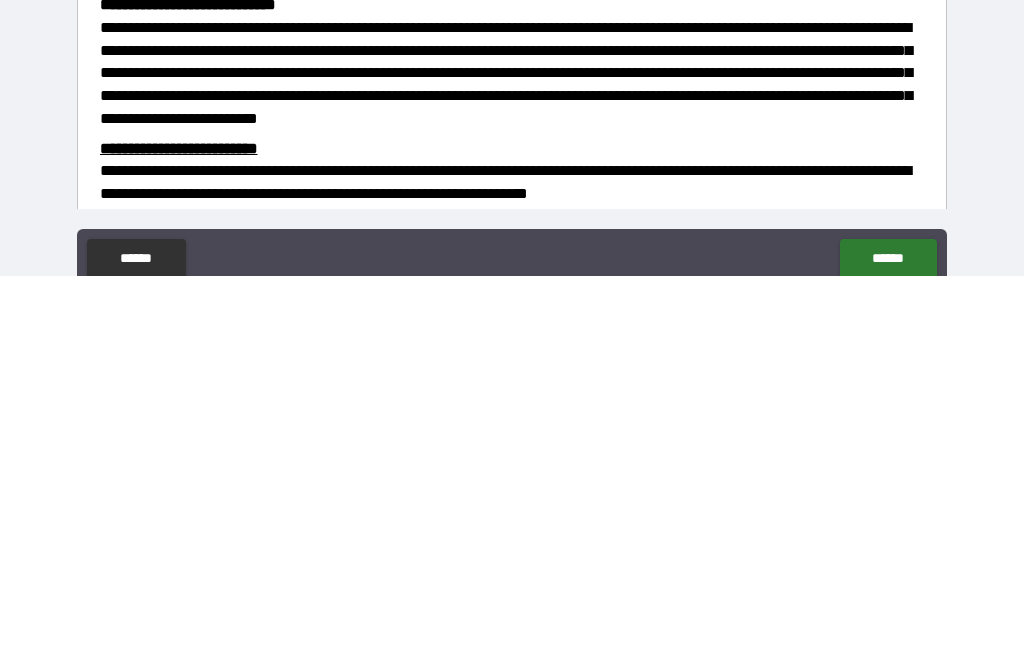 type on "*" 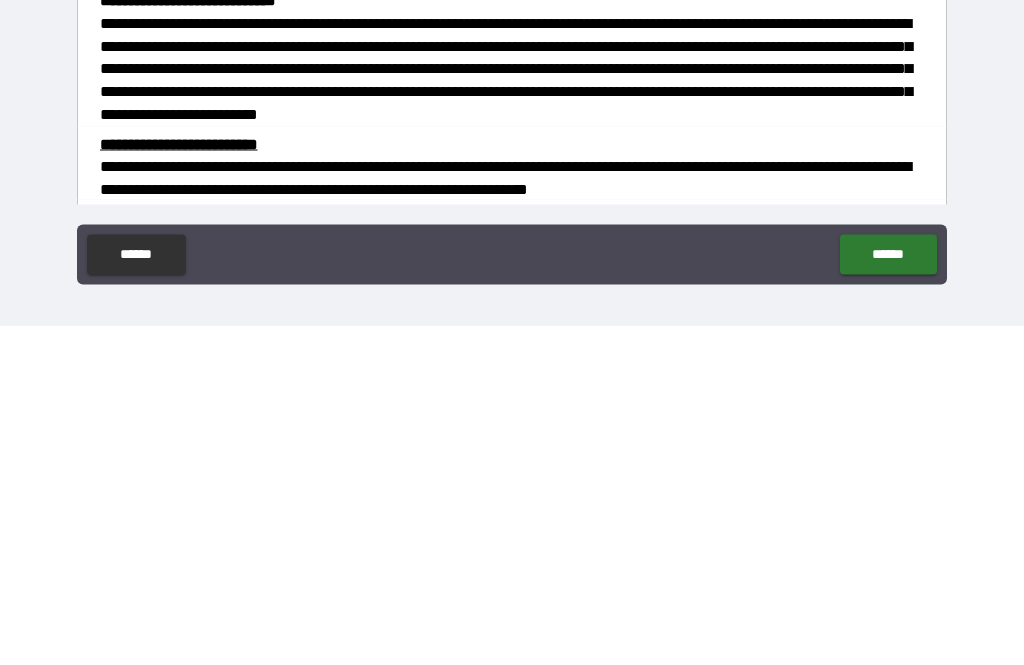 scroll, scrollTop: 64, scrollLeft: 0, axis: vertical 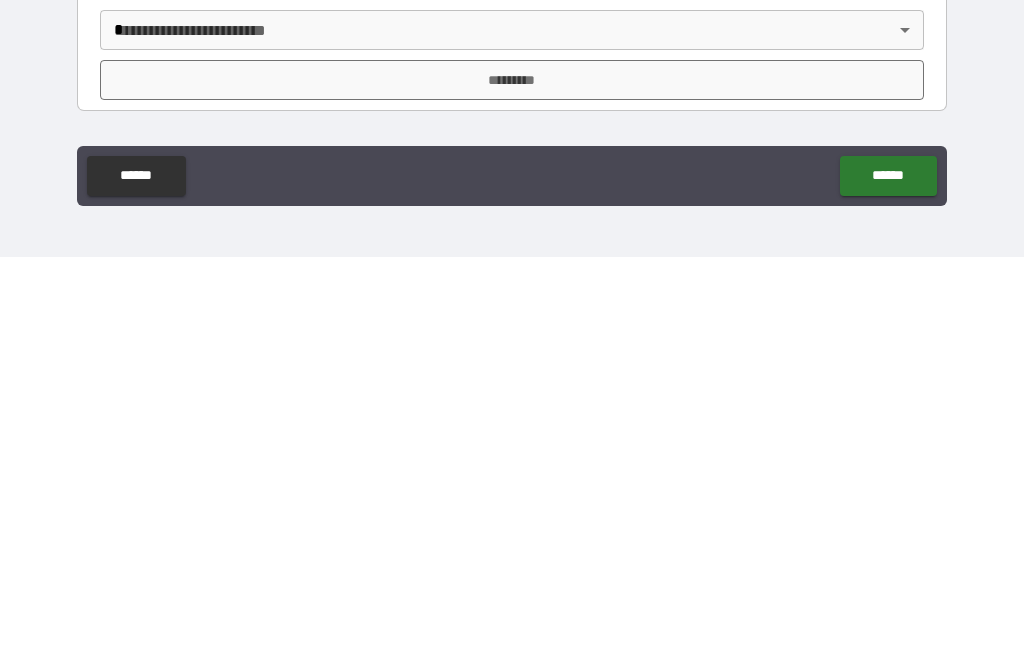 click on "*********" at bounding box center [512, 488] 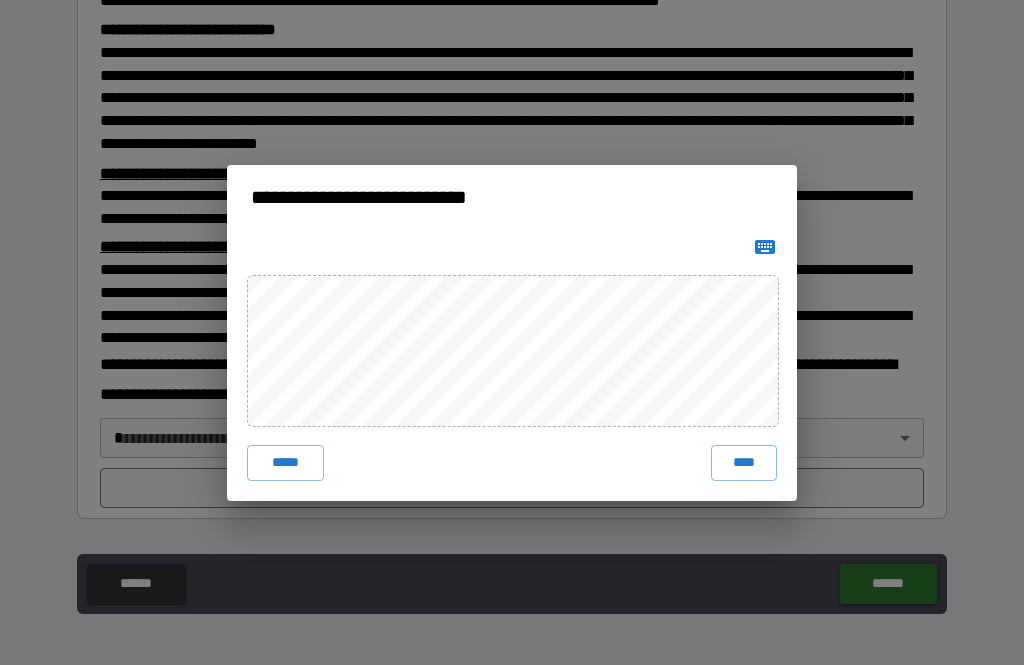 click on "****" at bounding box center (744, 463) 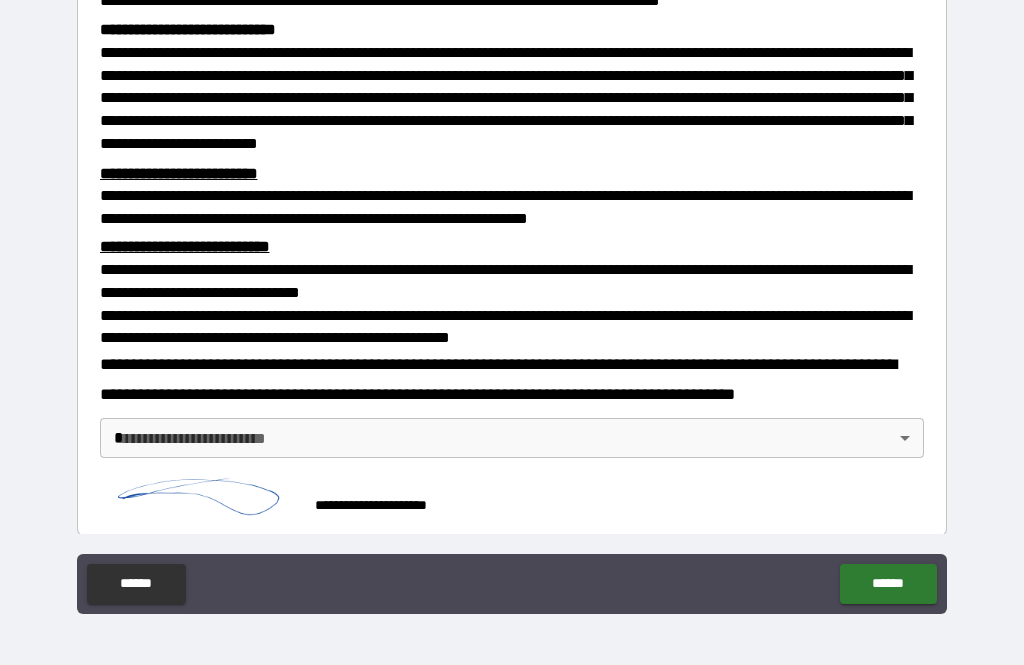 click on "******" at bounding box center [888, 584] 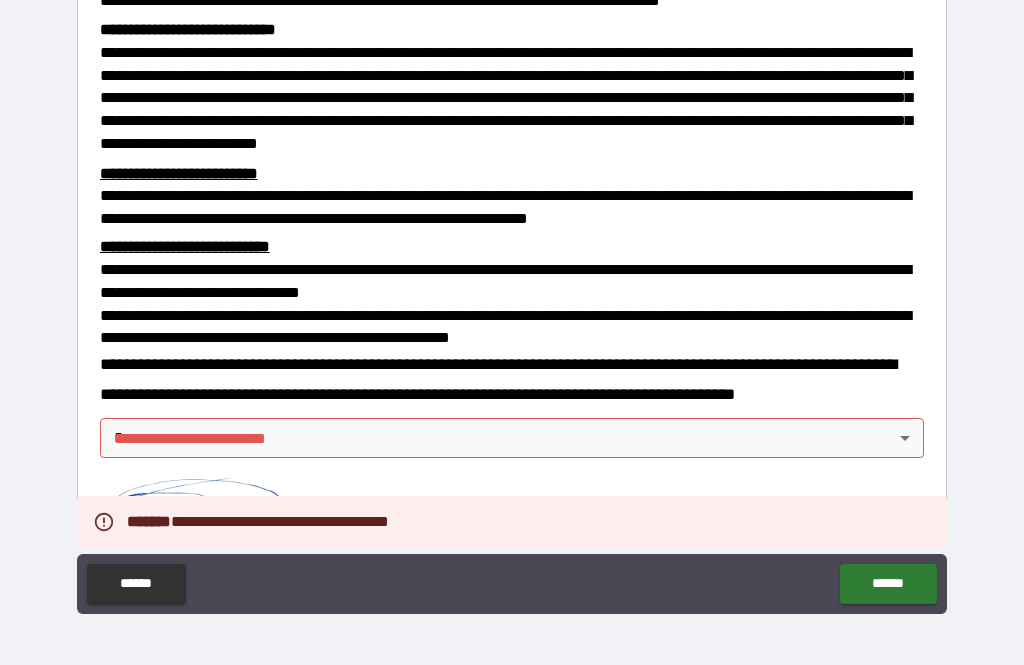 click on "**********" at bounding box center (512, 300) 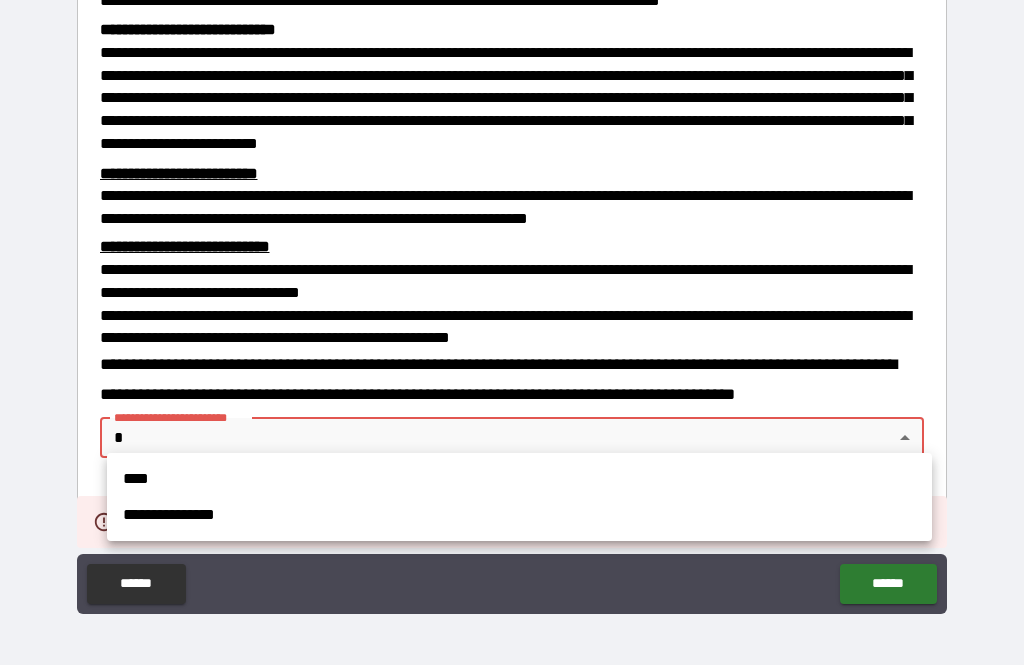 click on "****" at bounding box center (519, 479) 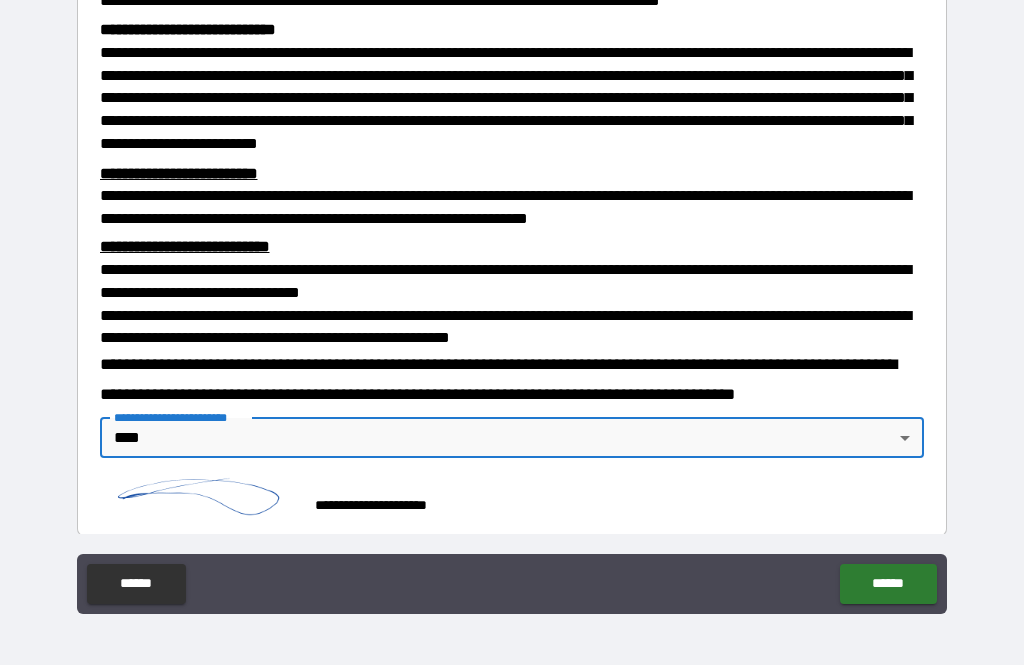 click on "******" at bounding box center [888, 584] 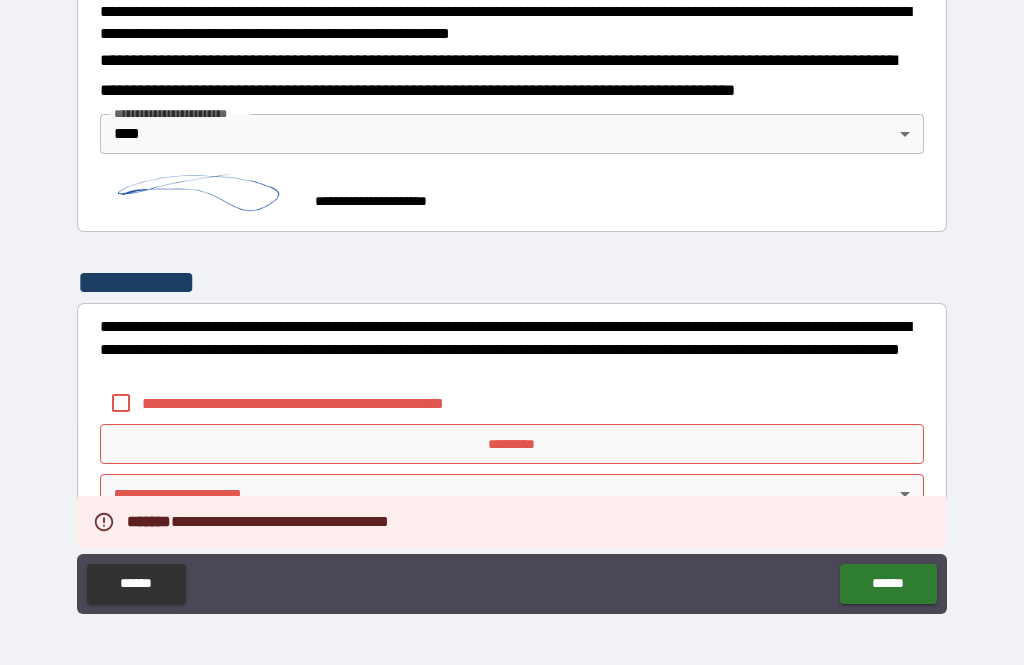scroll, scrollTop: 734, scrollLeft: 0, axis: vertical 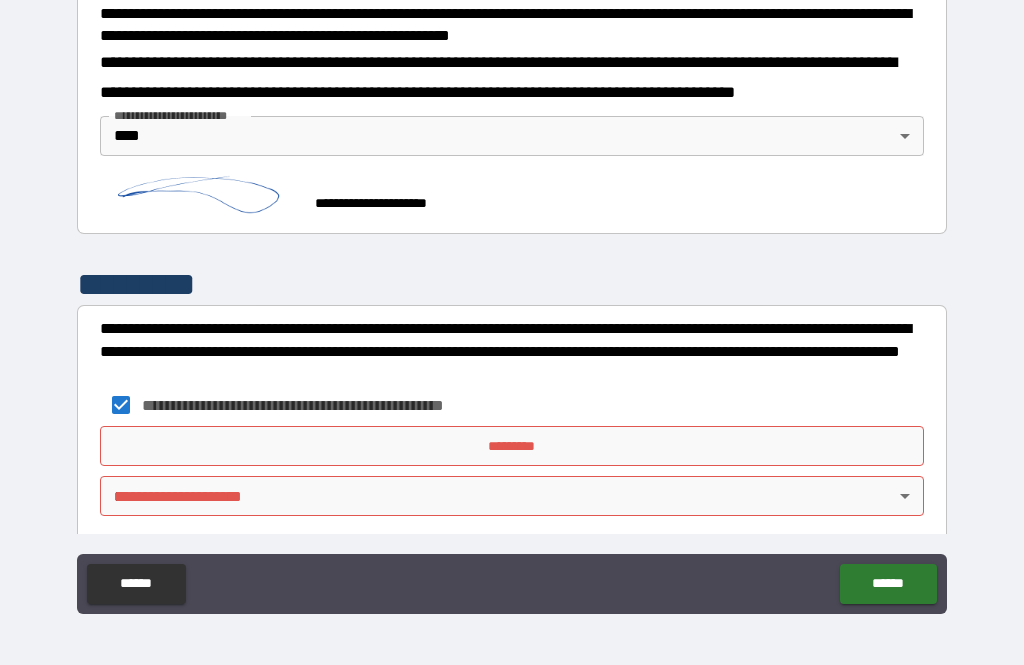 click on "*********" at bounding box center (512, 446) 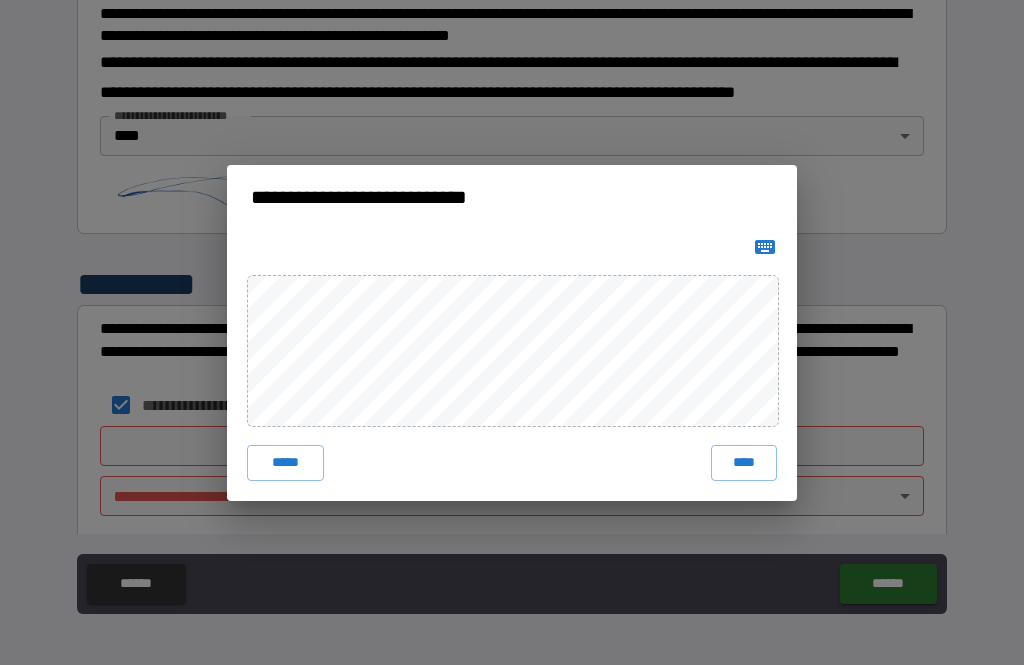click on "****" at bounding box center [744, 463] 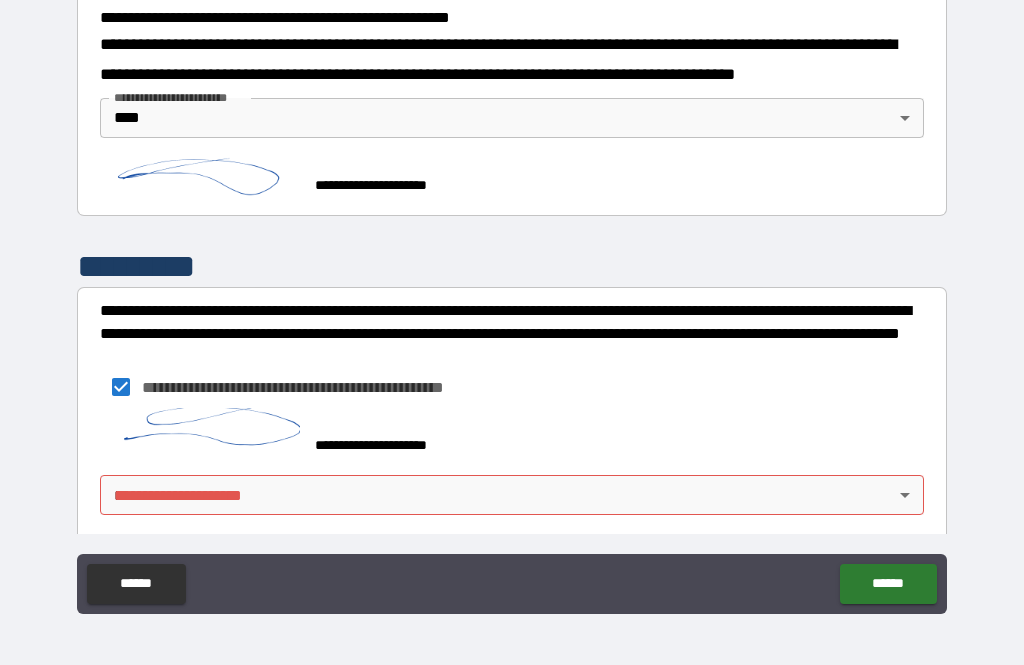 scroll, scrollTop: 751, scrollLeft: 0, axis: vertical 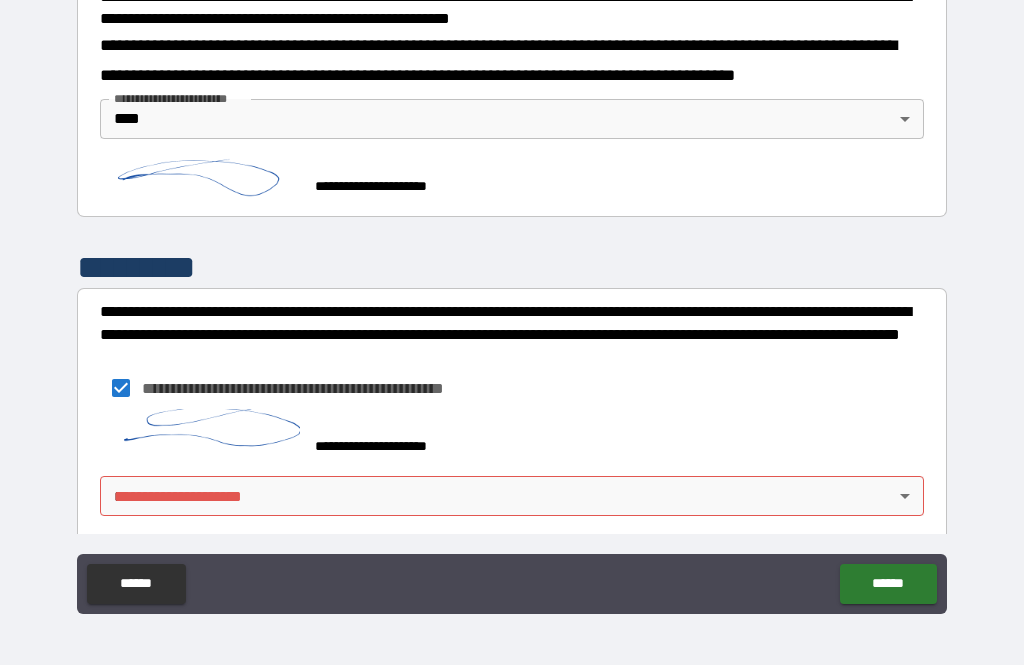 click on "**********" at bounding box center (512, 300) 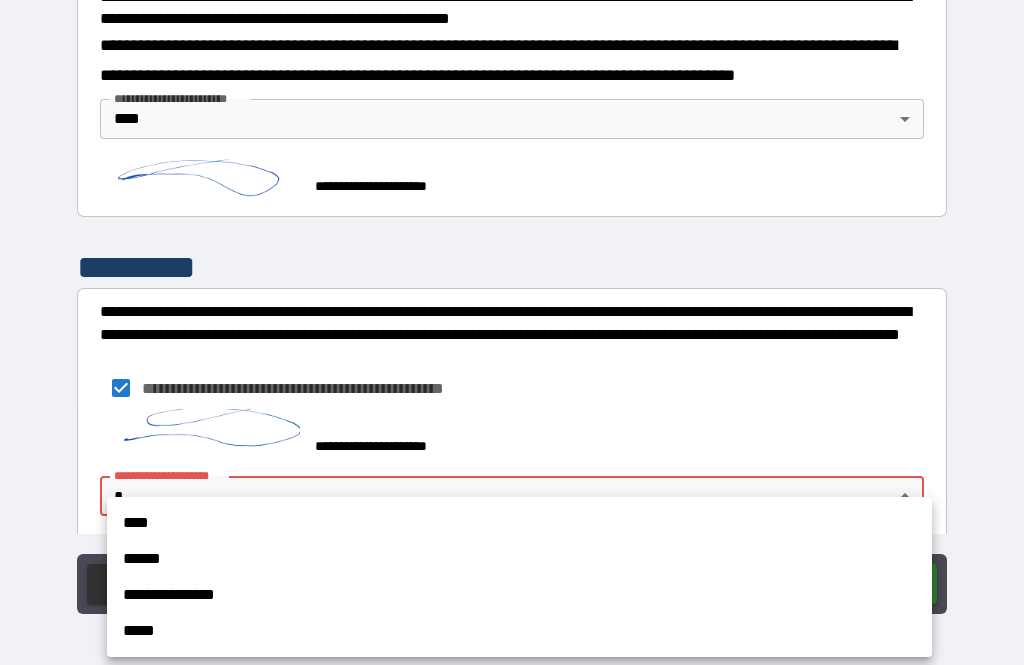 click on "****" at bounding box center (519, 523) 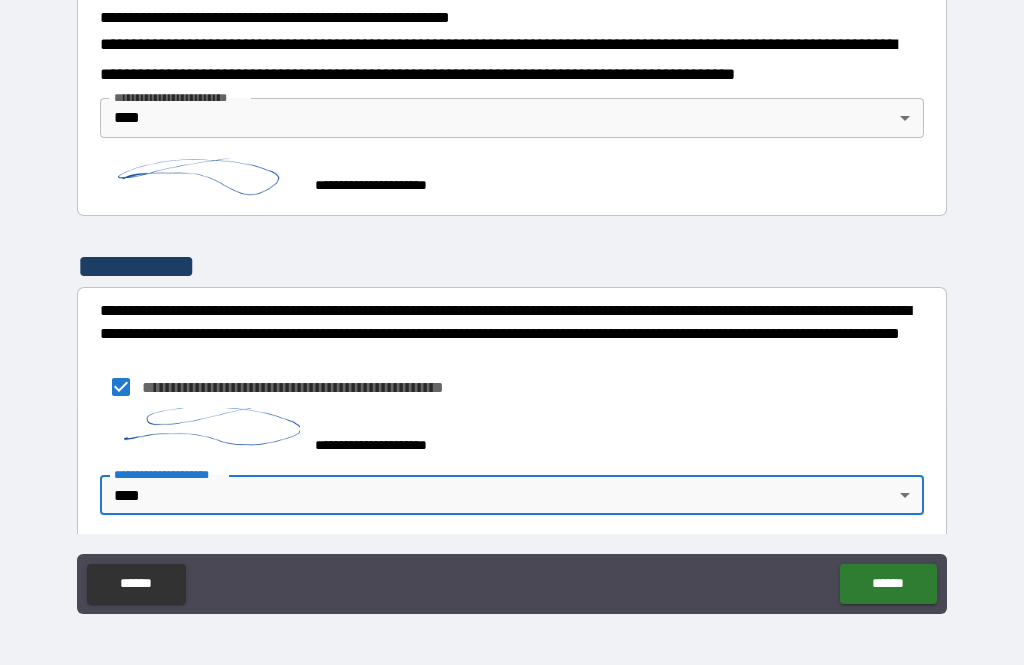 scroll, scrollTop: 751, scrollLeft: 0, axis: vertical 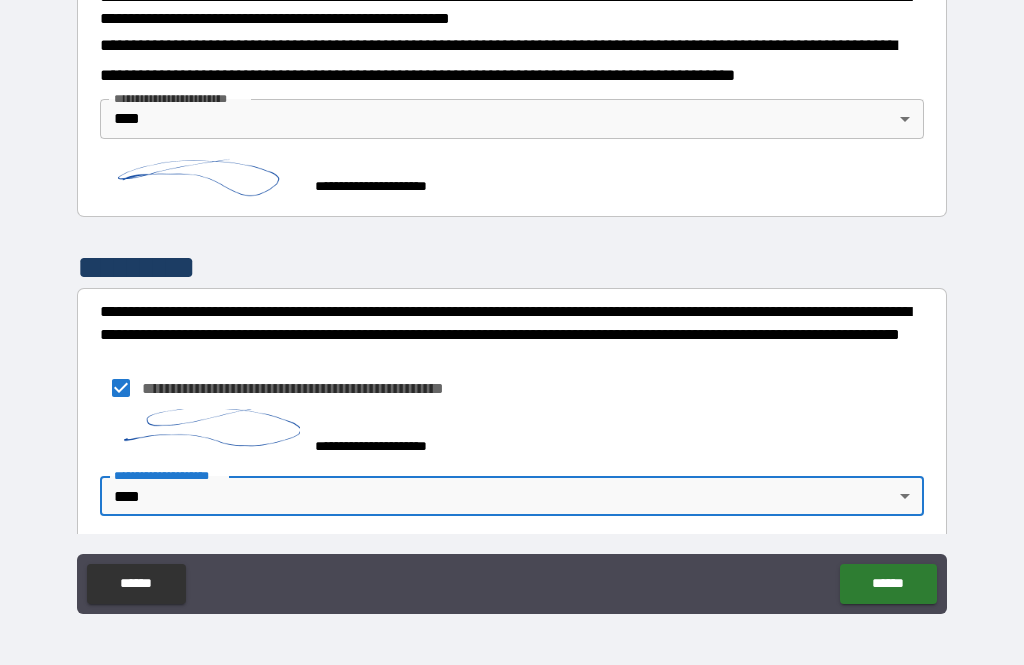 click on "******" at bounding box center (888, 584) 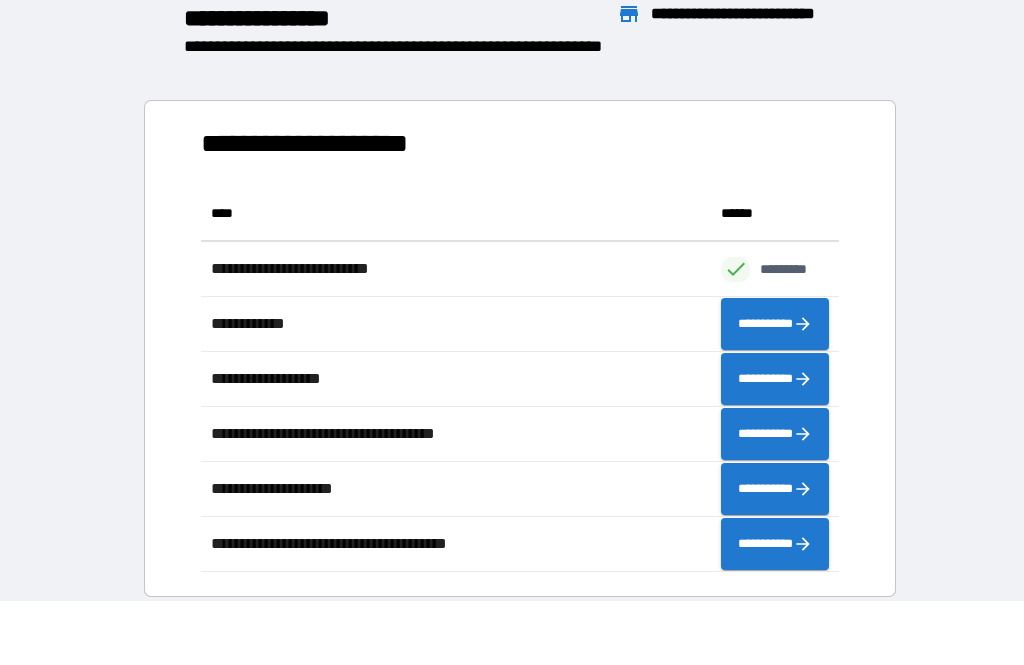 scroll, scrollTop: 1, scrollLeft: 1, axis: both 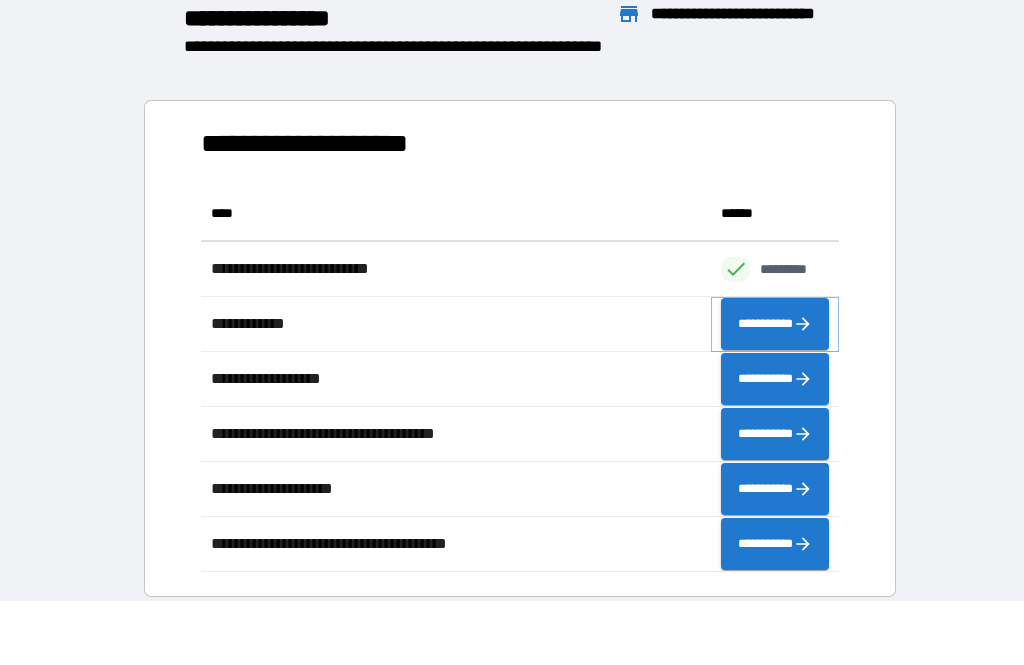 click on "**********" at bounding box center [775, 324] 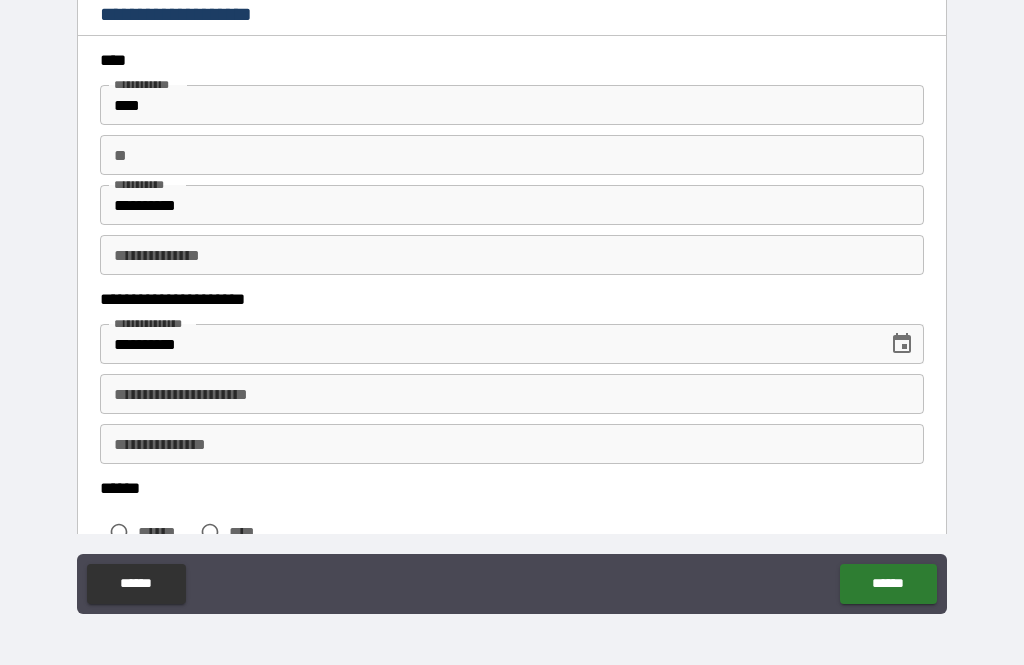 scroll, scrollTop: 53, scrollLeft: 0, axis: vertical 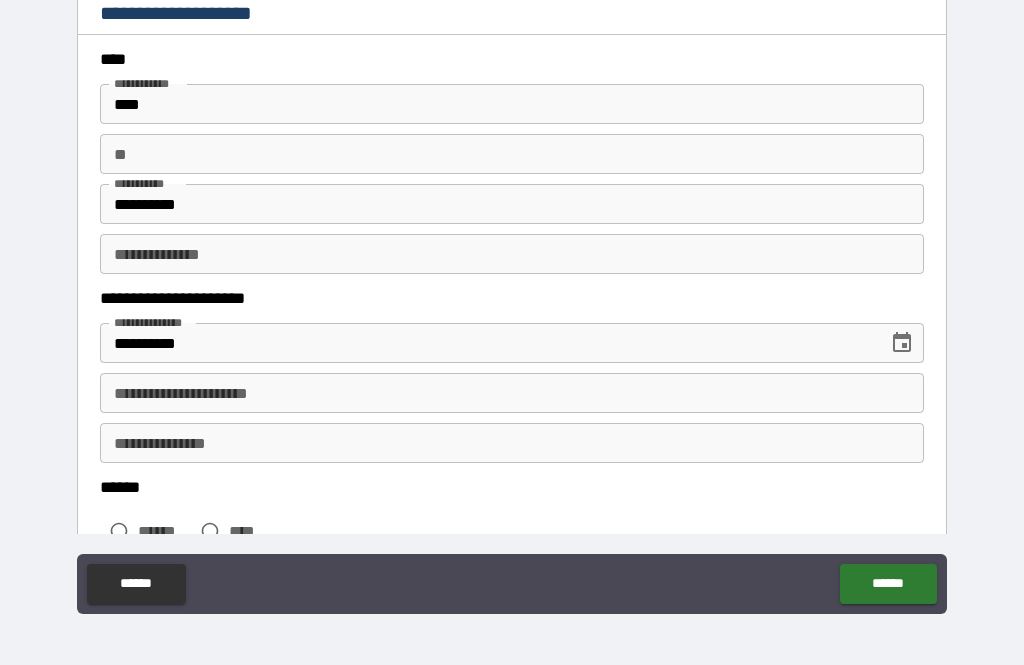 click on "**********" at bounding box center [512, 393] 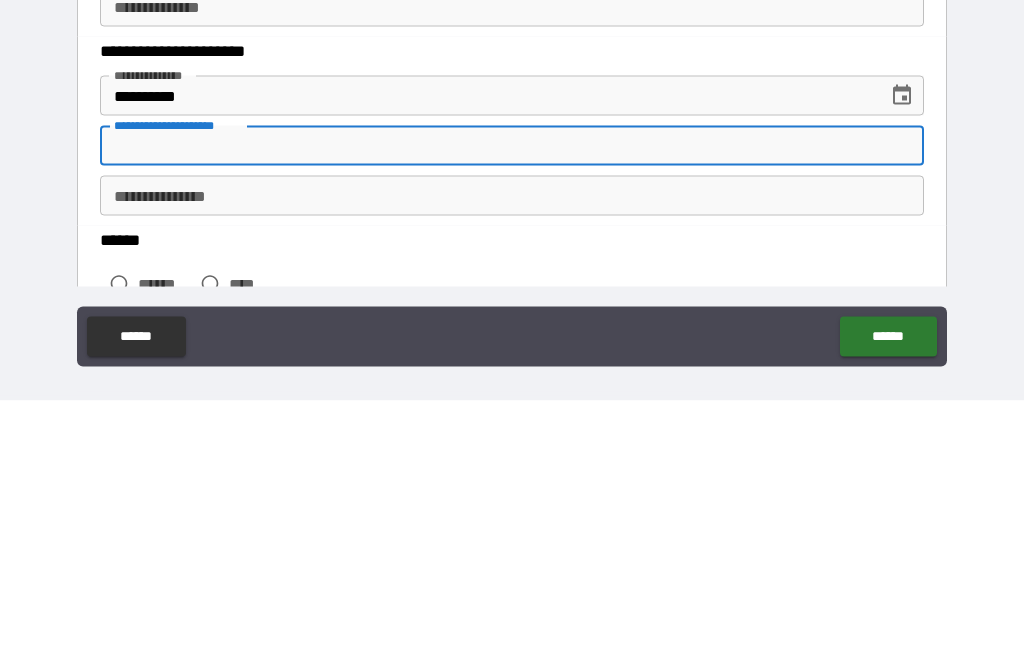 scroll, scrollTop: 0, scrollLeft: 0, axis: both 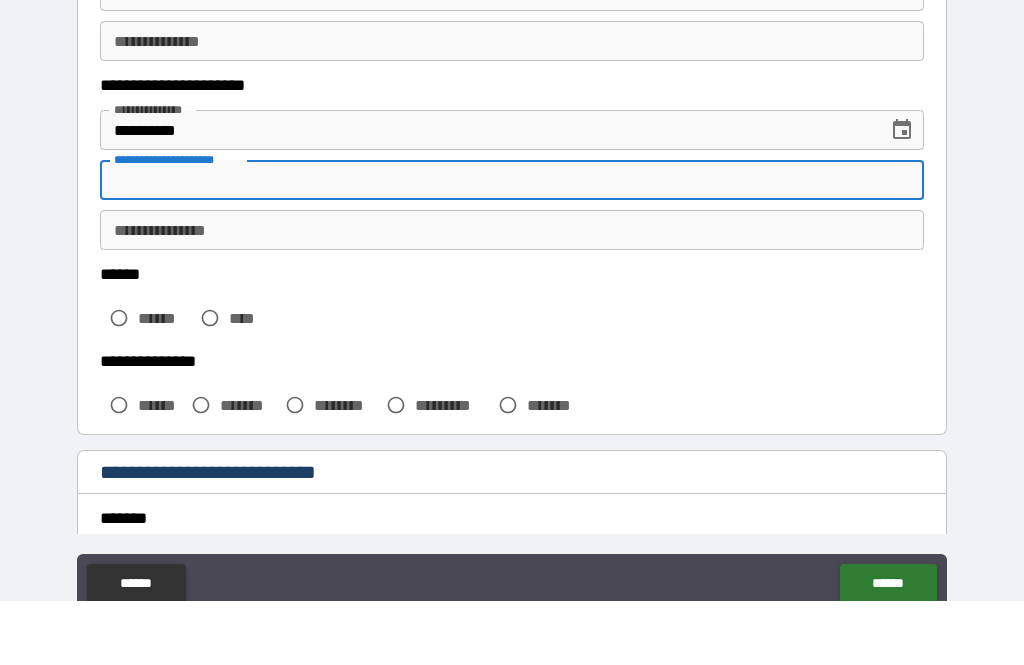 click on "**********" at bounding box center [512, 244] 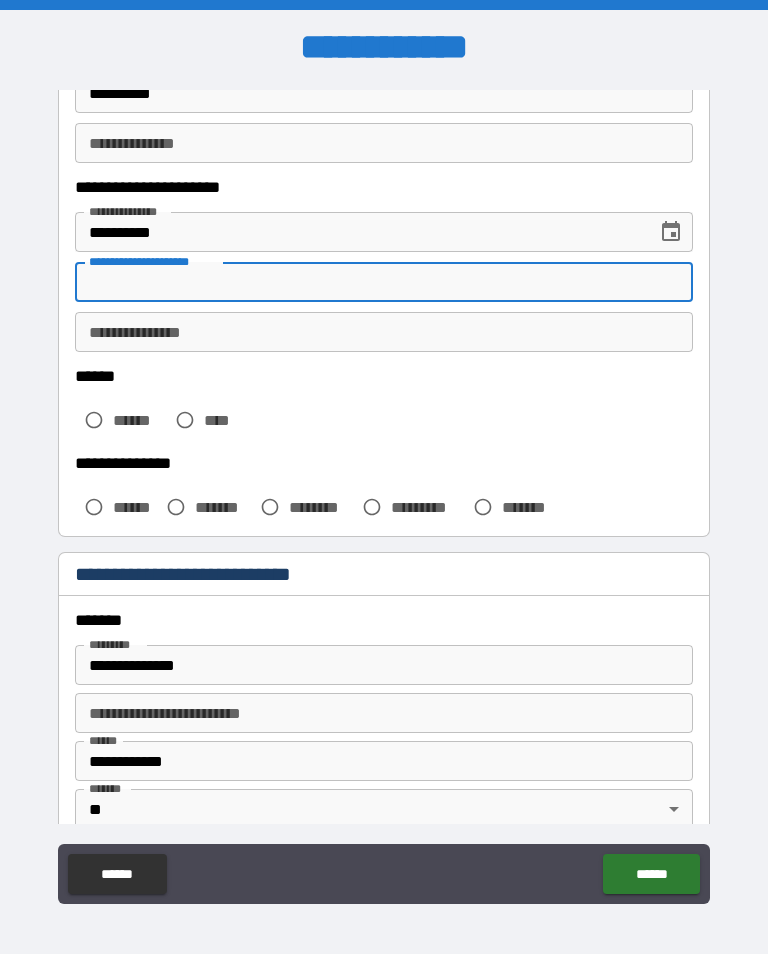 click on "**********" at bounding box center [384, 282] 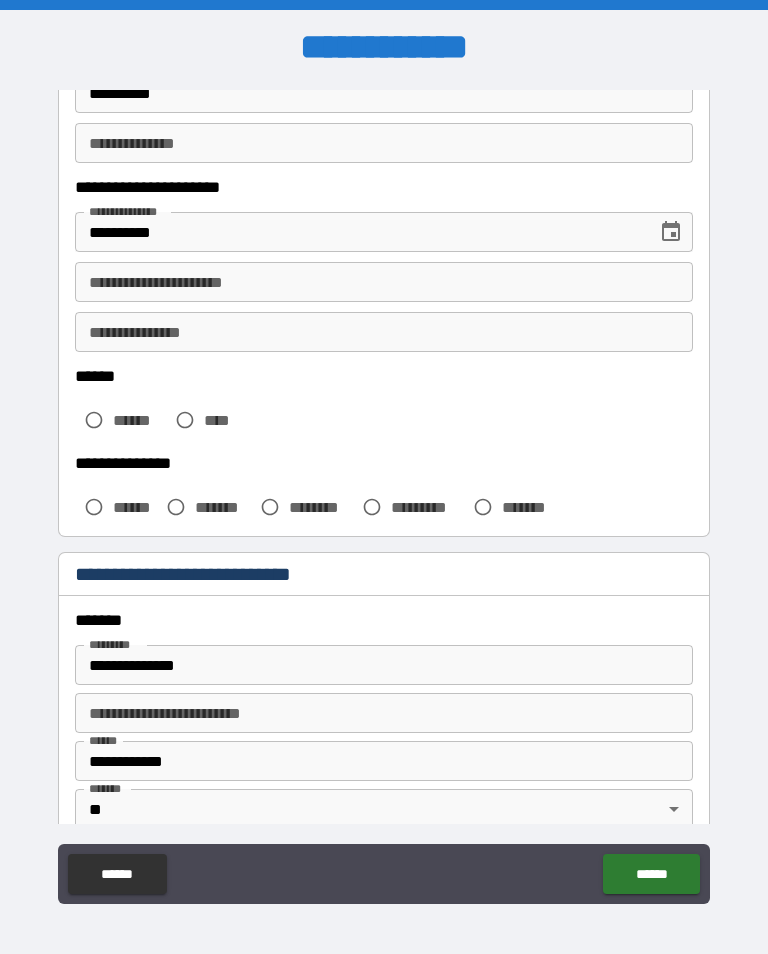 click on "**********" at bounding box center (384, 332) 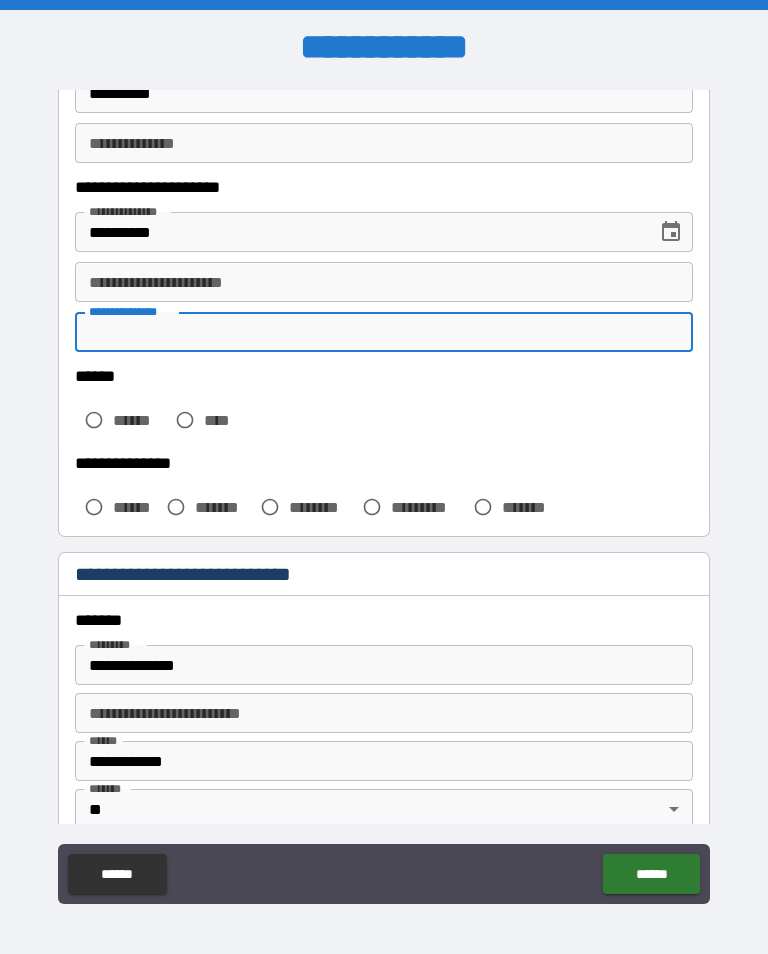 click on "**********" at bounding box center [384, 282] 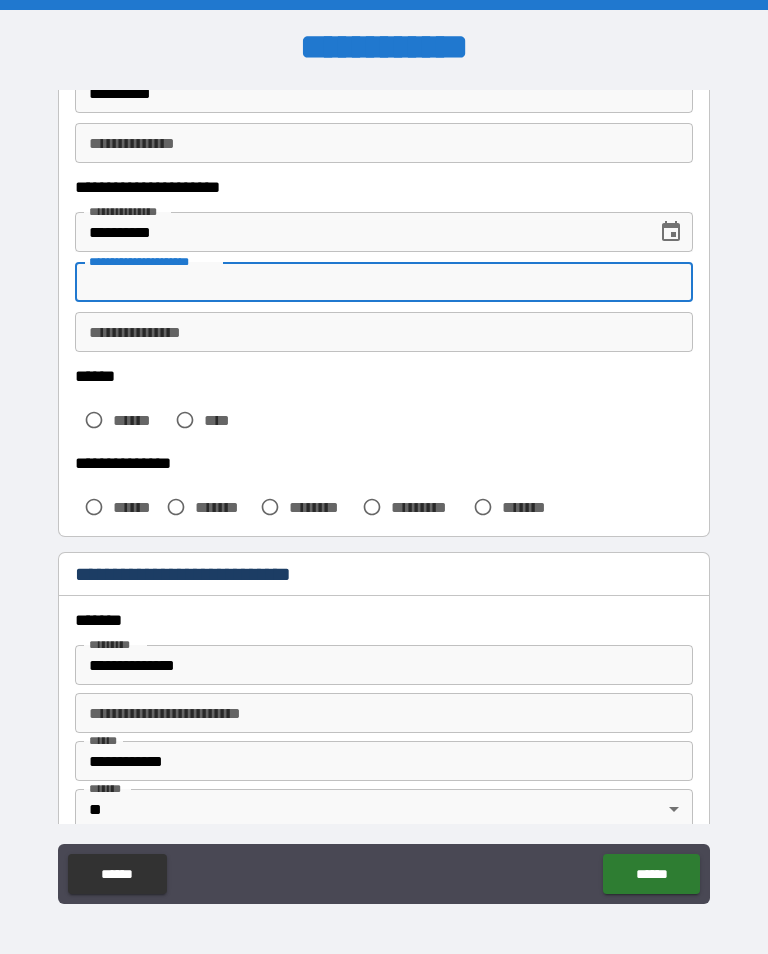 type on "*" 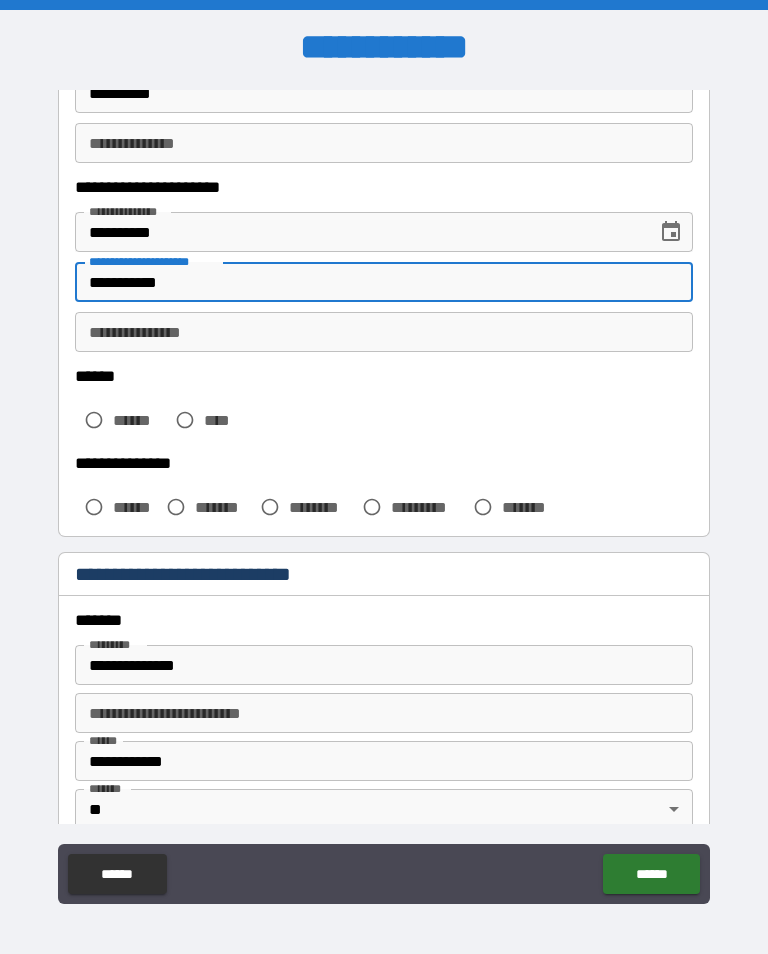 type on "**********" 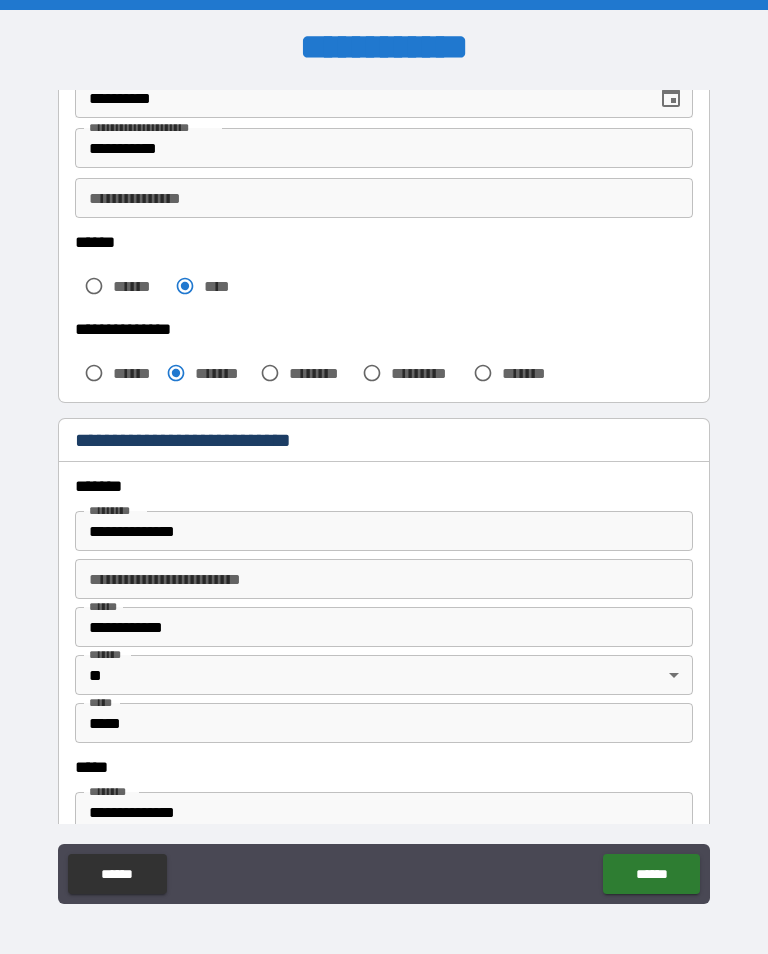 scroll, scrollTop: 418, scrollLeft: 0, axis: vertical 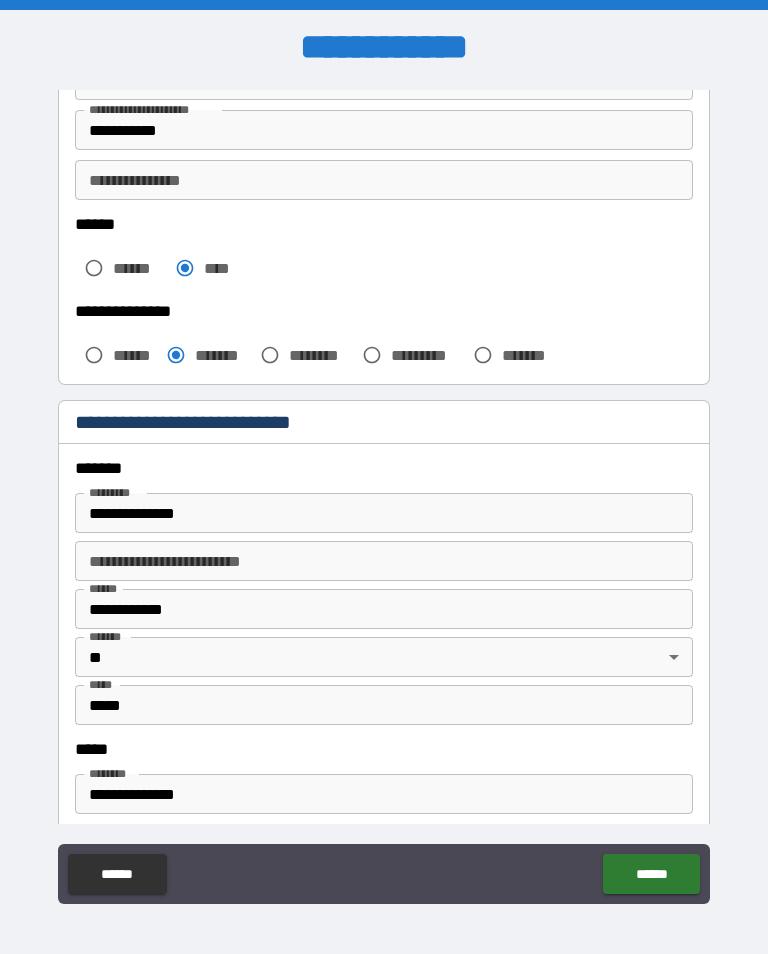click on "**********" at bounding box center [384, 561] 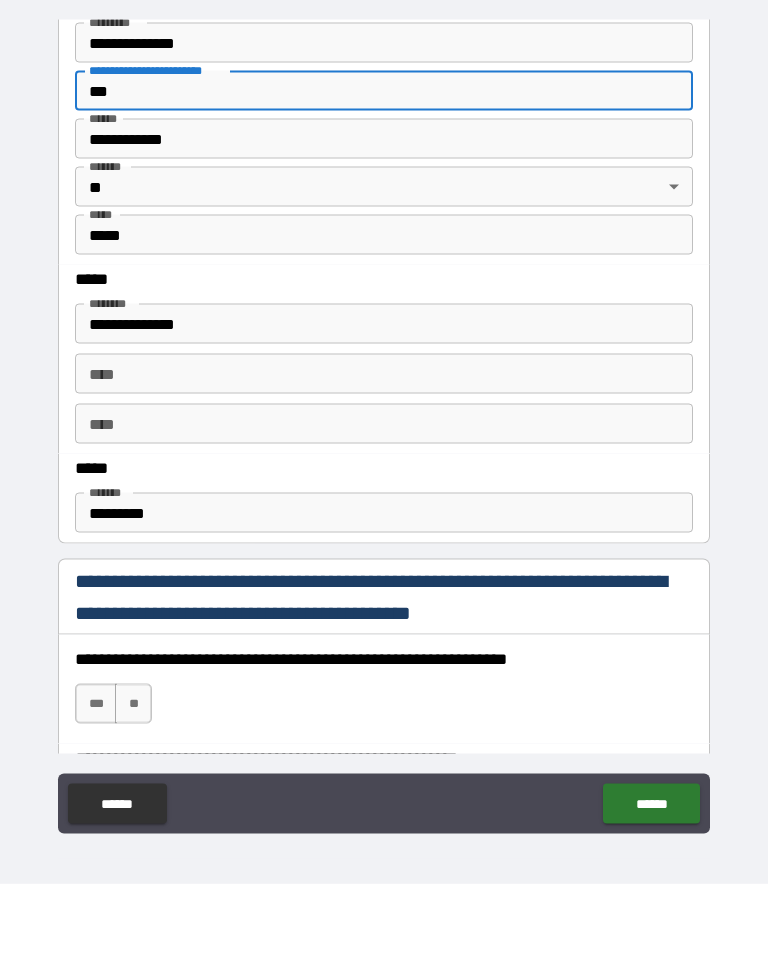 scroll, scrollTop: 819, scrollLeft: 0, axis: vertical 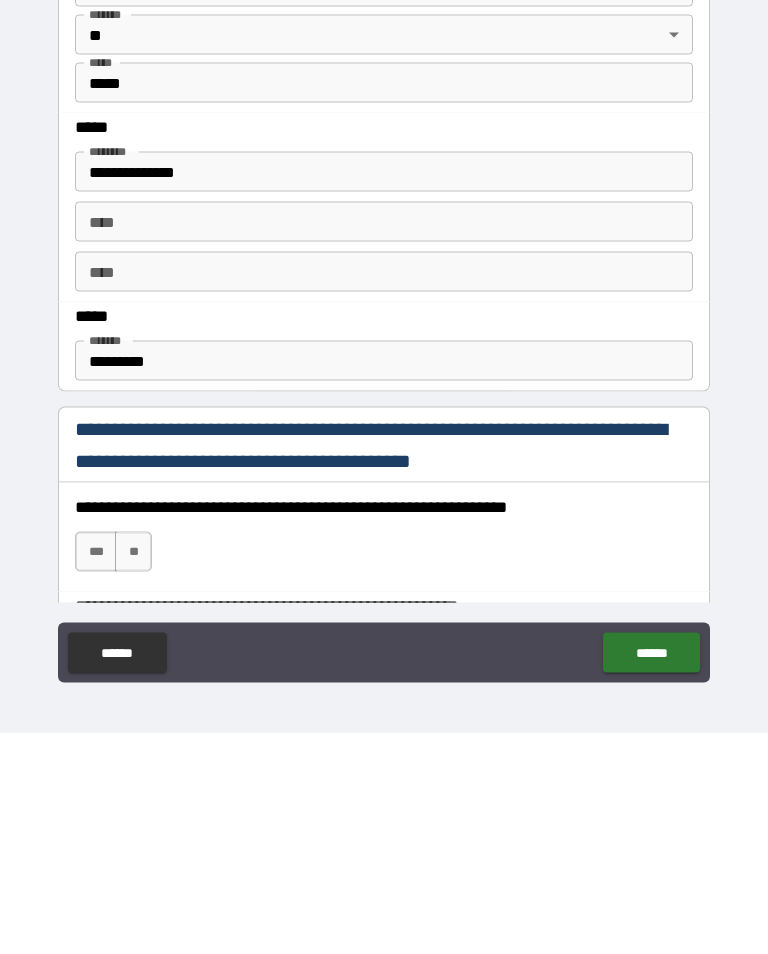 type on "***" 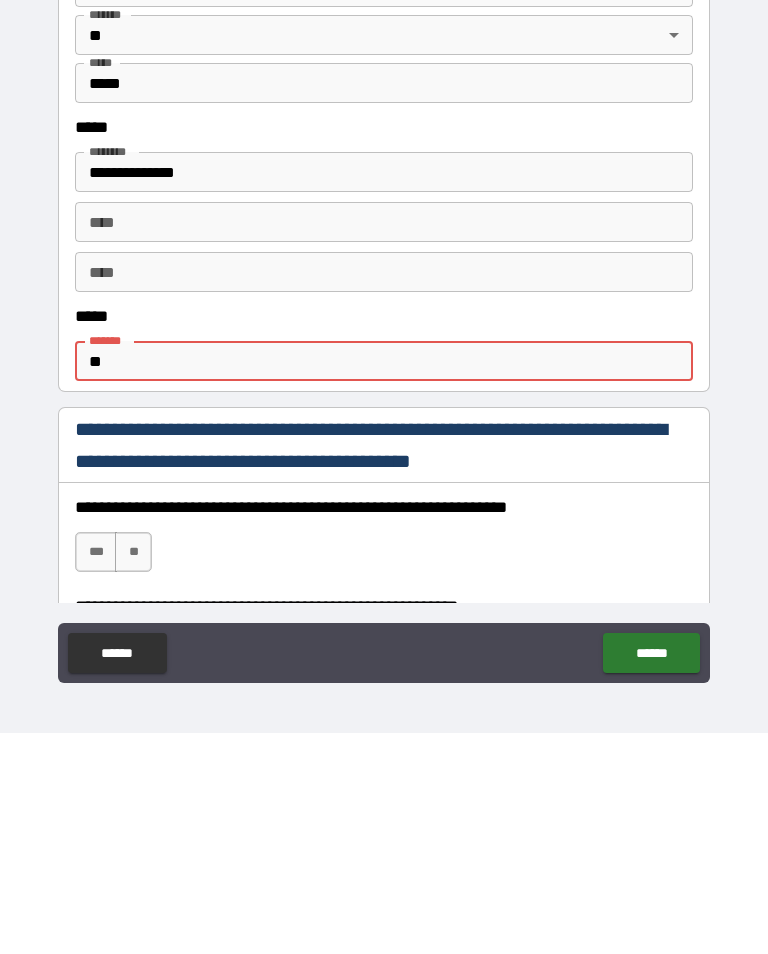 type on "*" 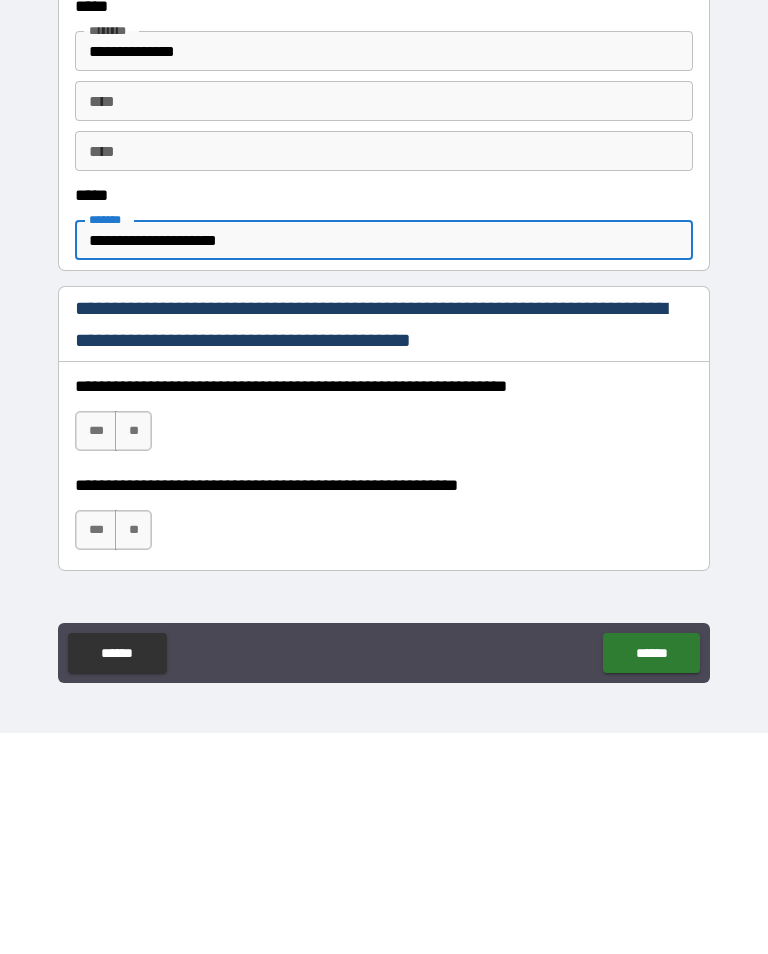 scroll, scrollTop: 945, scrollLeft: 0, axis: vertical 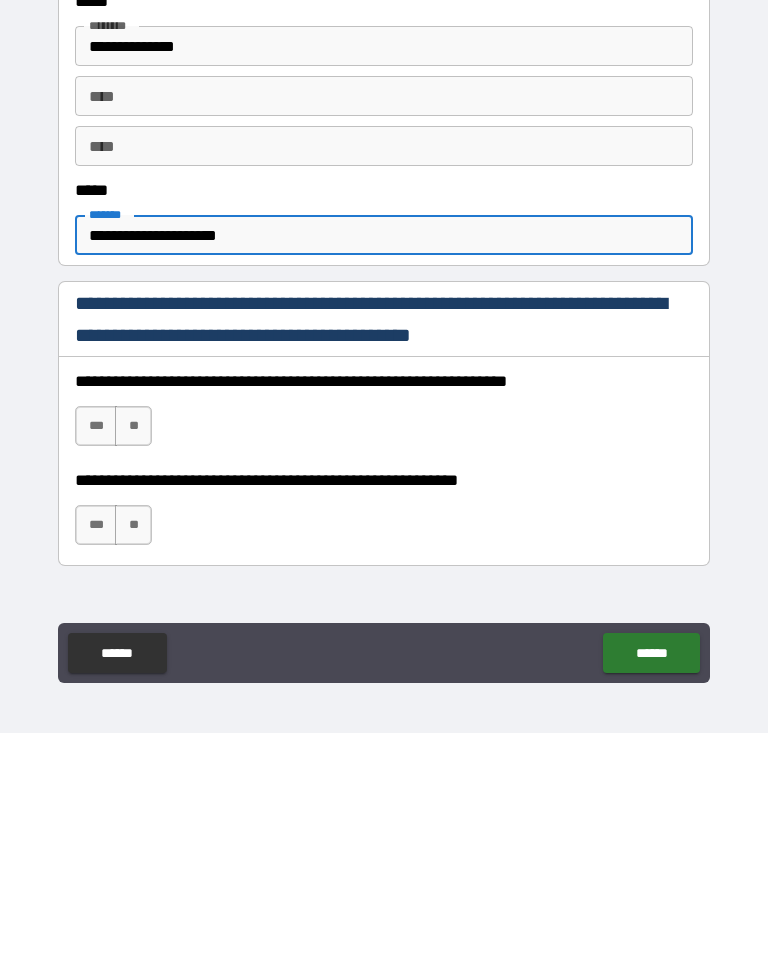 type on "**********" 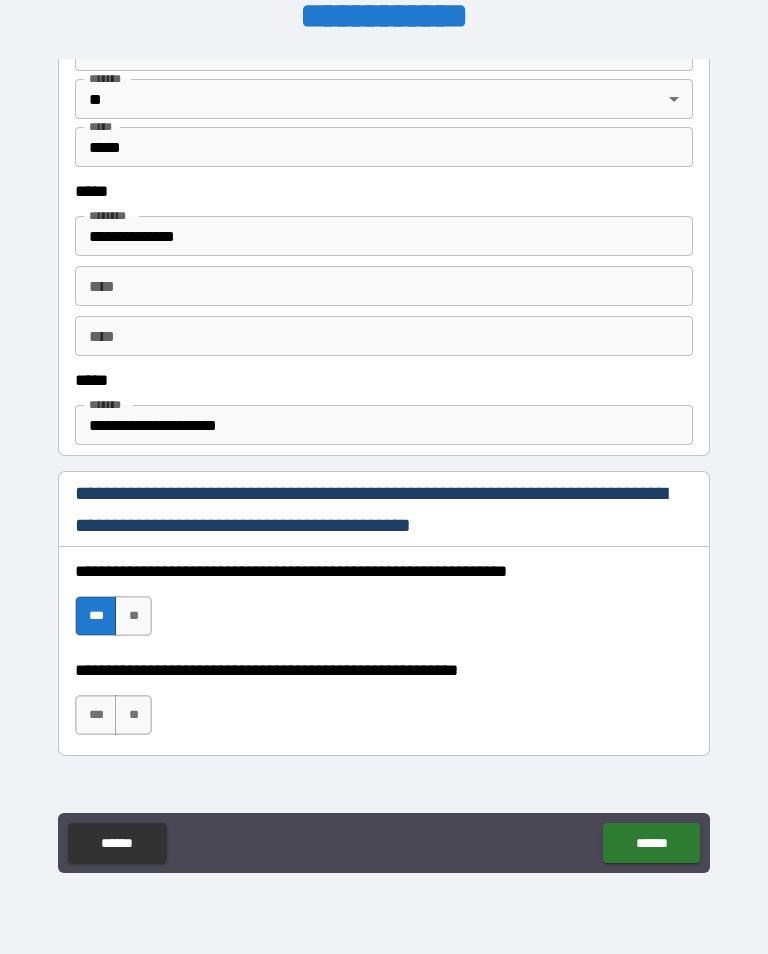click on "***" at bounding box center (96, 715) 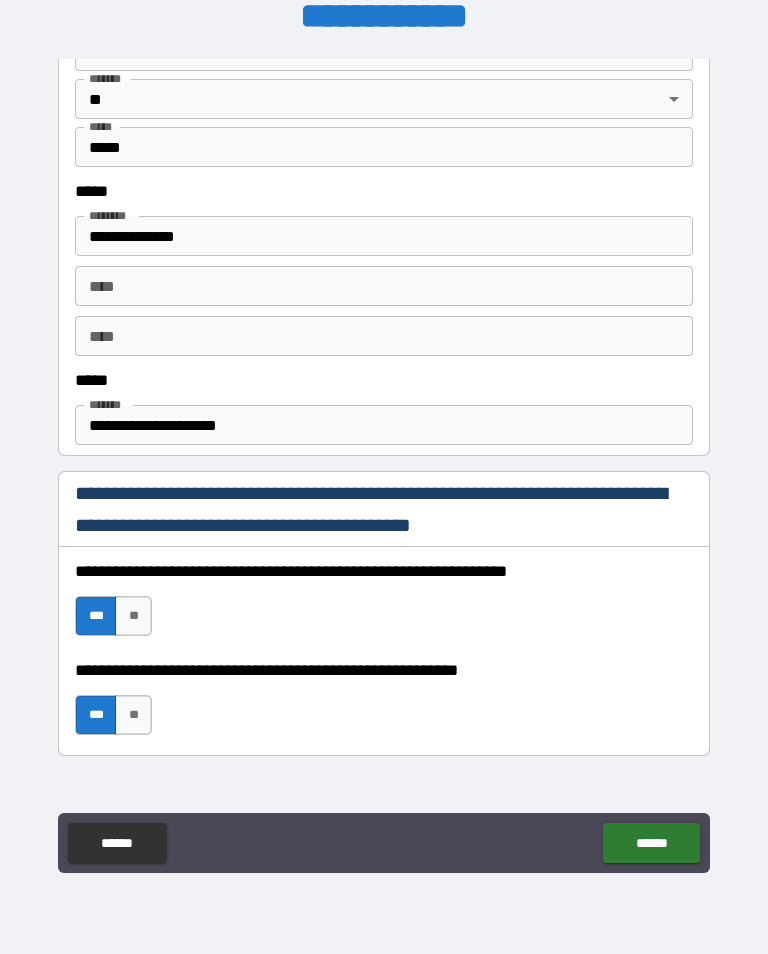 click on "******" at bounding box center [651, 843] 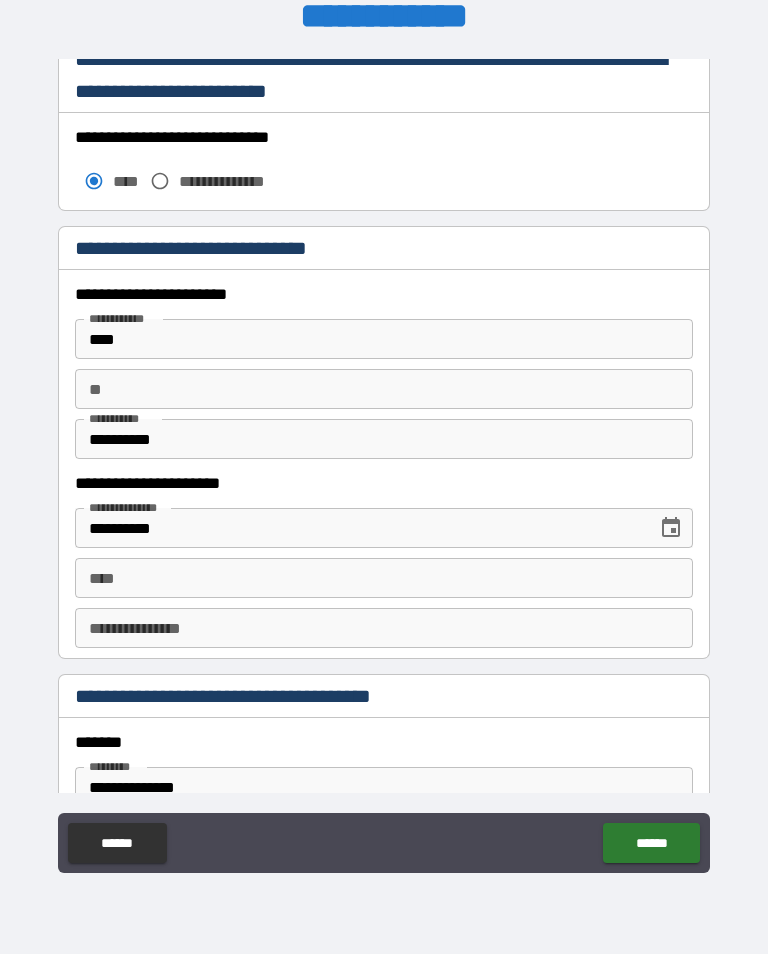 scroll, scrollTop: 1747, scrollLeft: 0, axis: vertical 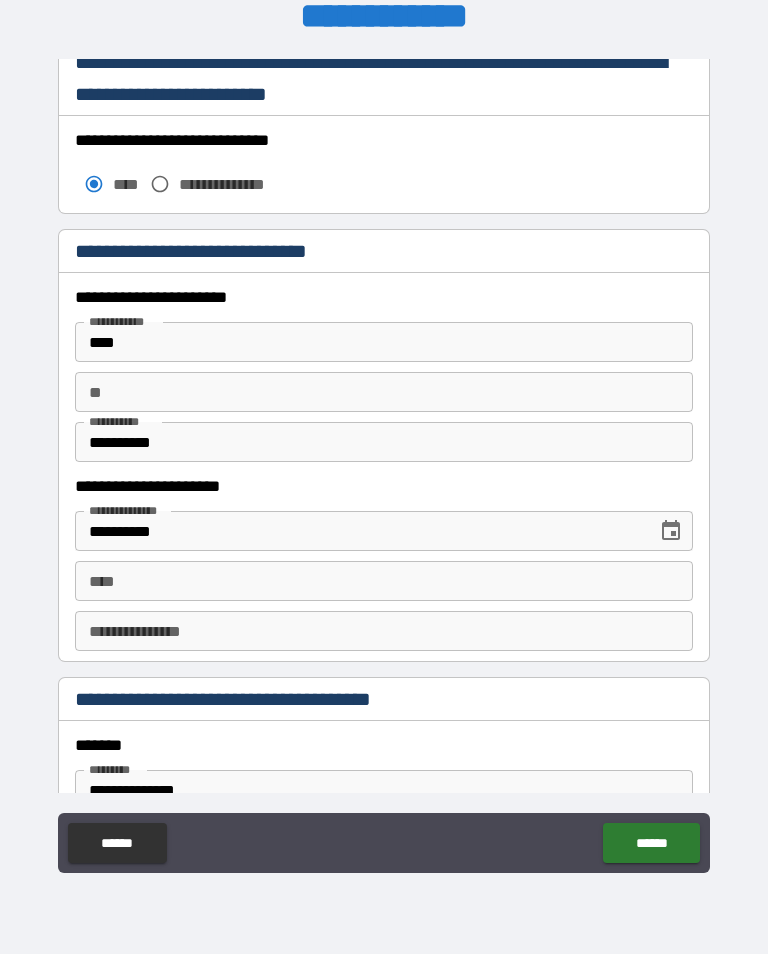 click on "** **" at bounding box center (384, 392) 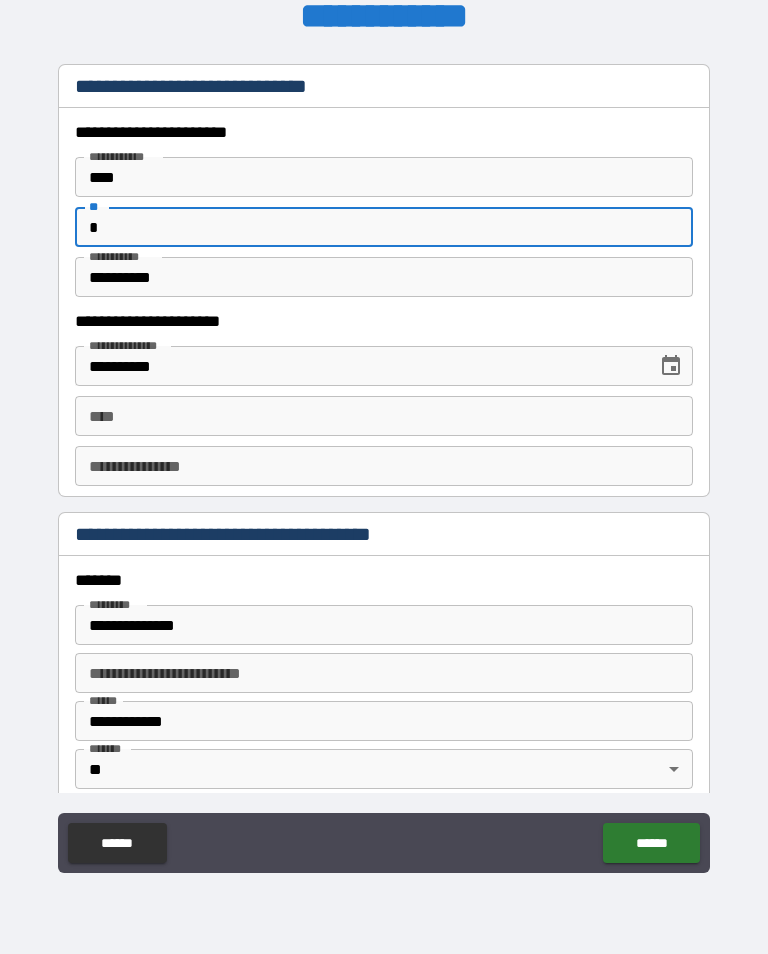 scroll, scrollTop: 1918, scrollLeft: 0, axis: vertical 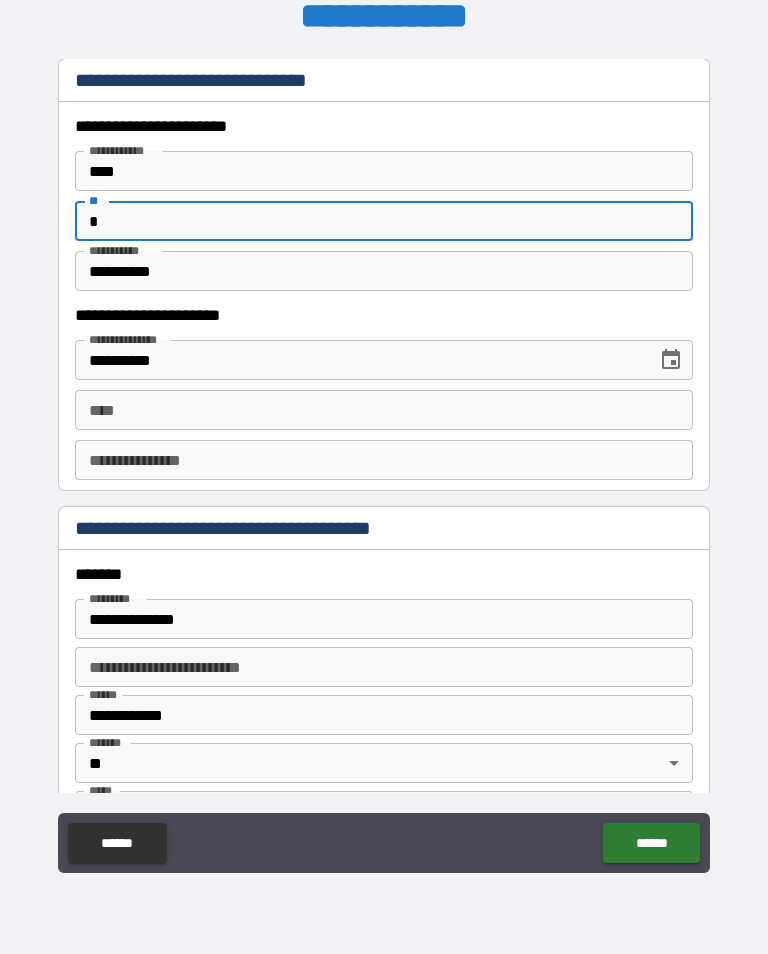 type on "*" 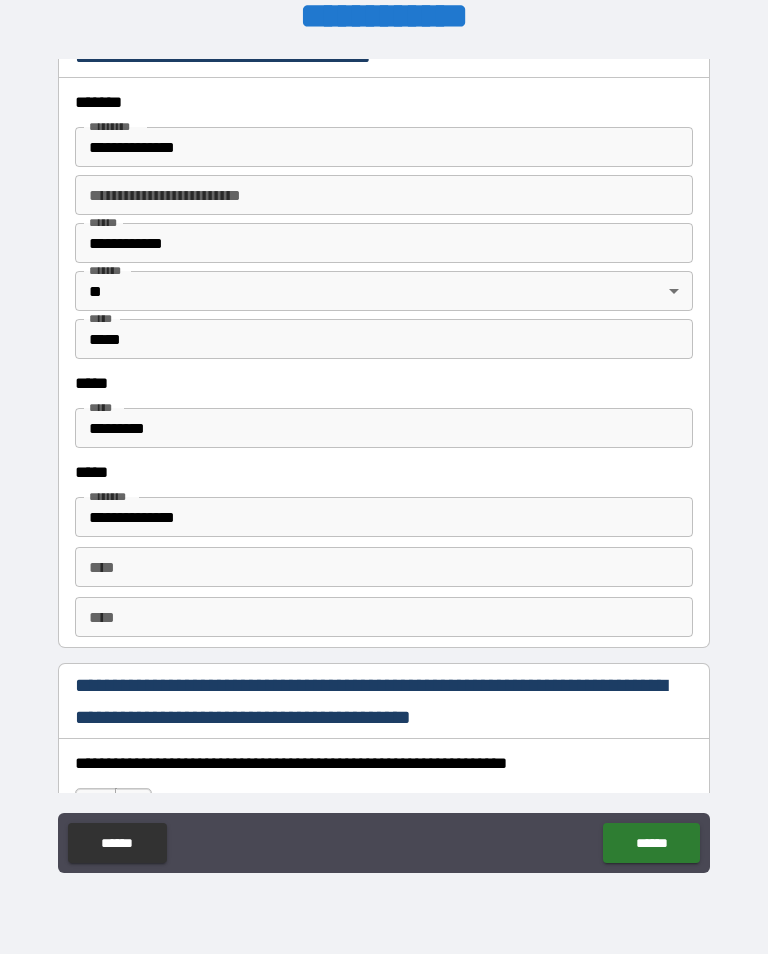 scroll, scrollTop: 2395, scrollLeft: 0, axis: vertical 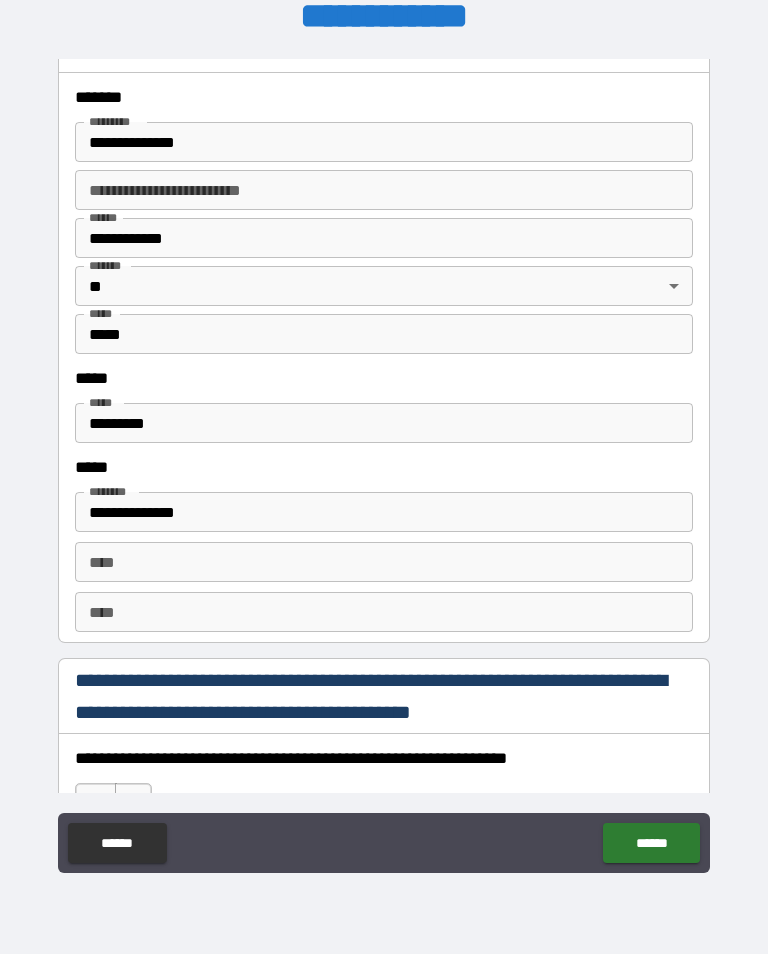 type on "**********" 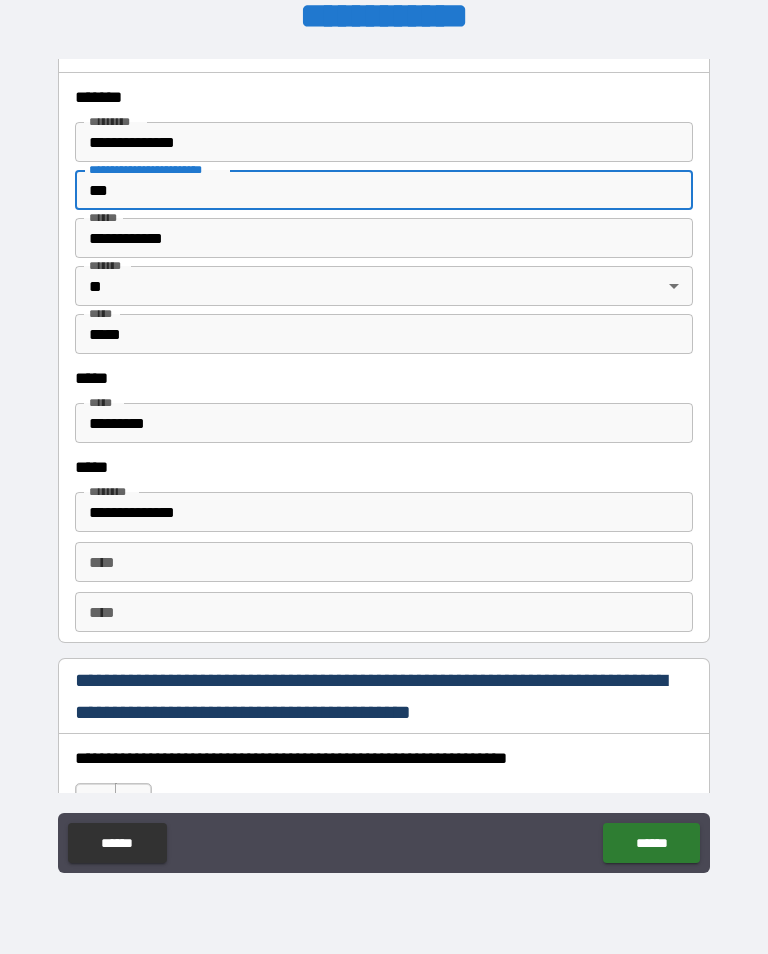 type on "***" 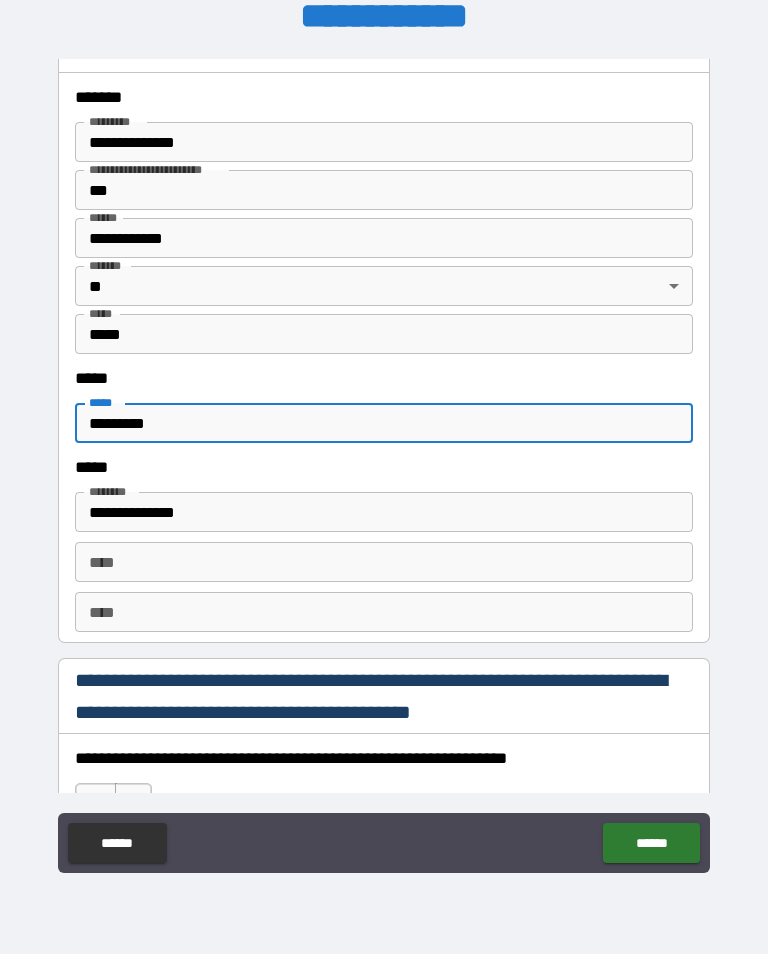 click on "*********" at bounding box center (384, 423) 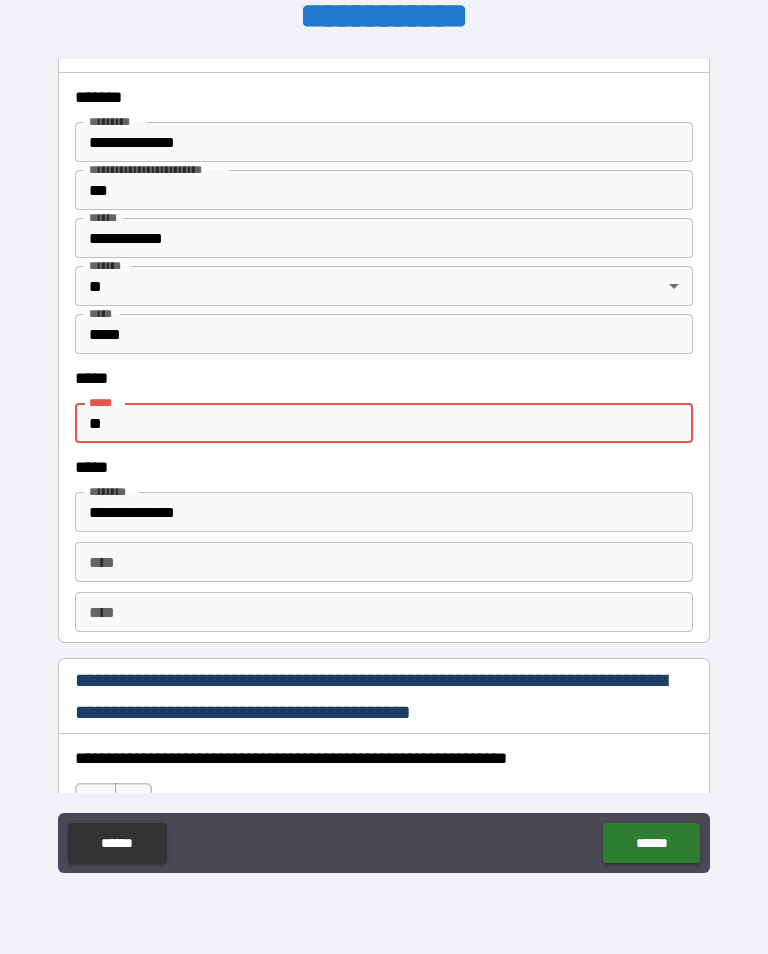 type on "*" 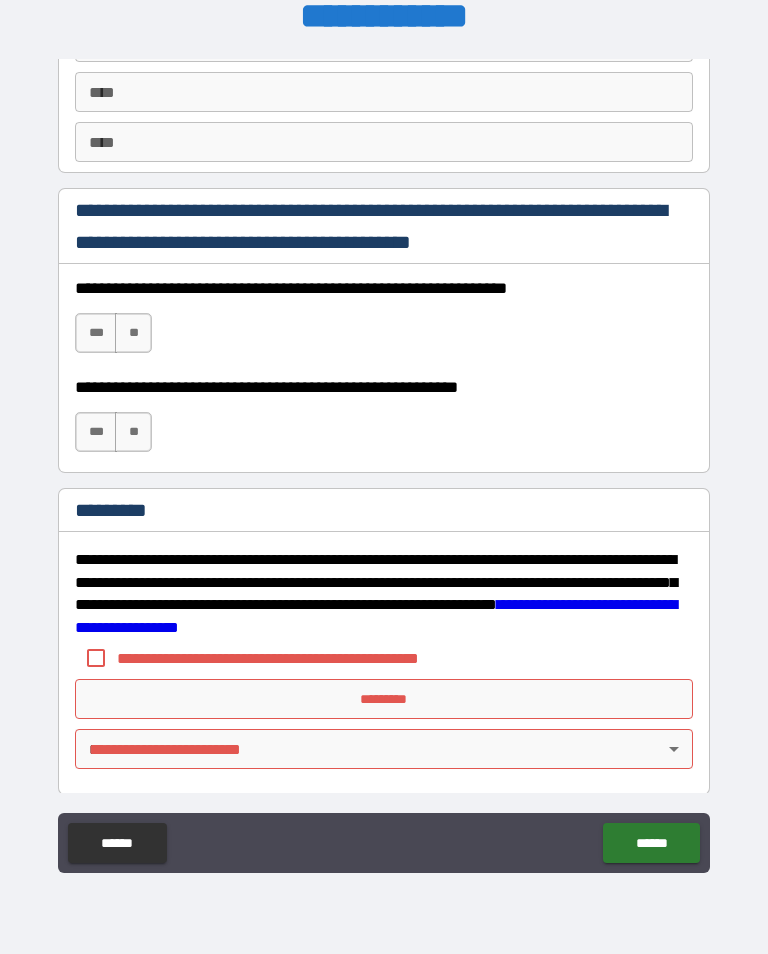 scroll, scrollTop: 2868, scrollLeft: 0, axis: vertical 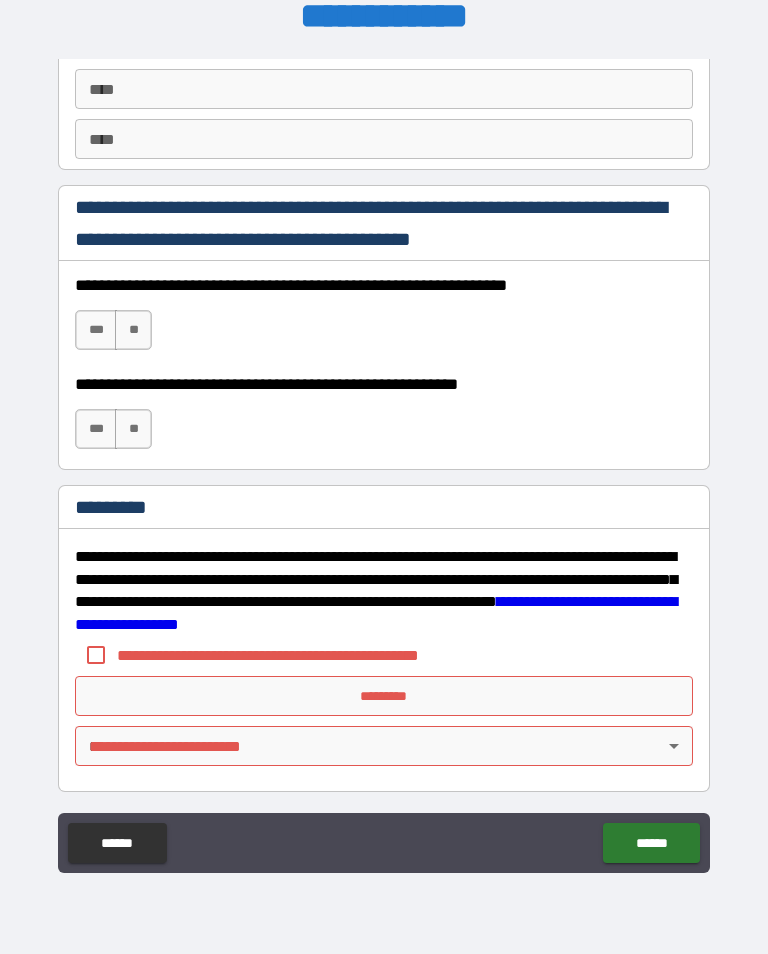 type on "**********" 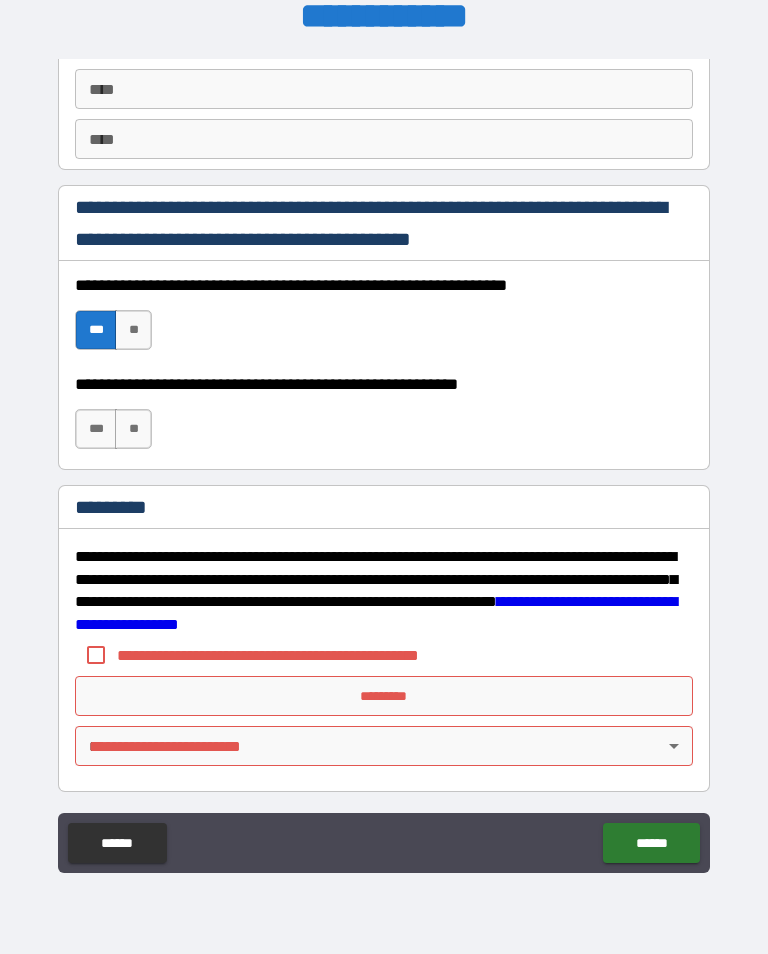 click on "***" at bounding box center (96, 429) 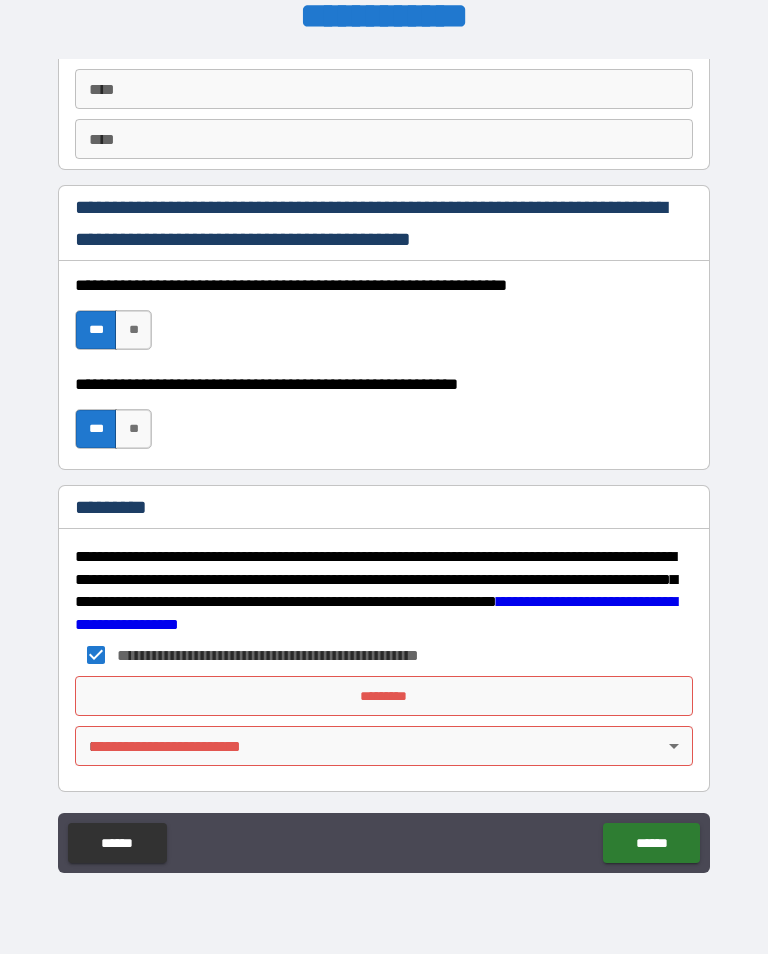 click on "*********" at bounding box center [384, 696] 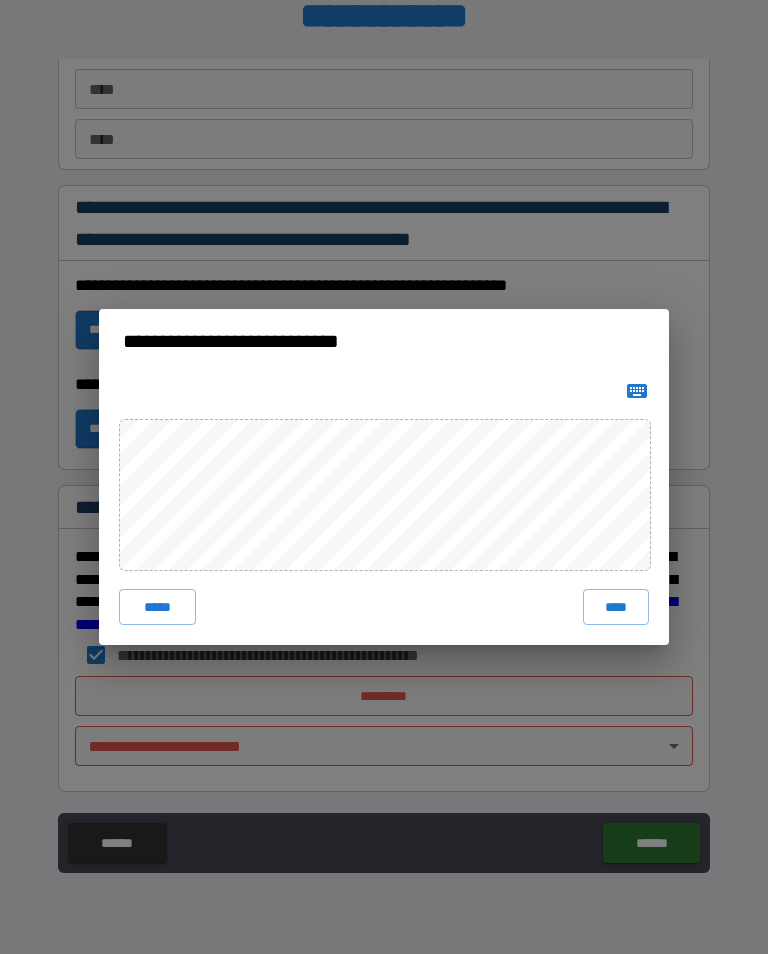 click on "****" at bounding box center [616, 607] 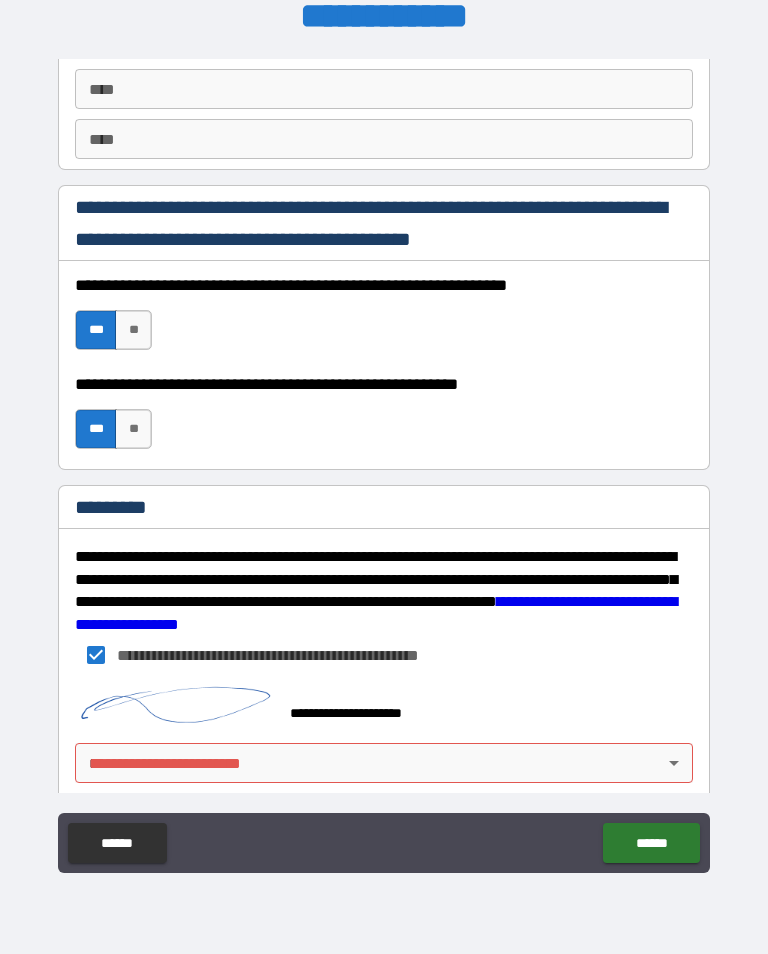 click on "**********" at bounding box center (384, 461) 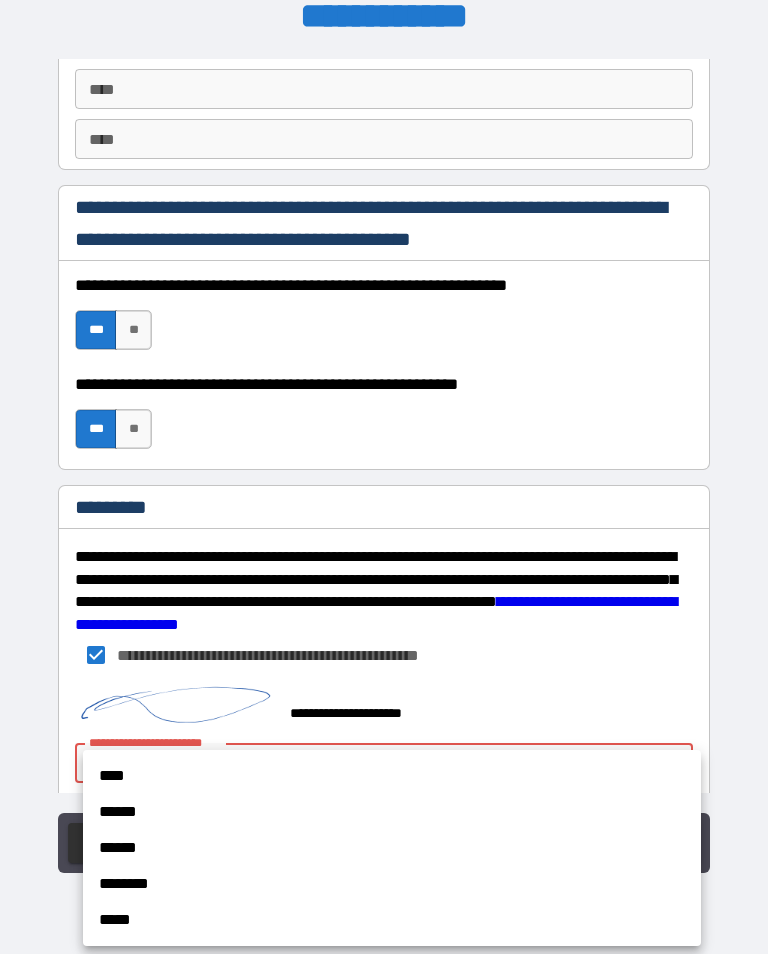 click on "****" at bounding box center [392, 776] 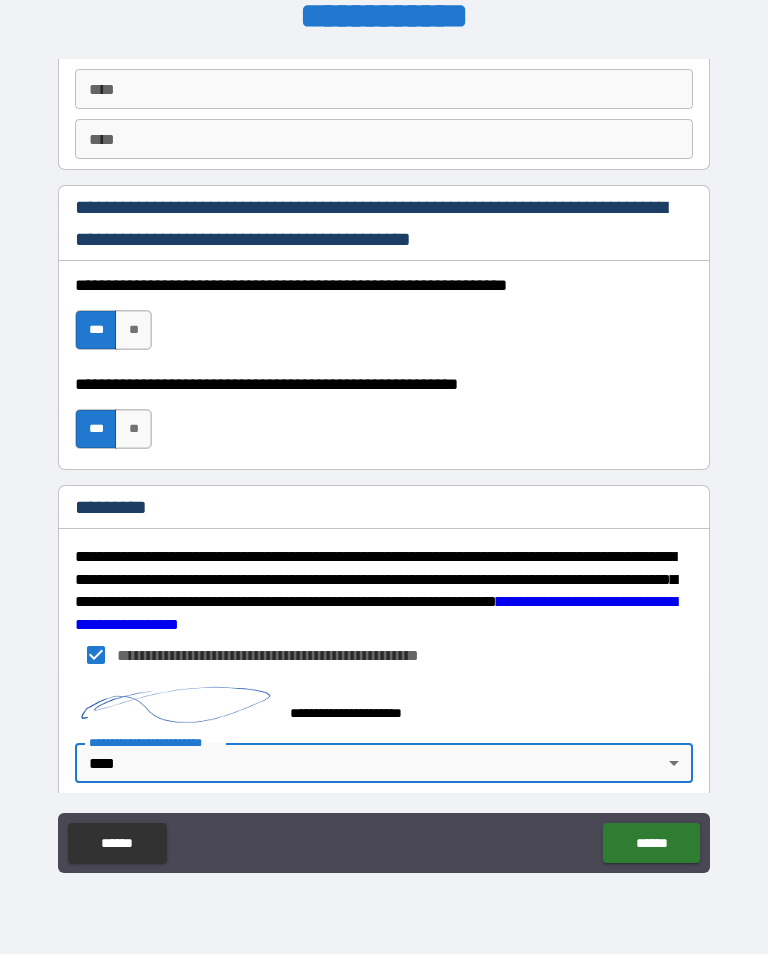 type on "*" 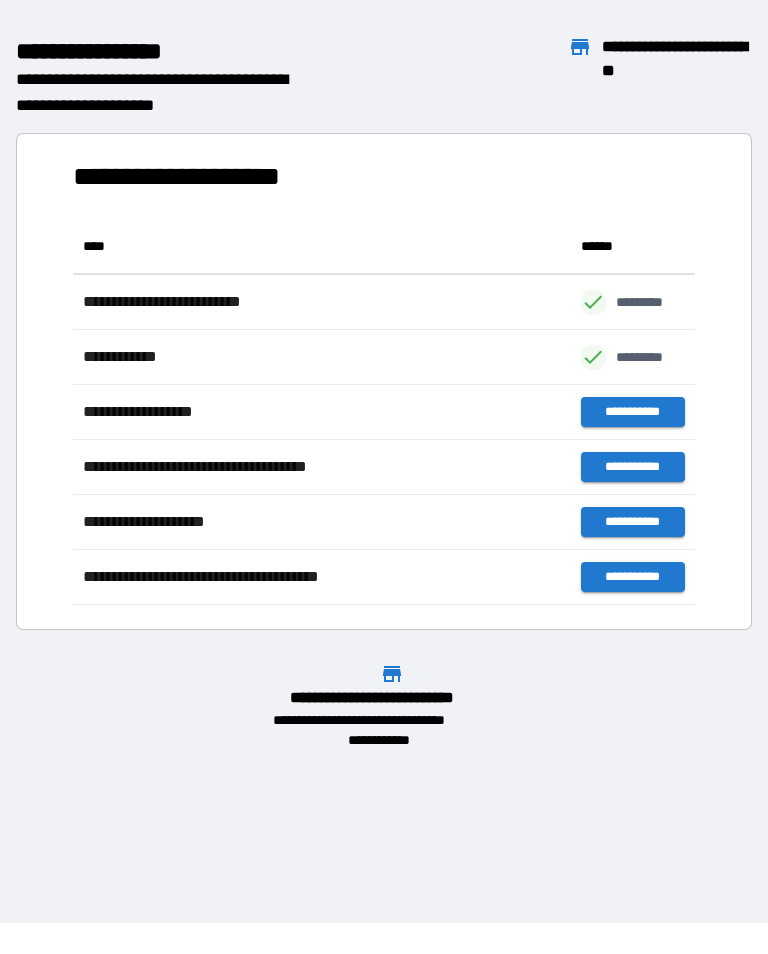 scroll, scrollTop: 1, scrollLeft: 1, axis: both 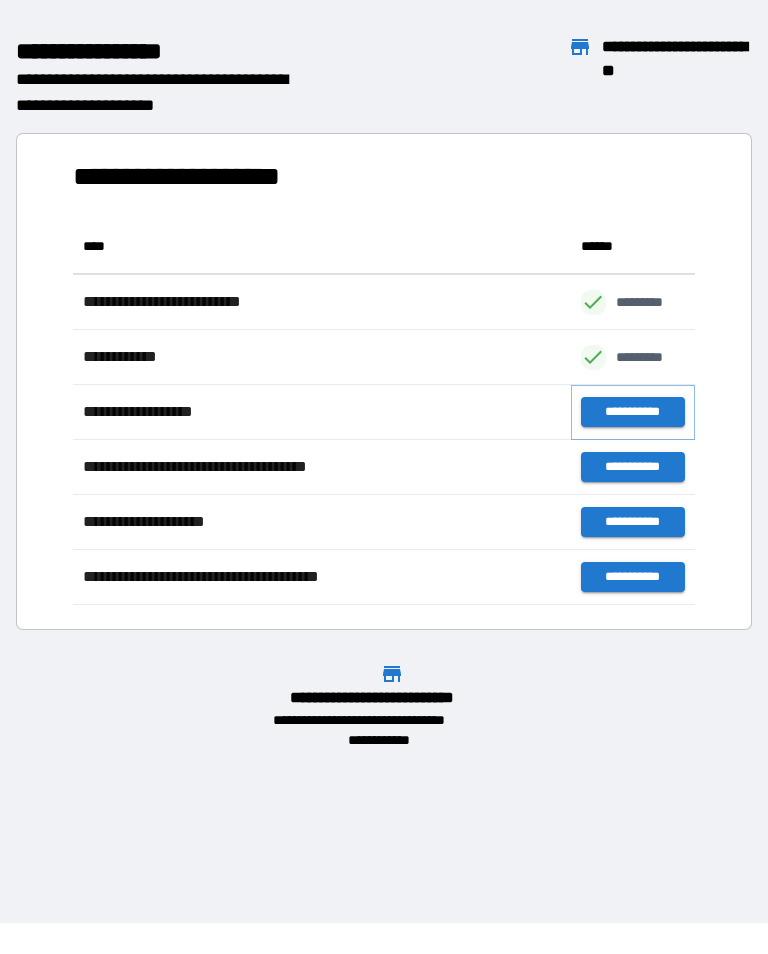 click on "**********" at bounding box center (633, 412) 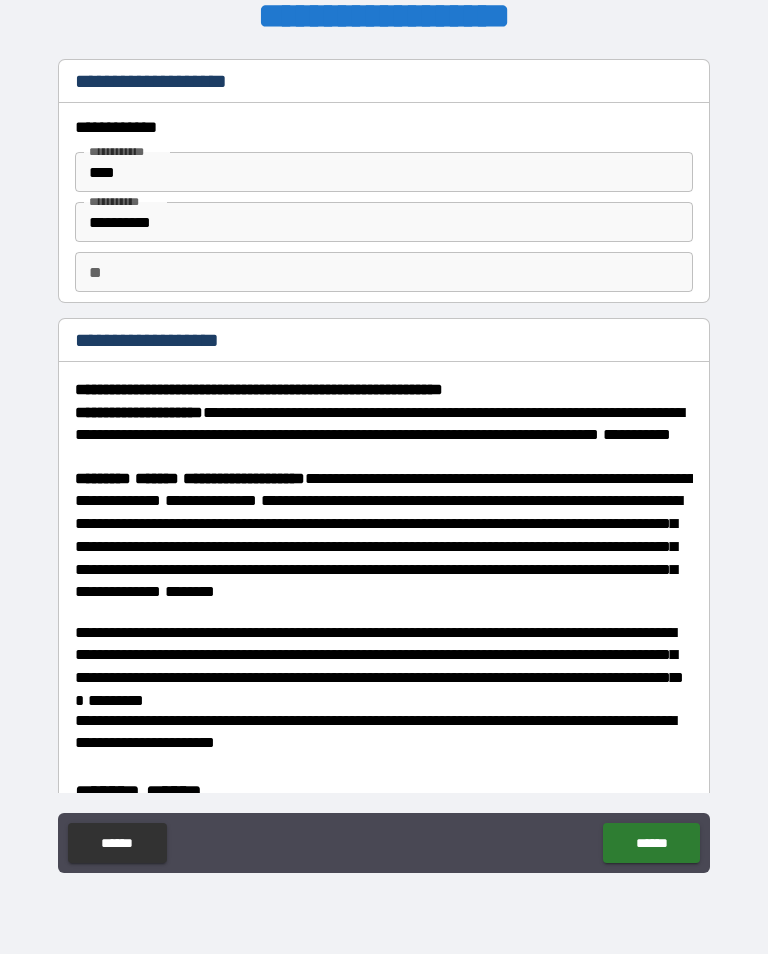 scroll, scrollTop: 1, scrollLeft: 0, axis: vertical 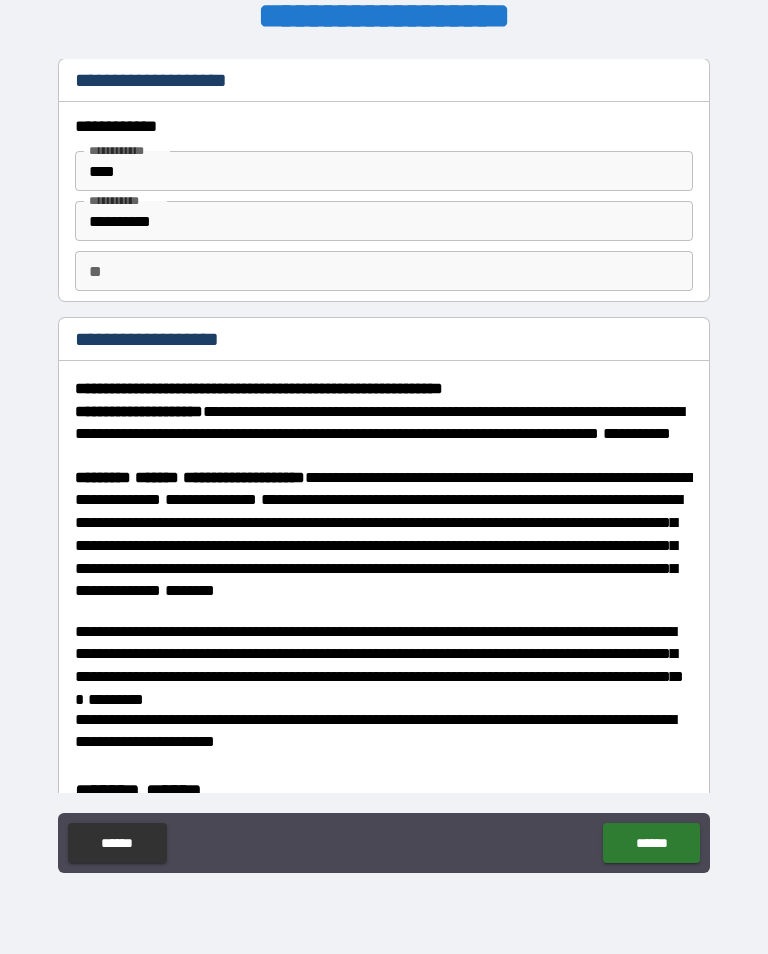 click on "**" at bounding box center (384, 271) 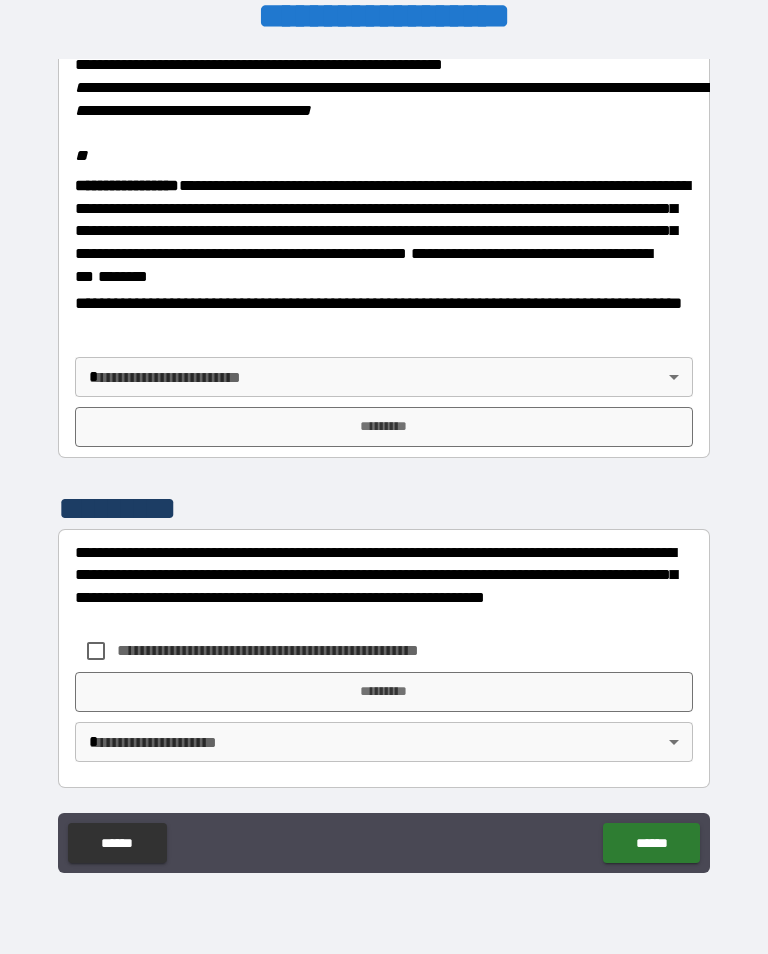scroll, scrollTop: 2448, scrollLeft: 0, axis: vertical 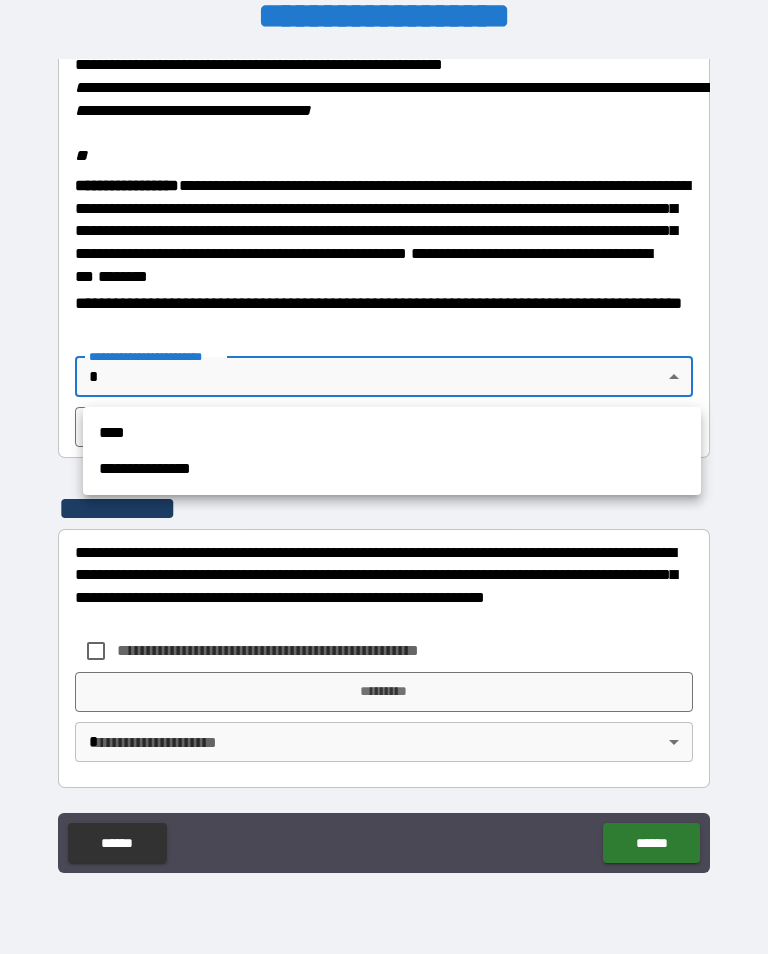 click on "****" at bounding box center [392, 433] 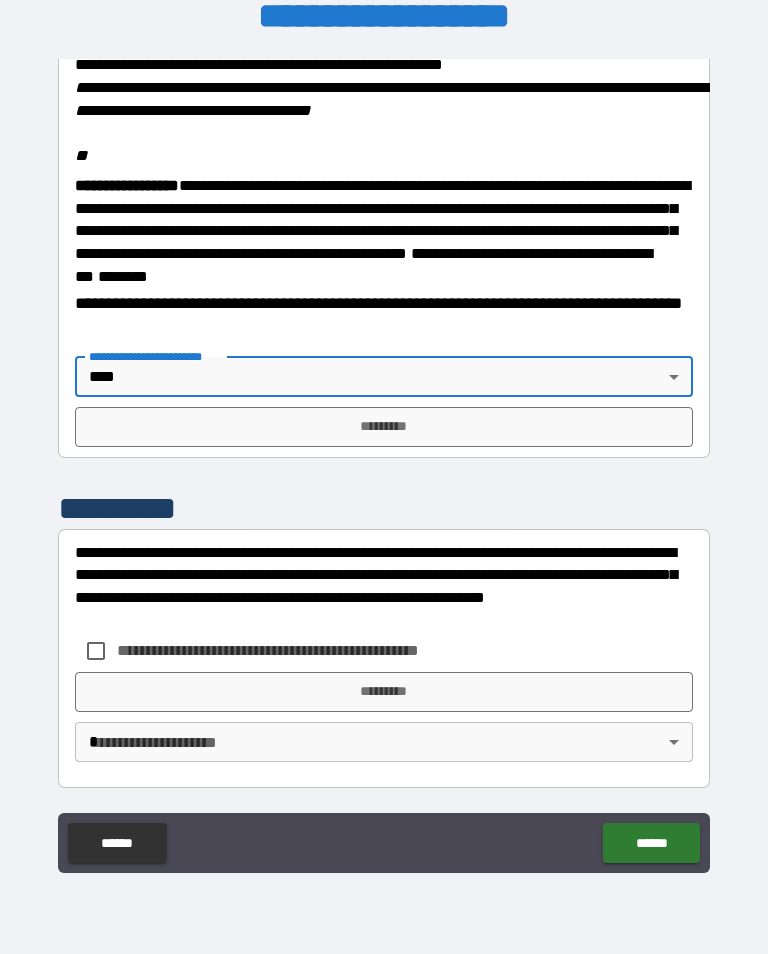 click on "*********" at bounding box center [384, 427] 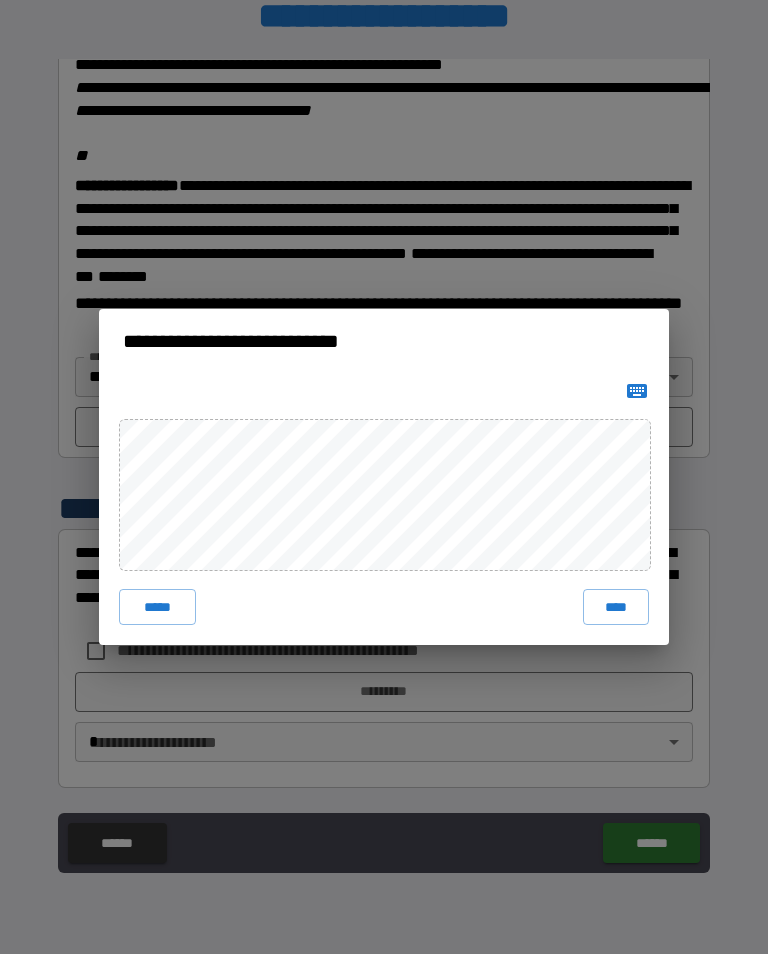click on "****" at bounding box center [616, 607] 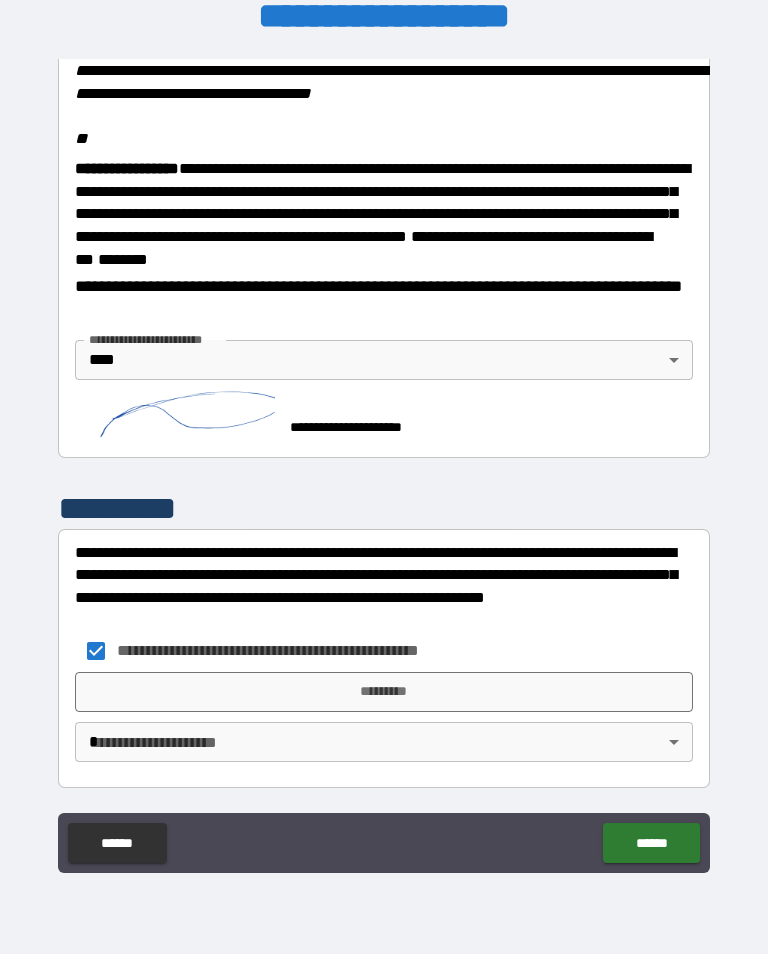 scroll, scrollTop: 2465, scrollLeft: 0, axis: vertical 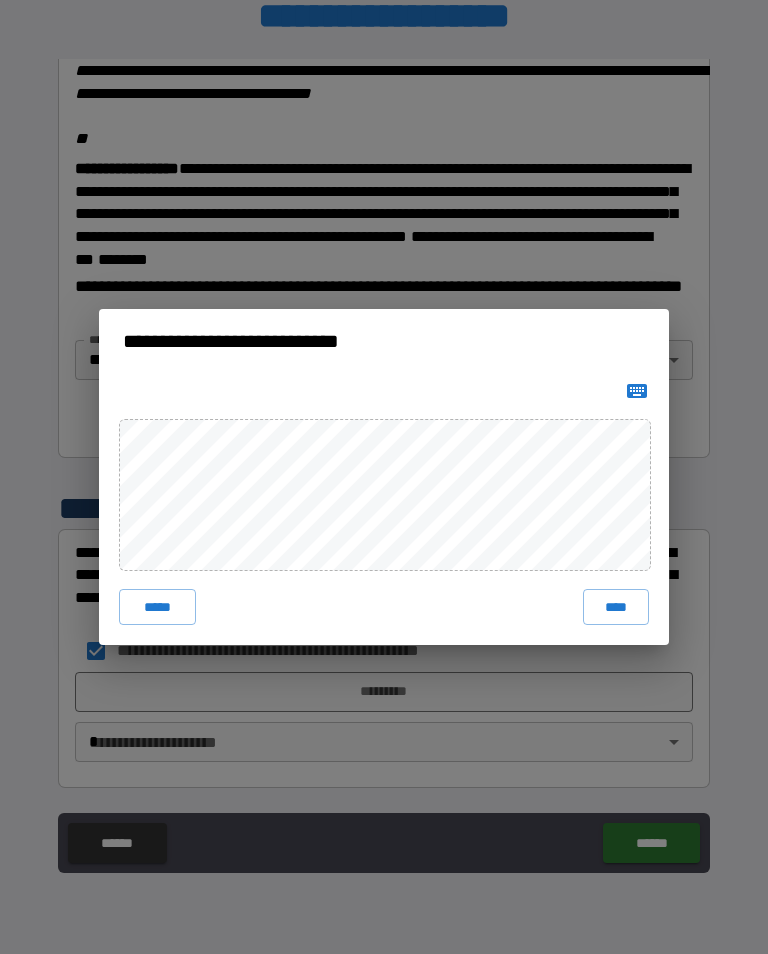 click on "****" at bounding box center [616, 607] 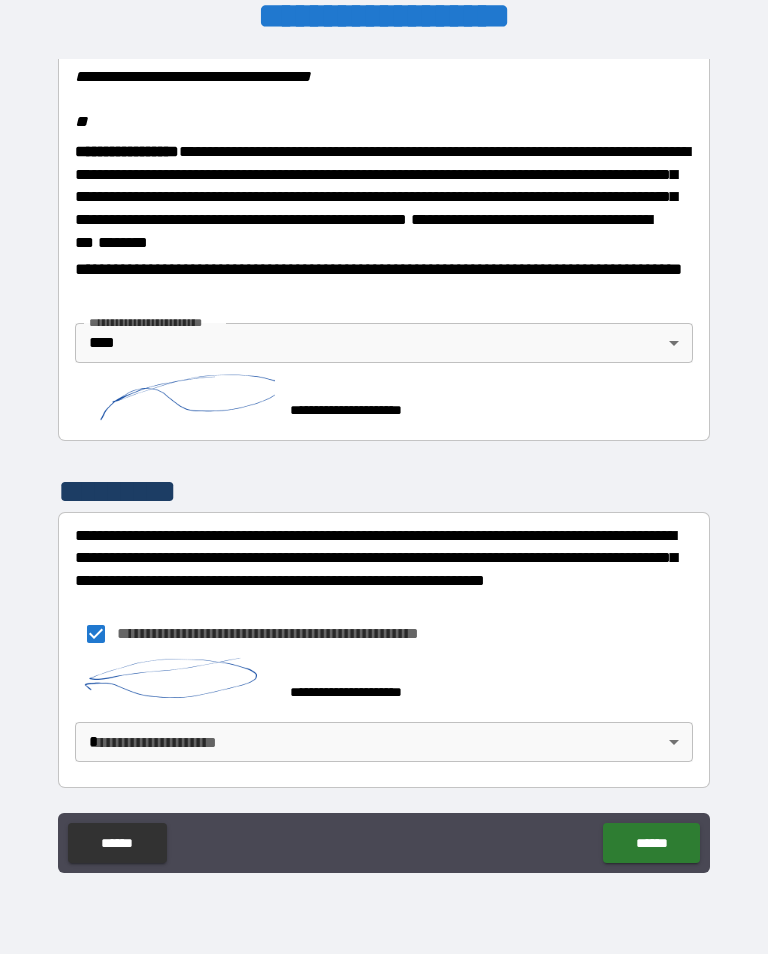 click on "**********" at bounding box center [384, 461] 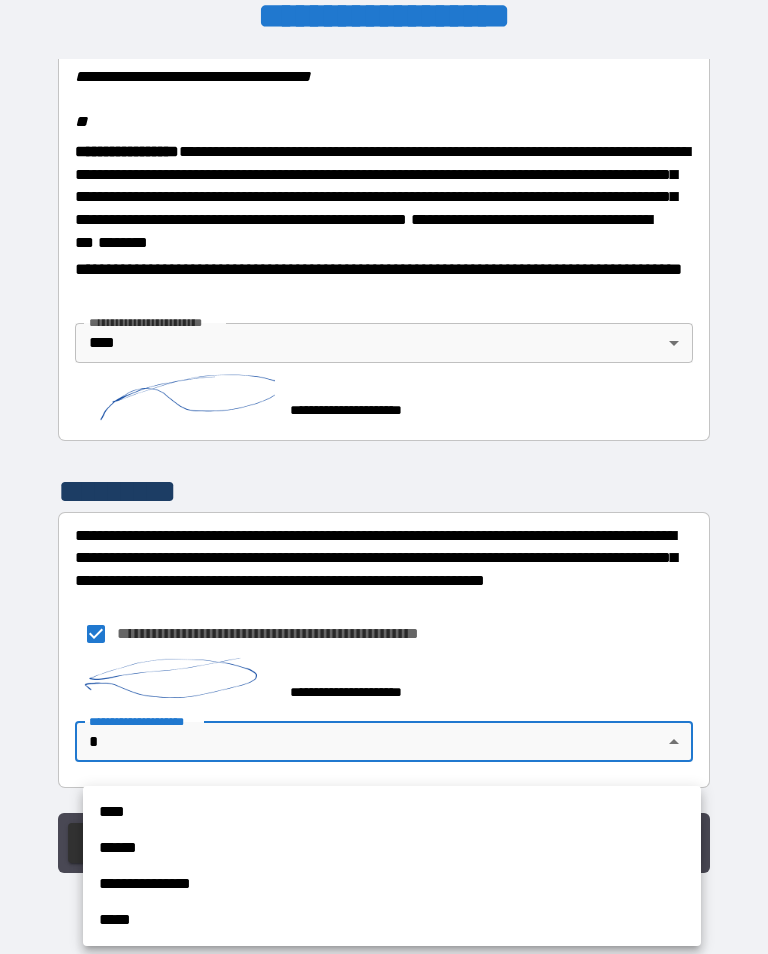 click on "****" at bounding box center [392, 812] 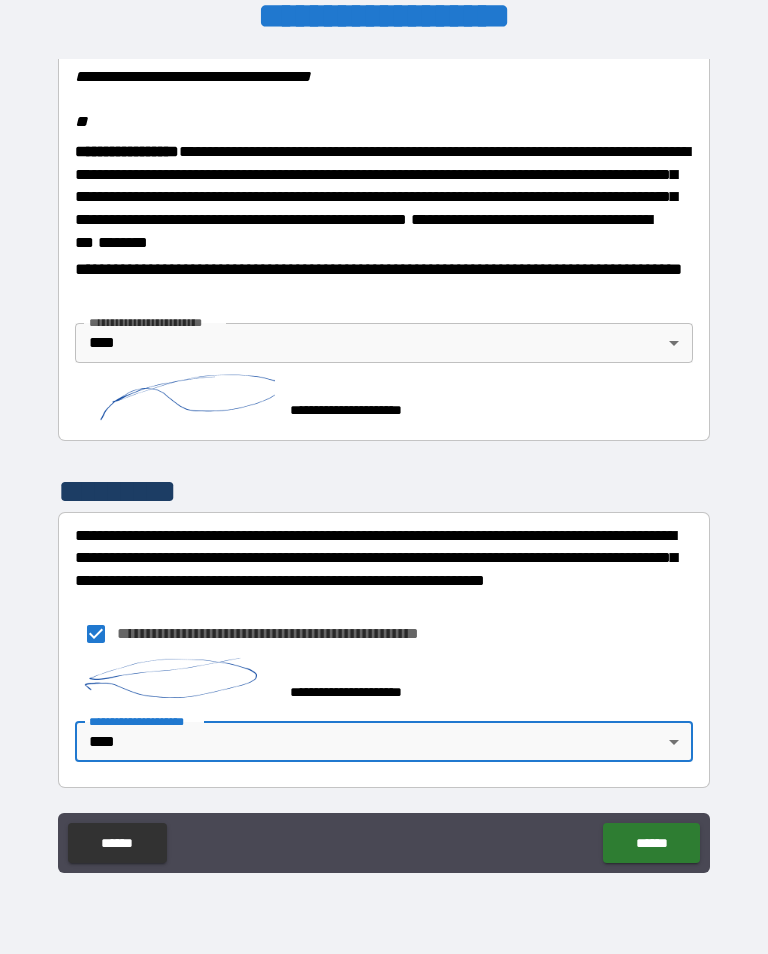 scroll, scrollTop: 0, scrollLeft: 0, axis: both 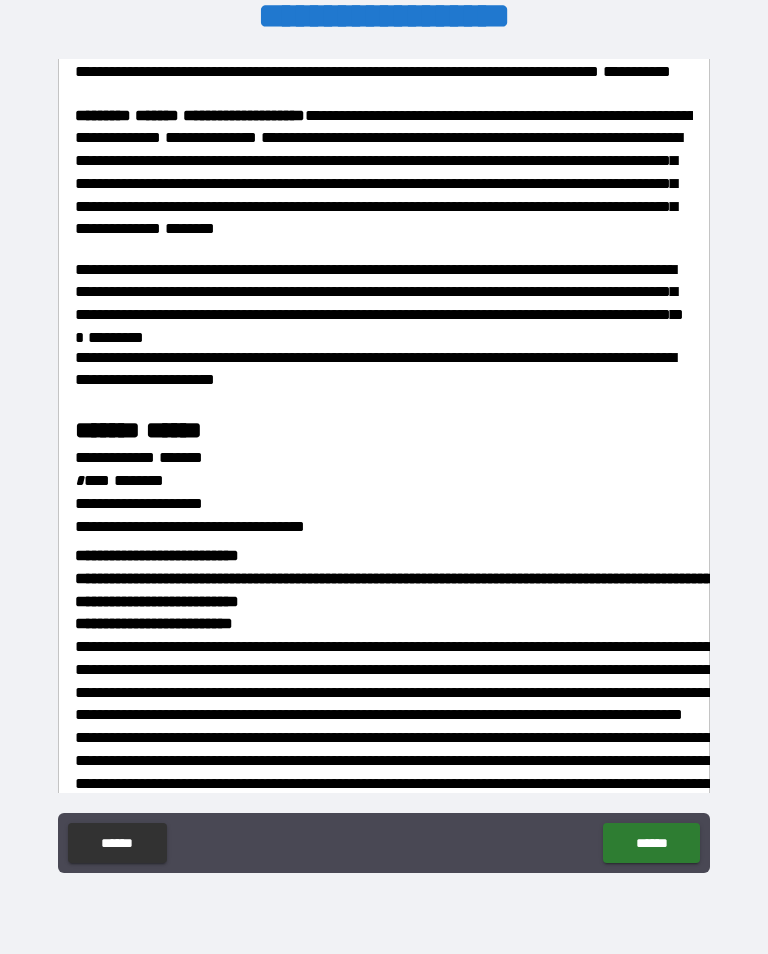 click on "******" at bounding box center (651, 843) 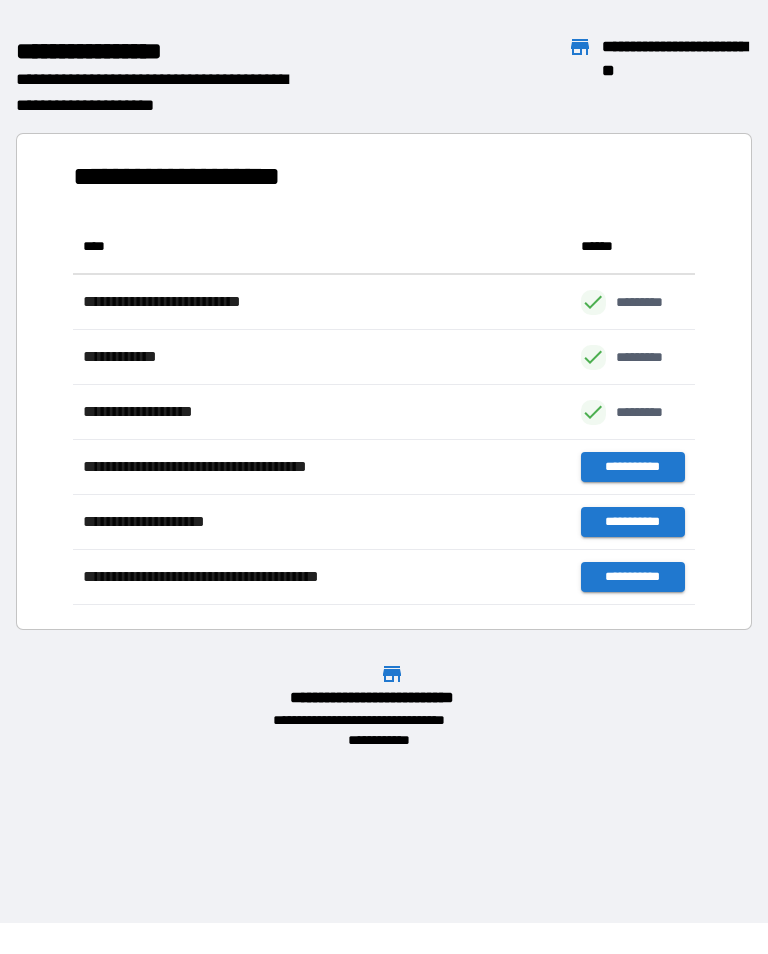 scroll, scrollTop: 386, scrollLeft: 622, axis: both 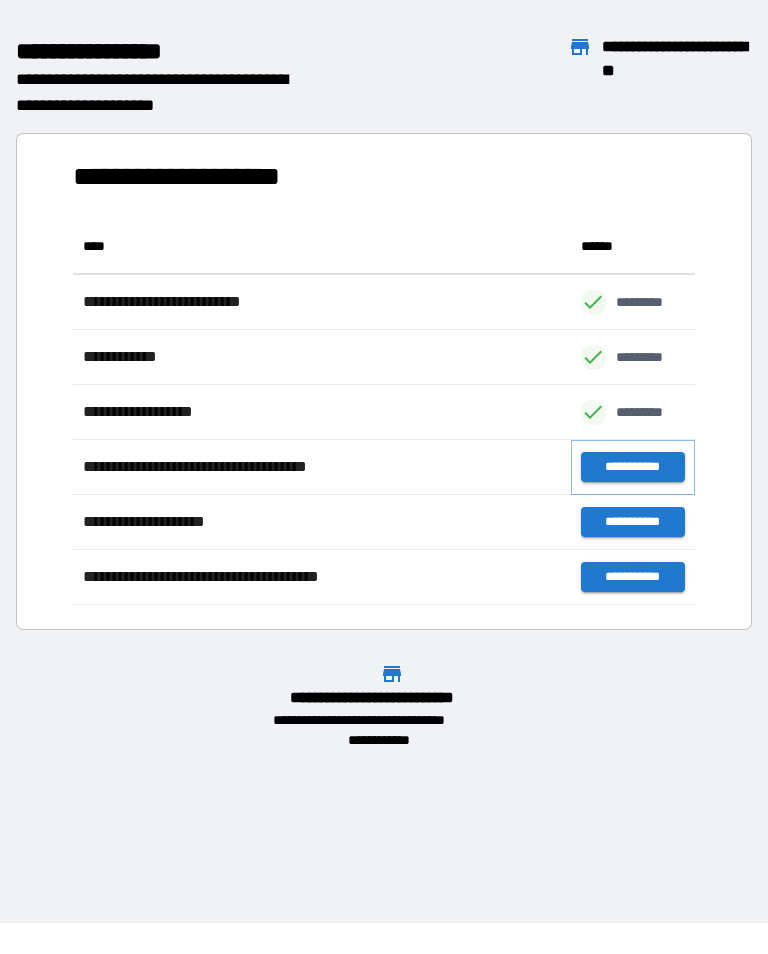click on "**********" at bounding box center (633, 467) 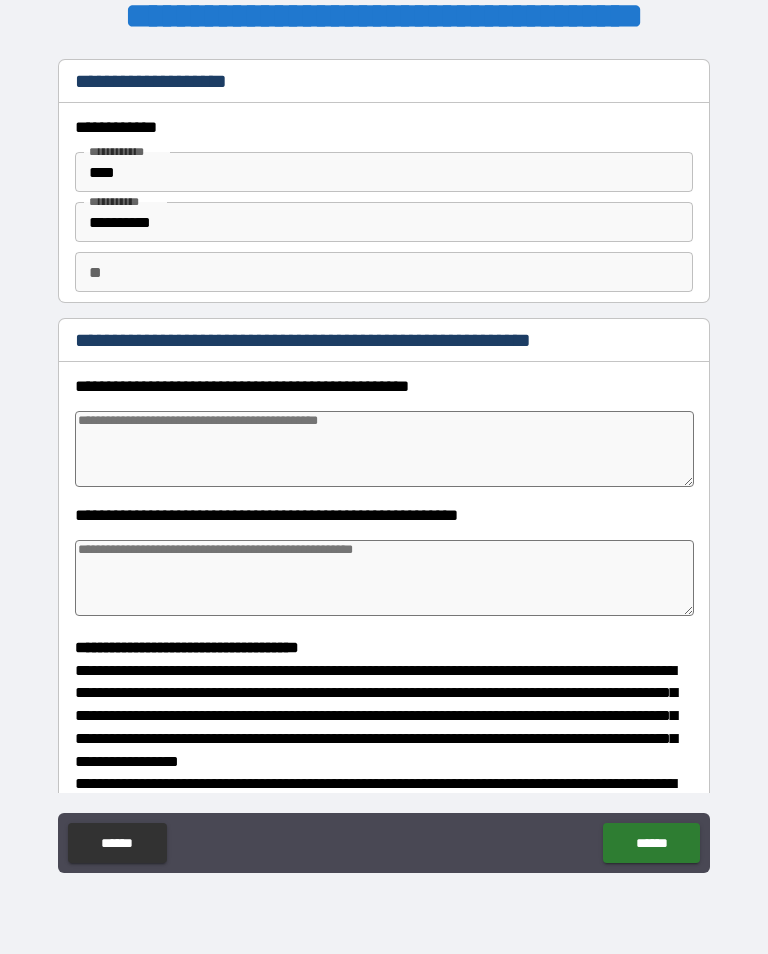 type on "*" 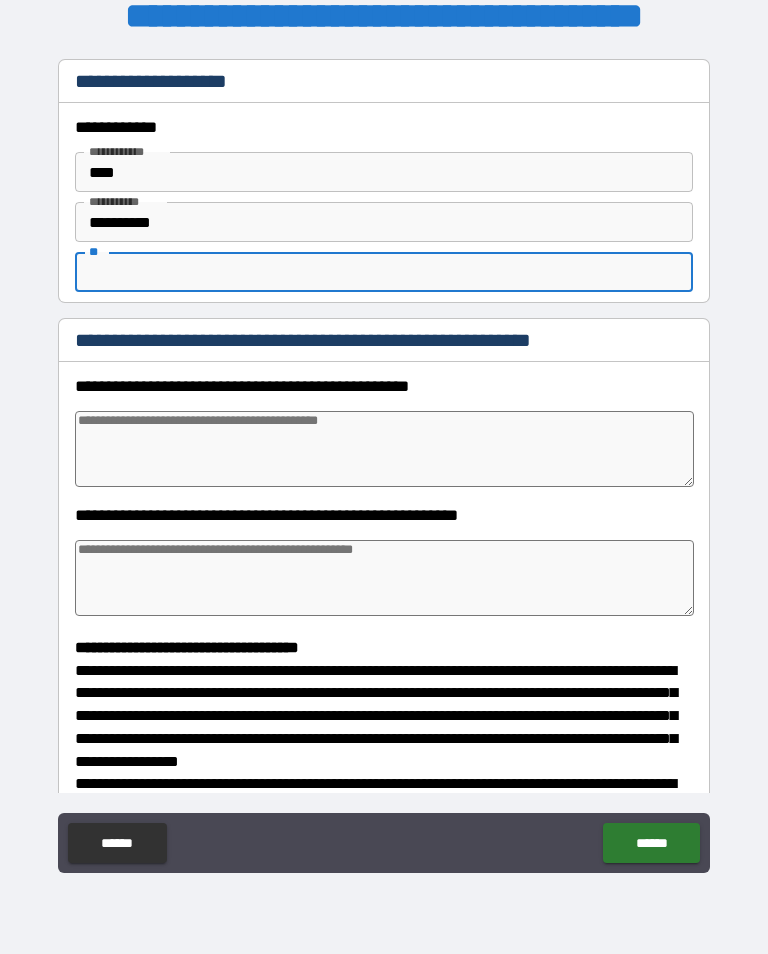 type on "*" 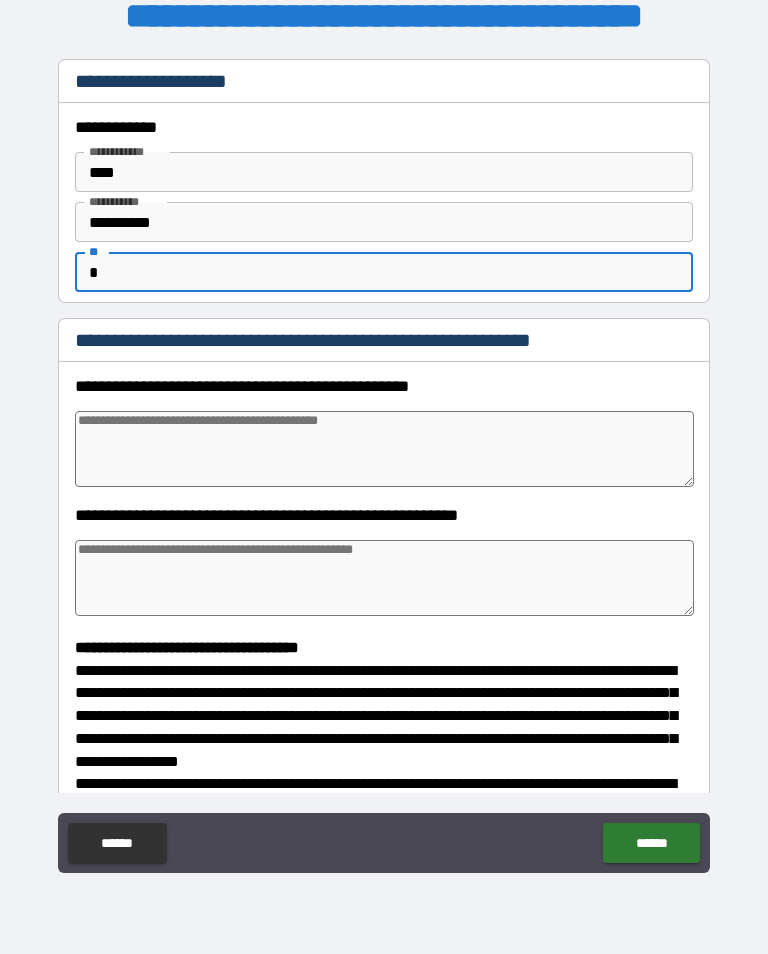 type on "*" 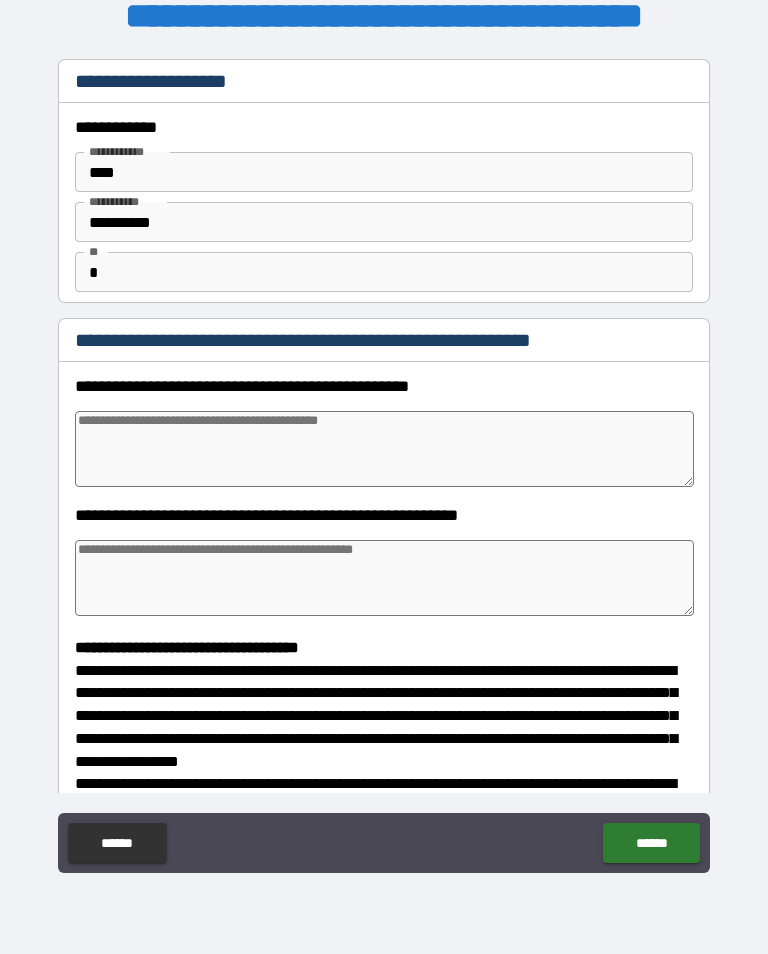 type on "*" 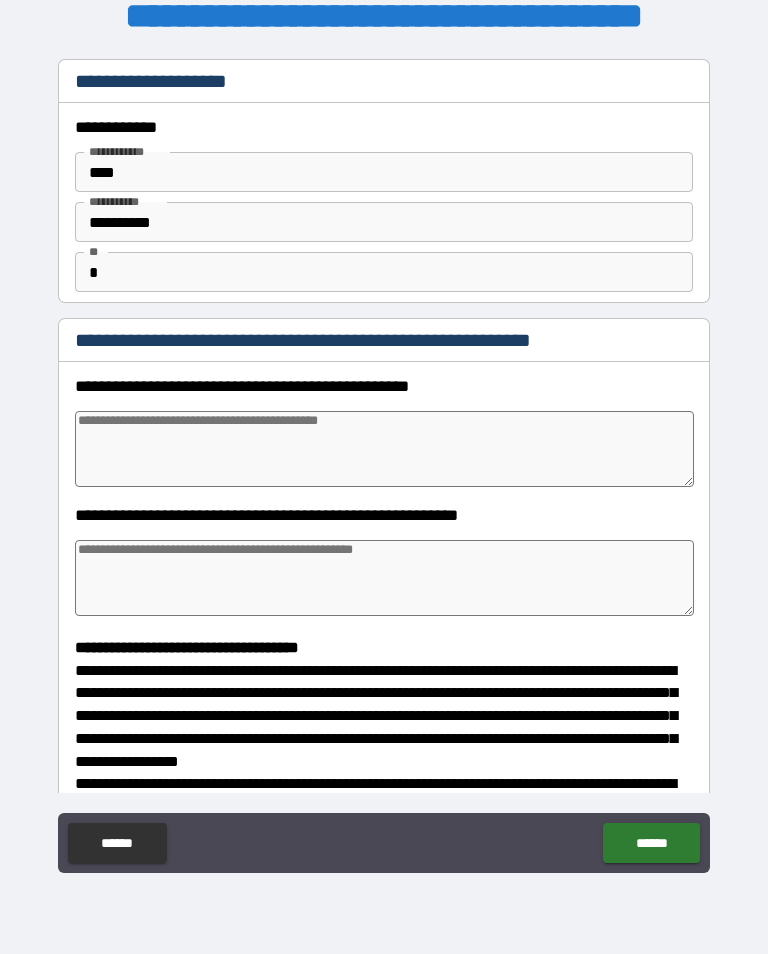type on "*" 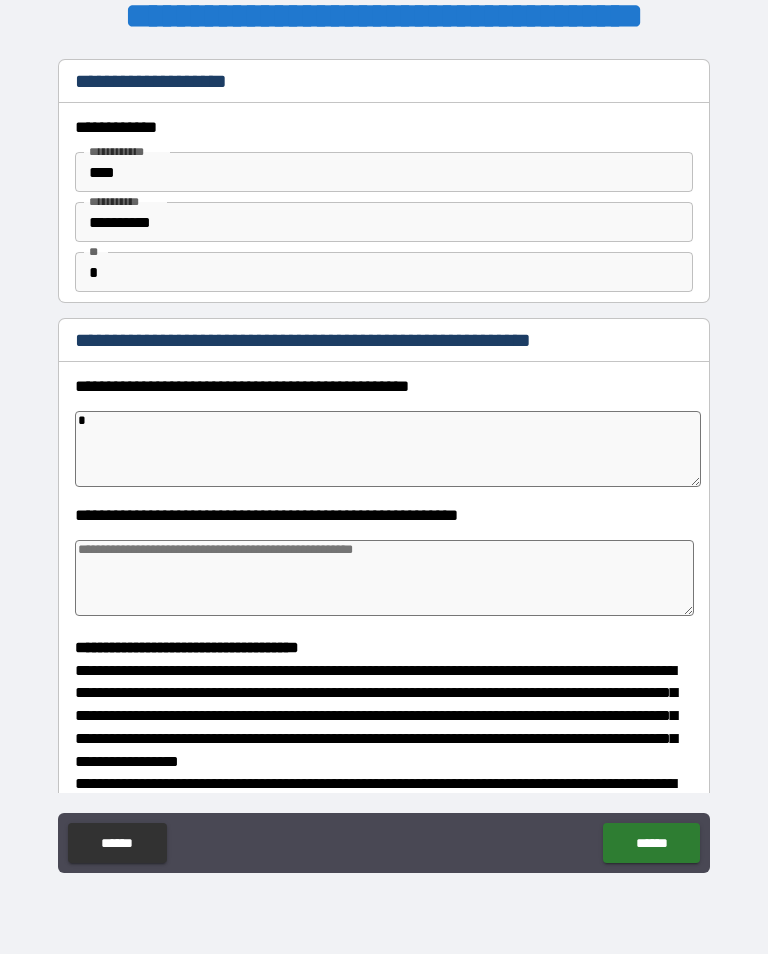 type on "**" 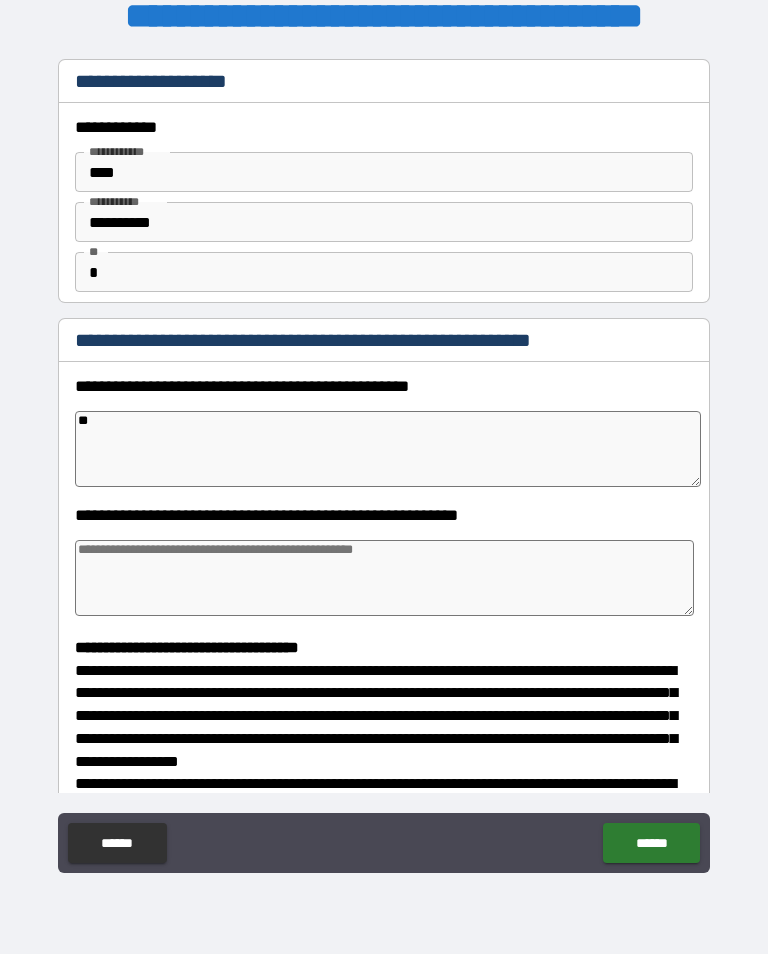 type on "*" 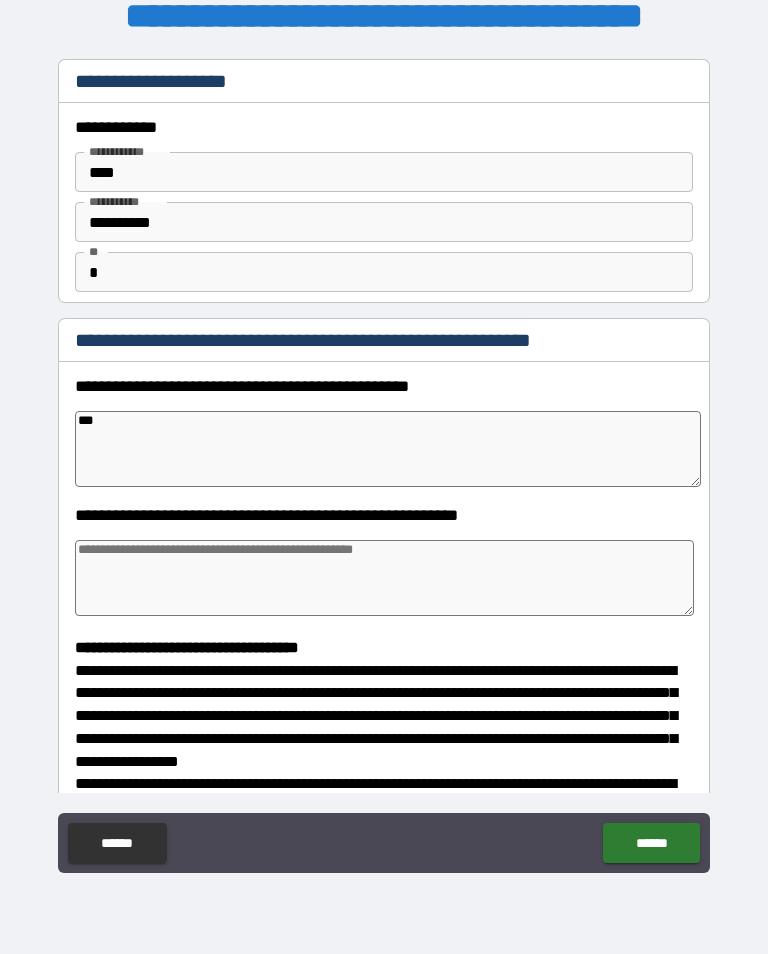 type on "*" 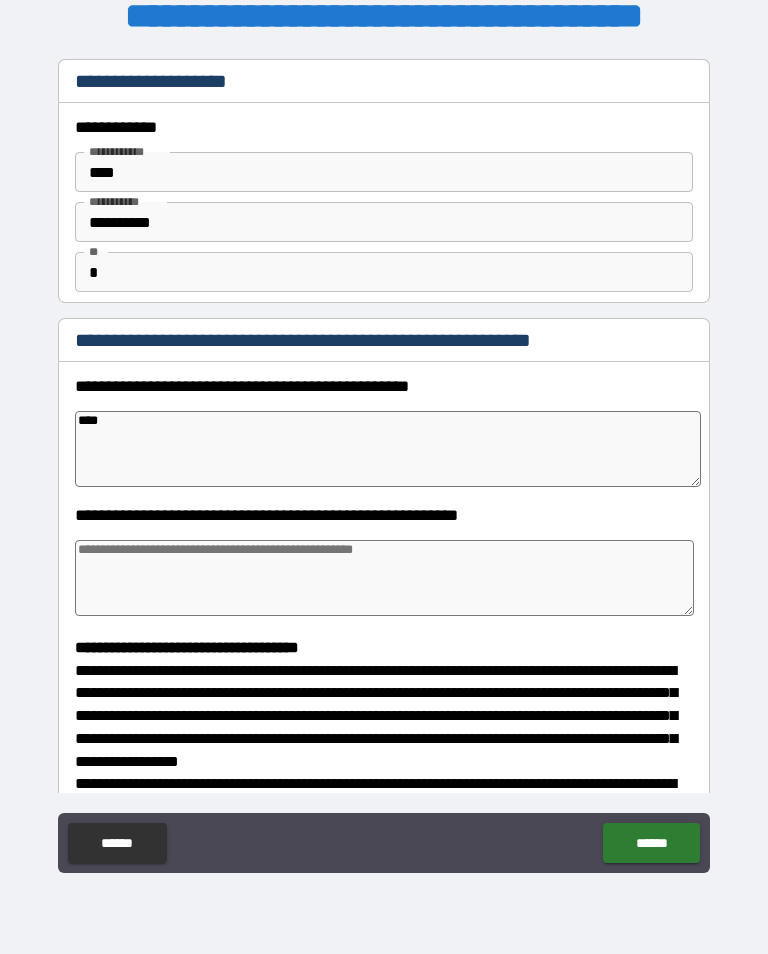 type on "*" 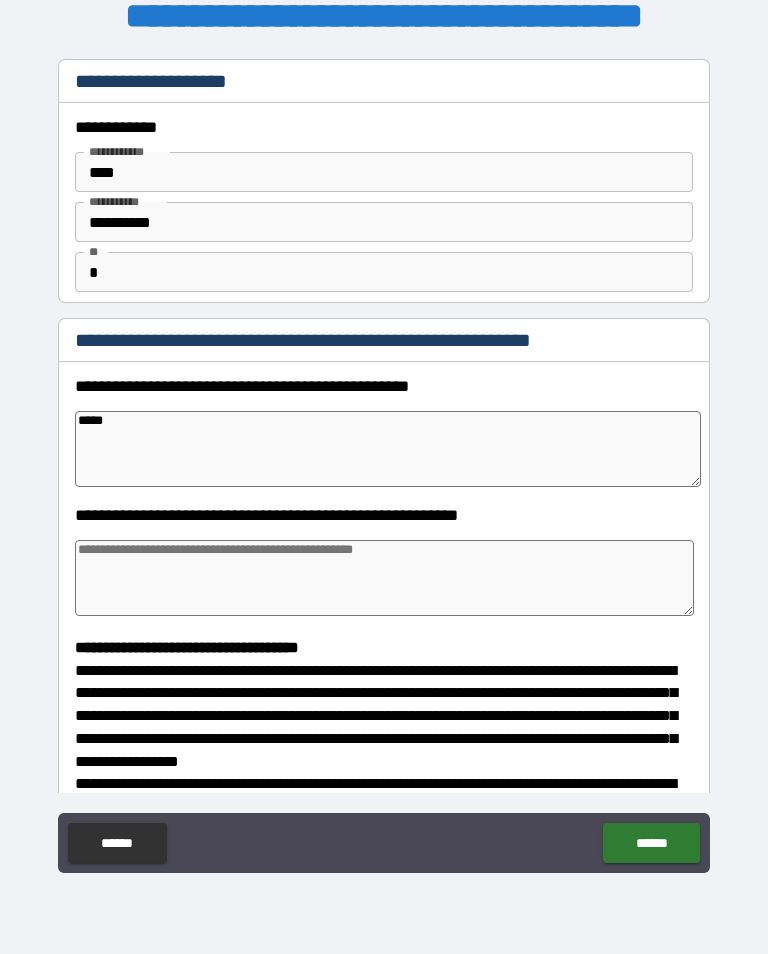 type on "*" 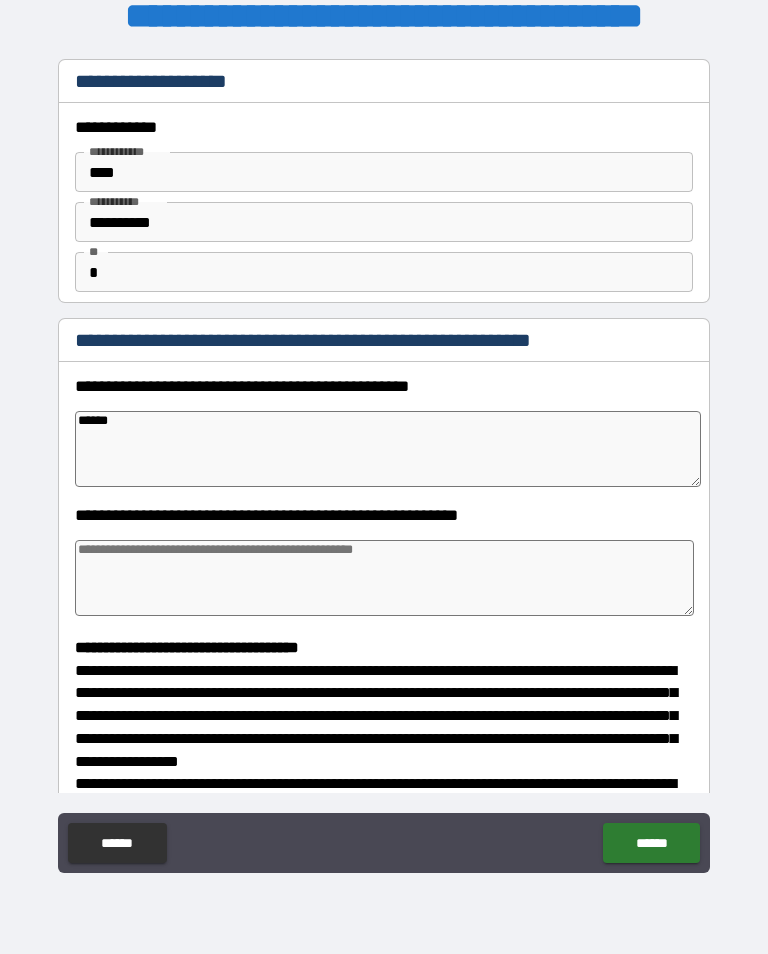 type on "*" 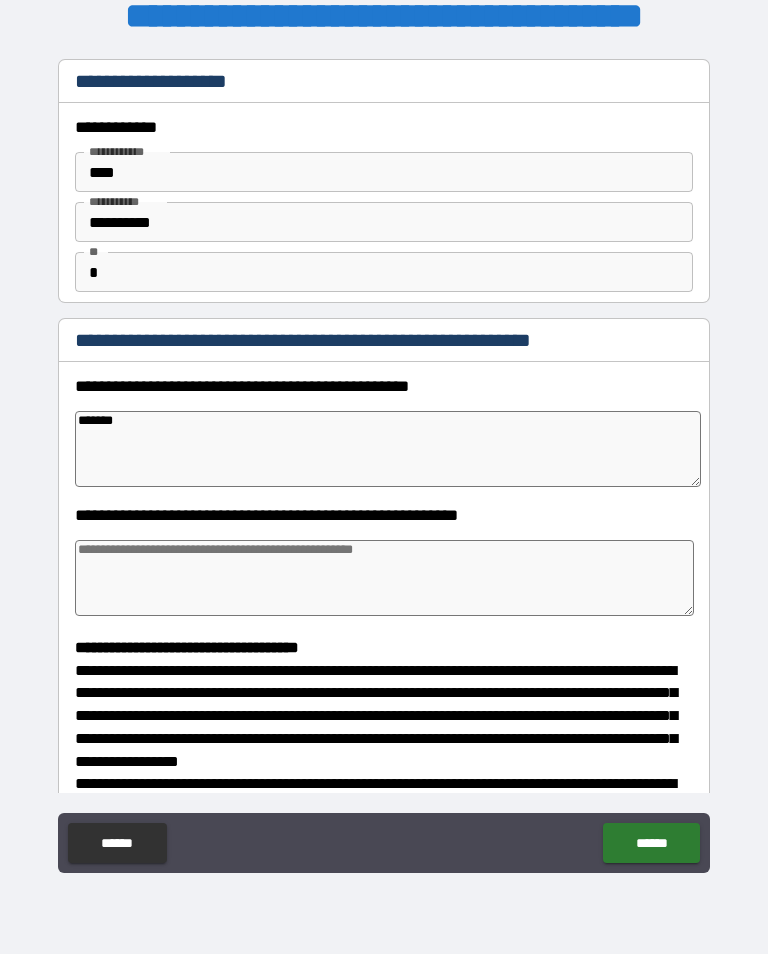 type on "*" 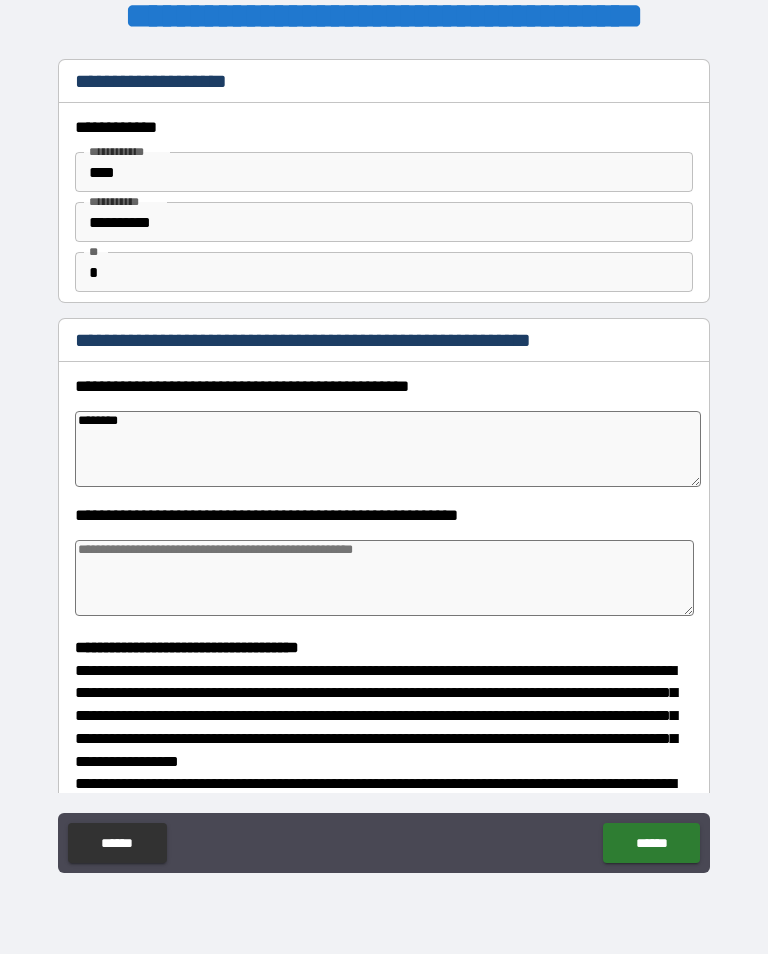 type on "*" 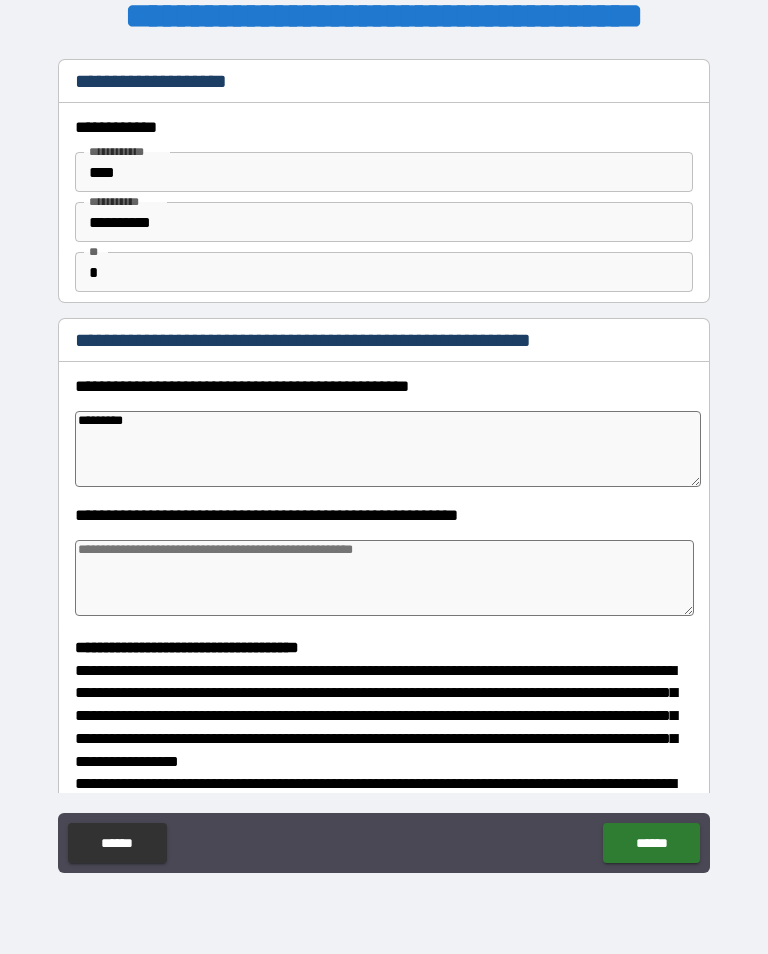 type on "*" 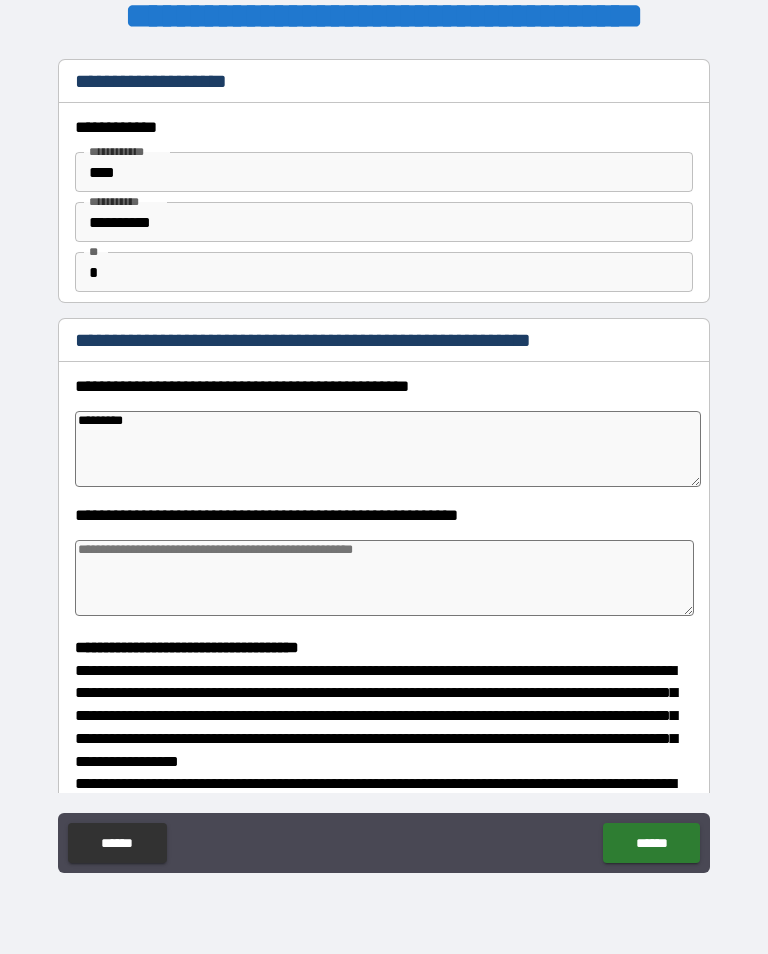 type on "********" 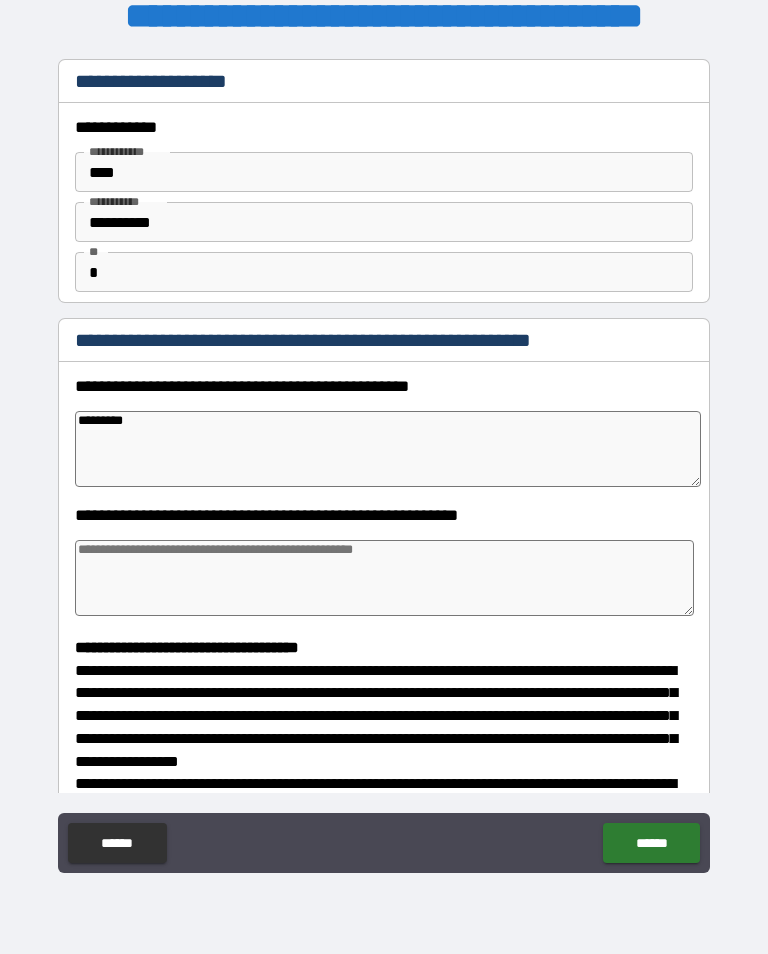 type on "*" 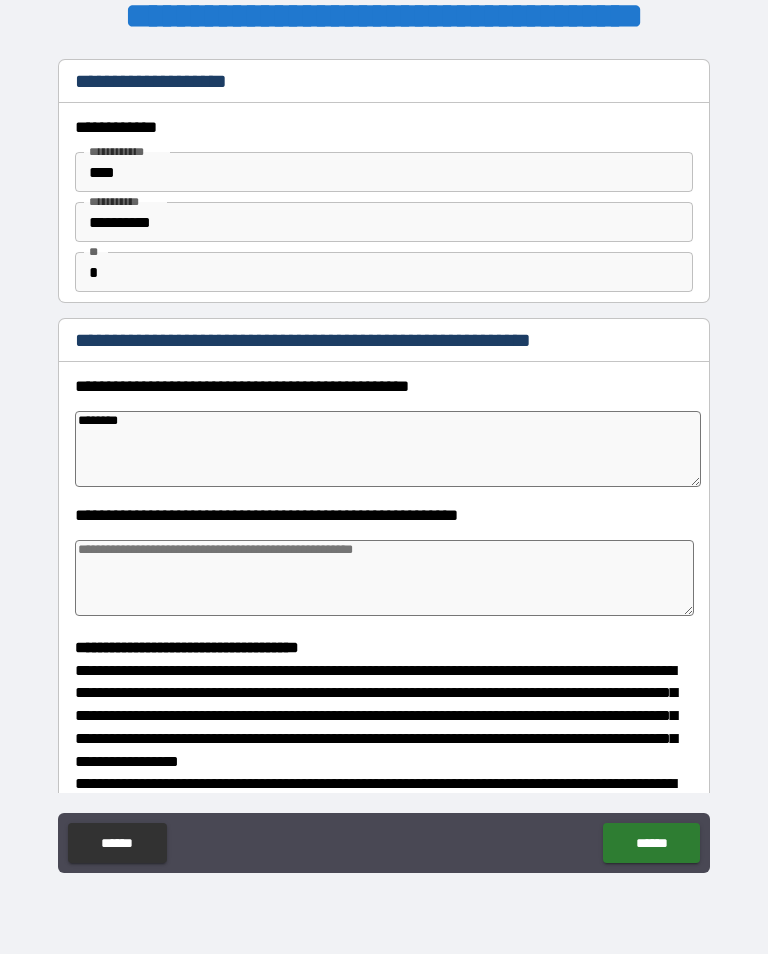 type on "********" 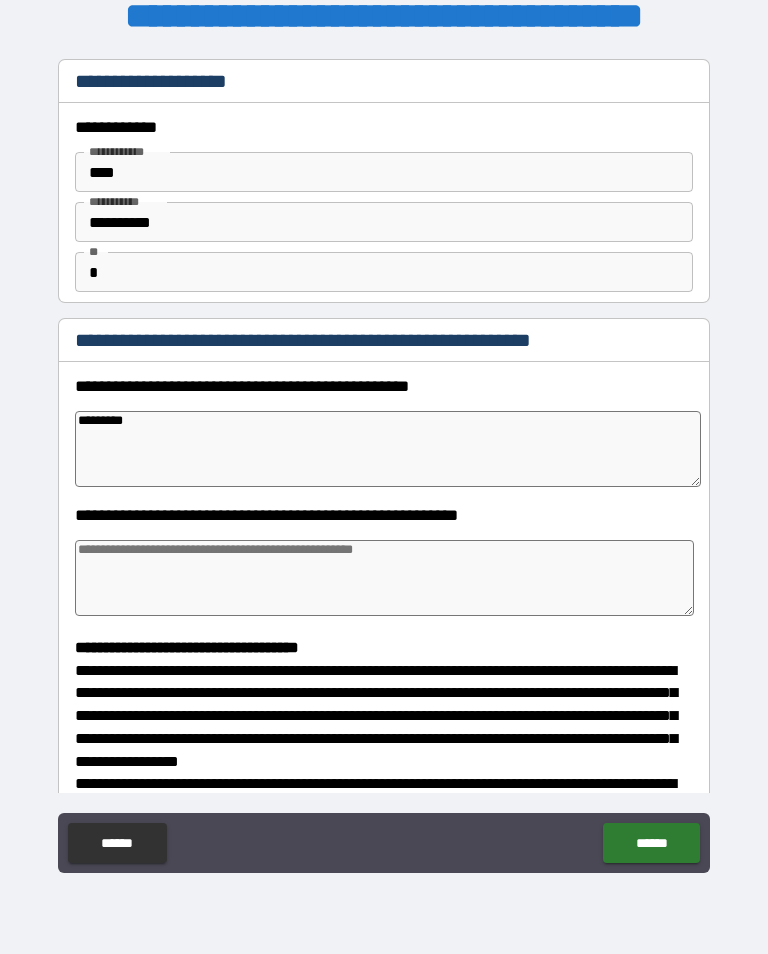 type on "*" 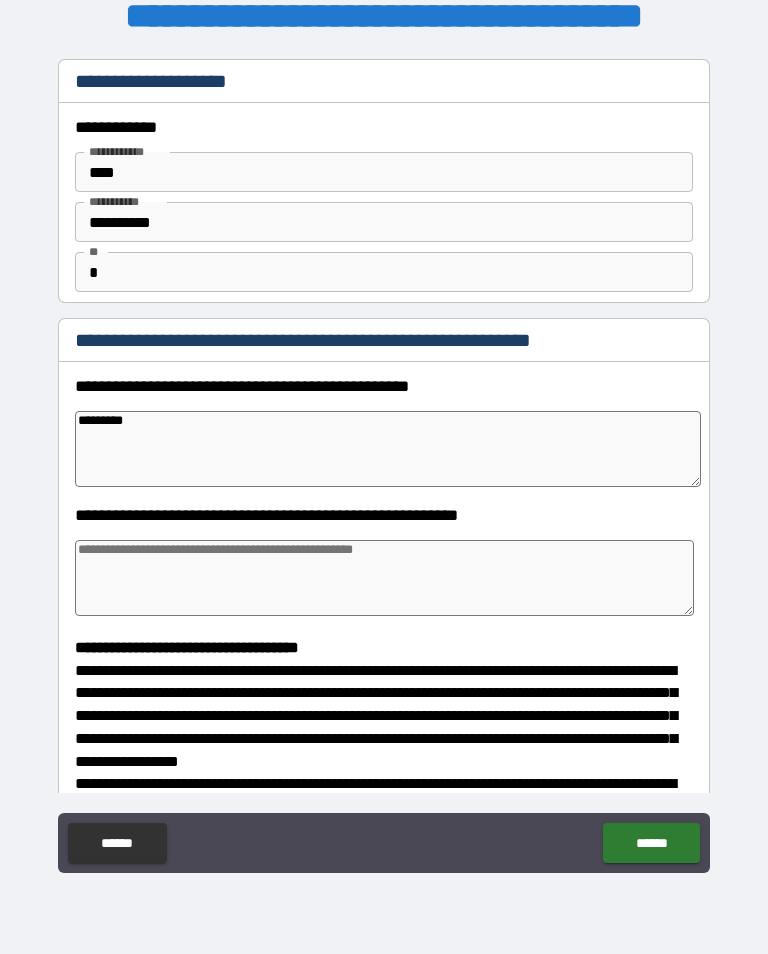 type on "********" 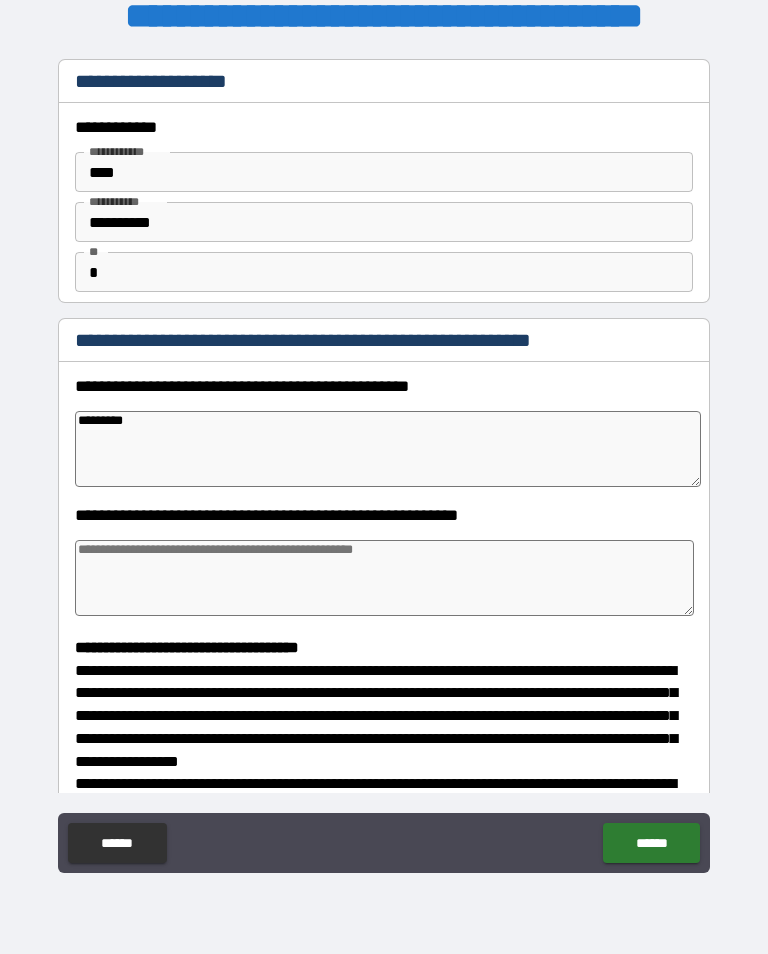 type on "*" 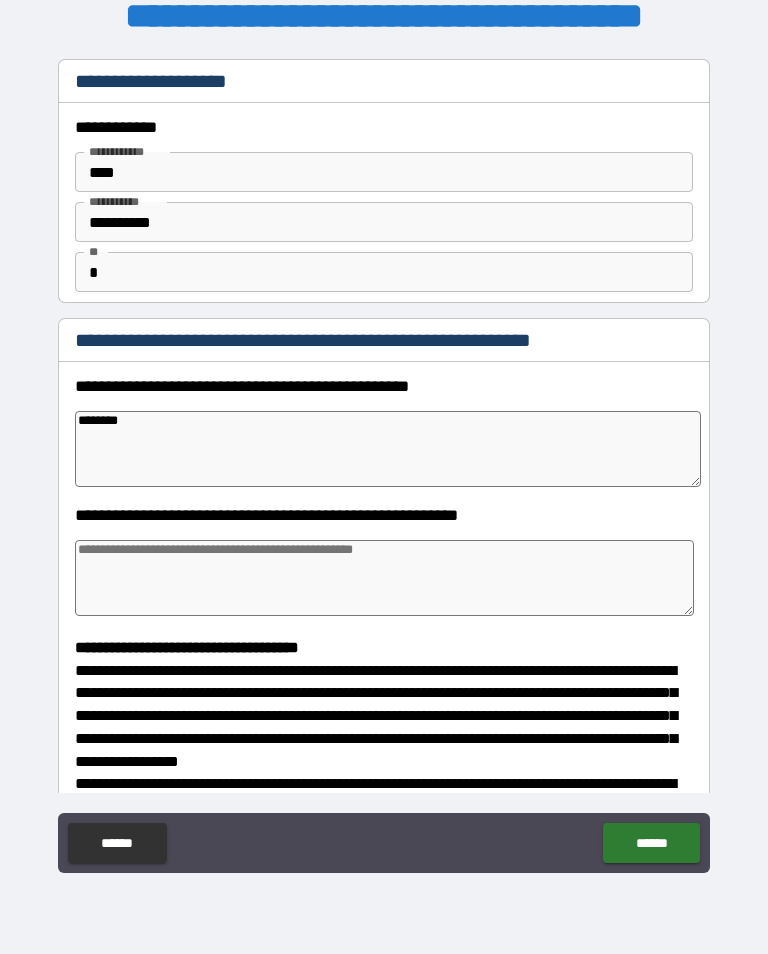 type on "*" 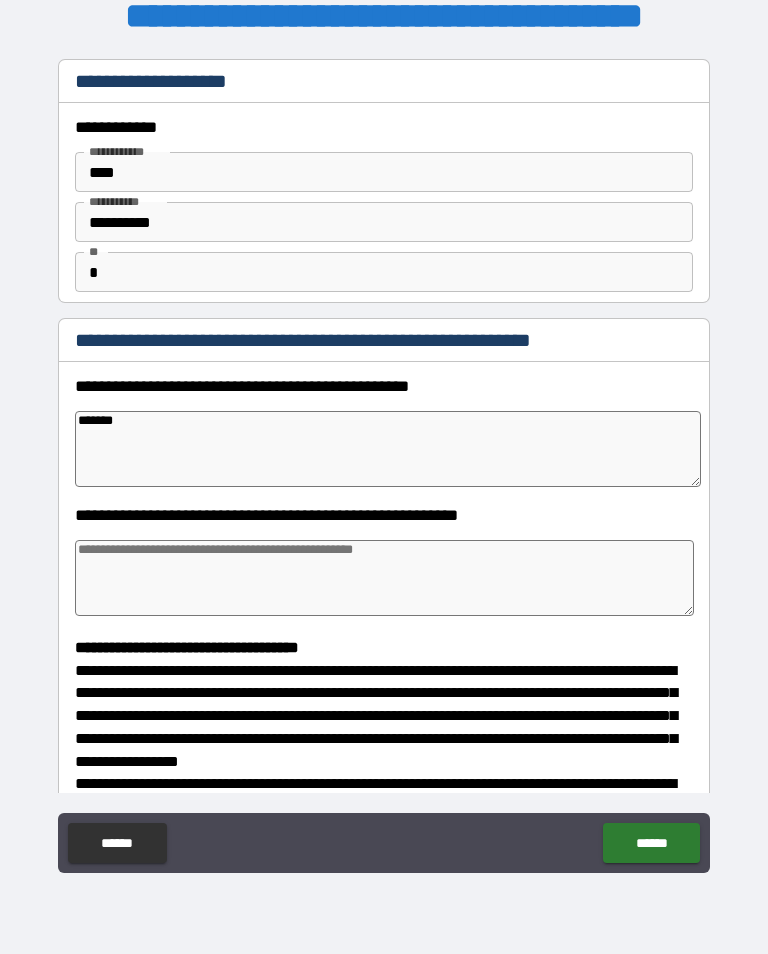 type on "*" 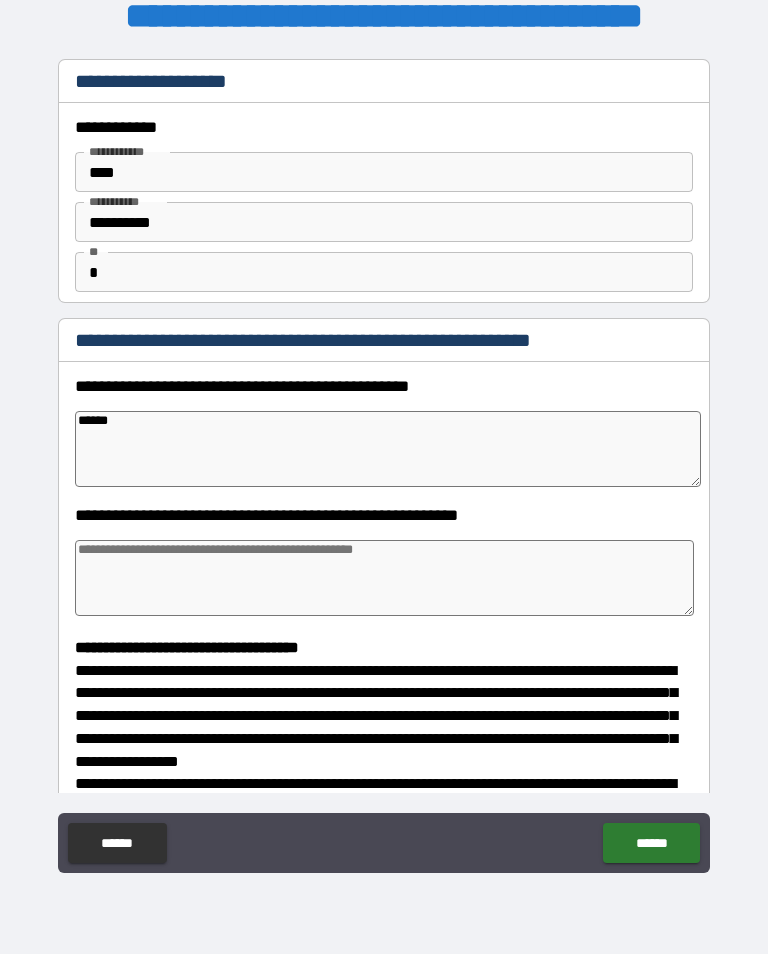type on "*" 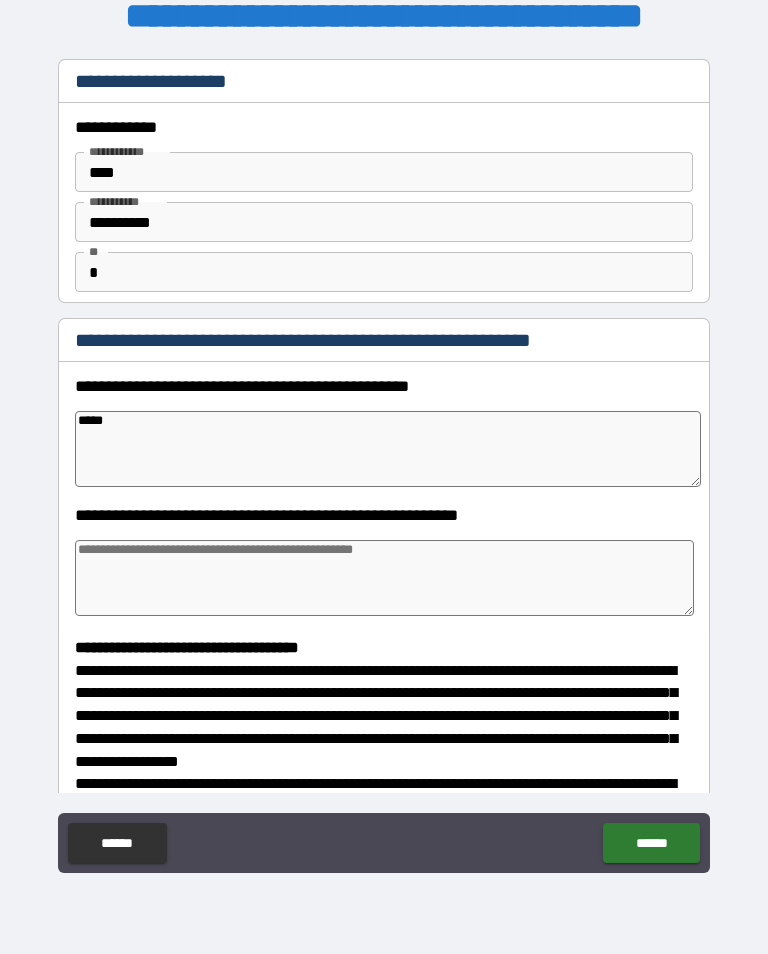 type on "*" 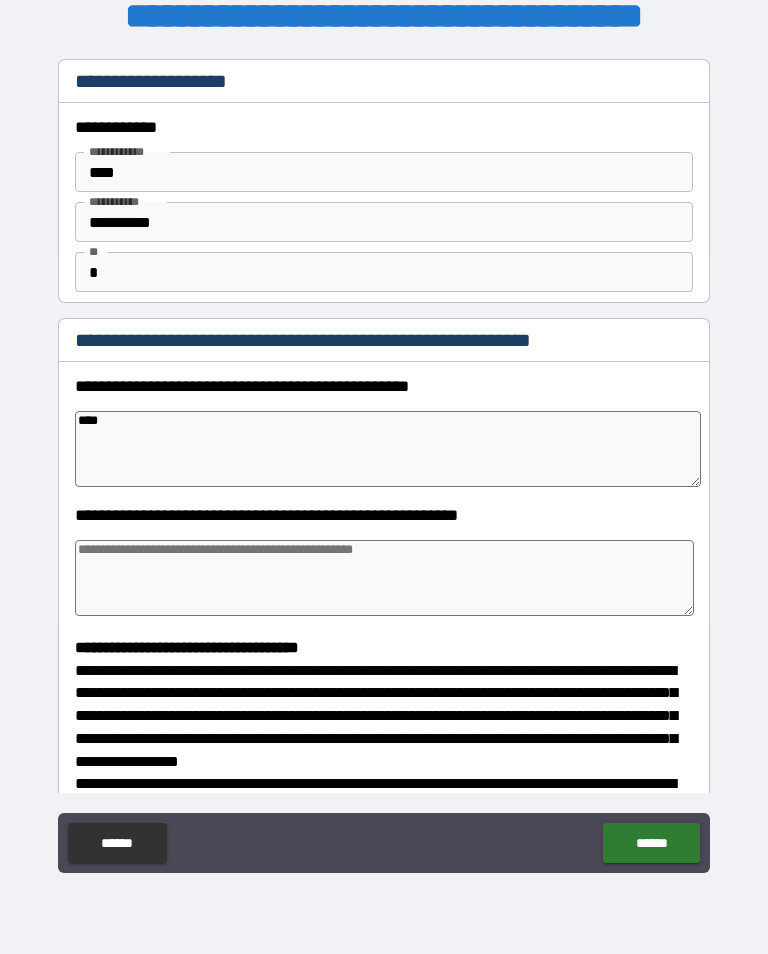type on "*" 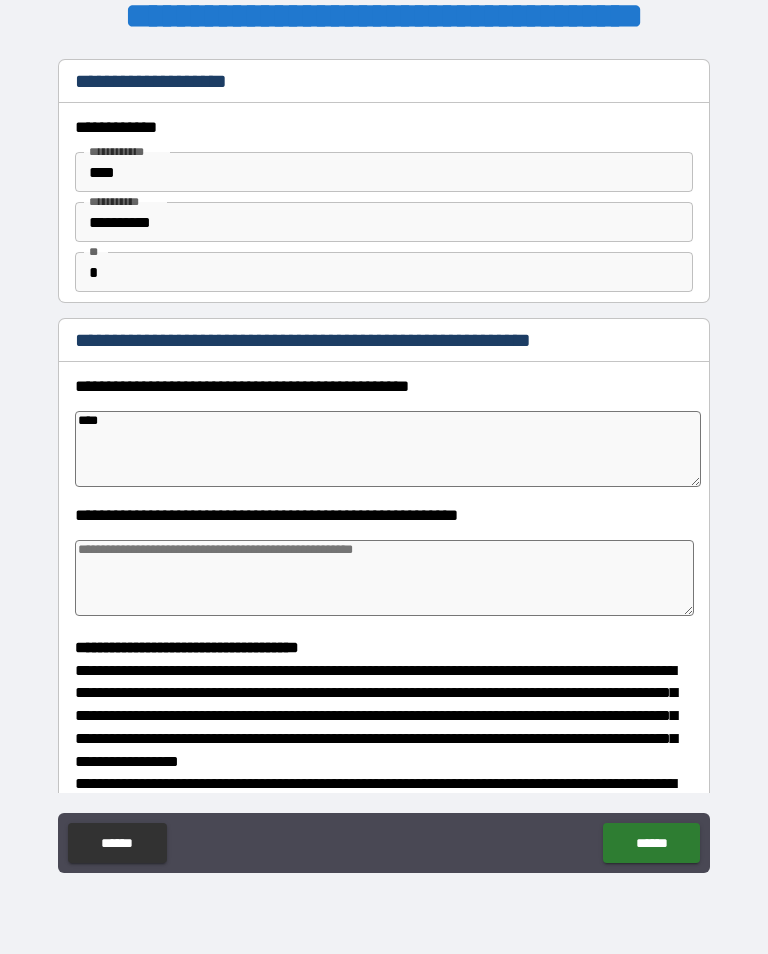 type on "*****" 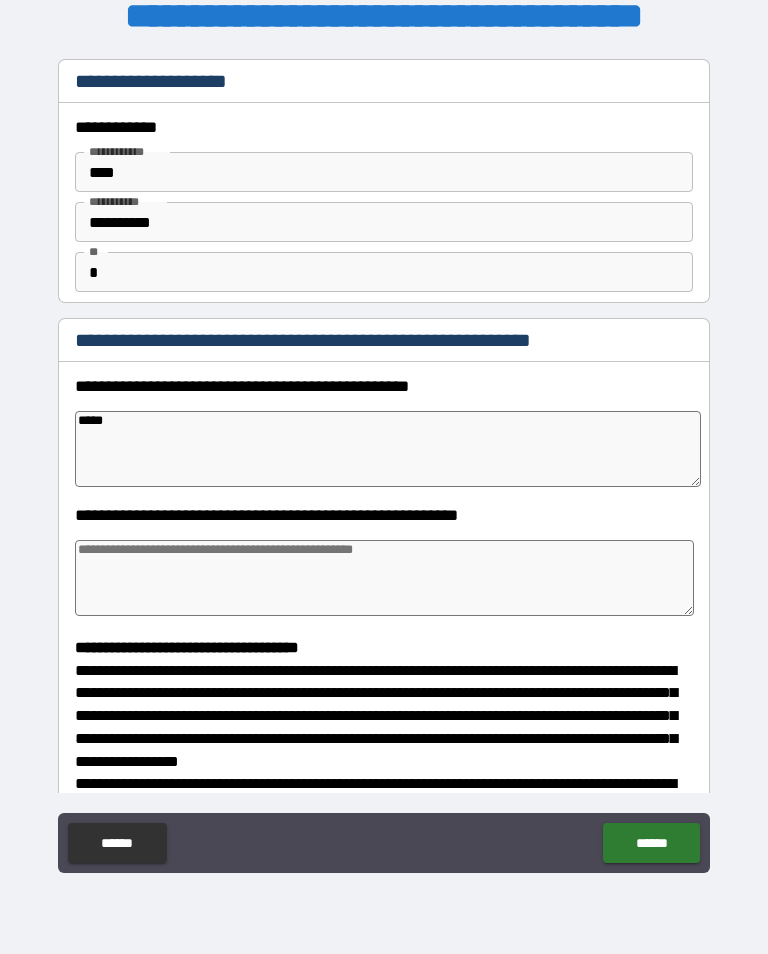 type on "*" 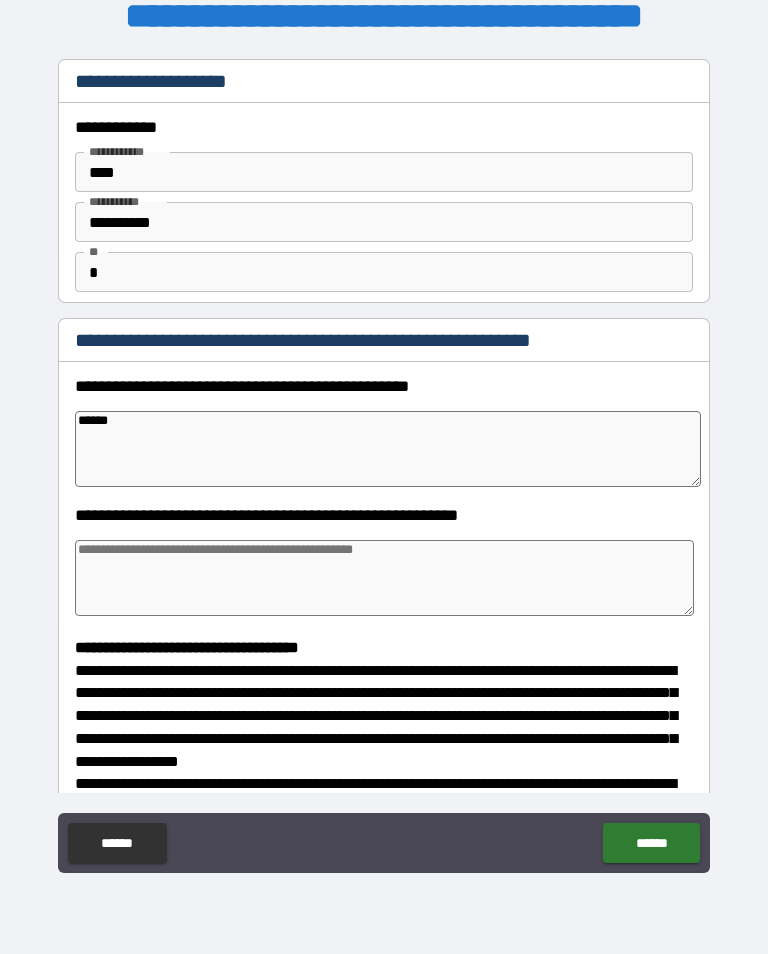 type on "*" 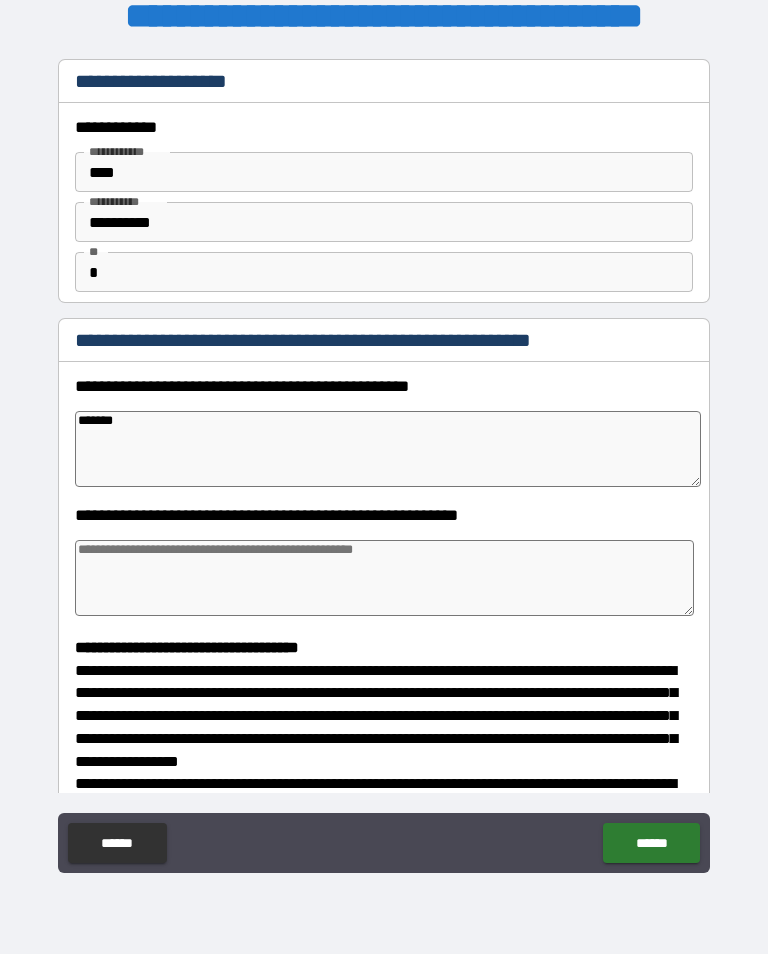 type on "*" 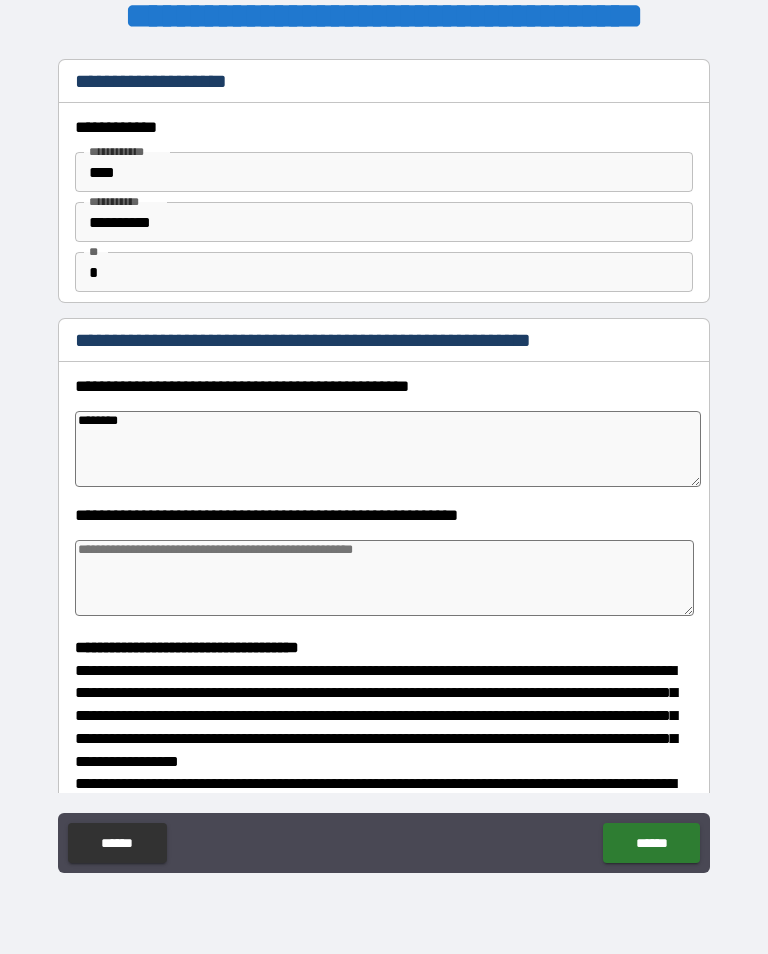 type on "*" 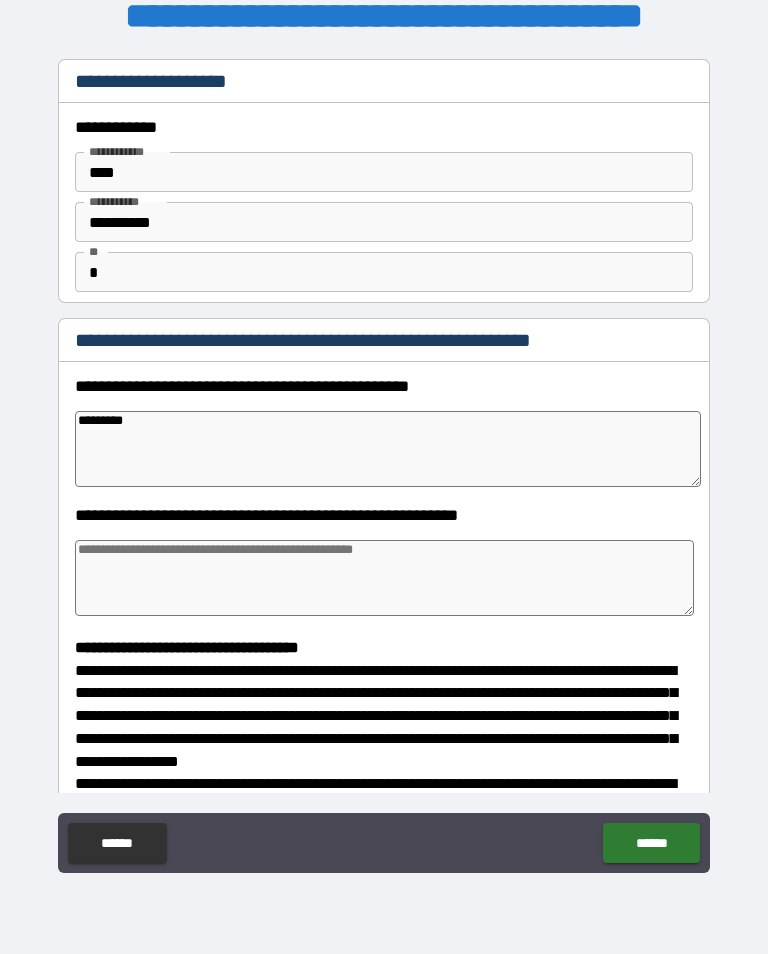 type on "*" 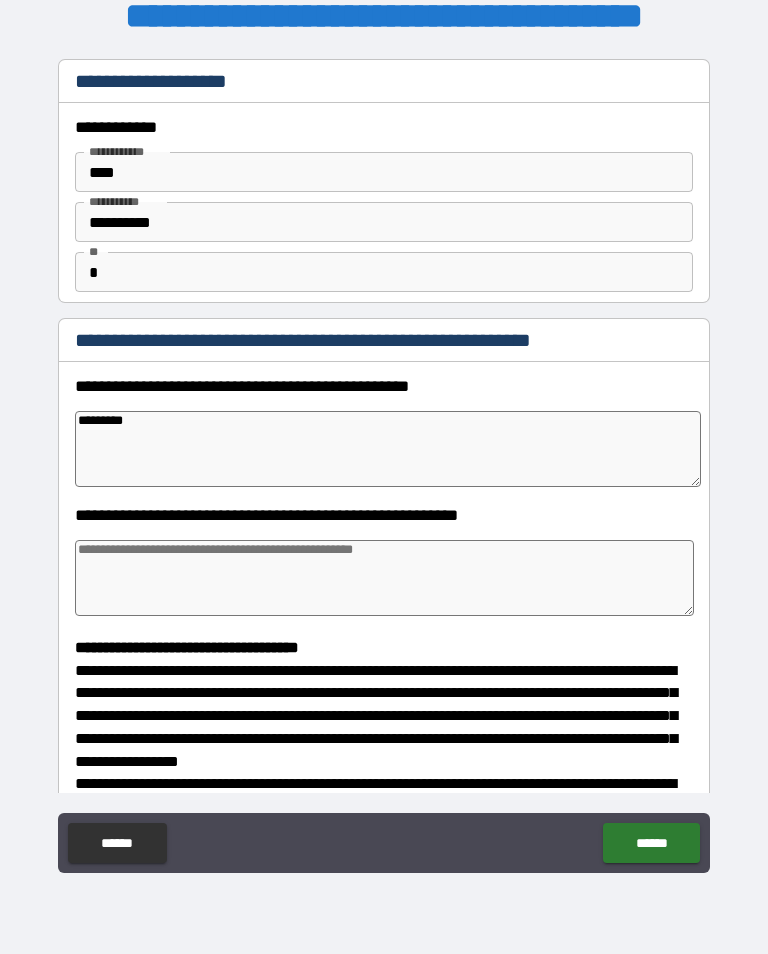 type on "*********" 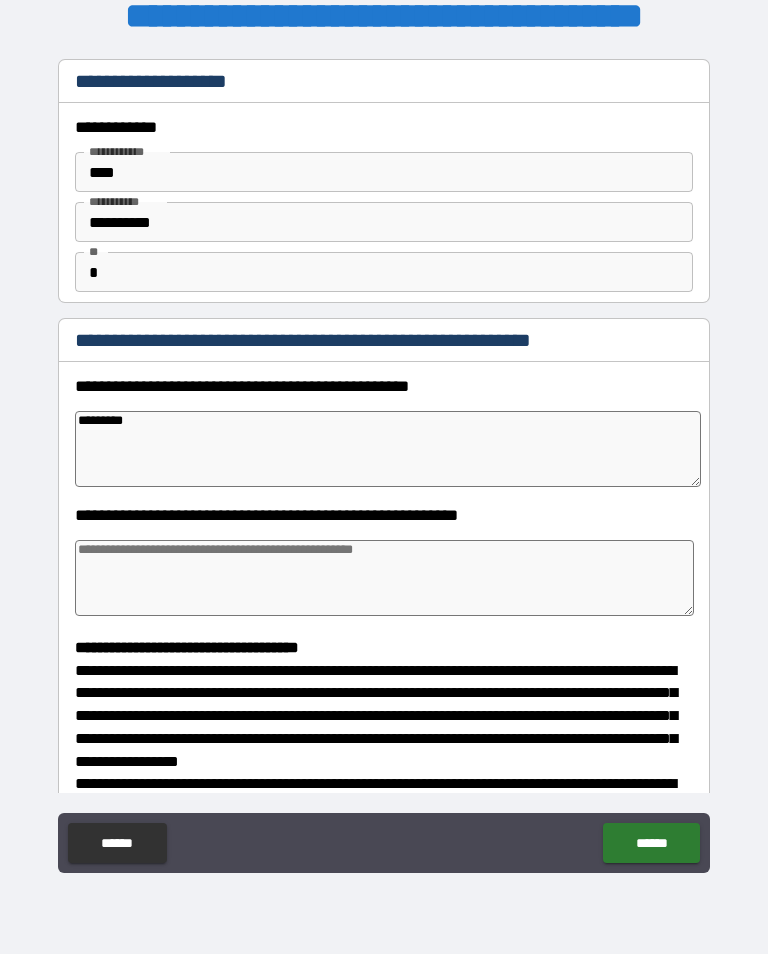 type on "*" 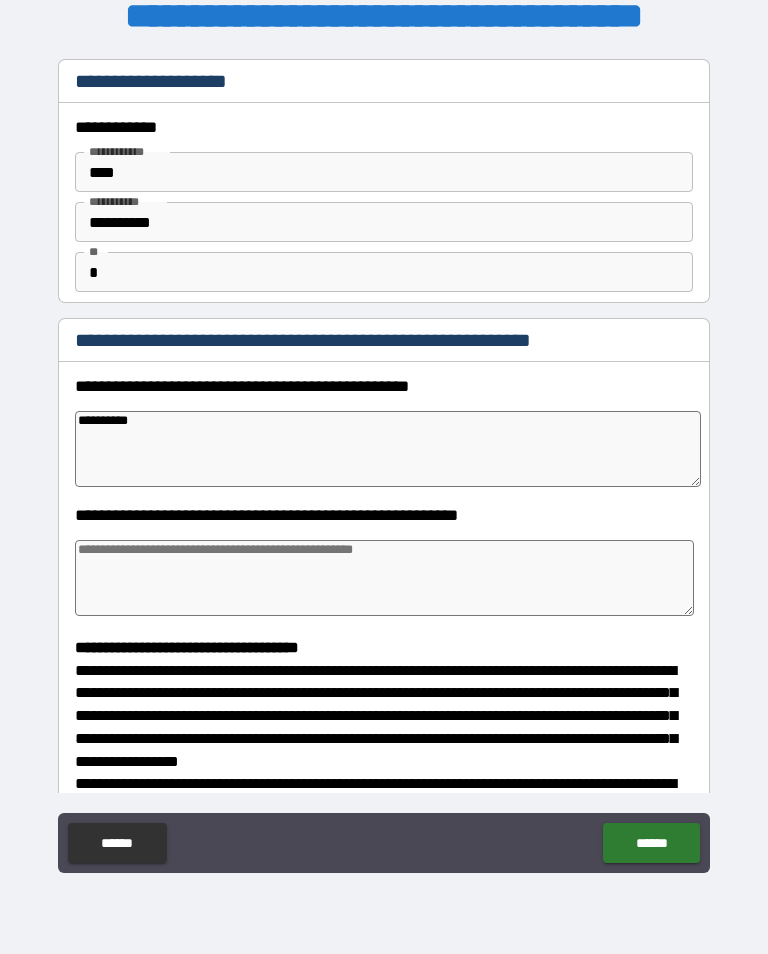 type on "*" 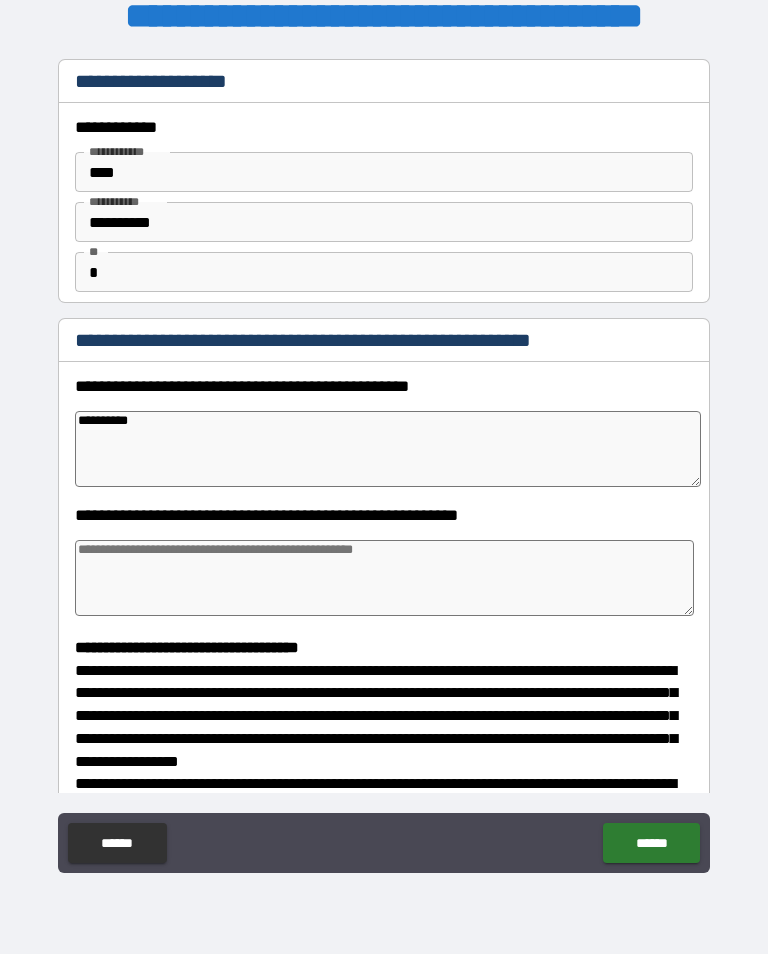 type on "**********" 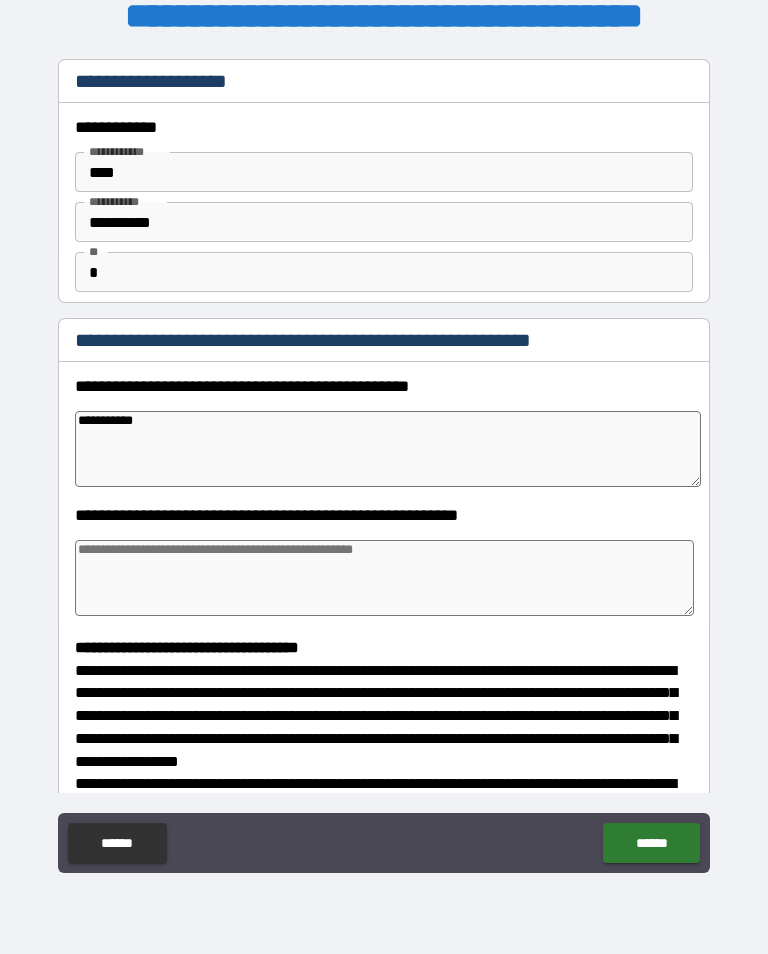 type on "*" 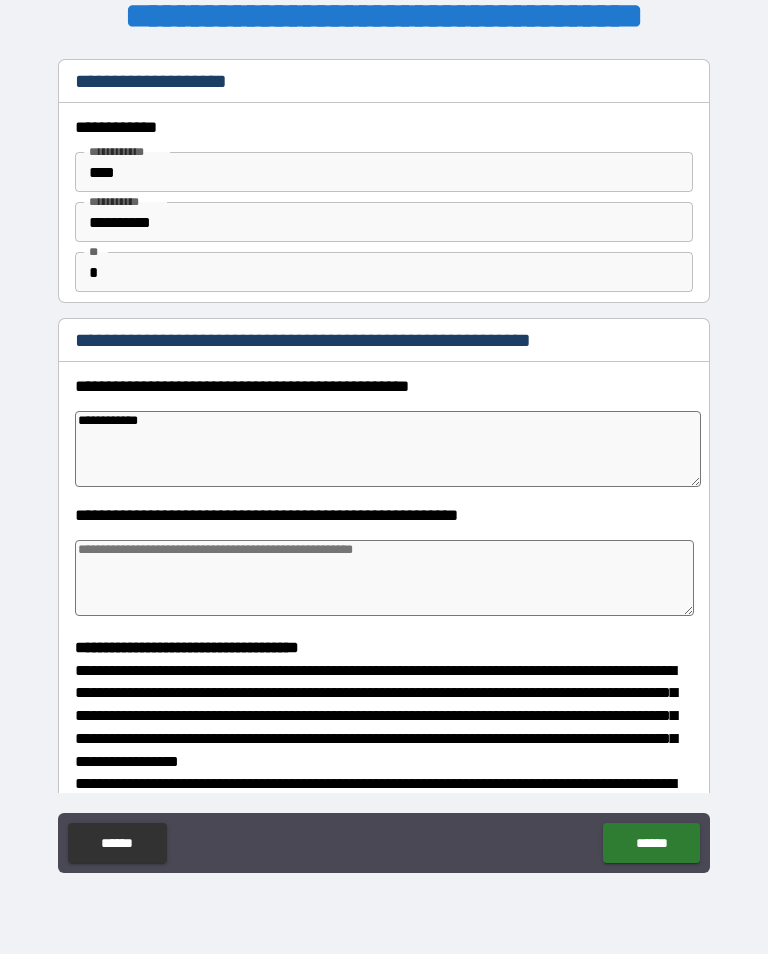type on "*" 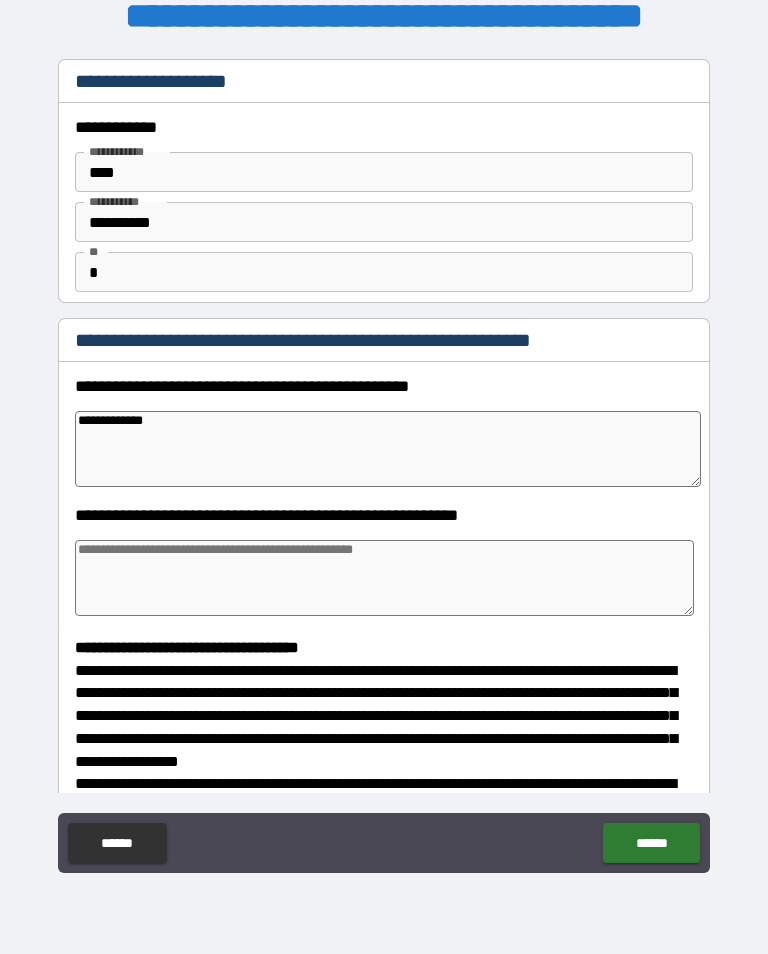 type on "*" 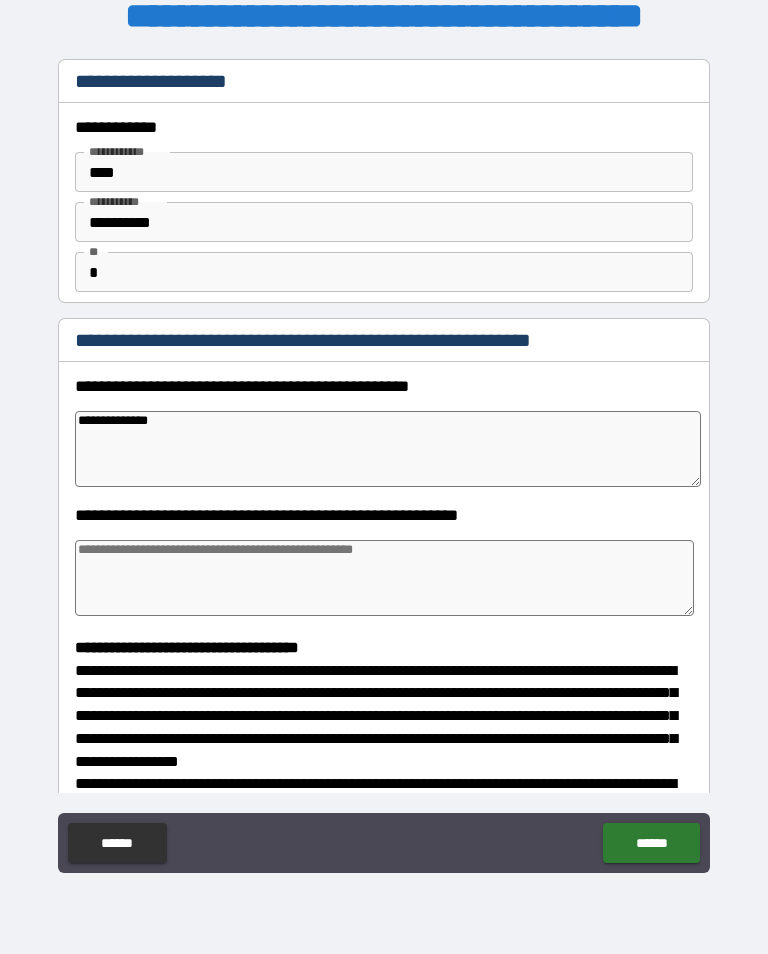 type on "*" 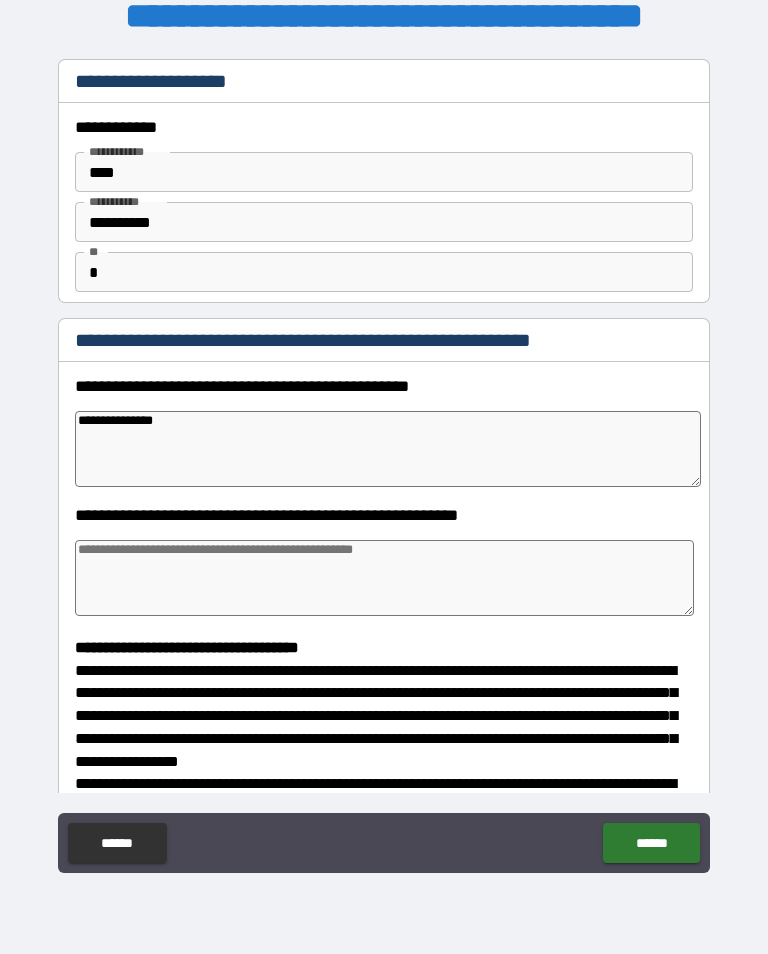 type on "**********" 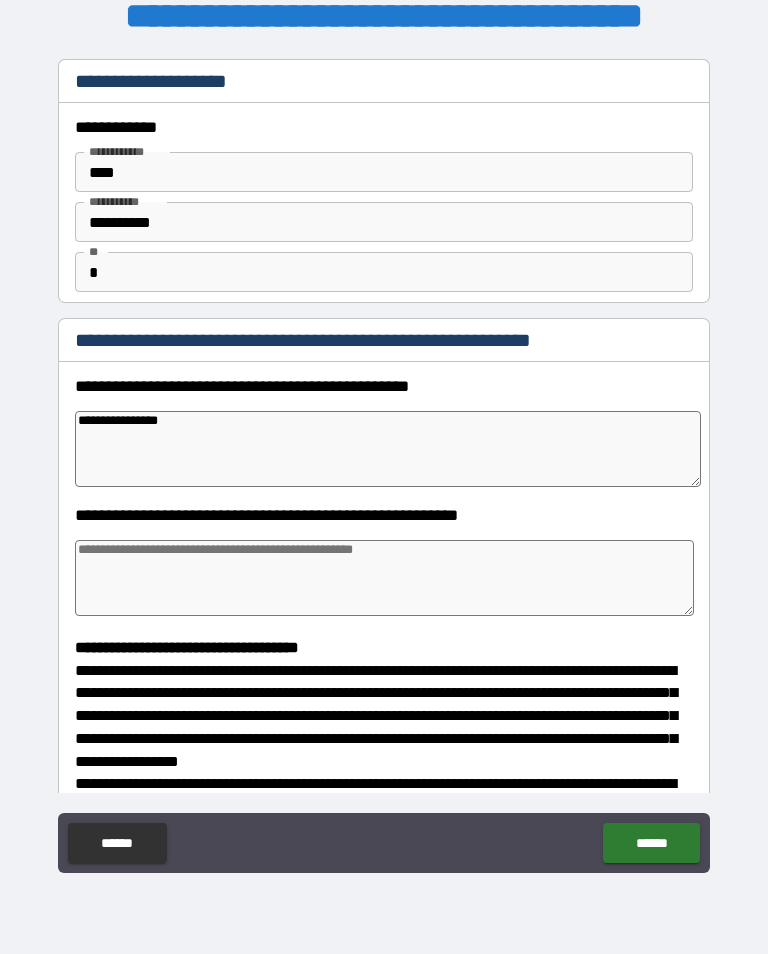 type on "*" 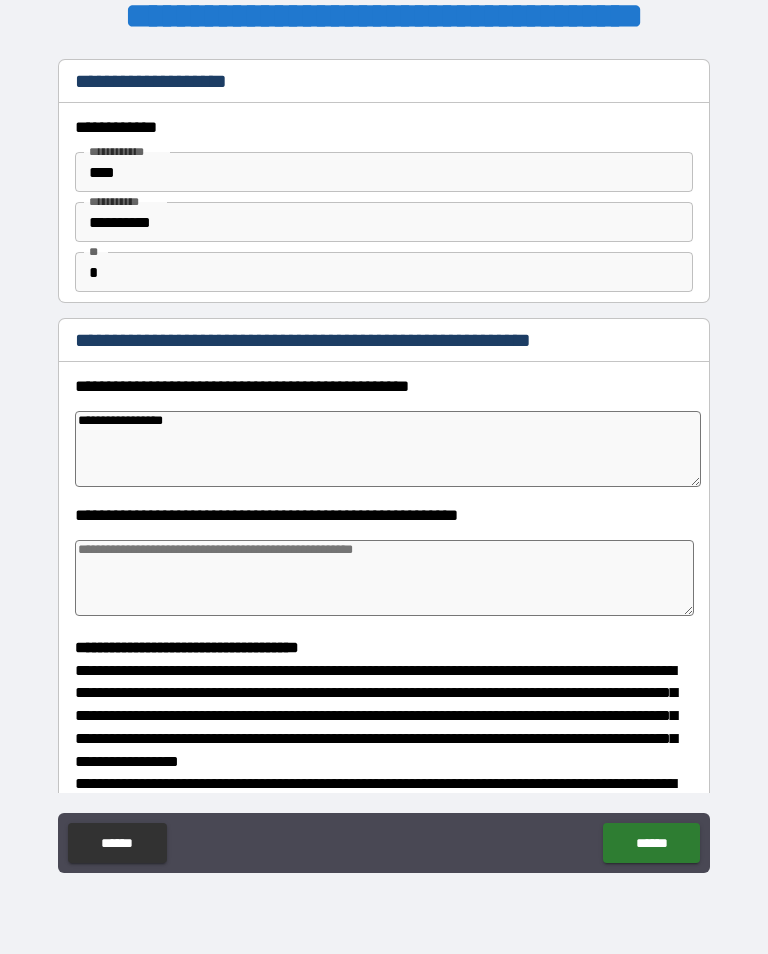 type on "*" 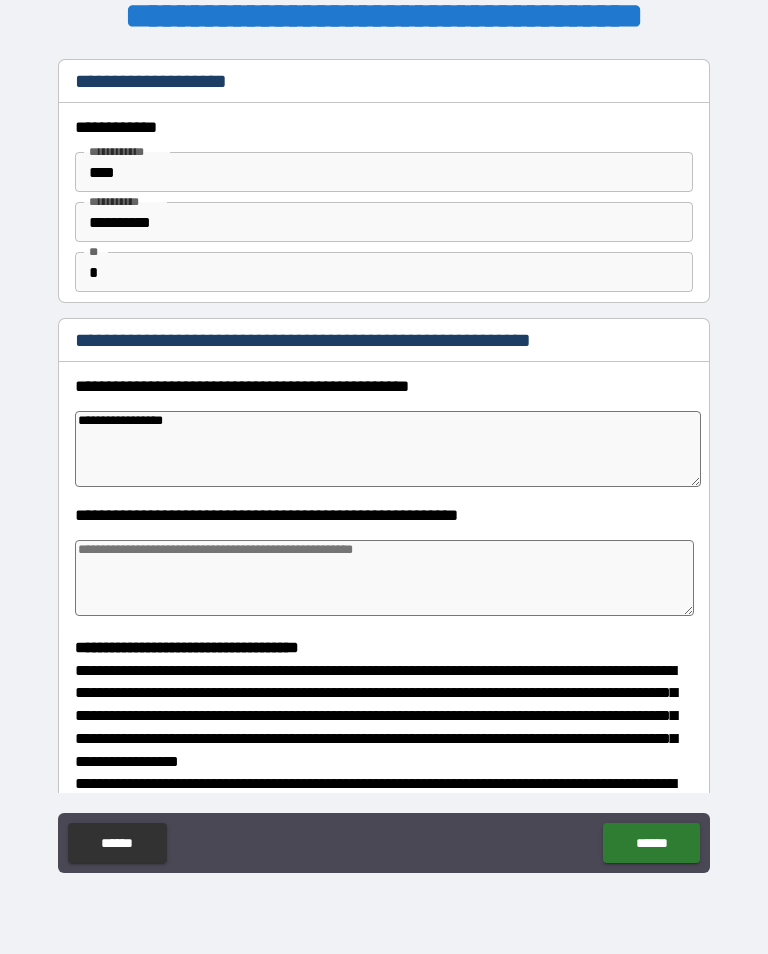 type on "**********" 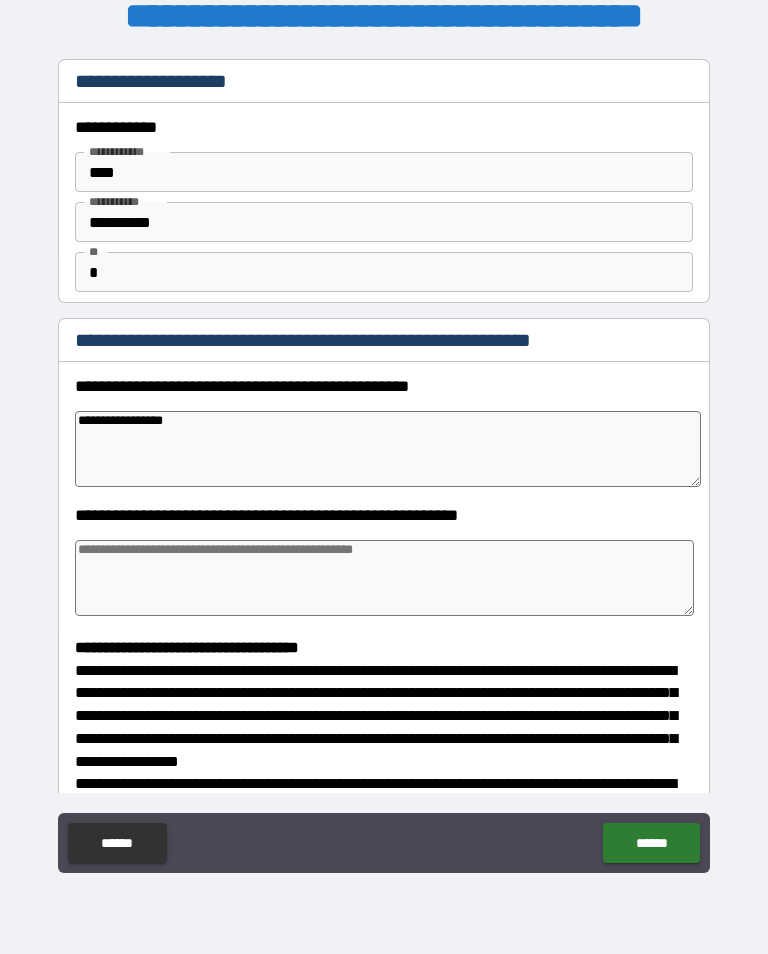 type on "*" 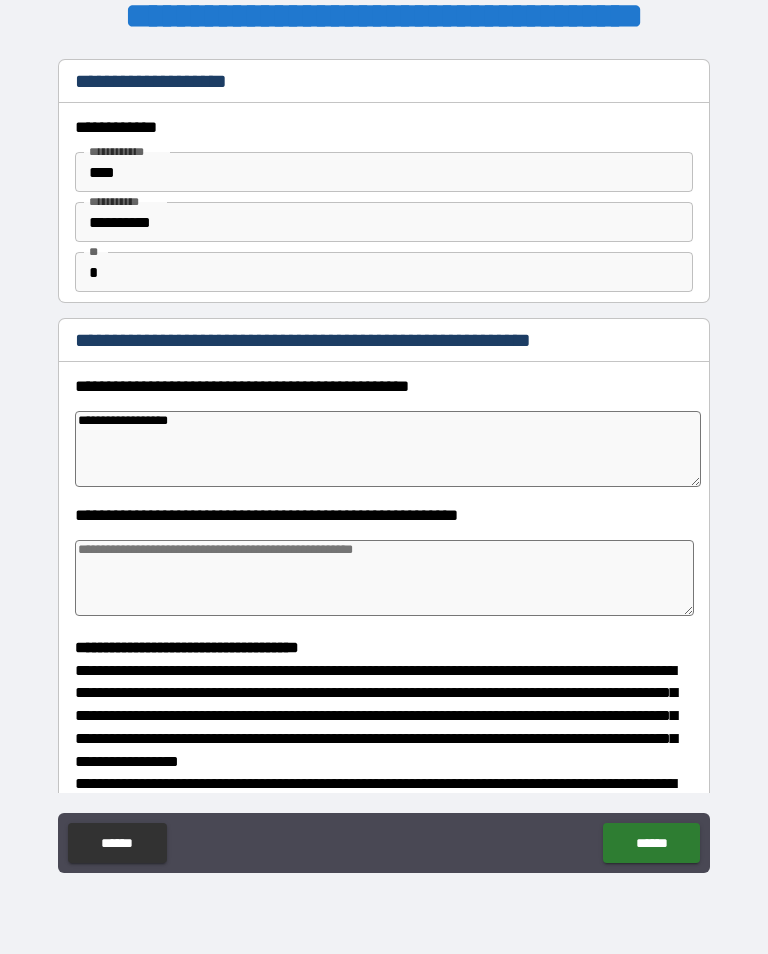 type on "**********" 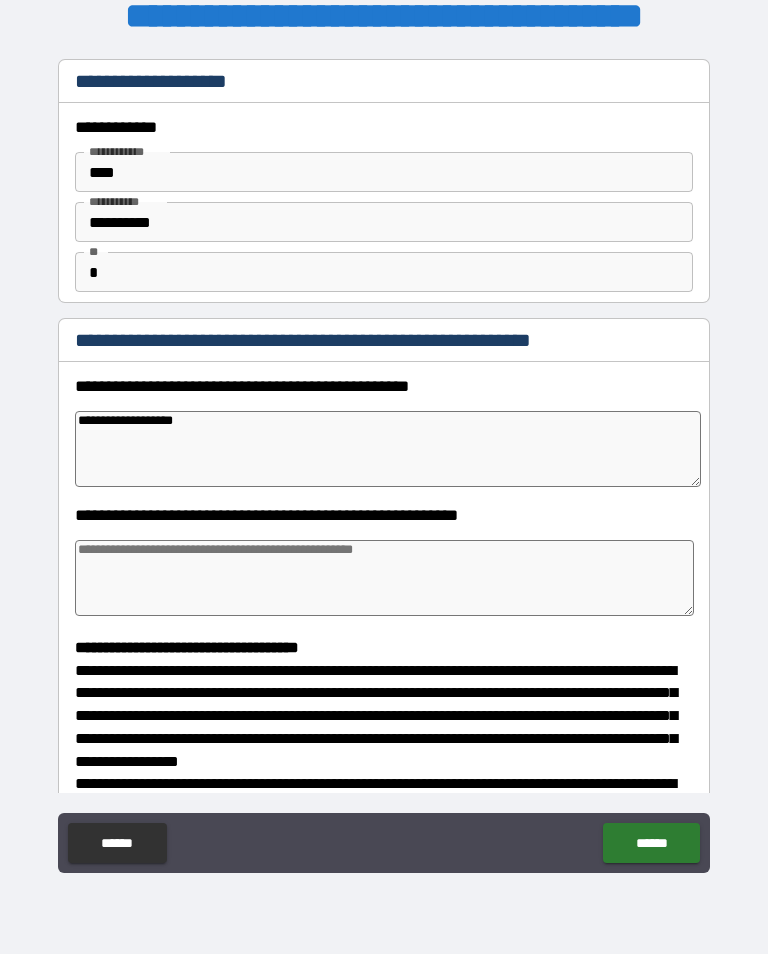 type on "*" 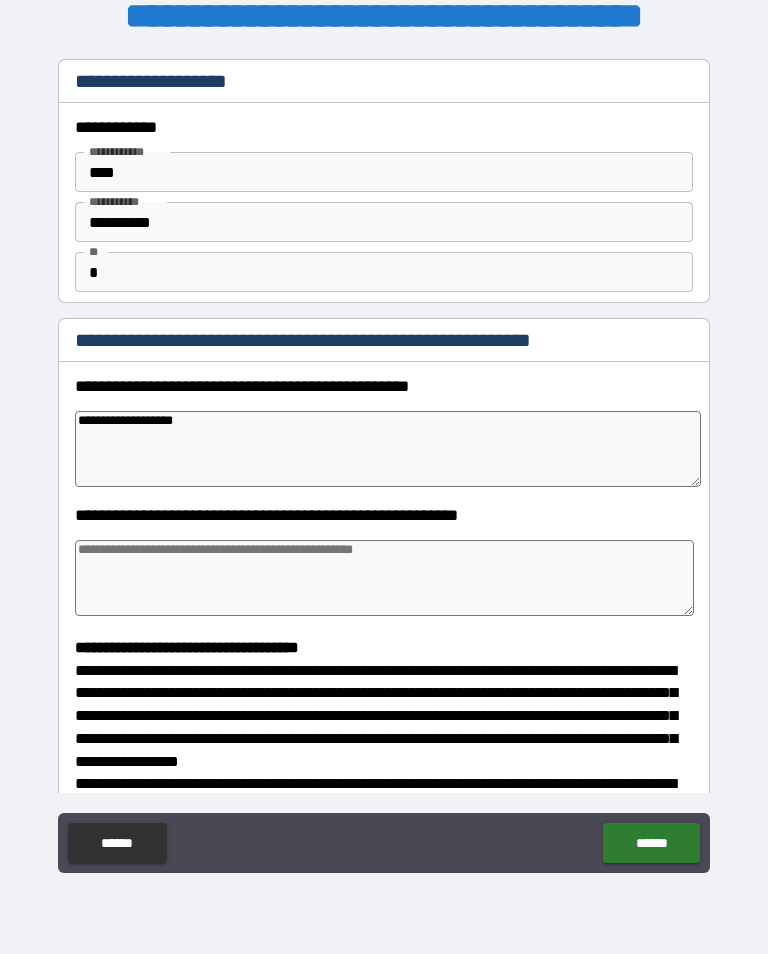 type on "**********" 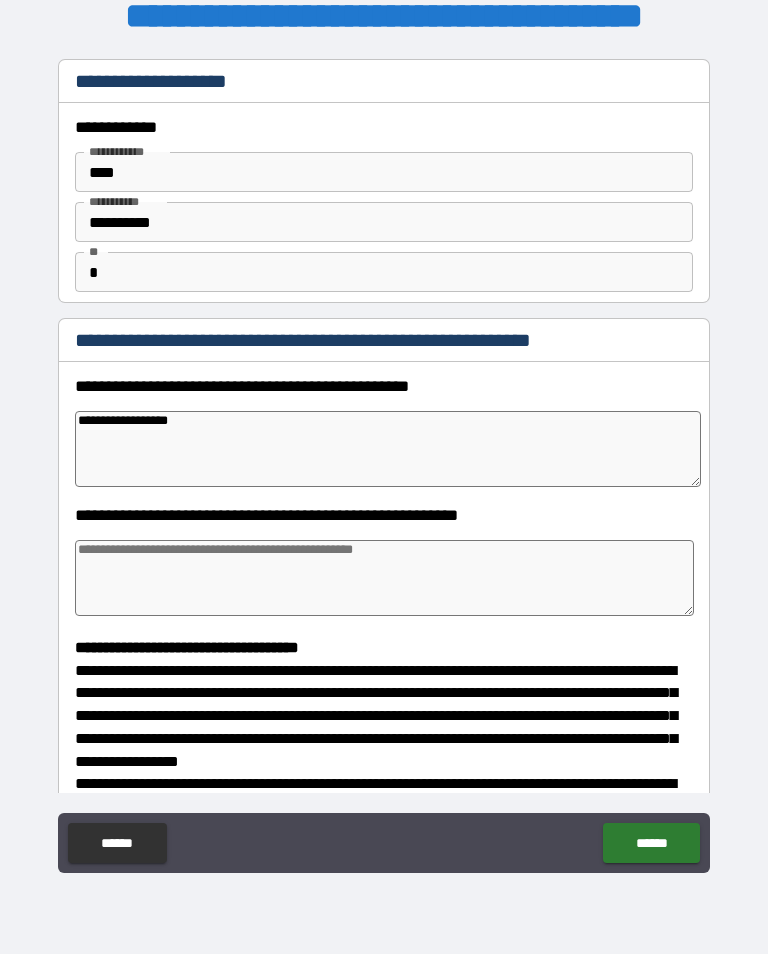 type on "*" 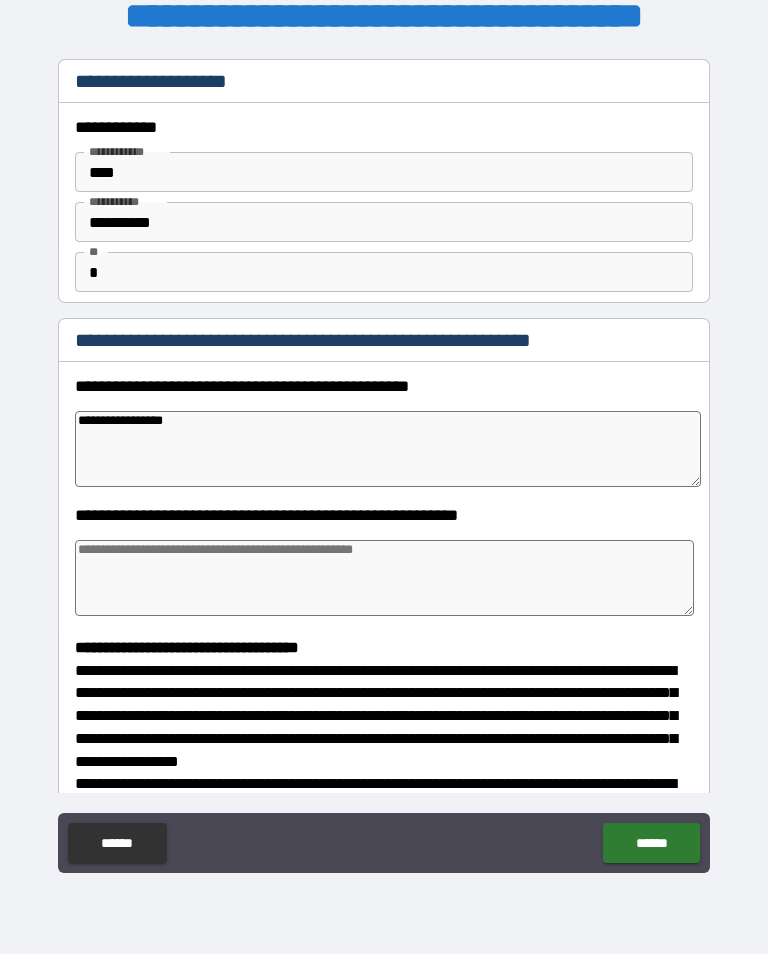 type on "*" 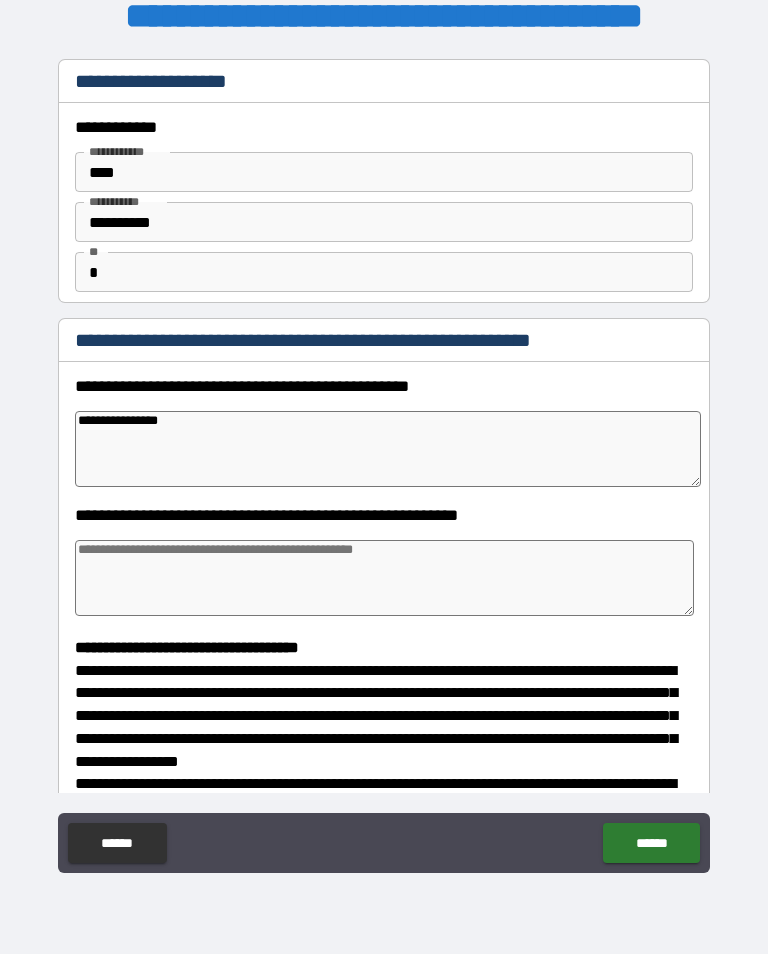 type on "**********" 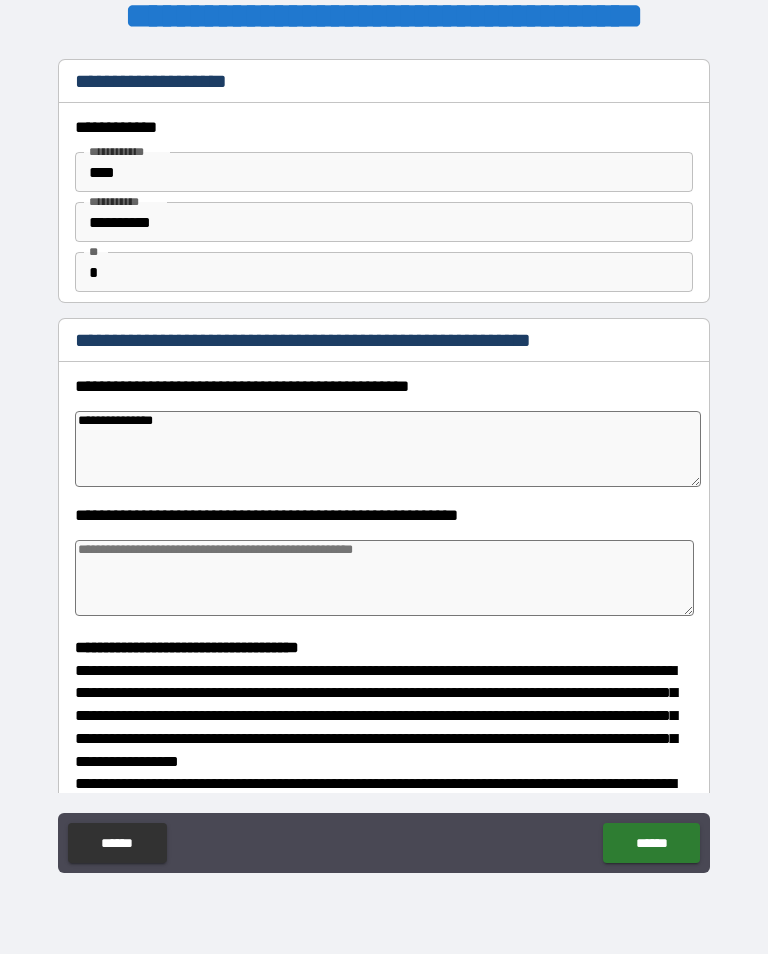 type on "*" 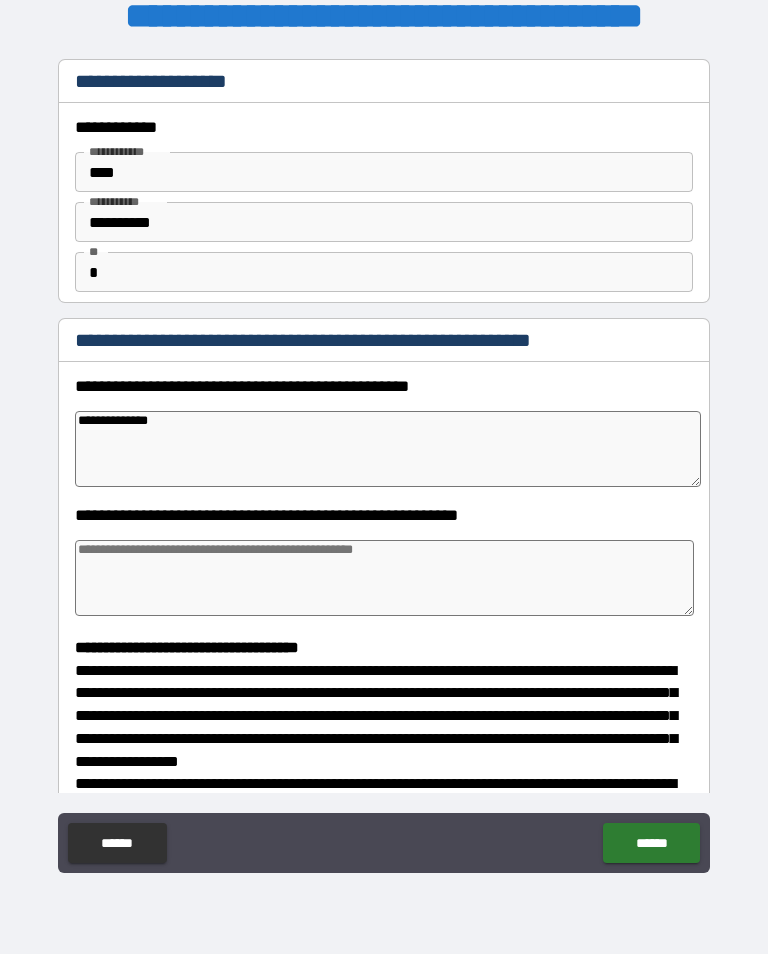 type on "*" 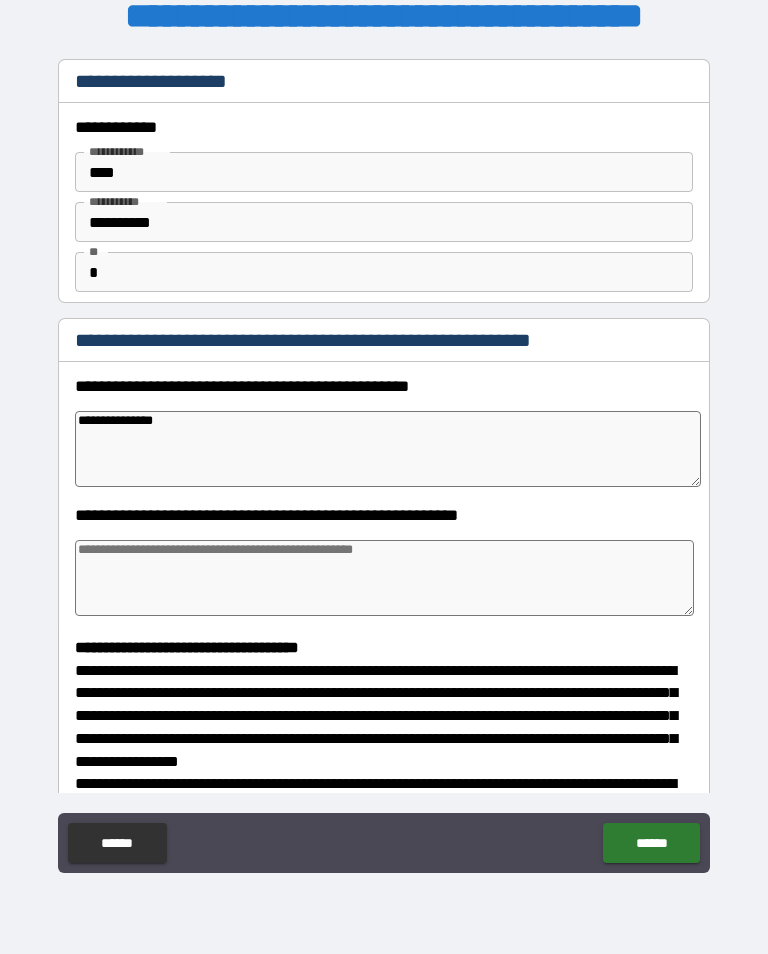 type on "*" 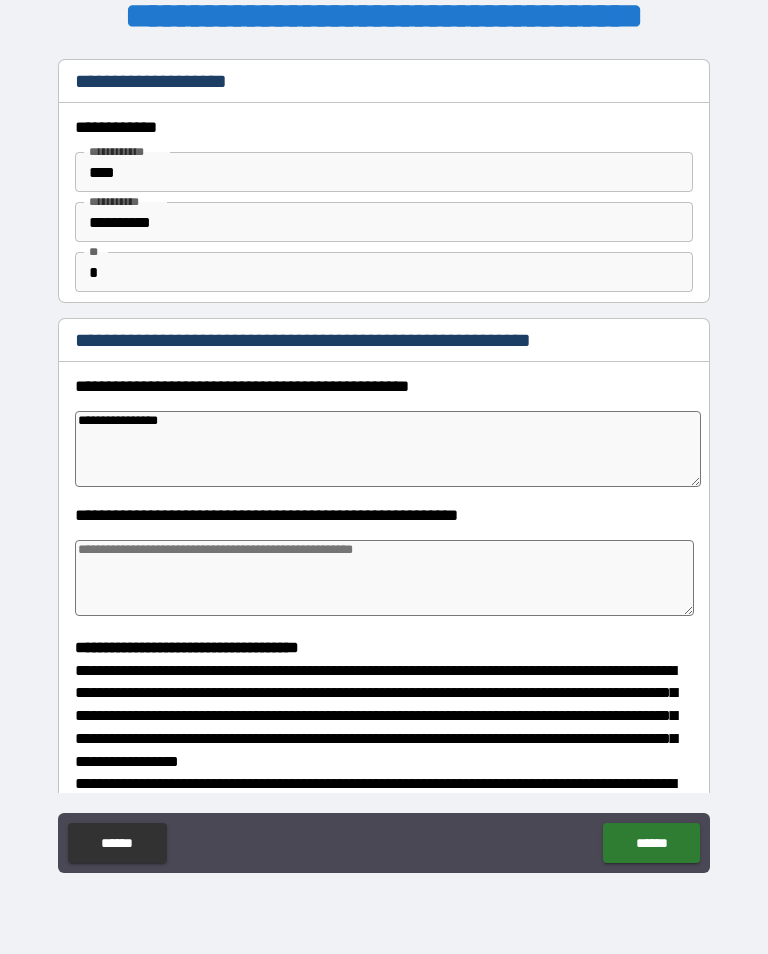 type on "*" 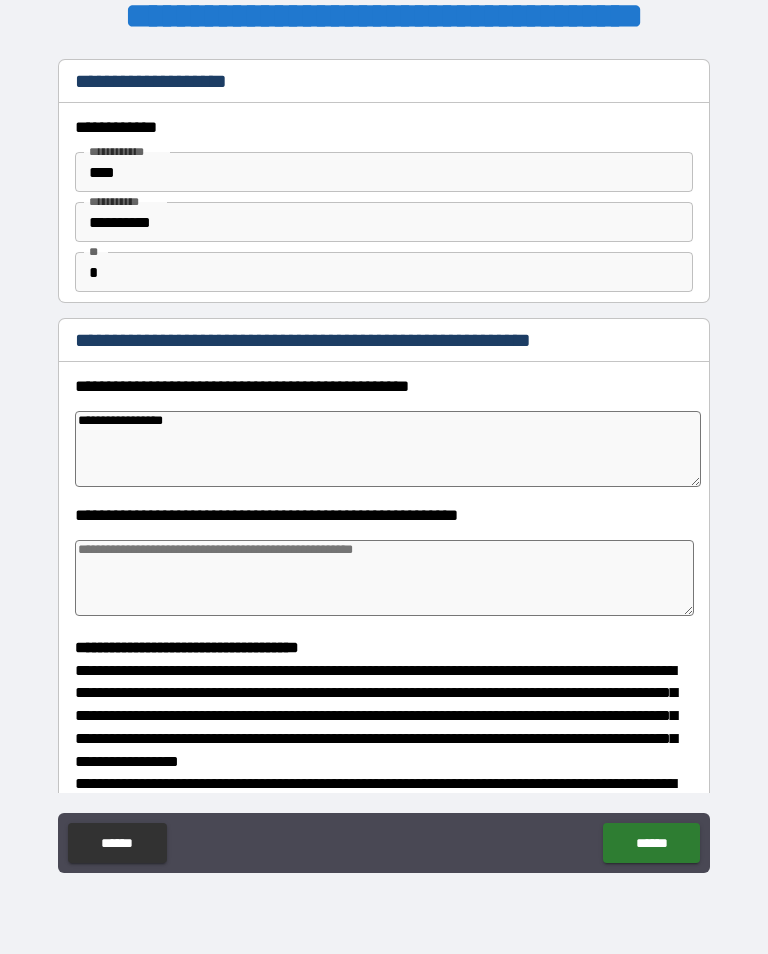 type on "*" 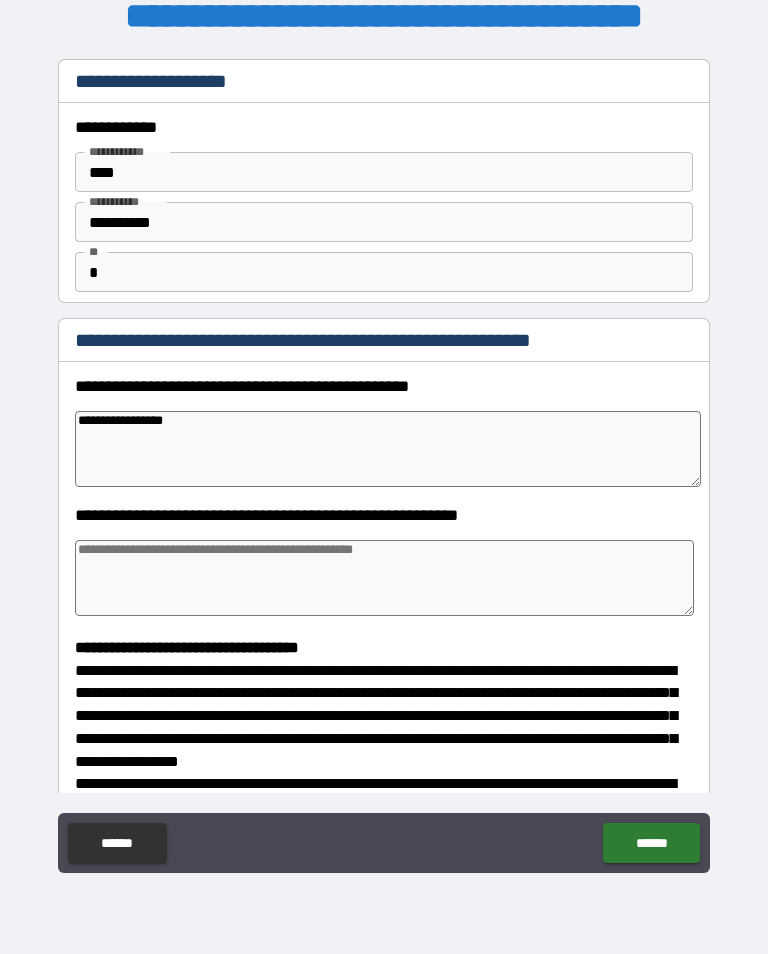 type on "**********" 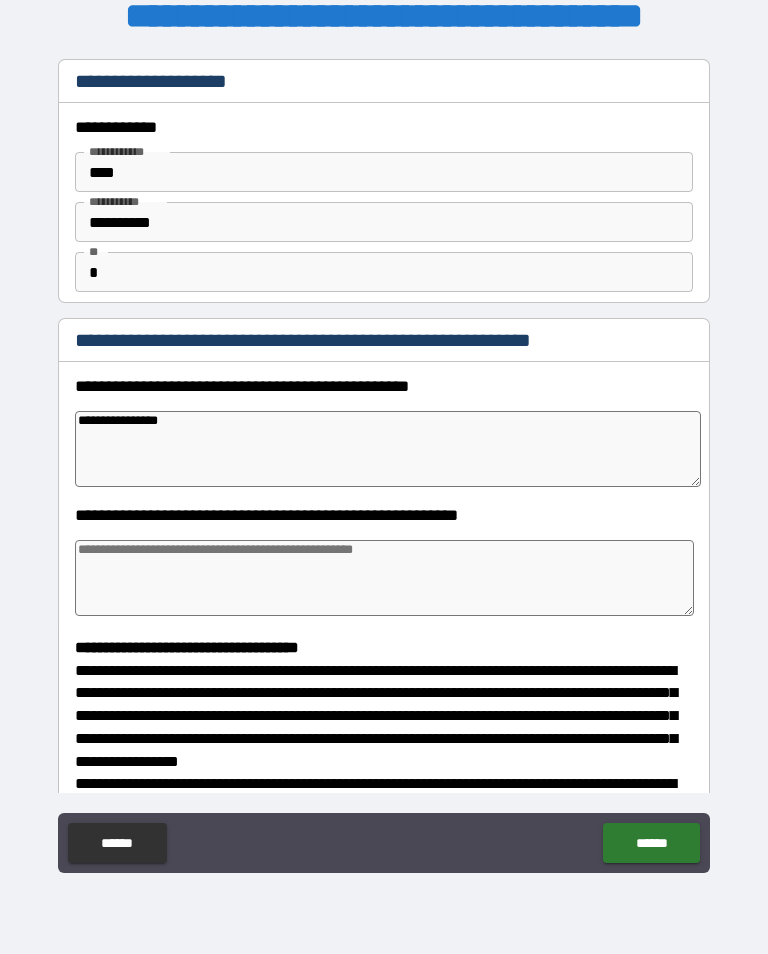 type on "*" 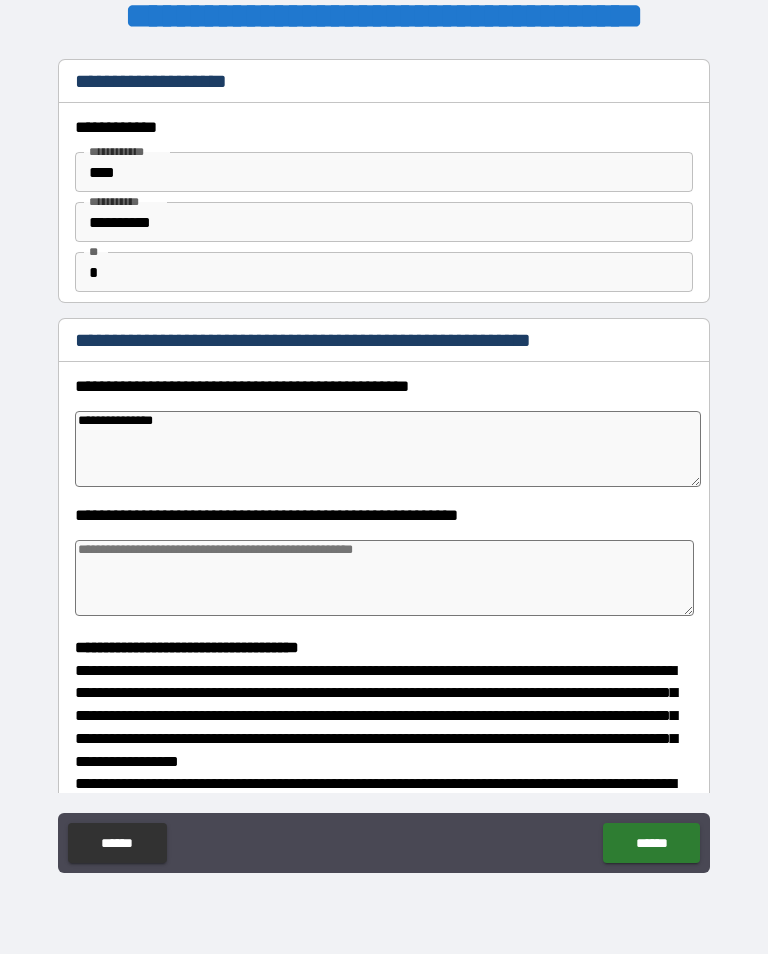 type on "*" 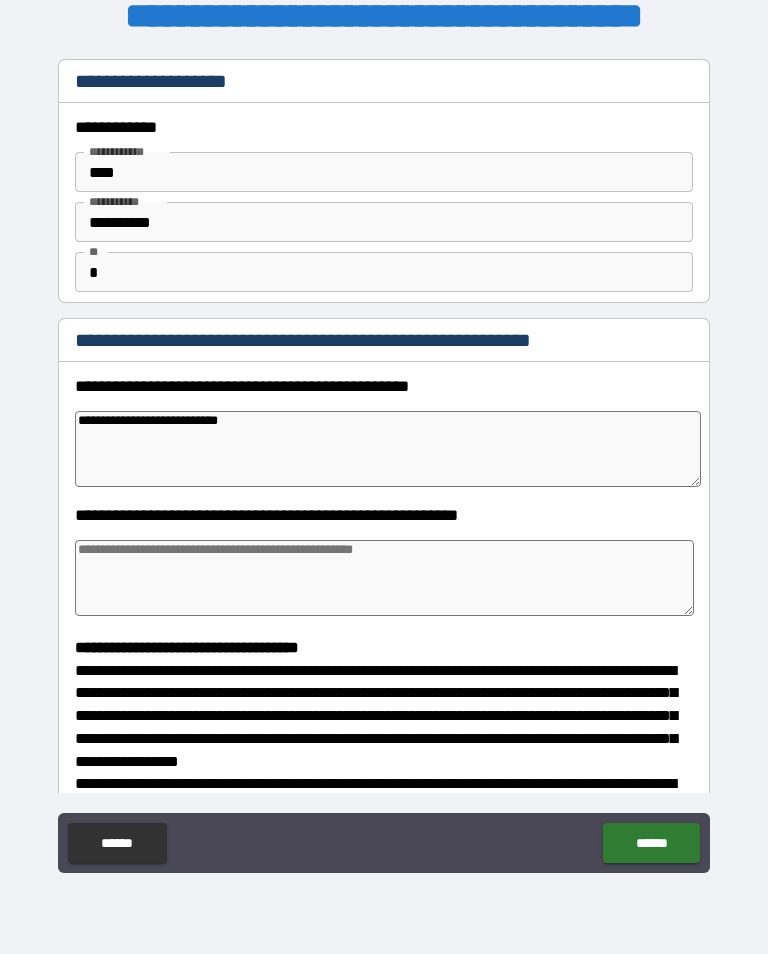 click at bounding box center (384, 578) 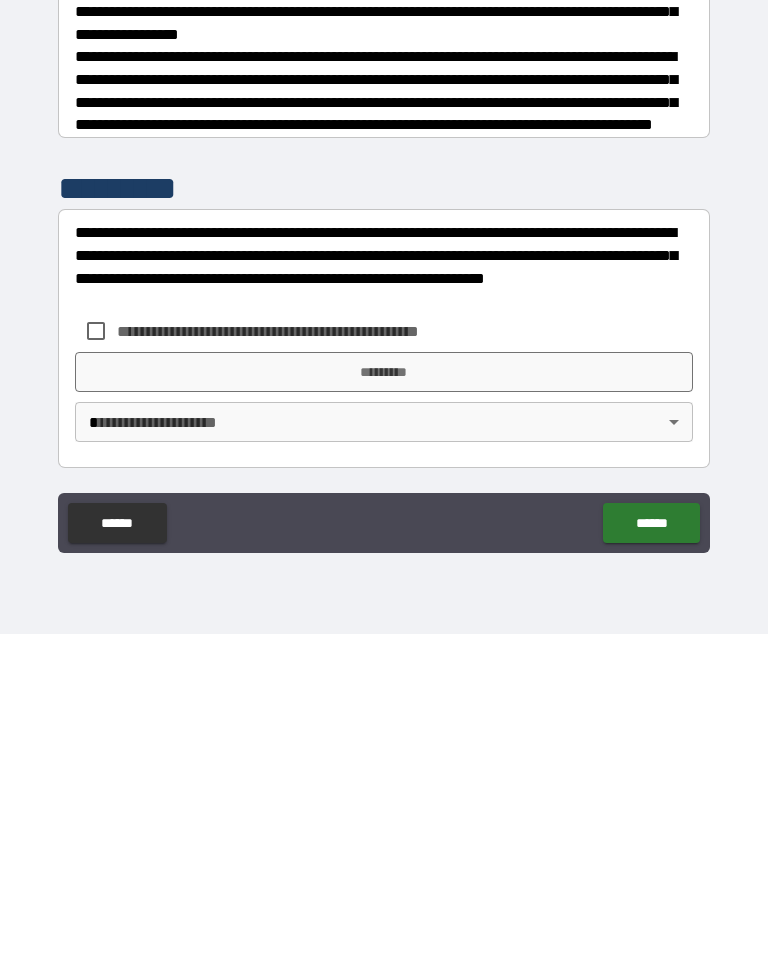 scroll, scrollTop: 422, scrollLeft: 0, axis: vertical 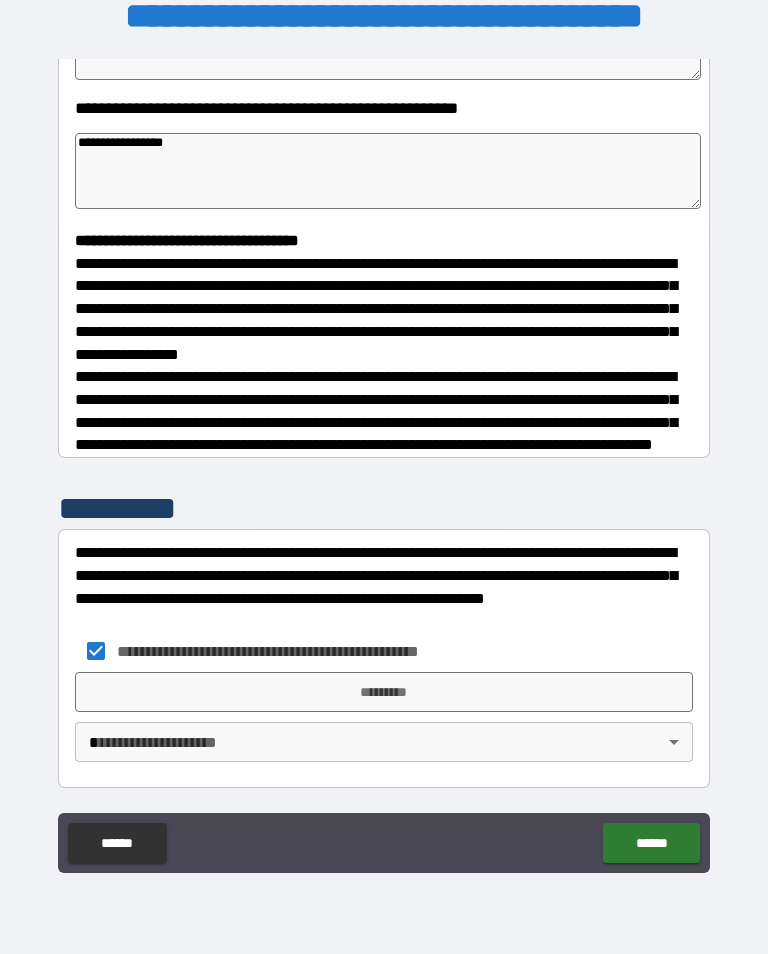 click on "*********" at bounding box center (384, 692) 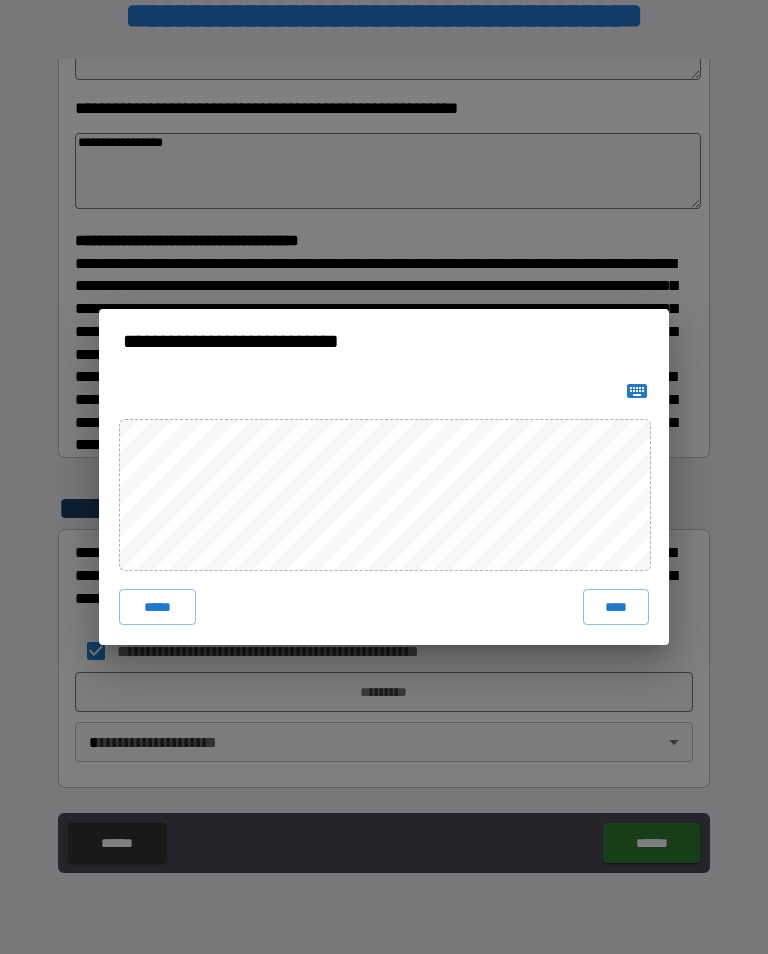 click on "****" at bounding box center [616, 607] 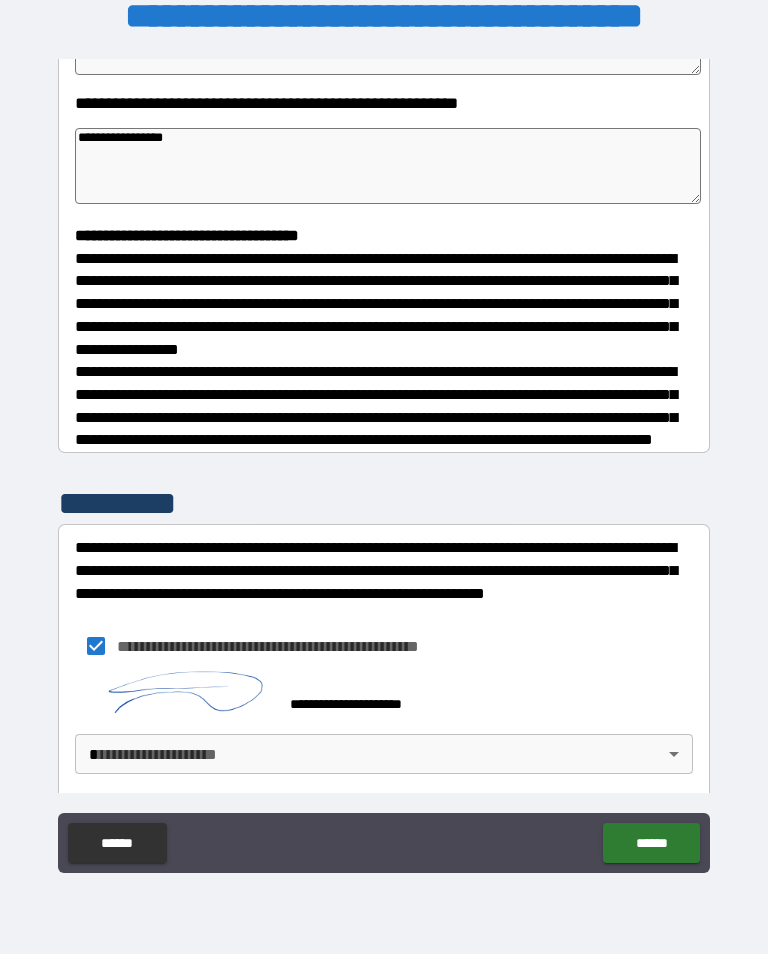 click on "**********" at bounding box center (384, 461) 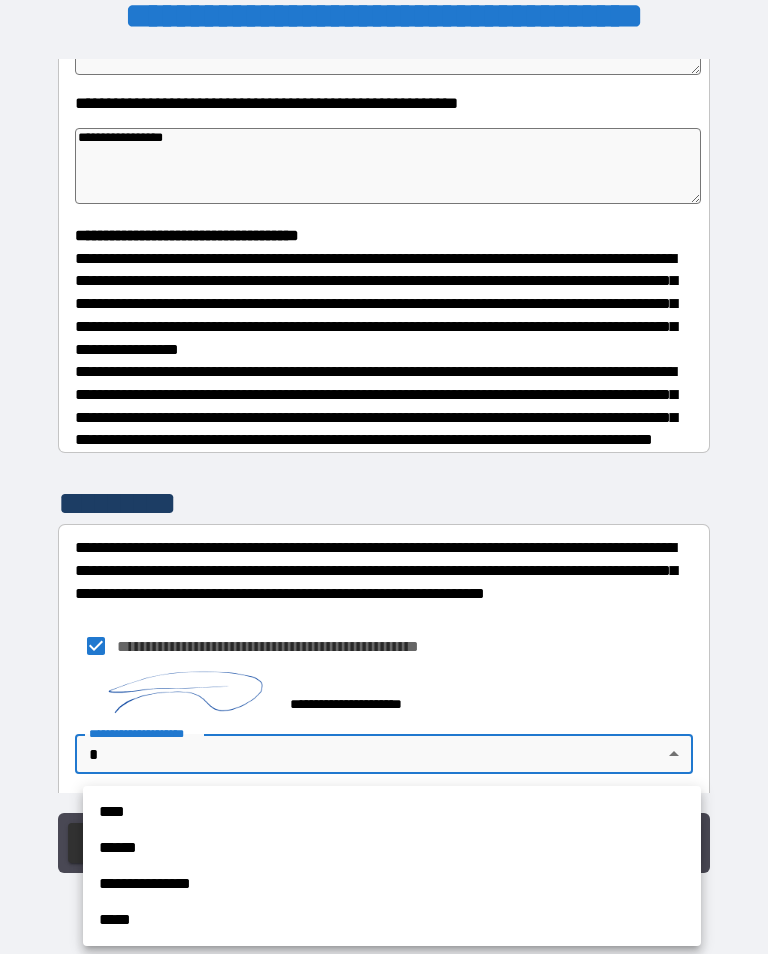 click on "****" at bounding box center (392, 812) 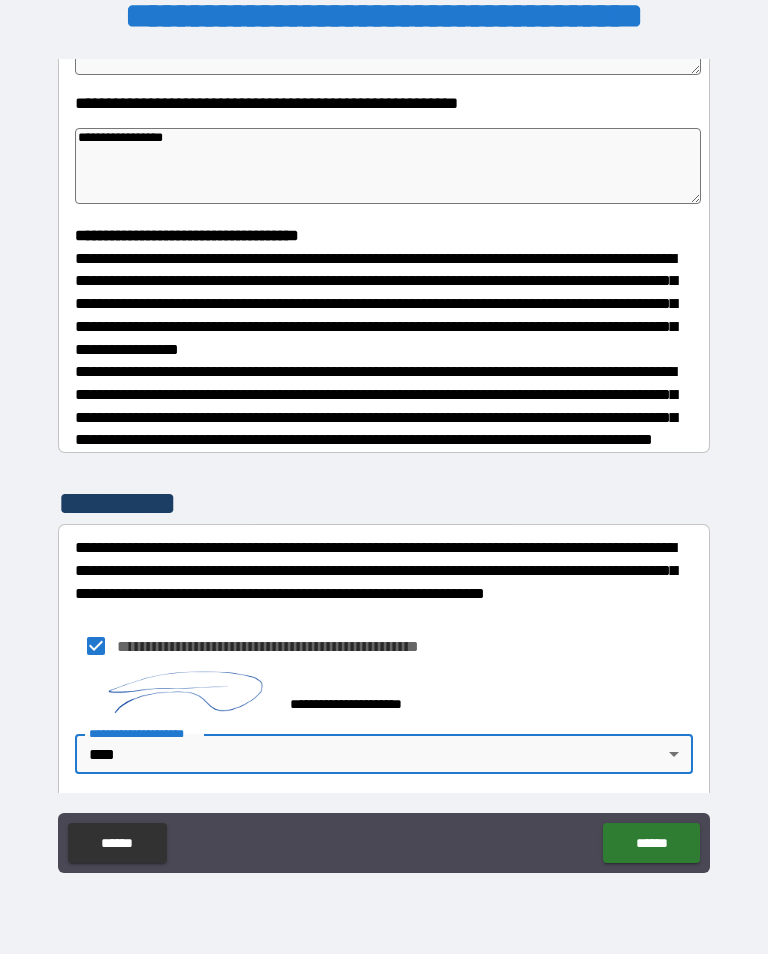 click on "******" at bounding box center [651, 843] 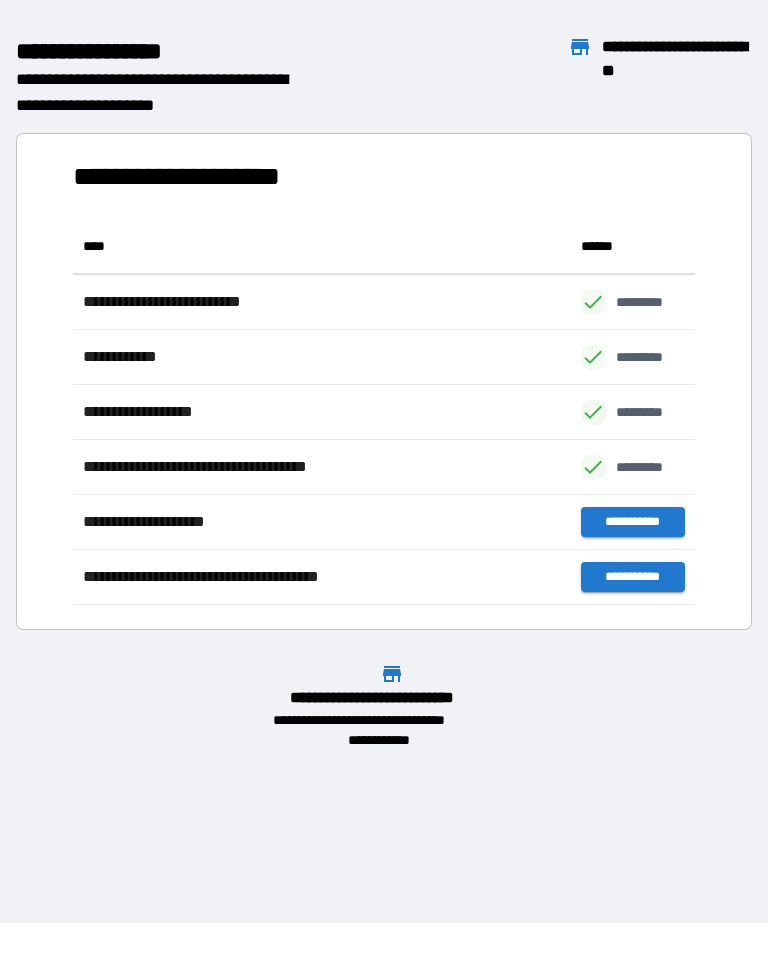 scroll, scrollTop: 386, scrollLeft: 622, axis: both 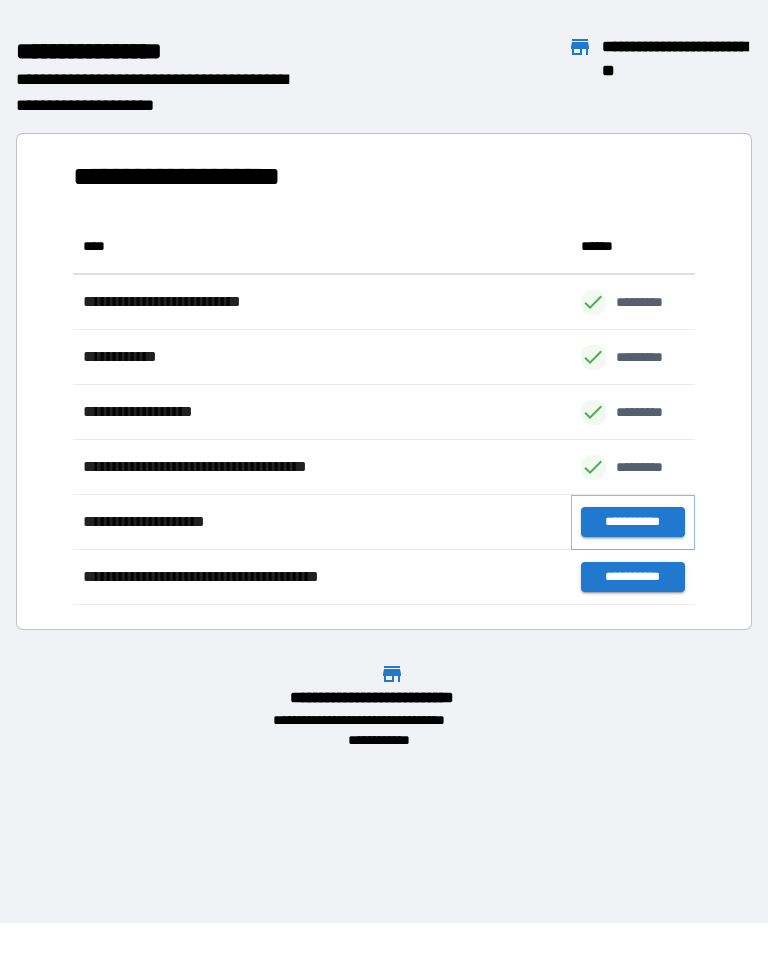 click on "**********" at bounding box center (633, 522) 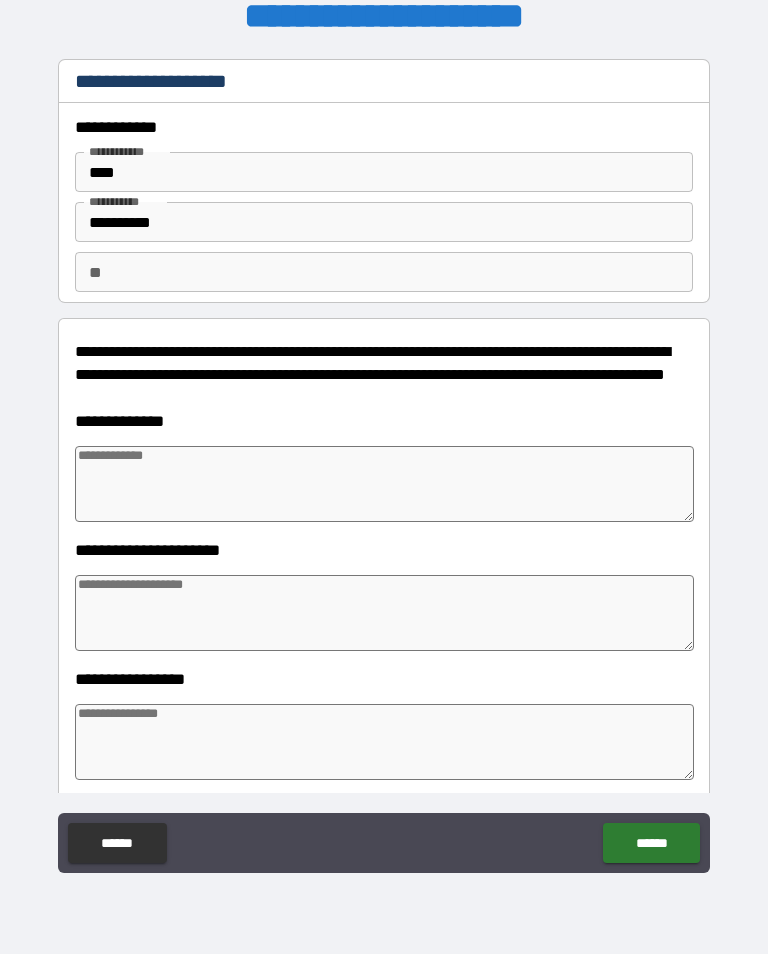click on "**" at bounding box center (384, 272) 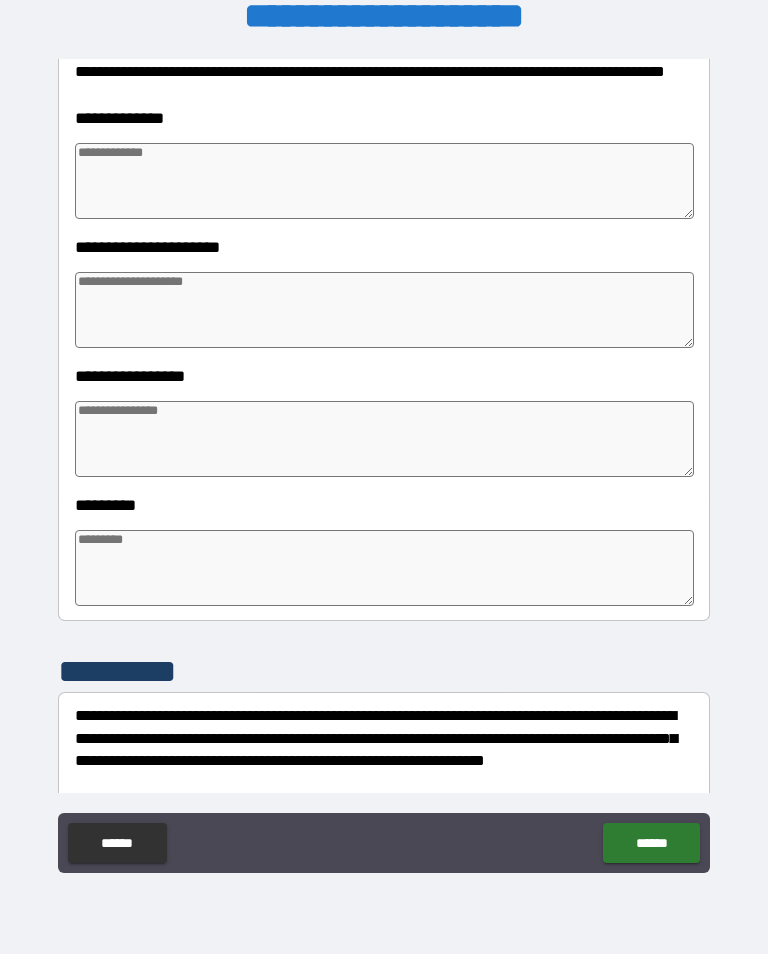 scroll, scrollTop: 304, scrollLeft: 0, axis: vertical 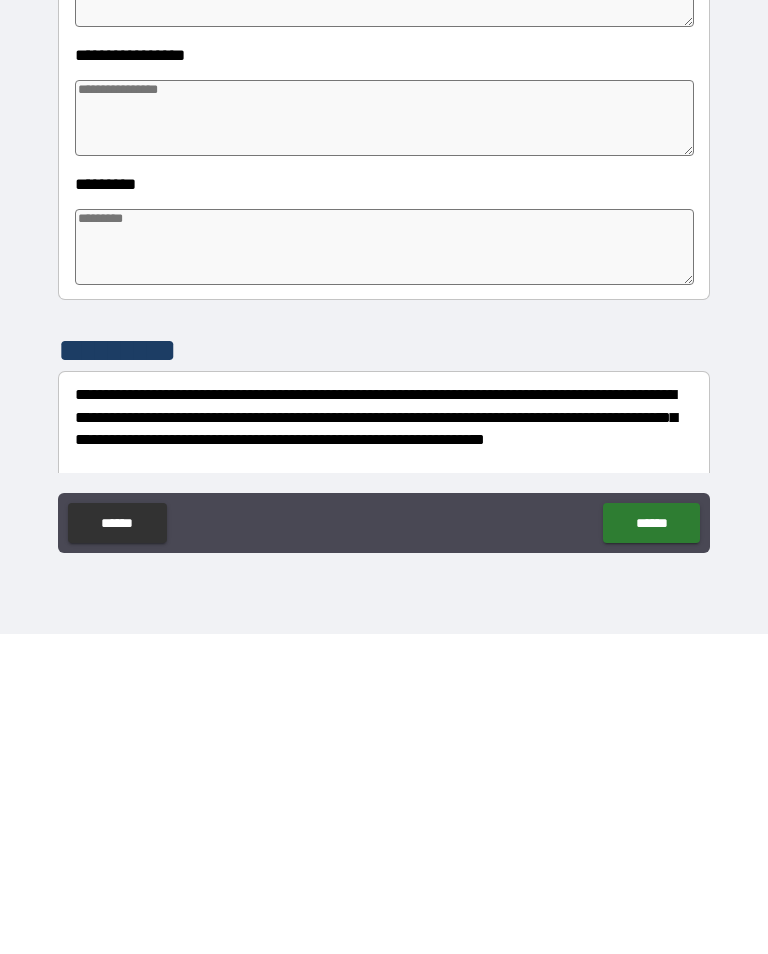 click at bounding box center (384, 567) 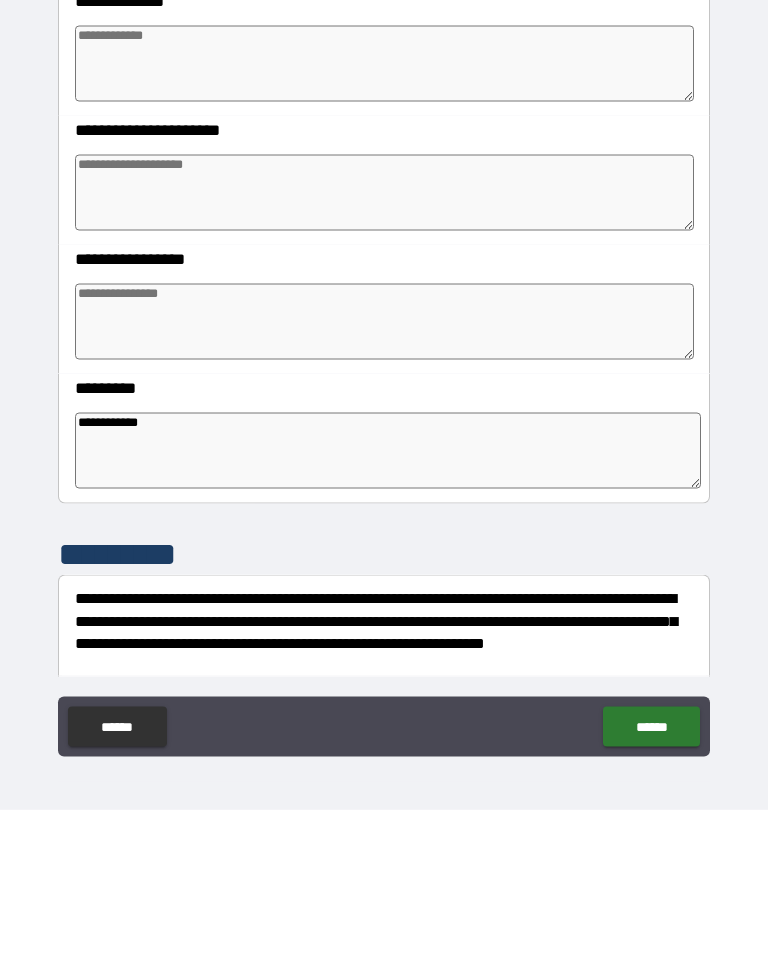 scroll, scrollTop: 0, scrollLeft: 0, axis: both 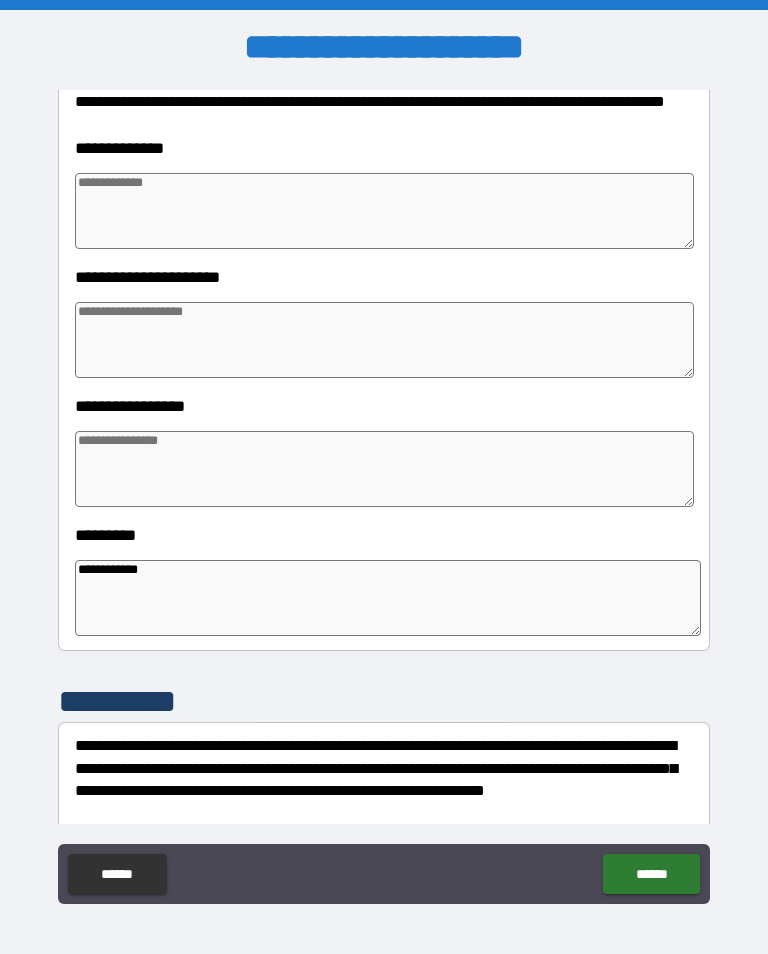 click at bounding box center (384, 211) 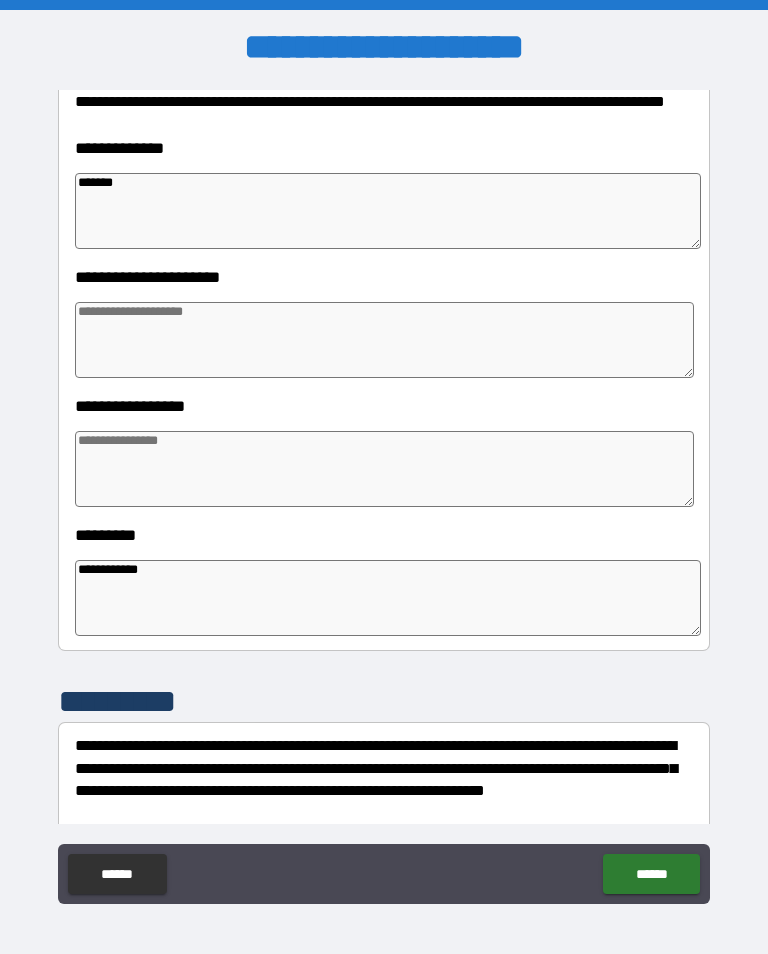 scroll, scrollTop: 31, scrollLeft: 0, axis: vertical 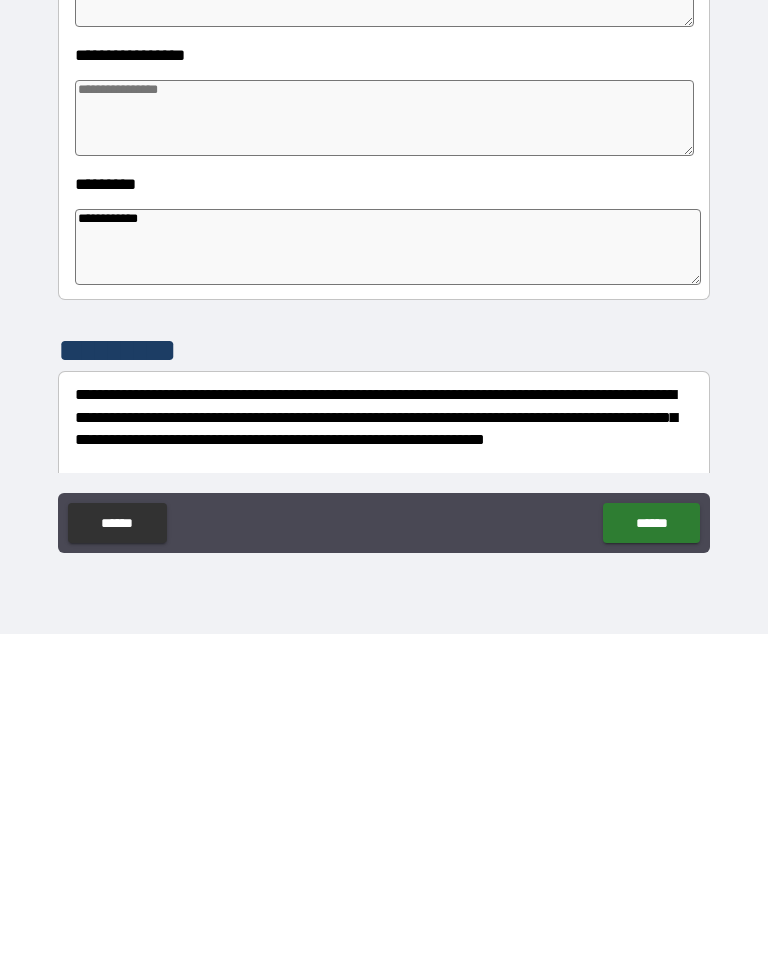 click on "******" at bounding box center [651, 843] 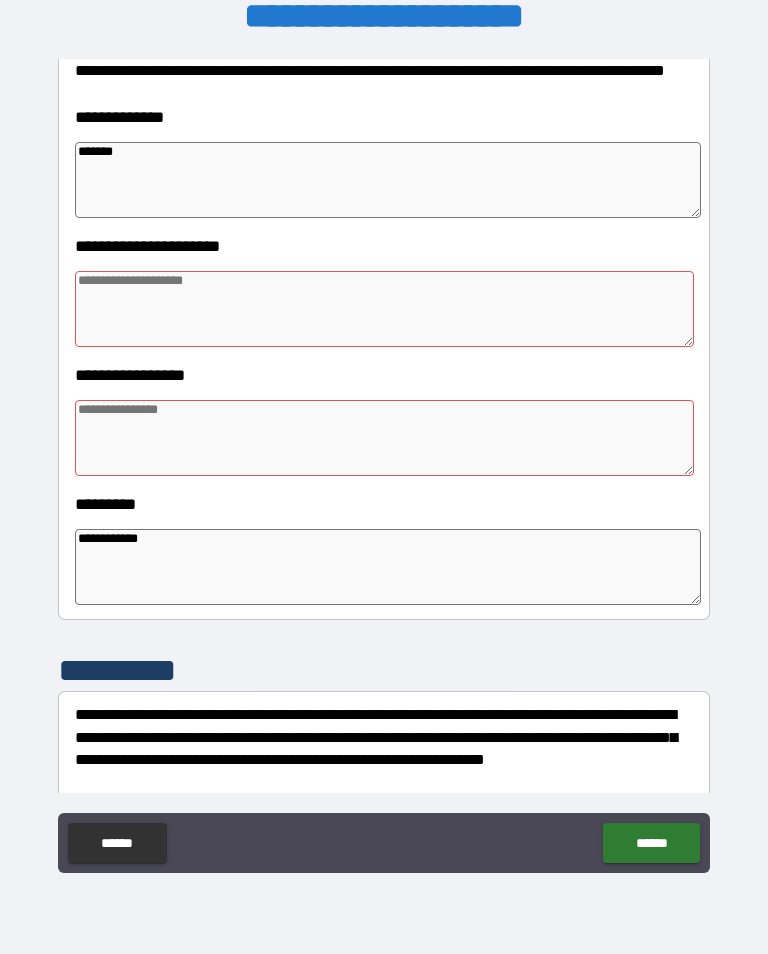 click at bounding box center [384, 438] 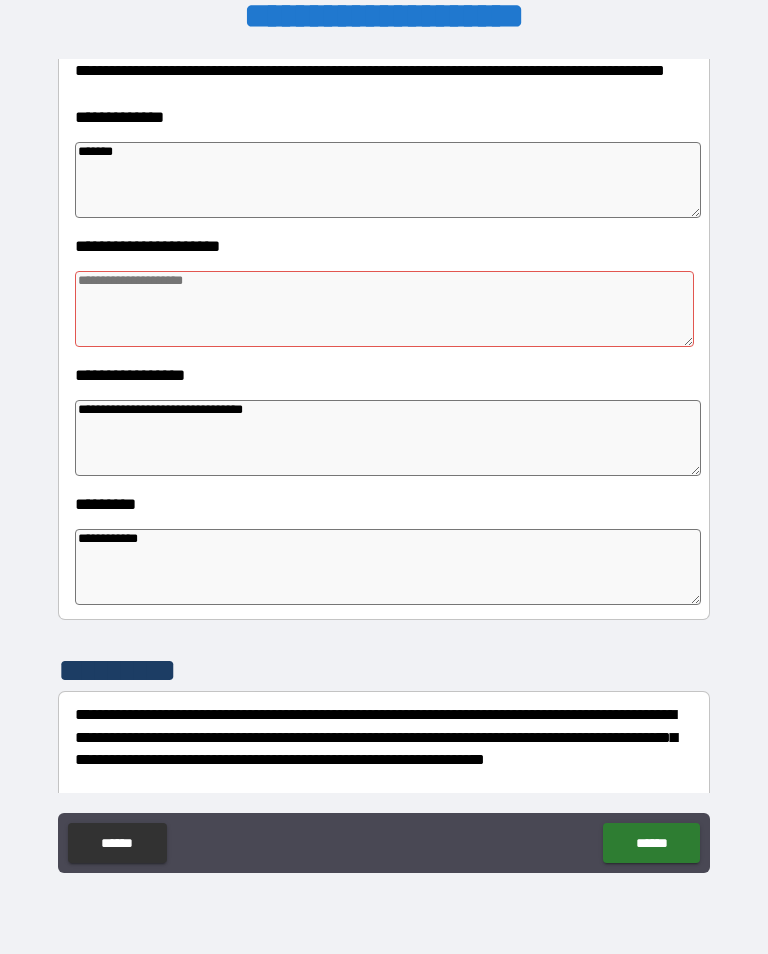 click on "**********" at bounding box center (388, 438) 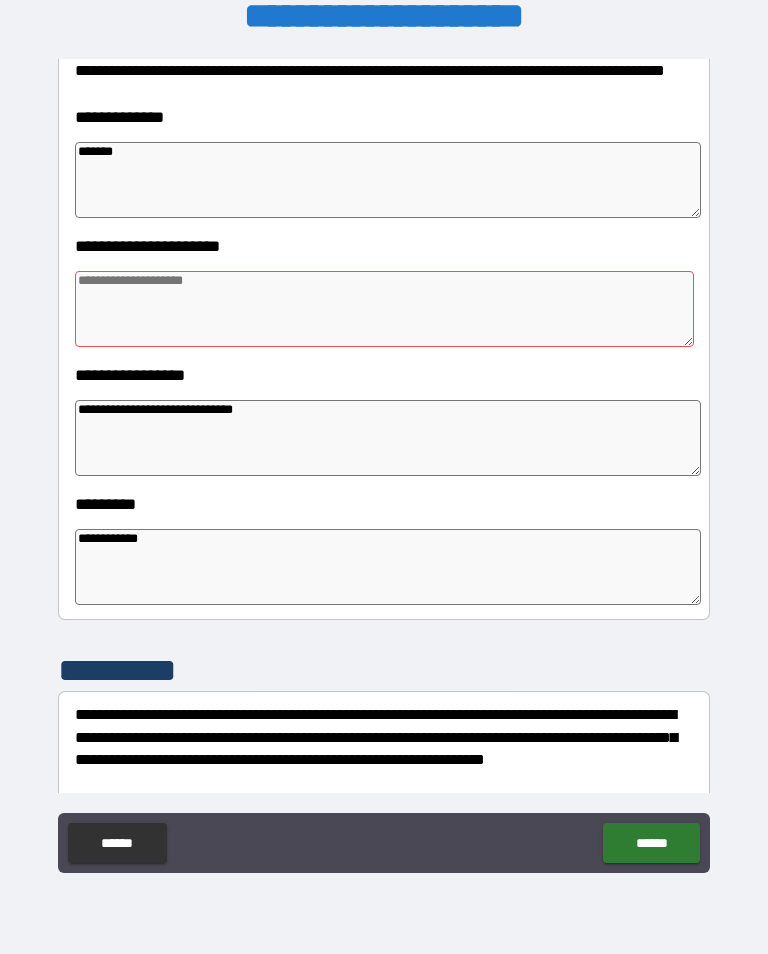 click on "**********" at bounding box center (388, 438) 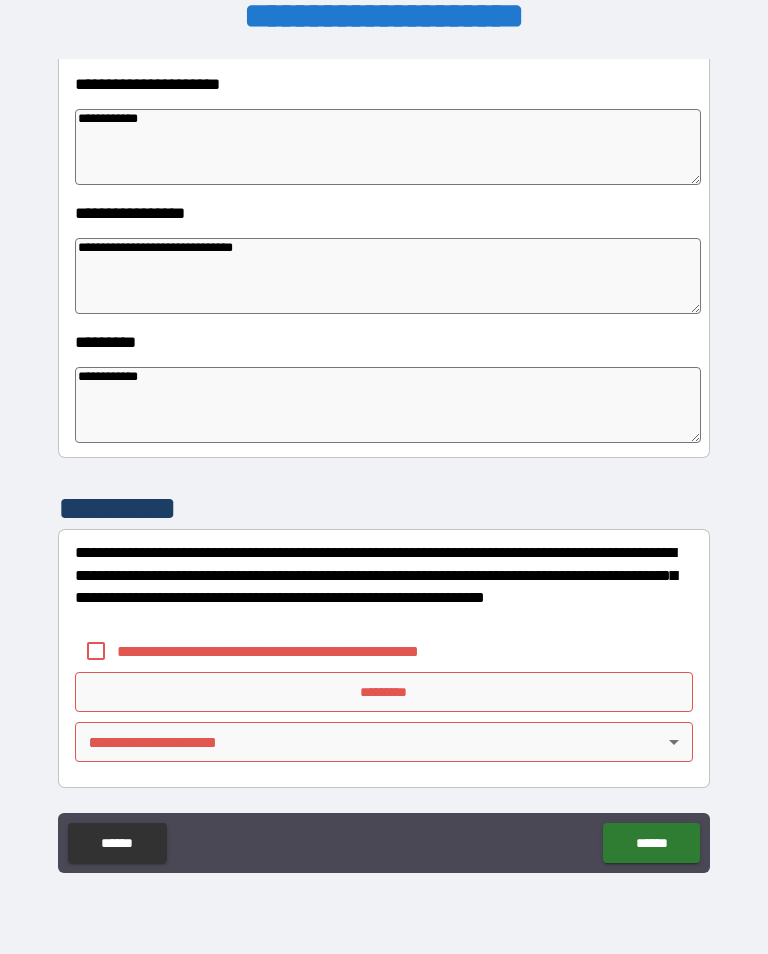 scroll, scrollTop: 466, scrollLeft: 0, axis: vertical 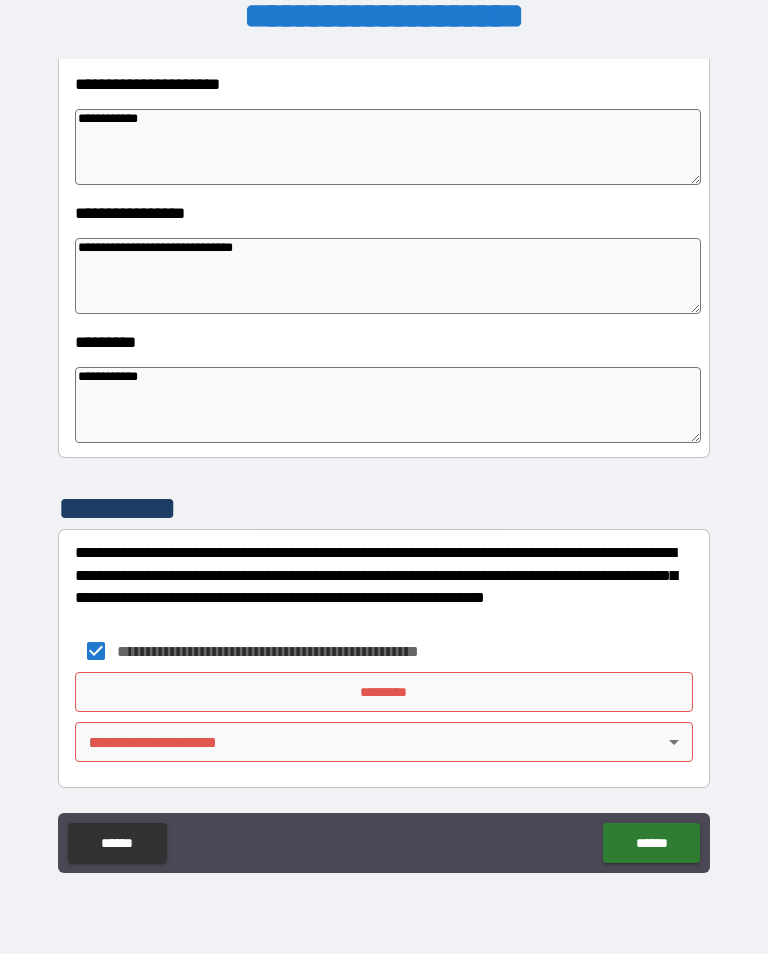 click on "*********" at bounding box center [384, 692] 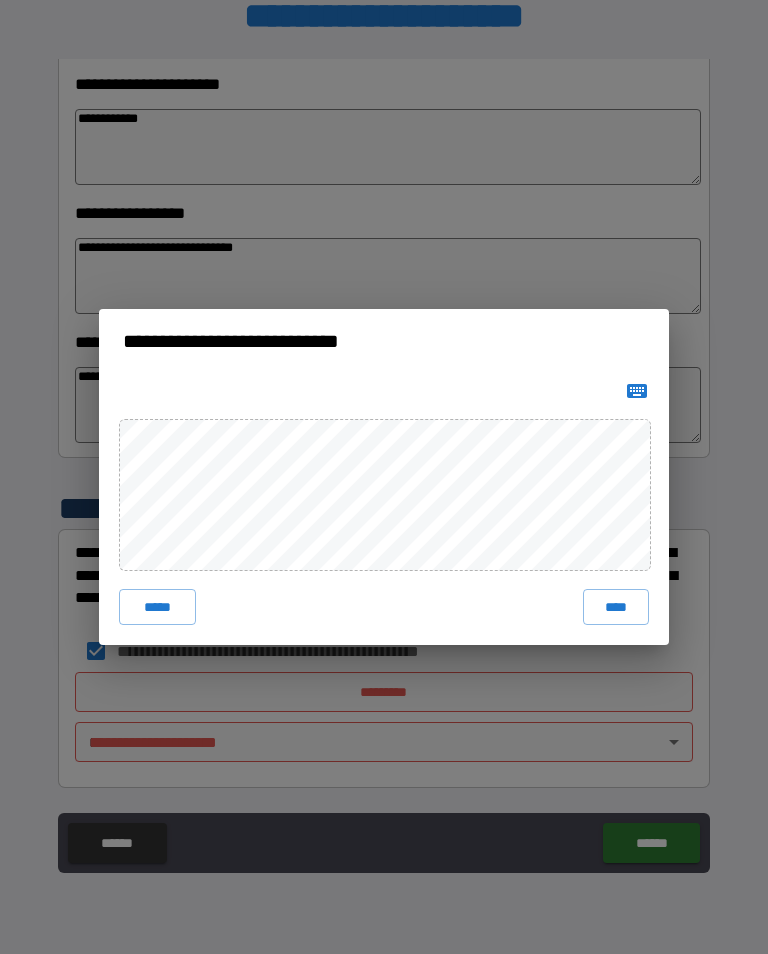 click on "****" at bounding box center [616, 607] 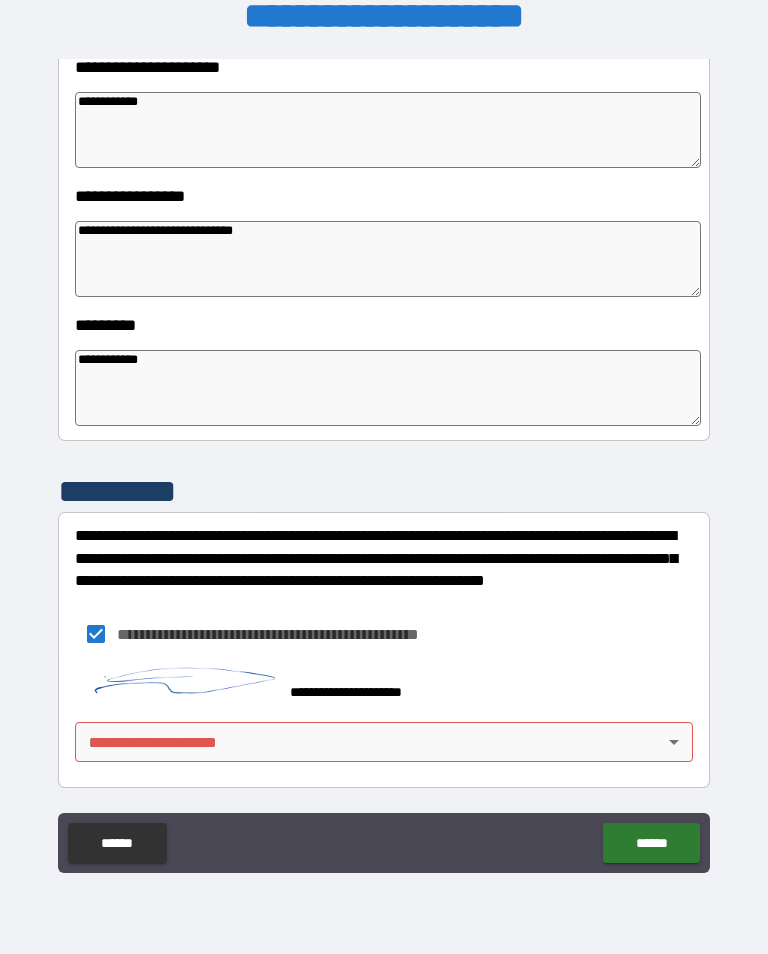 scroll, scrollTop: 483, scrollLeft: 0, axis: vertical 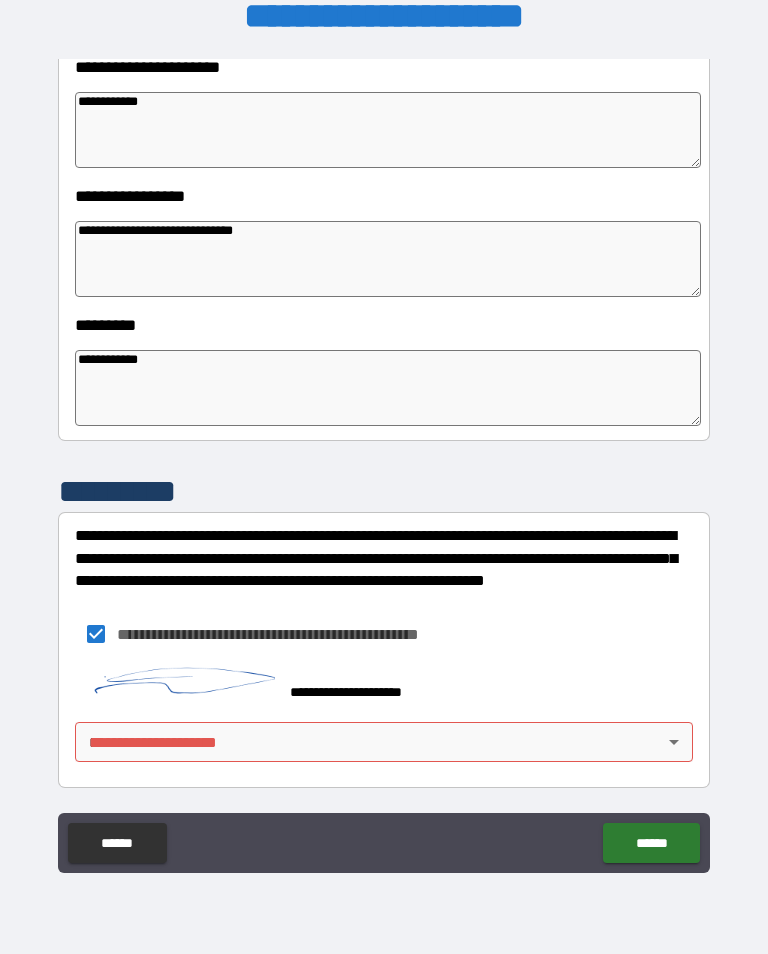 click on "**********" at bounding box center (384, 461) 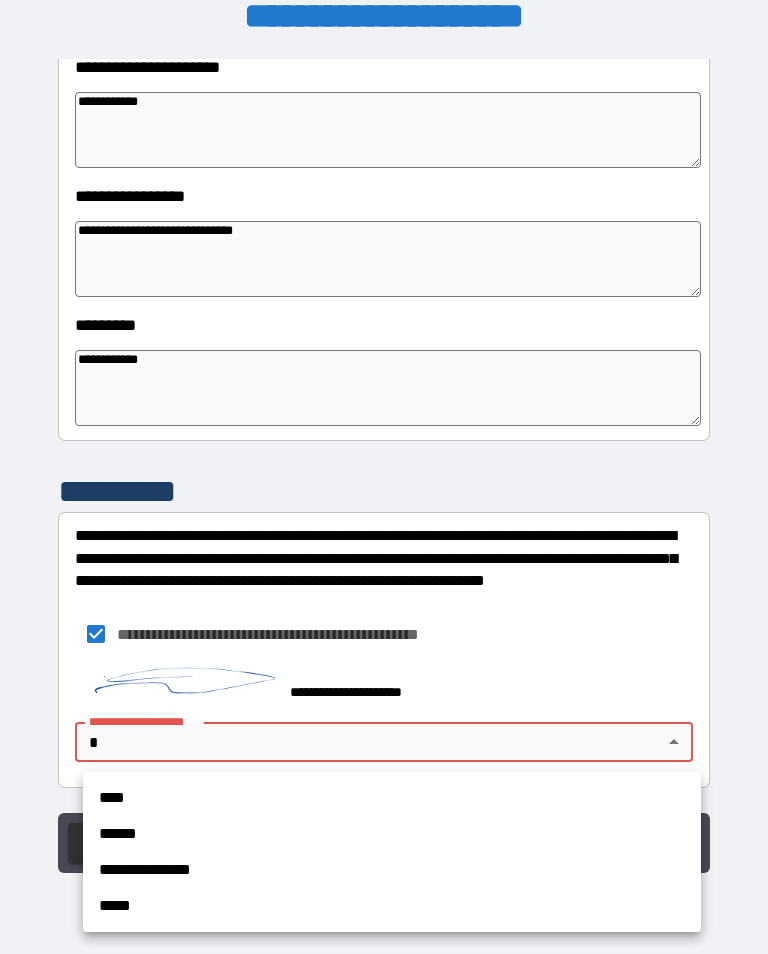click on "****" at bounding box center [392, 798] 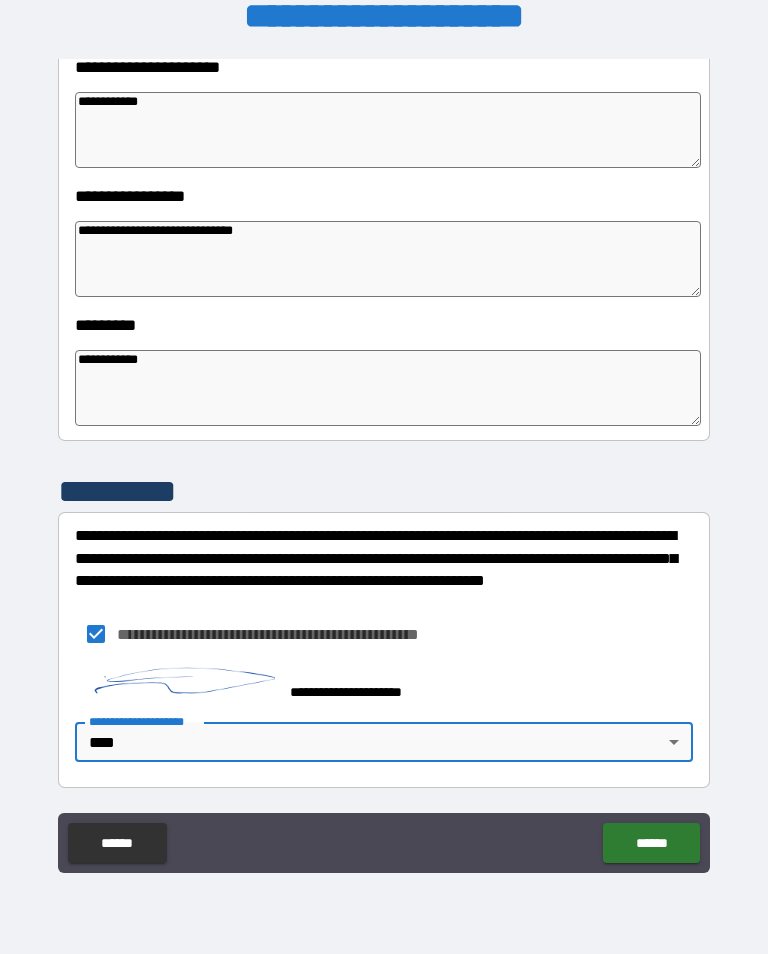 click on "******" at bounding box center [651, 843] 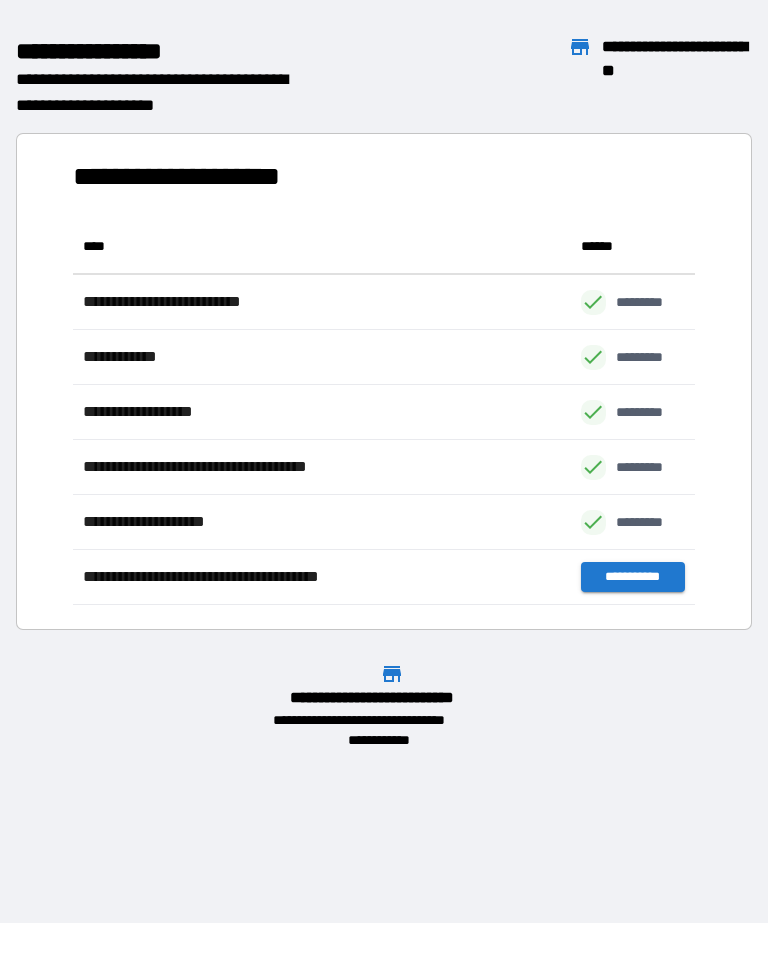 scroll, scrollTop: 1, scrollLeft: 1, axis: both 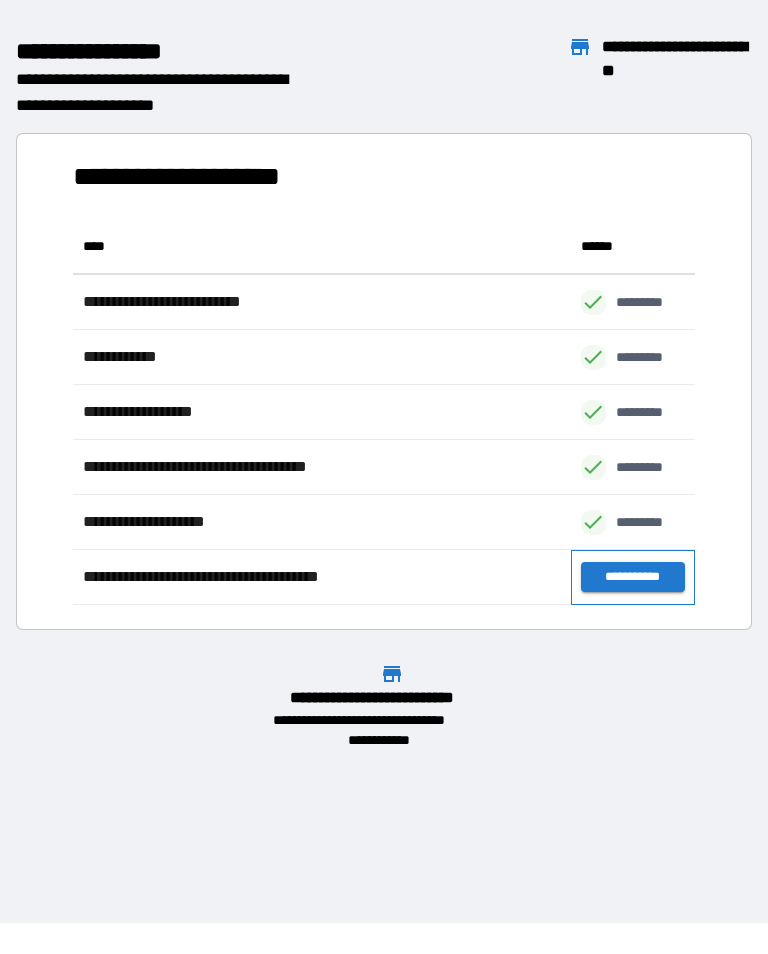 click on "**********" at bounding box center [633, 577] 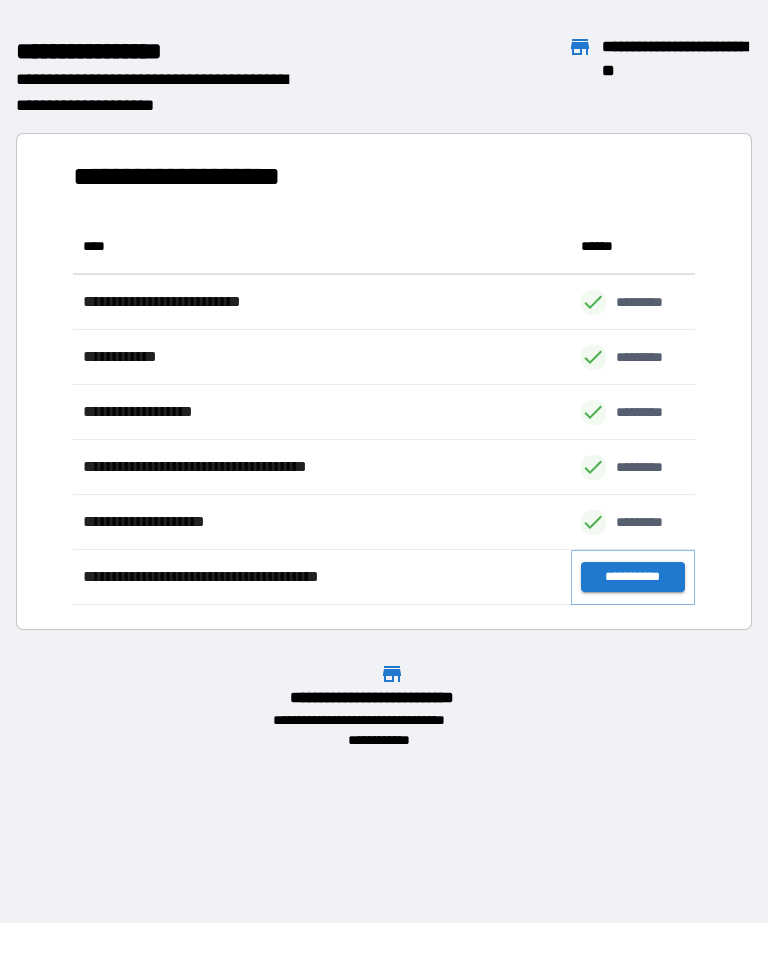 click on "**********" at bounding box center (633, 577) 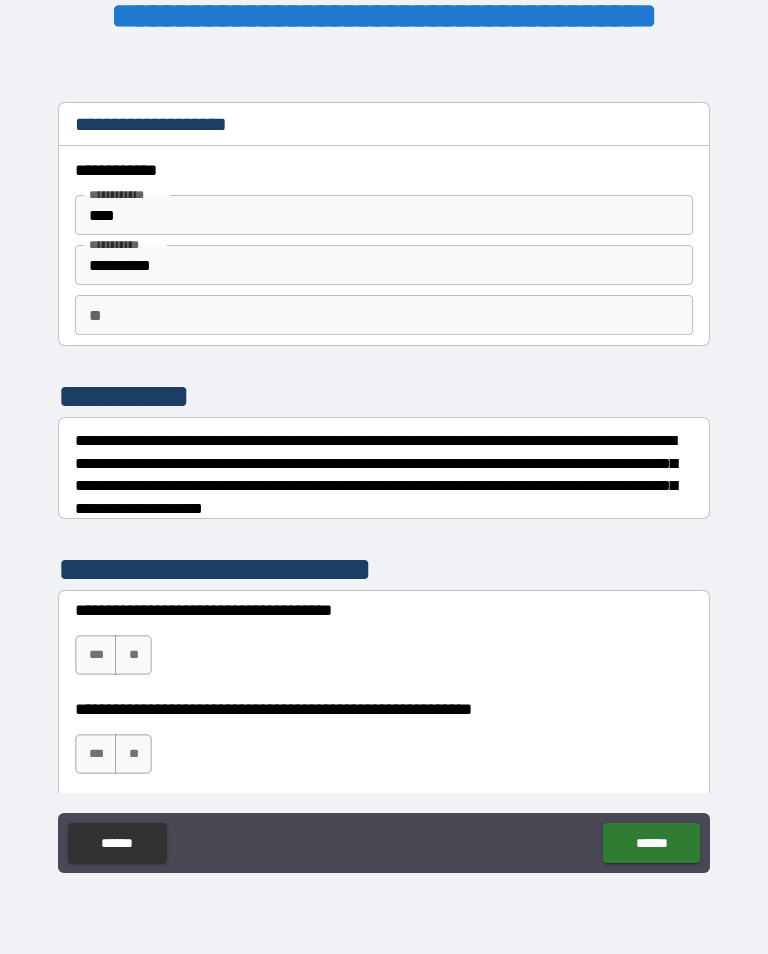 click on "**" at bounding box center (384, 315) 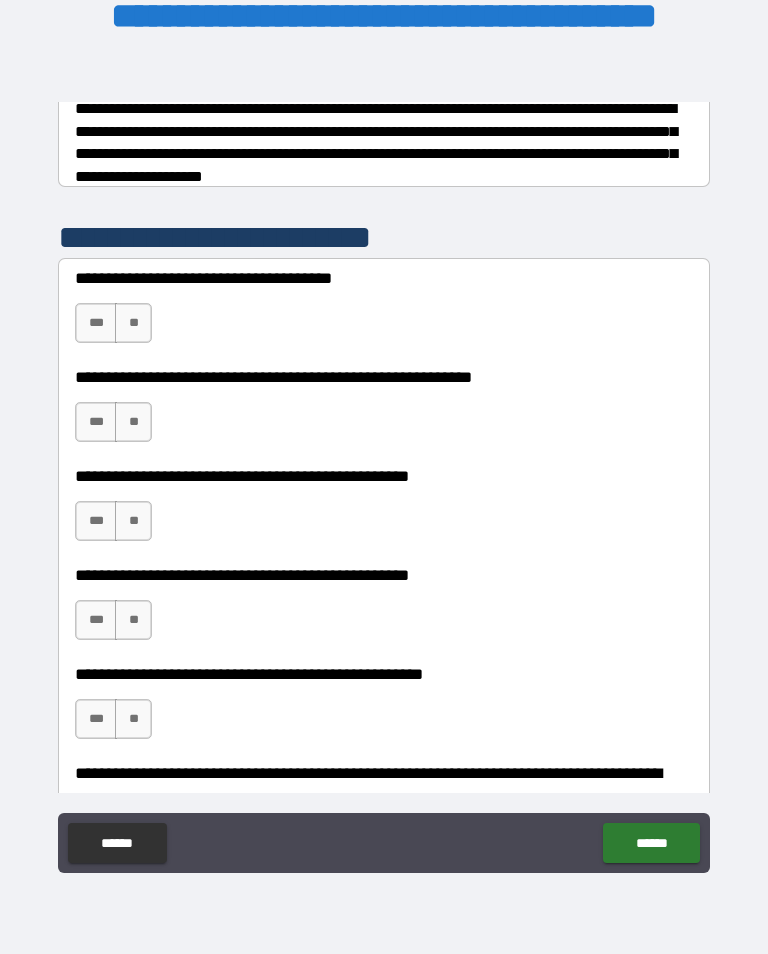 scroll, scrollTop: 338, scrollLeft: 0, axis: vertical 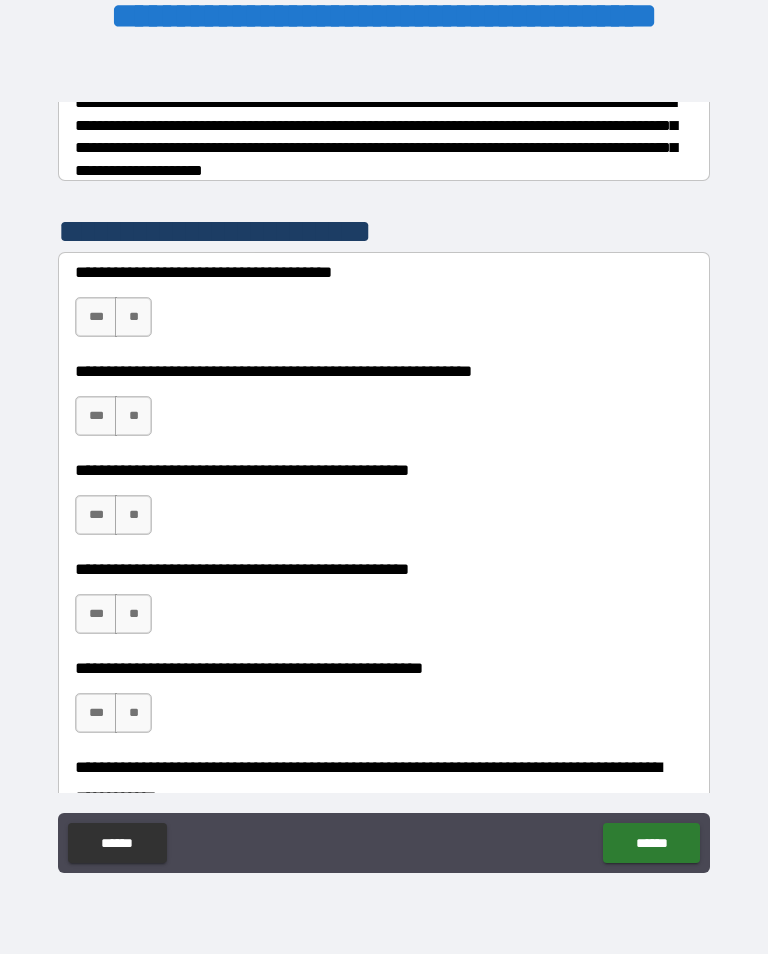 click on "**" at bounding box center [133, 317] 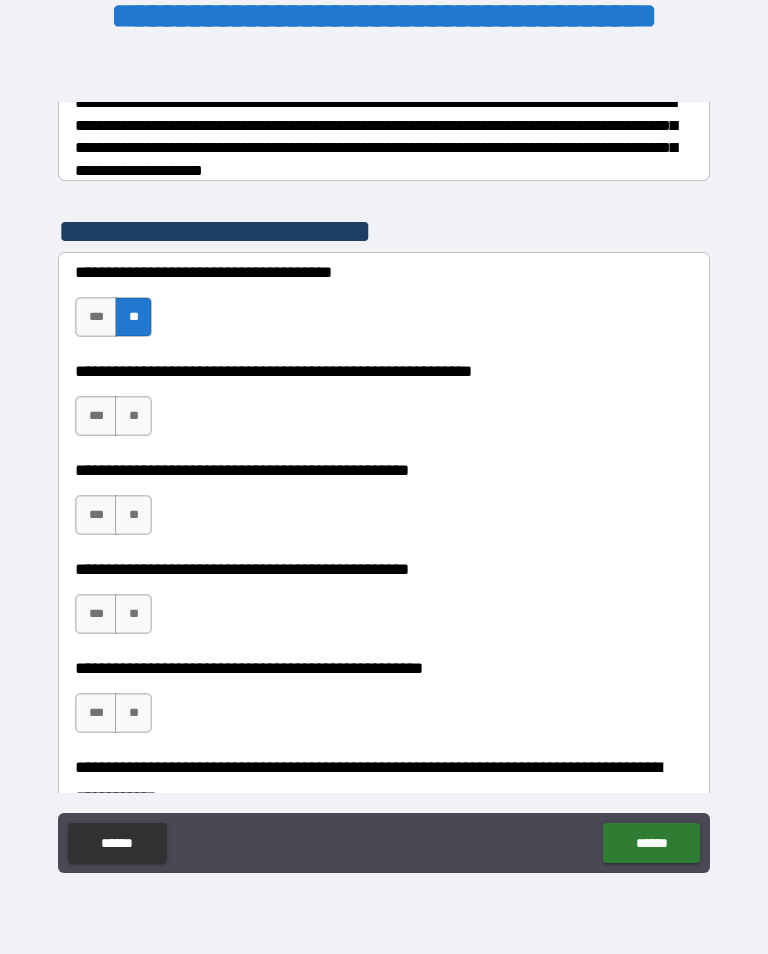 click on "***" at bounding box center (96, 416) 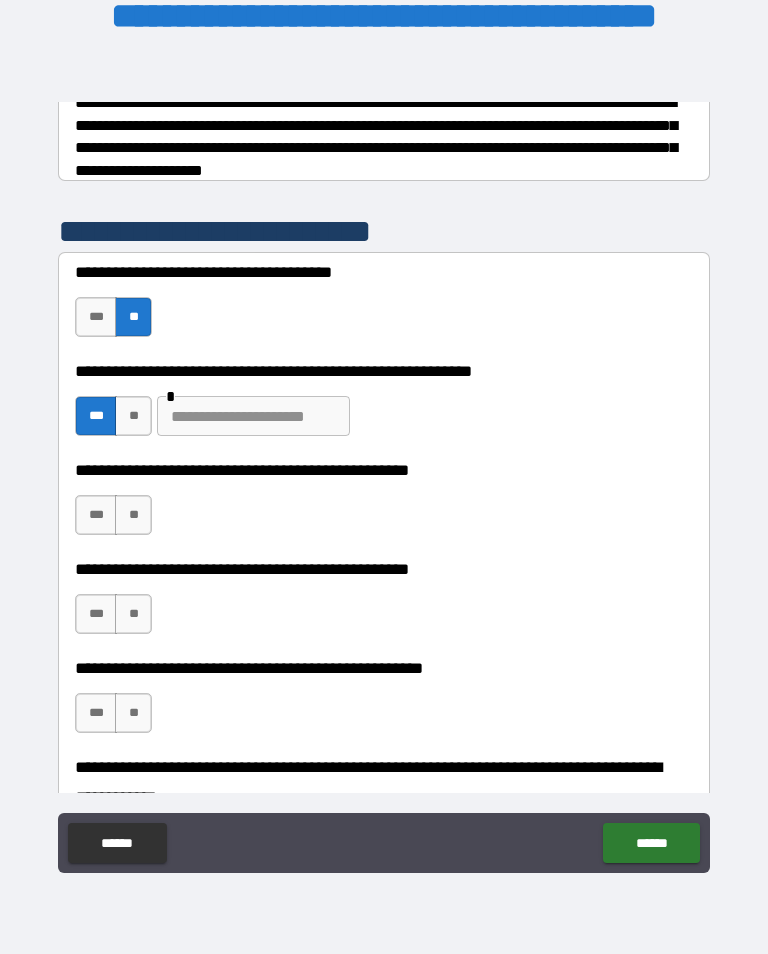 click on "**" at bounding box center (133, 515) 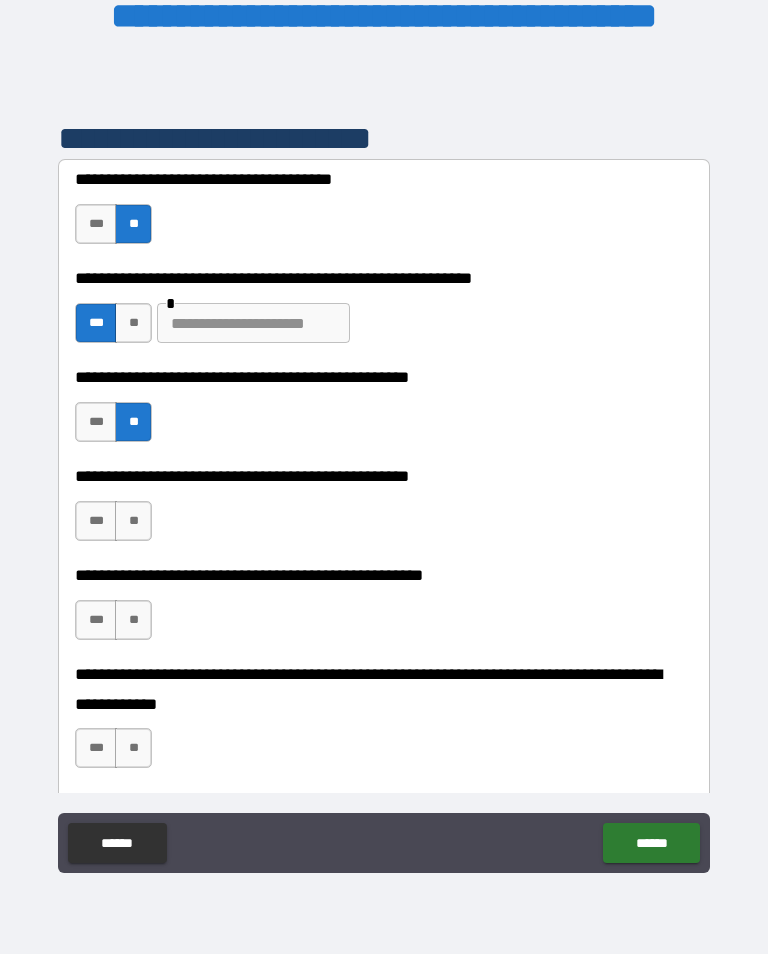 scroll, scrollTop: 437, scrollLeft: 0, axis: vertical 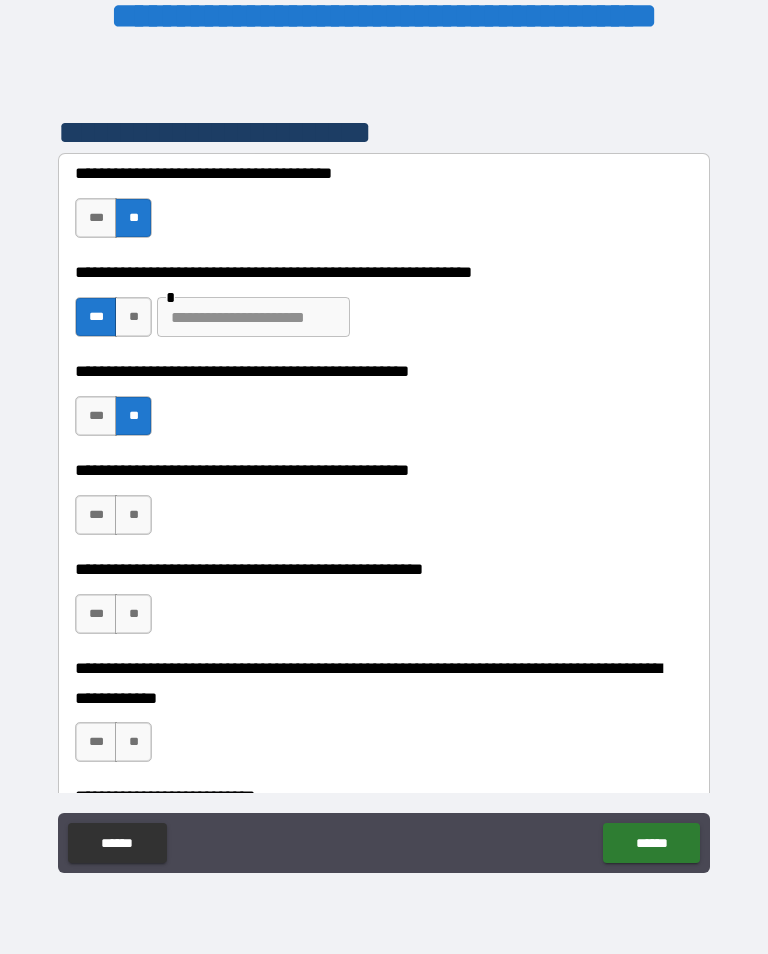 click on "**" at bounding box center [133, 515] 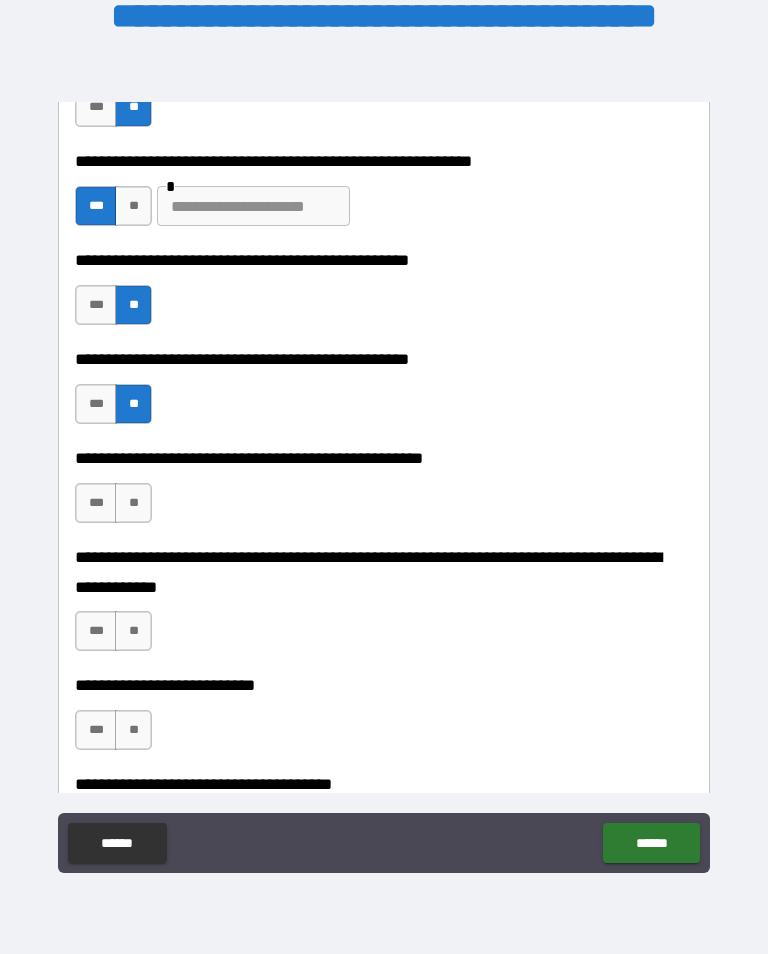 scroll, scrollTop: 551, scrollLeft: 0, axis: vertical 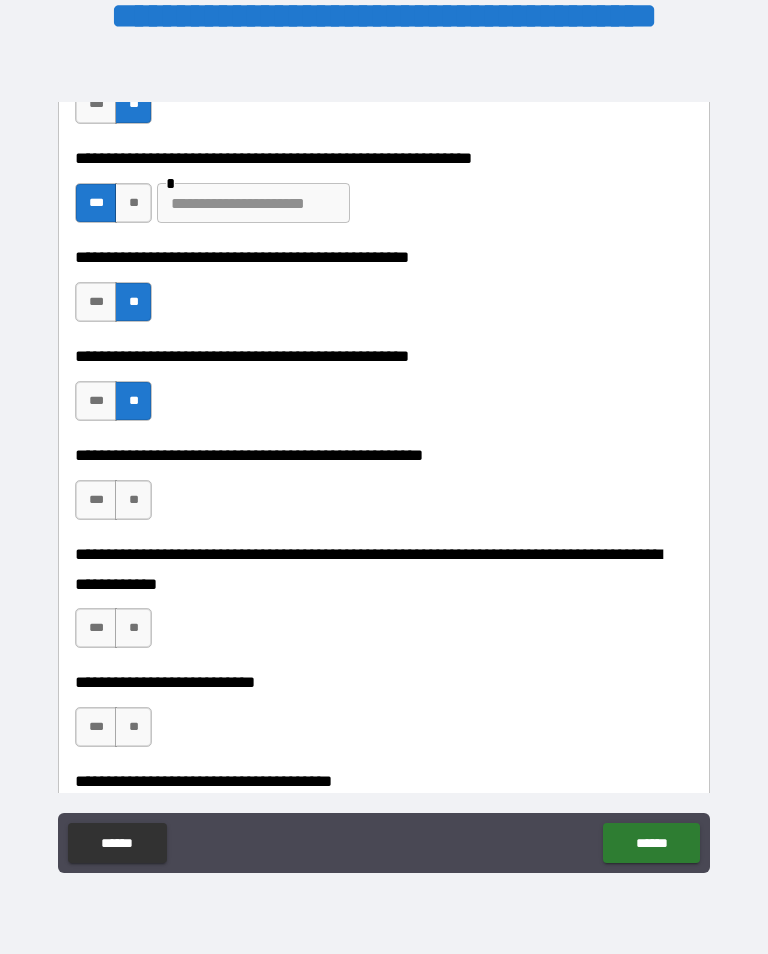 click on "**" at bounding box center (133, 500) 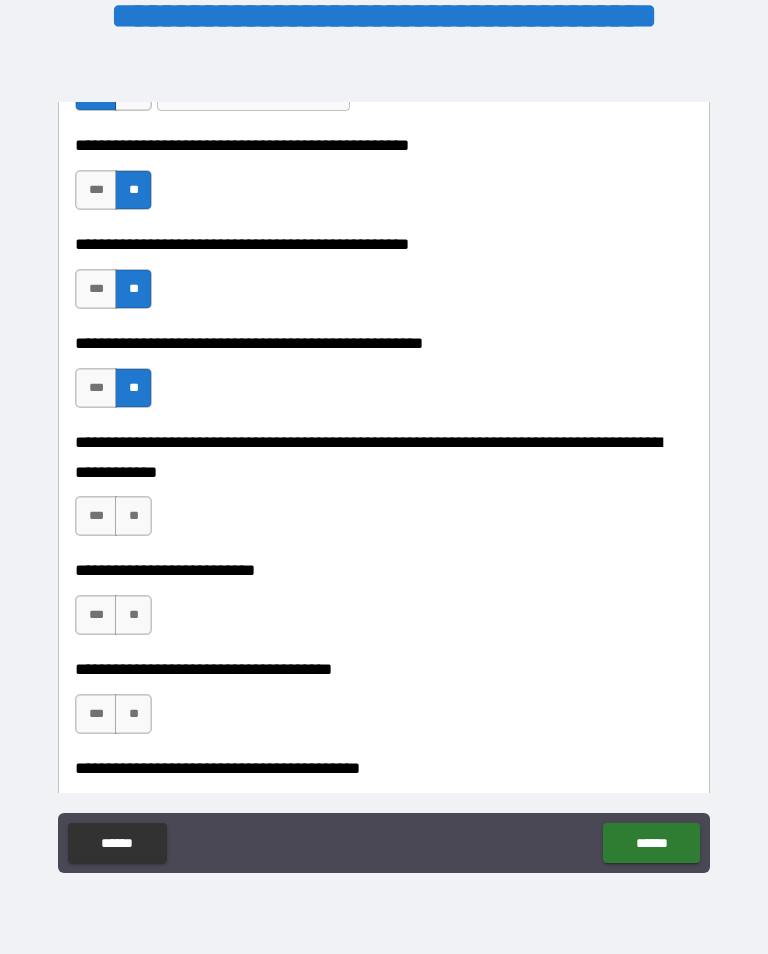 scroll, scrollTop: 670, scrollLeft: 0, axis: vertical 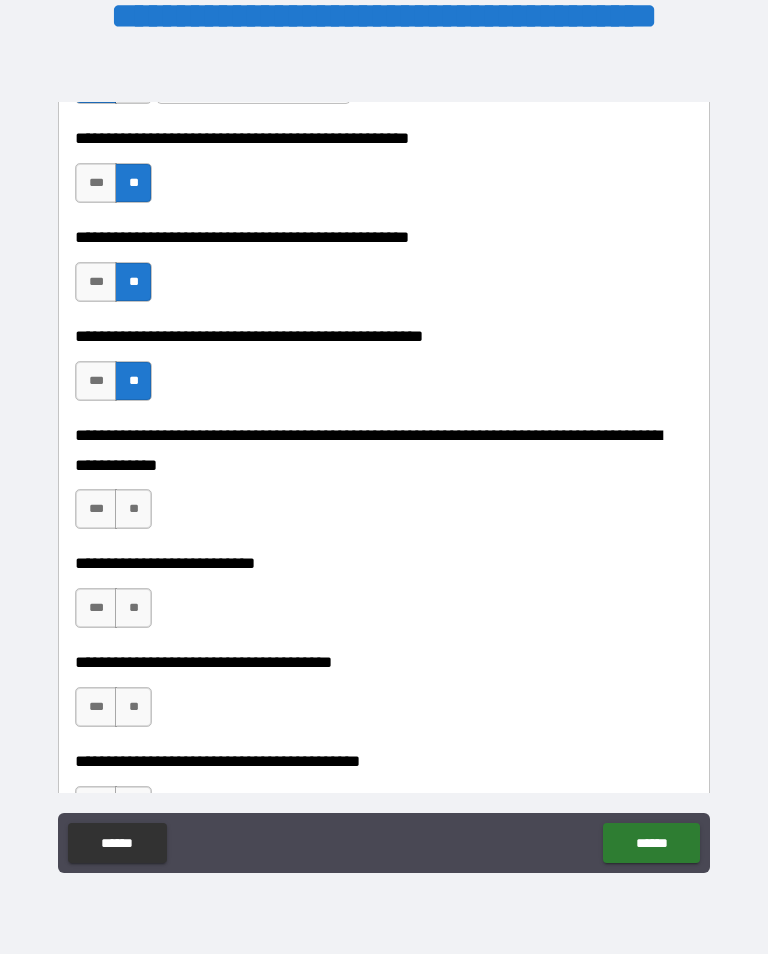 click on "**" at bounding box center [133, 509] 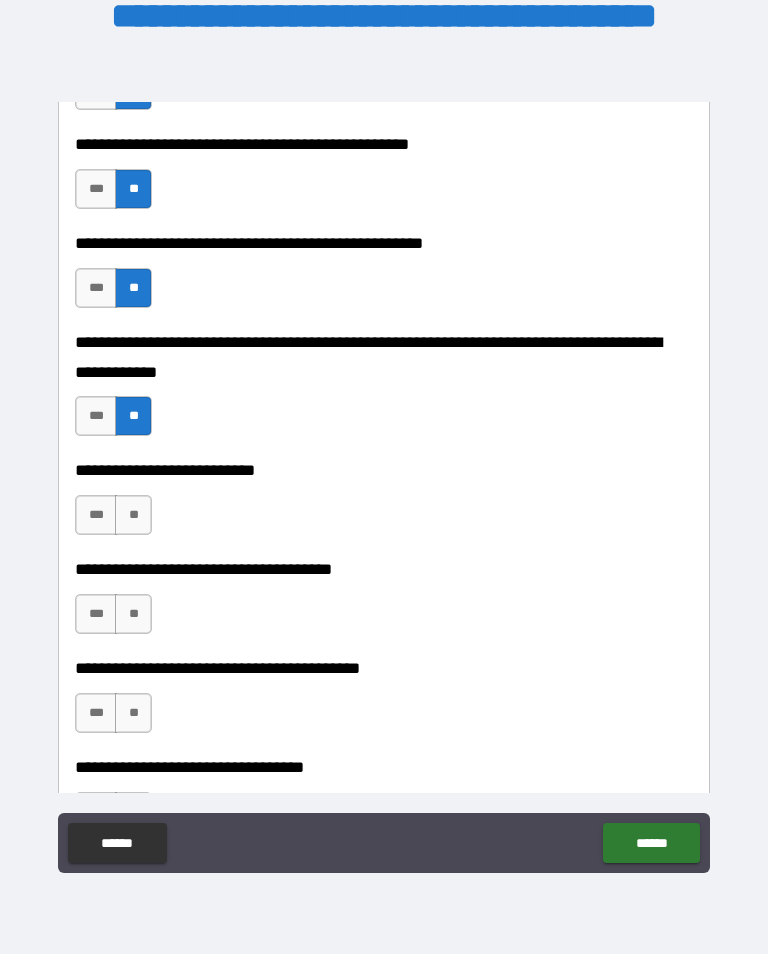 scroll, scrollTop: 770, scrollLeft: 0, axis: vertical 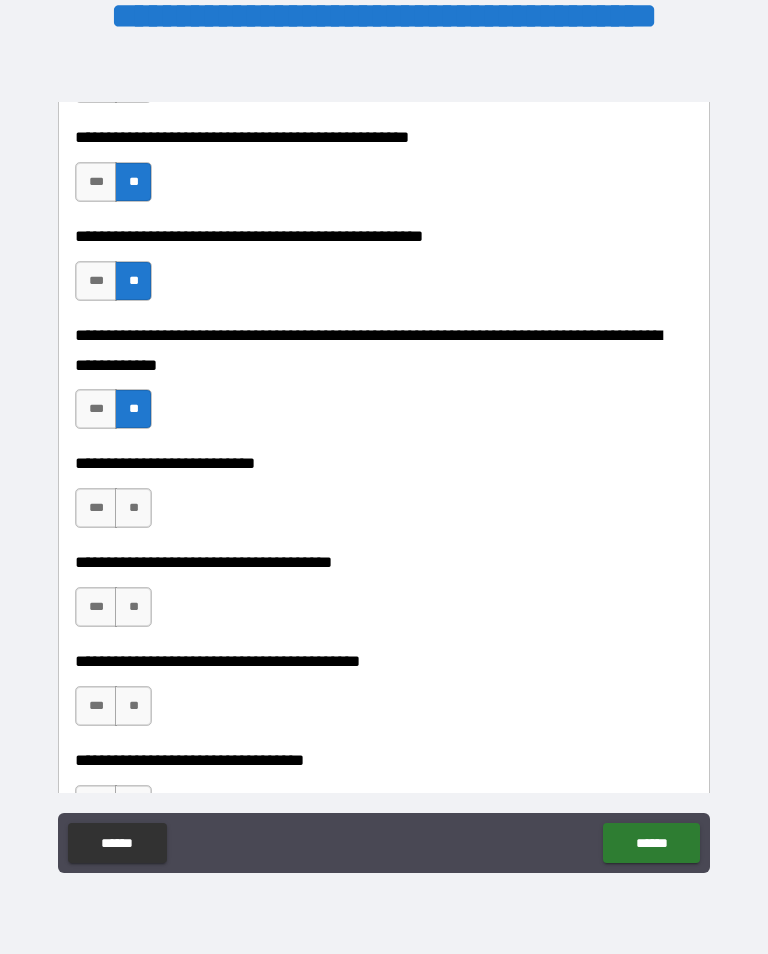 click on "**" at bounding box center (133, 508) 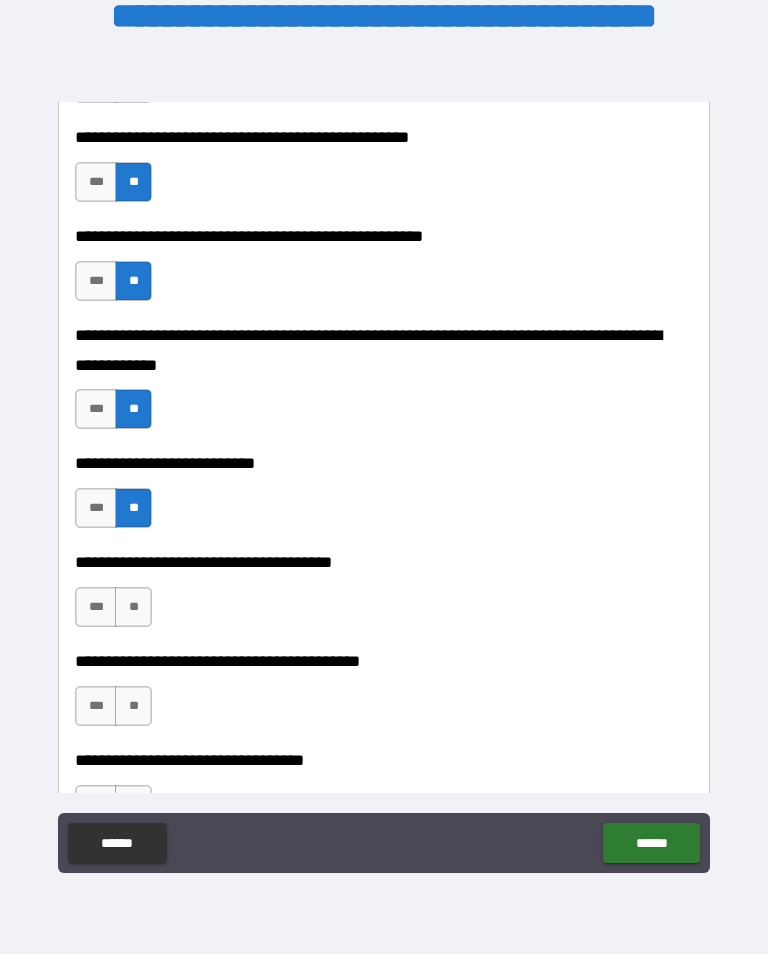 click on "**" at bounding box center (133, 607) 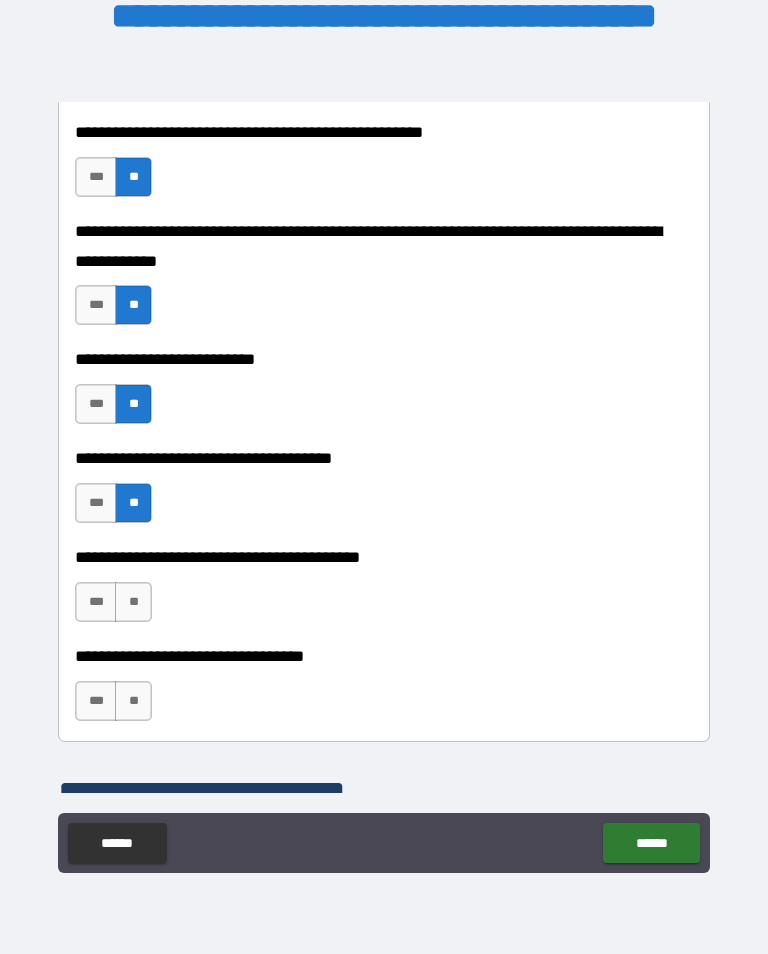 scroll, scrollTop: 909, scrollLeft: 0, axis: vertical 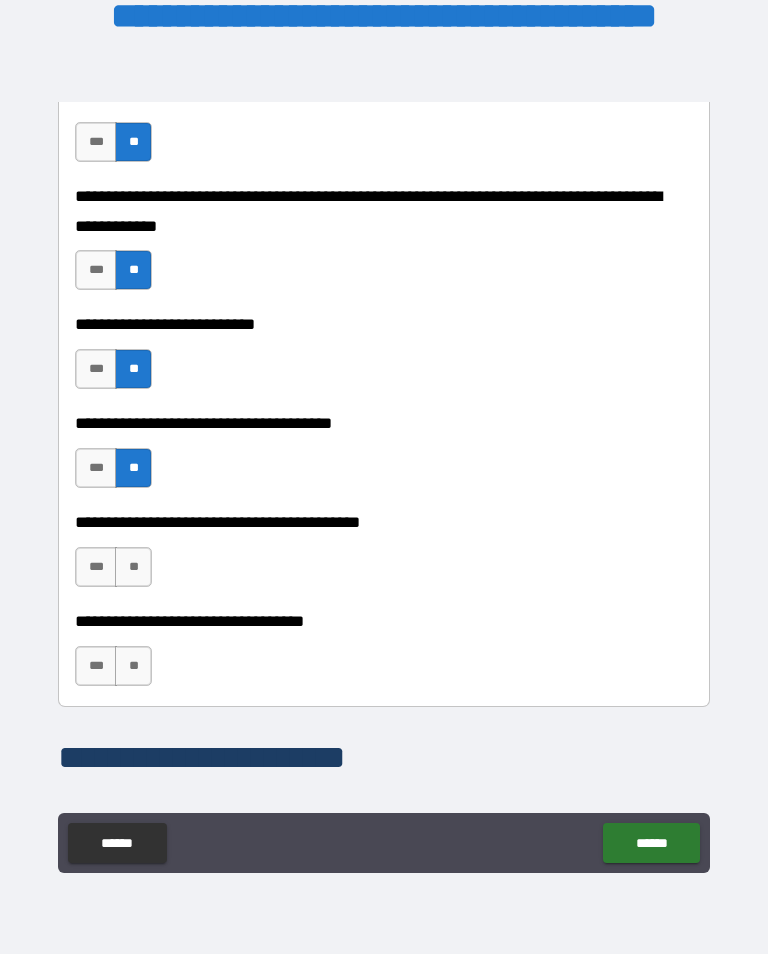 click on "**" at bounding box center (133, 567) 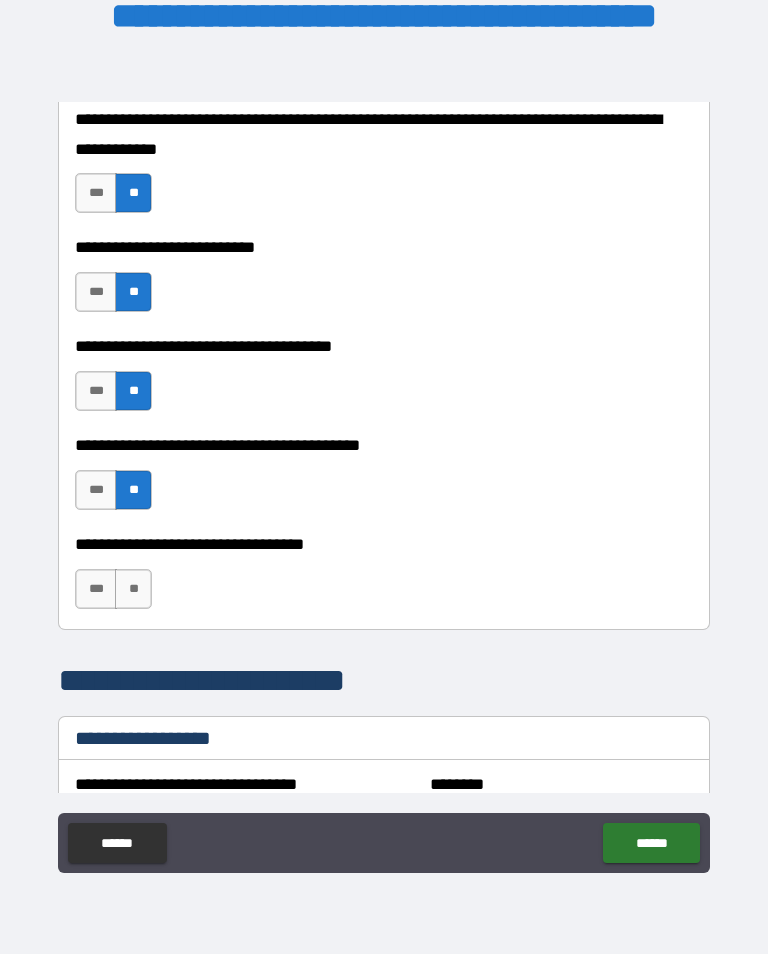 scroll, scrollTop: 992, scrollLeft: 0, axis: vertical 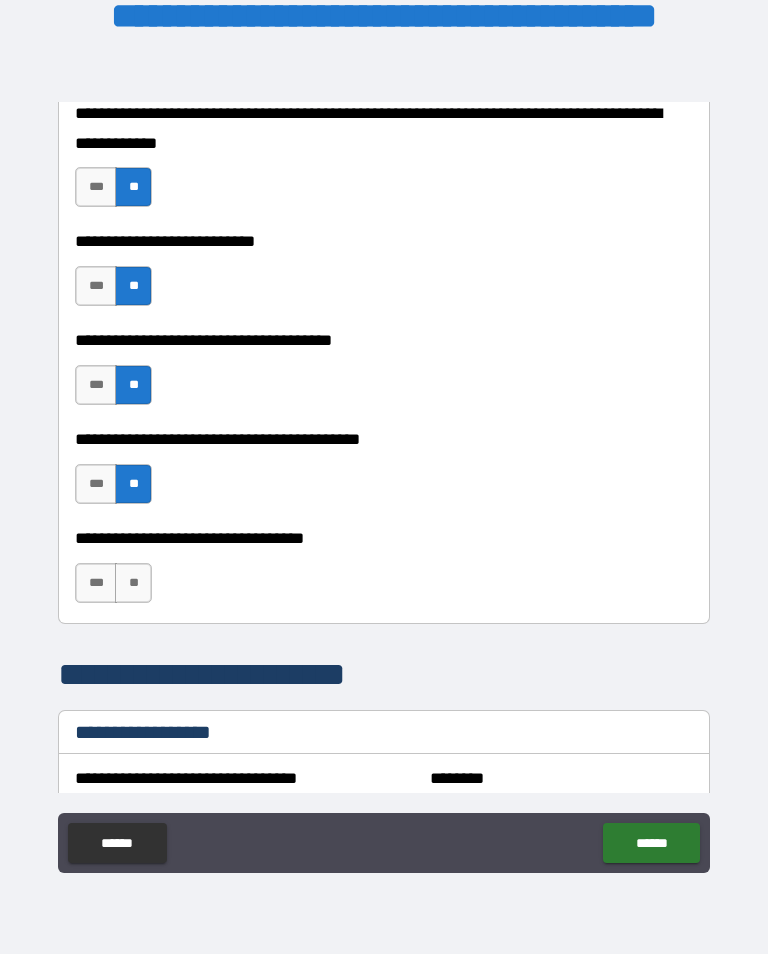 click on "**" at bounding box center [133, 583] 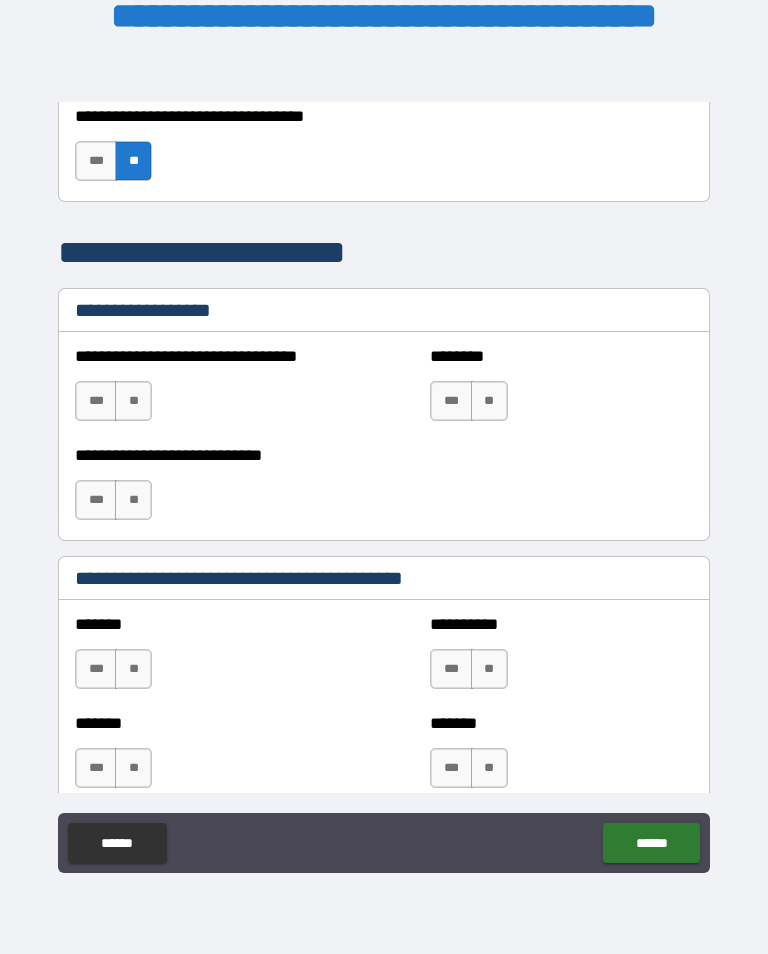 scroll, scrollTop: 1413, scrollLeft: 0, axis: vertical 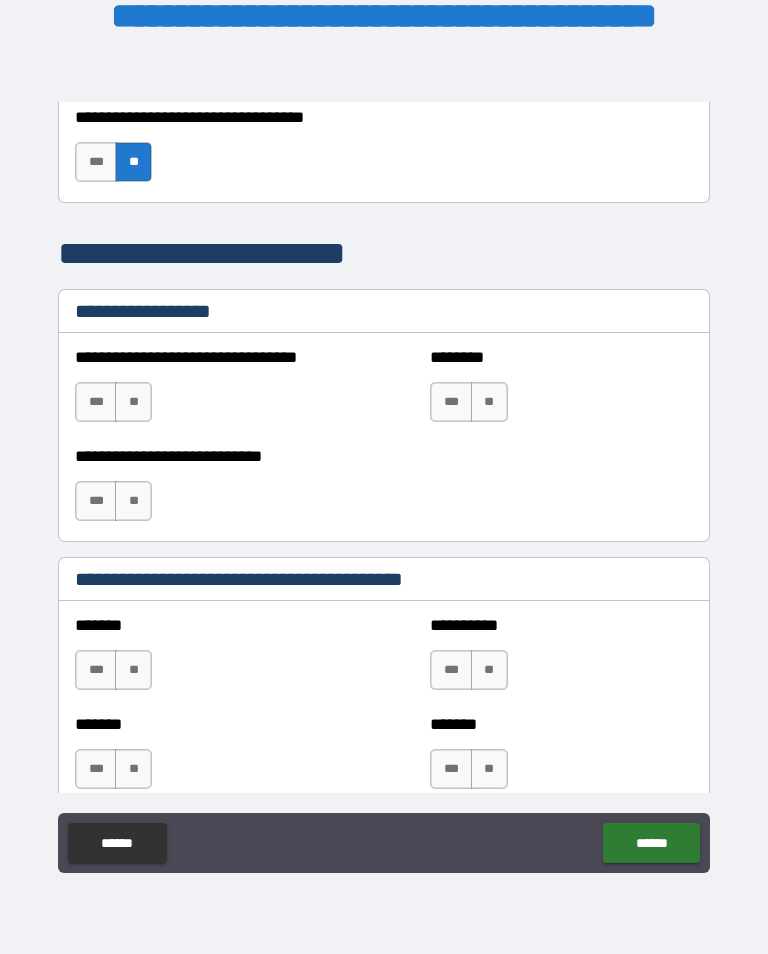 click on "**" at bounding box center (133, 402) 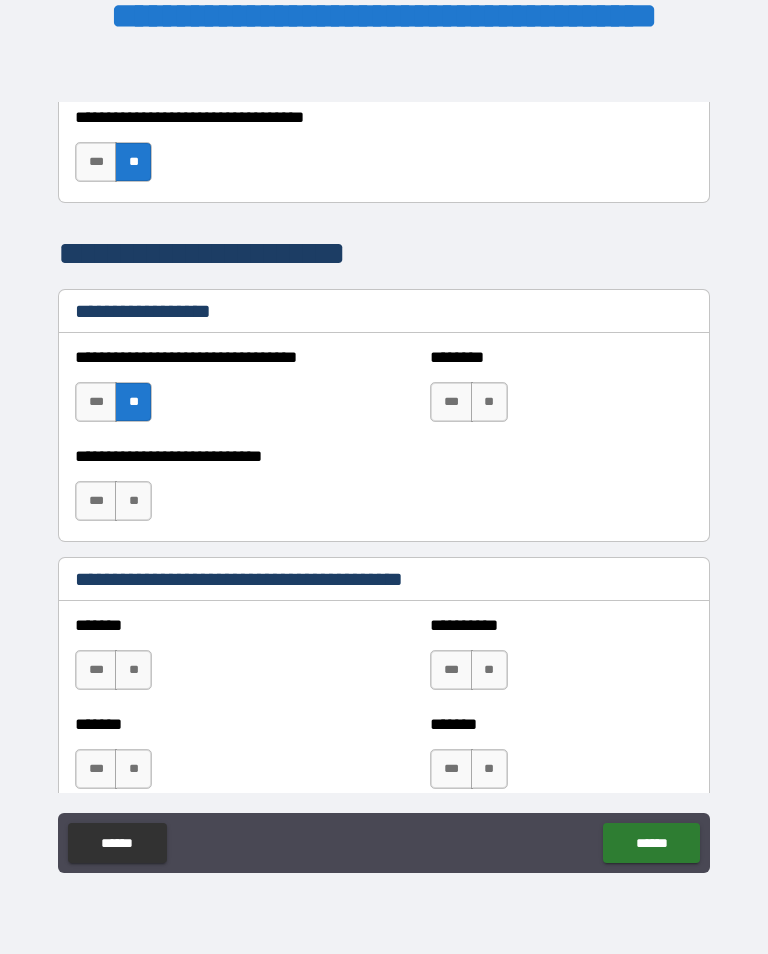 click on "**" at bounding box center [489, 402] 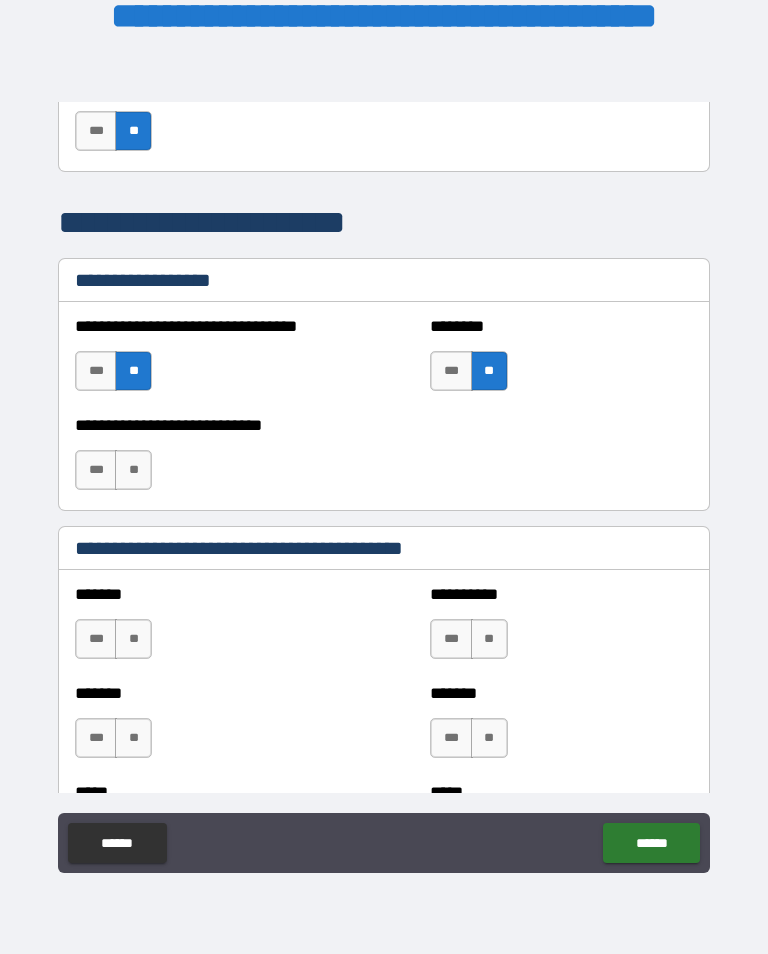 scroll, scrollTop: 1445, scrollLeft: 0, axis: vertical 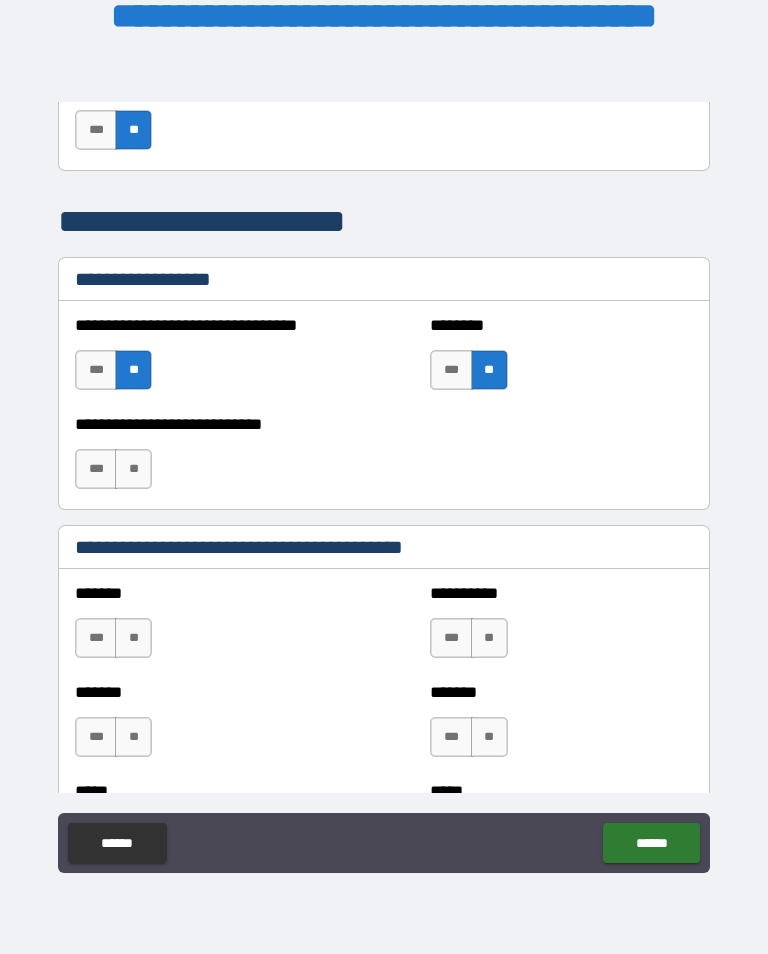 click on "**" at bounding box center (133, 469) 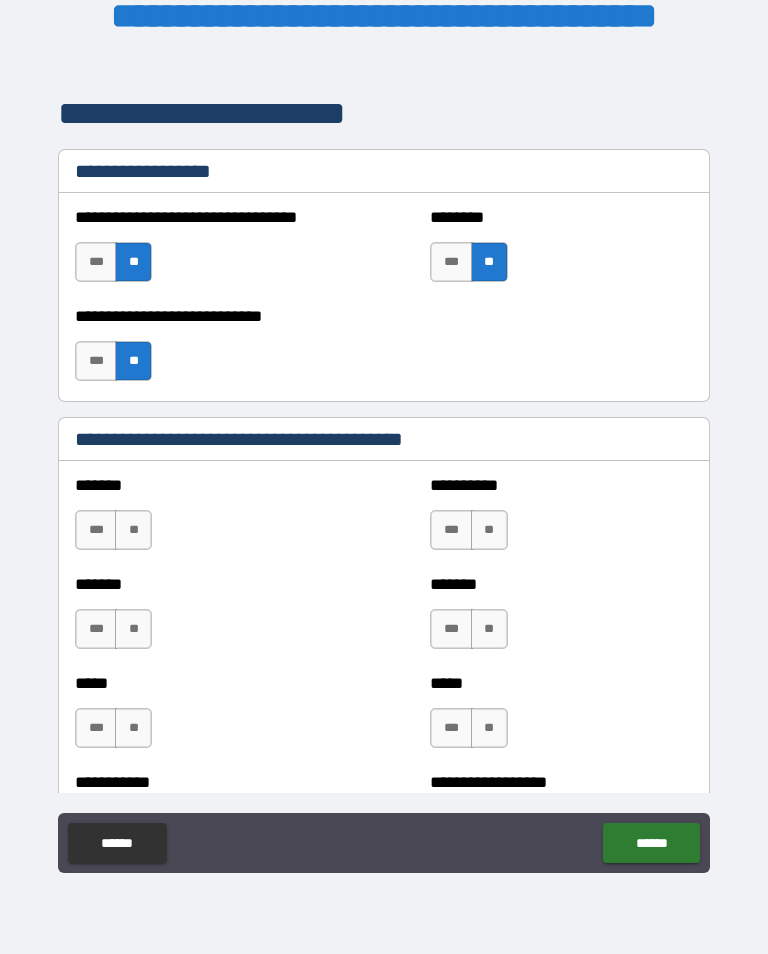 scroll, scrollTop: 1555, scrollLeft: 0, axis: vertical 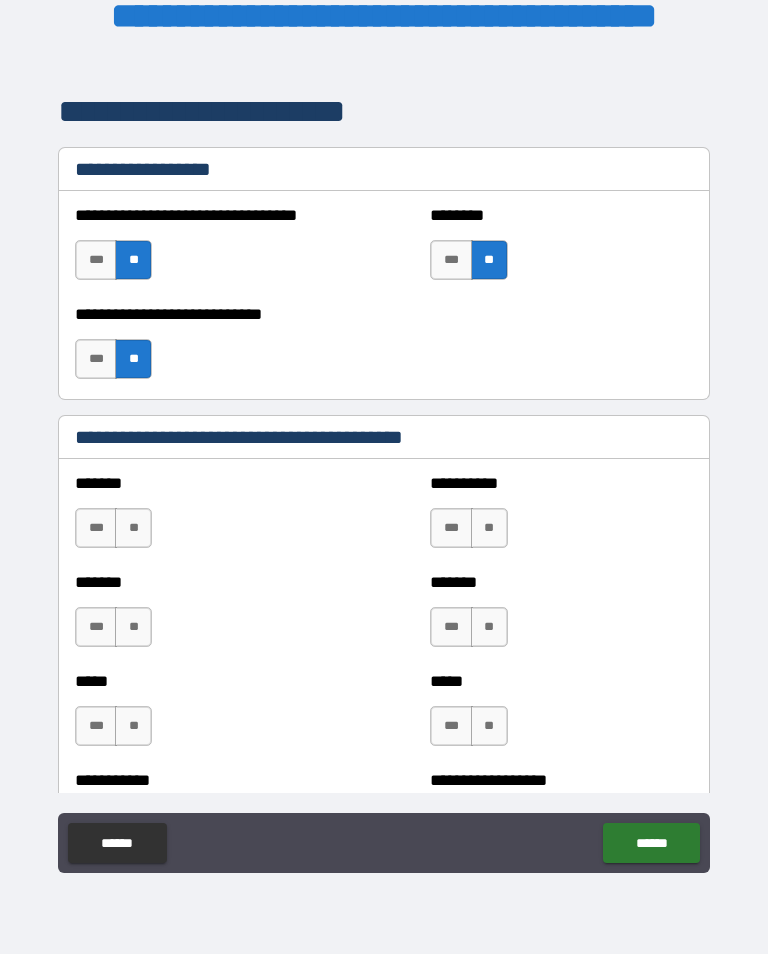 click on "**" at bounding box center [133, 528] 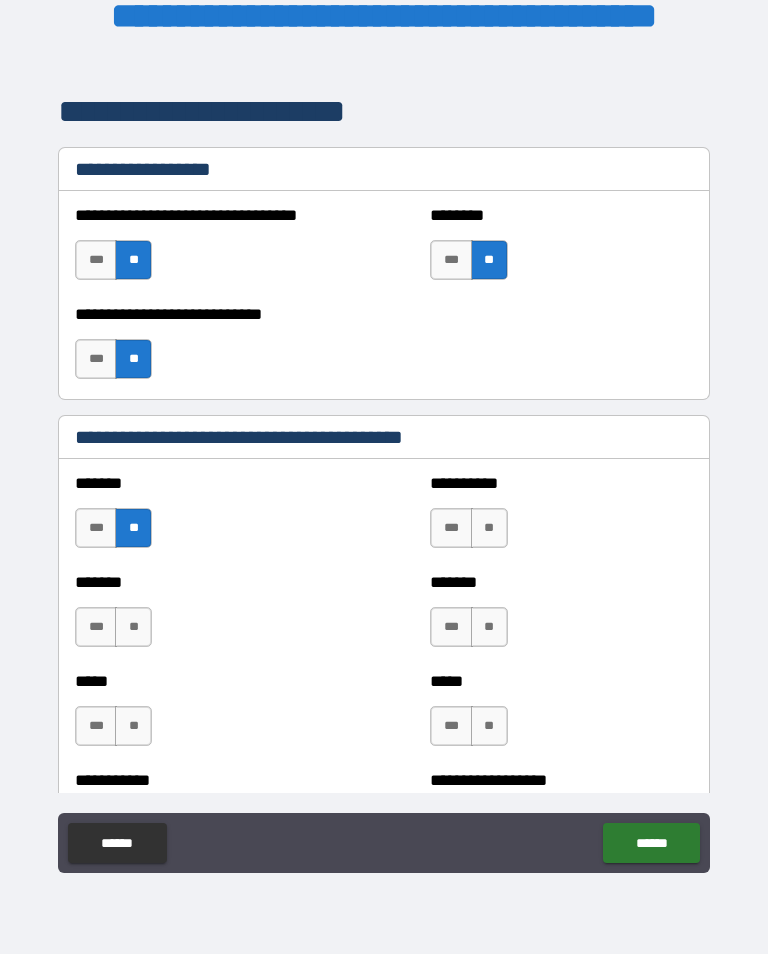 click on "**" at bounding box center (489, 528) 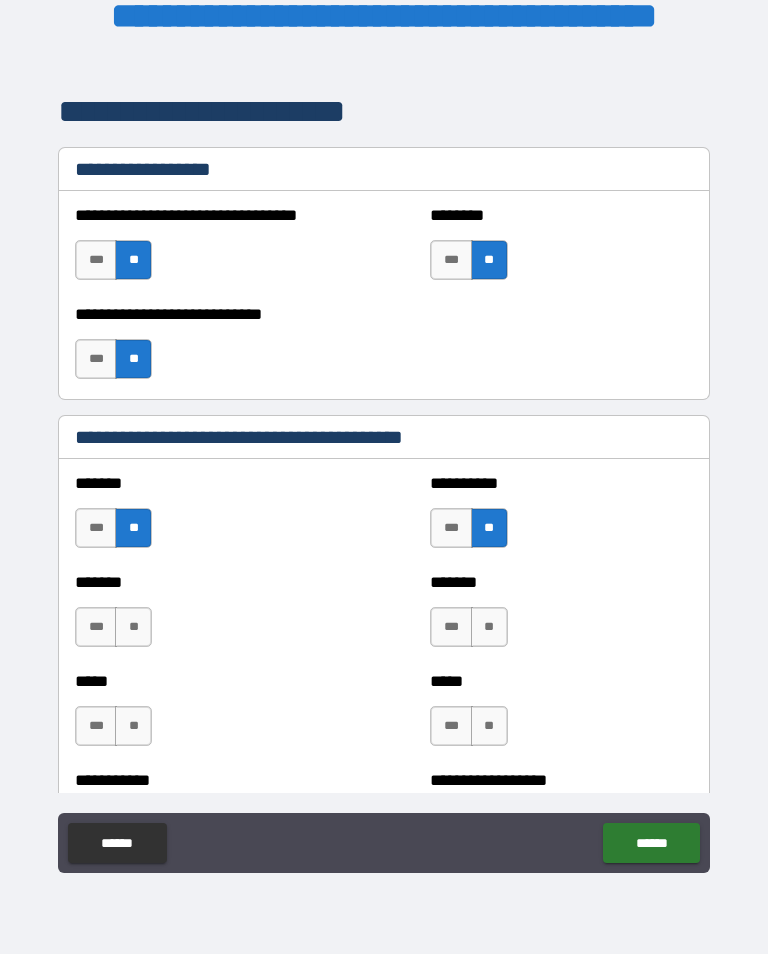 click on "**" at bounding box center [489, 627] 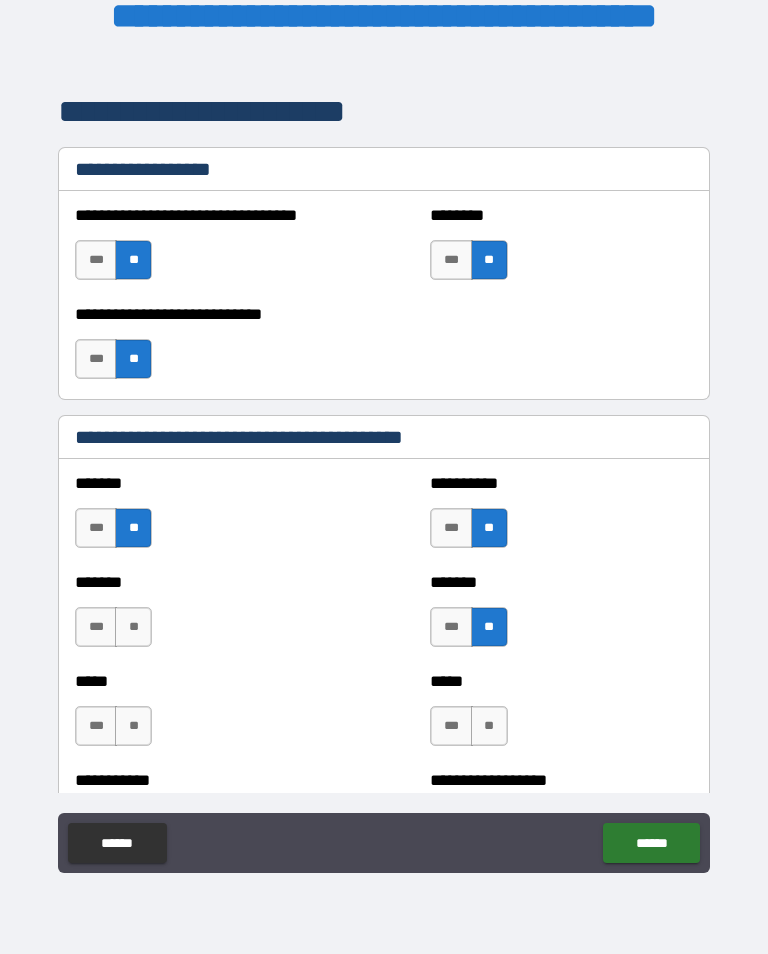 click on "**" at bounding box center [133, 627] 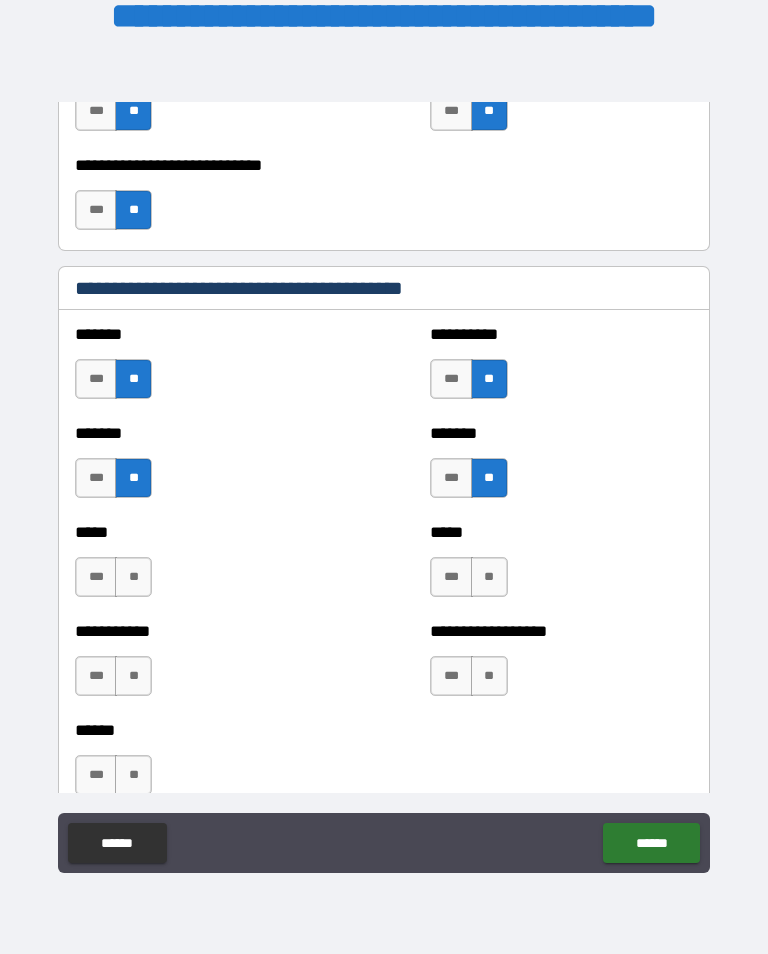 scroll, scrollTop: 1705, scrollLeft: 0, axis: vertical 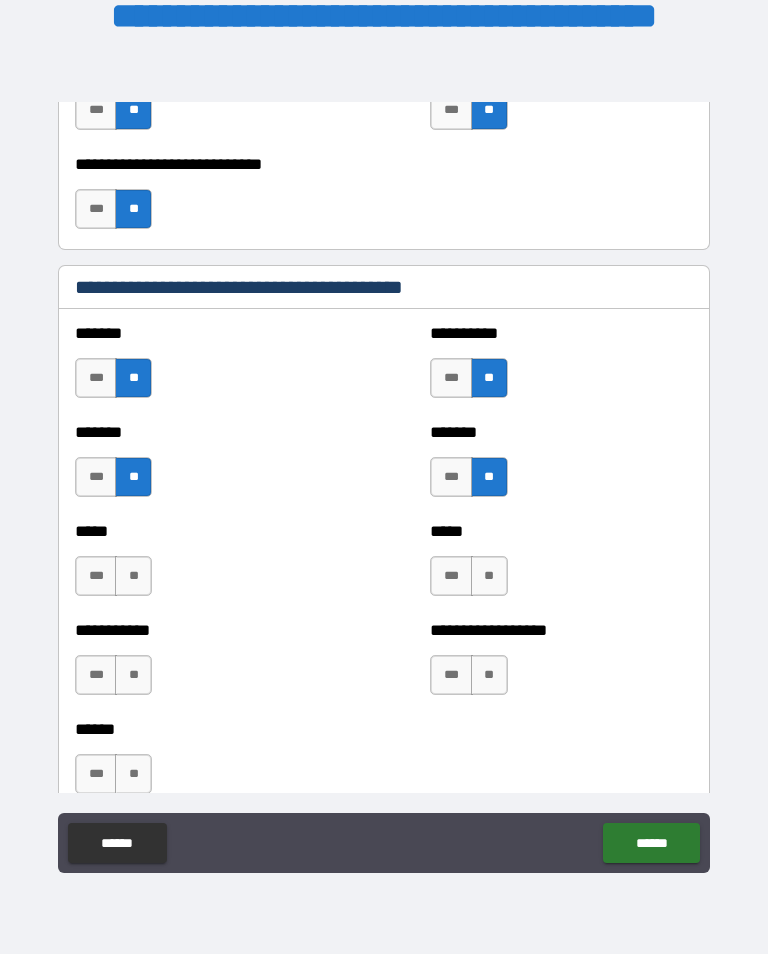 click on "**" at bounding box center (133, 576) 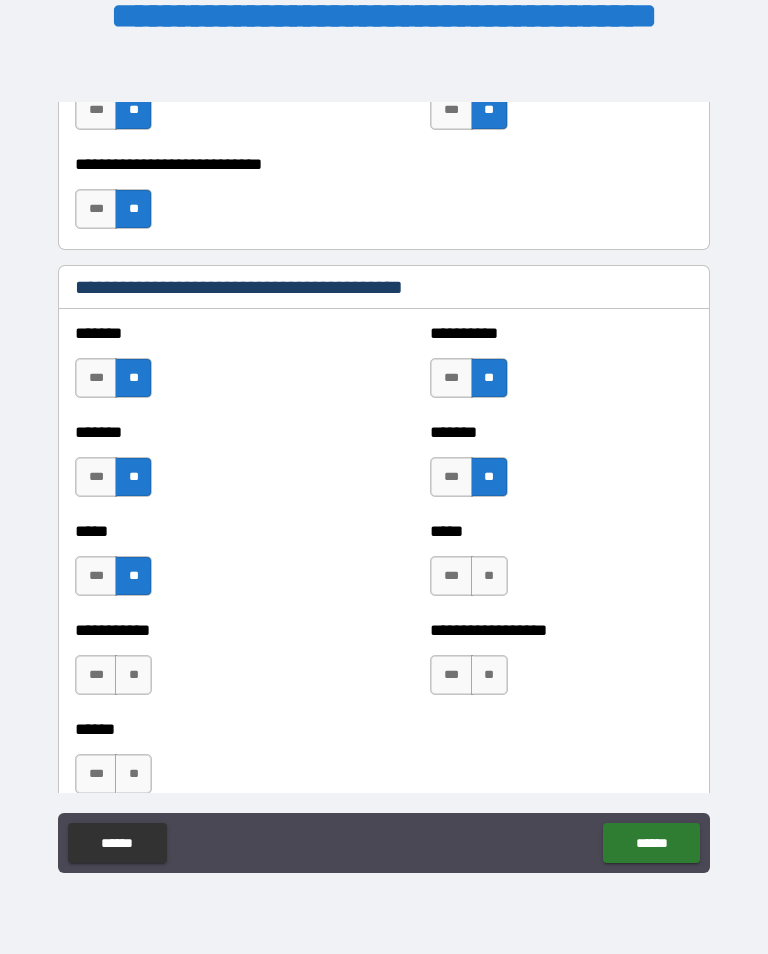 click on "**" at bounding box center (489, 576) 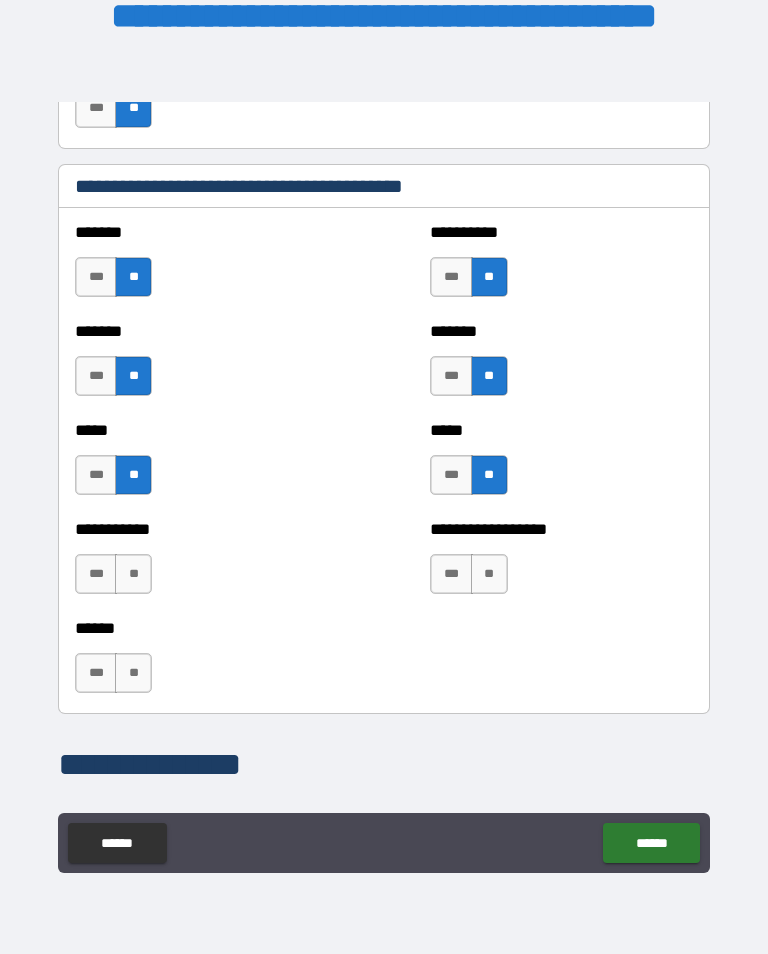 scroll, scrollTop: 1807, scrollLeft: 0, axis: vertical 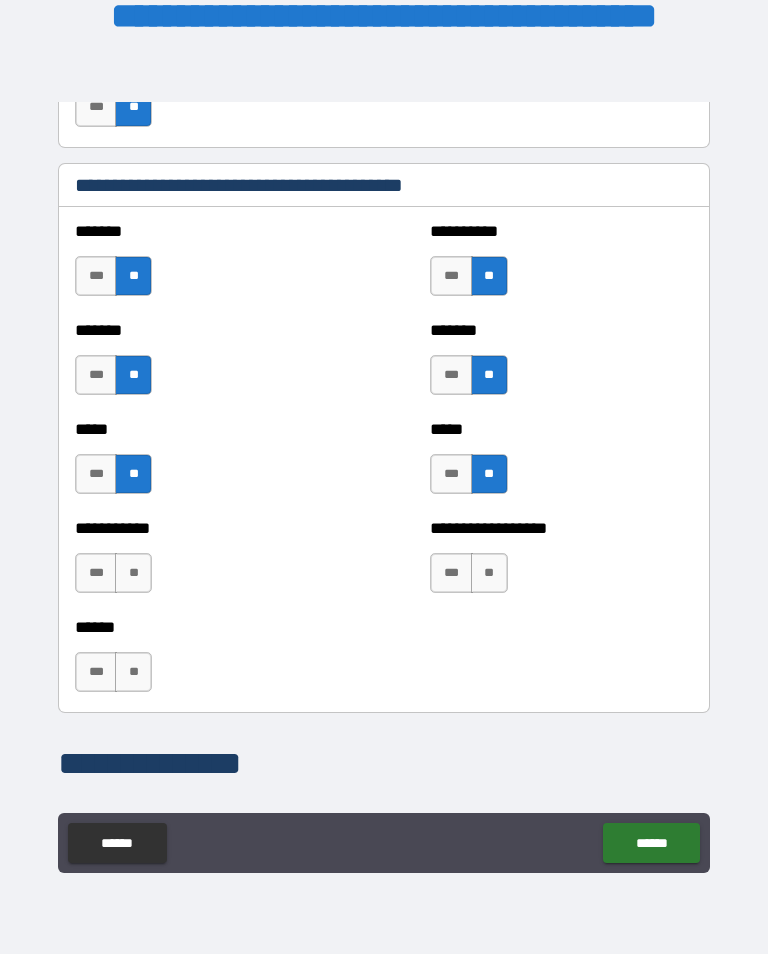 click on "**********" at bounding box center [206, 563] 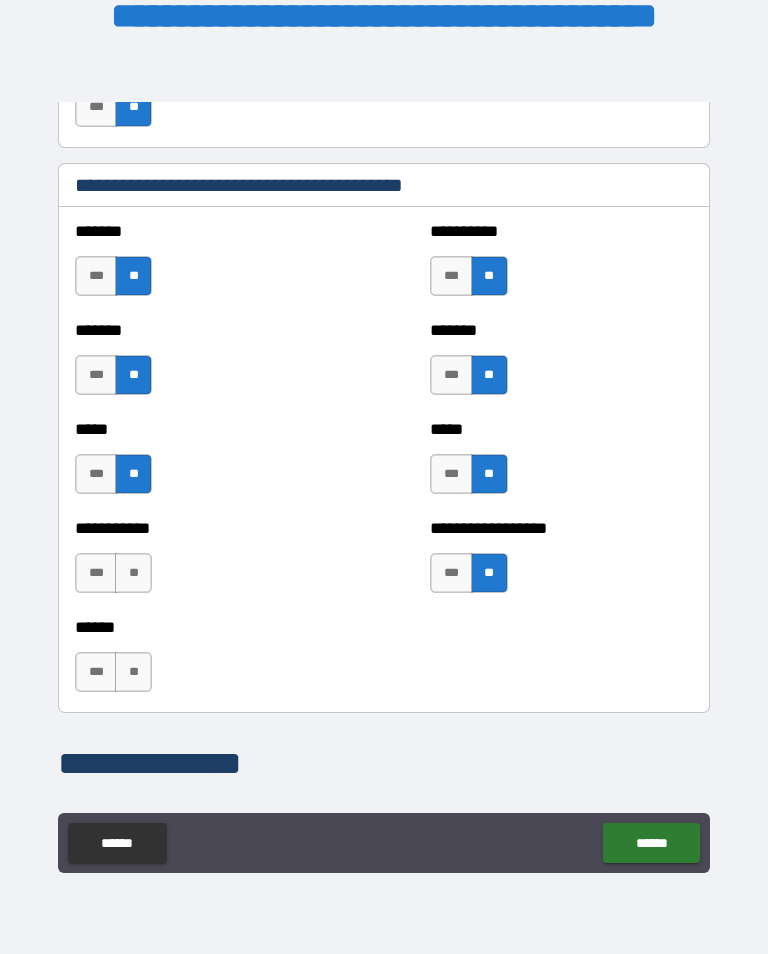 click on "**" at bounding box center [133, 672] 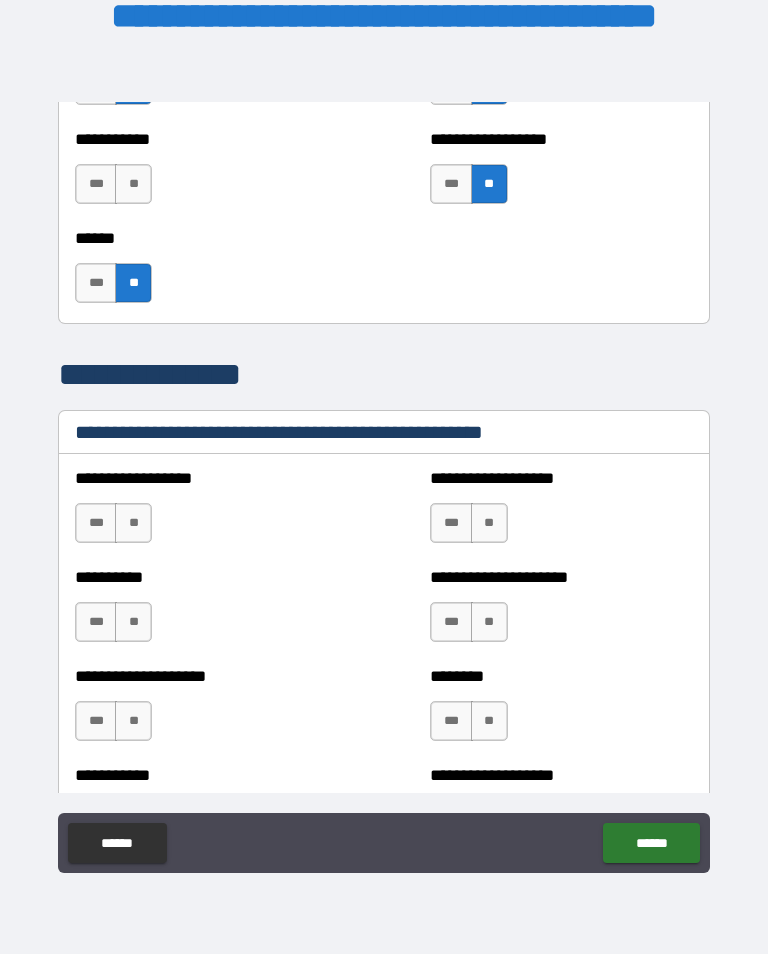 scroll, scrollTop: 2251, scrollLeft: 0, axis: vertical 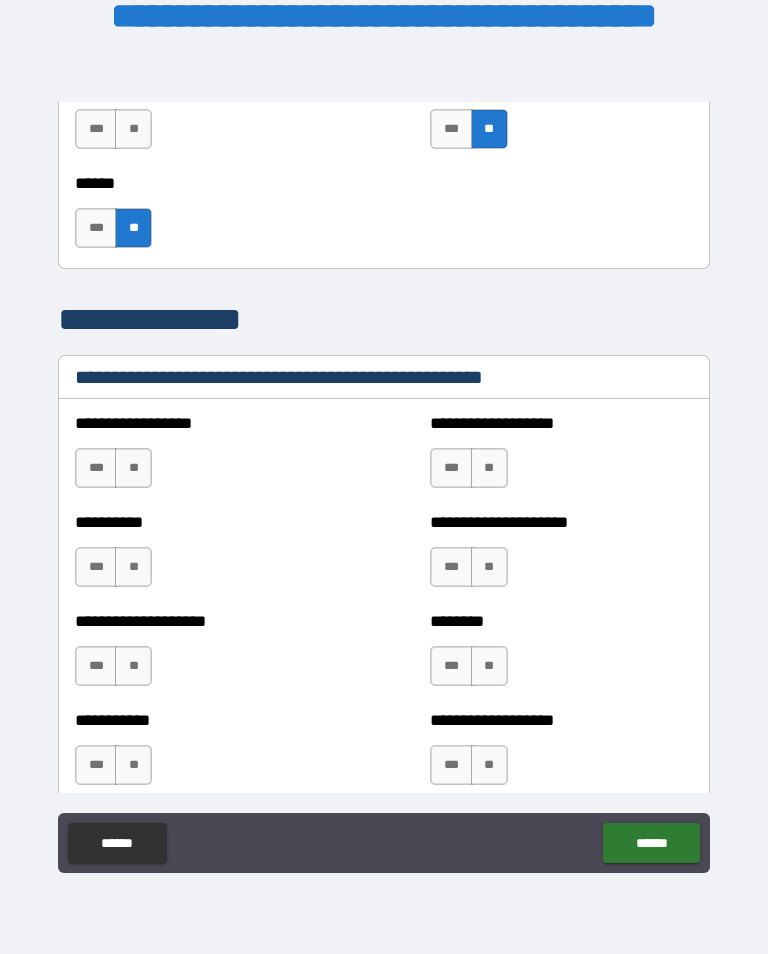 click on "**" at bounding box center (133, 468) 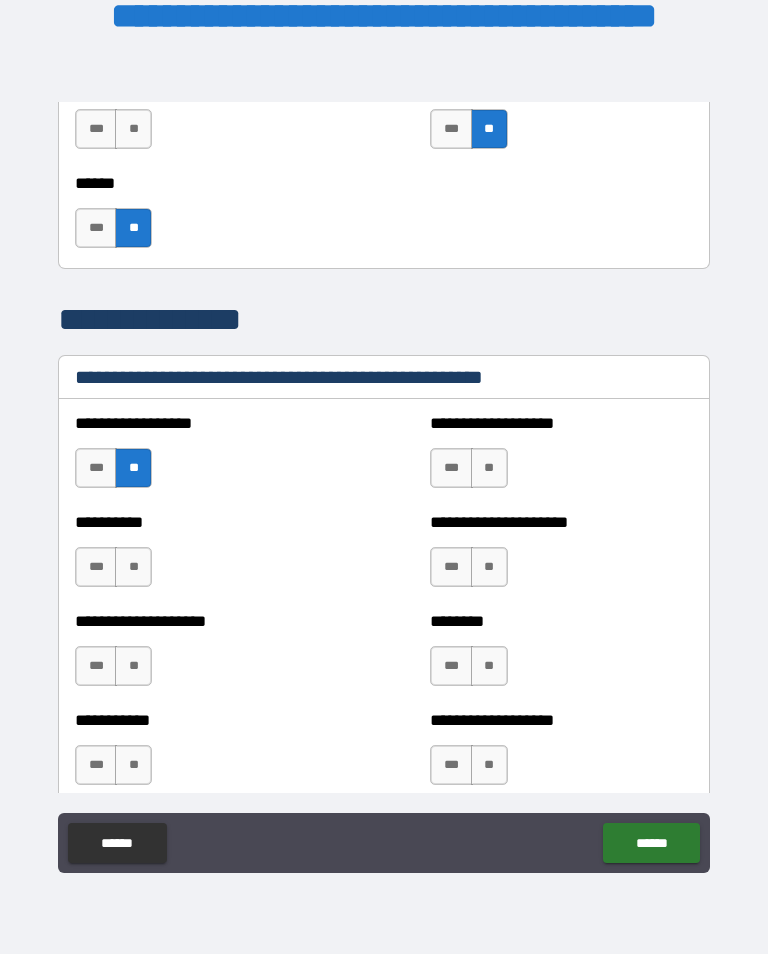 click on "**" at bounding box center [489, 468] 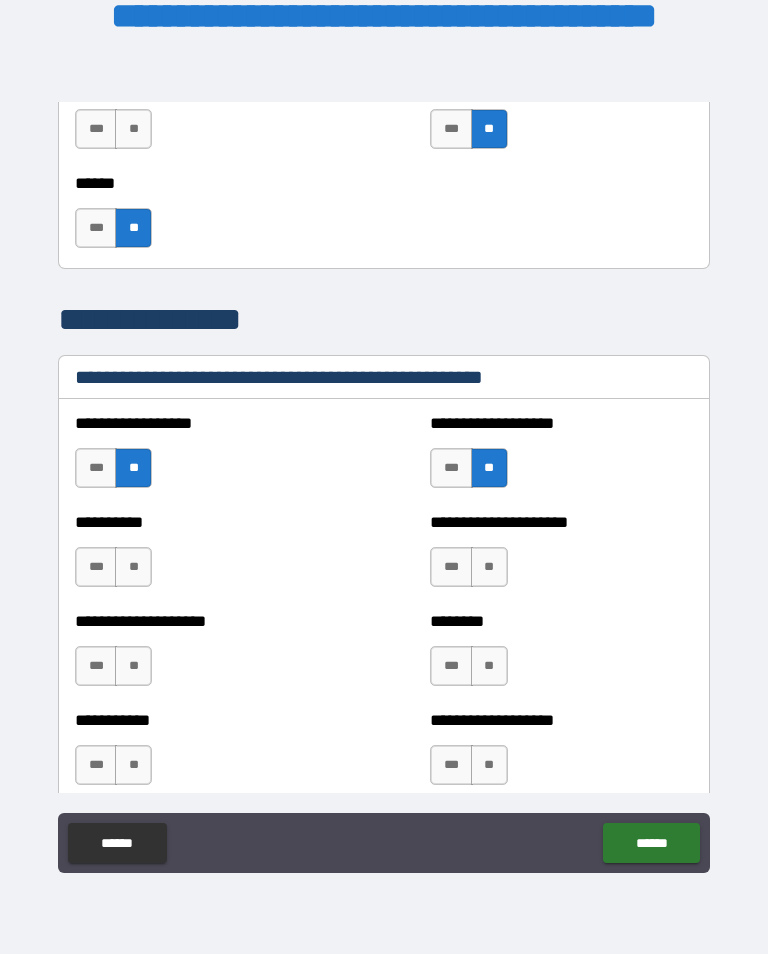 click on "**" at bounding box center [133, 567] 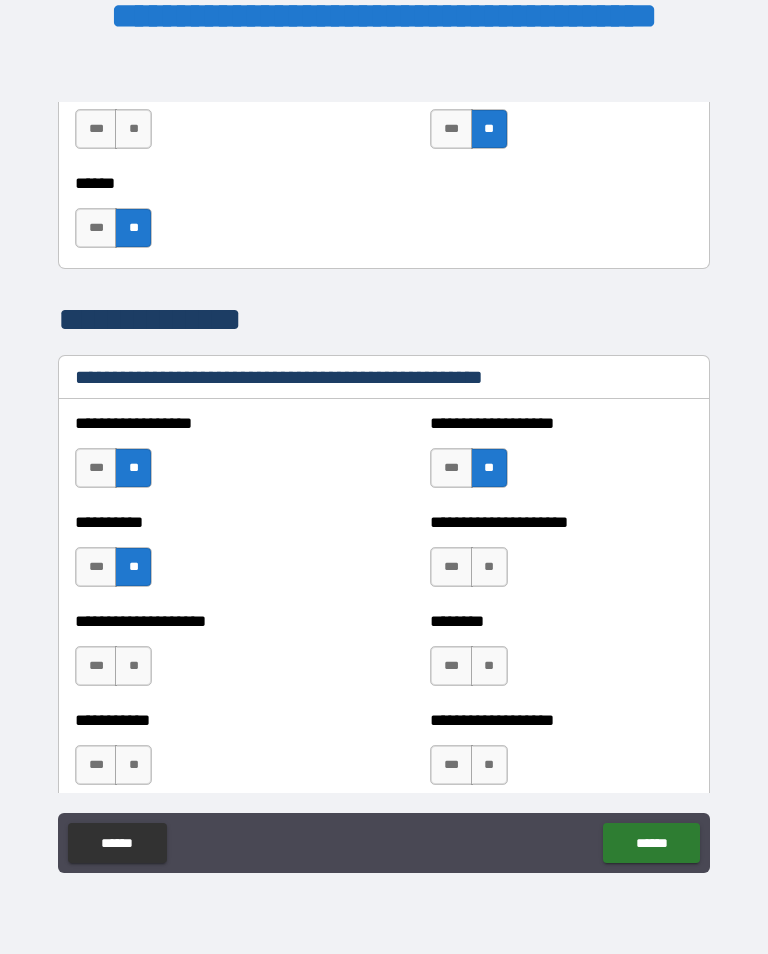 click on "**" at bounding box center [489, 567] 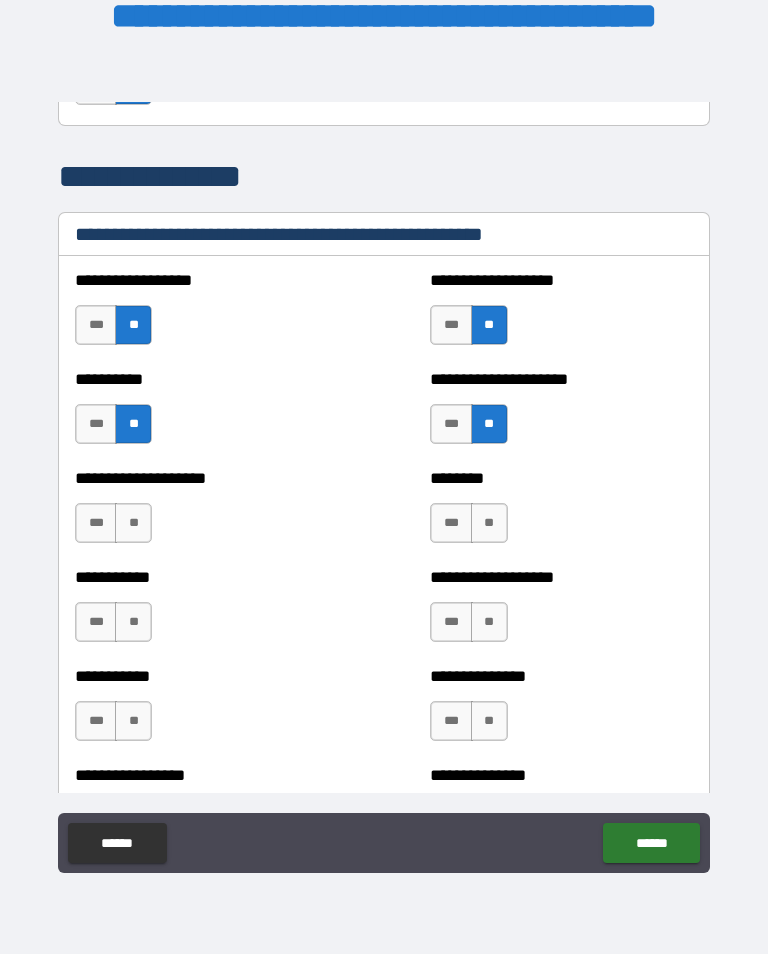 scroll, scrollTop: 2396, scrollLeft: 0, axis: vertical 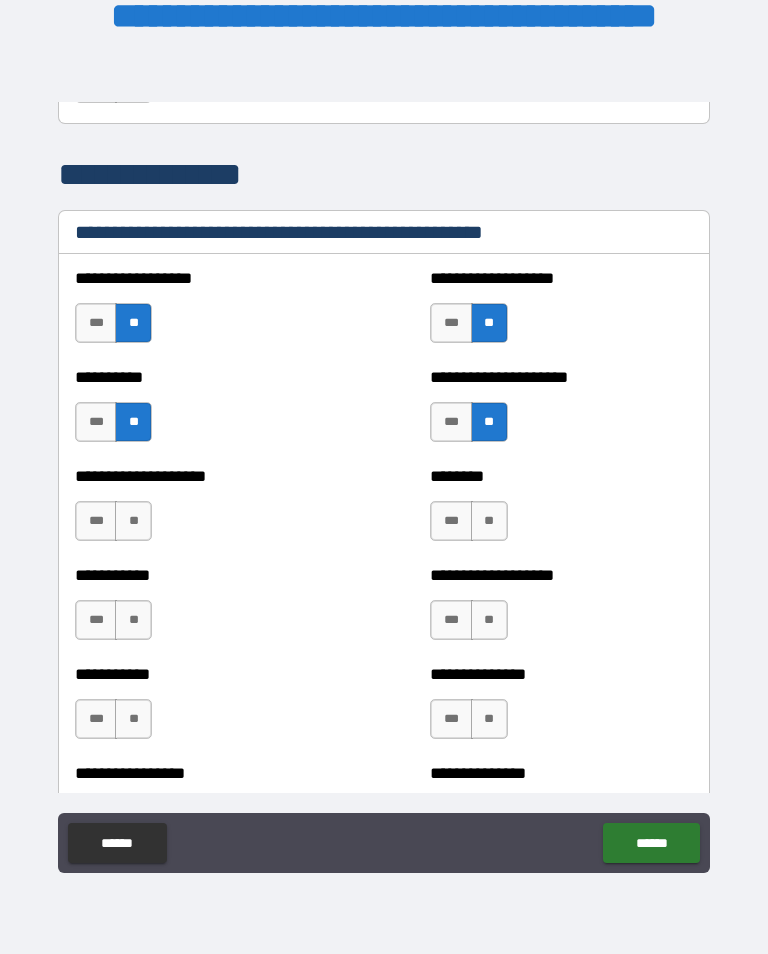 click on "**" at bounding box center [133, 521] 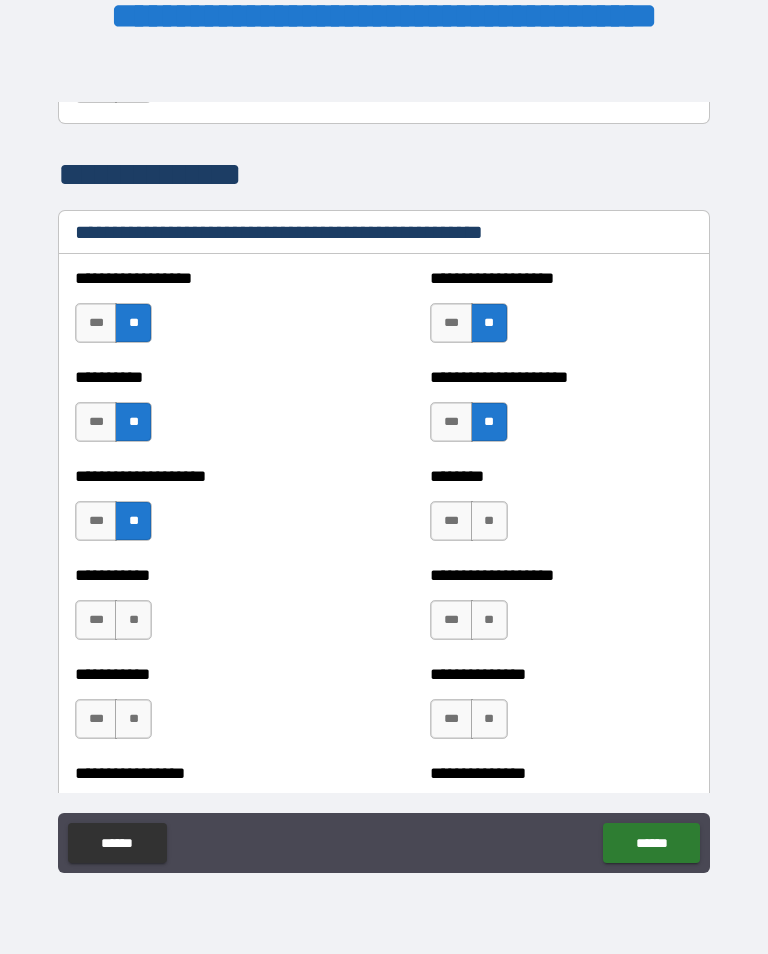 click on "**" at bounding box center [489, 521] 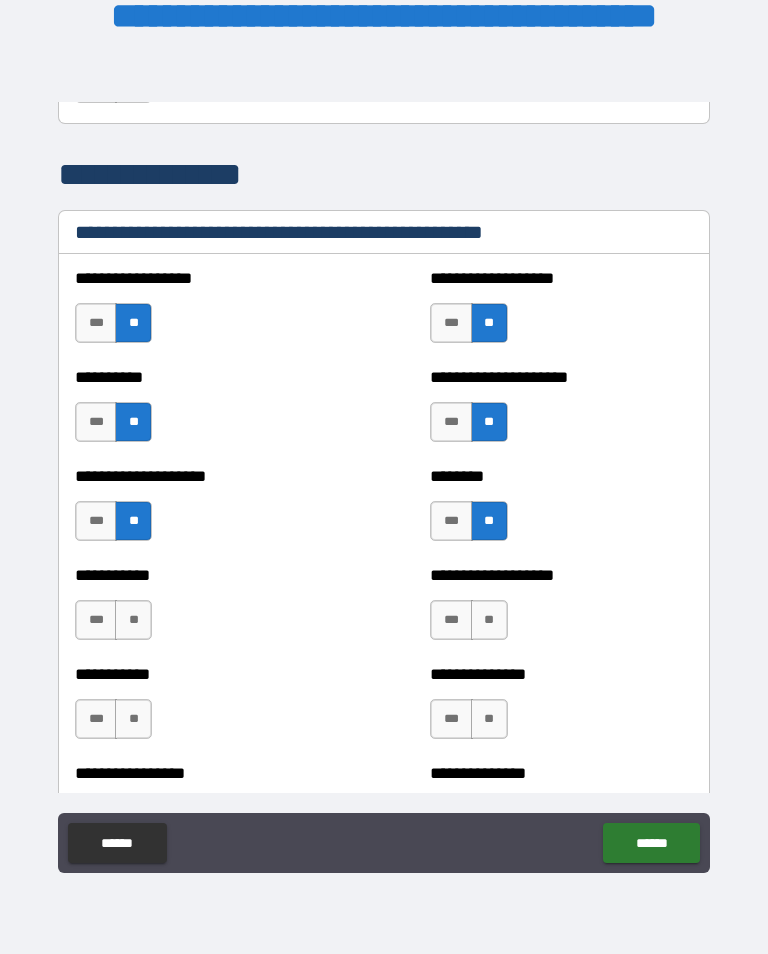 click on "**********" at bounding box center [206, 610] 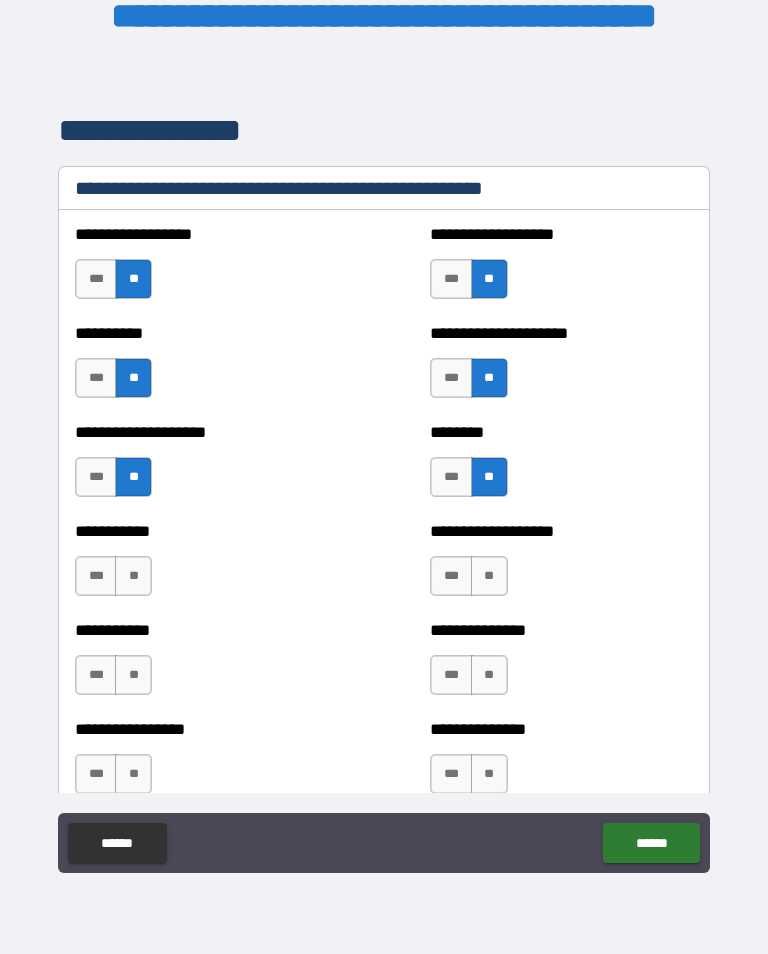 scroll, scrollTop: 2441, scrollLeft: 0, axis: vertical 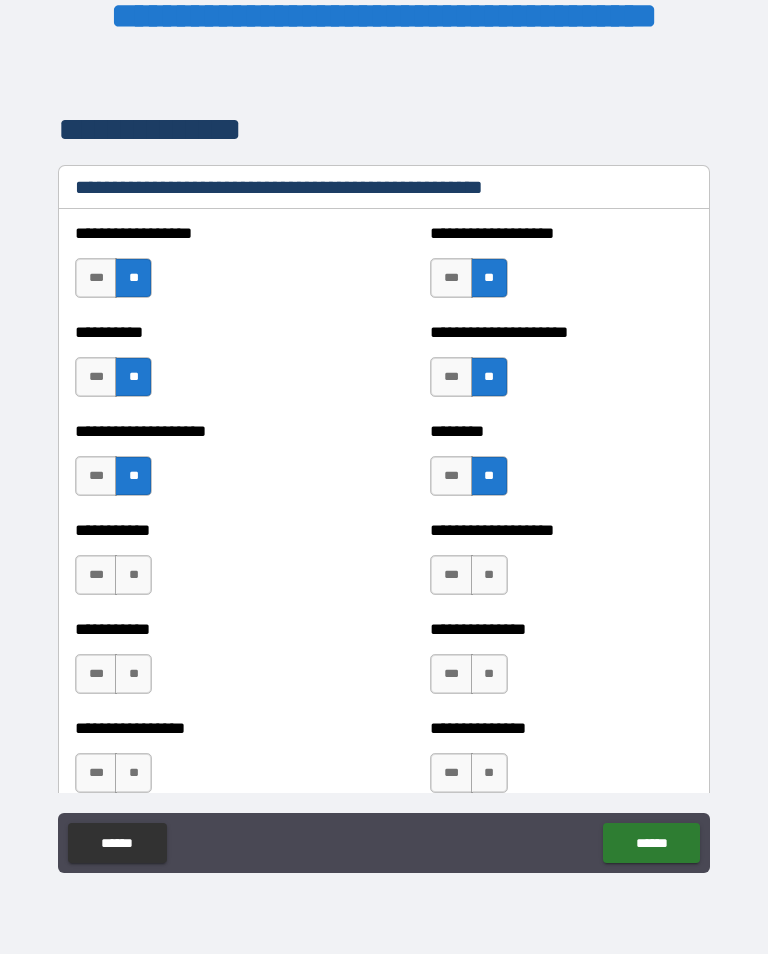 click on "**" at bounding box center (133, 575) 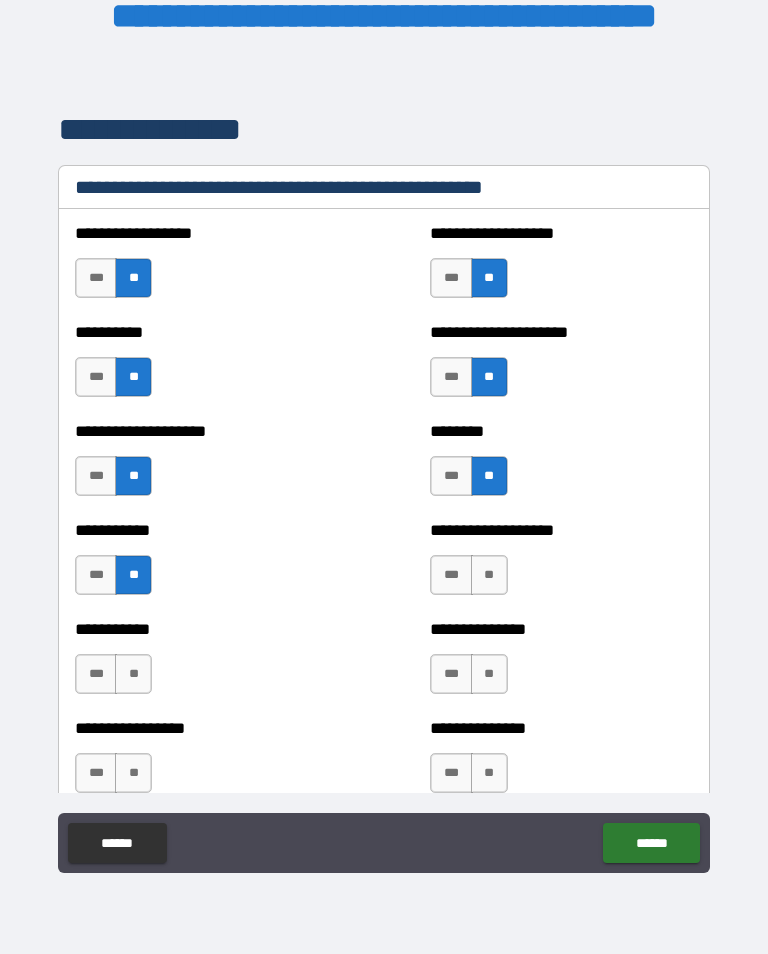 click on "**" at bounding box center (489, 575) 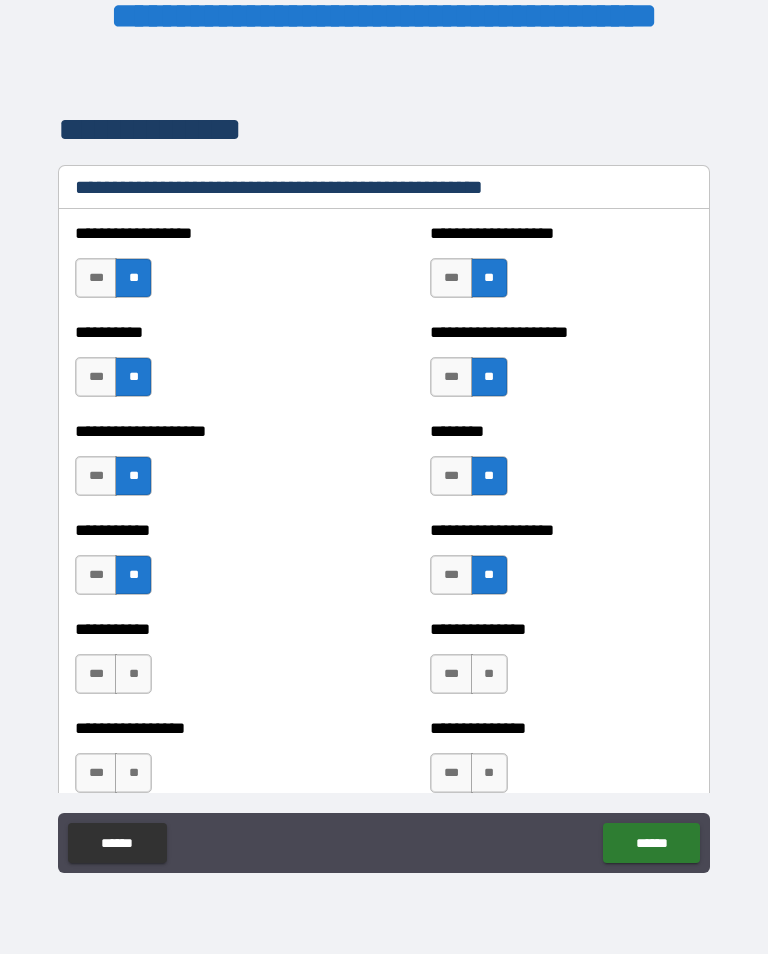 click on "**" at bounding box center (133, 674) 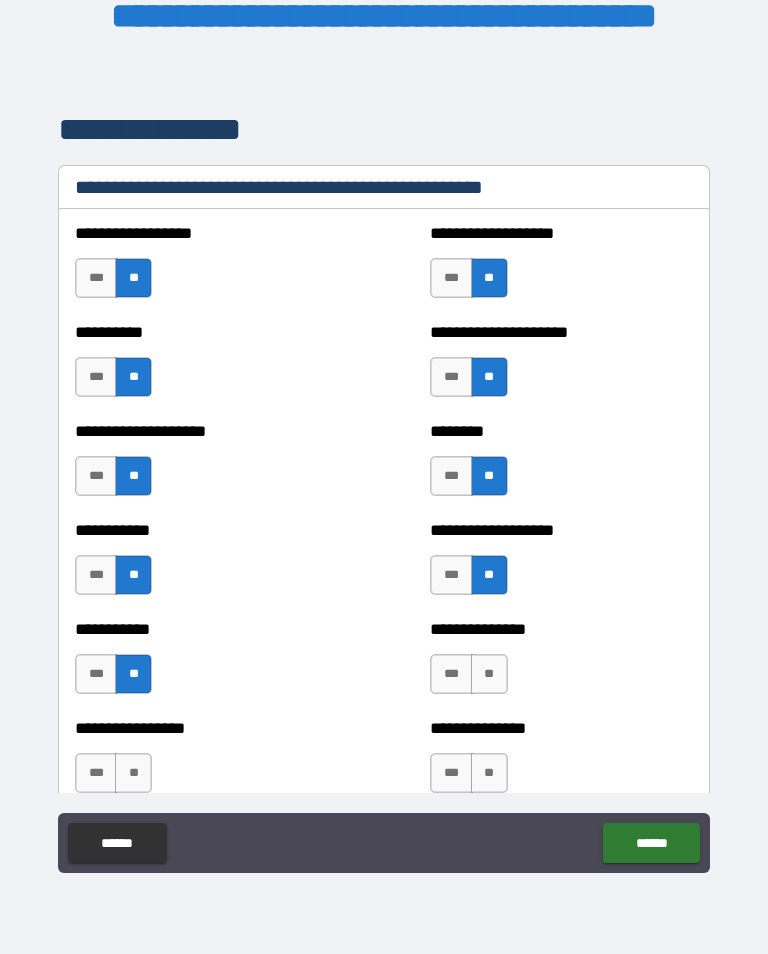 click on "**" at bounding box center (489, 674) 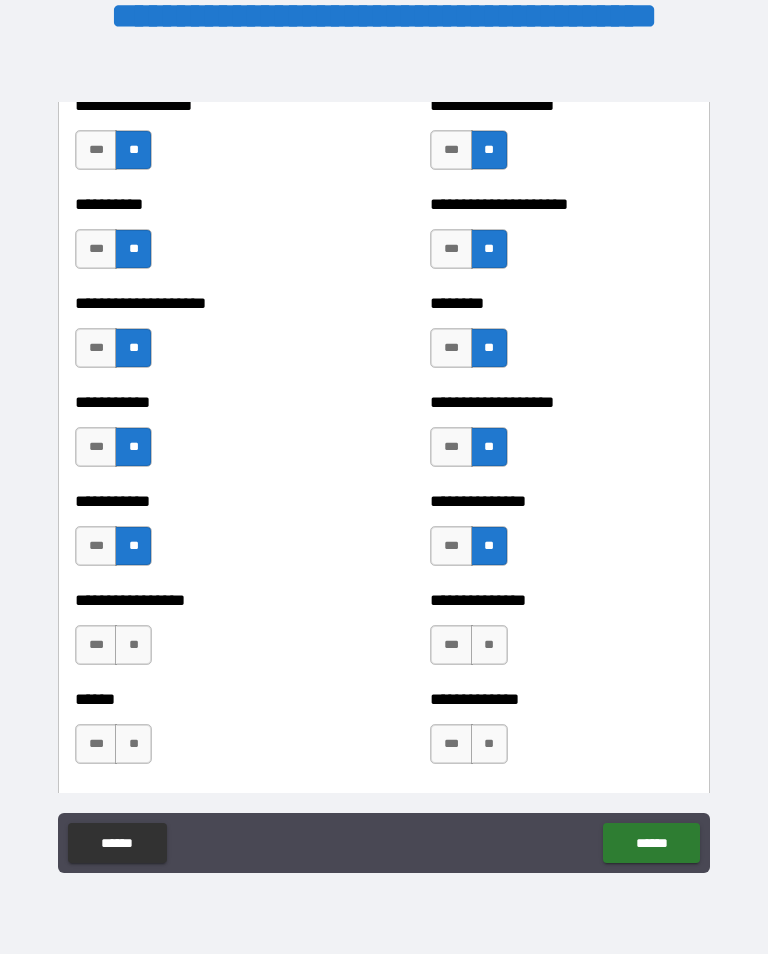 scroll, scrollTop: 2570, scrollLeft: 0, axis: vertical 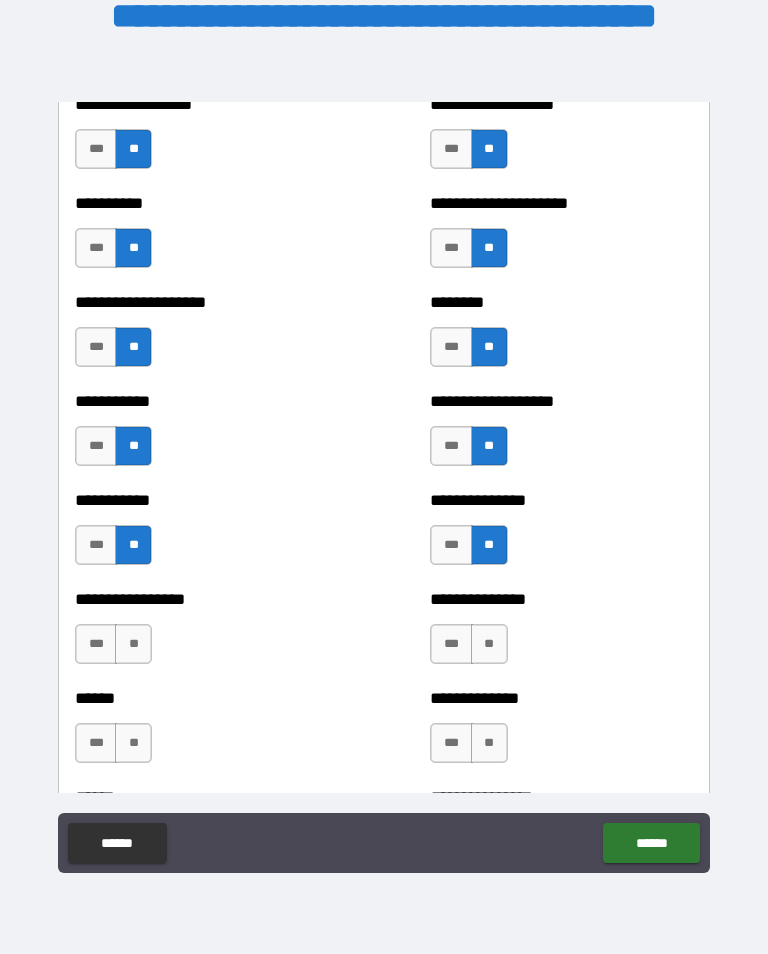 click on "**" at bounding box center [133, 644] 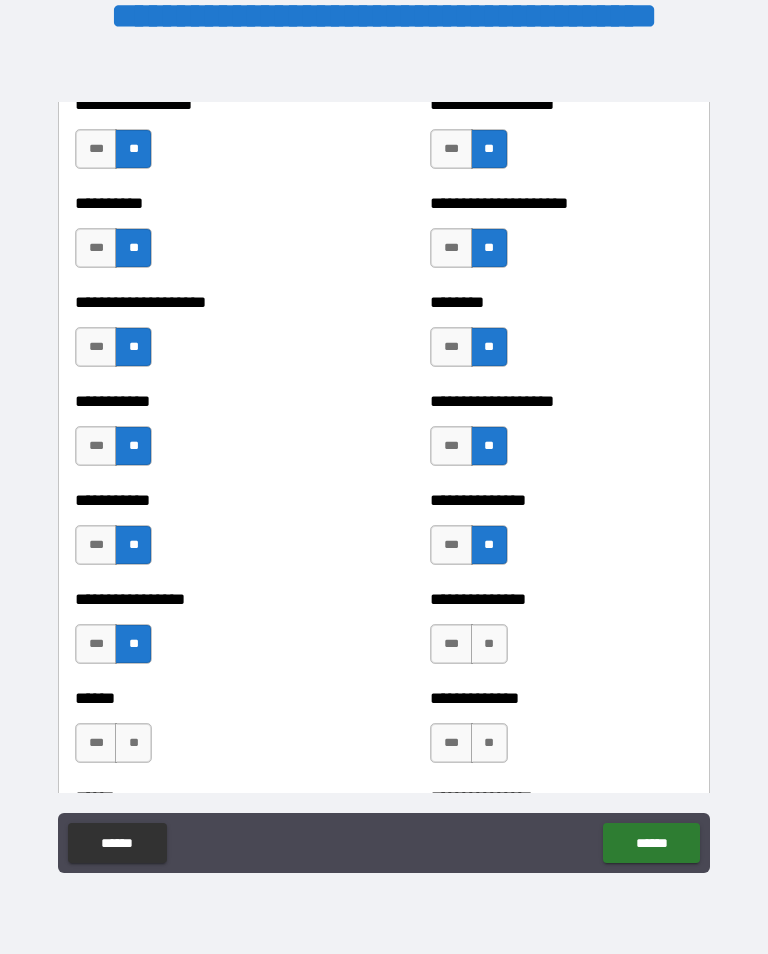 click on "**" at bounding box center [489, 644] 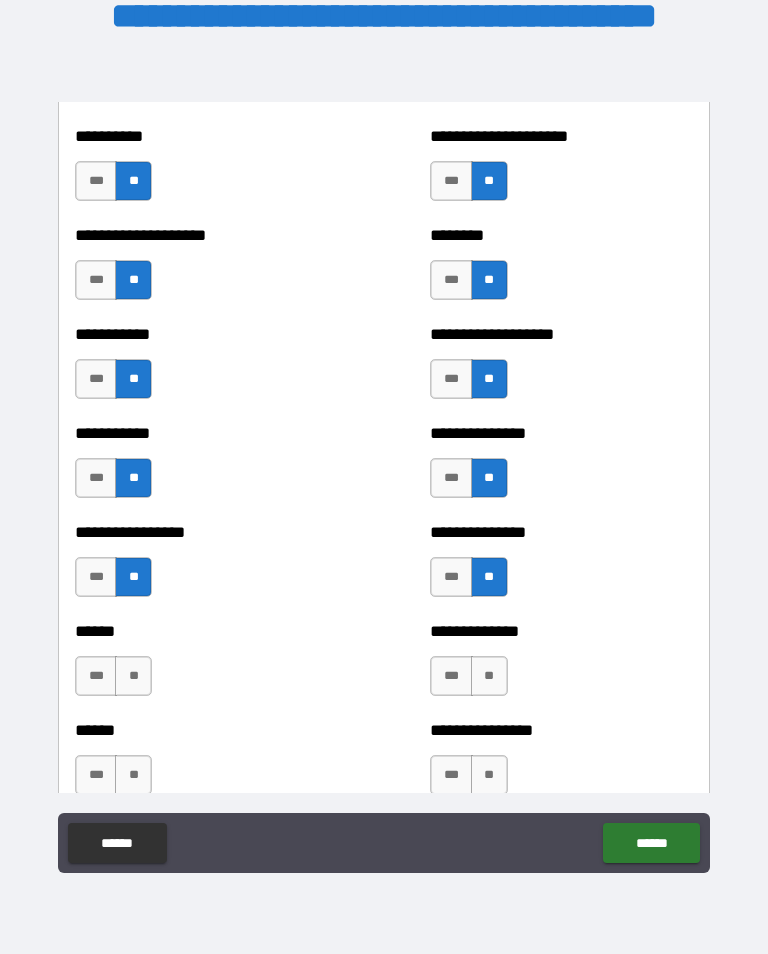 scroll, scrollTop: 2640, scrollLeft: 0, axis: vertical 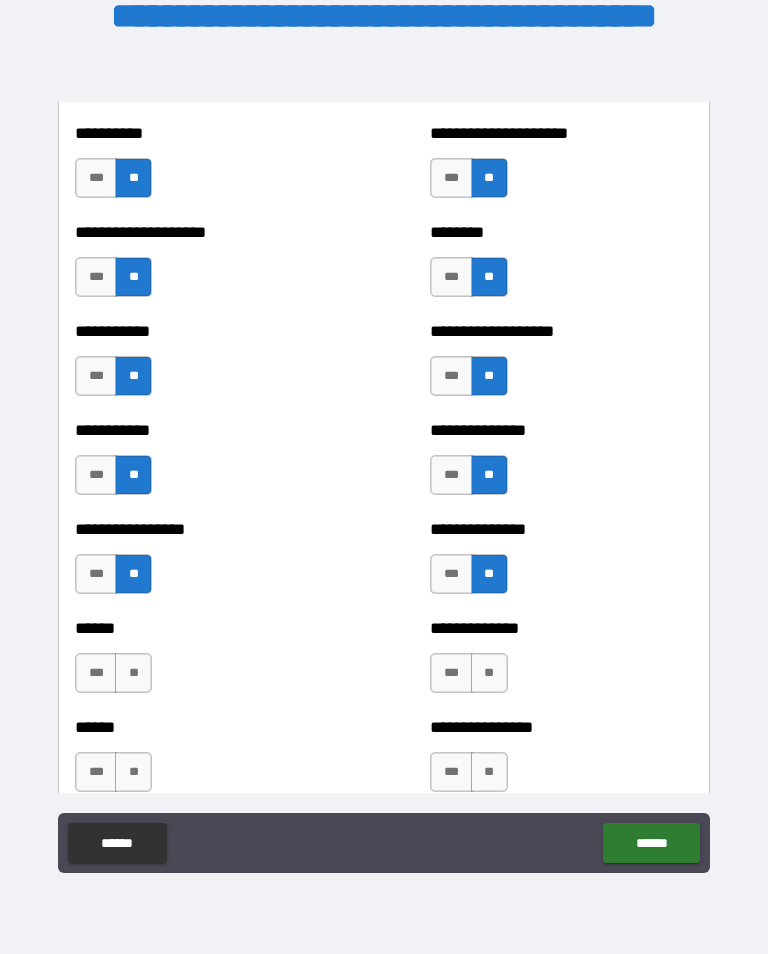 click on "**" at bounding box center [133, 673] 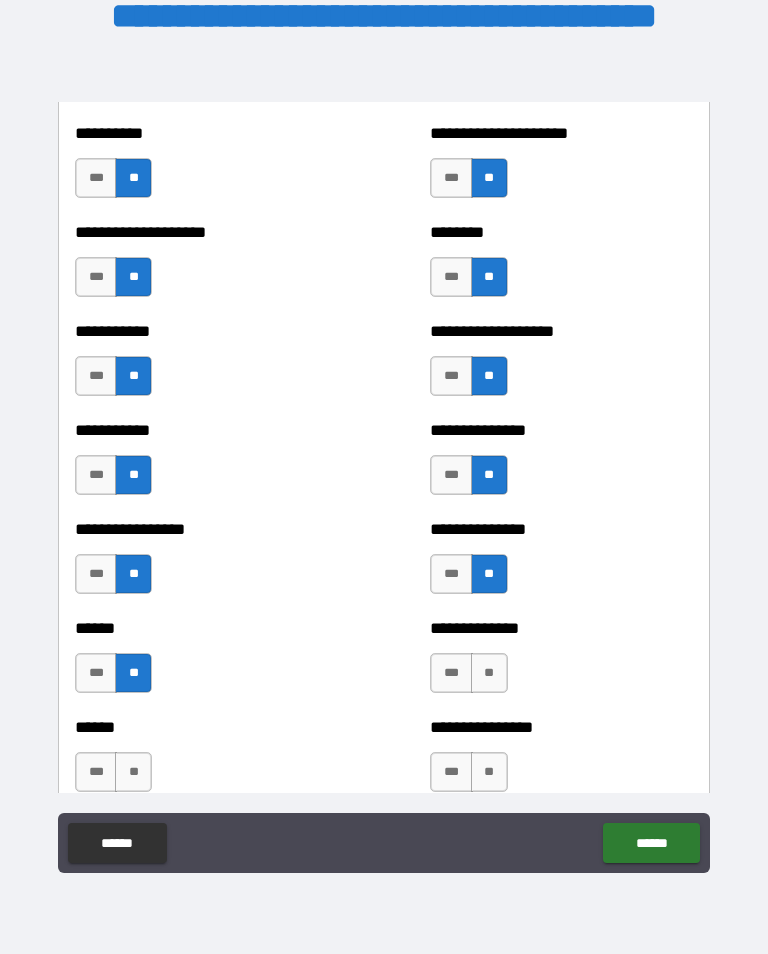 click on "**" at bounding box center (489, 673) 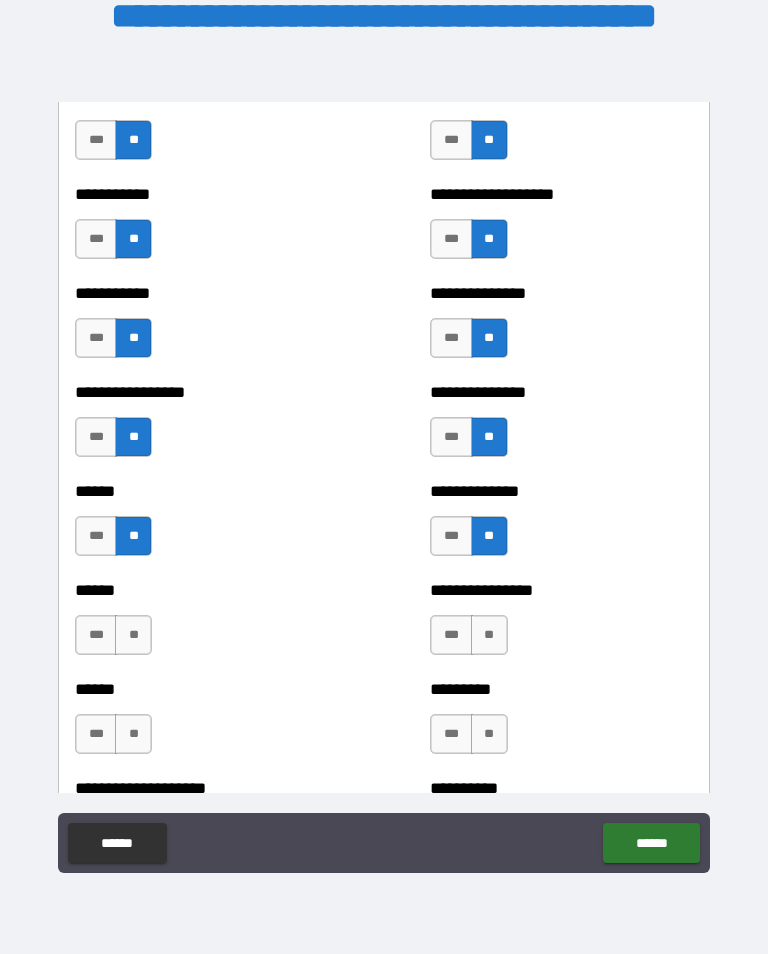 scroll, scrollTop: 2777, scrollLeft: 0, axis: vertical 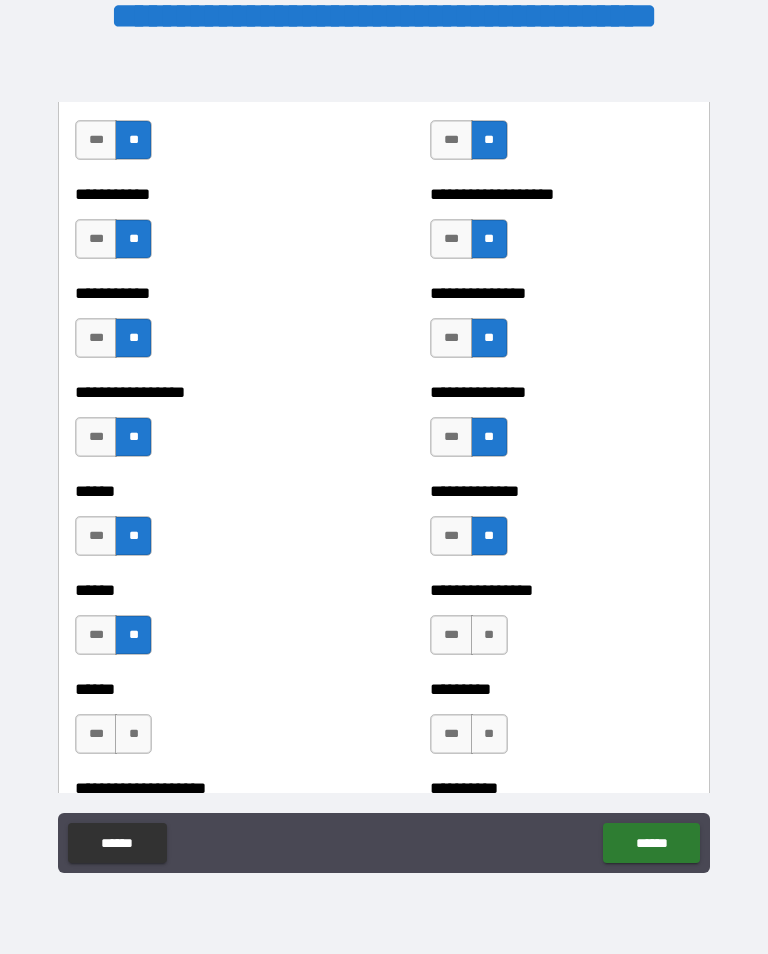 click on "**" at bounding box center [489, 635] 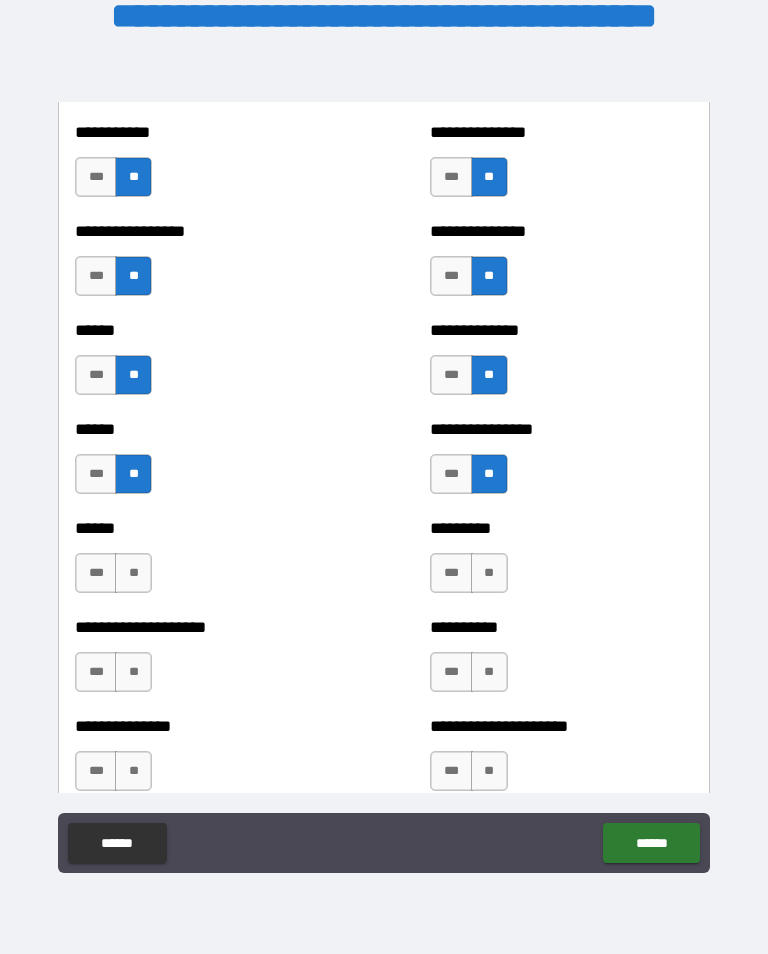 scroll, scrollTop: 2943, scrollLeft: 0, axis: vertical 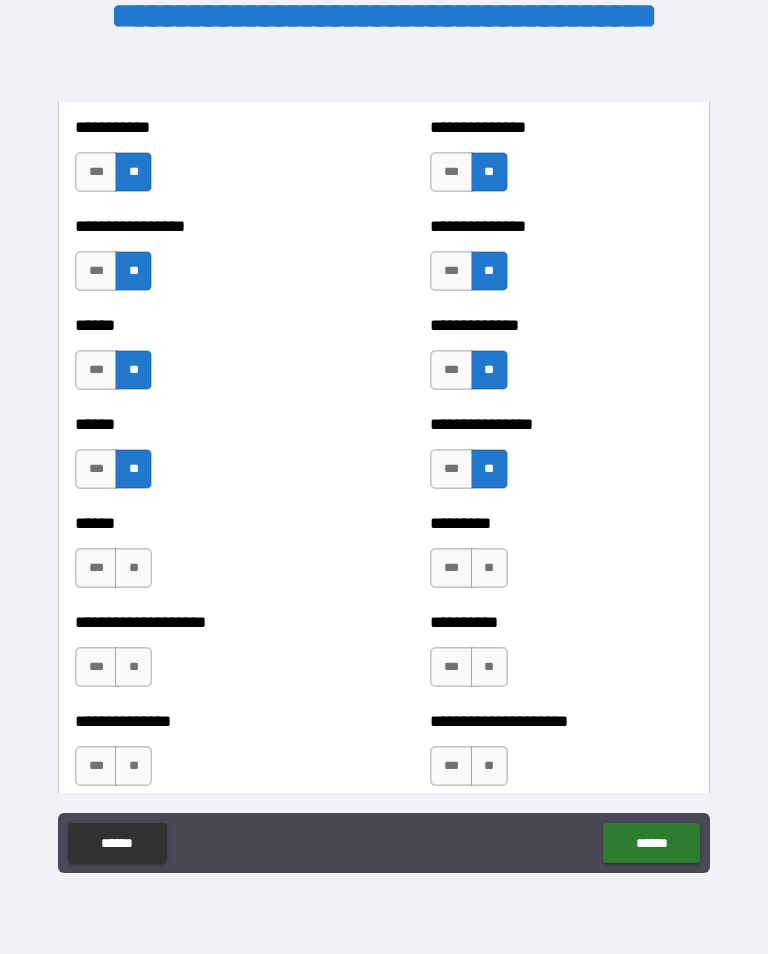 click on "**" at bounding box center [133, 568] 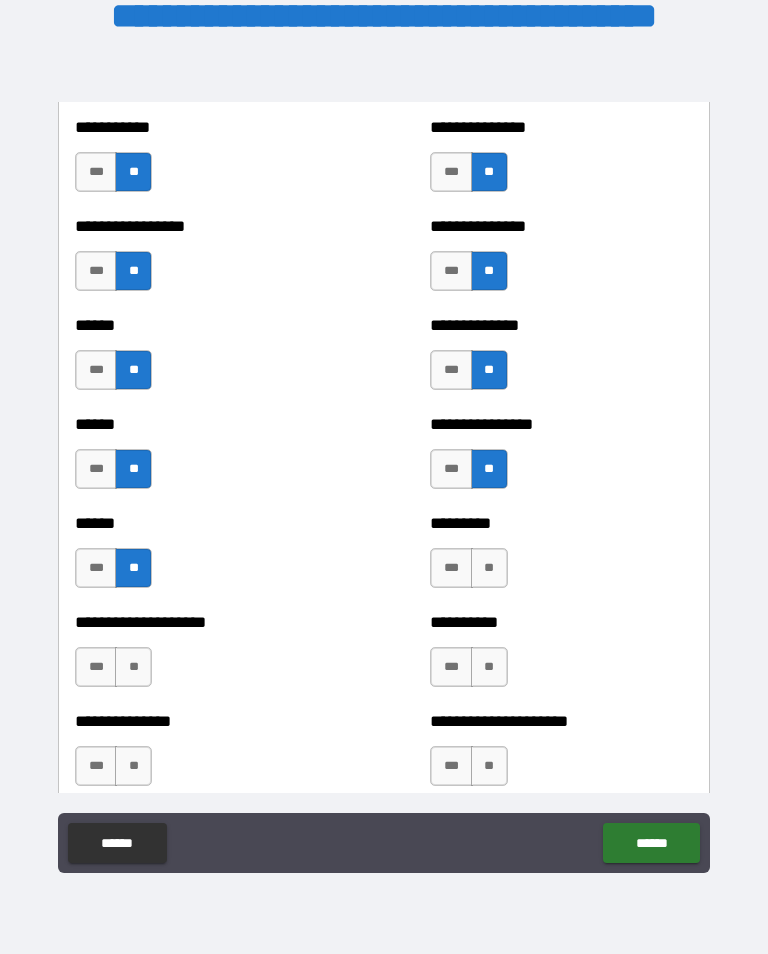 click on "**" at bounding box center (489, 568) 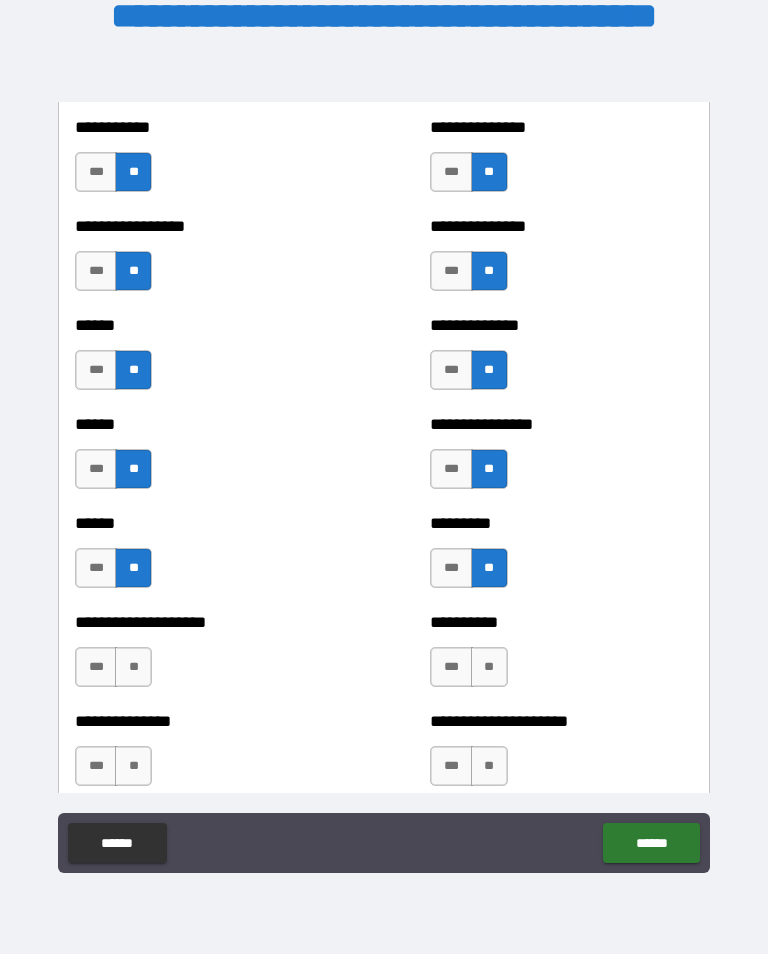 click on "**" at bounding box center [133, 667] 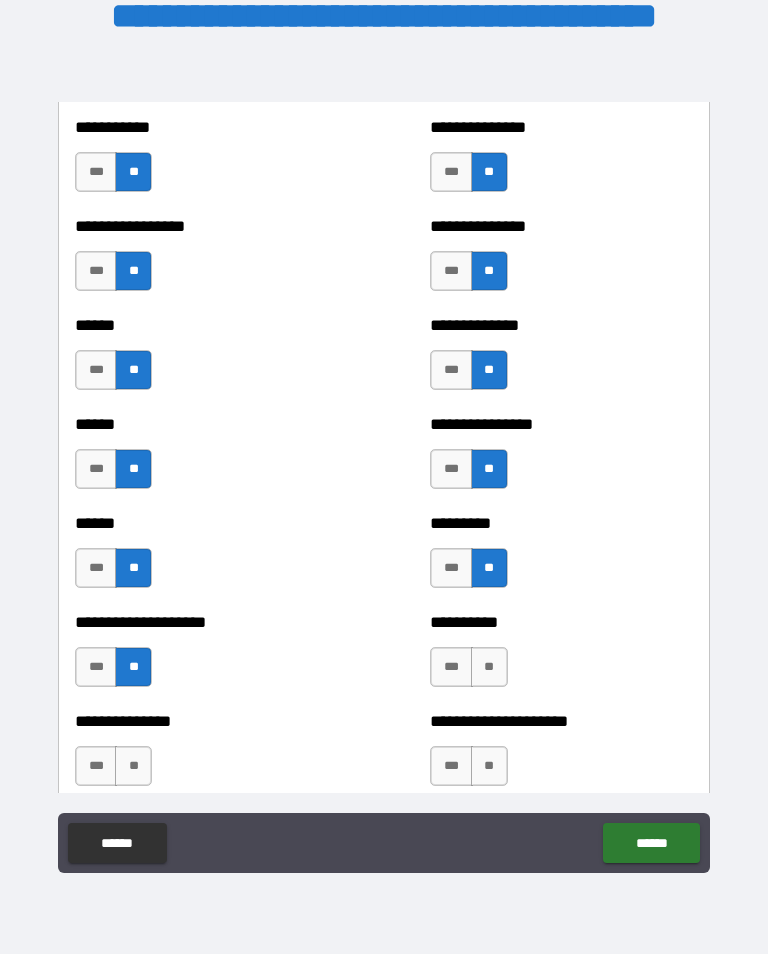 click on "**" at bounding box center (489, 667) 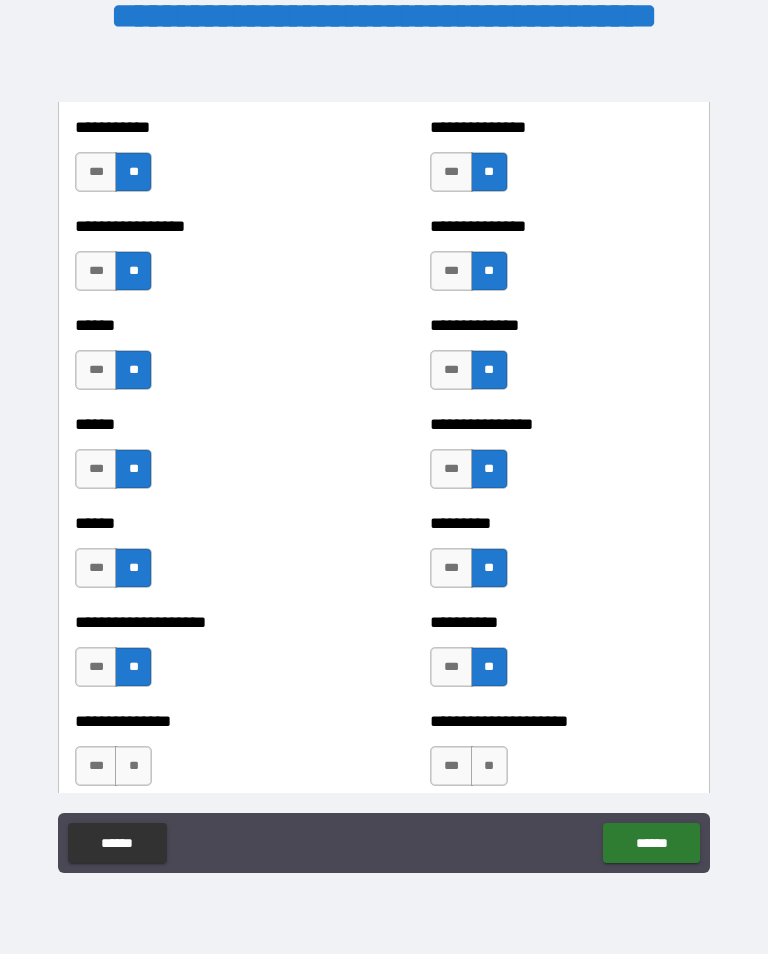 click on "**" at bounding box center (133, 766) 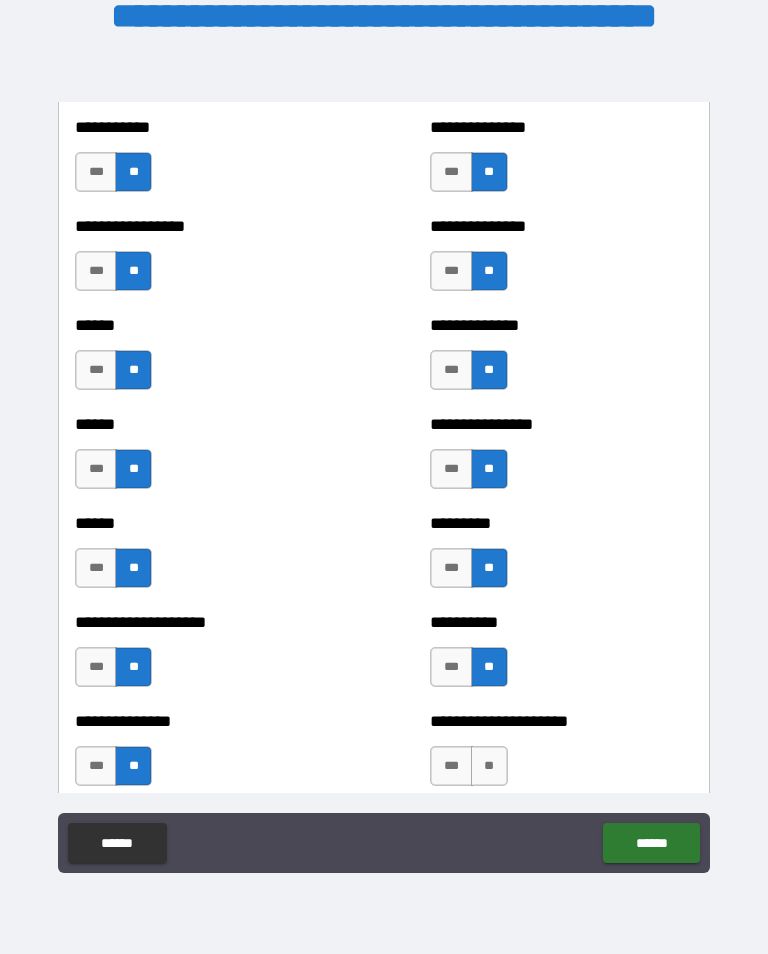 click on "**" at bounding box center [489, 766] 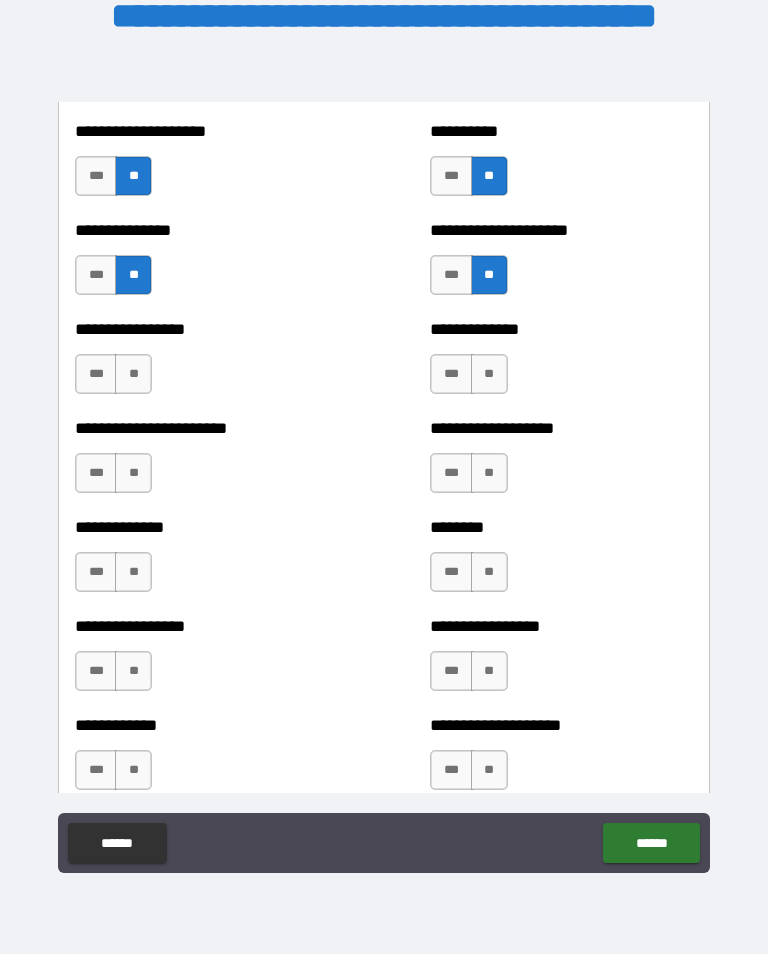 scroll, scrollTop: 3443, scrollLeft: 0, axis: vertical 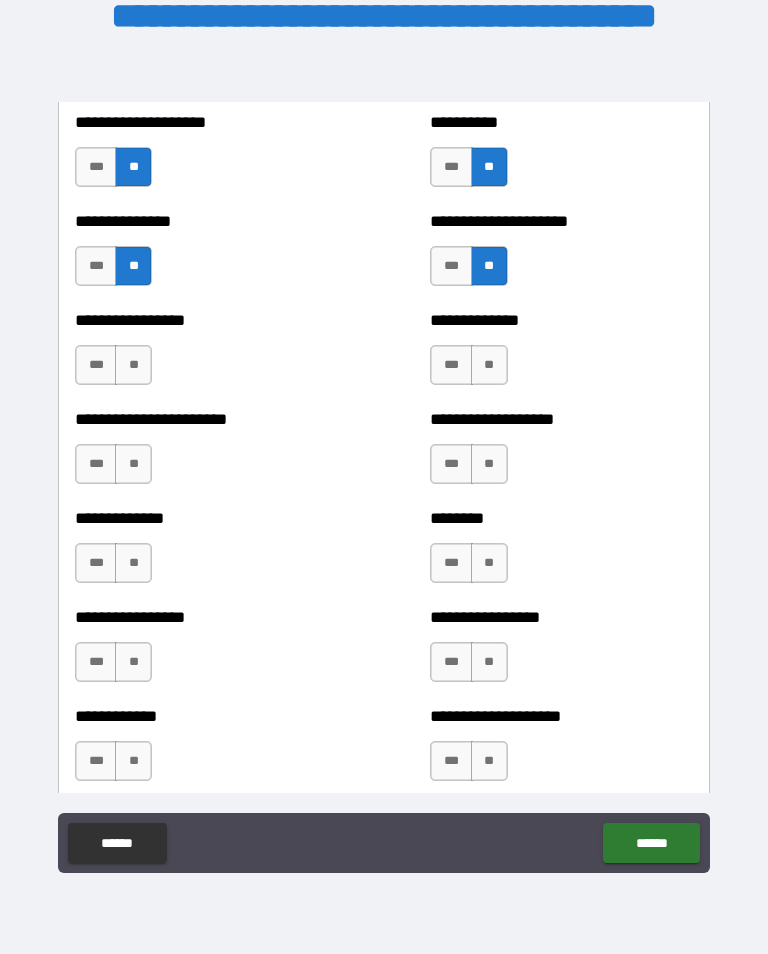 click on "**" at bounding box center [489, 365] 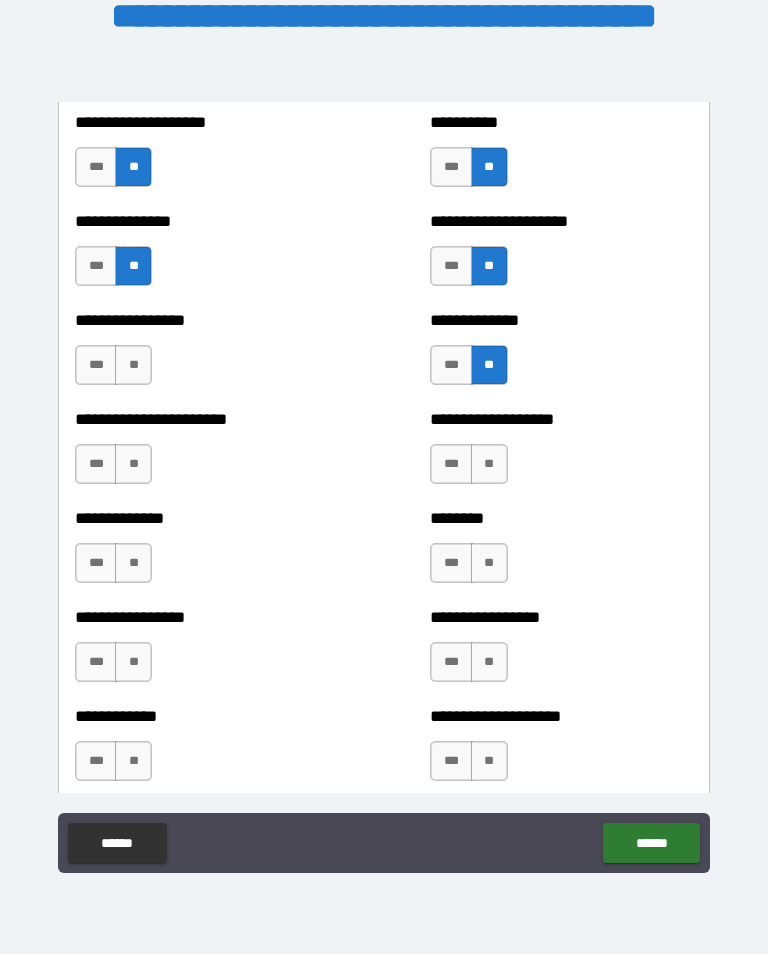 click on "**" at bounding box center [133, 365] 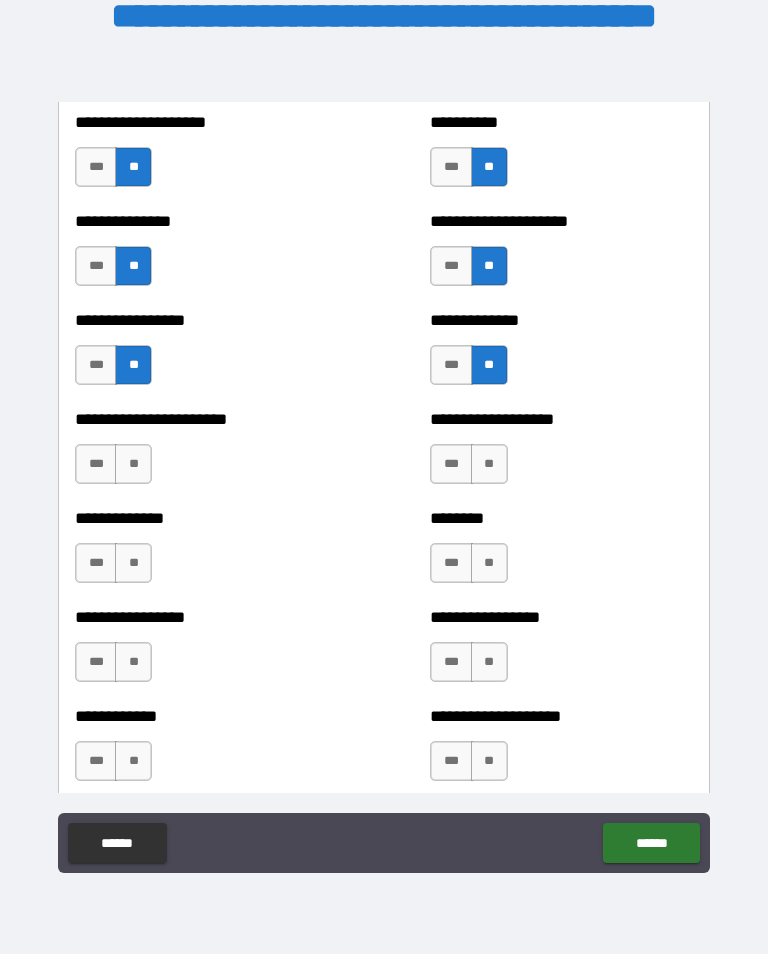 click on "**" at bounding box center [133, 464] 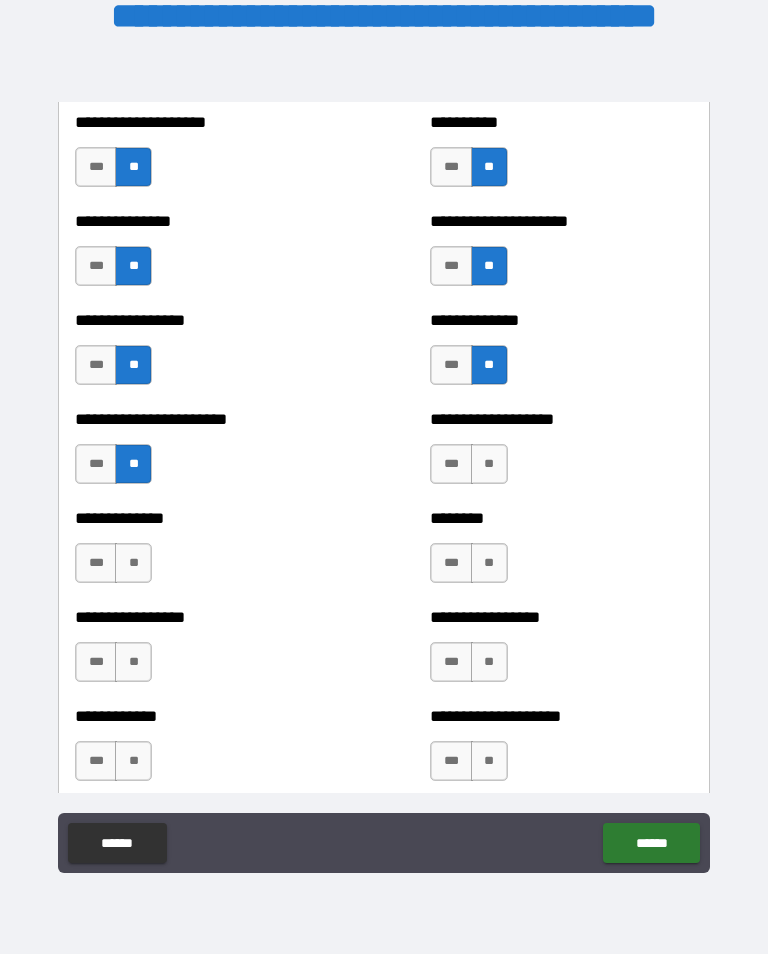 click on "**" at bounding box center (489, 464) 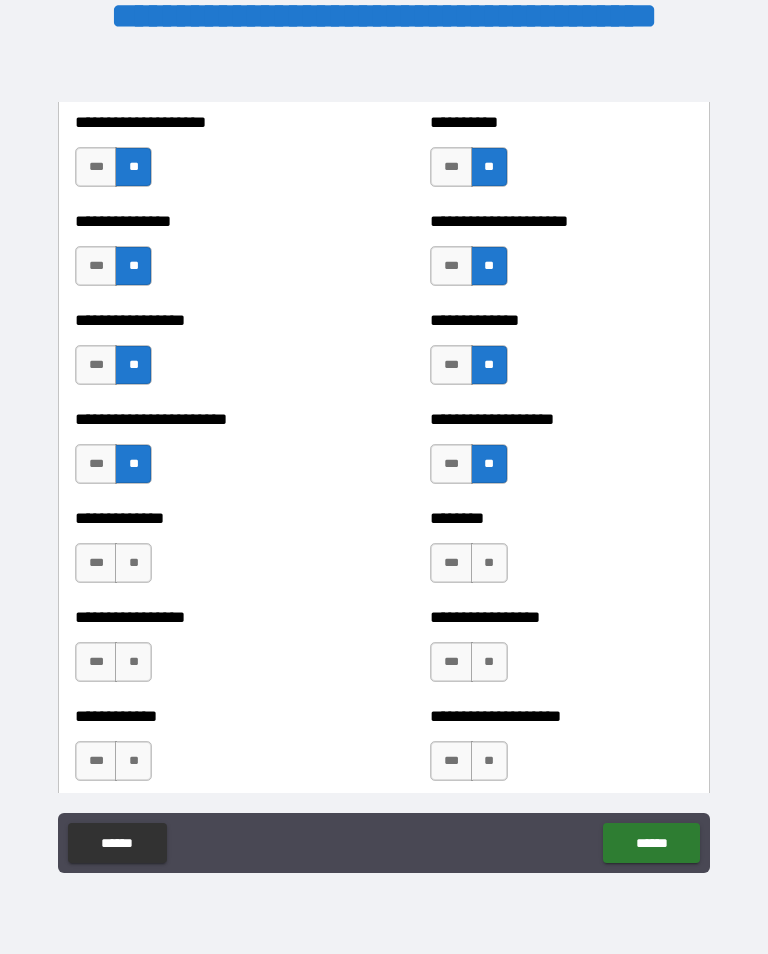click on "**" at bounding box center (133, 563) 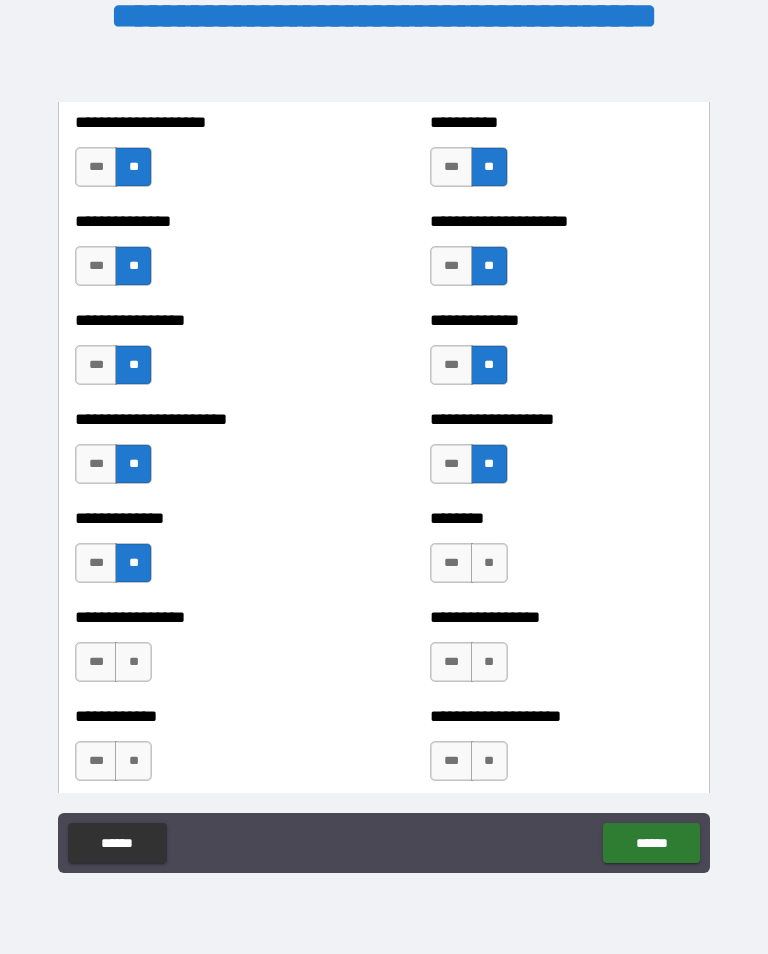 click on "**" at bounding box center (489, 563) 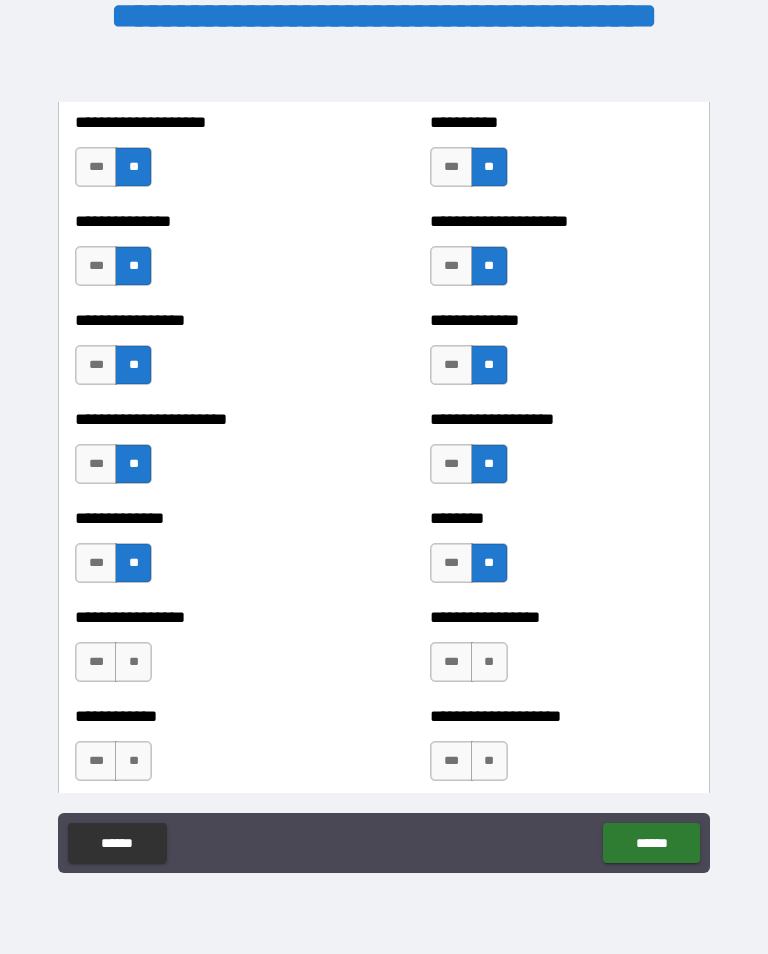 click on "**" at bounding box center [133, 662] 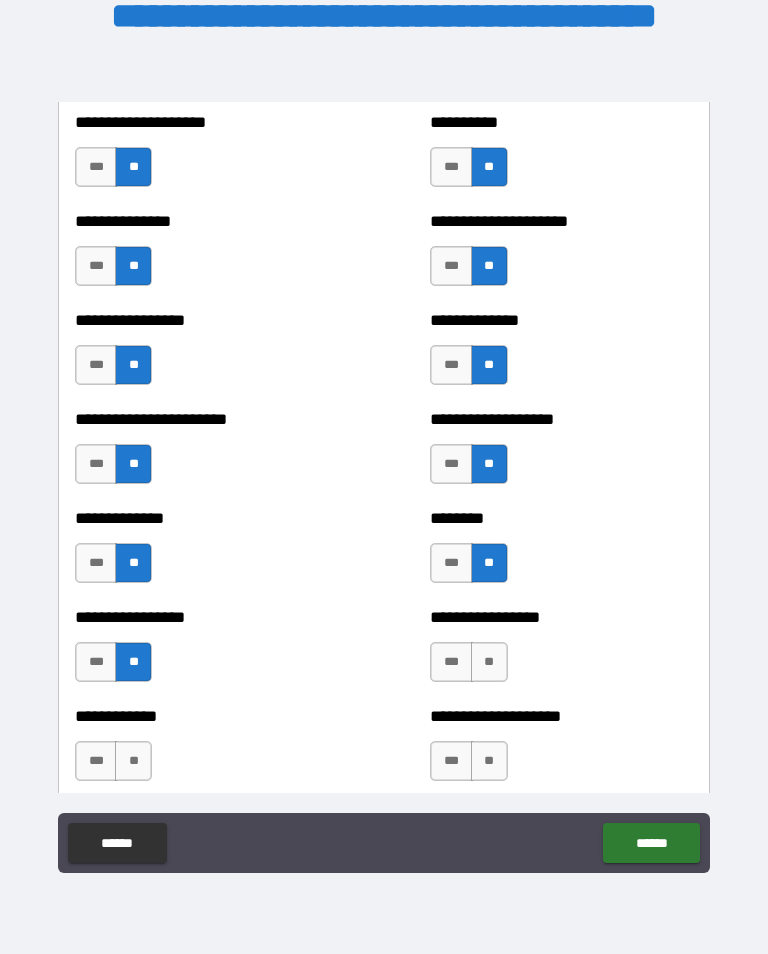 click on "**" at bounding box center (489, 662) 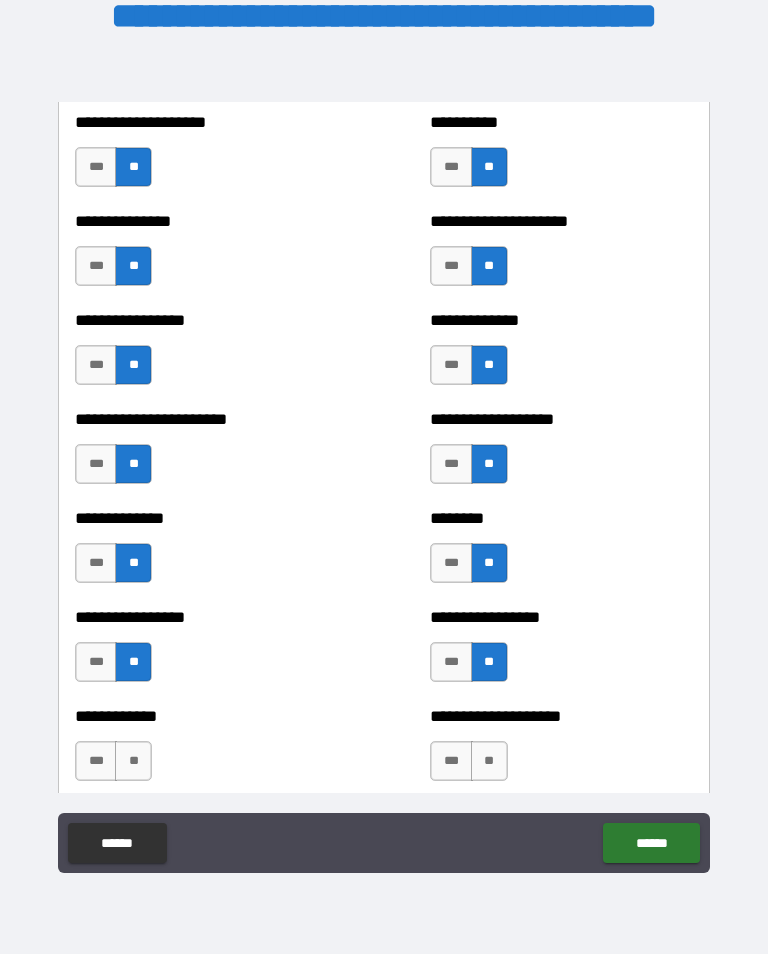 click on "**" at bounding box center [133, 761] 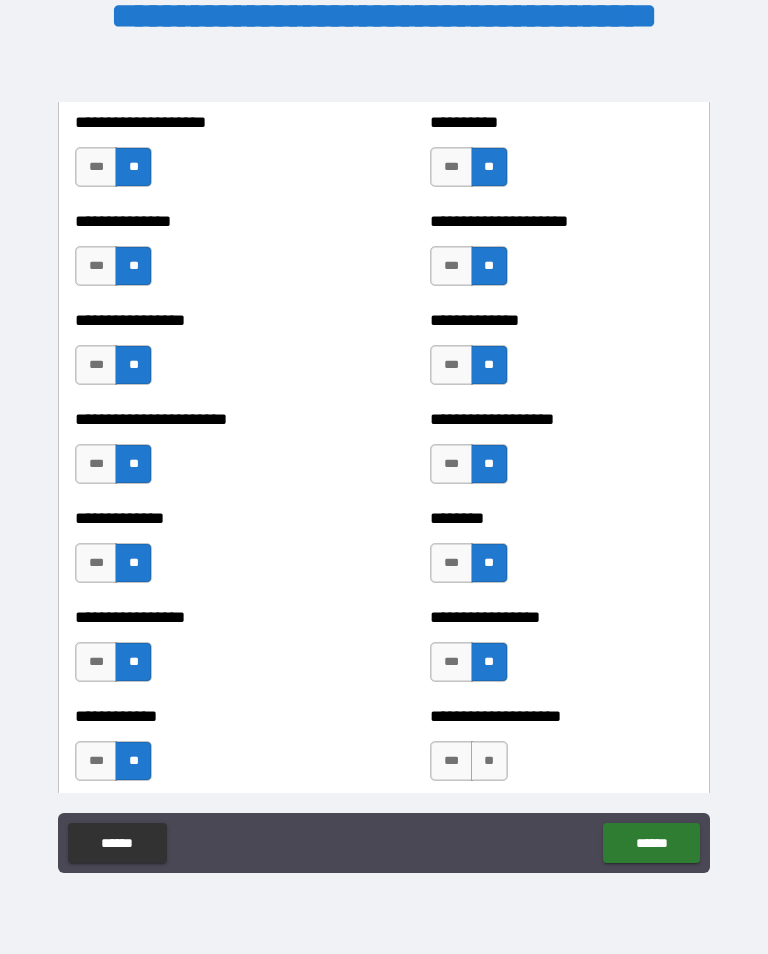 click on "**" at bounding box center (489, 761) 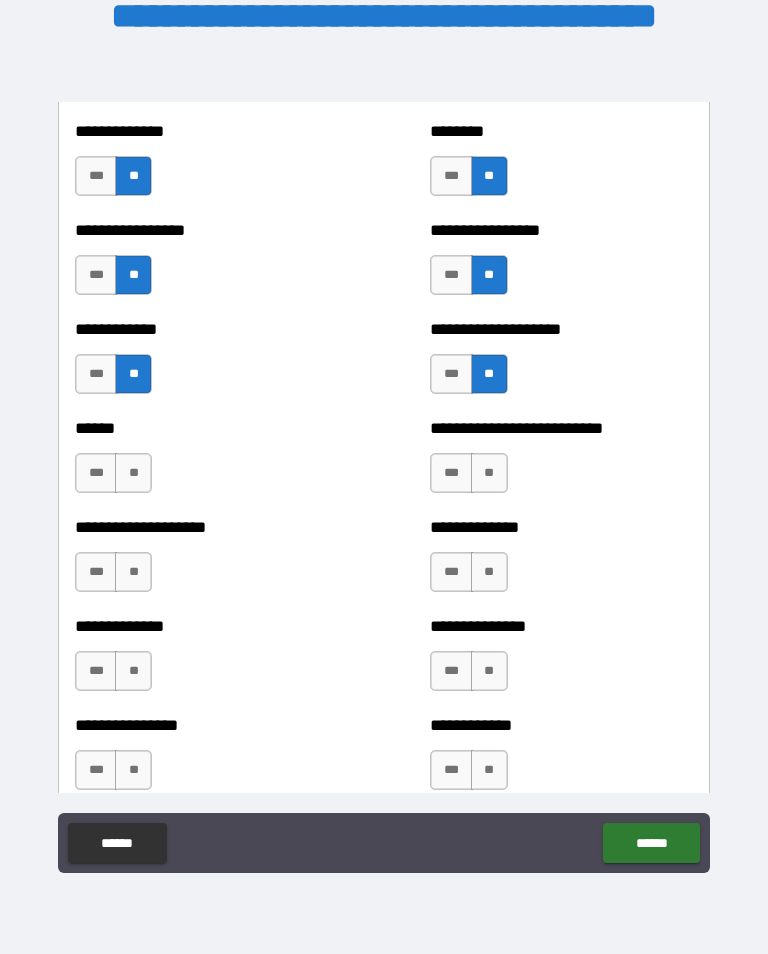 scroll, scrollTop: 3826, scrollLeft: 0, axis: vertical 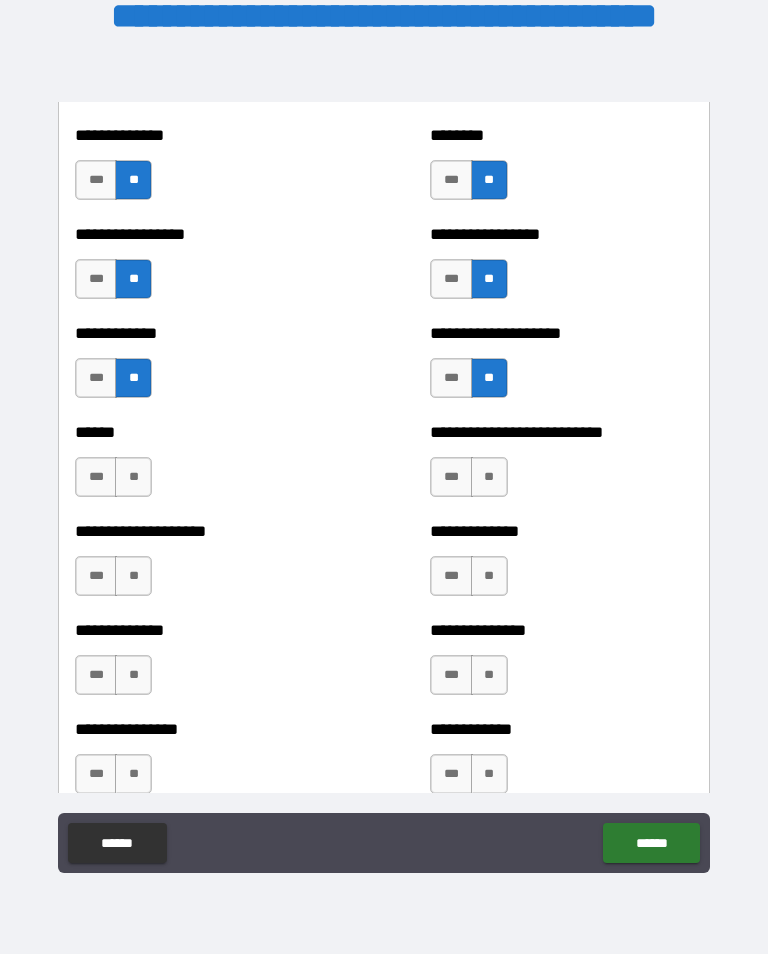 click on "**" at bounding box center (133, 477) 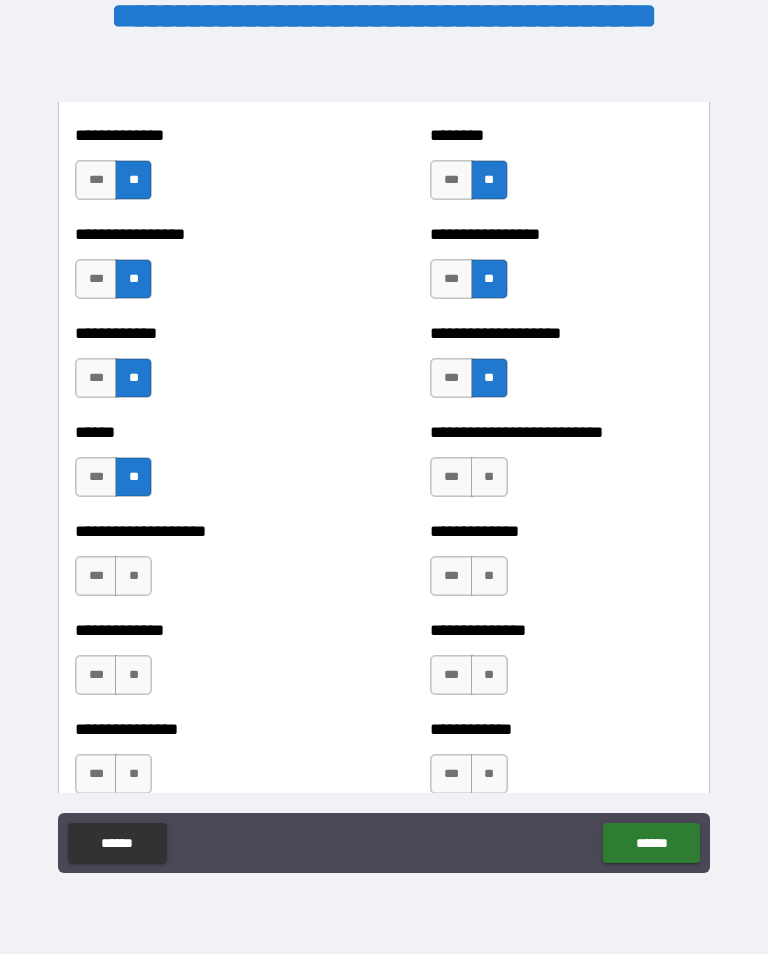 click on "**" at bounding box center [489, 477] 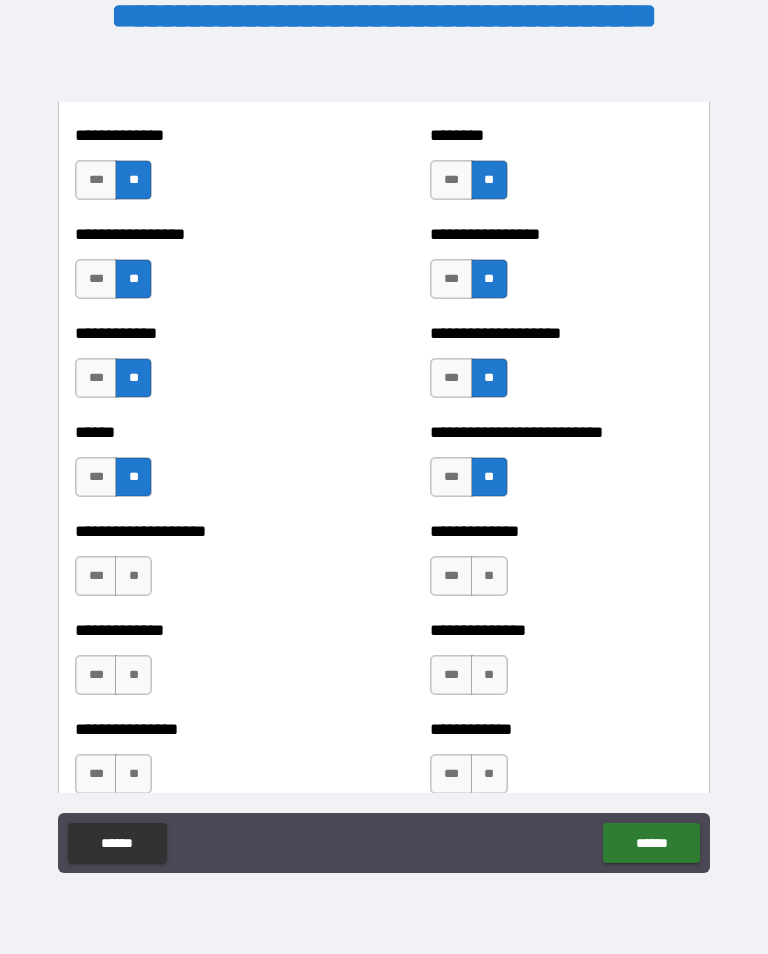 click on "**" at bounding box center (133, 576) 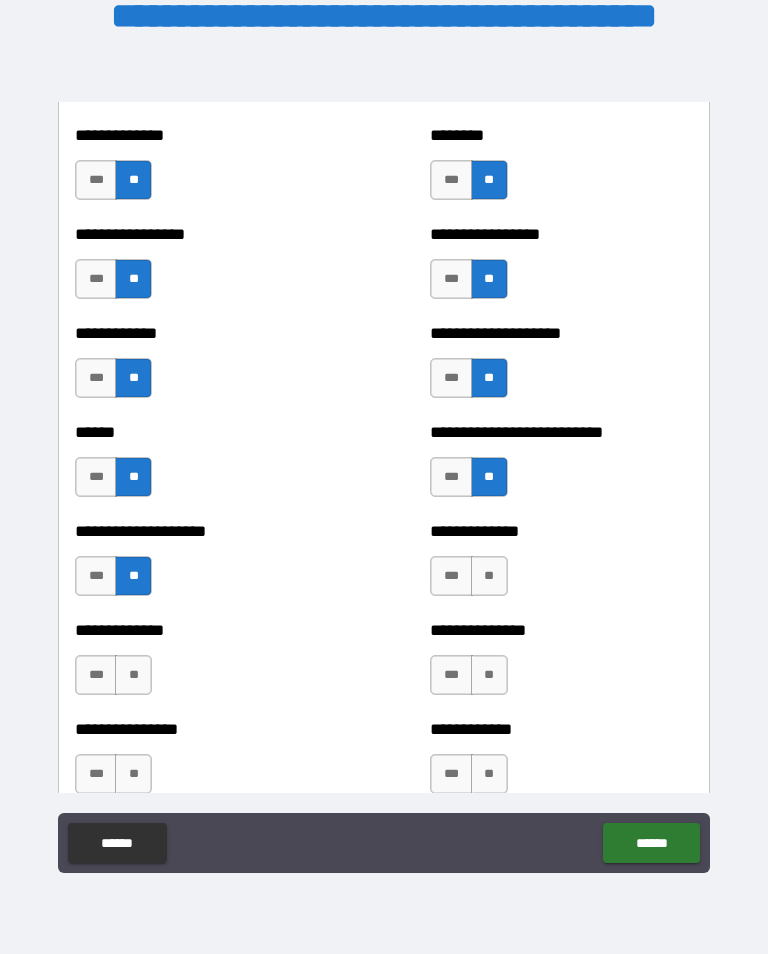 click on "**" at bounding box center (489, 576) 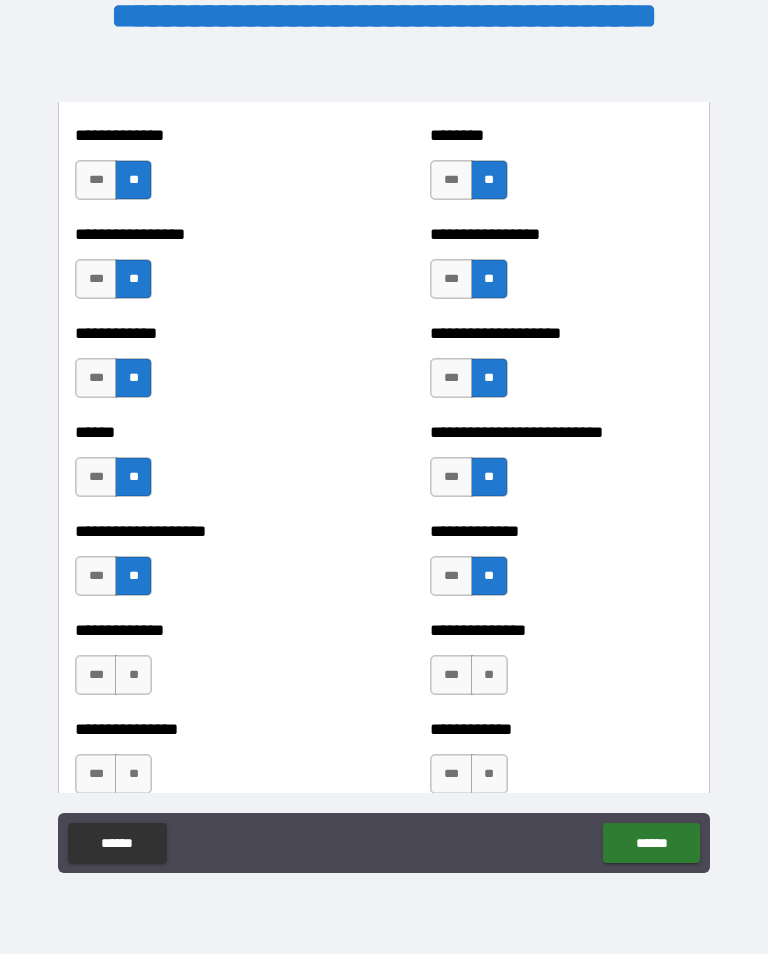 click on "**" at bounding box center (133, 675) 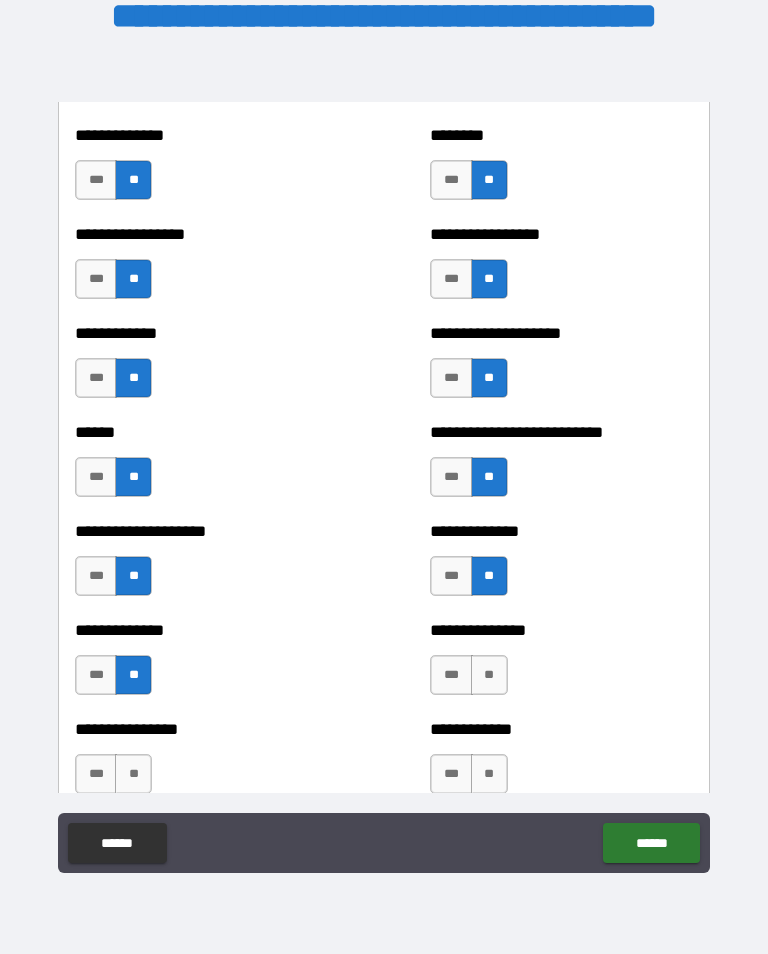 click on "**" at bounding box center [489, 675] 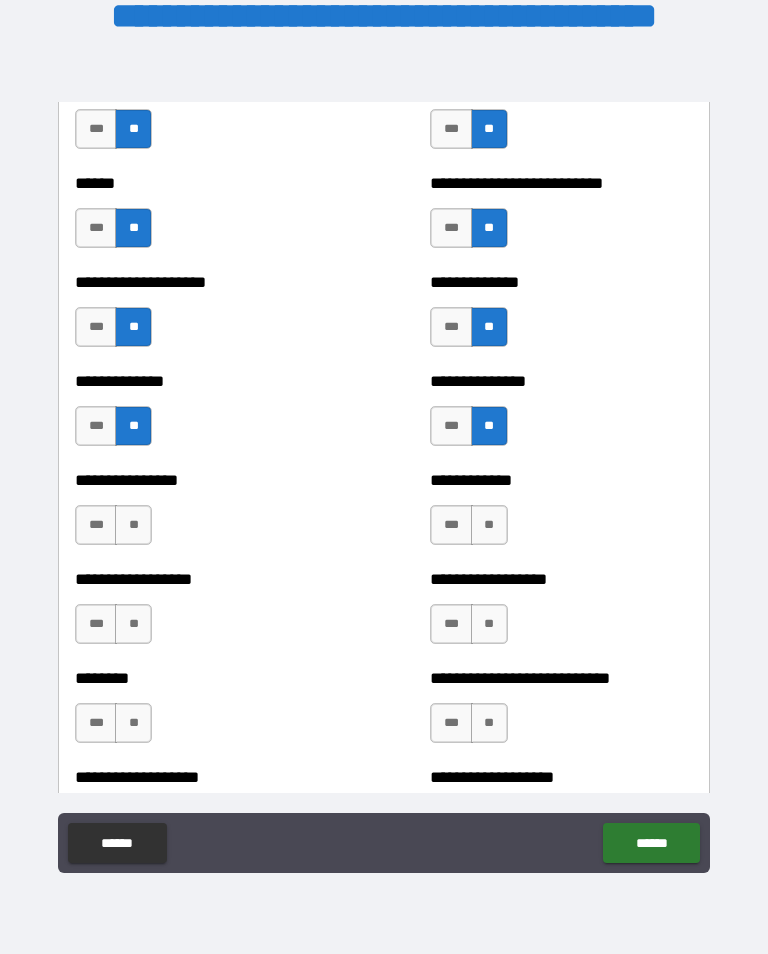 scroll, scrollTop: 4076, scrollLeft: 0, axis: vertical 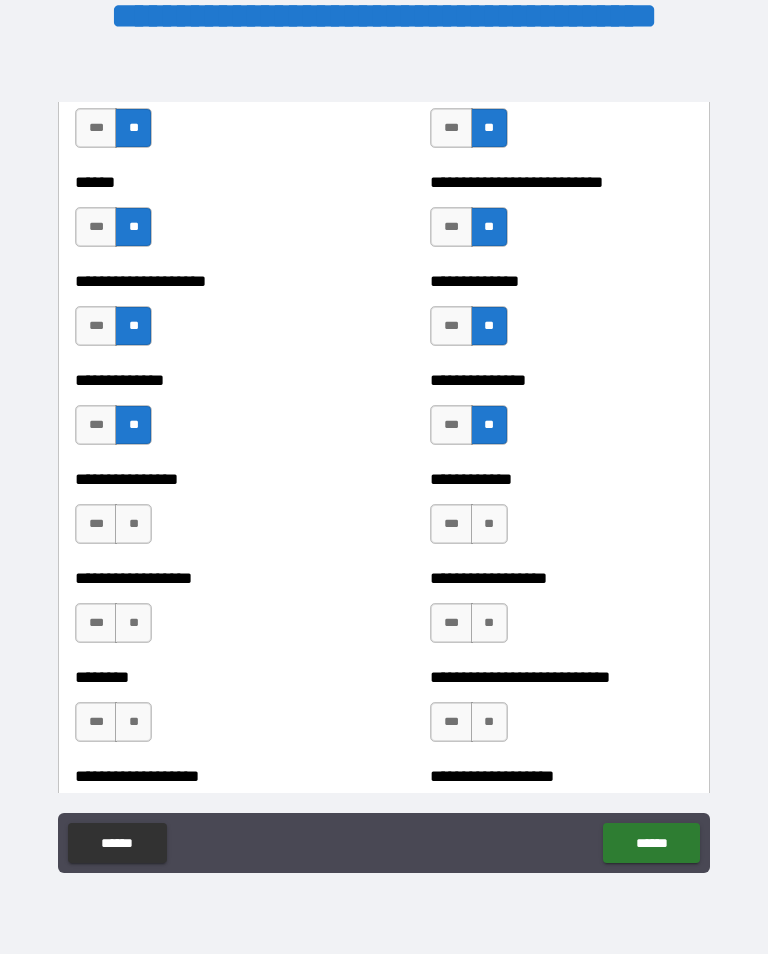 click on "**" at bounding box center (133, 524) 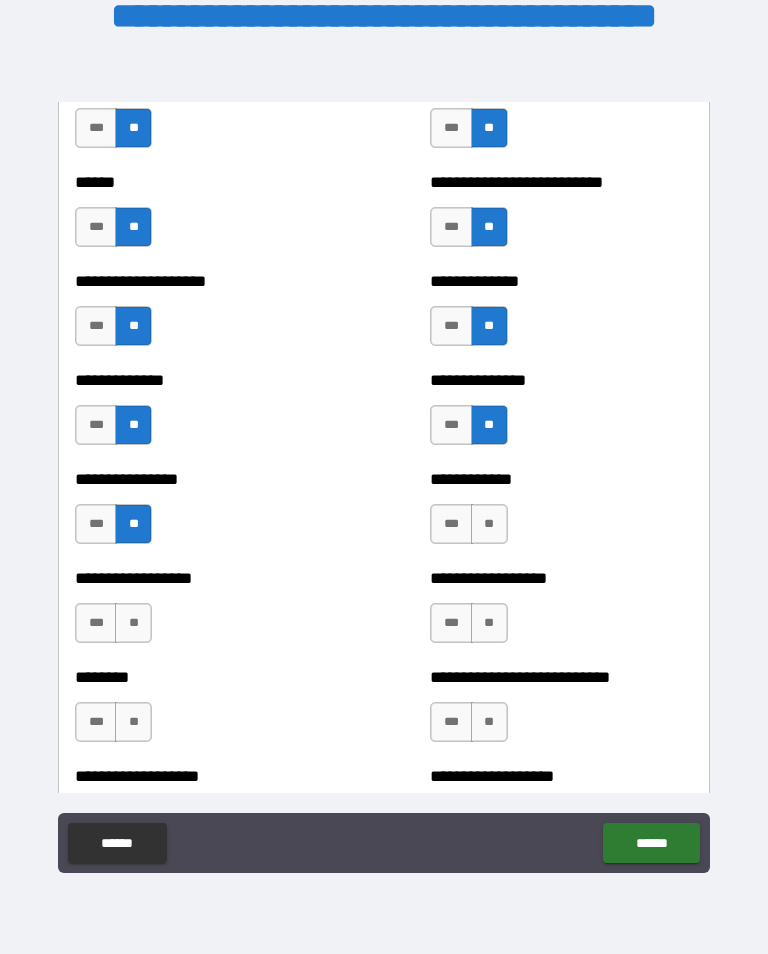 click on "**" at bounding box center [489, 524] 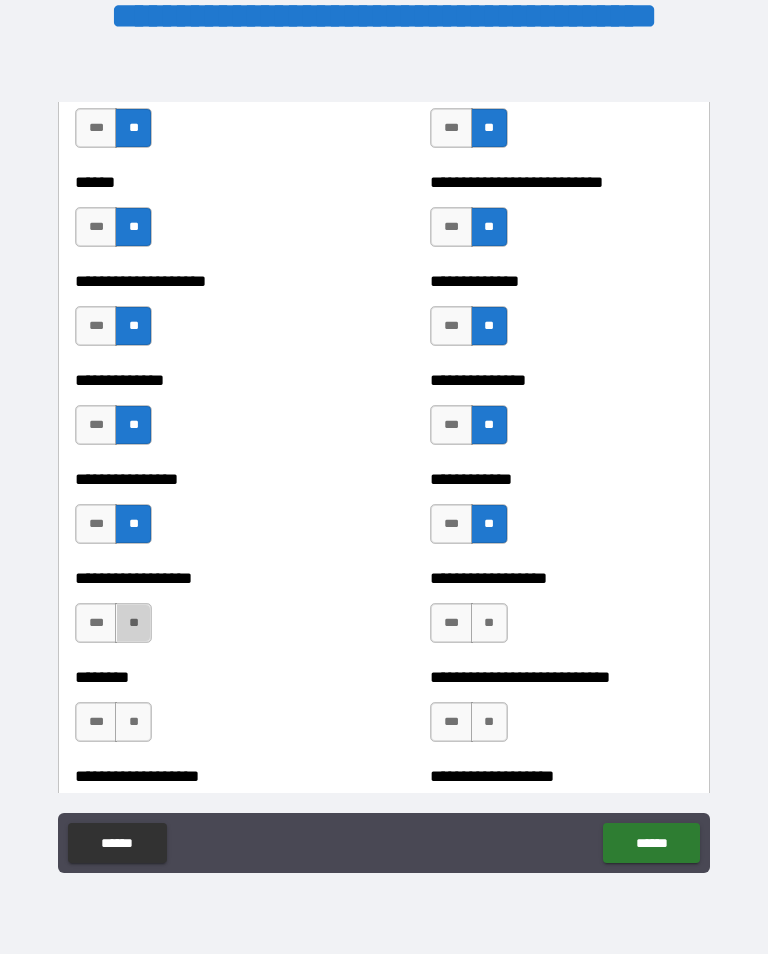 click on "**" at bounding box center (133, 623) 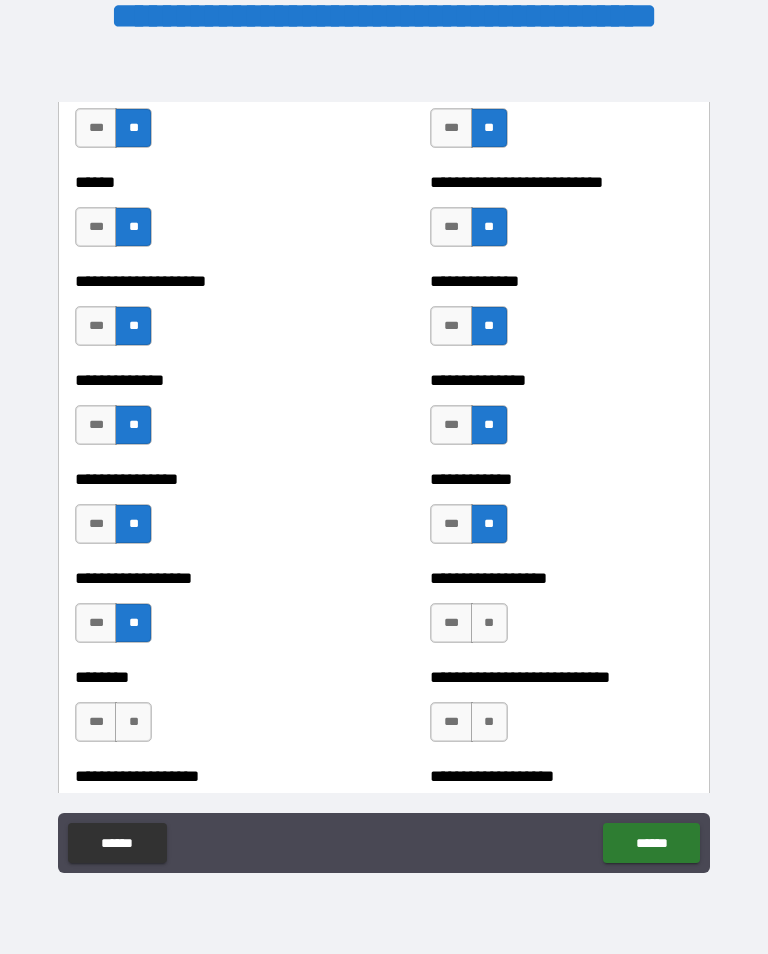 click on "**" at bounding box center [489, 623] 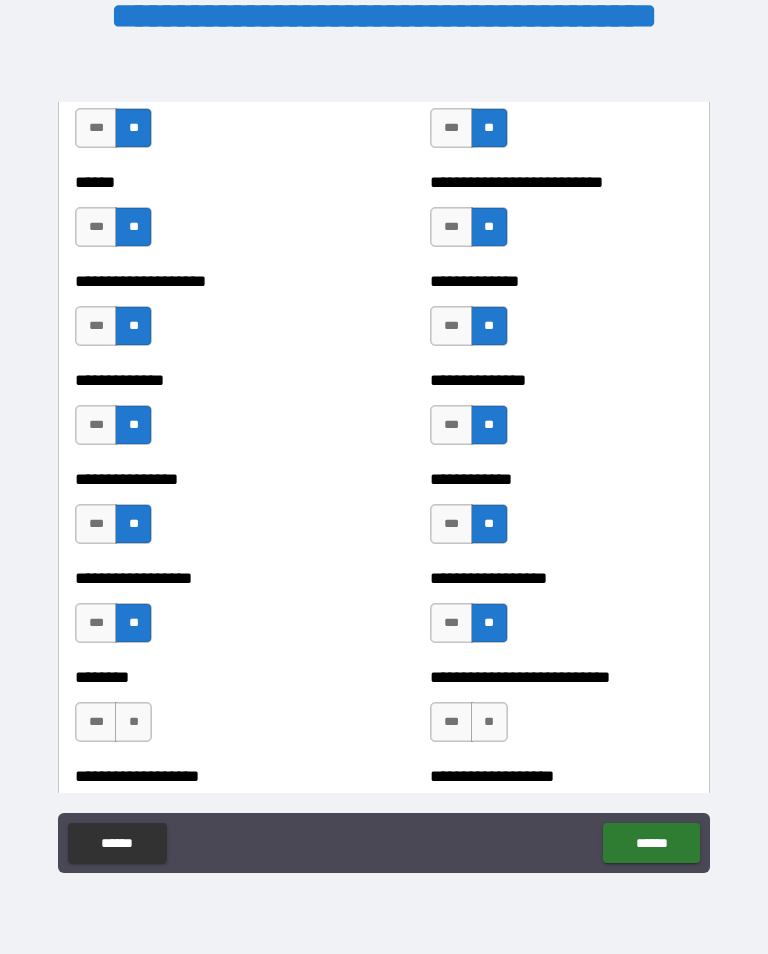 click on "**" at bounding box center [133, 722] 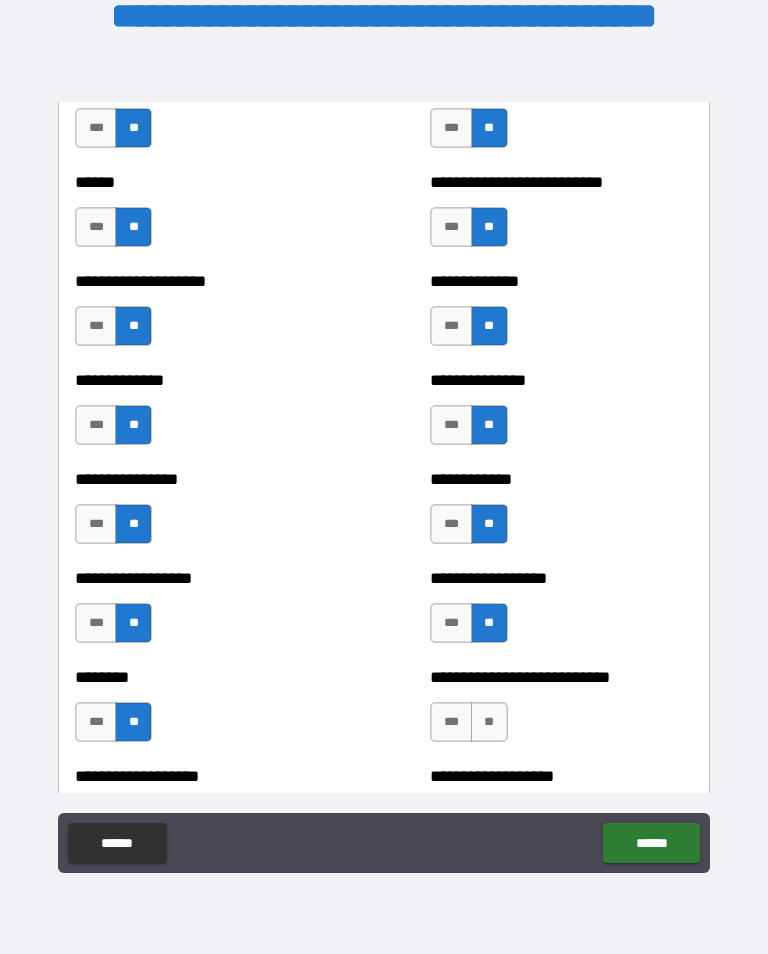 click on "**" at bounding box center (489, 722) 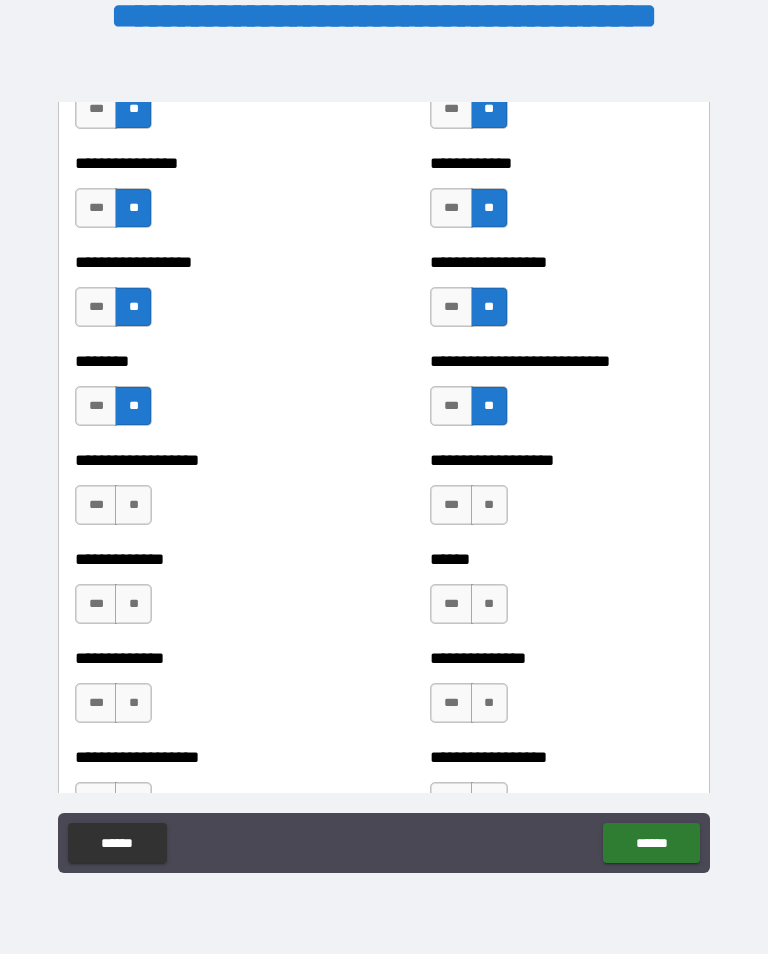 scroll, scrollTop: 4413, scrollLeft: 0, axis: vertical 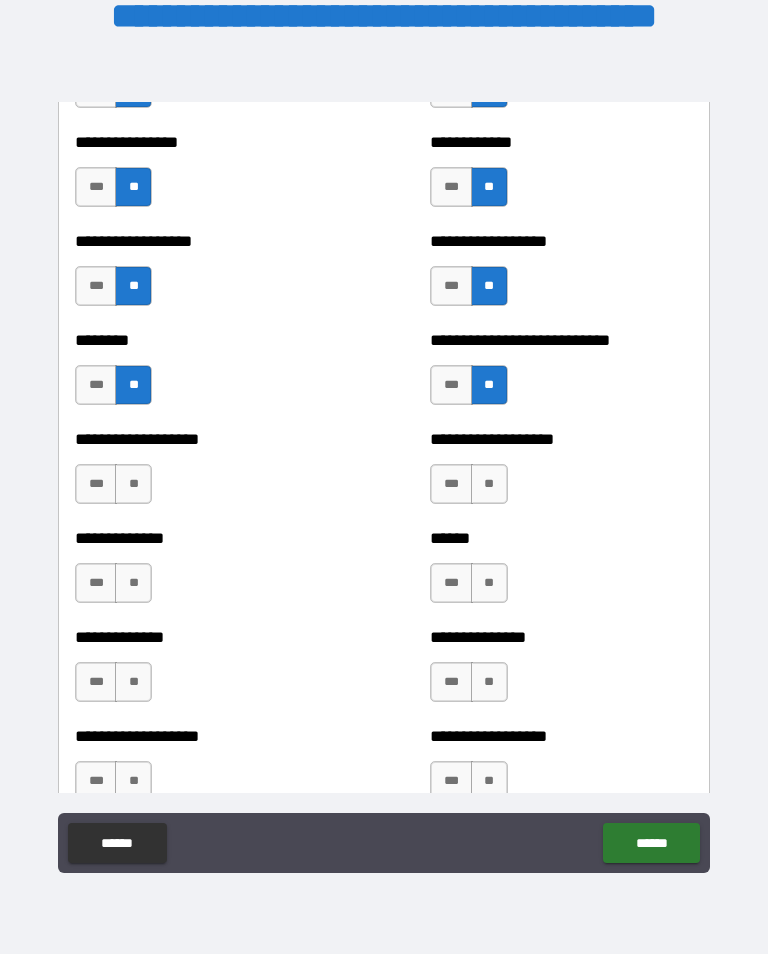 click on "**" at bounding box center [133, 484] 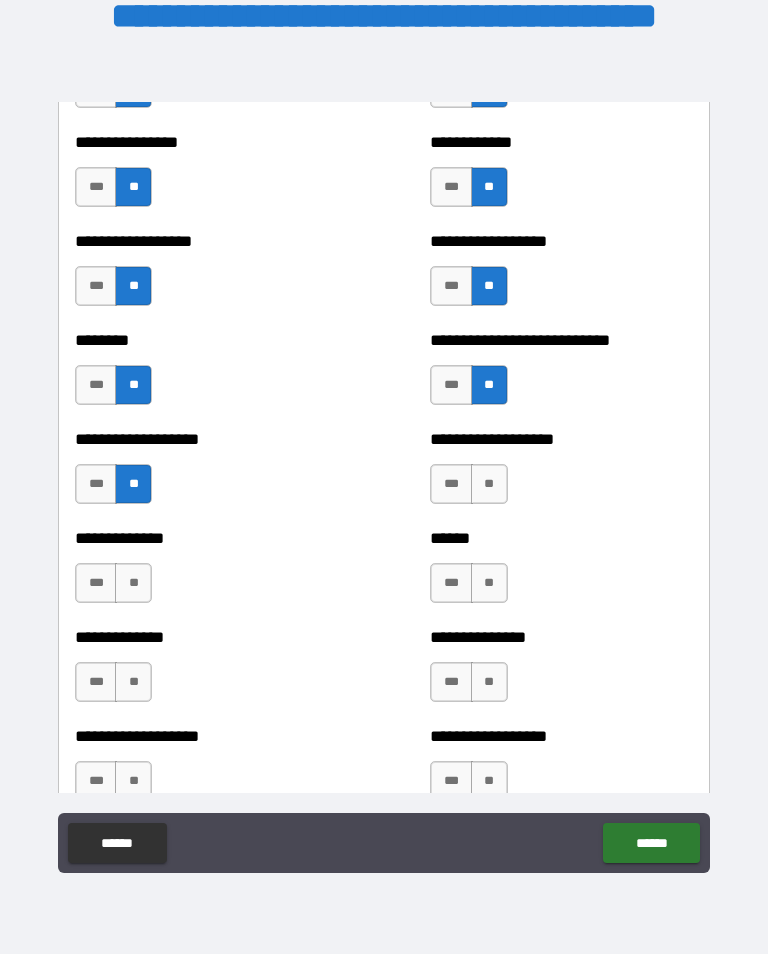 click on "**" at bounding box center [489, 484] 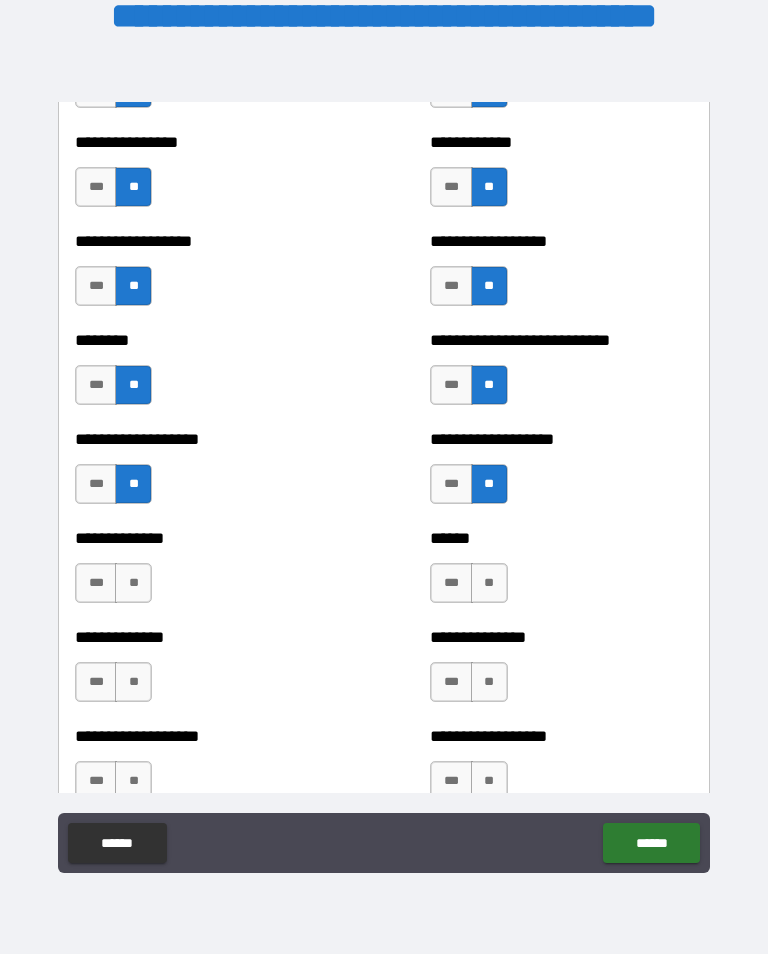 click on "**" at bounding box center (133, 583) 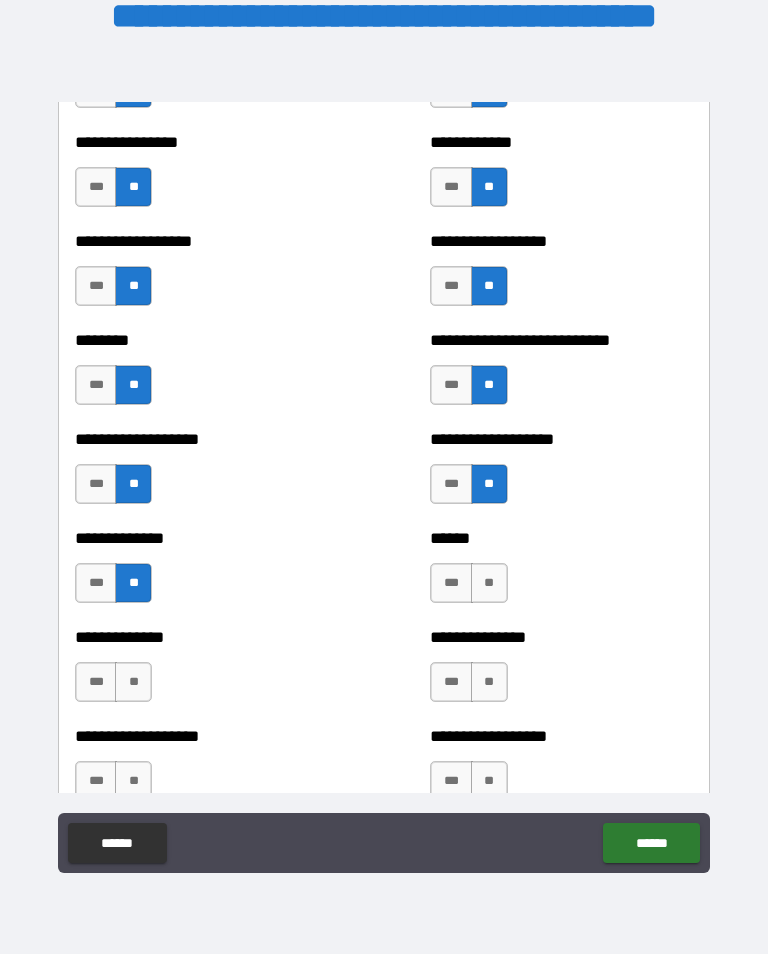 click on "**" at bounding box center (489, 583) 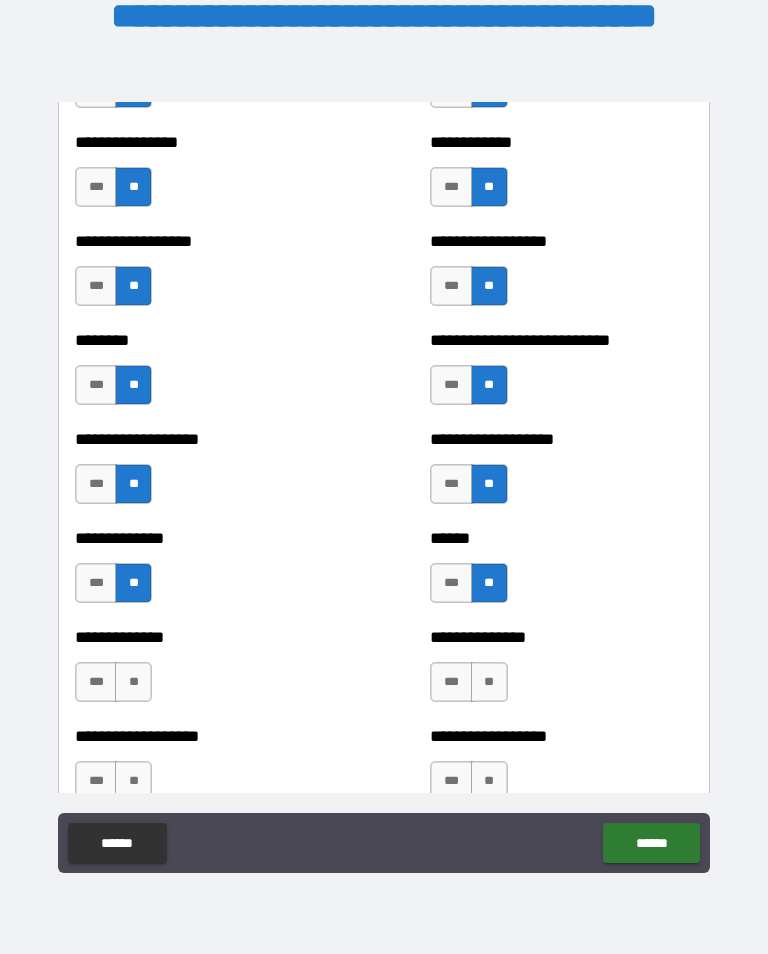 click on "**" at bounding box center (133, 682) 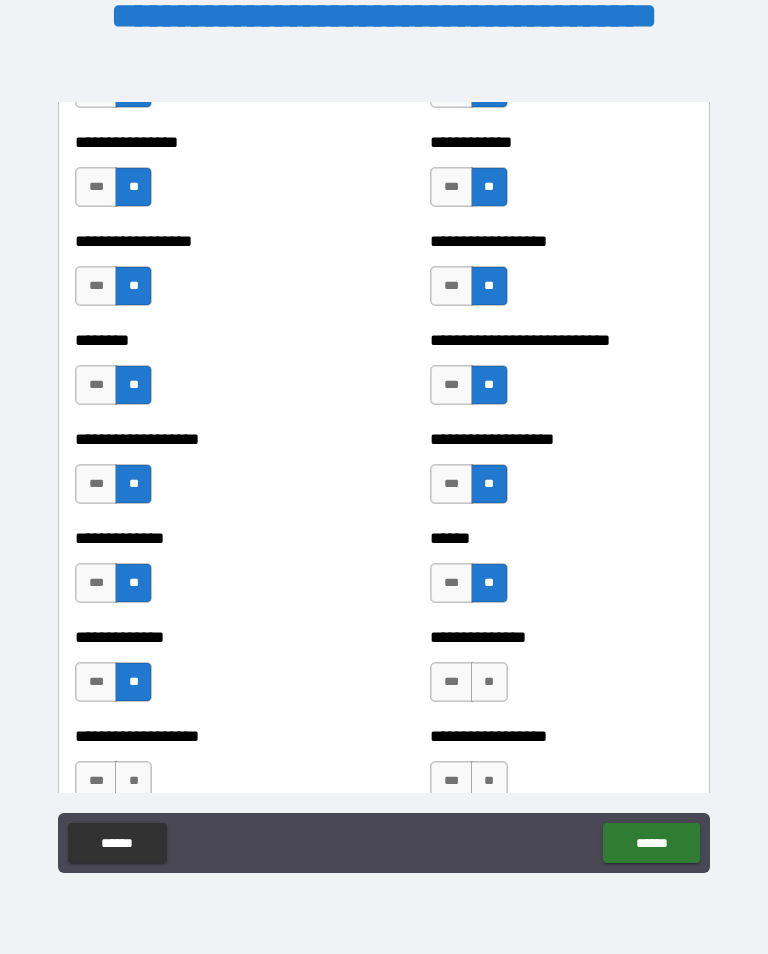 click on "**" at bounding box center [489, 682] 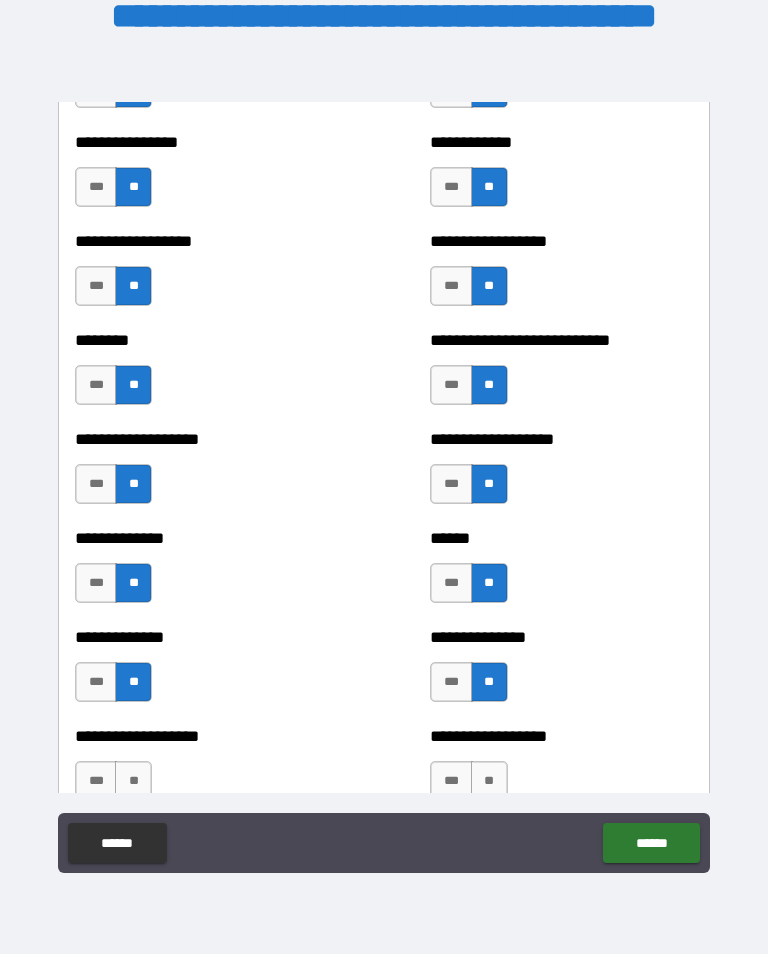 click on "**" at bounding box center (133, 781) 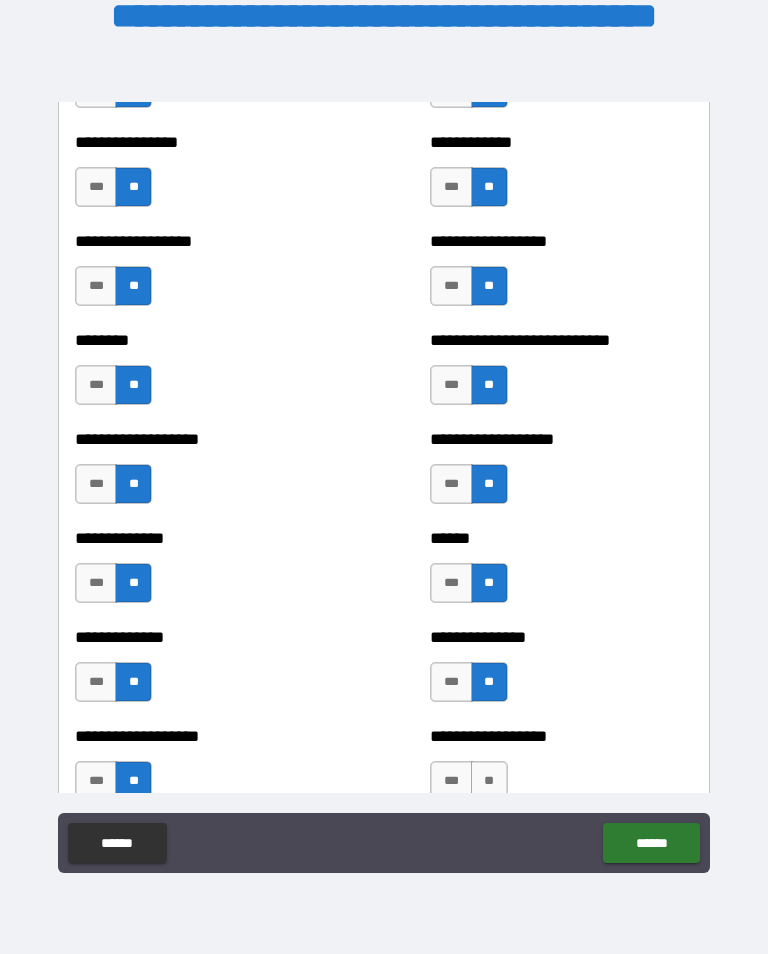 click on "**" at bounding box center [489, 781] 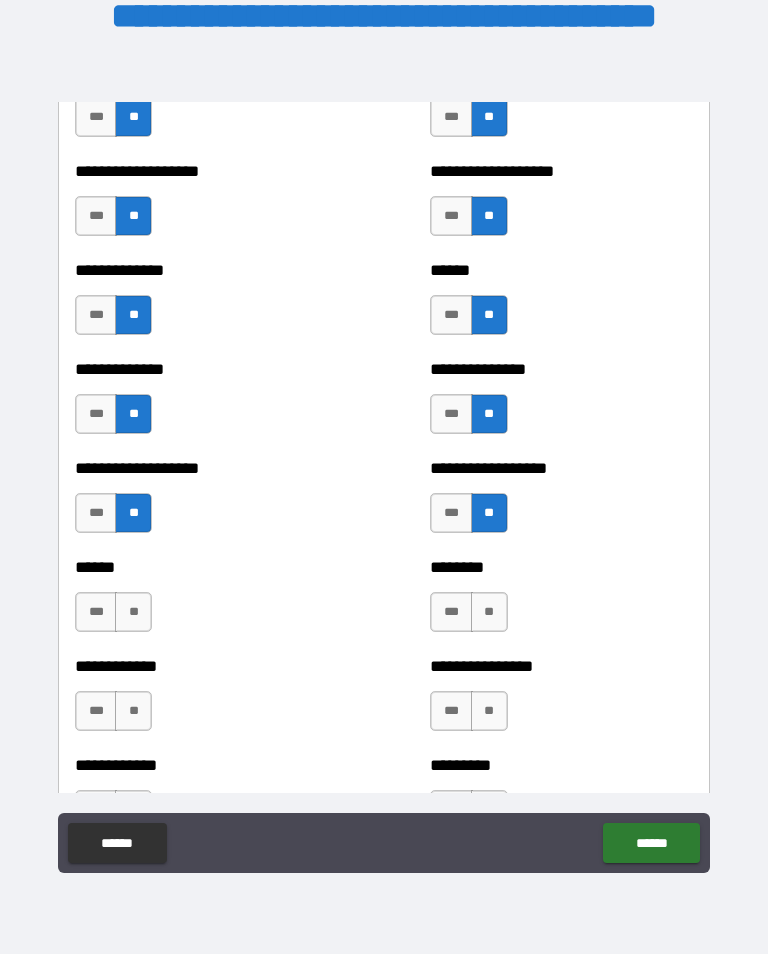 scroll, scrollTop: 4682, scrollLeft: 0, axis: vertical 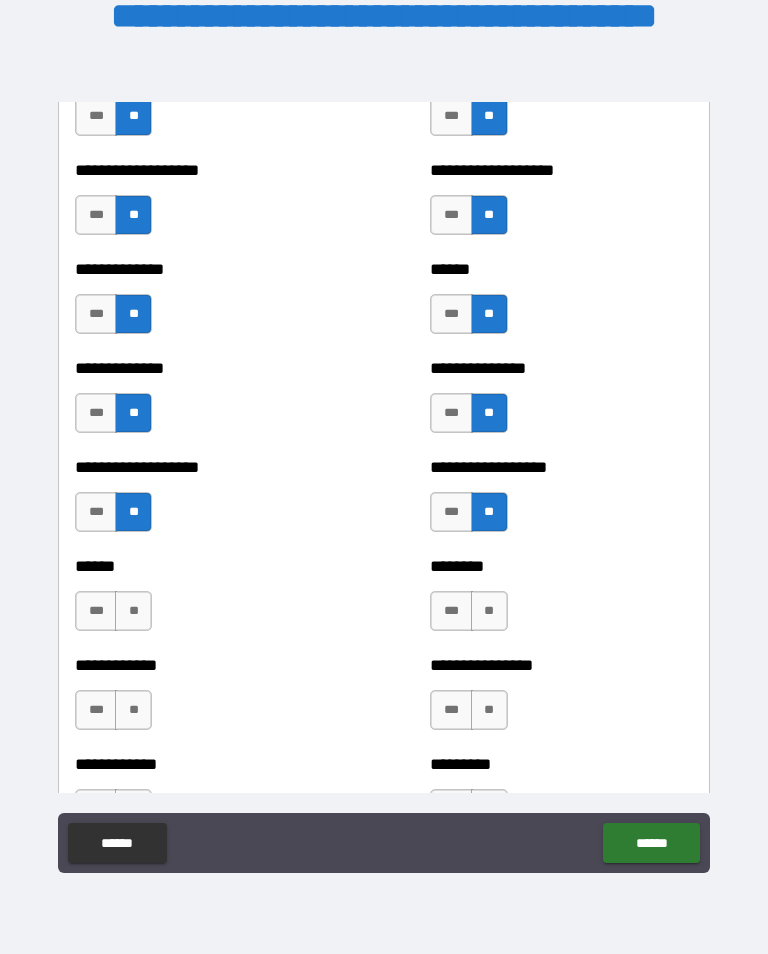 click on "**" at bounding box center [133, 611] 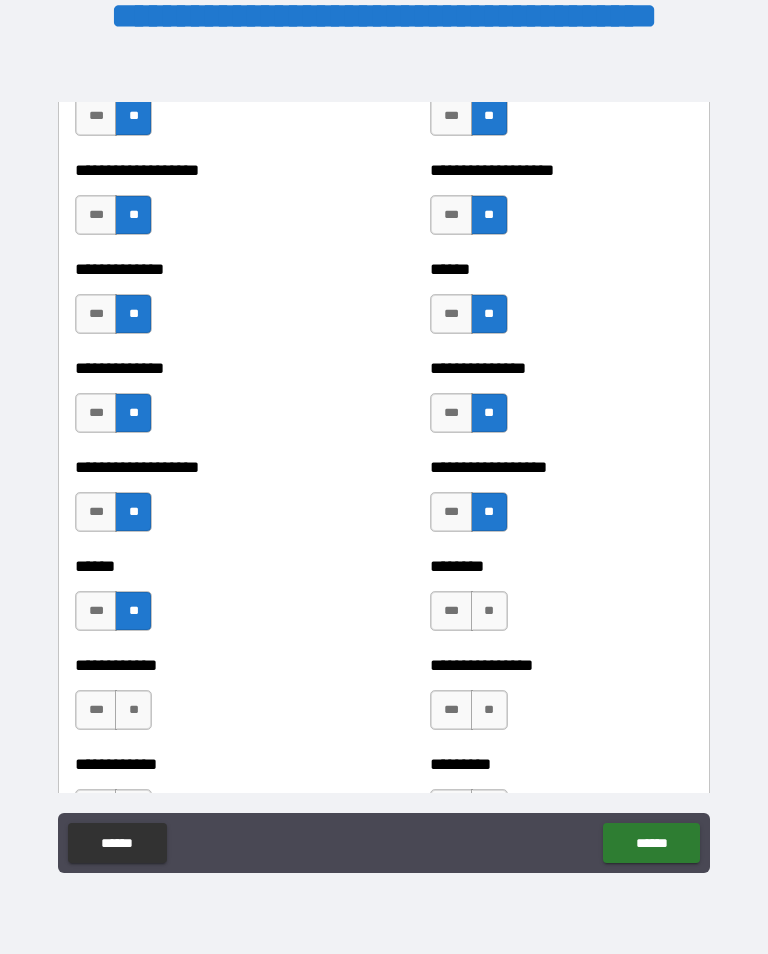 click on "**" at bounding box center [489, 611] 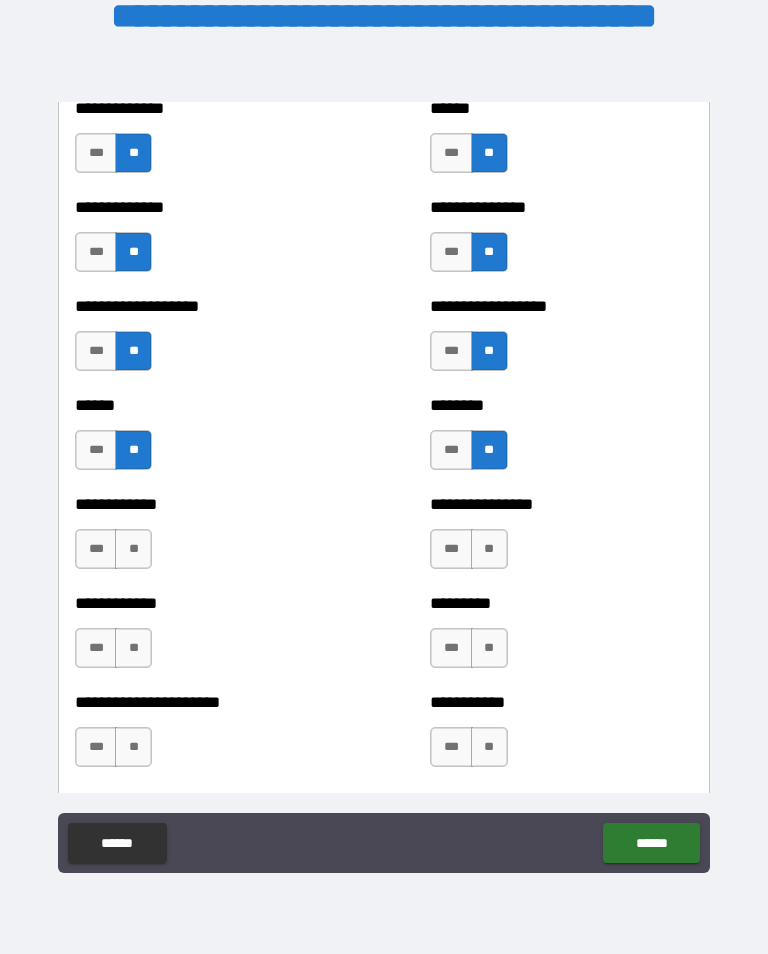 scroll, scrollTop: 4851, scrollLeft: 0, axis: vertical 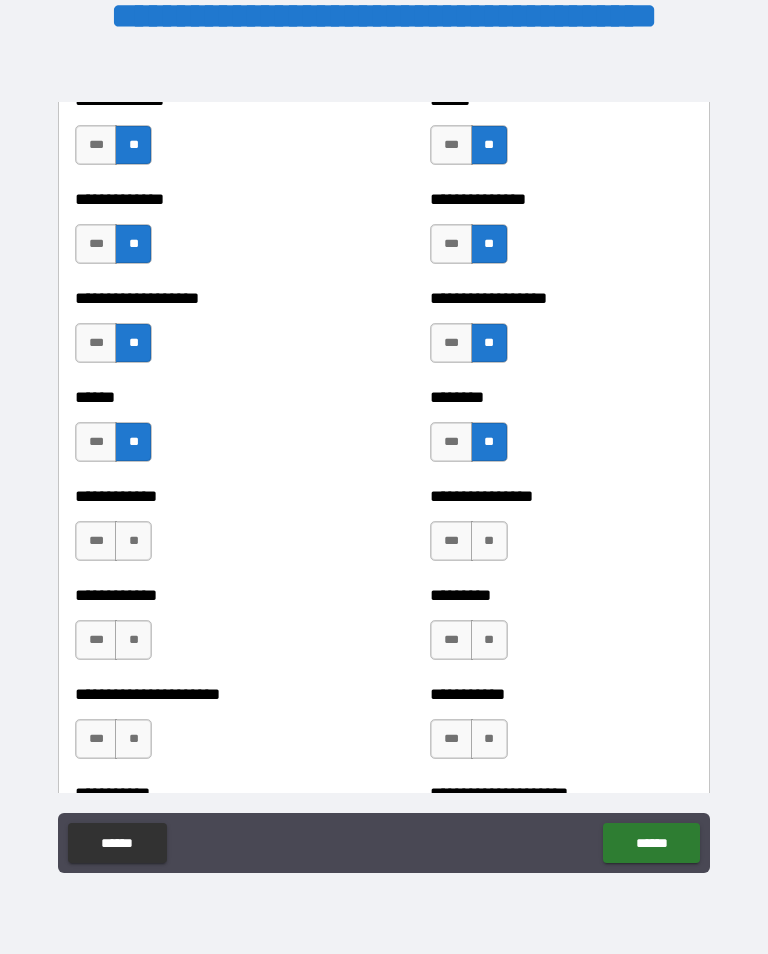 click on "**" at bounding box center (133, 541) 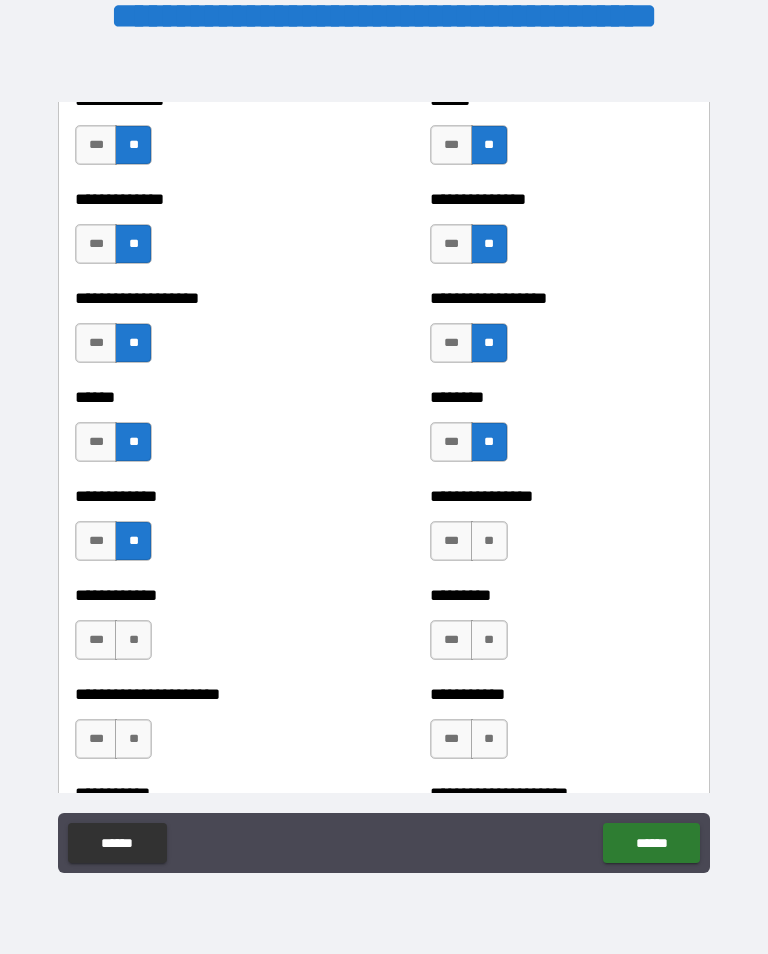 click on "**" at bounding box center [489, 541] 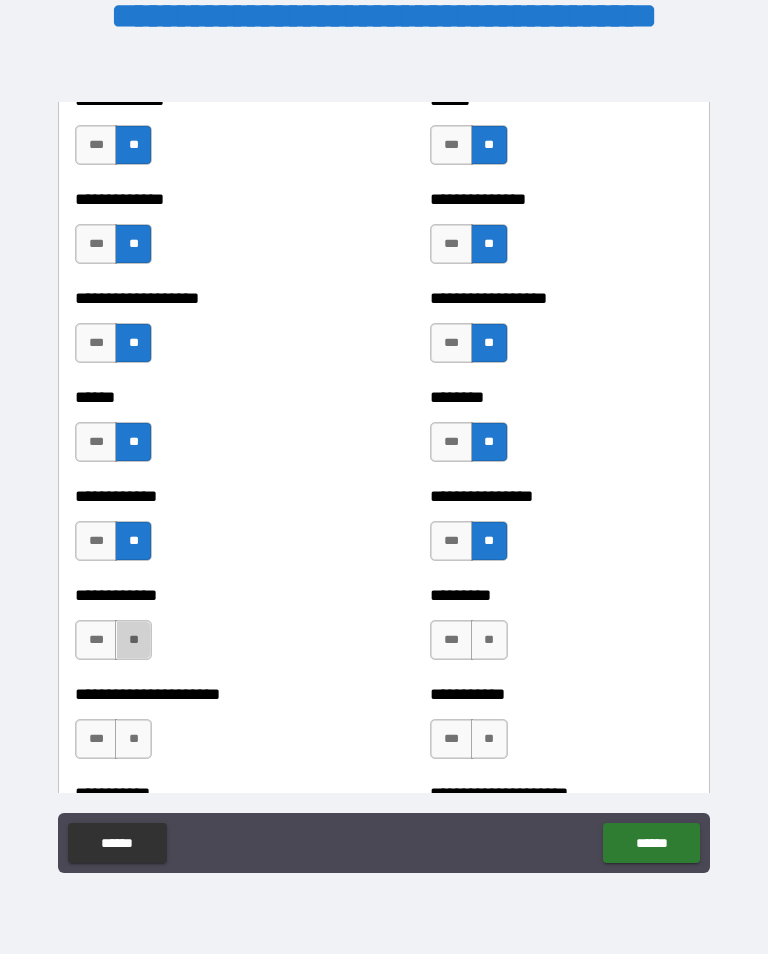 click on "**" at bounding box center [133, 640] 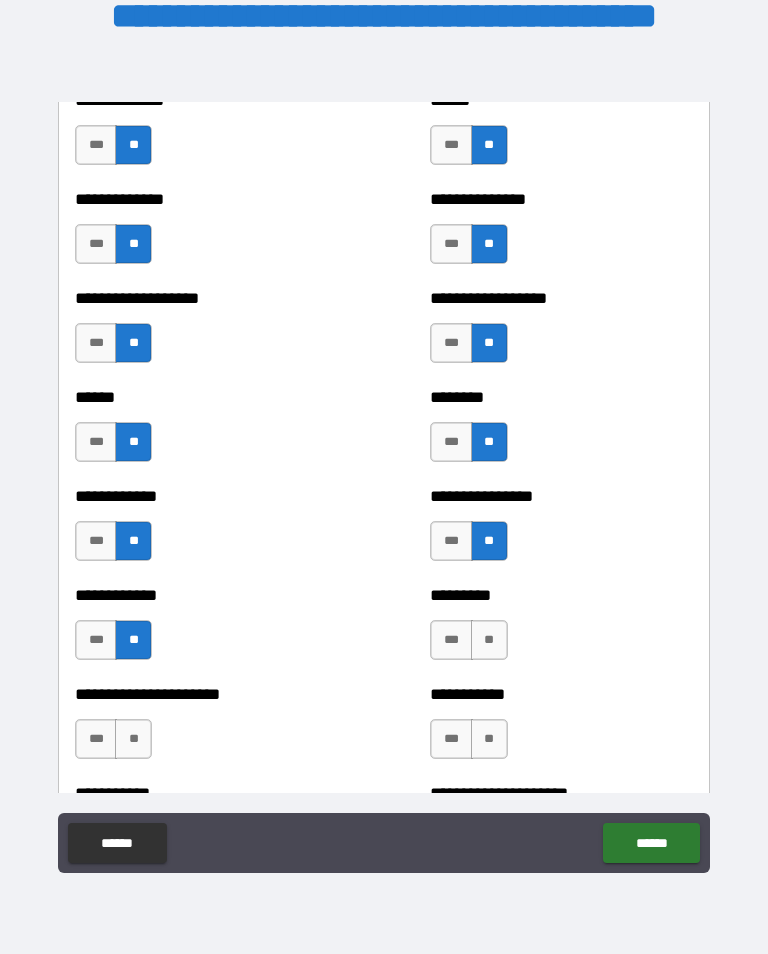click on "**" at bounding box center (489, 640) 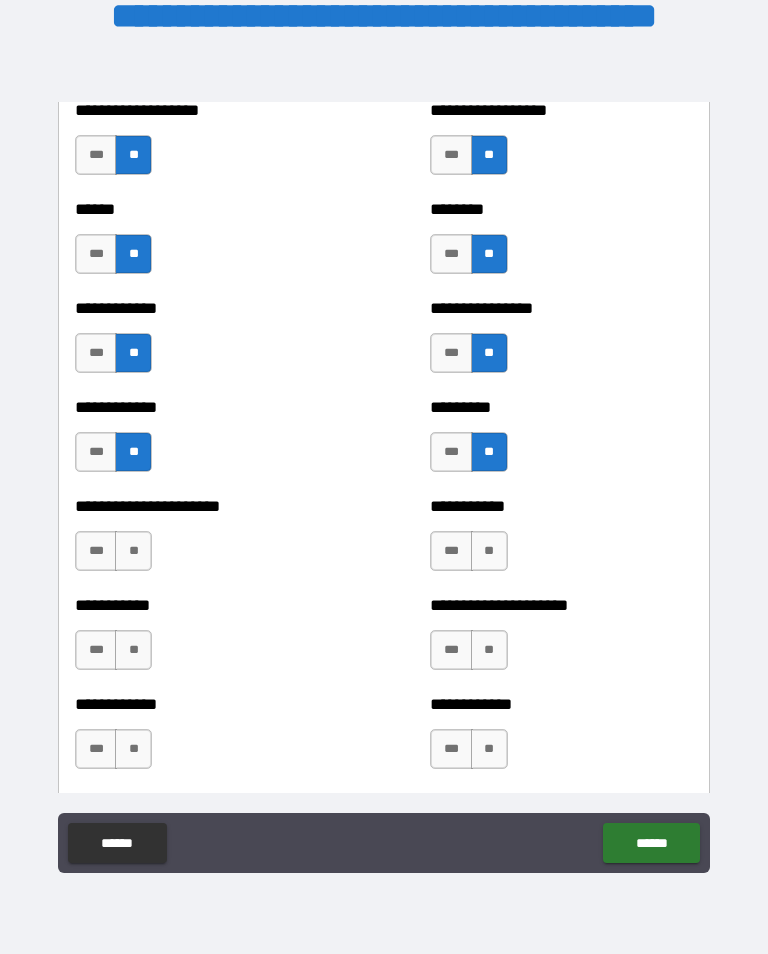 scroll, scrollTop: 5041, scrollLeft: 0, axis: vertical 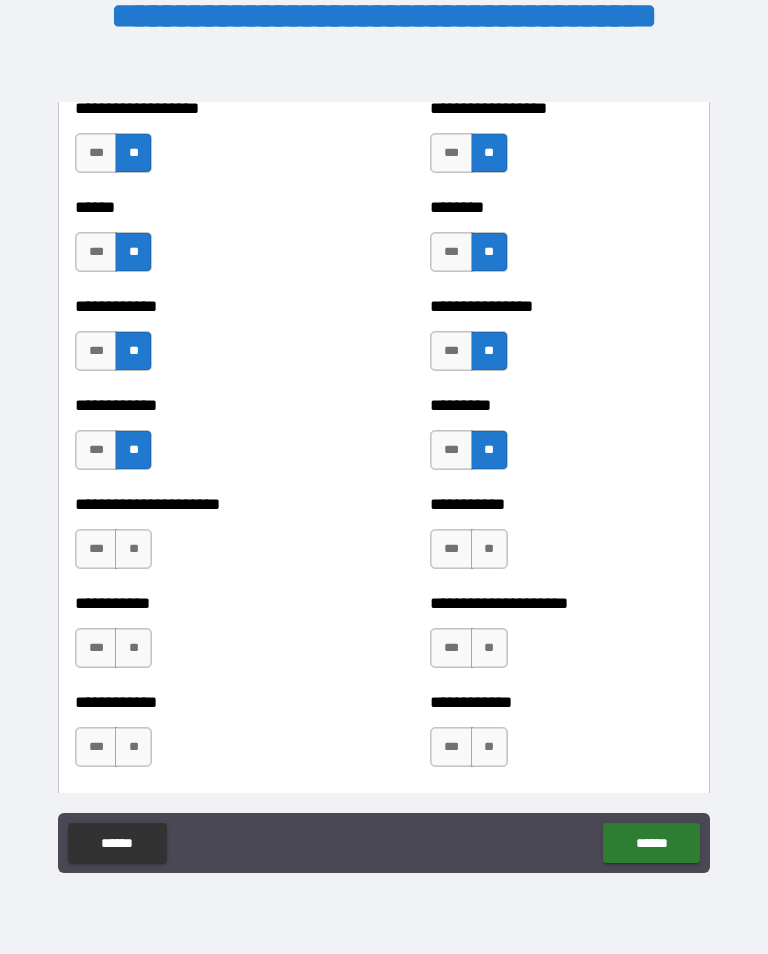 click on "**" at bounding box center [133, 549] 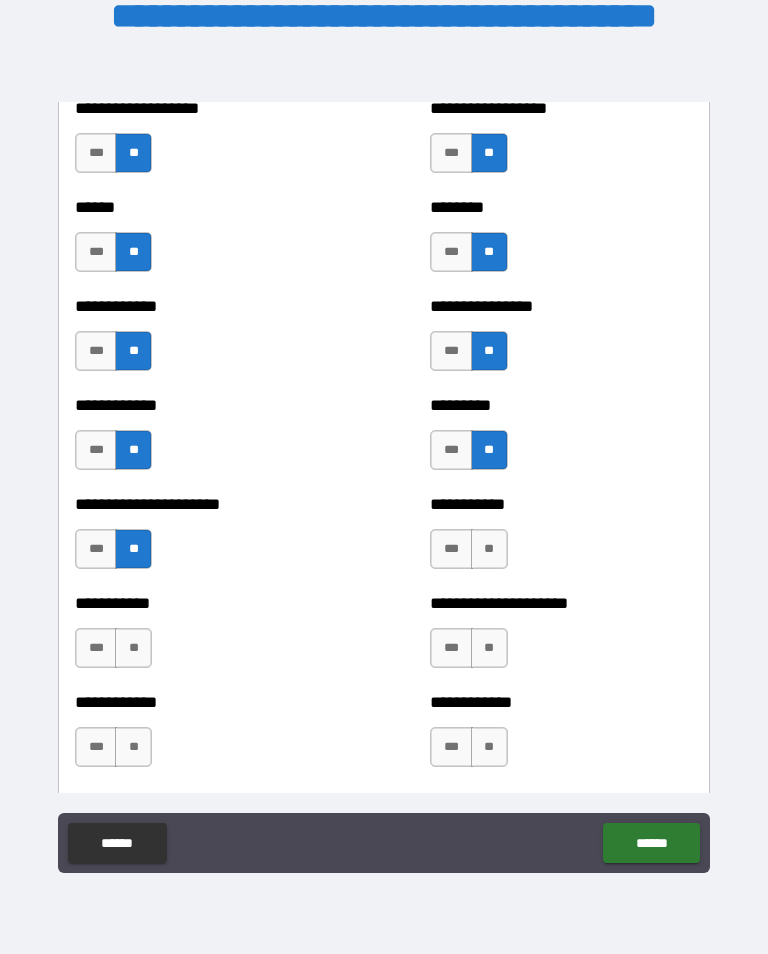 click on "**" at bounding box center (489, 549) 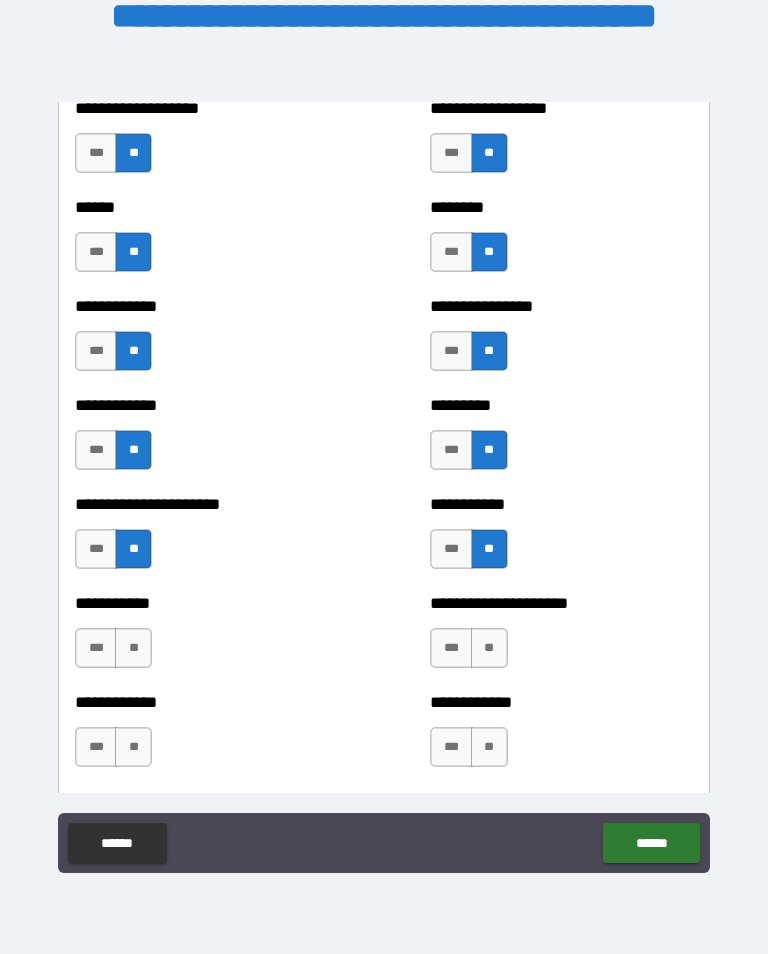 click on "**" at bounding box center (133, 648) 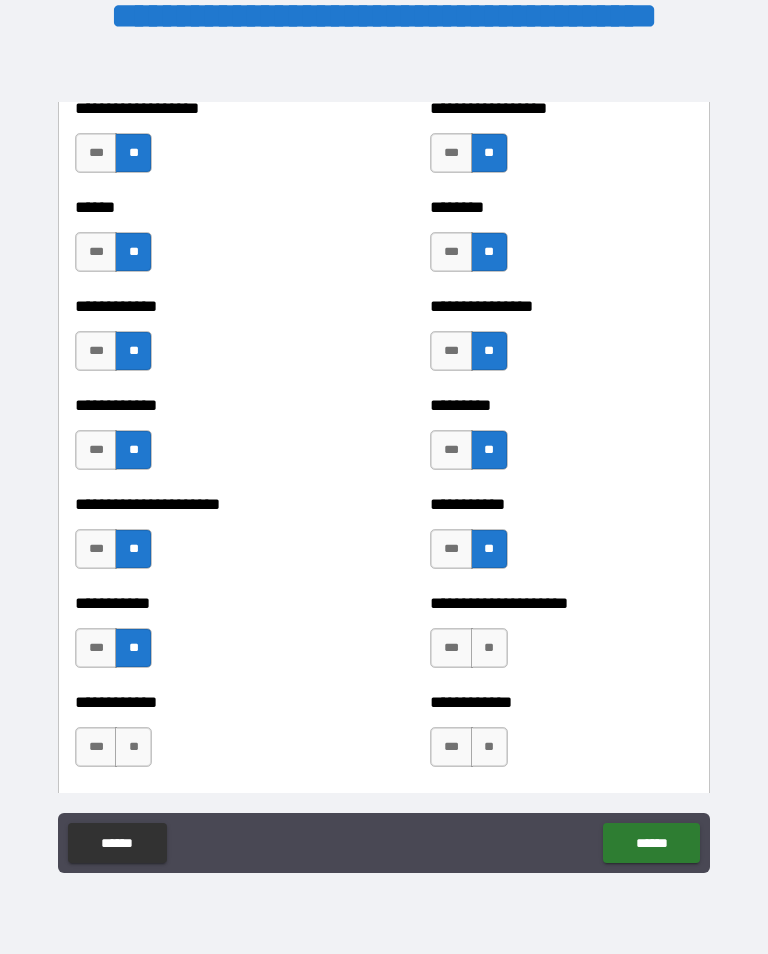 click on "**" at bounding box center [489, 648] 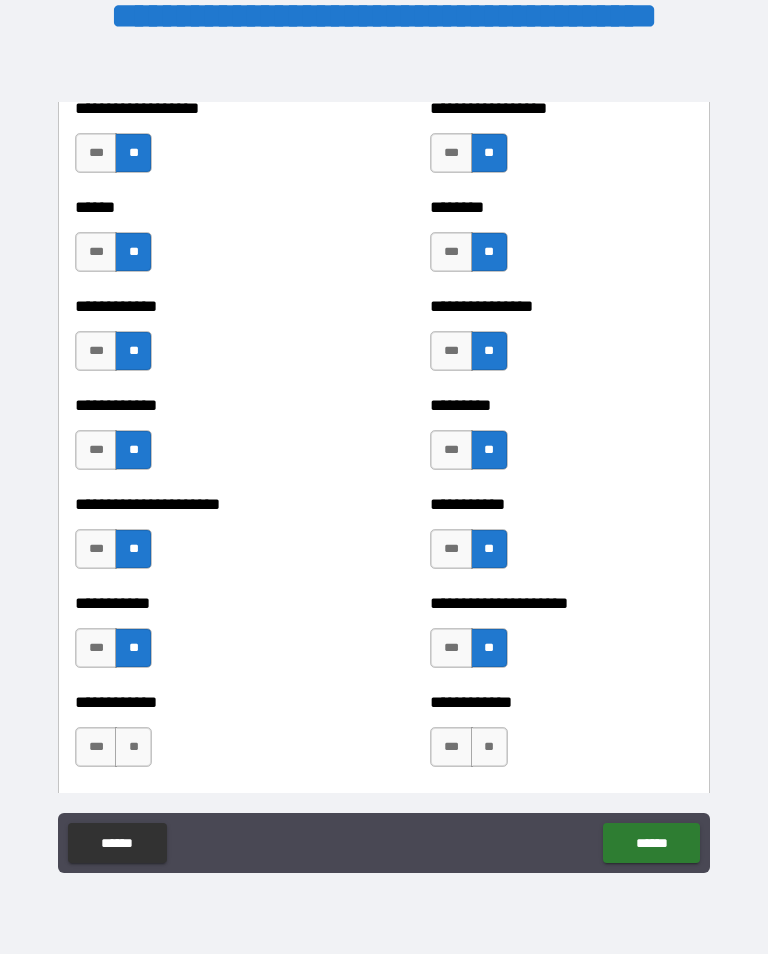 click on "**" at bounding box center [133, 747] 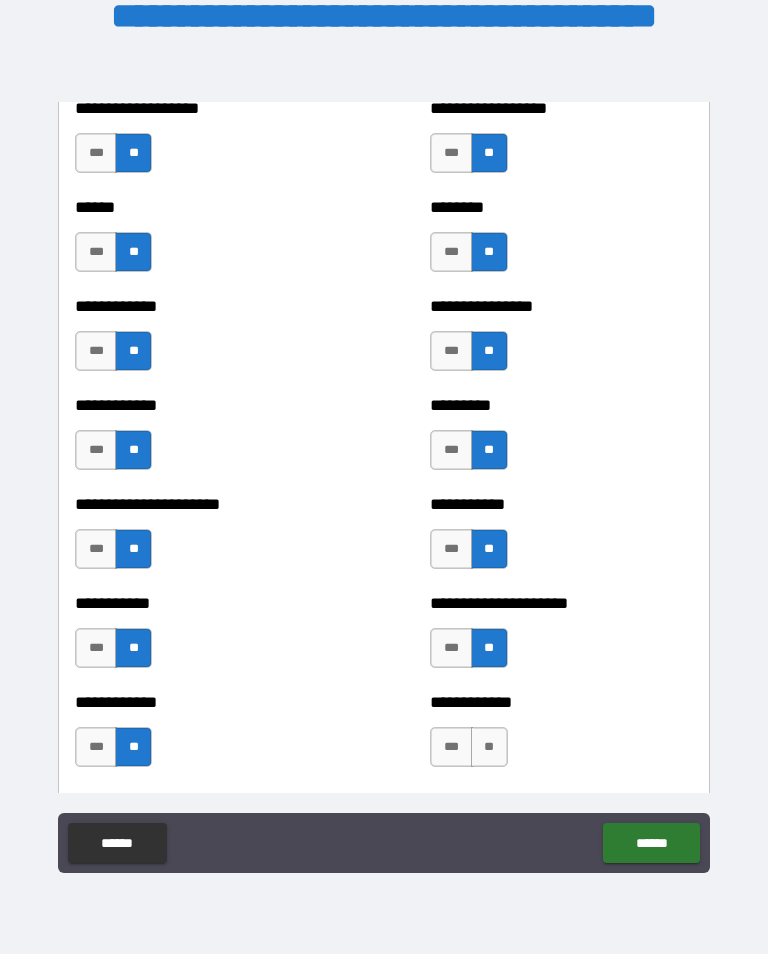 click on "**" at bounding box center (489, 747) 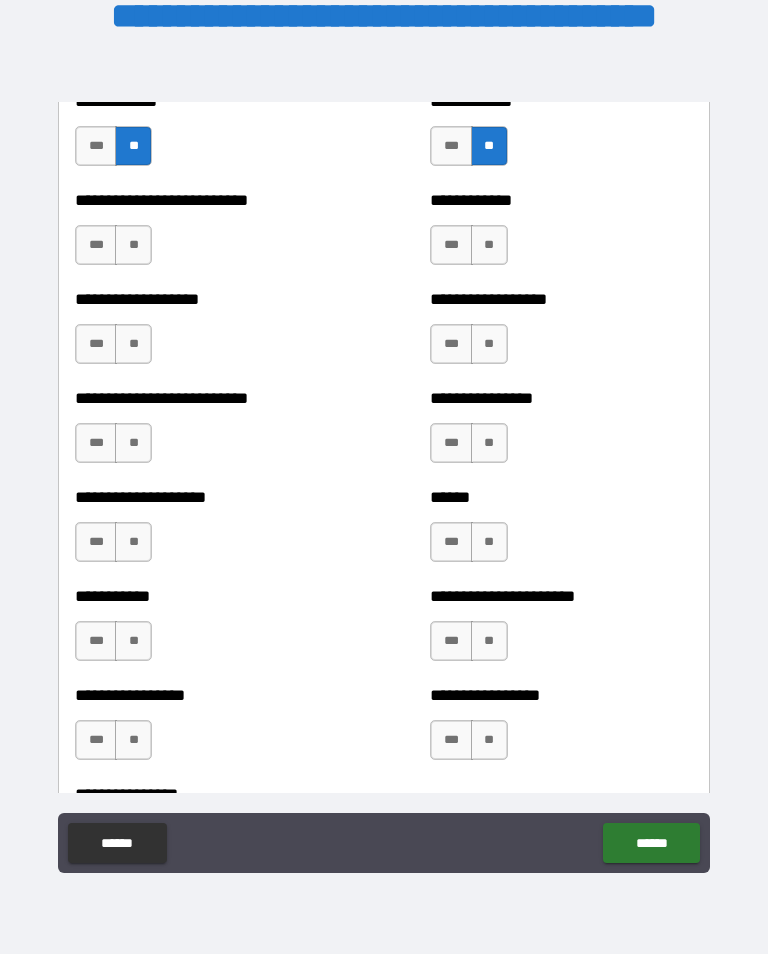 scroll, scrollTop: 5646, scrollLeft: 0, axis: vertical 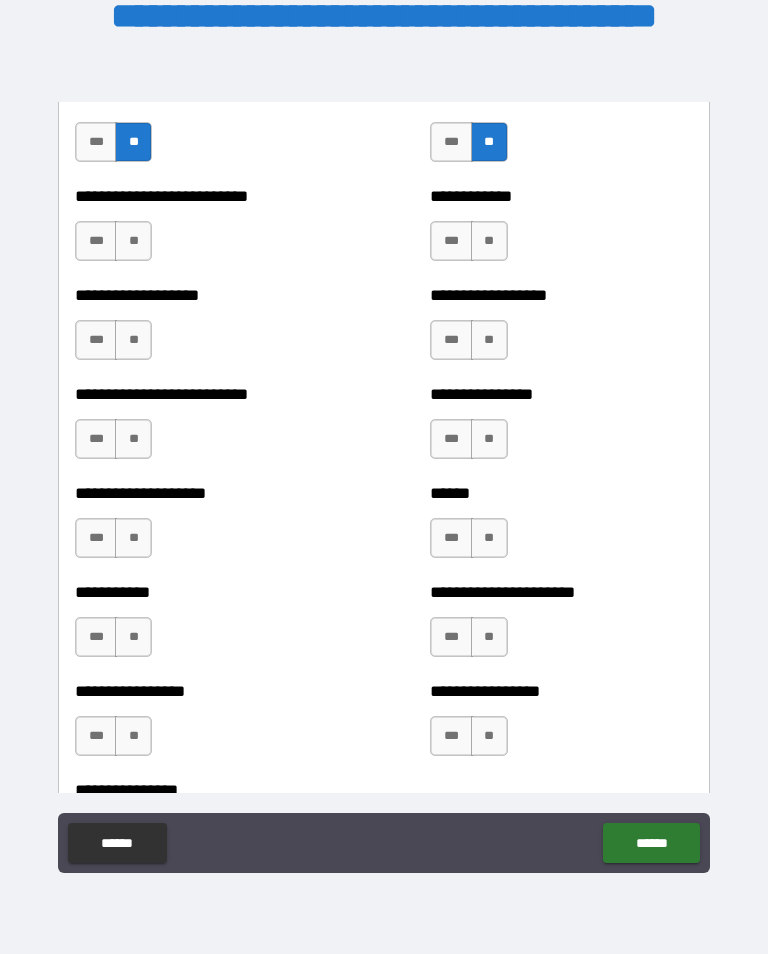 click on "**" at bounding box center (133, 241) 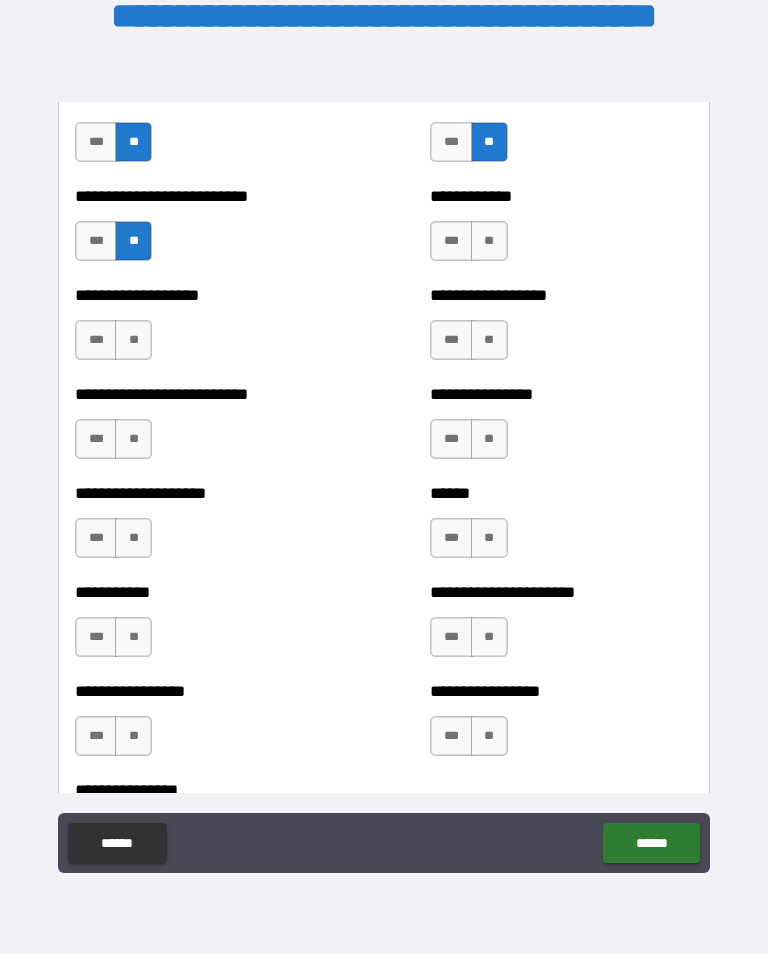 click on "**" at bounding box center (489, 241) 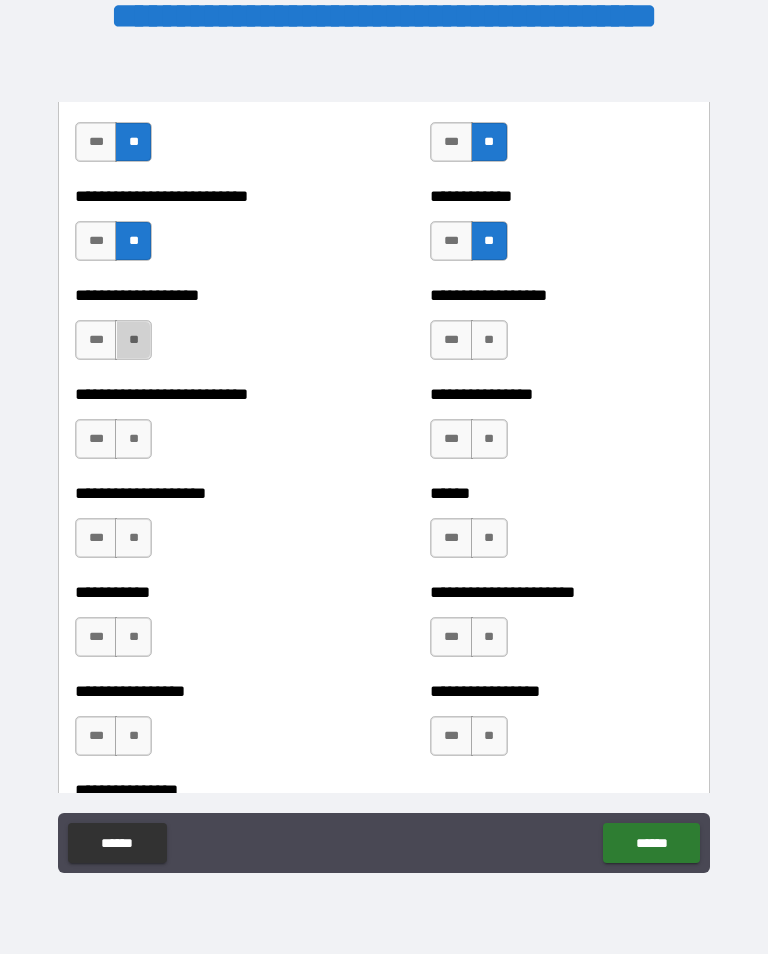 click on "**" at bounding box center (133, 340) 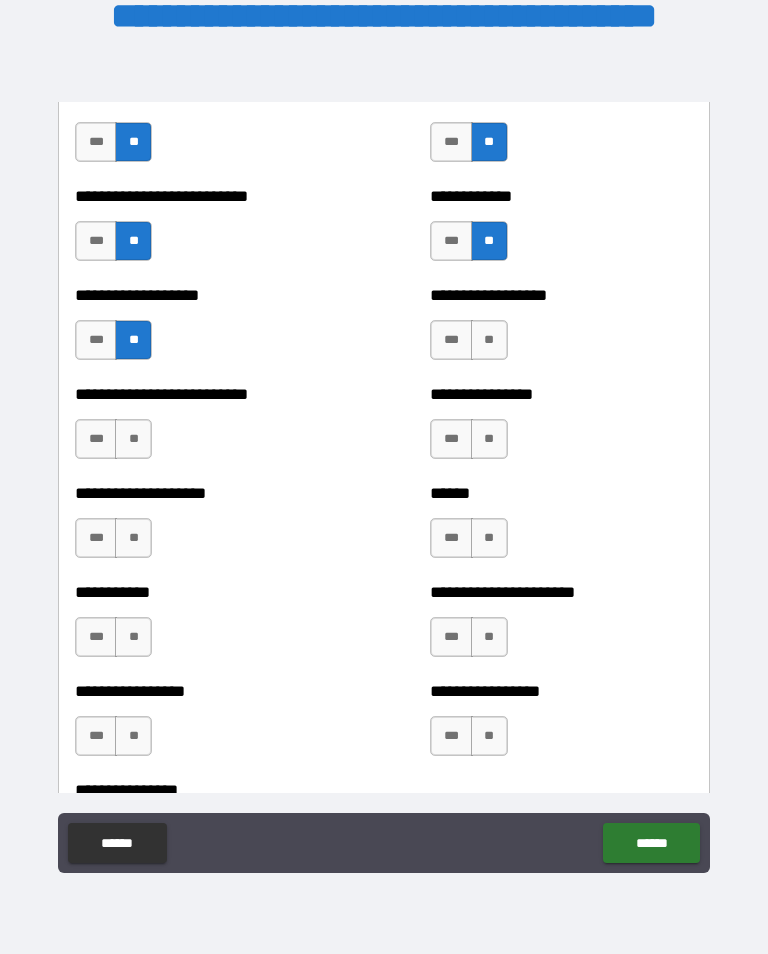click on "**" at bounding box center [489, 340] 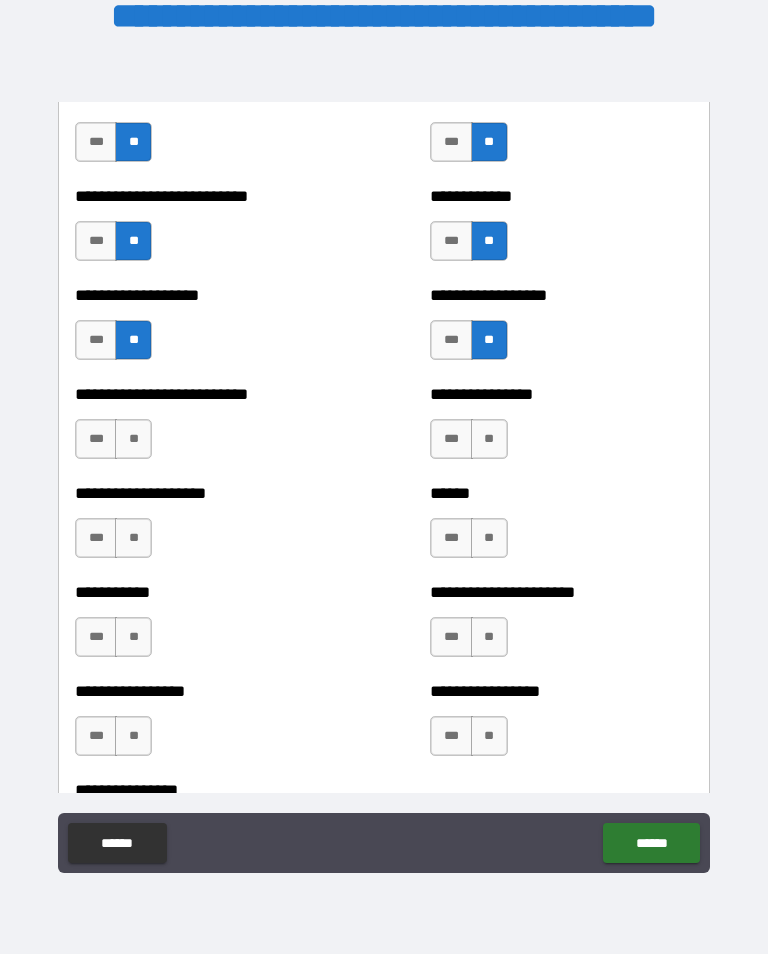 click on "**" at bounding box center [133, 439] 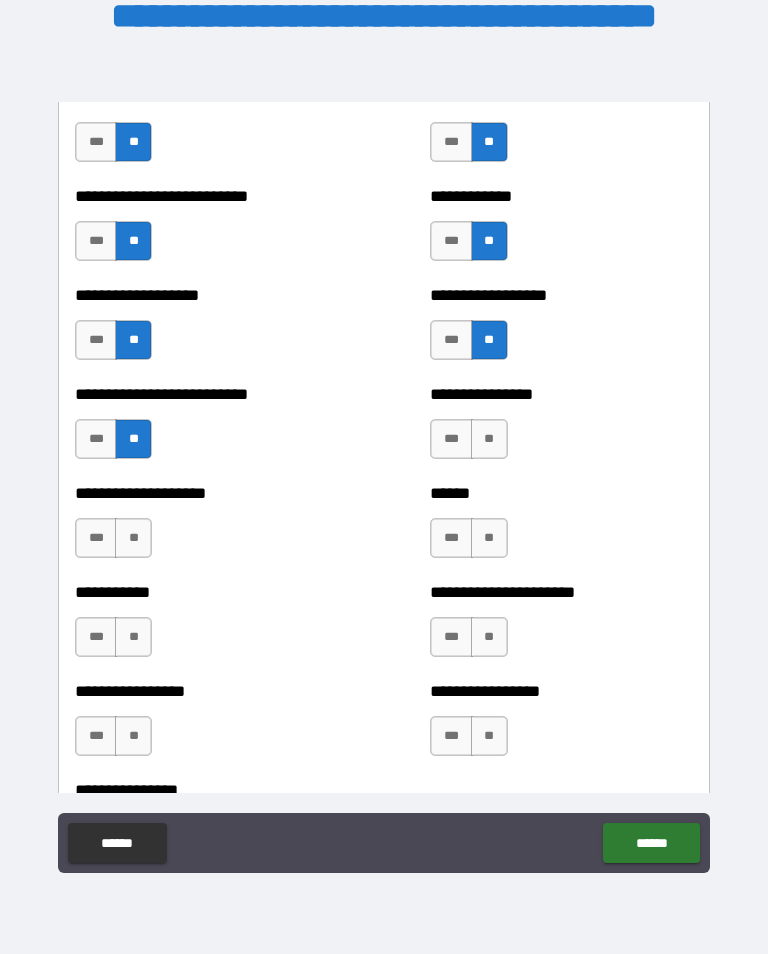 click on "**" at bounding box center (489, 439) 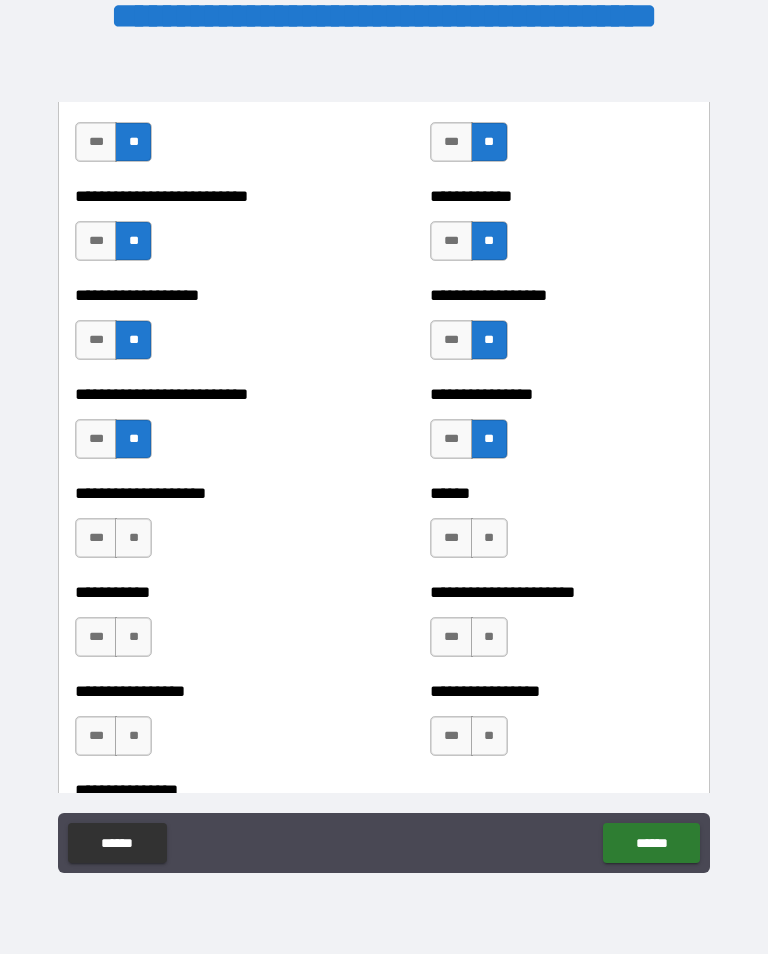 click on "**" at bounding box center [133, 538] 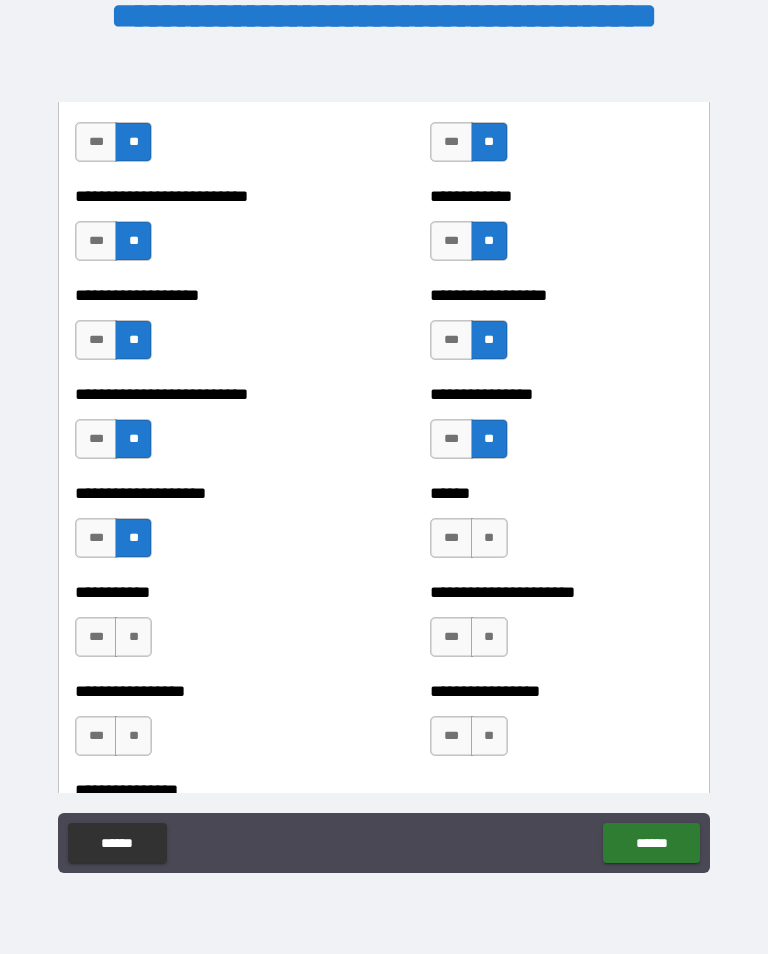 click on "**" at bounding box center [489, 538] 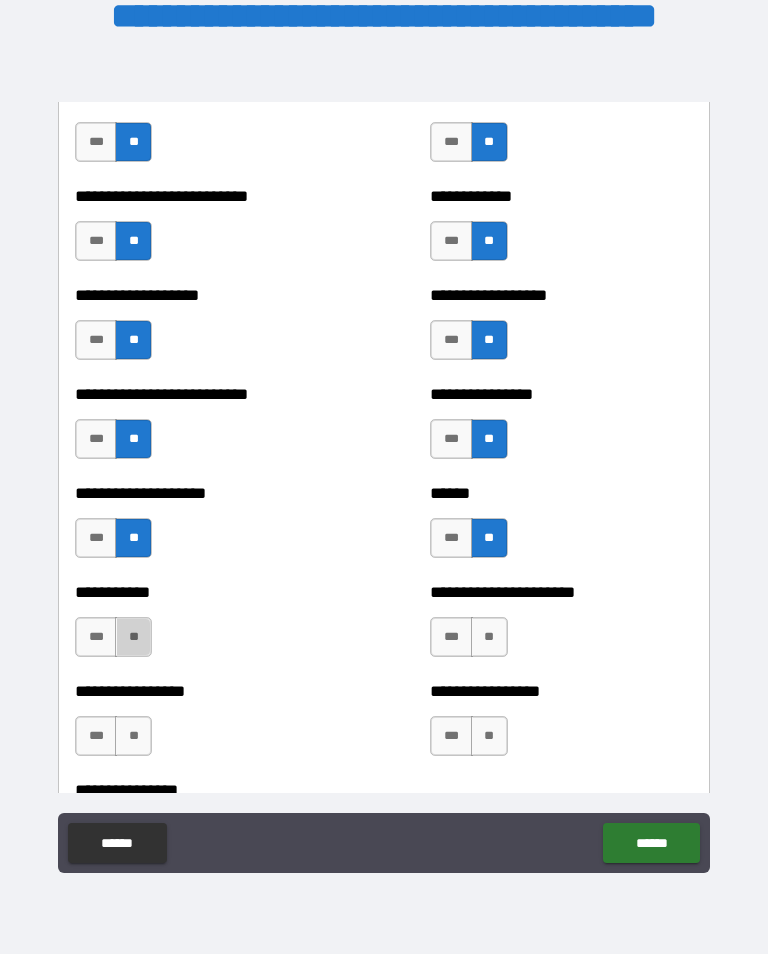 click on "**" at bounding box center (133, 637) 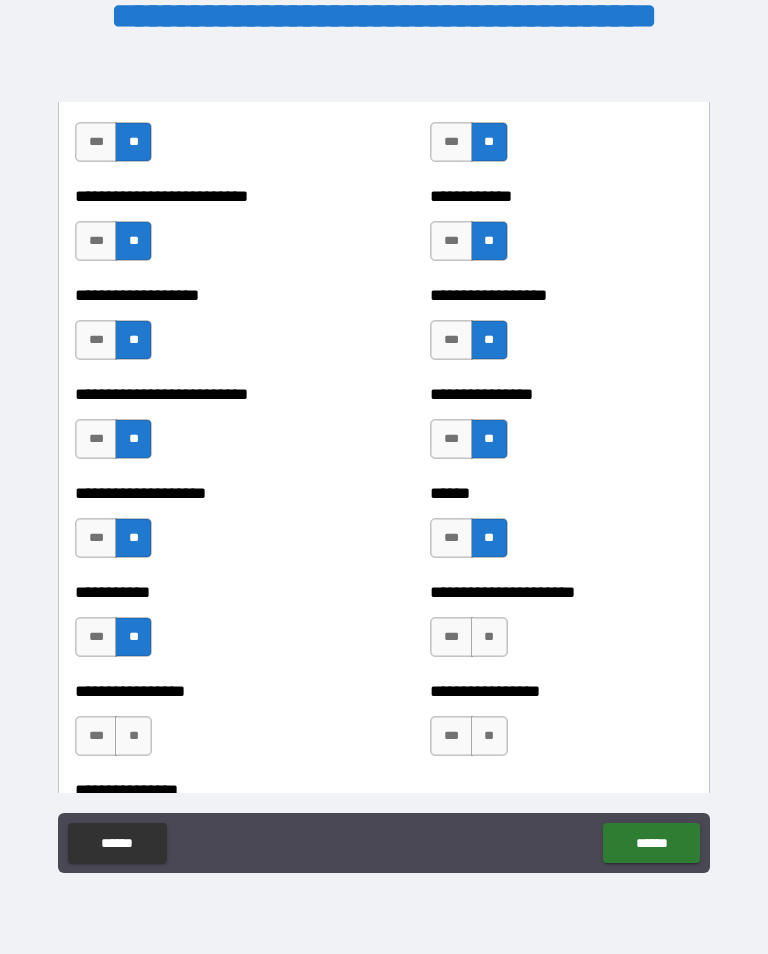 click on "**" at bounding box center (489, 637) 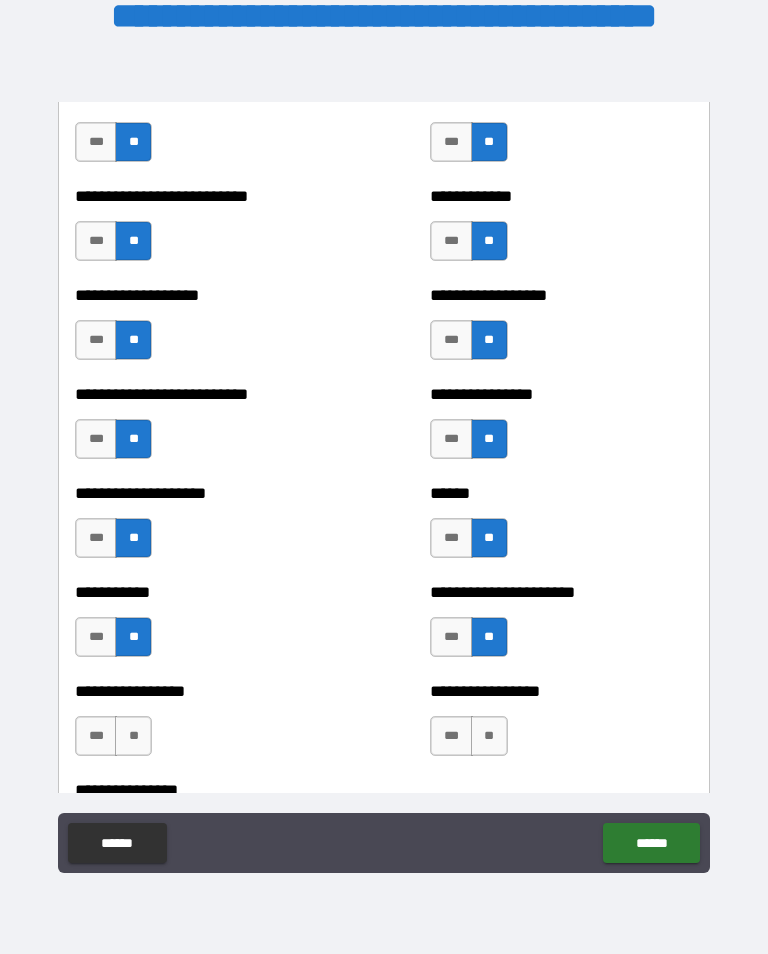 click on "**" at bounding box center (489, 736) 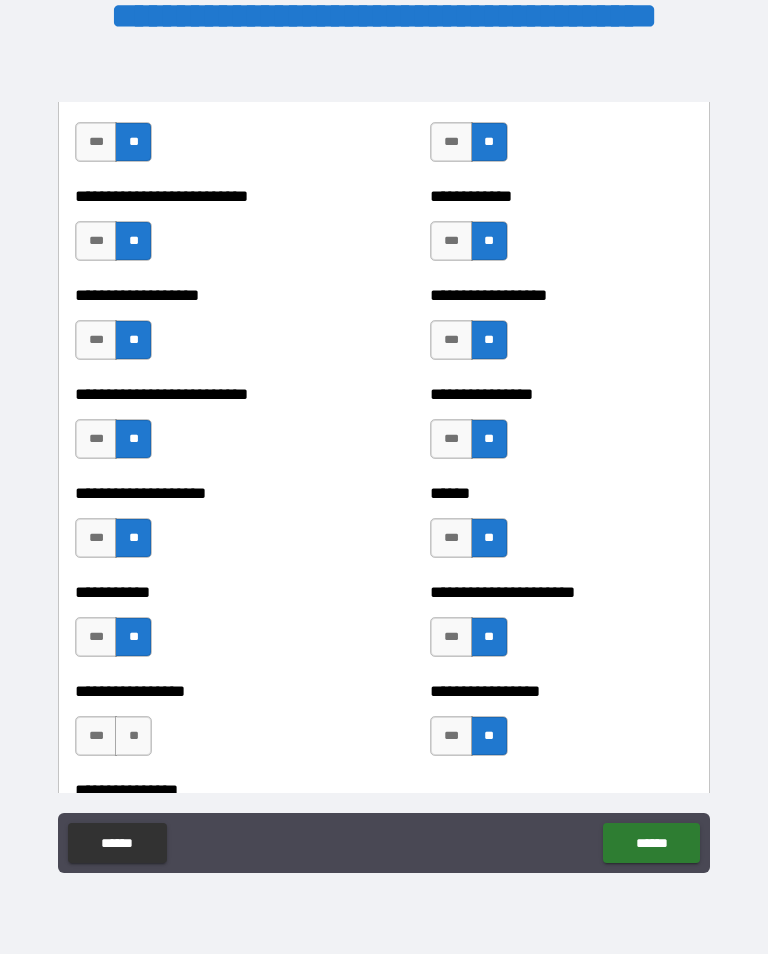 click on "**" at bounding box center (133, 736) 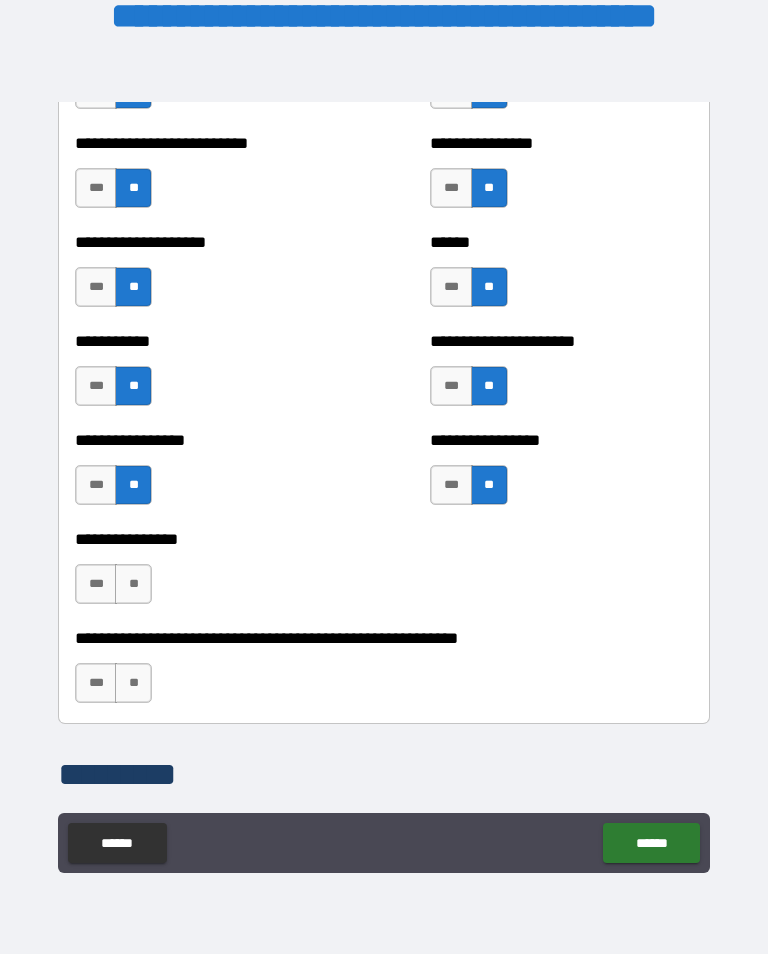 scroll, scrollTop: 5976, scrollLeft: 0, axis: vertical 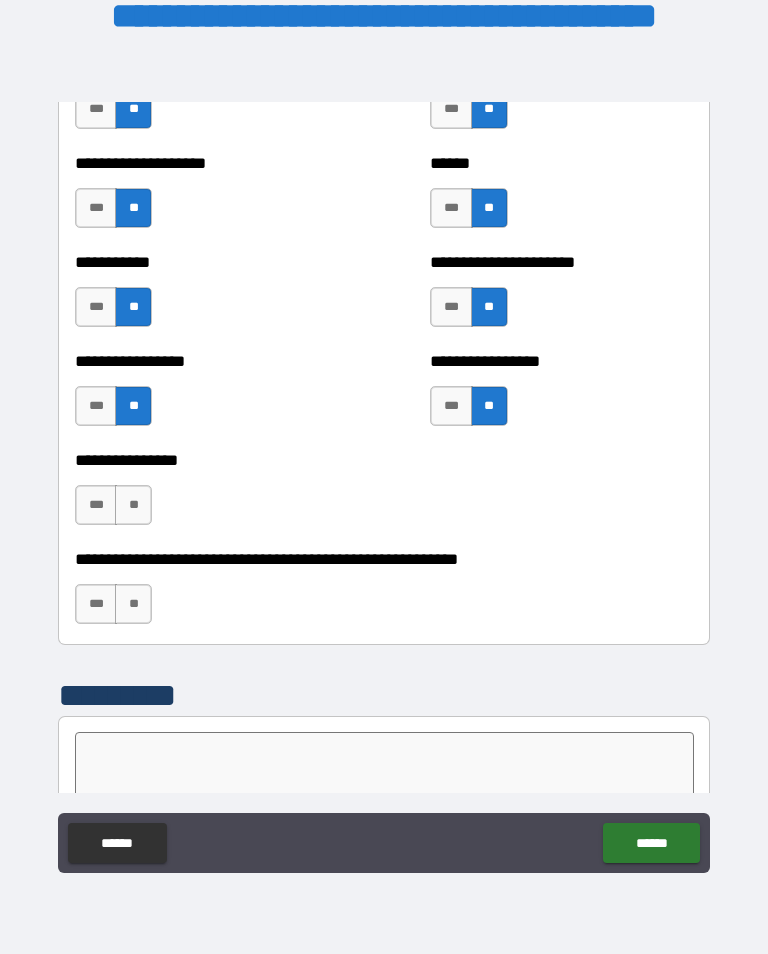 click on "**" at bounding box center (133, 505) 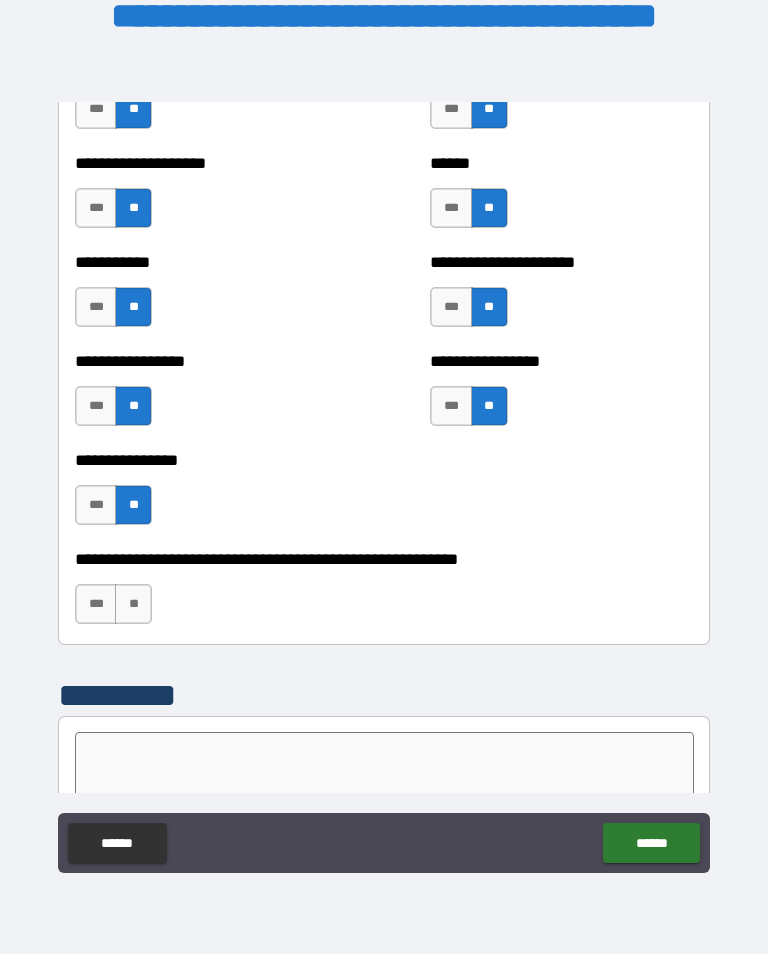 click on "**" at bounding box center [133, 604] 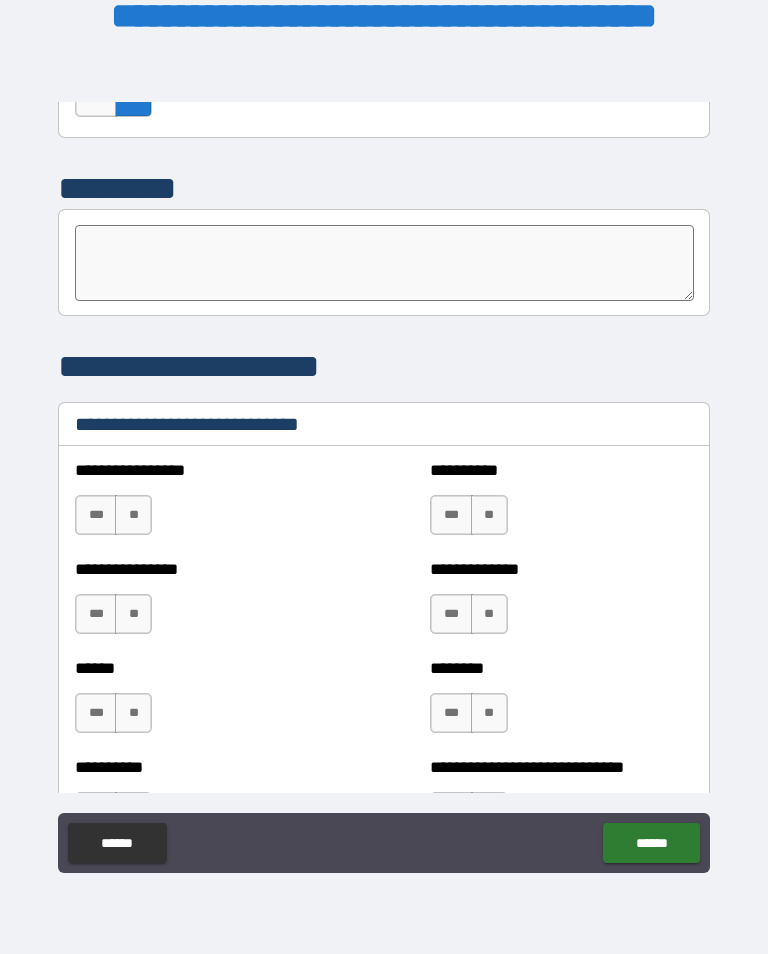 scroll, scrollTop: 6490, scrollLeft: 0, axis: vertical 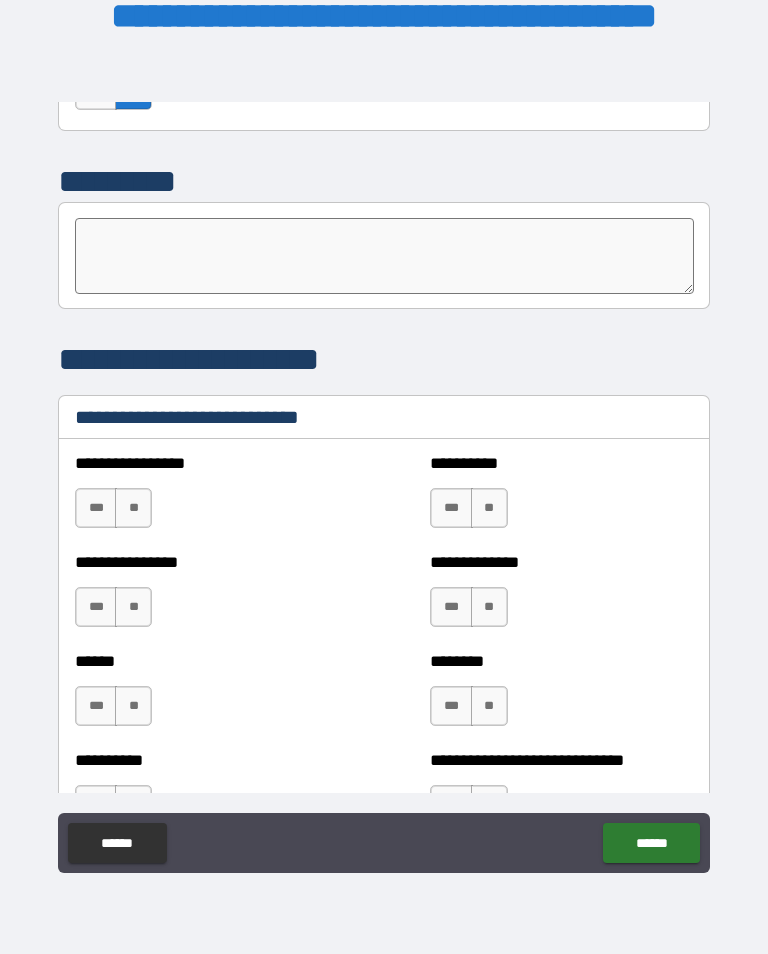click on "***" at bounding box center (96, 508) 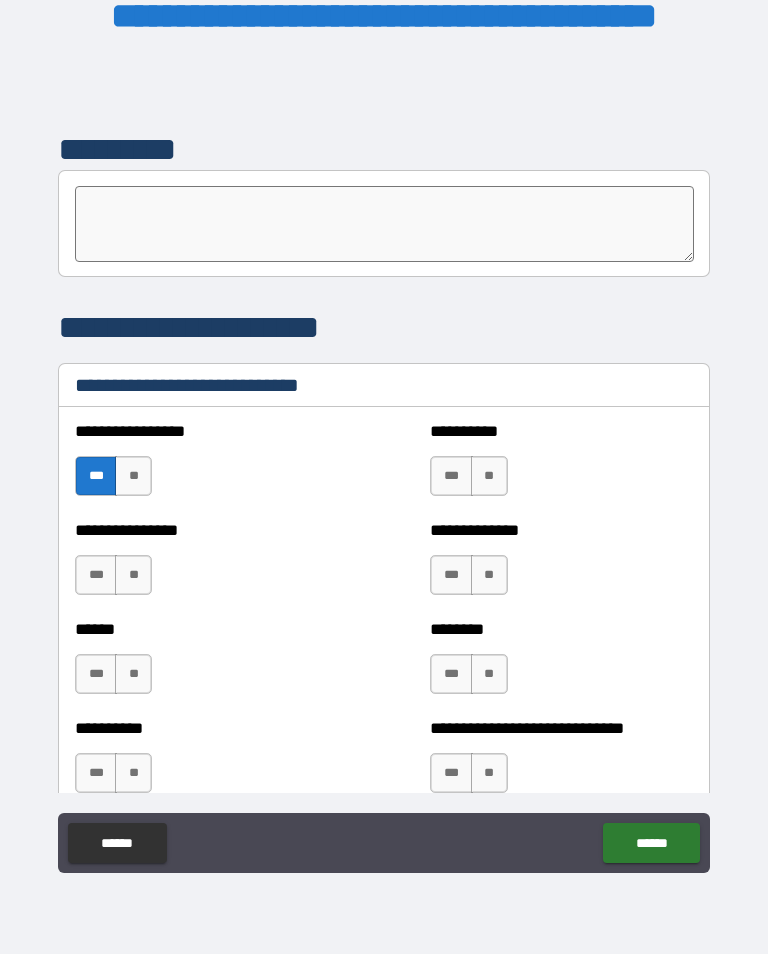 scroll, scrollTop: 6524, scrollLeft: 0, axis: vertical 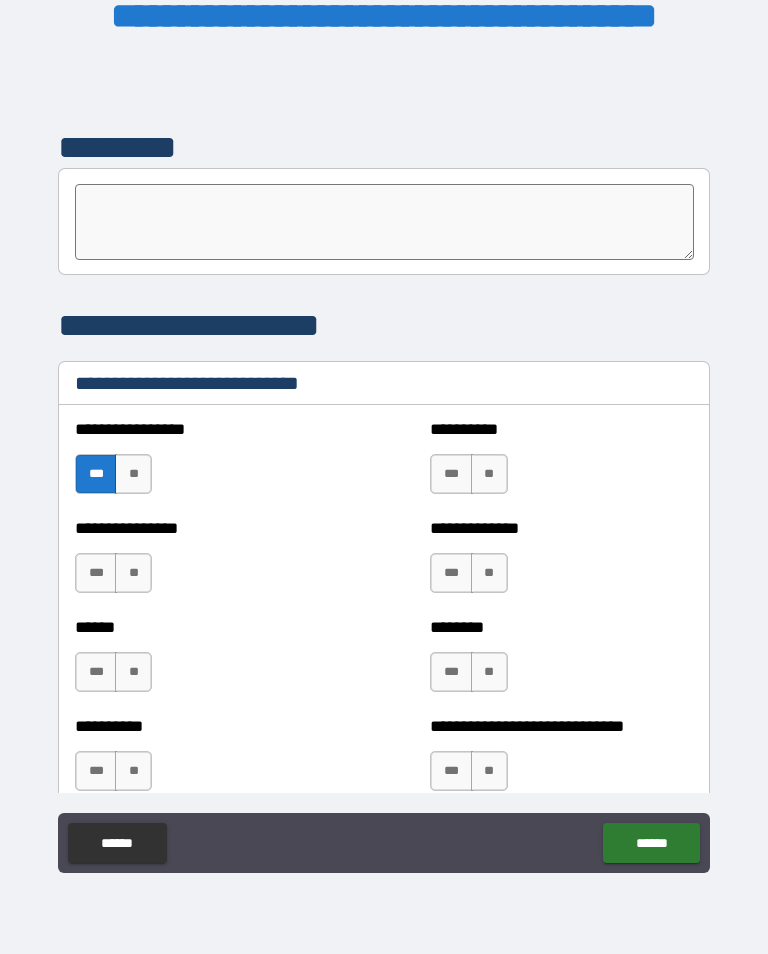 click on "**" at bounding box center [489, 474] 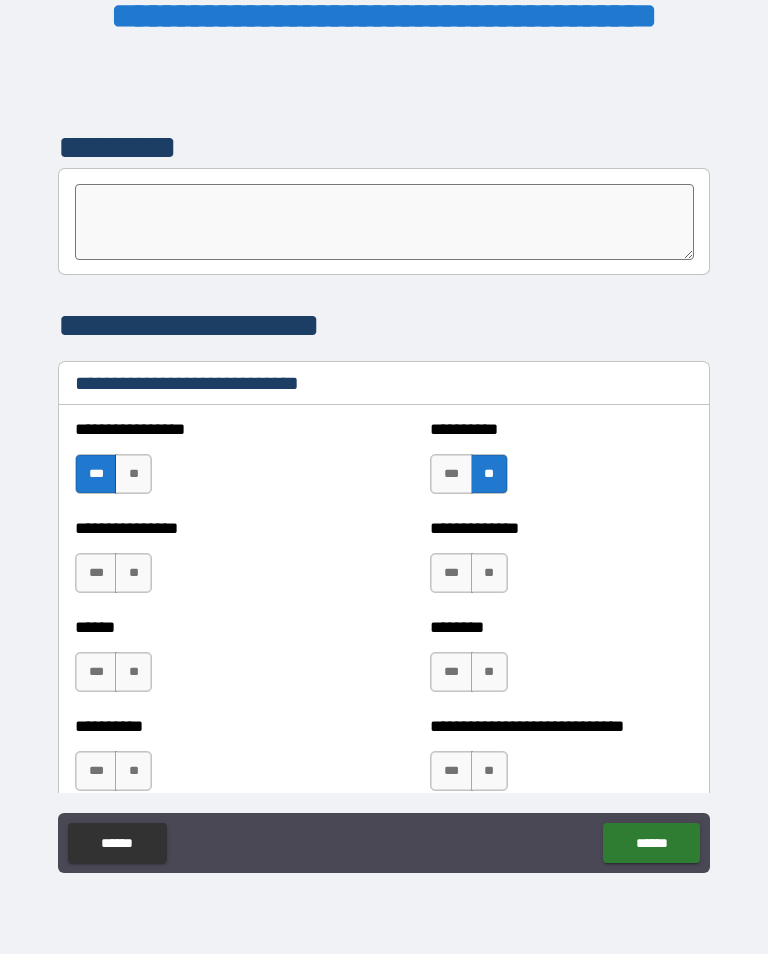 click on "**" at bounding box center [133, 573] 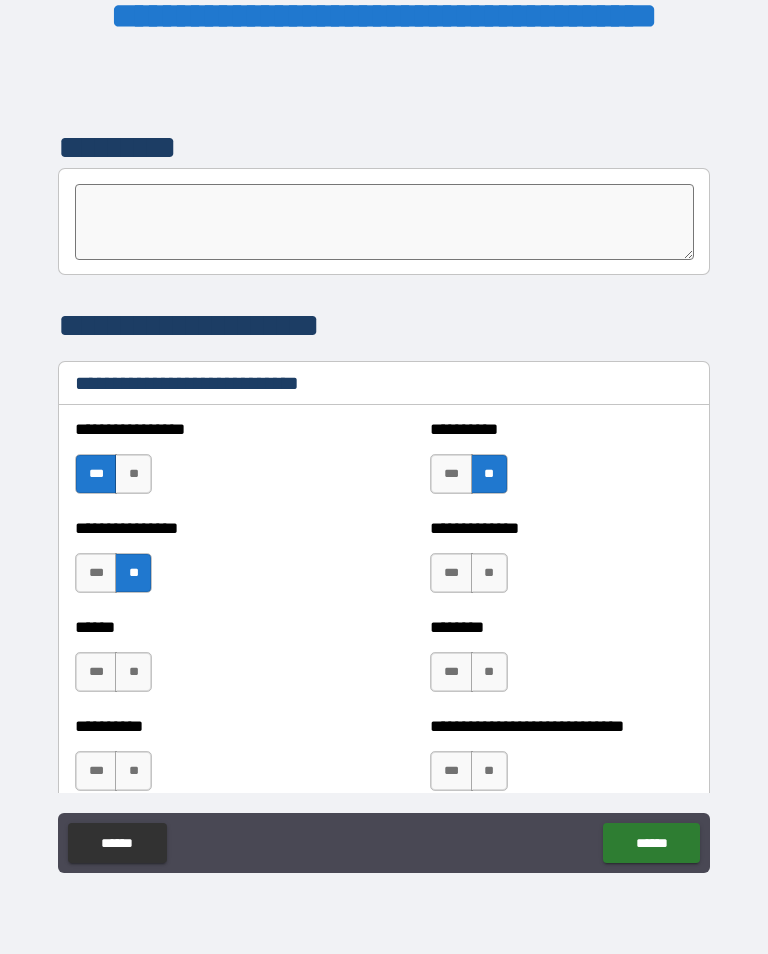 click on "***" at bounding box center [451, 573] 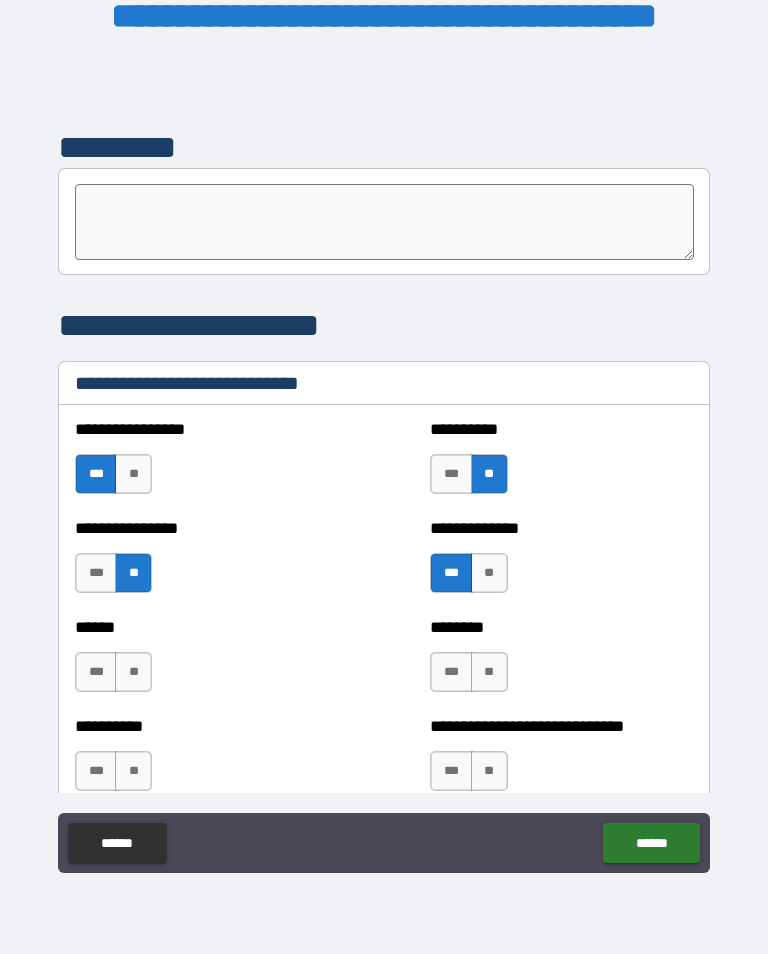 click on "**" at bounding box center (133, 672) 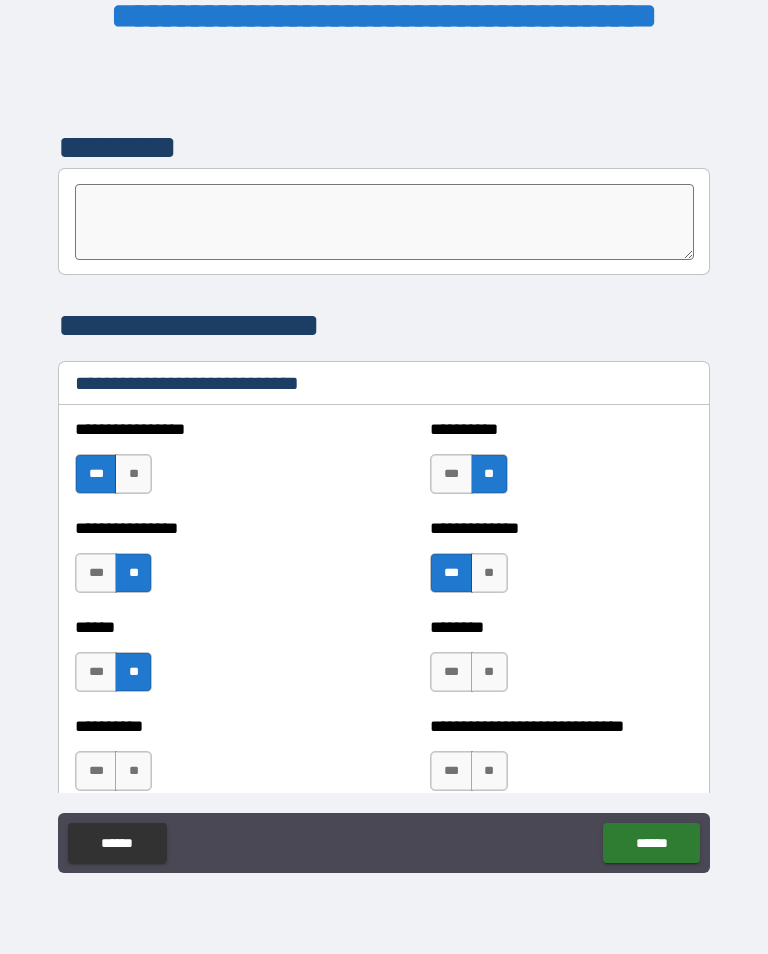 click on "**" at bounding box center [489, 672] 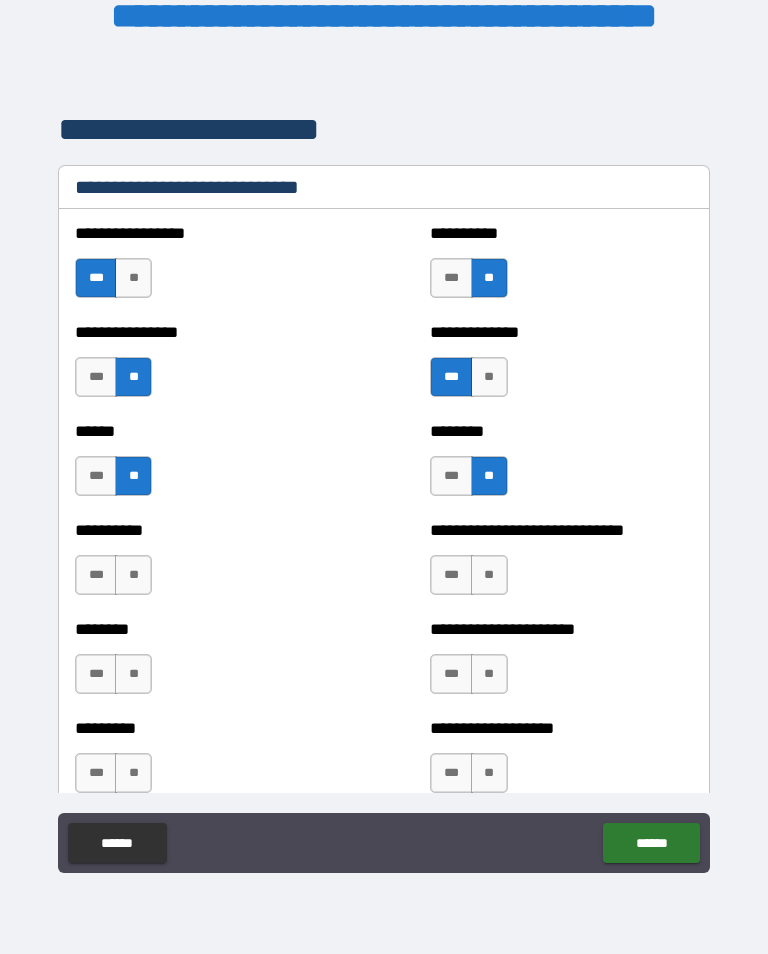 scroll, scrollTop: 6725, scrollLeft: 0, axis: vertical 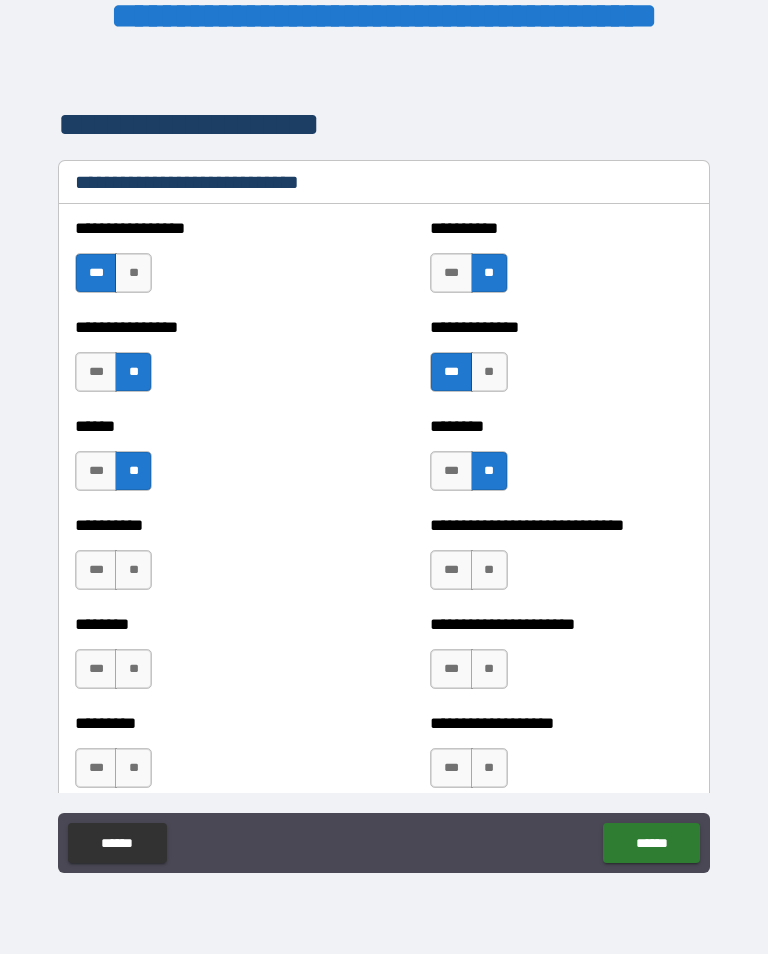 click on "**" at bounding box center [133, 570] 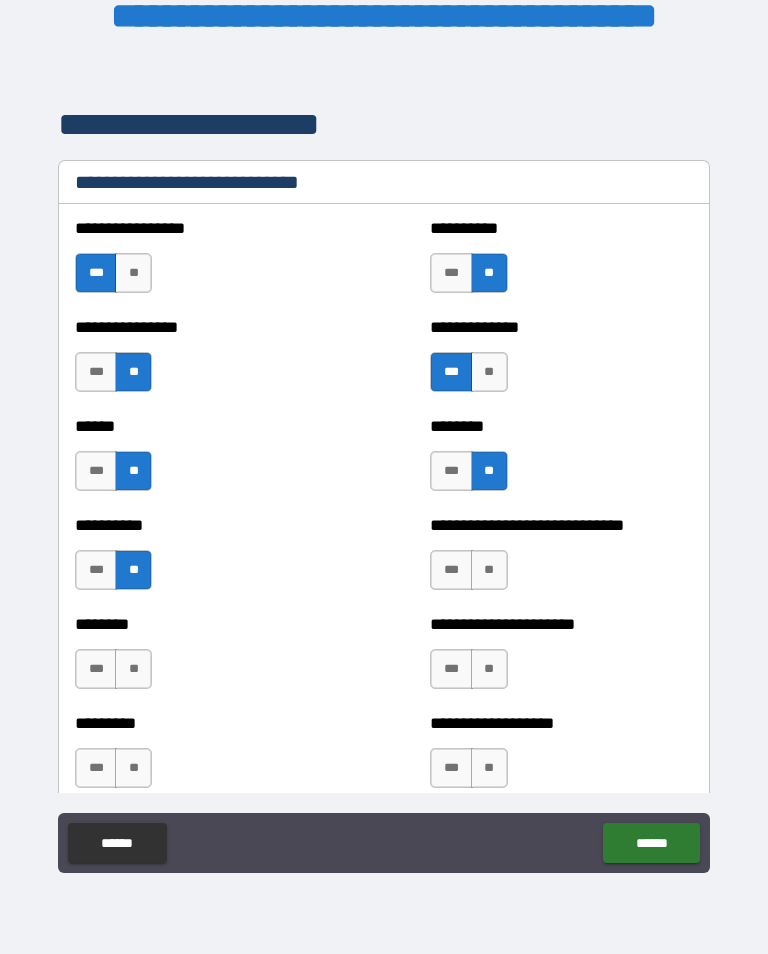 click on "***" at bounding box center (451, 570) 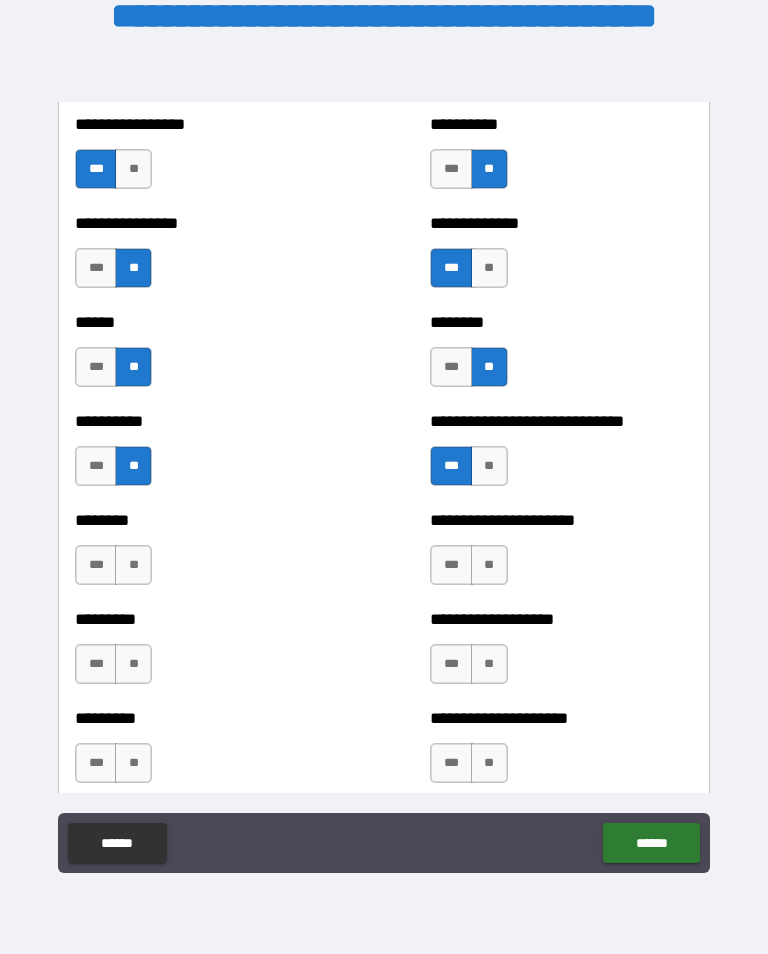 scroll, scrollTop: 6839, scrollLeft: 0, axis: vertical 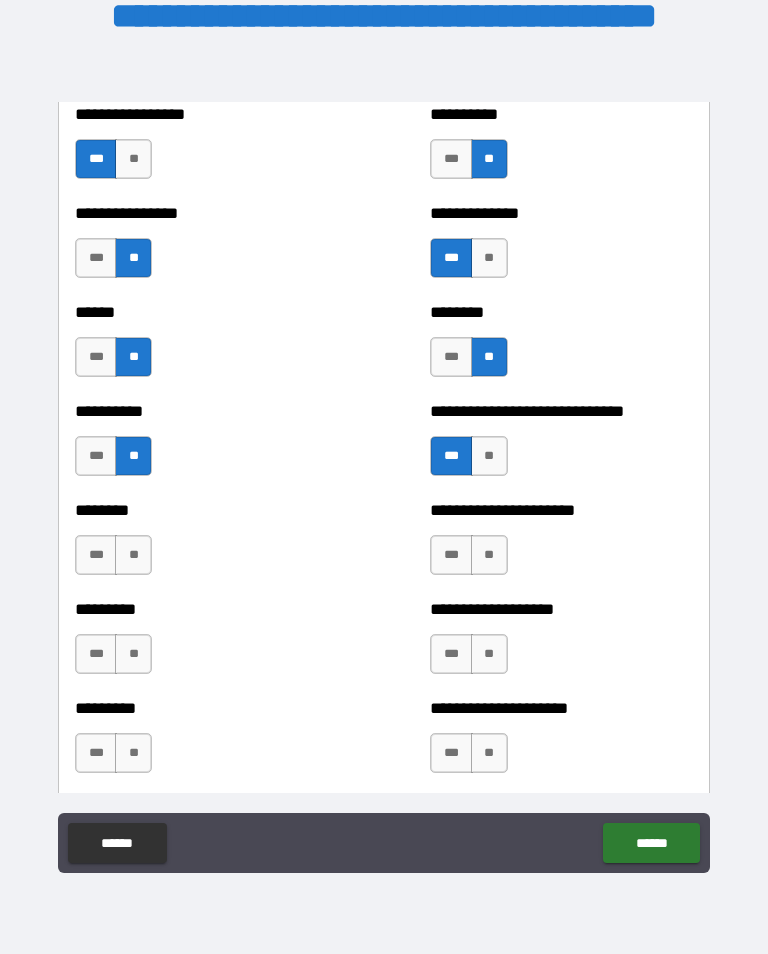 click on "**" at bounding box center [133, 555] 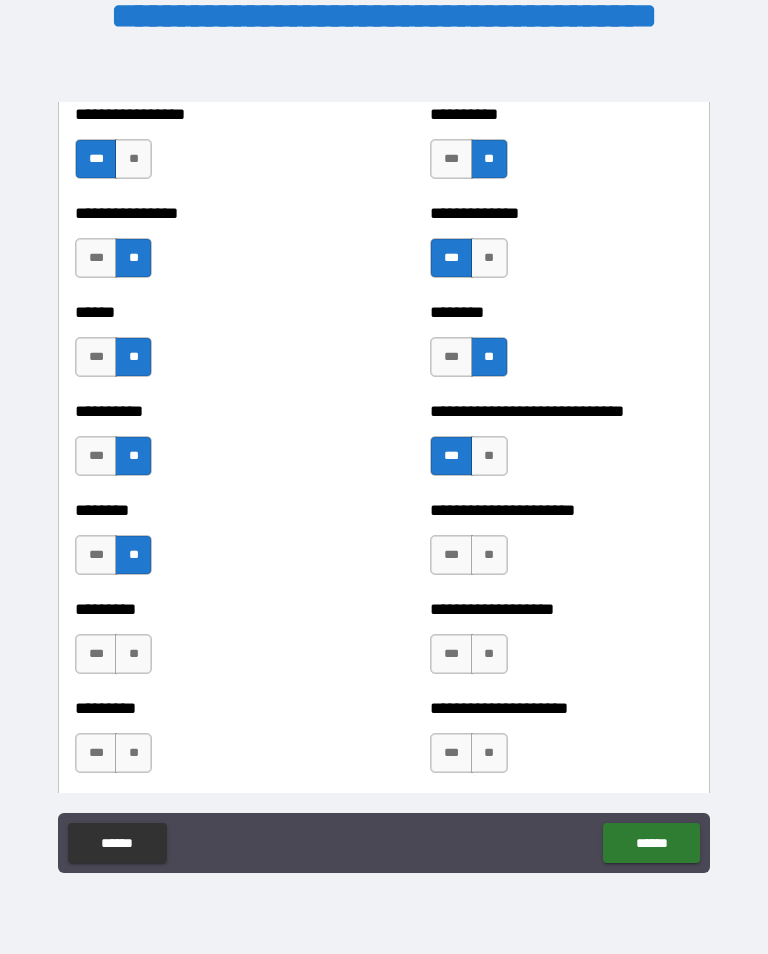 click on "**" at bounding box center (489, 555) 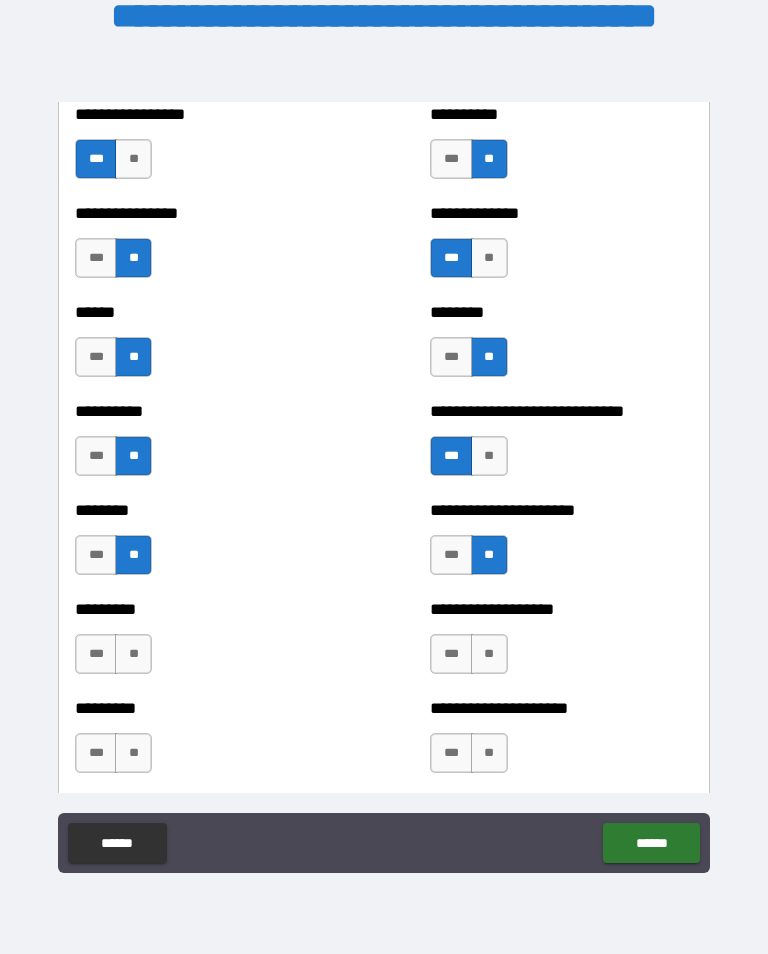 click on "**" at bounding box center (133, 654) 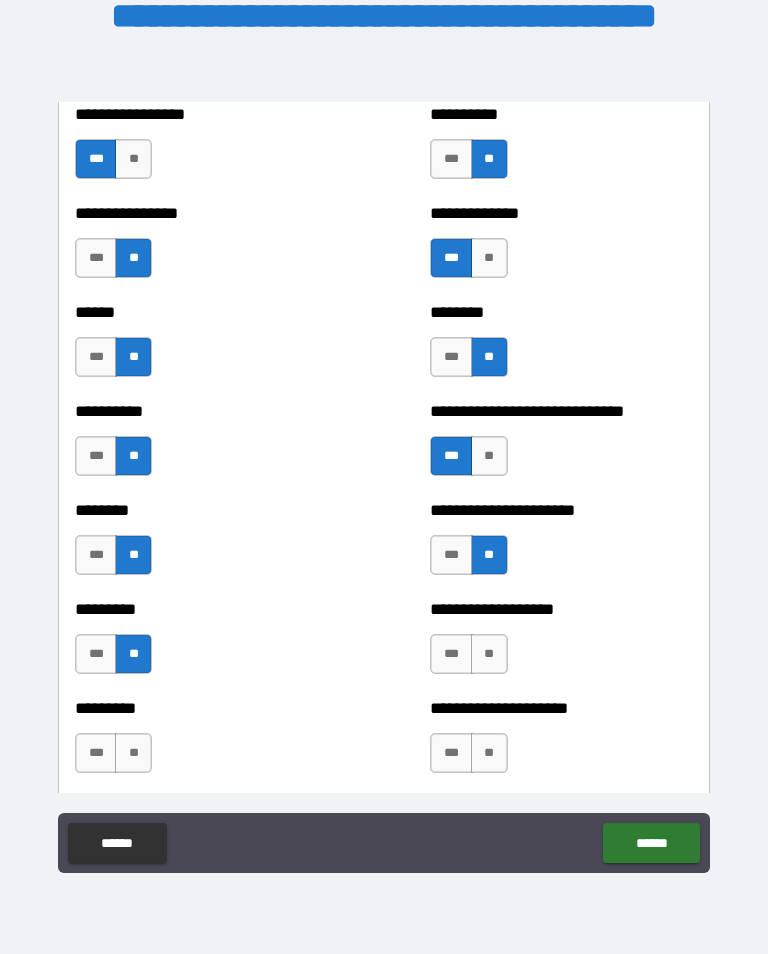 click on "**" at bounding box center [489, 654] 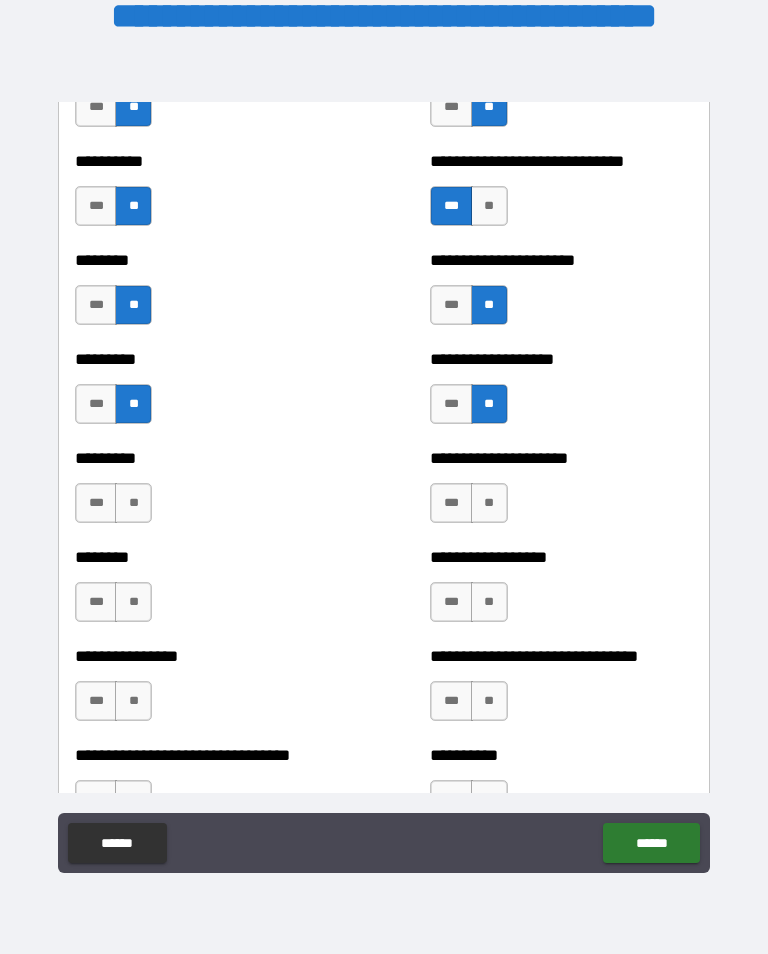 scroll, scrollTop: 7107, scrollLeft: 0, axis: vertical 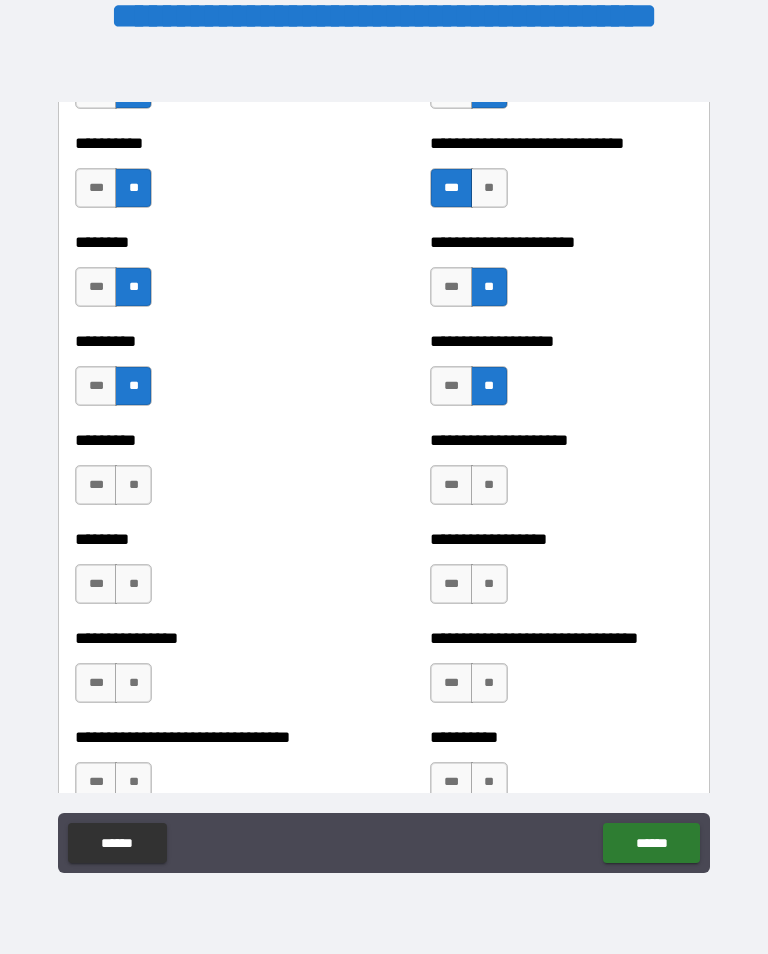 click on "**" at bounding box center [133, 485] 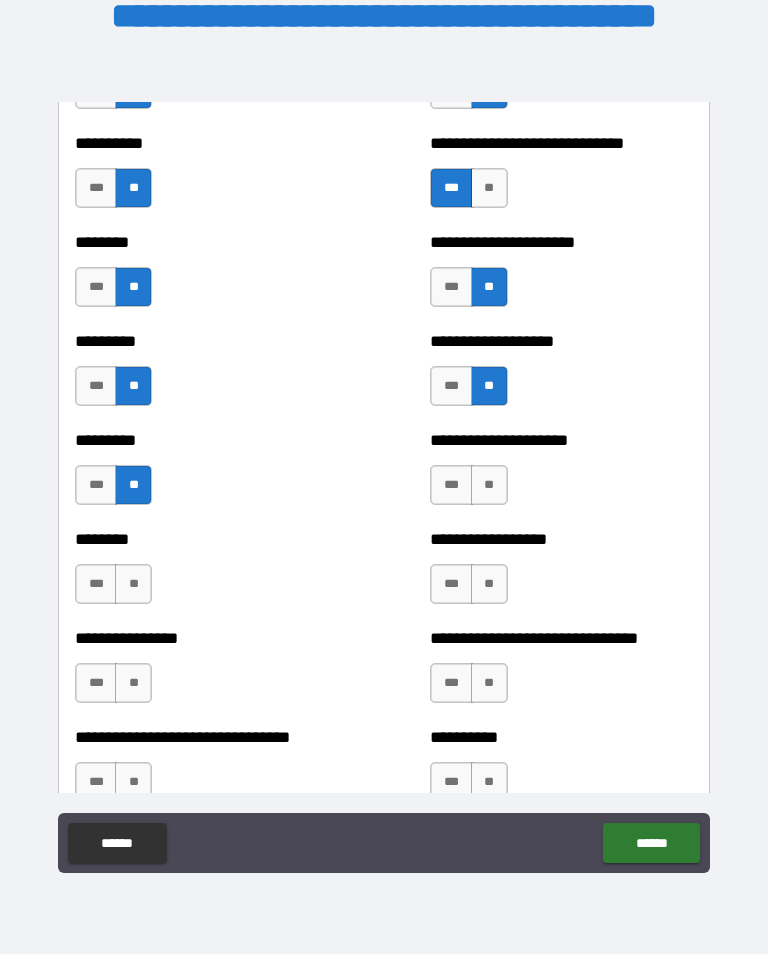 click on "**" at bounding box center (489, 485) 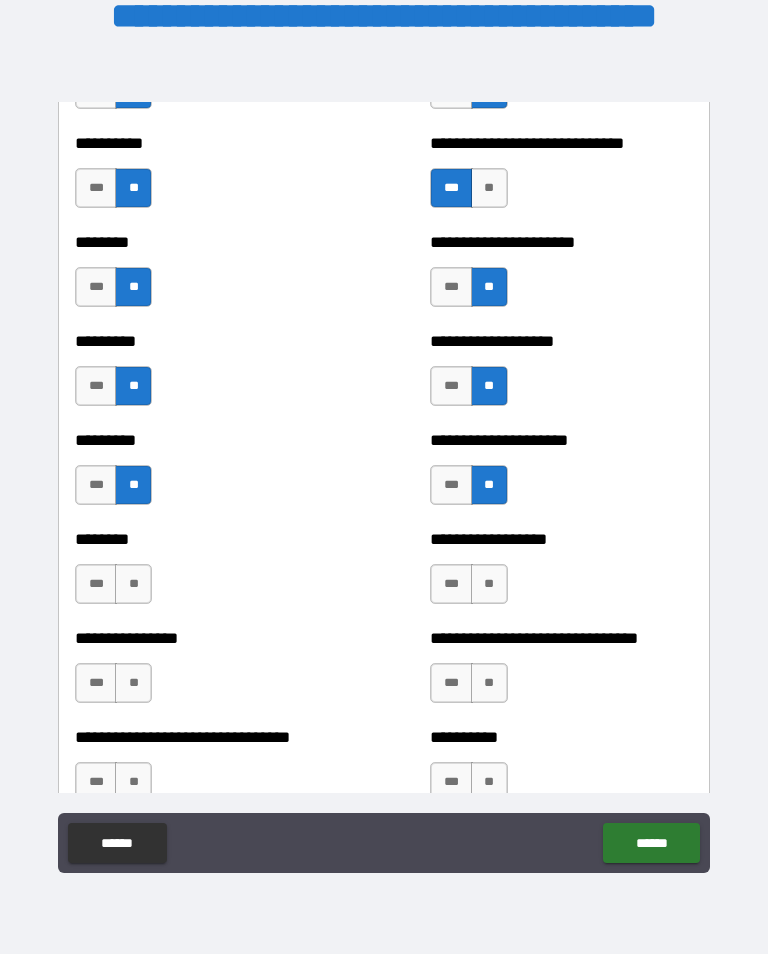 click on "**" at bounding box center (133, 584) 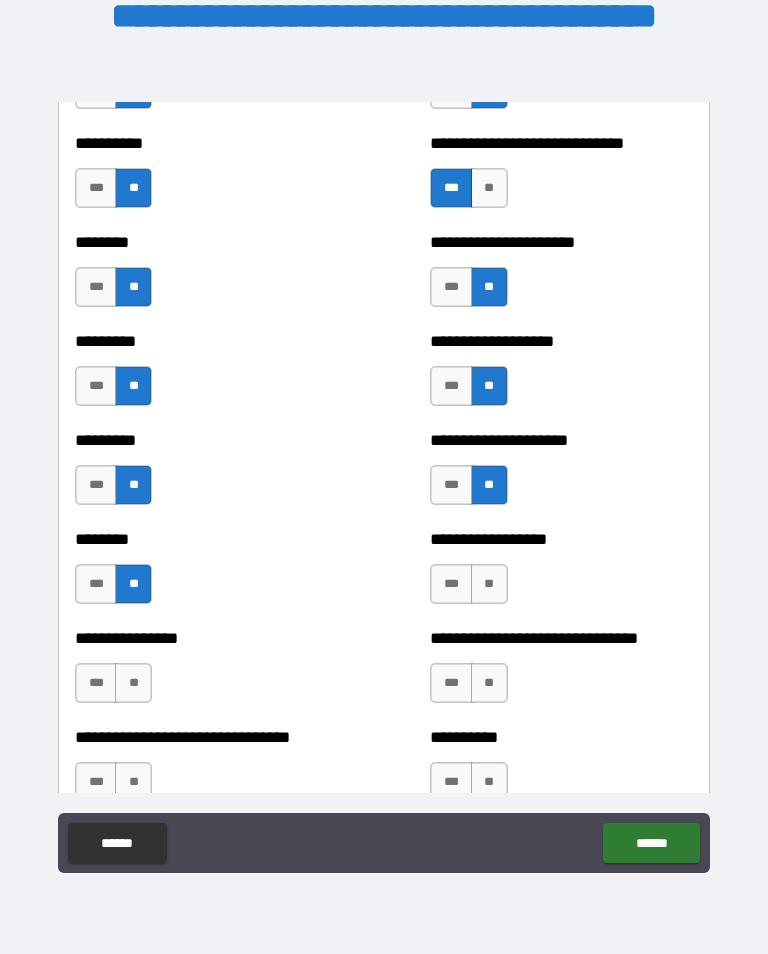 click on "**" at bounding box center [489, 584] 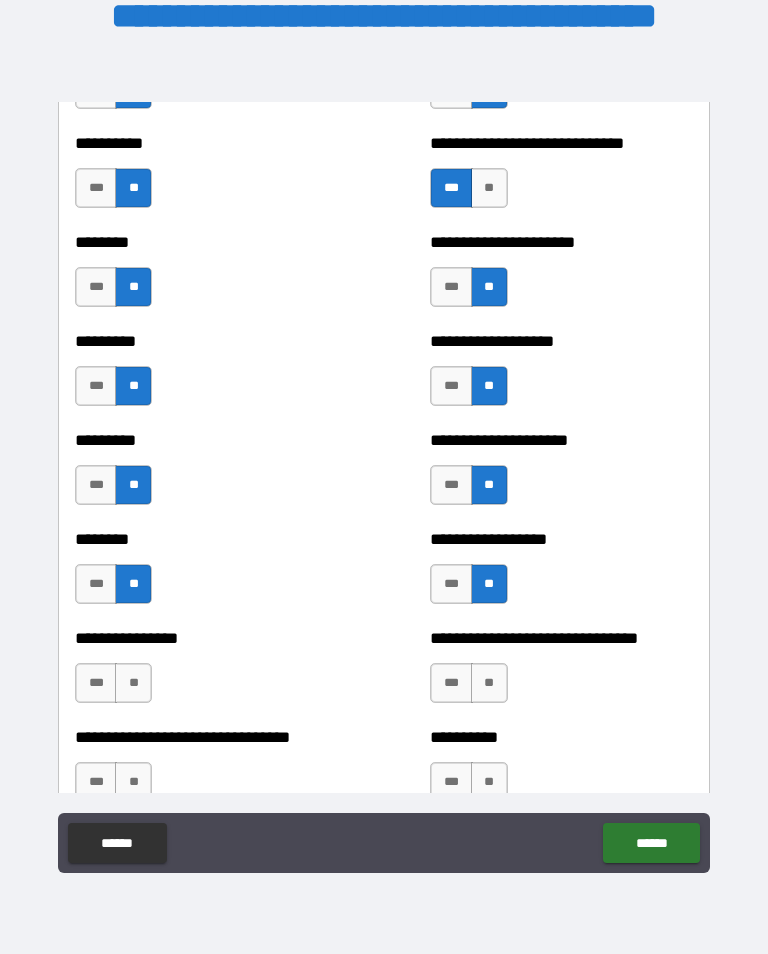 click on "**" at bounding box center (133, 683) 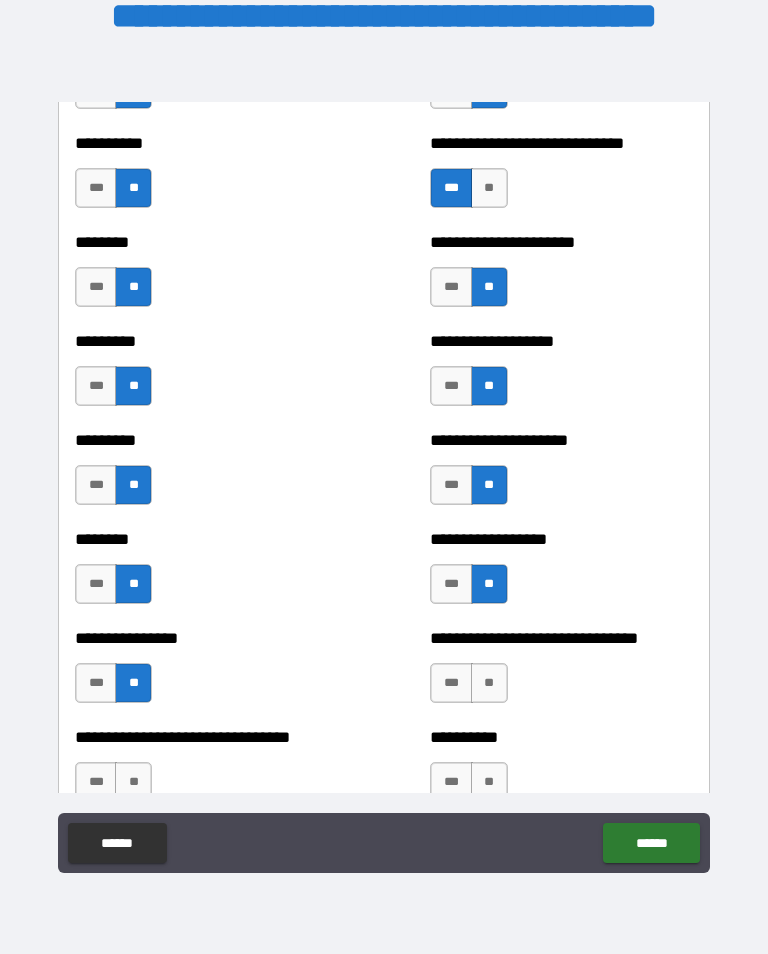 click on "**" at bounding box center [489, 683] 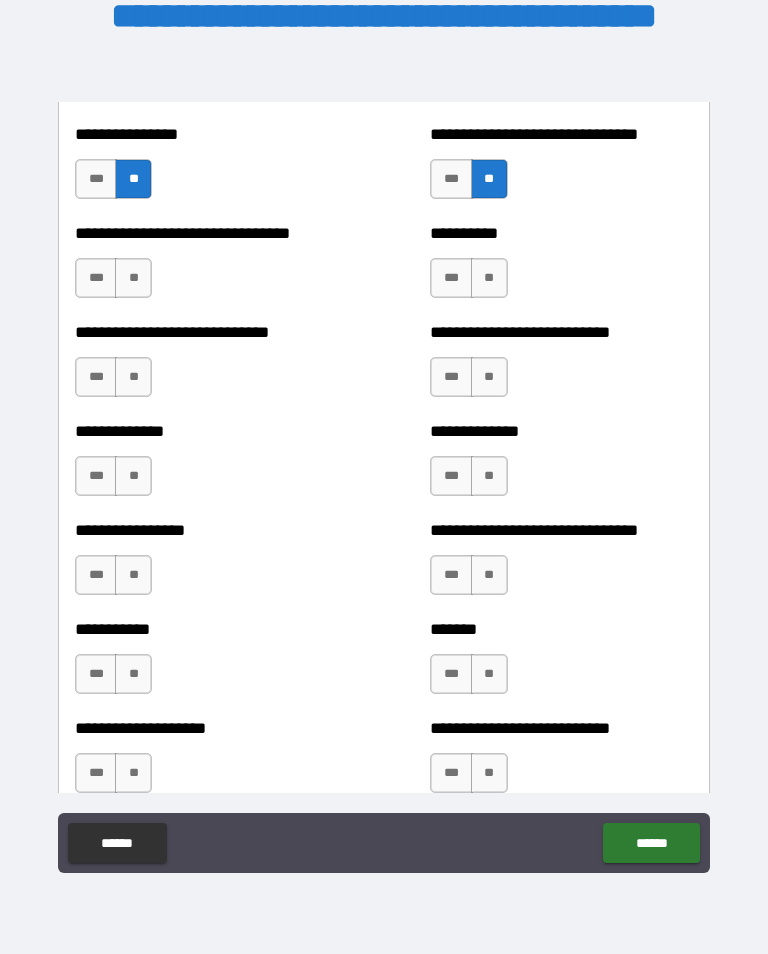 scroll, scrollTop: 7654, scrollLeft: 0, axis: vertical 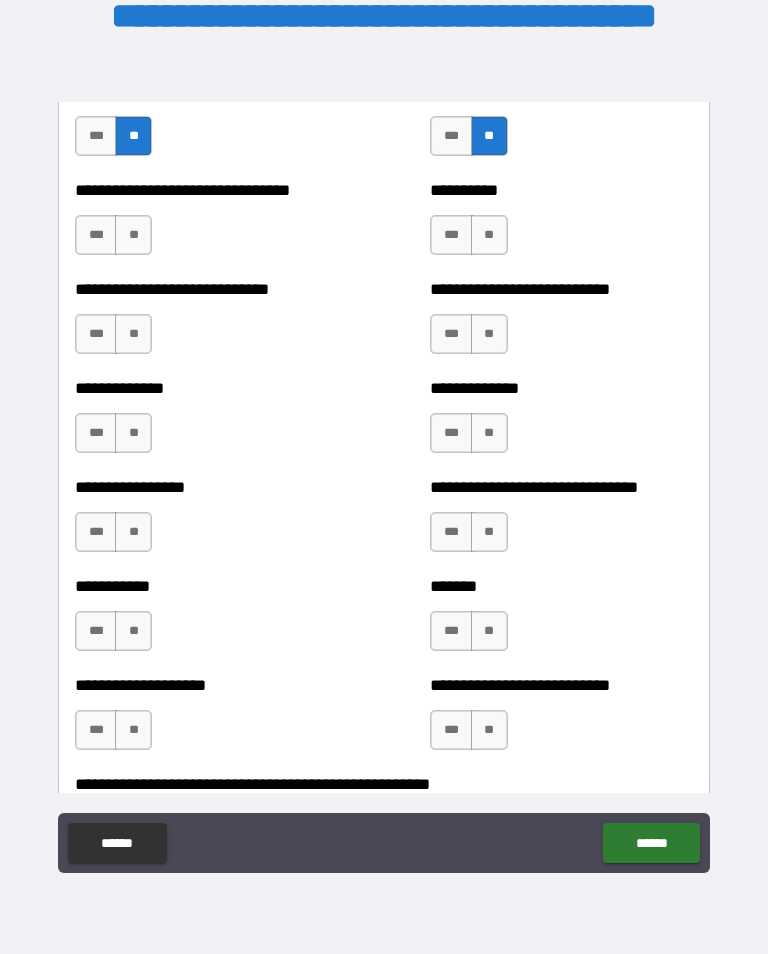 click on "**" at bounding box center (133, 235) 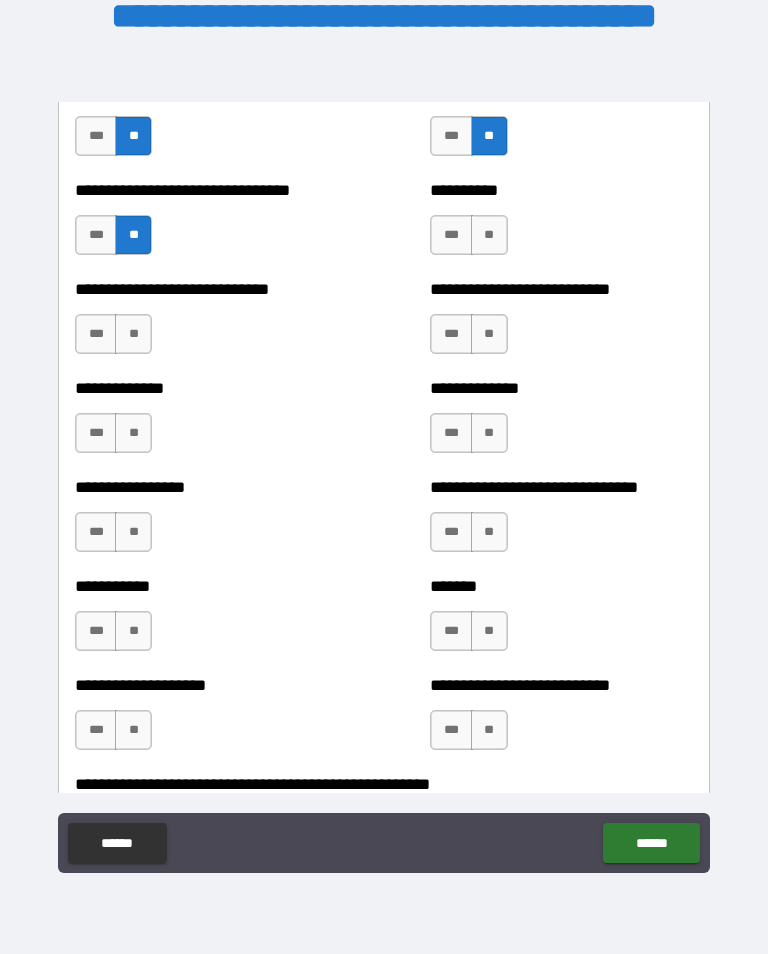 click on "**" at bounding box center (489, 235) 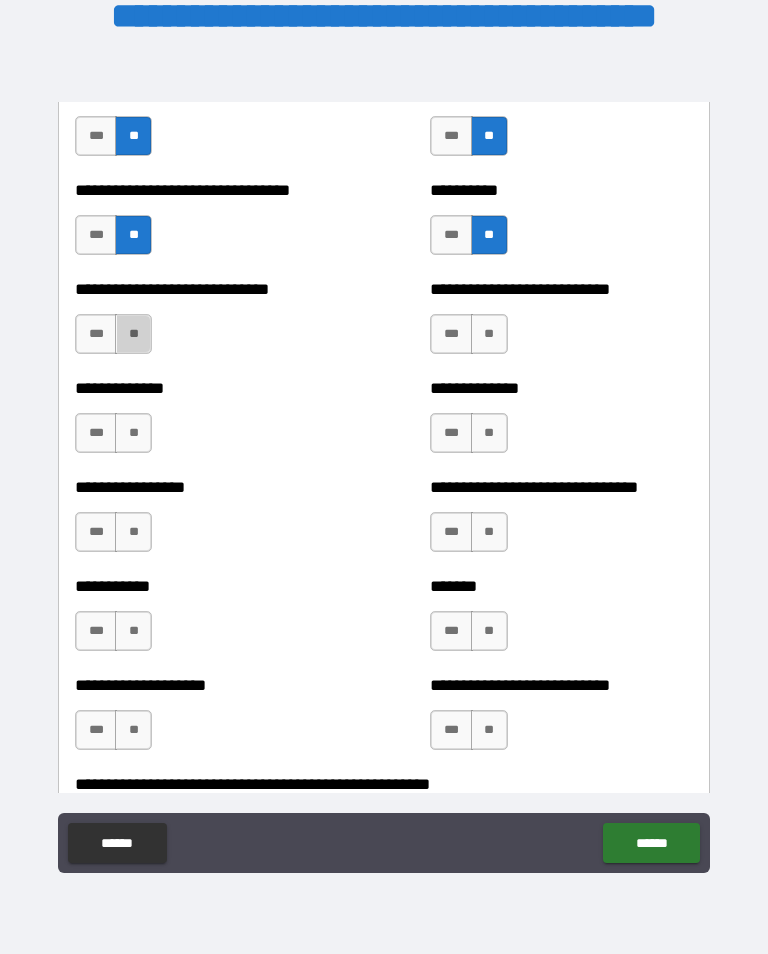 click on "**" at bounding box center [133, 334] 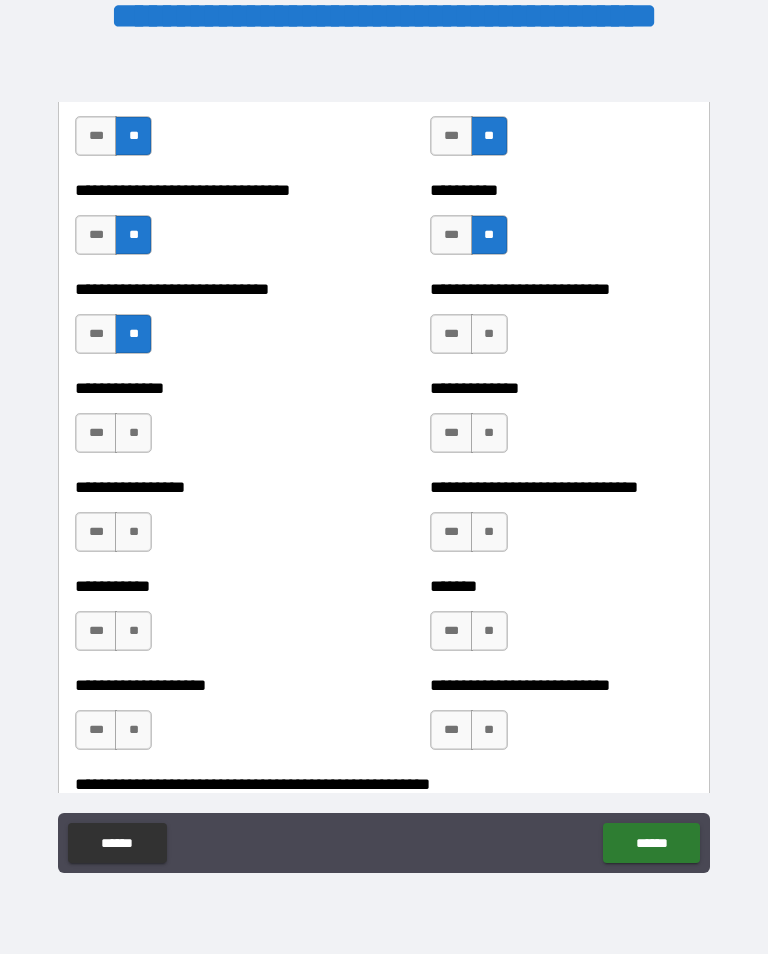 click on "**" at bounding box center [489, 334] 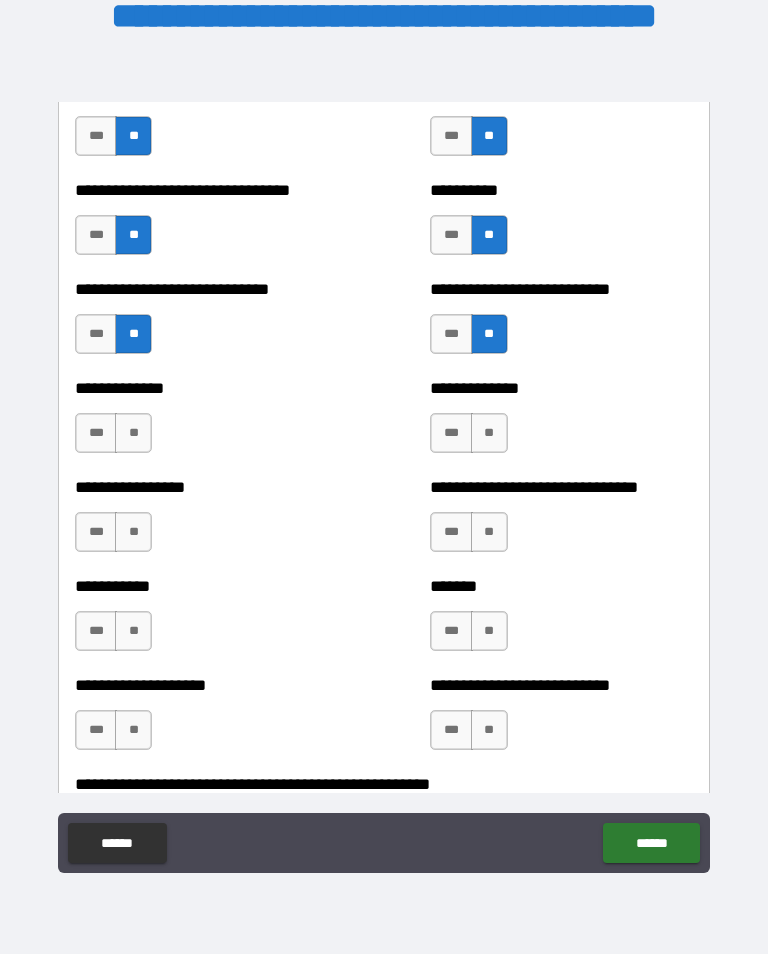 click on "**" at bounding box center [489, 433] 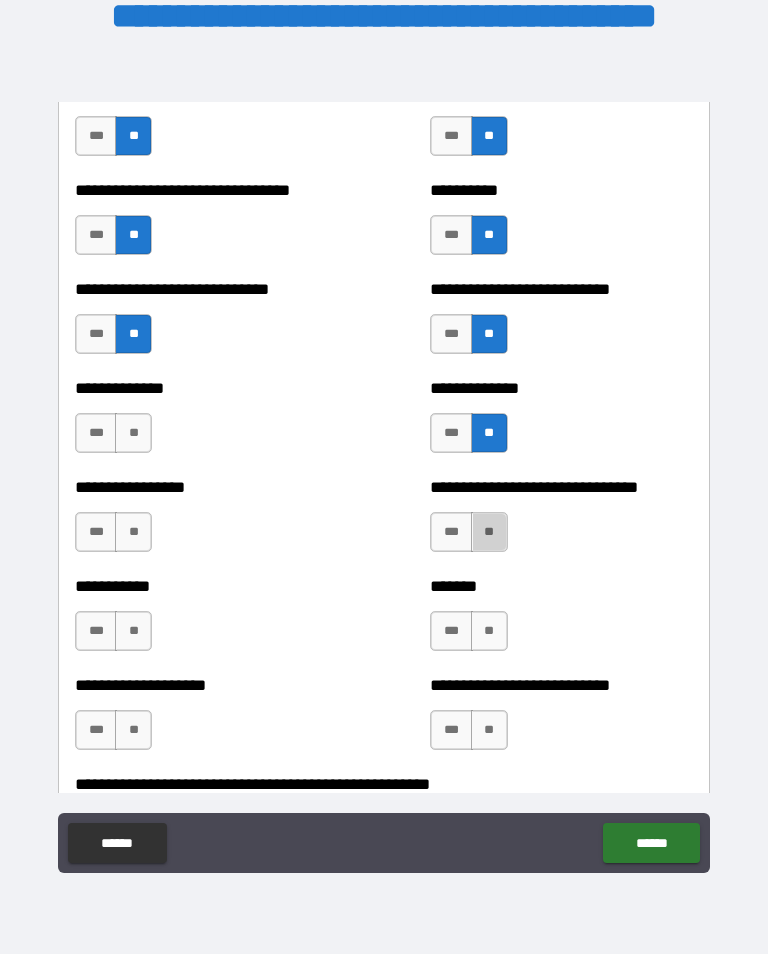 click on "**" at bounding box center [489, 532] 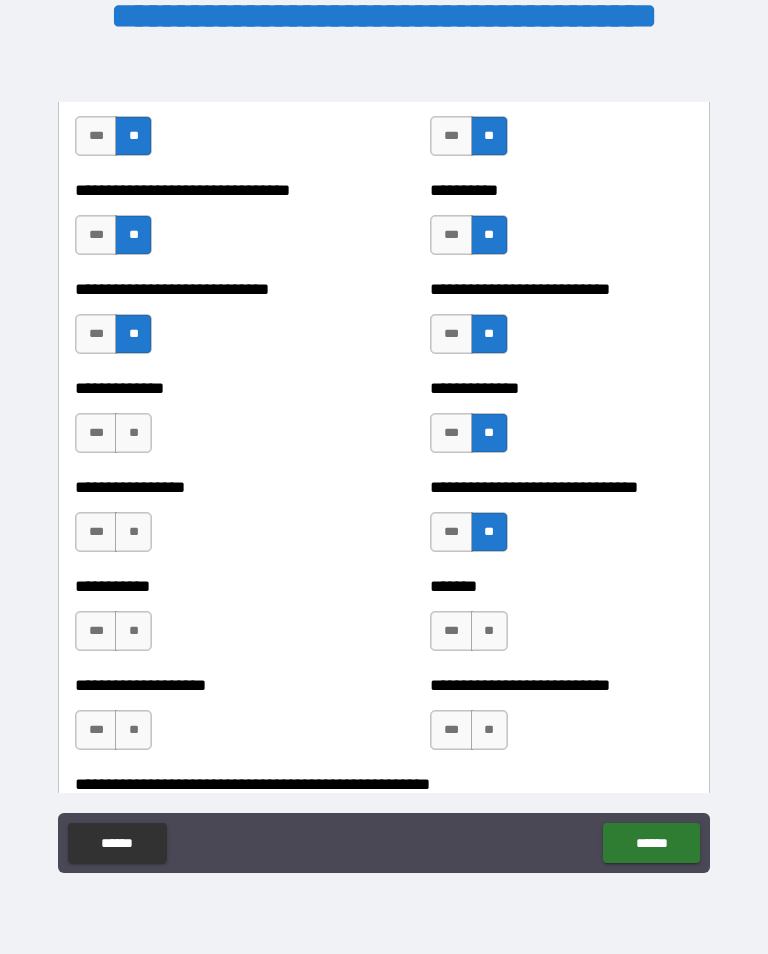 click on "**" at bounding box center [133, 532] 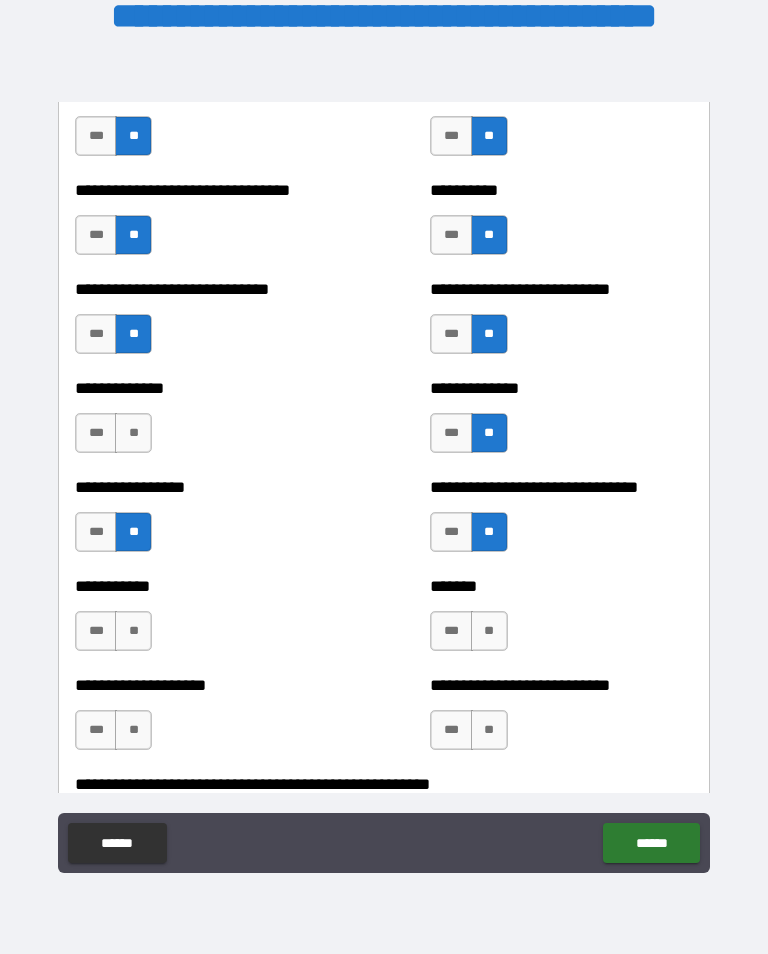click on "**" at bounding box center [489, 631] 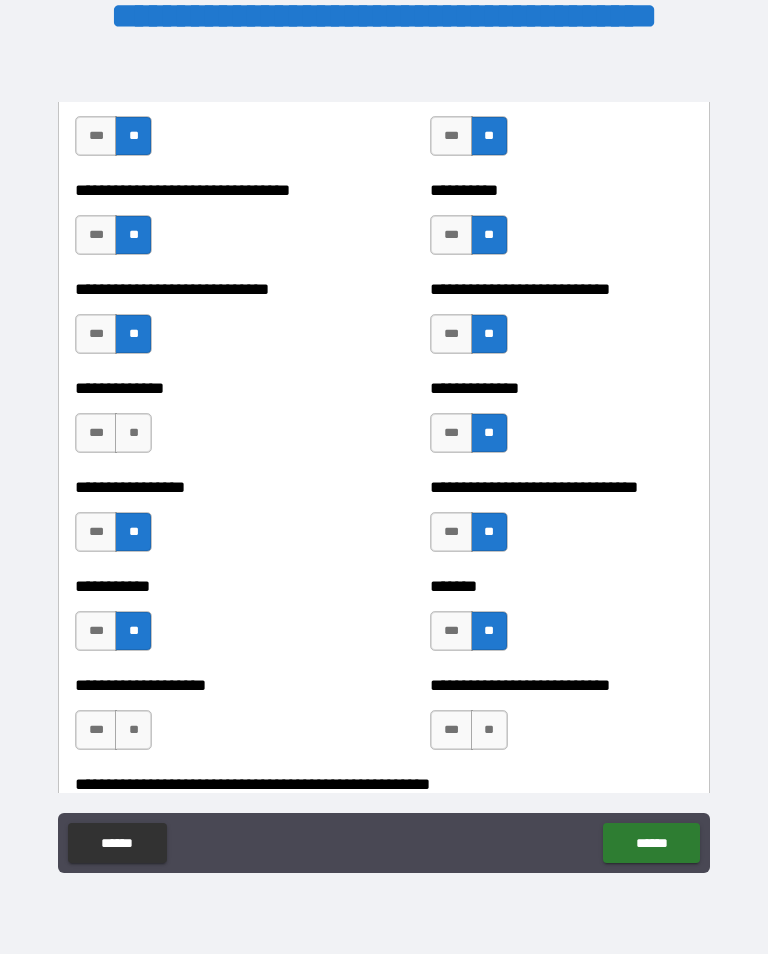 click on "**" at bounding box center (489, 730) 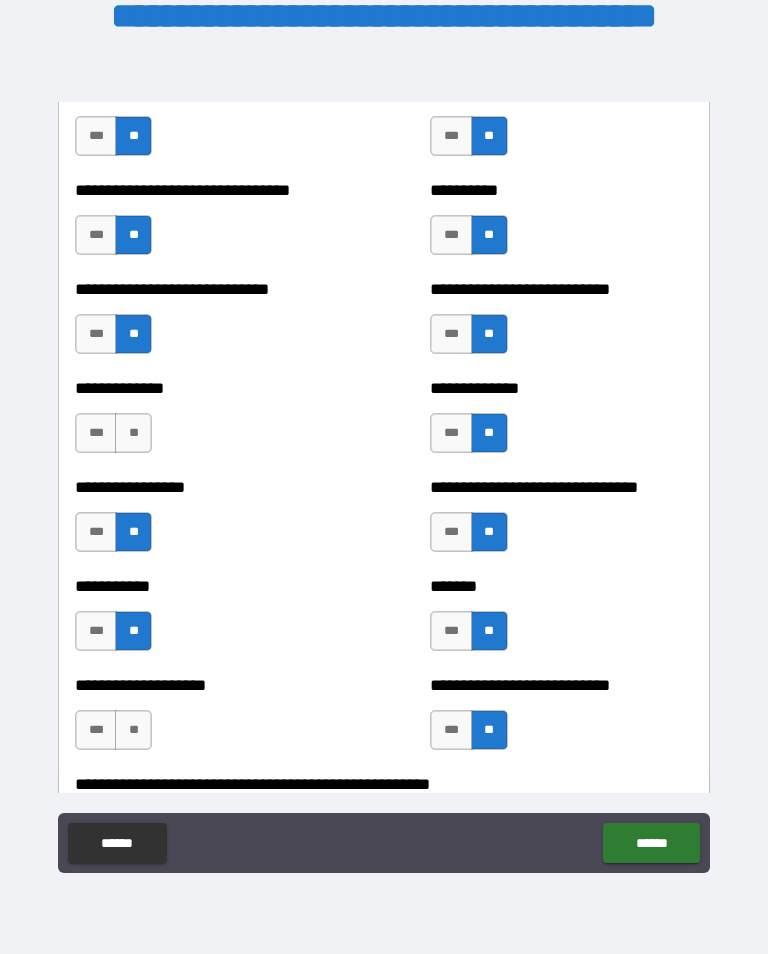 click on "**" at bounding box center [133, 730] 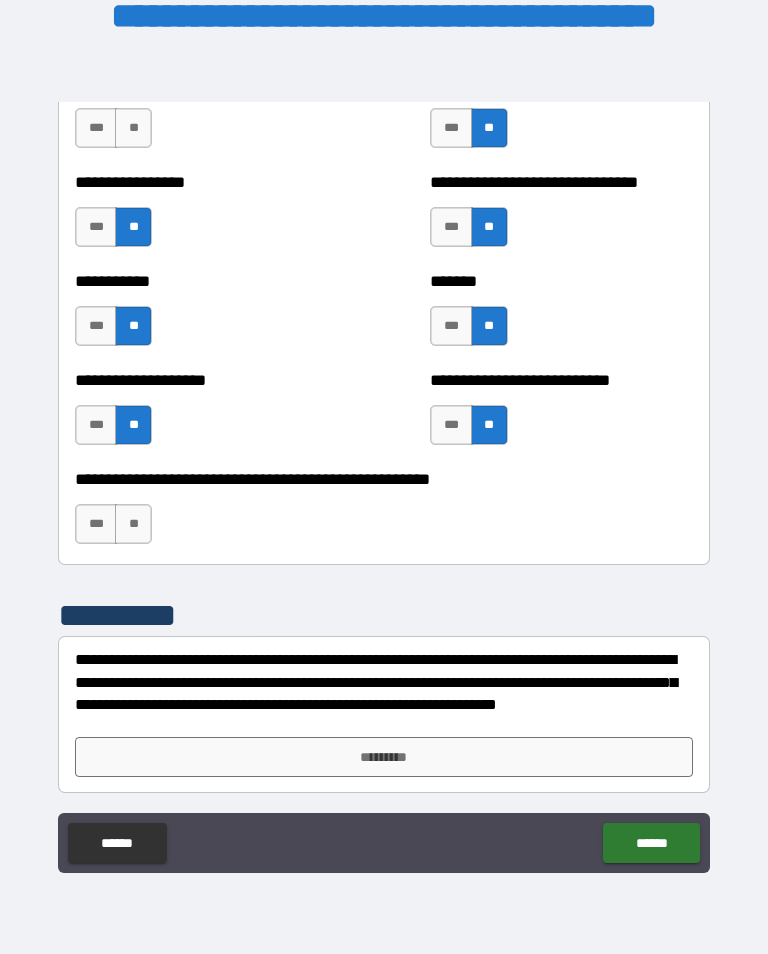 scroll, scrollTop: 7962, scrollLeft: 0, axis: vertical 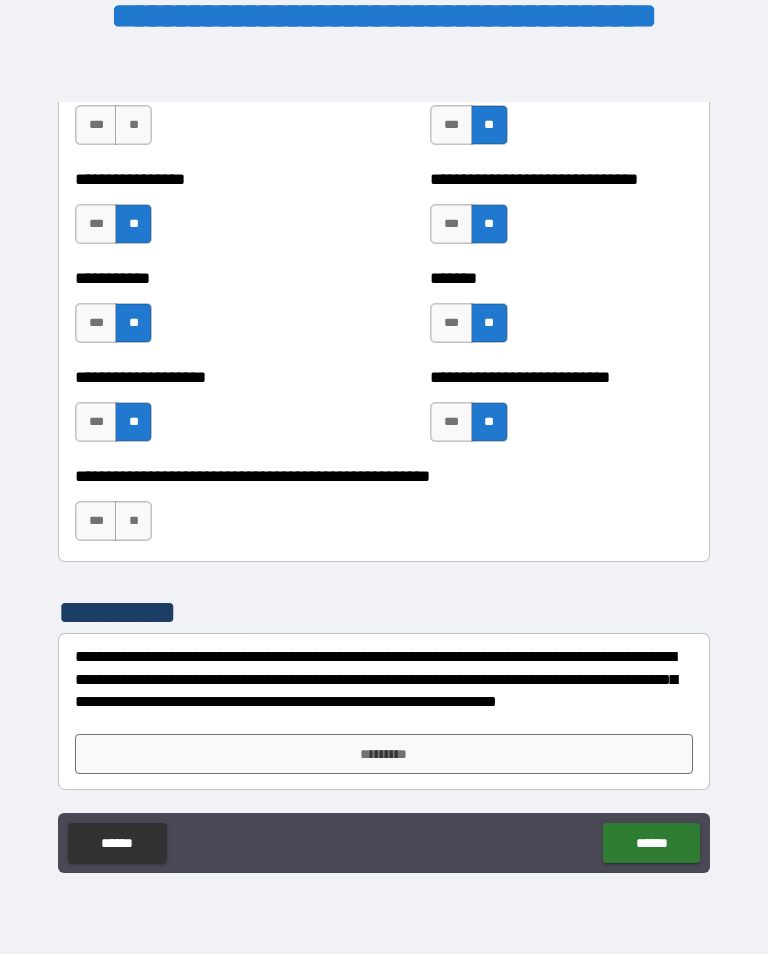 click on "**" at bounding box center [133, 521] 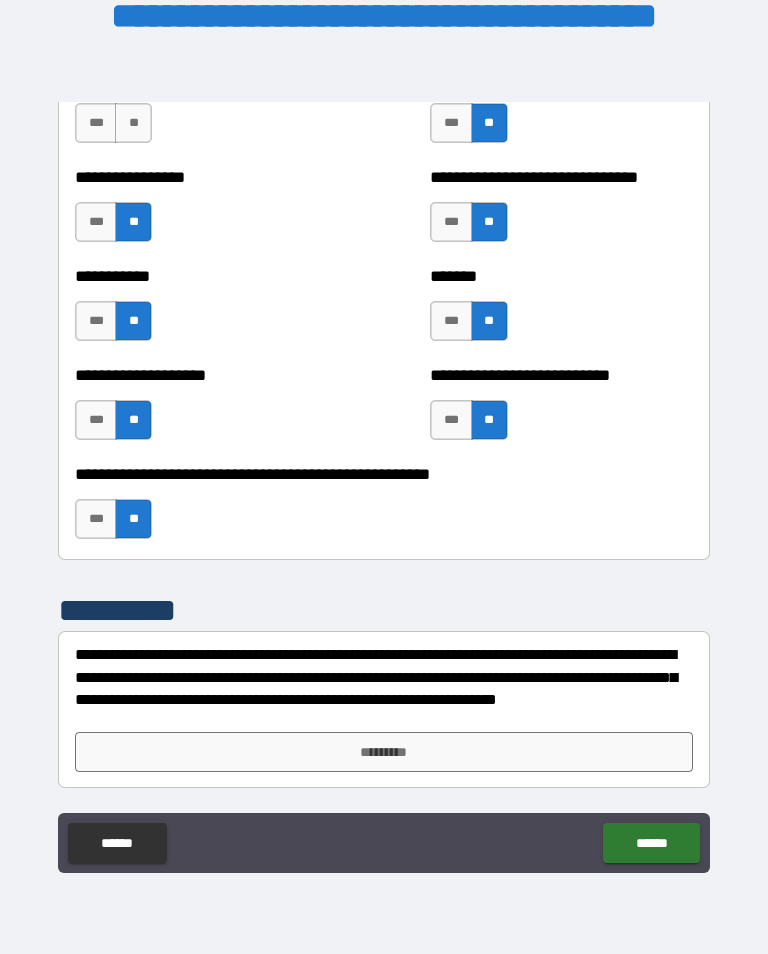 scroll, scrollTop: 7964, scrollLeft: 0, axis: vertical 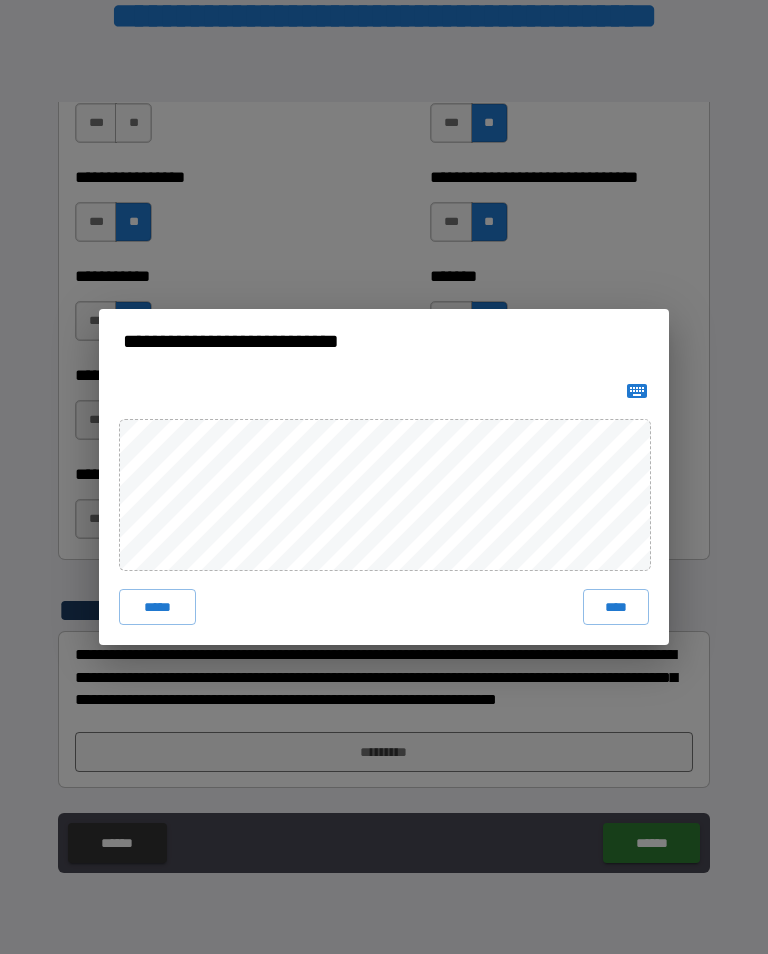 click on "****" at bounding box center (616, 607) 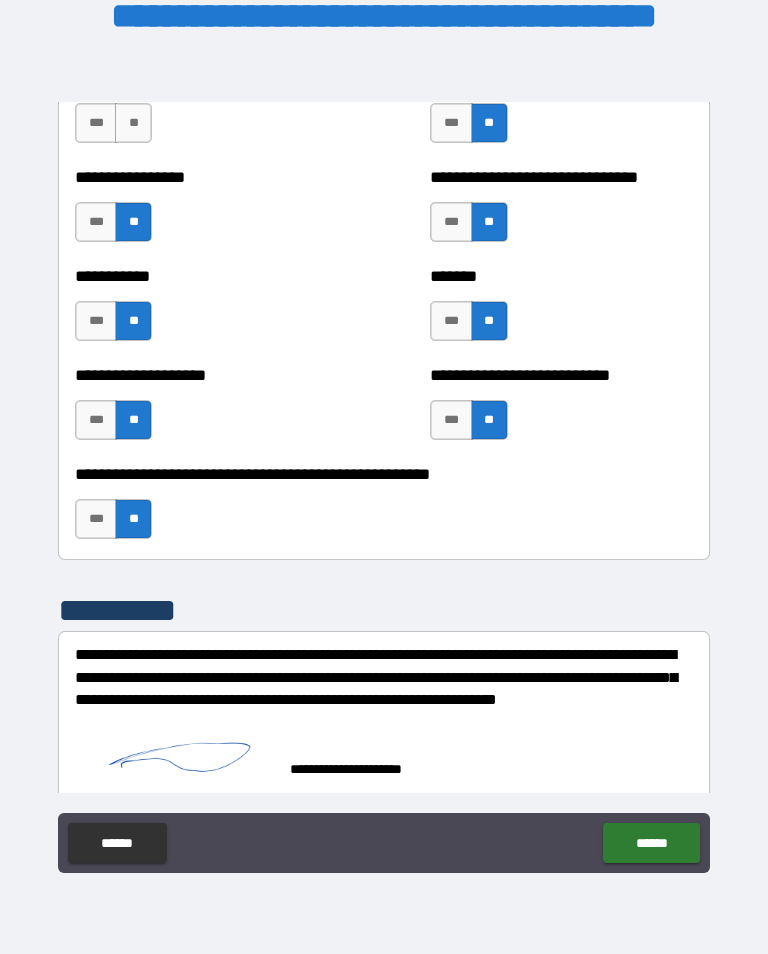 scroll, scrollTop: 7954, scrollLeft: 0, axis: vertical 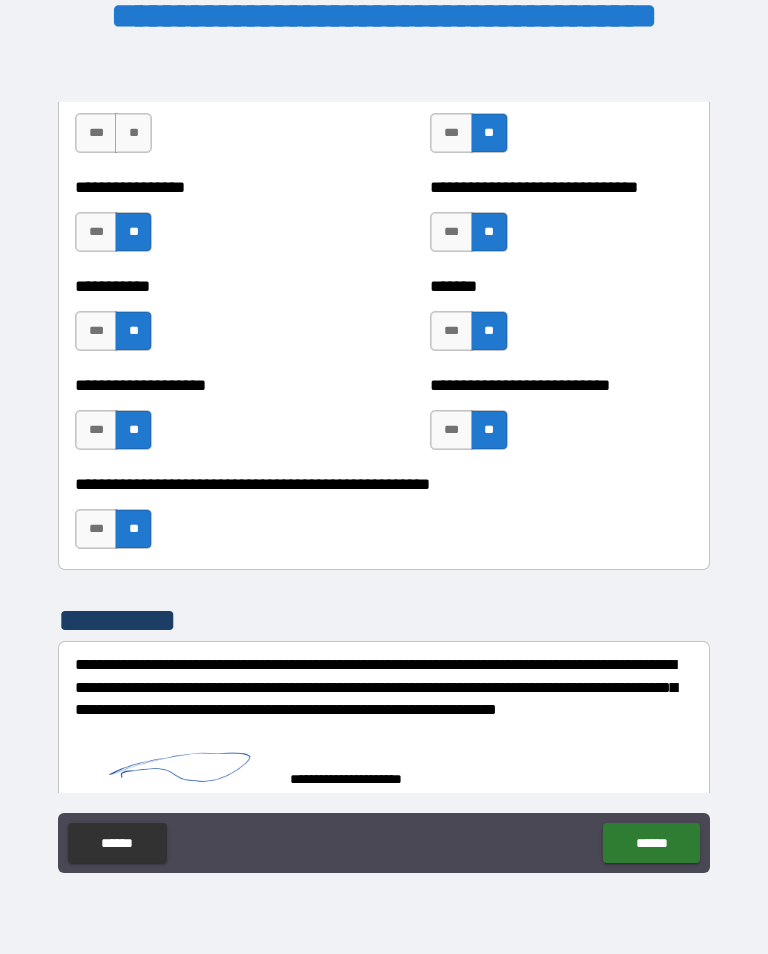 click on "******" at bounding box center (651, 843) 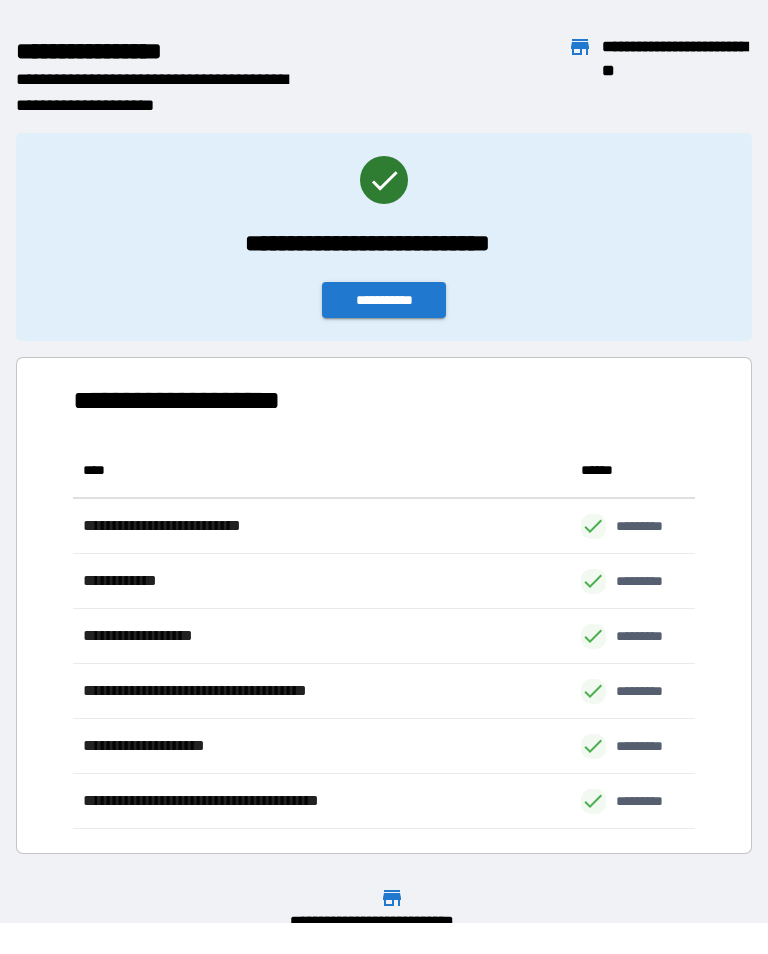 scroll, scrollTop: 1, scrollLeft: 1, axis: both 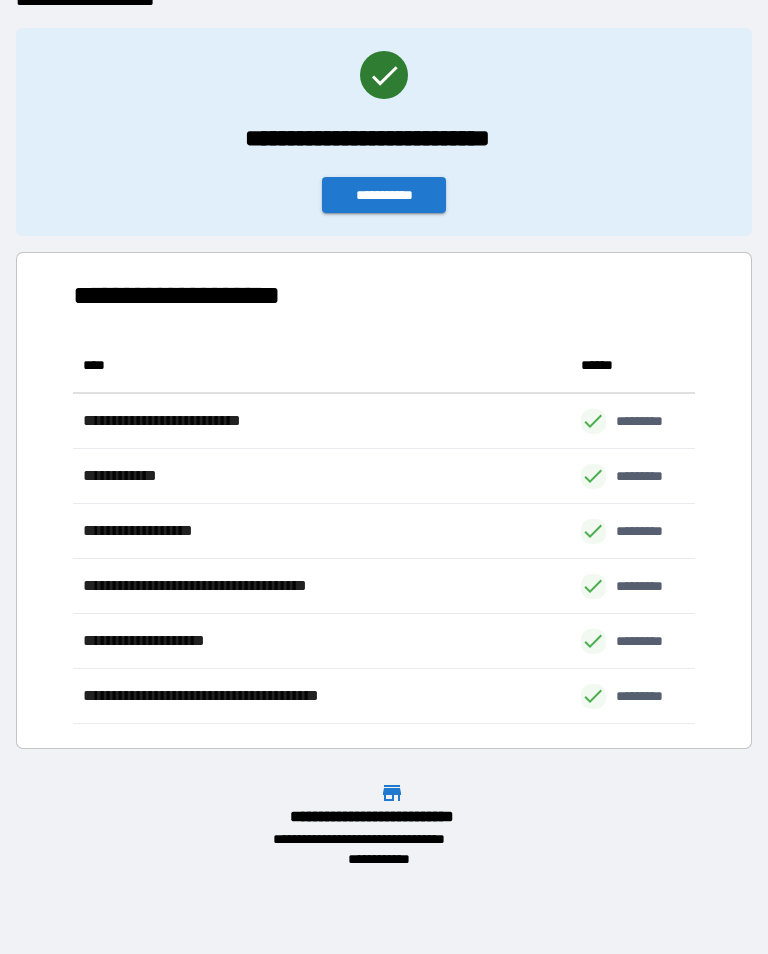 click on "**********" at bounding box center (384, 195) 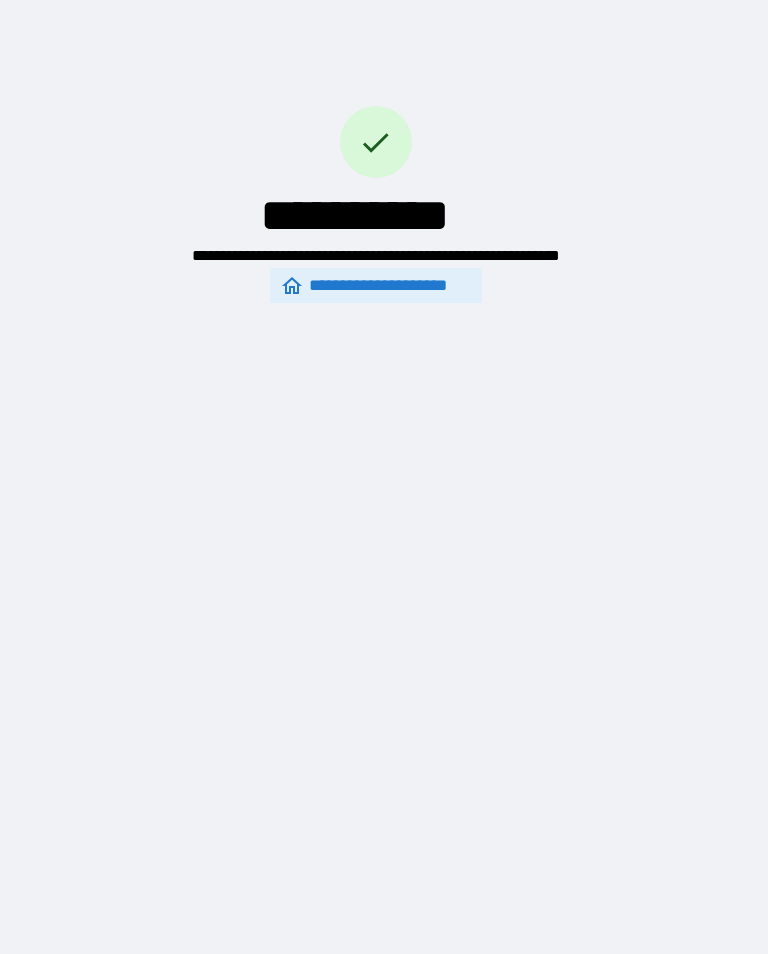scroll, scrollTop: 0, scrollLeft: 0, axis: both 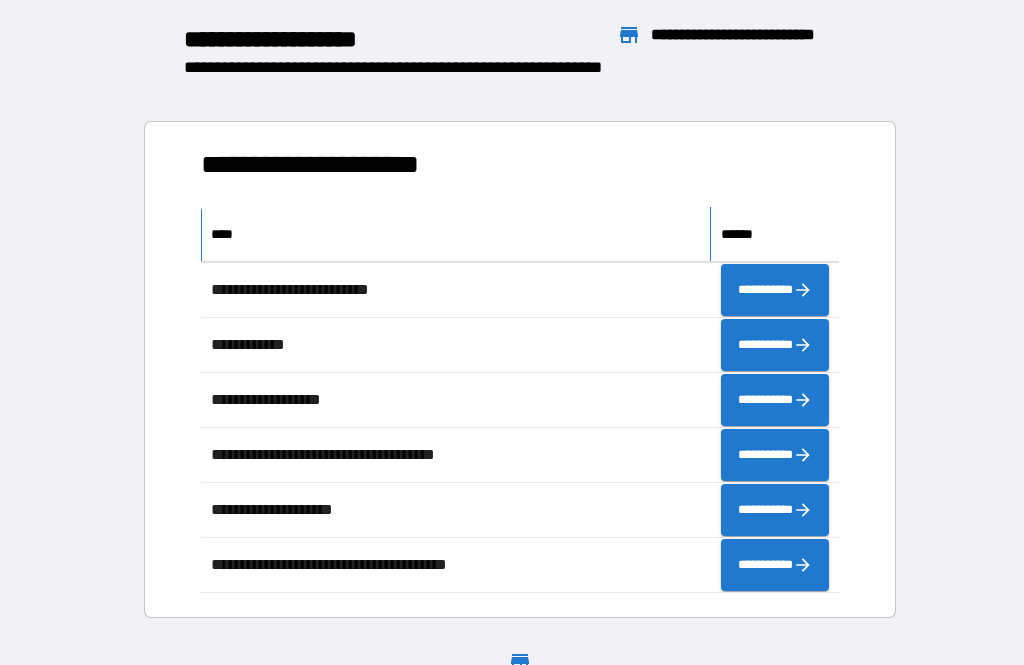 click on "****" at bounding box center (227, 234) 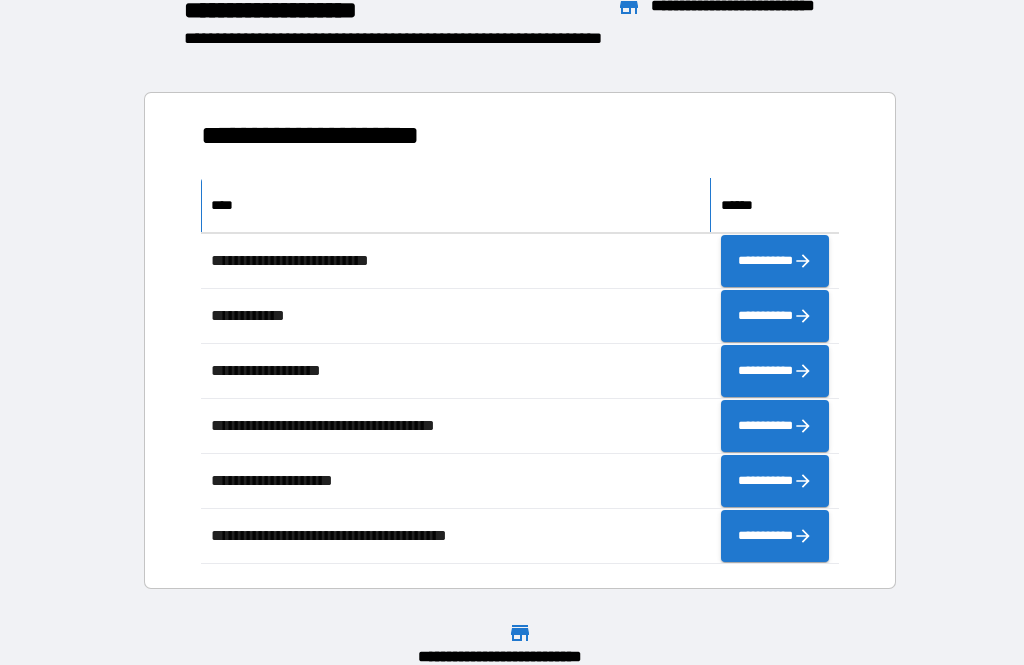 scroll, scrollTop: 72, scrollLeft: 0, axis: vertical 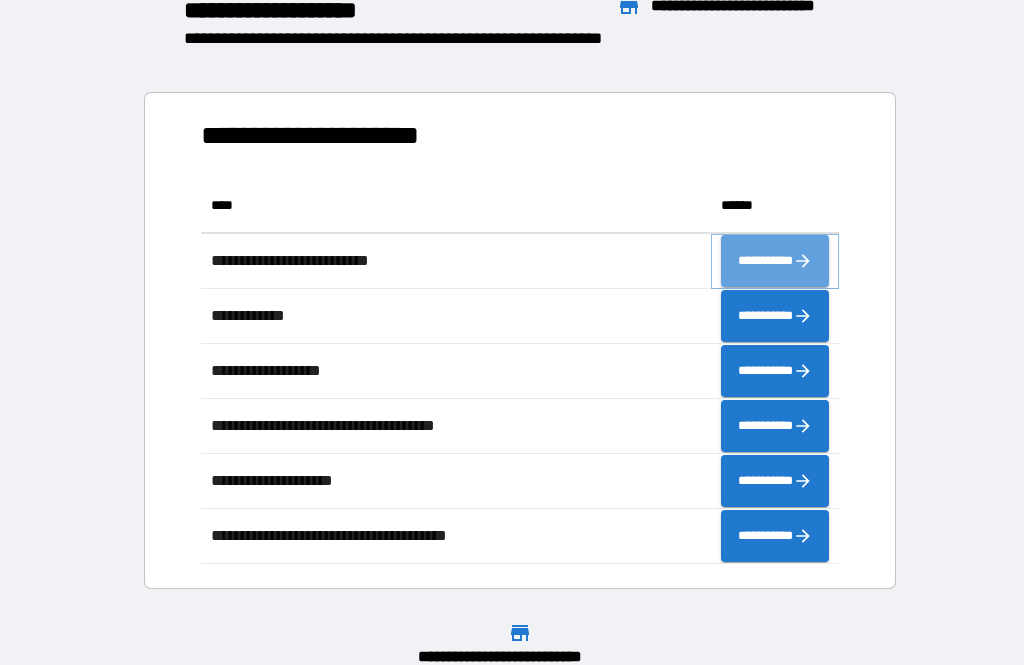click on "**********" at bounding box center [775, 261] 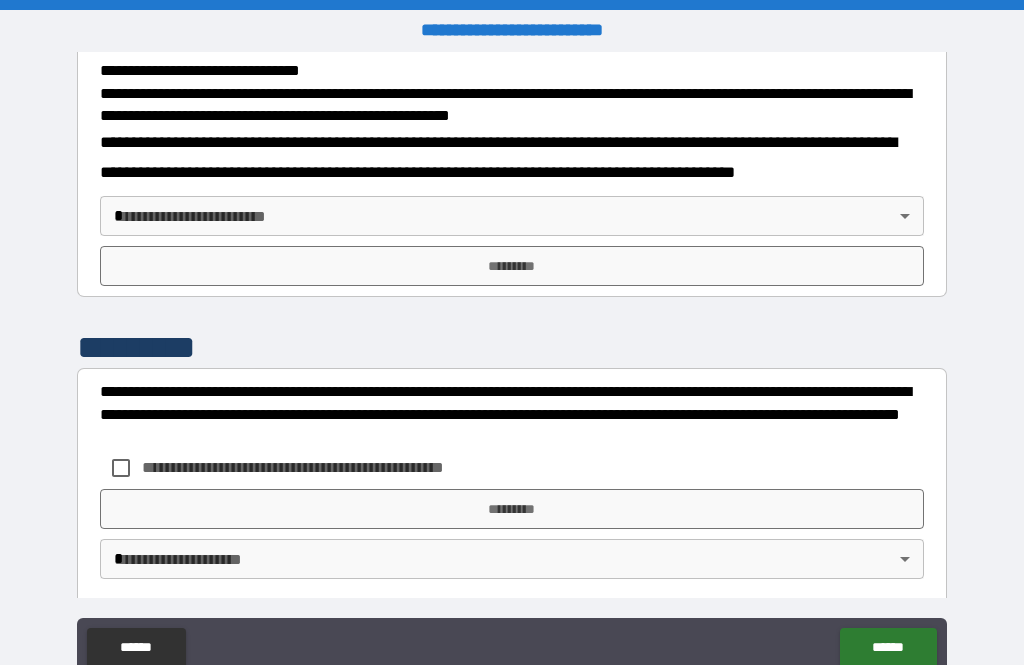 scroll, scrollTop: 717, scrollLeft: 0, axis: vertical 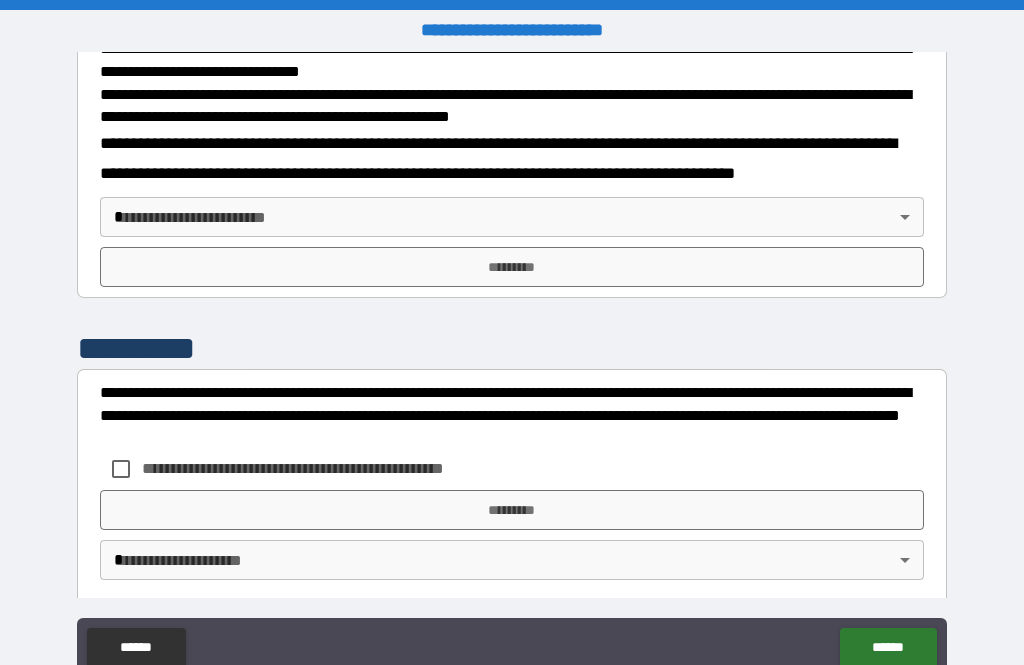 click on "**********" at bounding box center [512, 364] 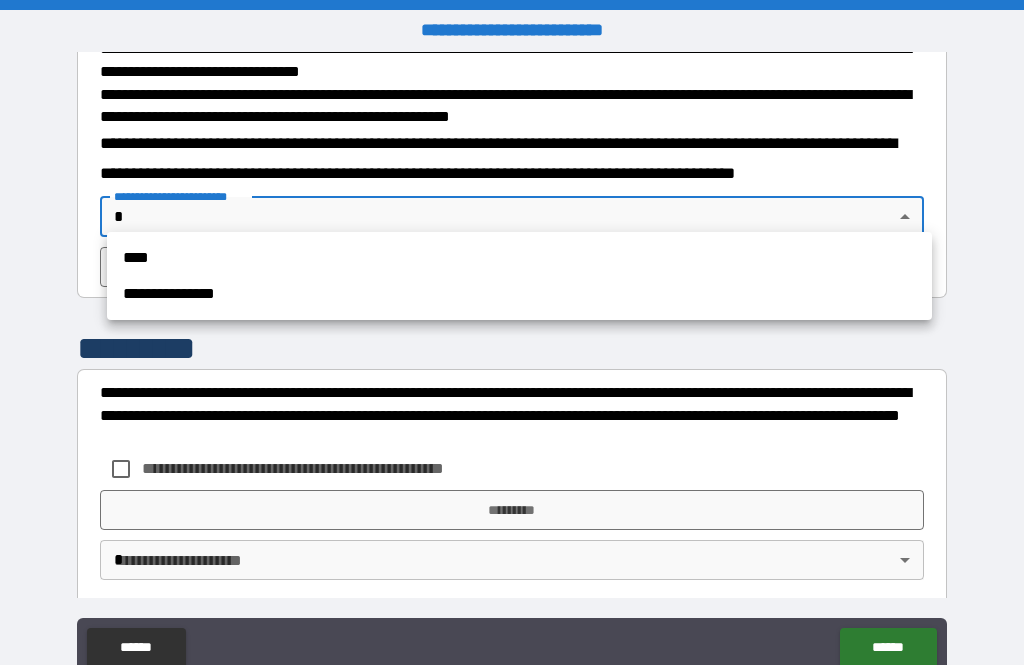 click on "****" at bounding box center (519, 258) 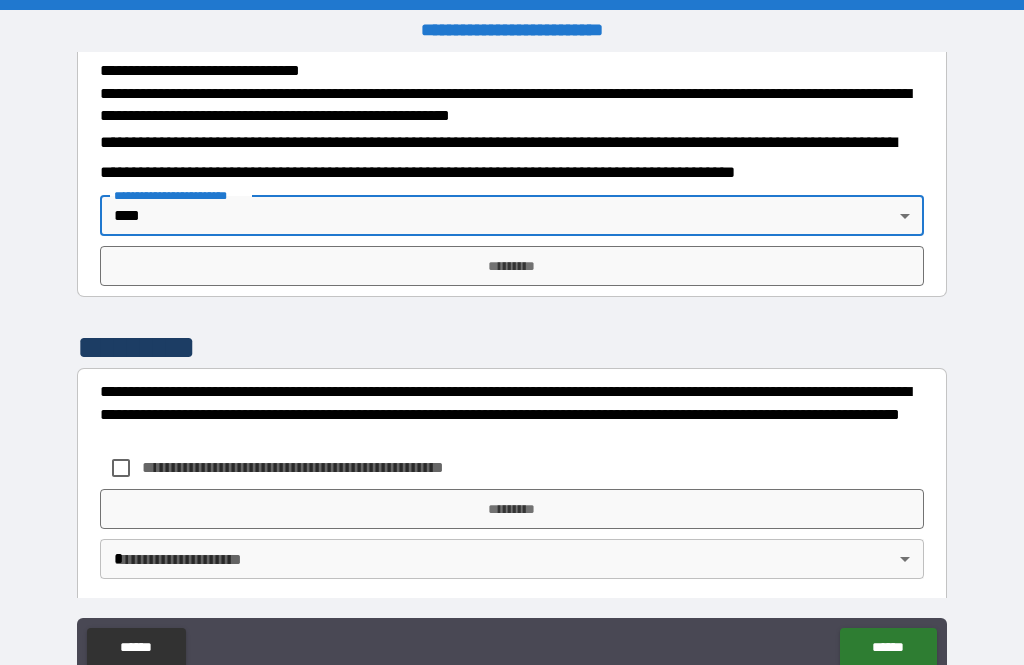 scroll, scrollTop: 717, scrollLeft: 0, axis: vertical 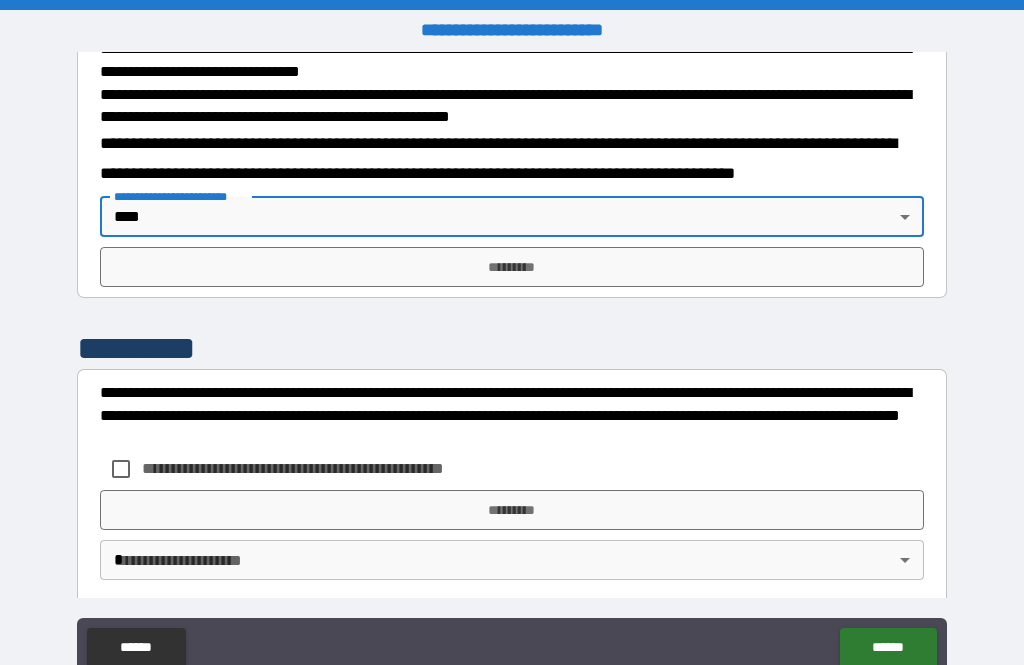 click on "*********" at bounding box center [512, 267] 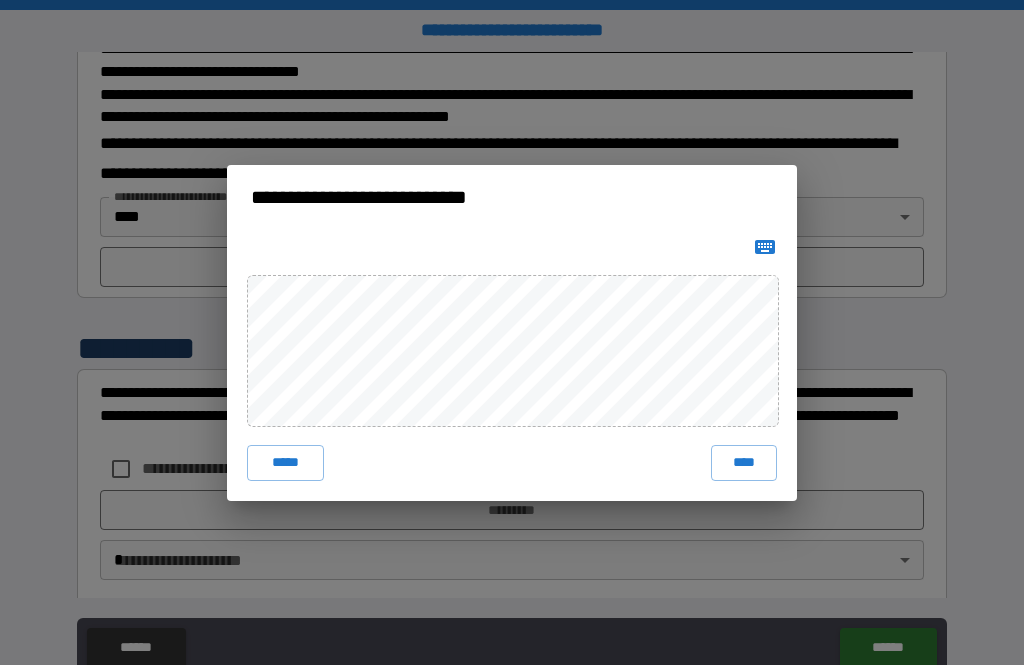 click on "****" at bounding box center (744, 463) 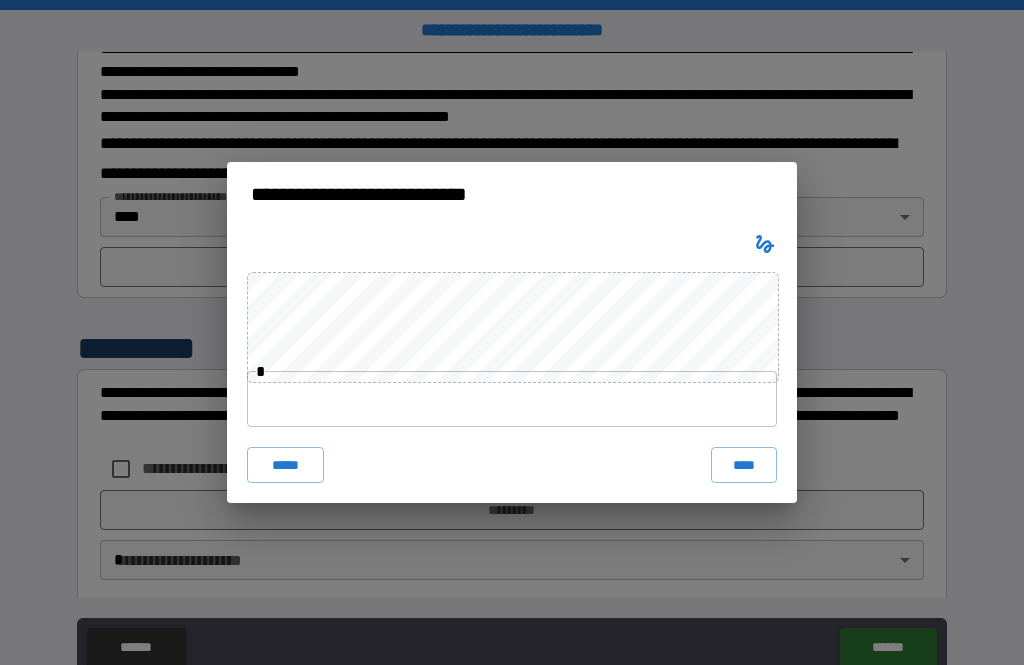 click at bounding box center (512, 399) 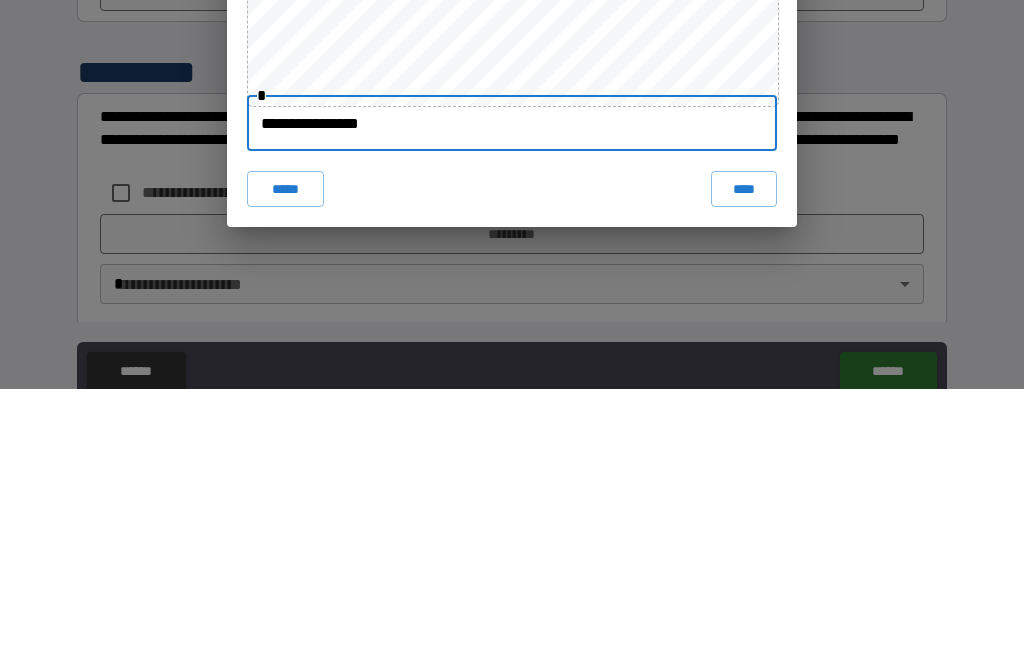 click on "**********" at bounding box center (512, 399) 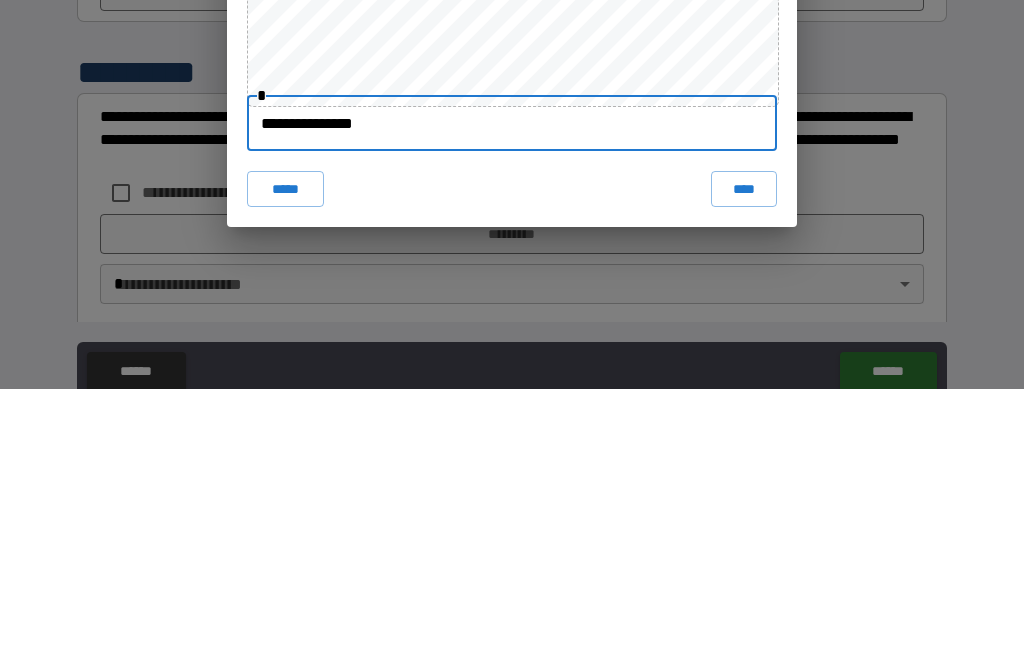 type on "**********" 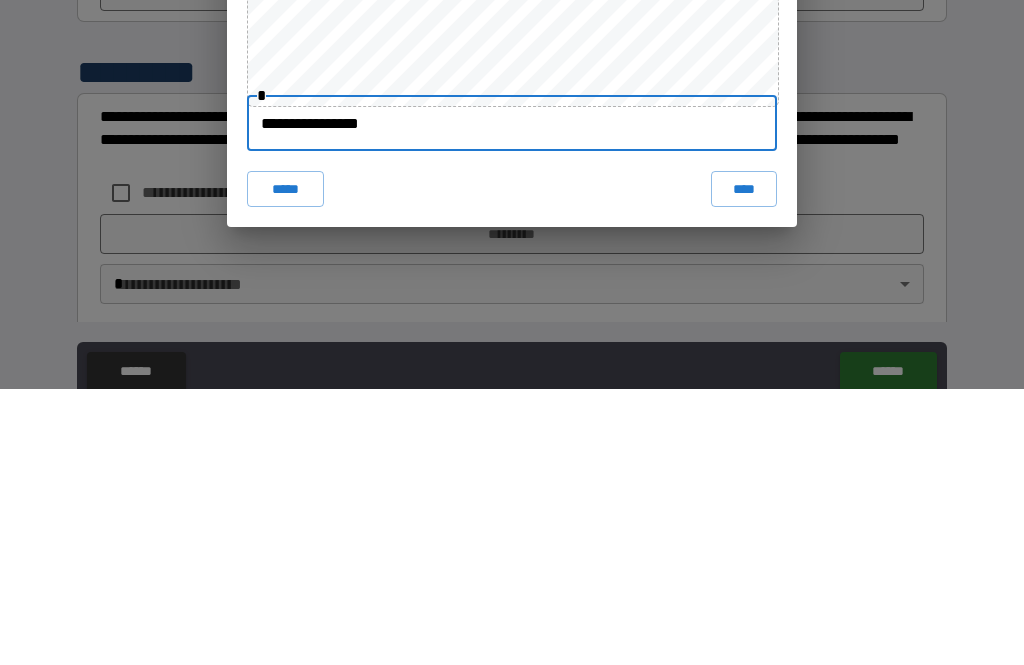 click on "**********" at bounding box center [512, 332] 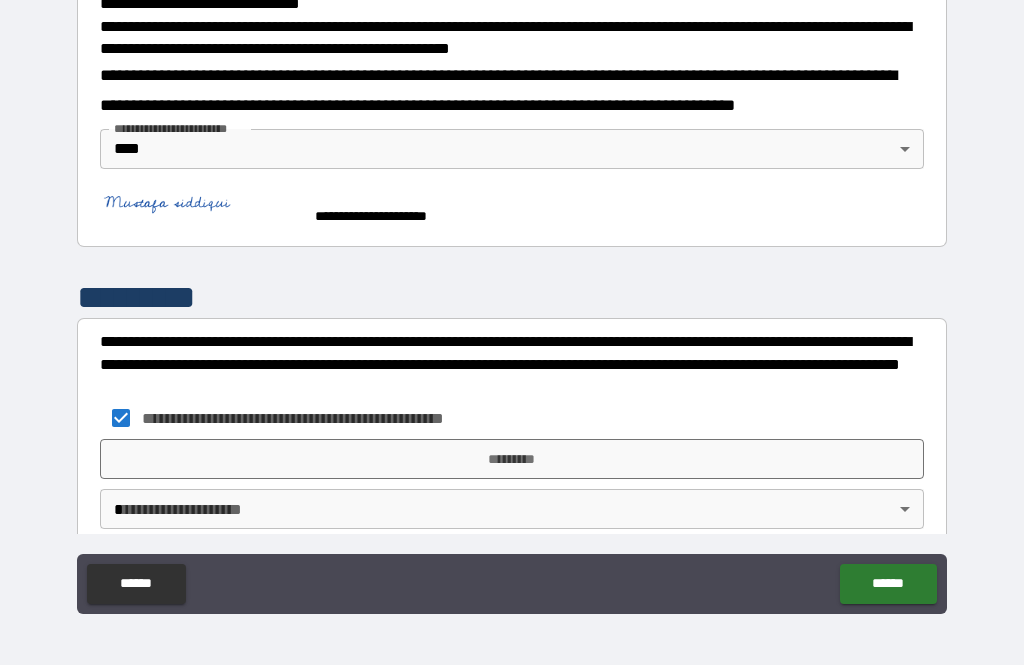 scroll, scrollTop: 723, scrollLeft: 0, axis: vertical 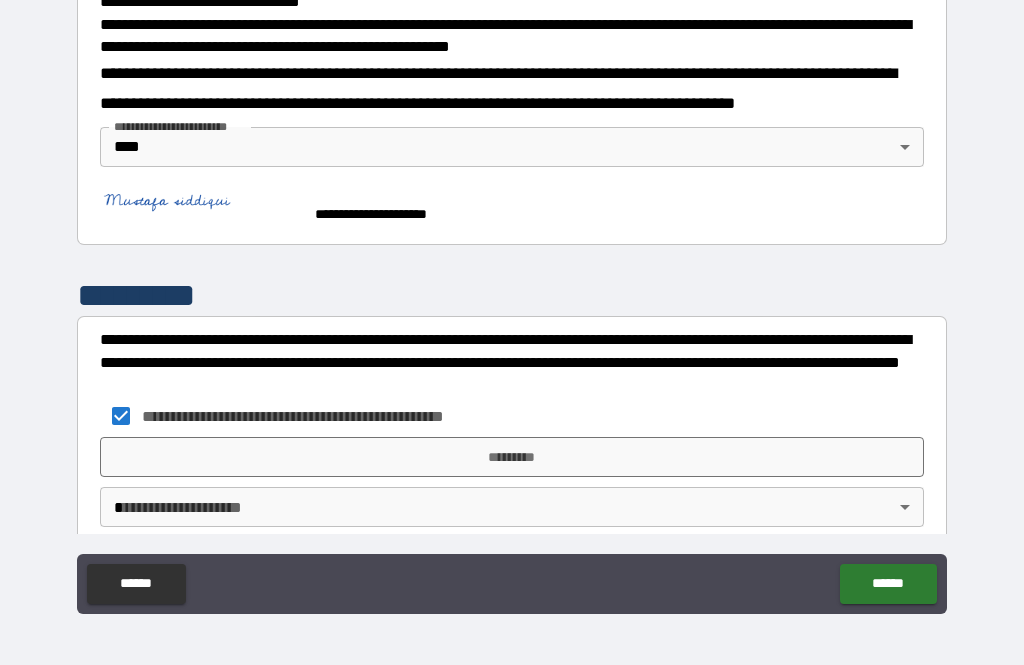 click on "**********" at bounding box center (512, 300) 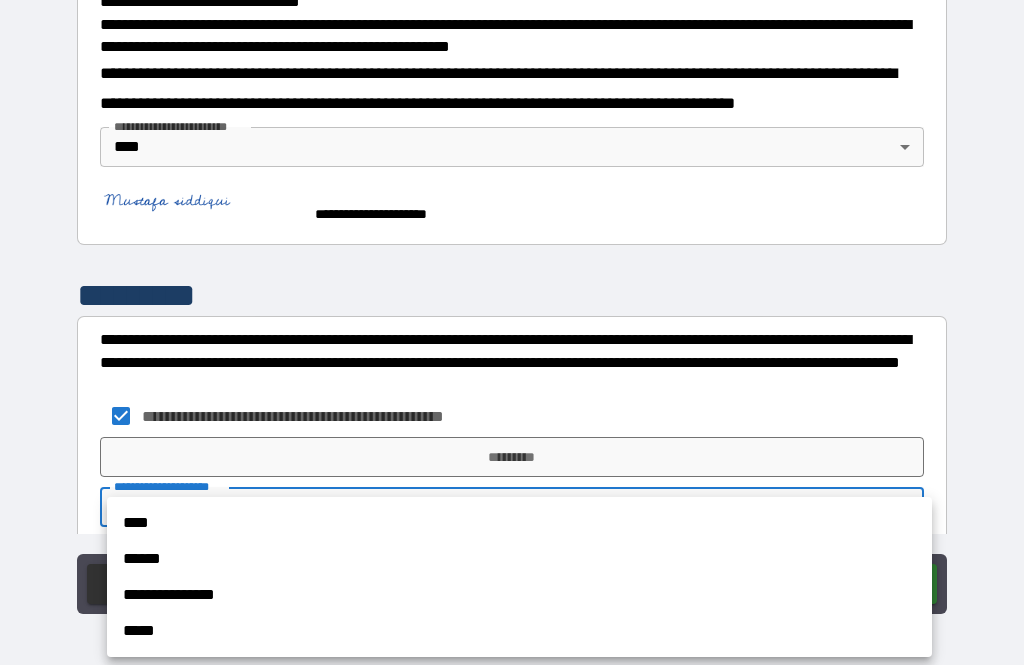 click on "******" at bounding box center [519, 559] 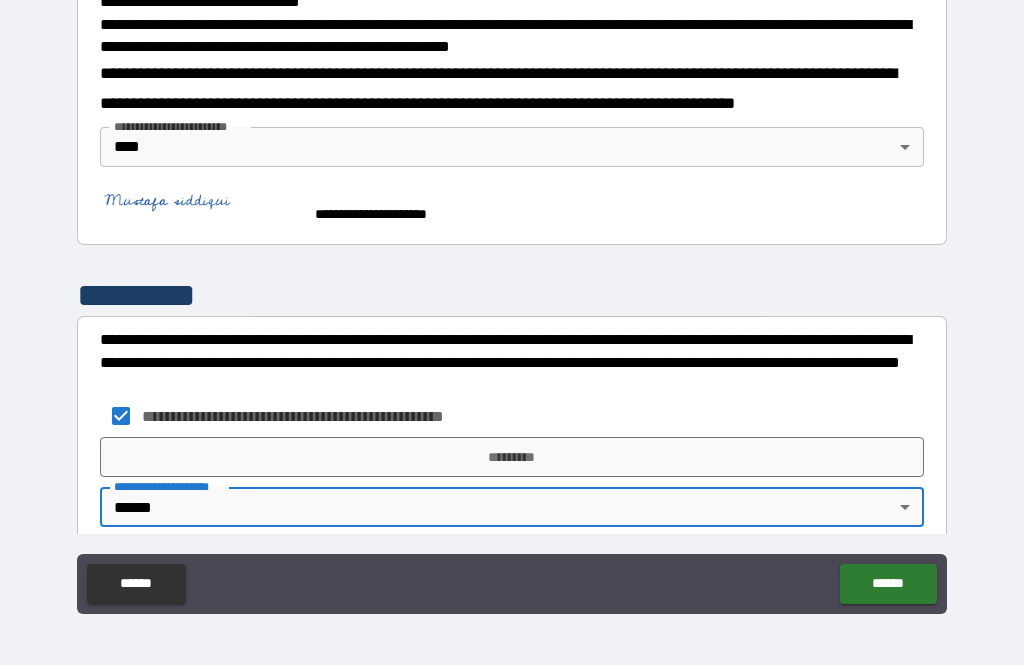 click on "**********" at bounding box center [512, 300] 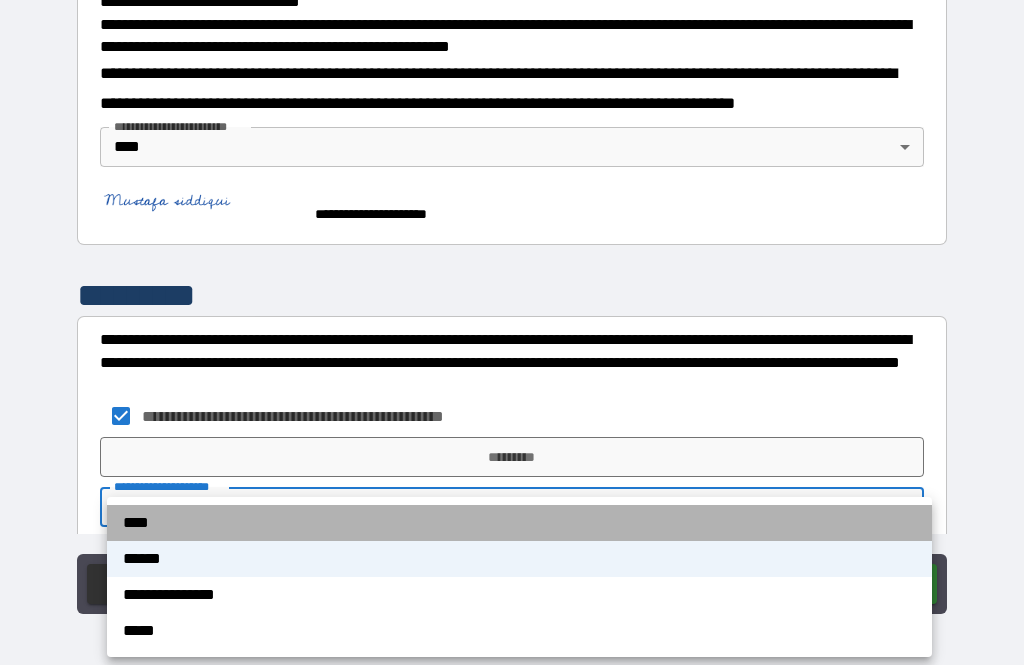 click on "****" at bounding box center (519, 523) 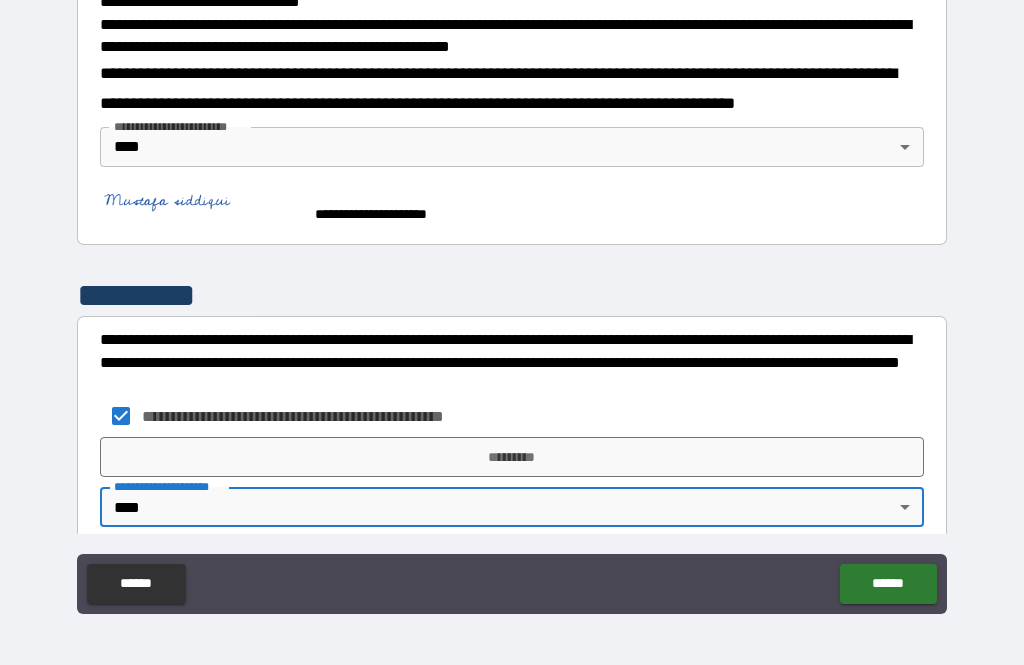 click on "******" at bounding box center [888, 584] 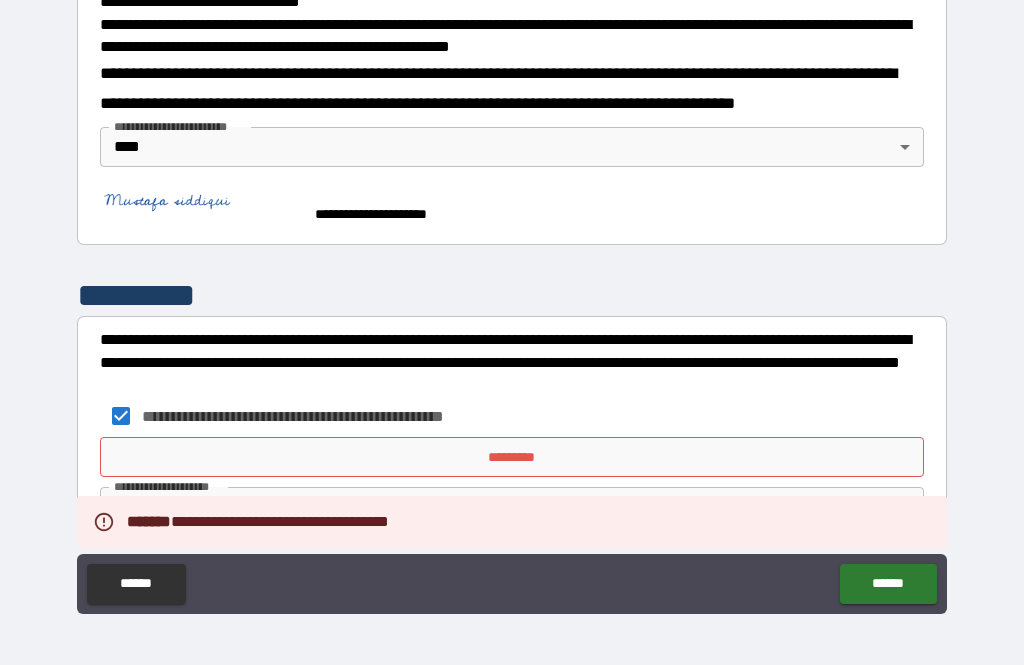 click on "*********" at bounding box center [512, 457] 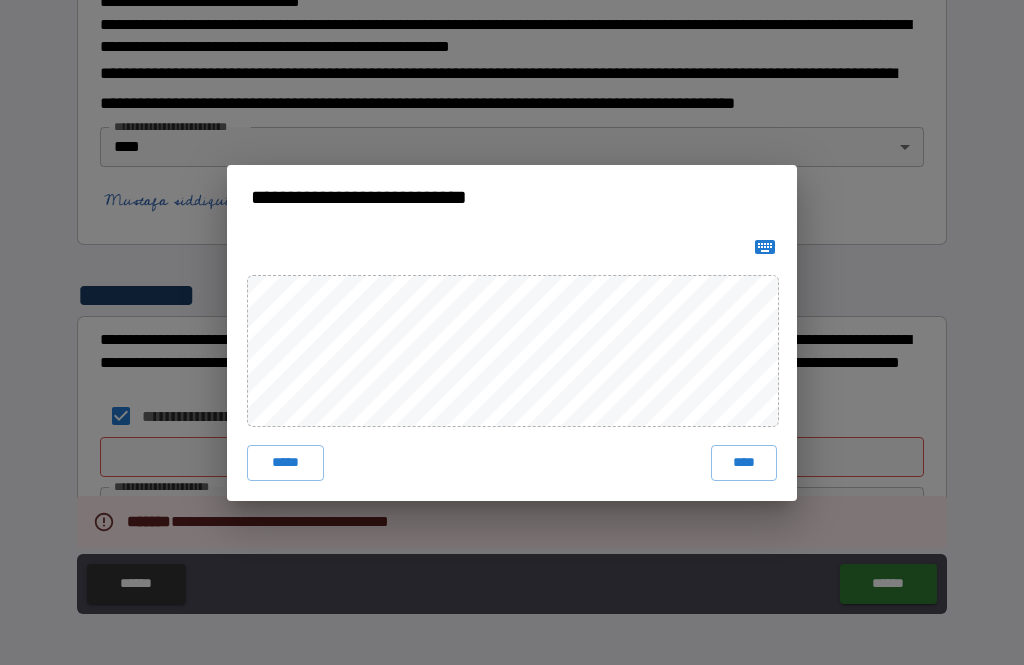 click on "****" at bounding box center (744, 463) 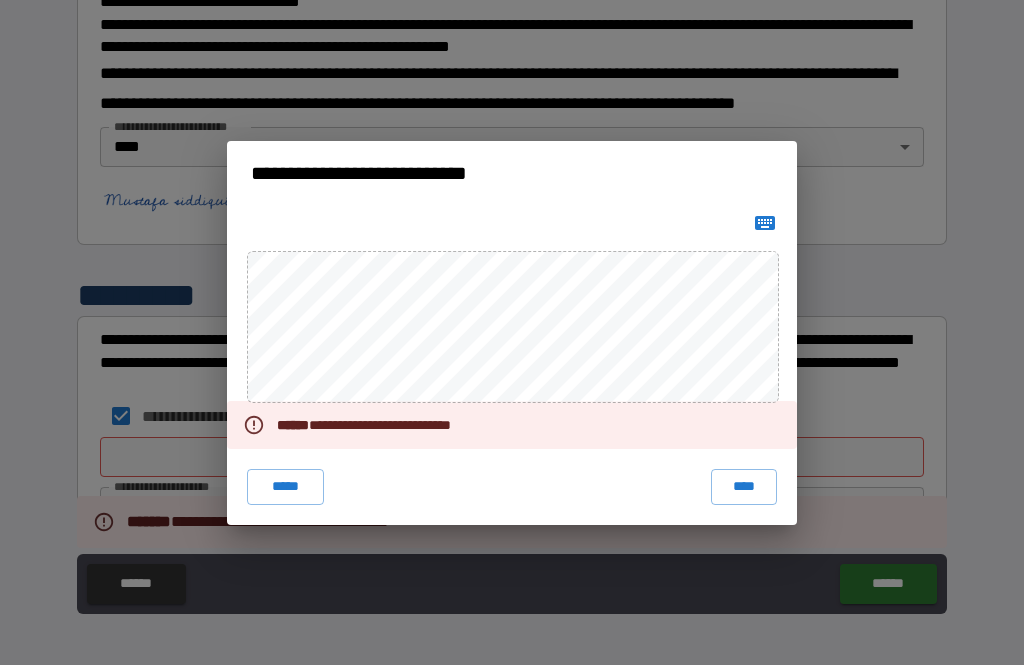 click at bounding box center (765, 223) 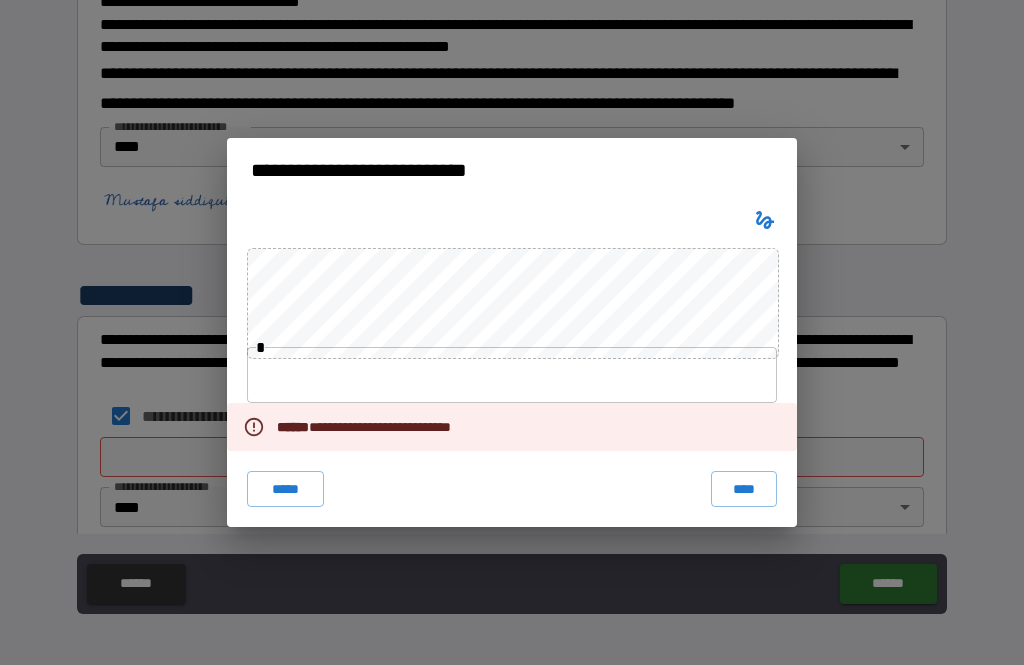 click at bounding box center (512, 375) 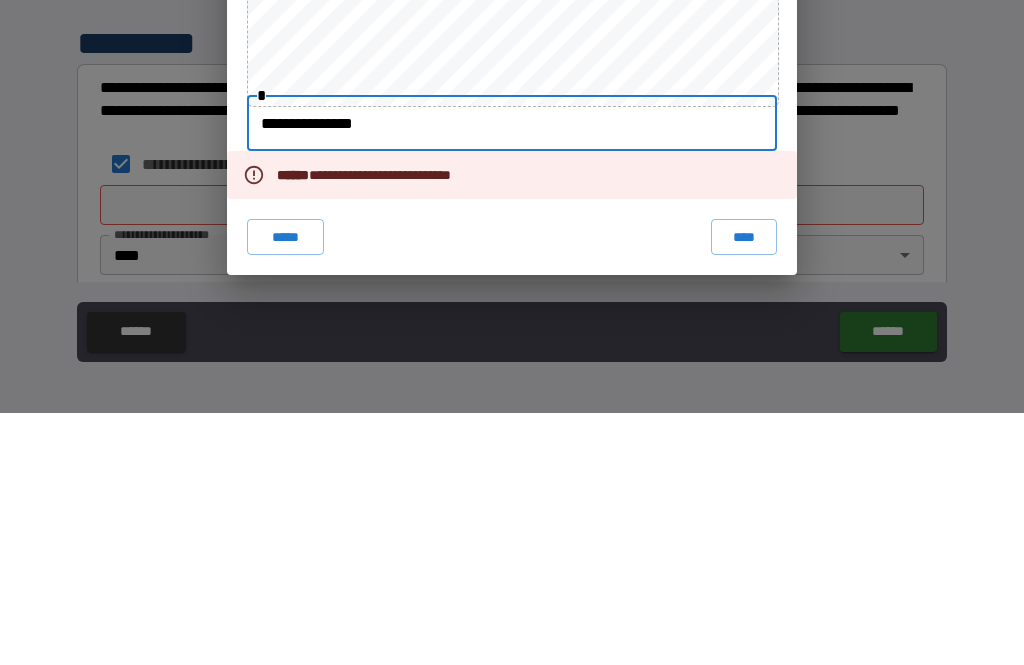 type on "**********" 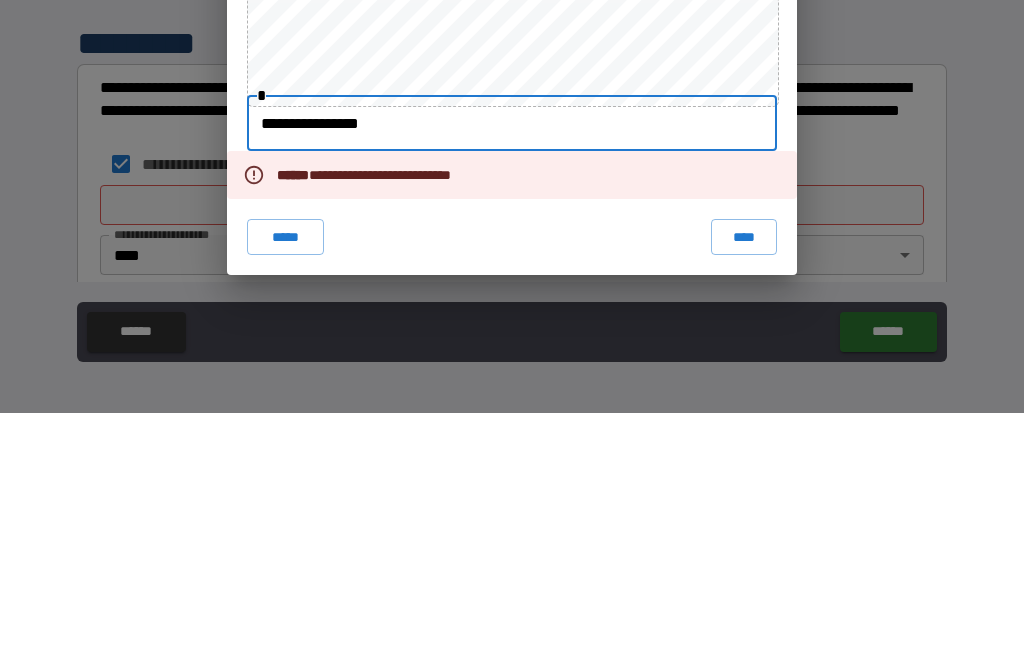 click on "**********" at bounding box center [512, 332] 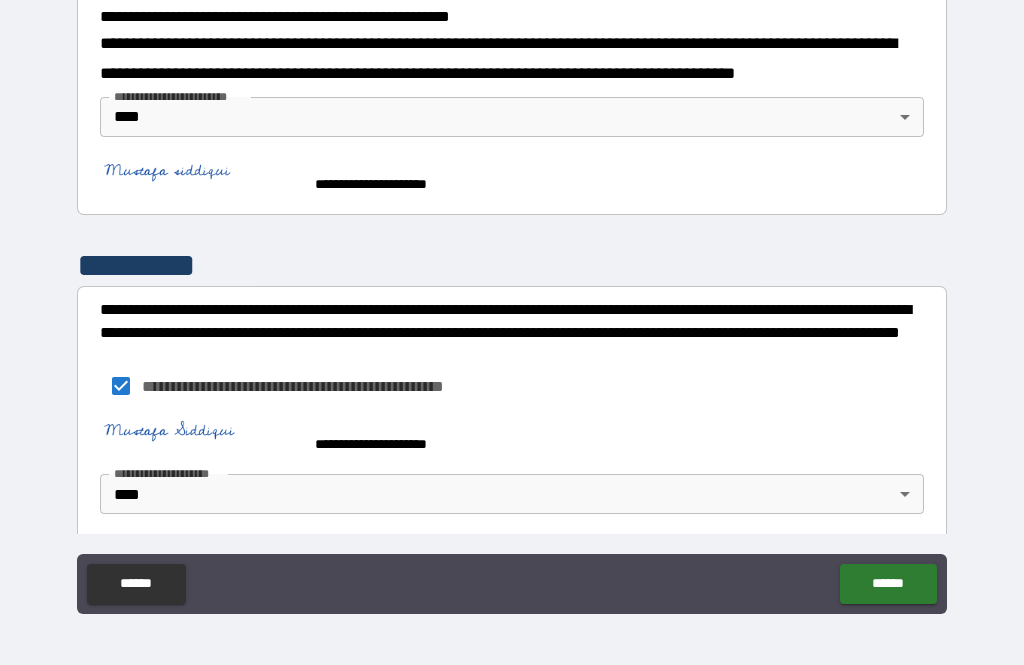 scroll, scrollTop: 751, scrollLeft: 0, axis: vertical 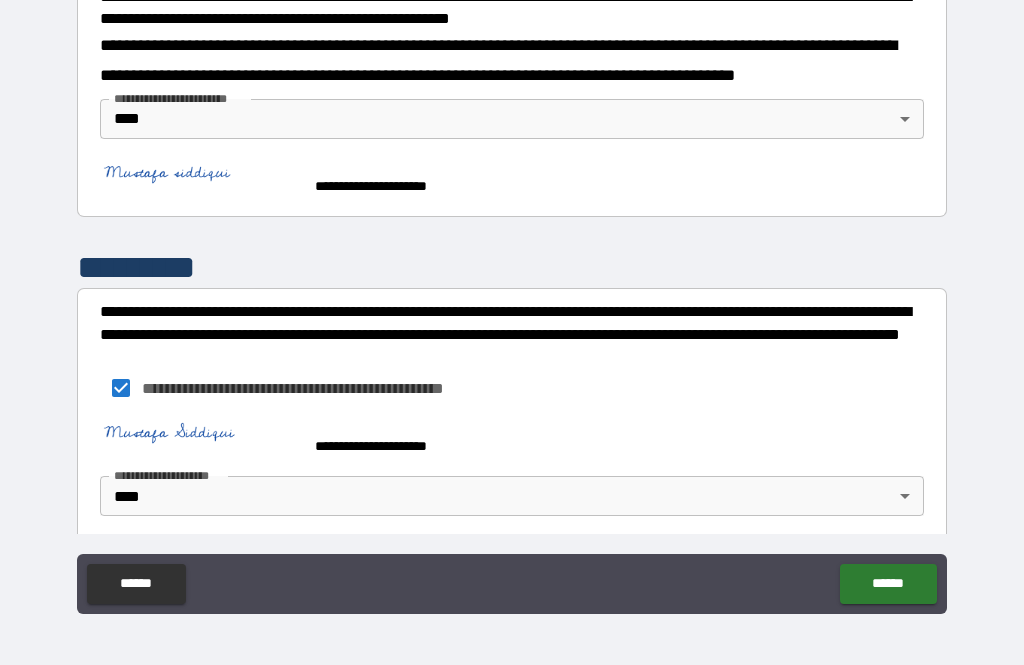 click on "******" at bounding box center (888, 584) 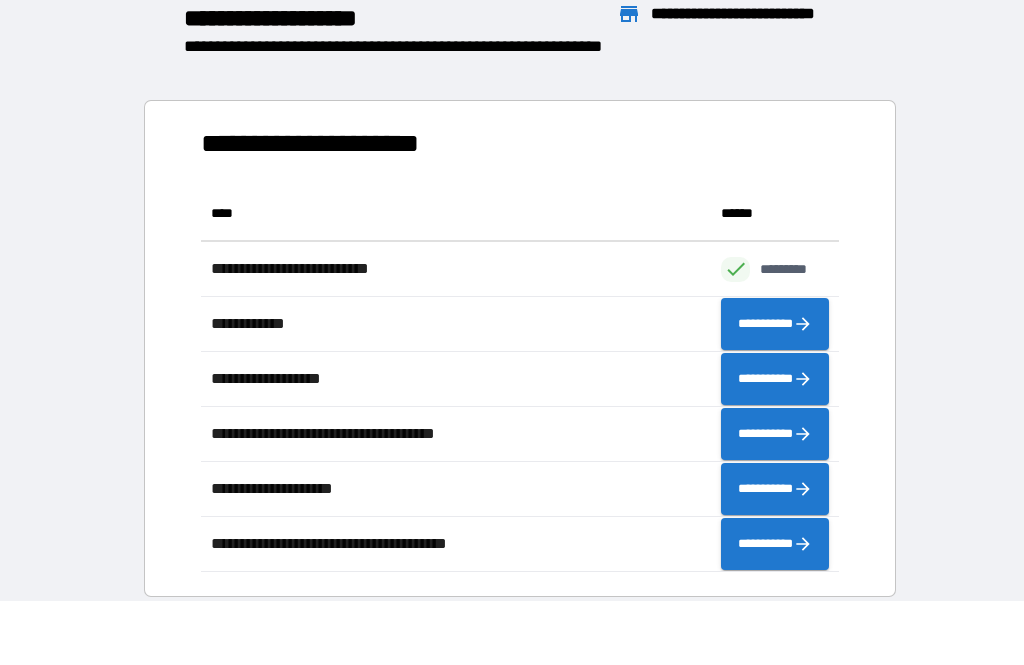 scroll, scrollTop: 386, scrollLeft: 638, axis: both 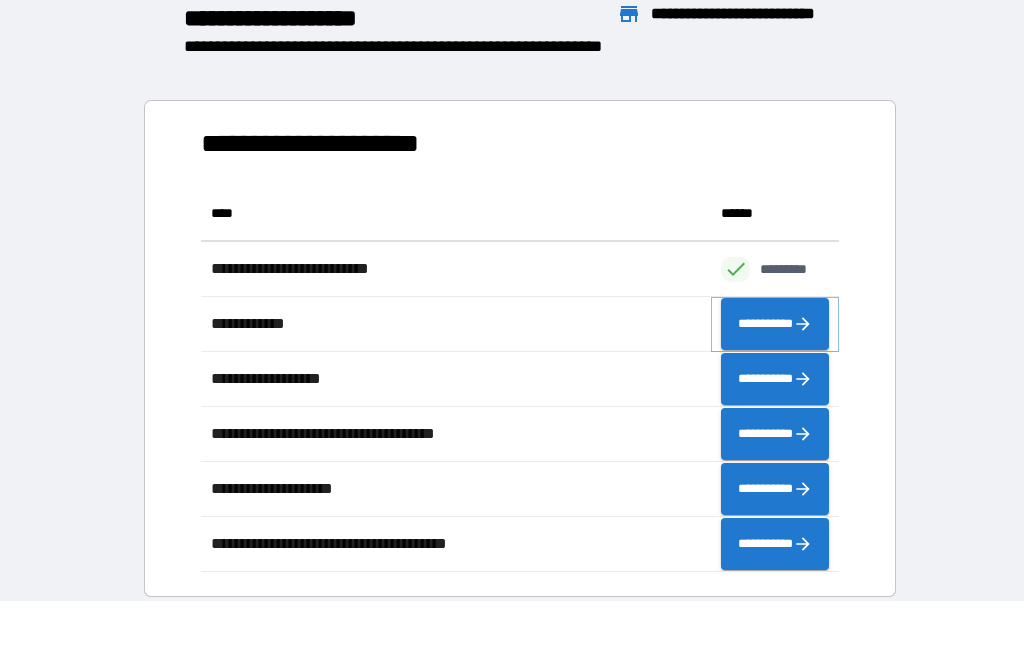 click on "**********" at bounding box center [775, 324] 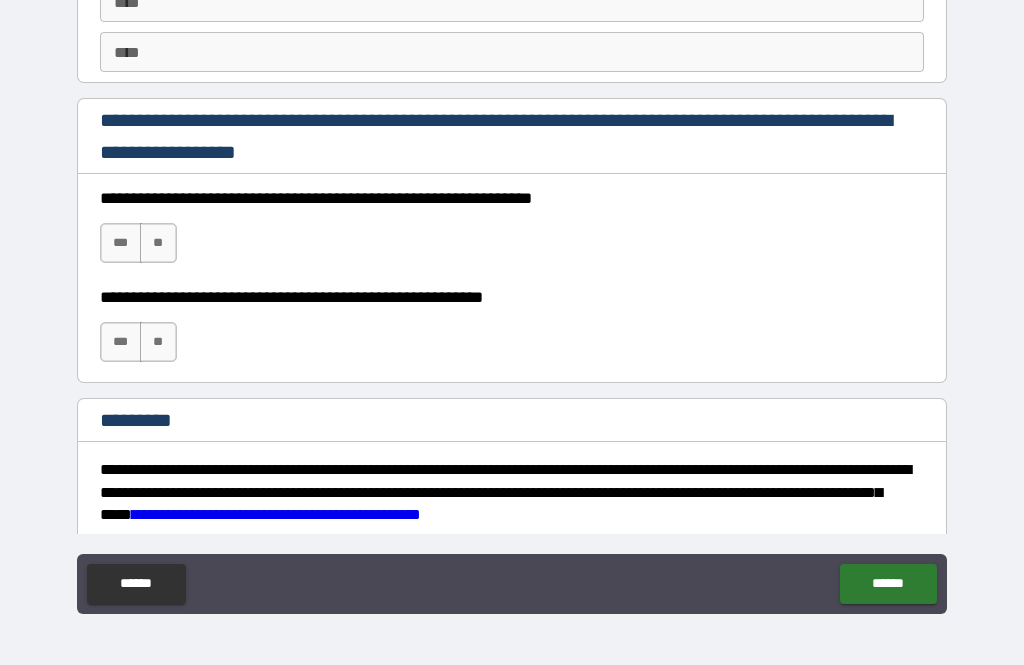 scroll, scrollTop: 2883, scrollLeft: 0, axis: vertical 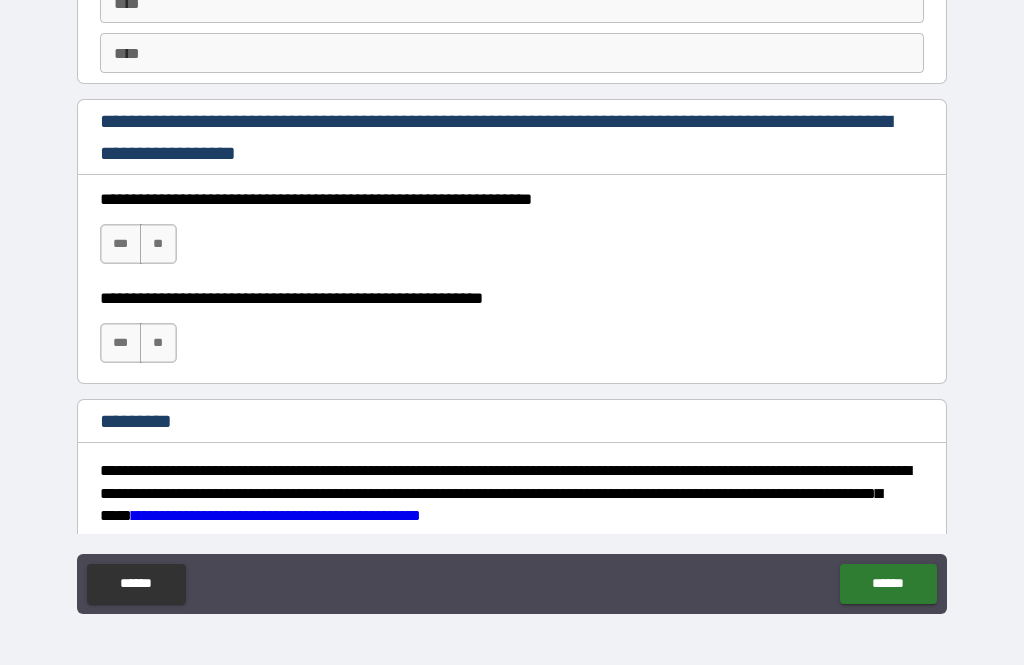 click on "**" at bounding box center (158, 244) 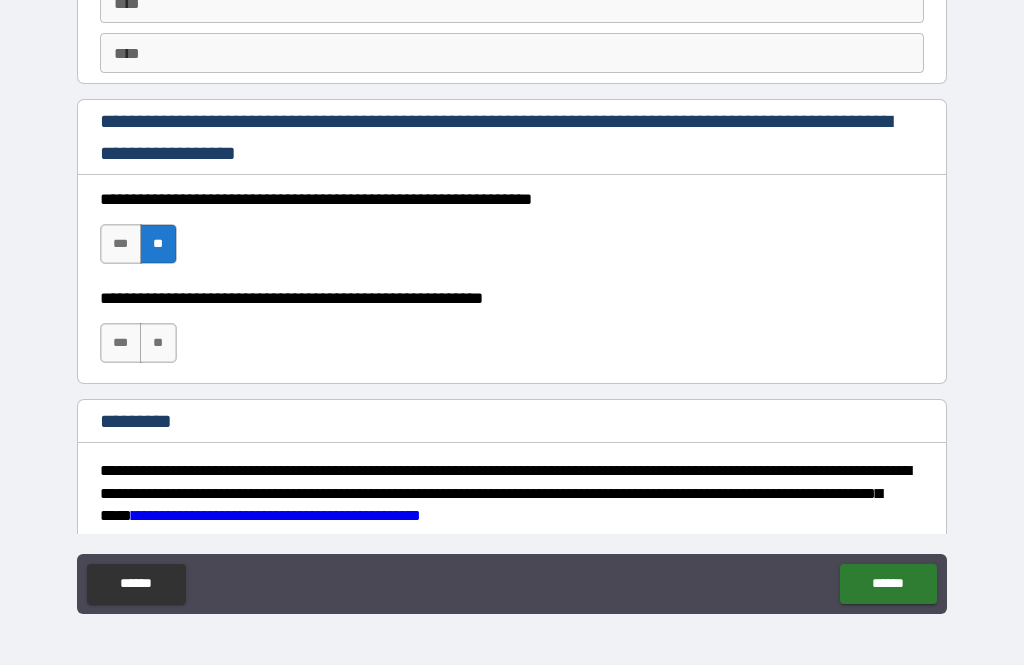 click on "**" at bounding box center (158, 343) 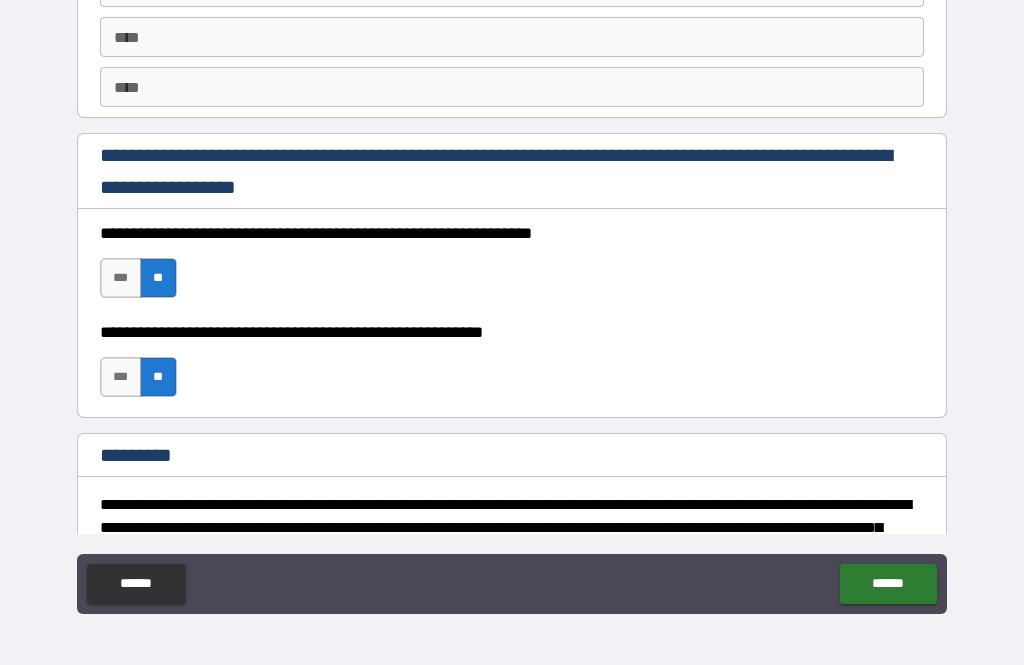 click on "***" at bounding box center [121, 278] 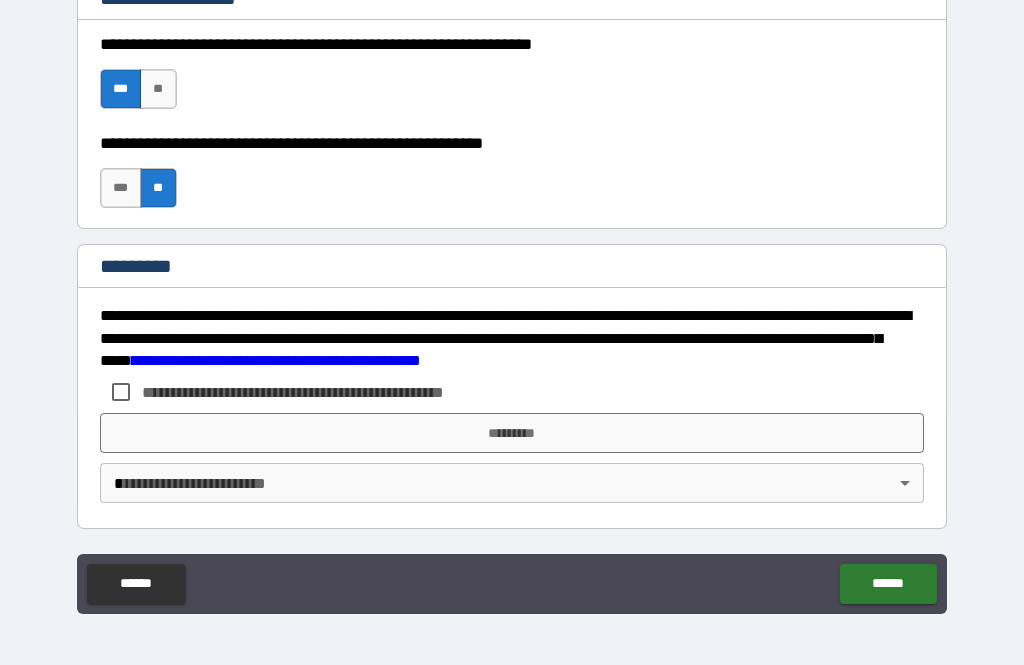 scroll, scrollTop: 3038, scrollLeft: 0, axis: vertical 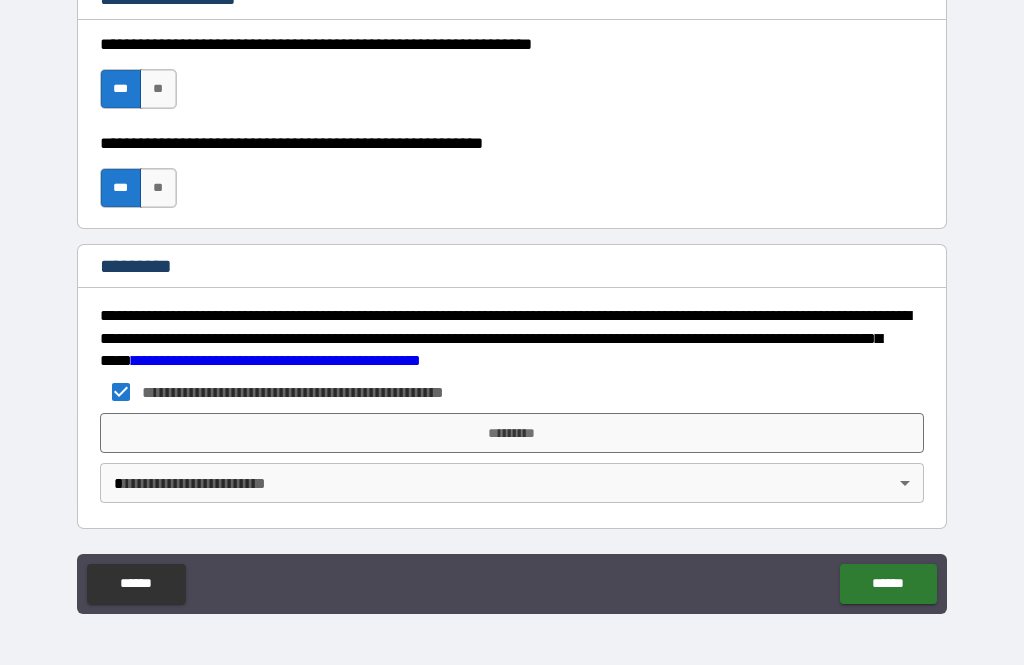 click on "*********" at bounding box center (512, 433) 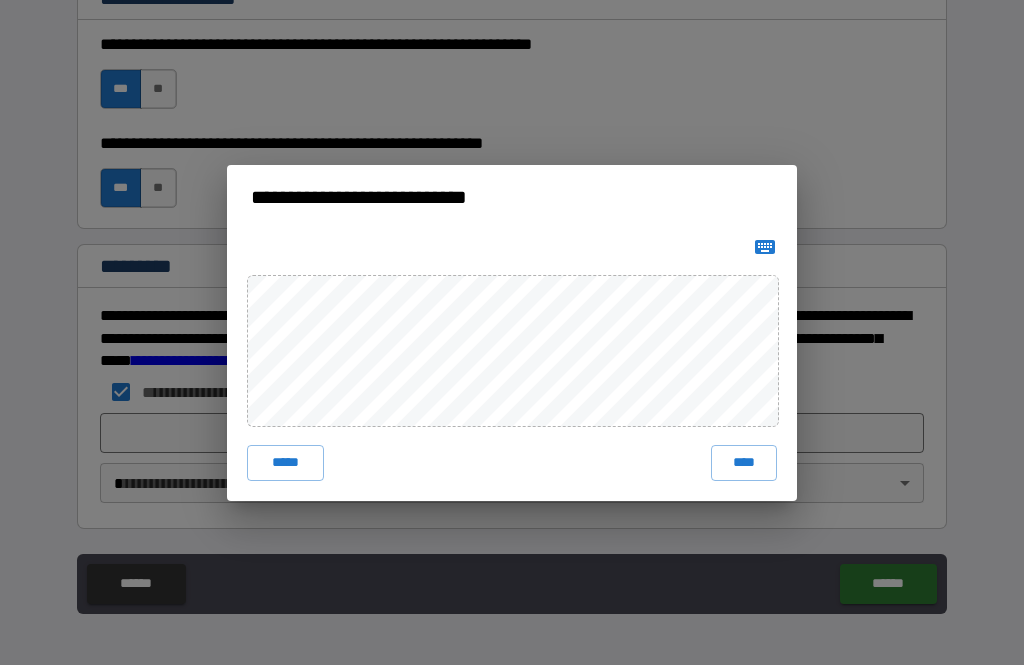 click on "**********" at bounding box center [512, 332] 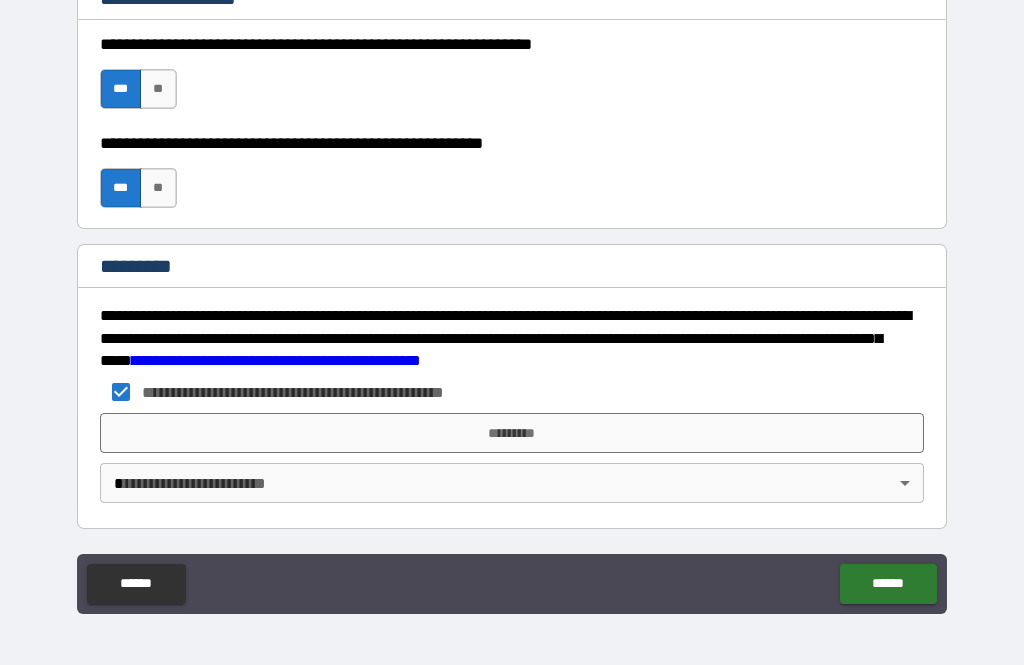 click on "*********" at bounding box center [512, 433] 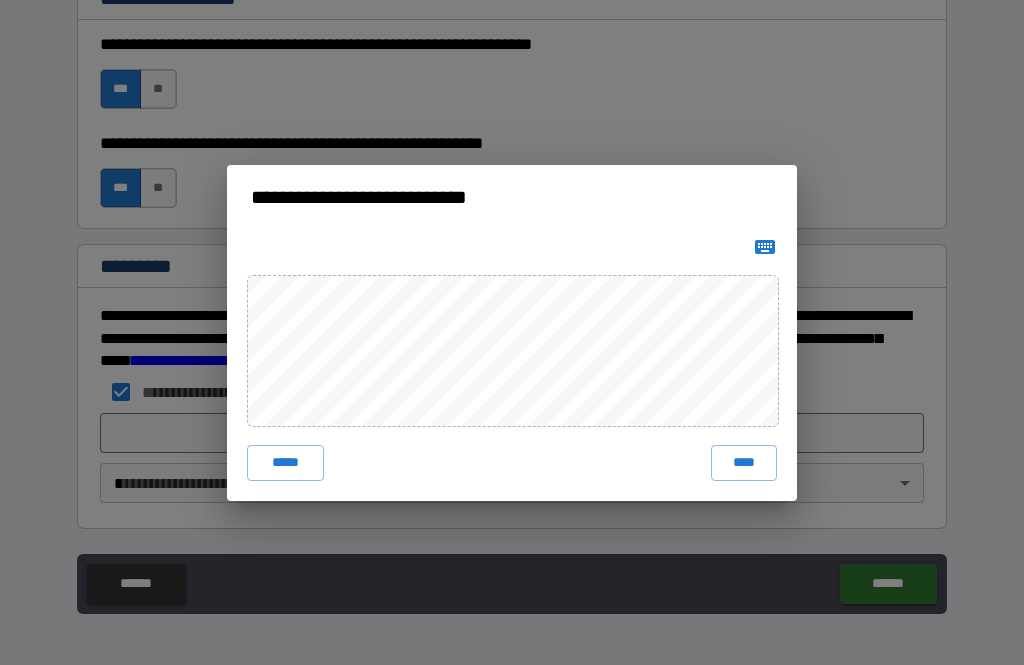 click 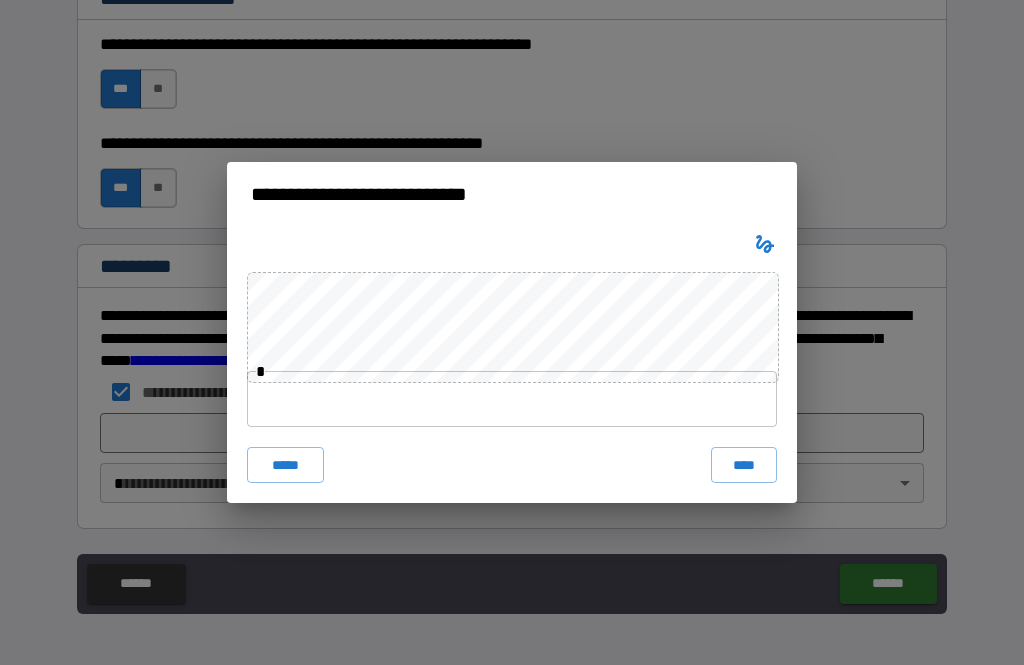 click at bounding box center [512, 399] 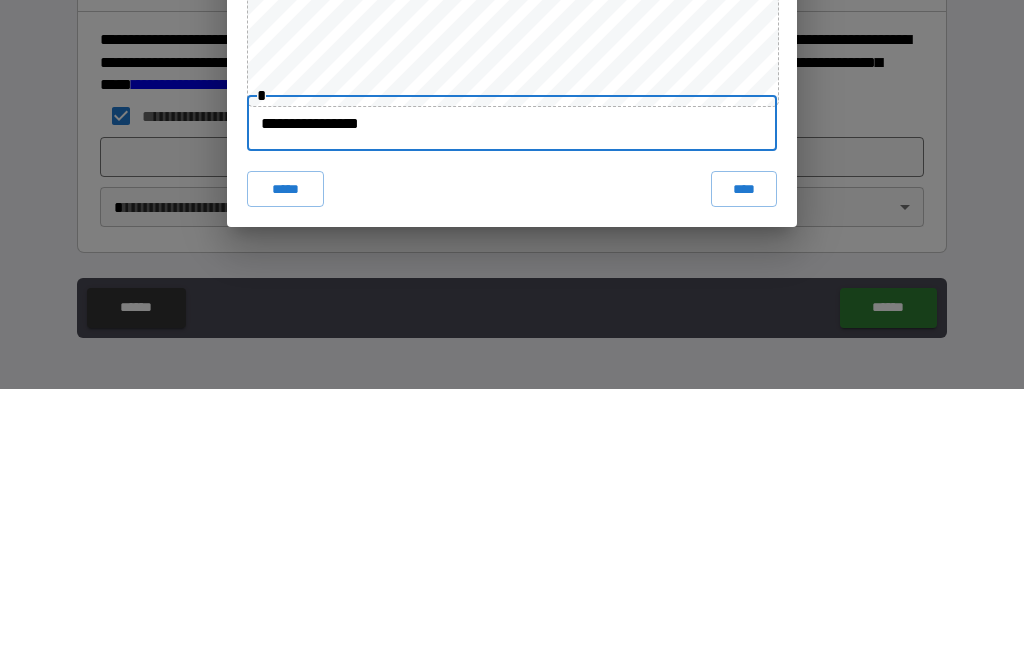 type on "**********" 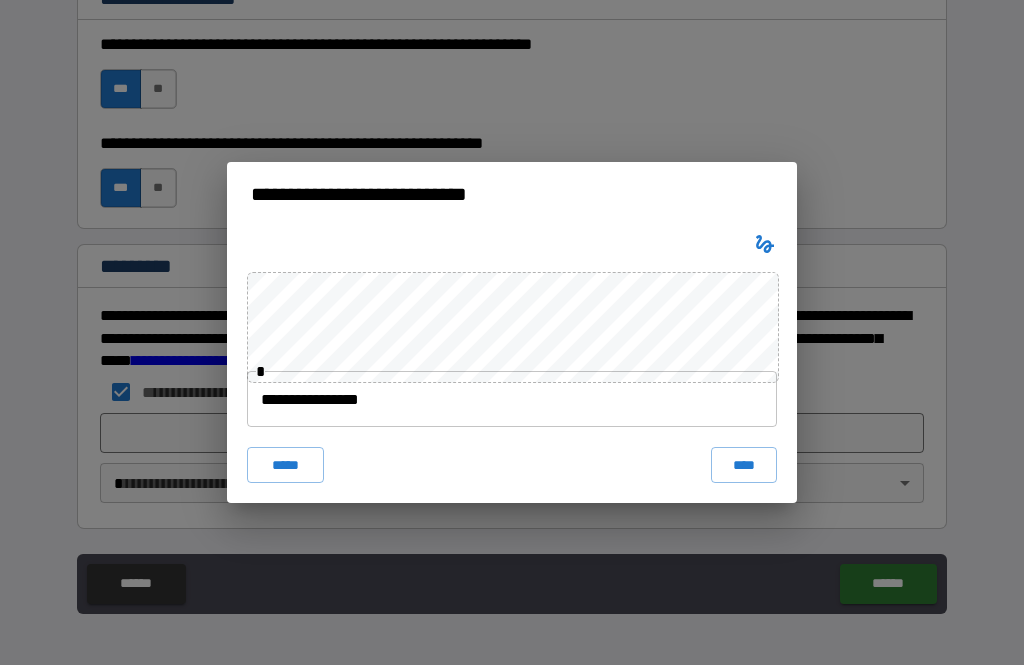 click on "****" at bounding box center [744, 465] 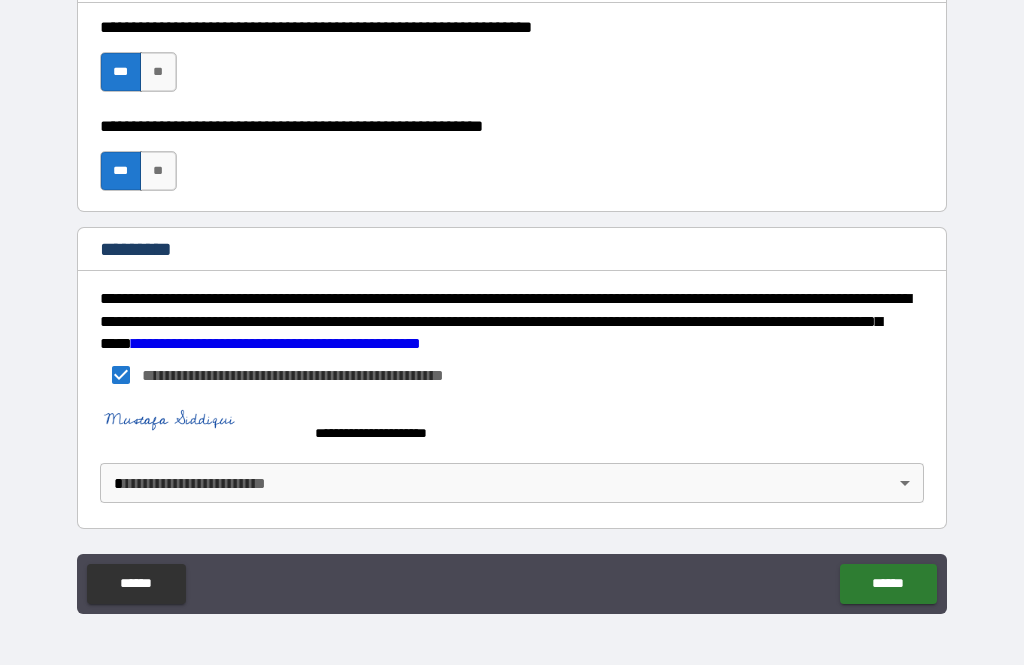 scroll, scrollTop: 3055, scrollLeft: 0, axis: vertical 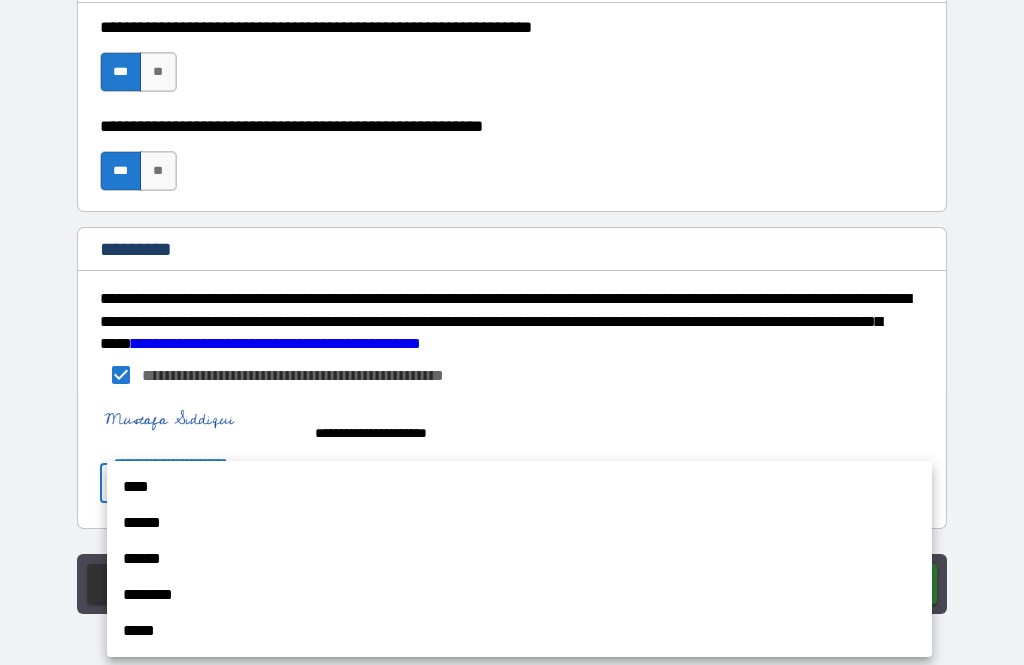 click on "******" at bounding box center (519, 523) 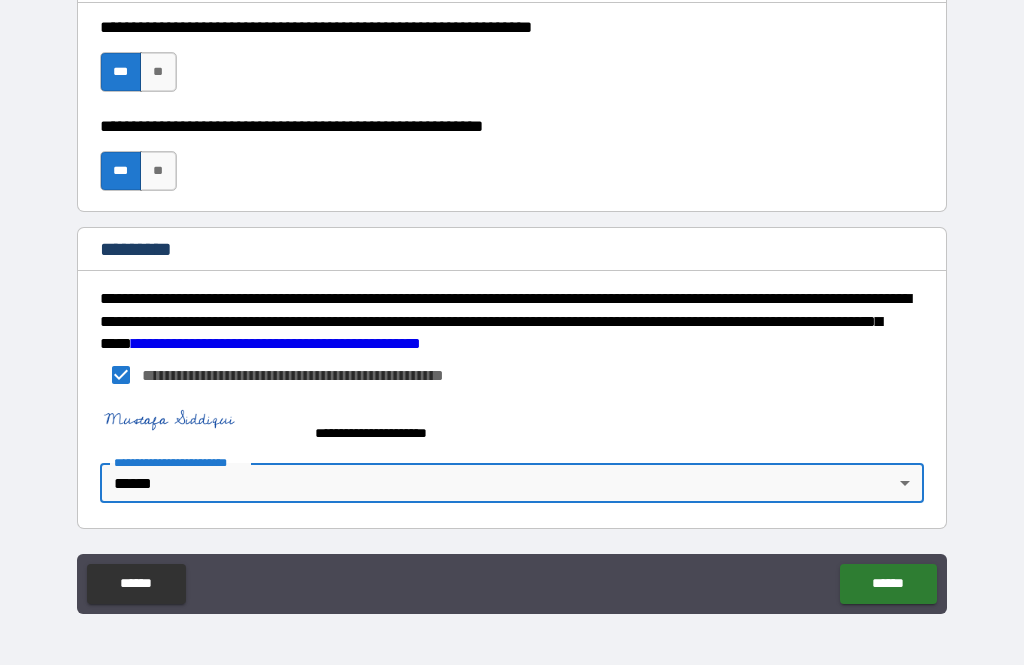 click on "**********" at bounding box center [512, 300] 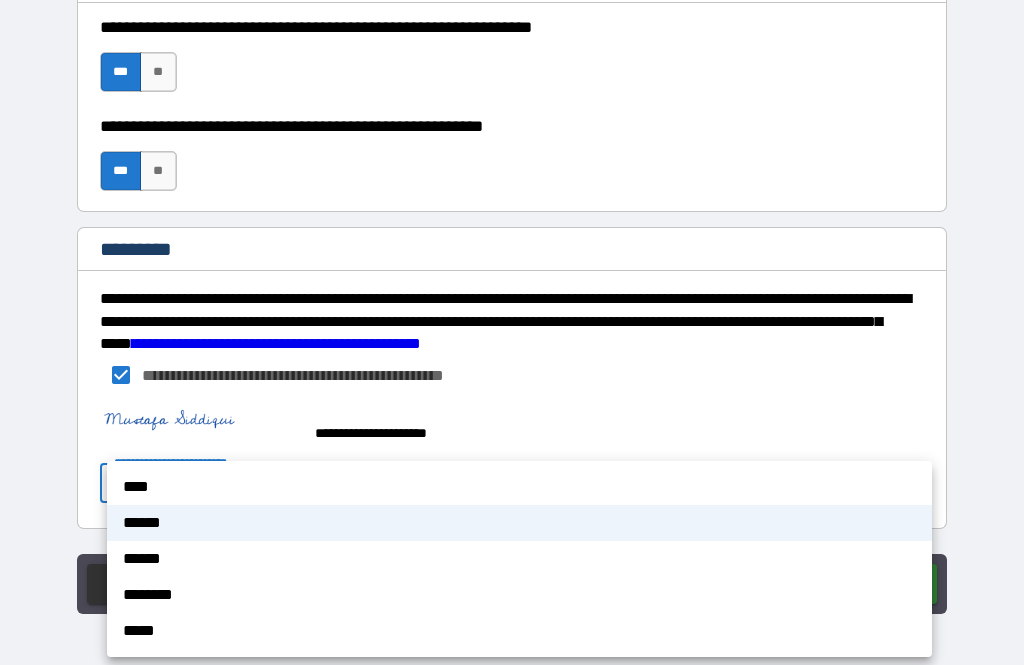 click on "****" at bounding box center (519, 487) 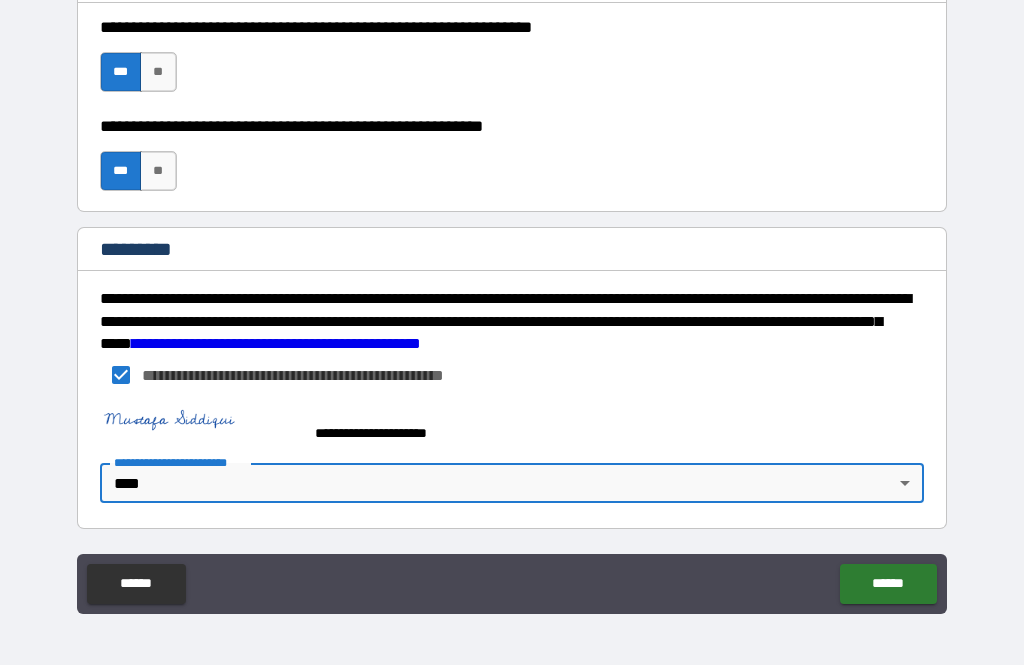 click on "******" at bounding box center [888, 584] 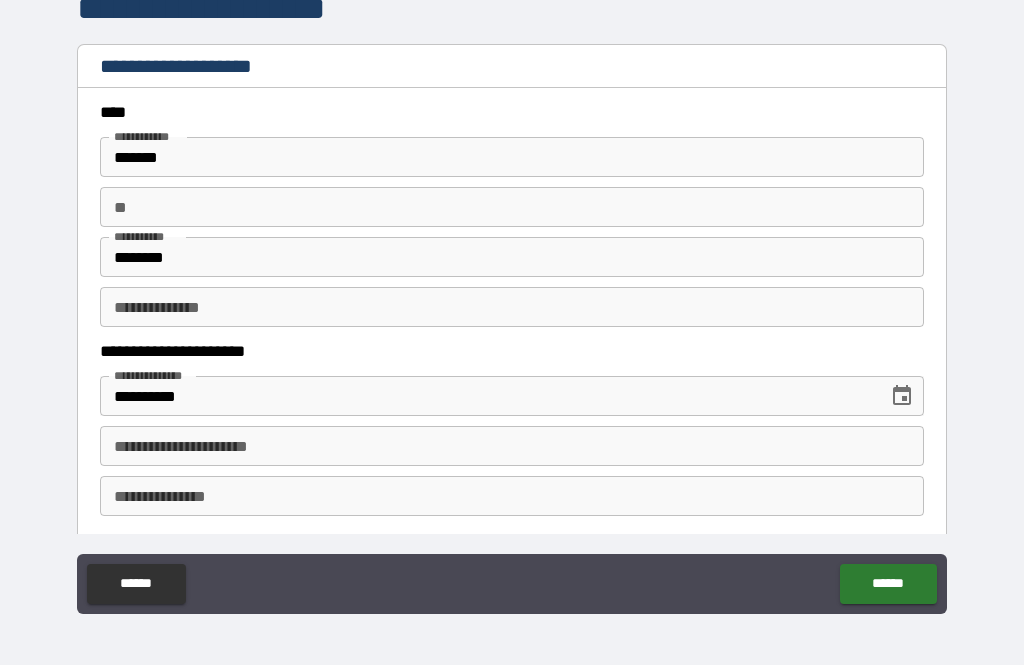 scroll, scrollTop: 0, scrollLeft: 0, axis: both 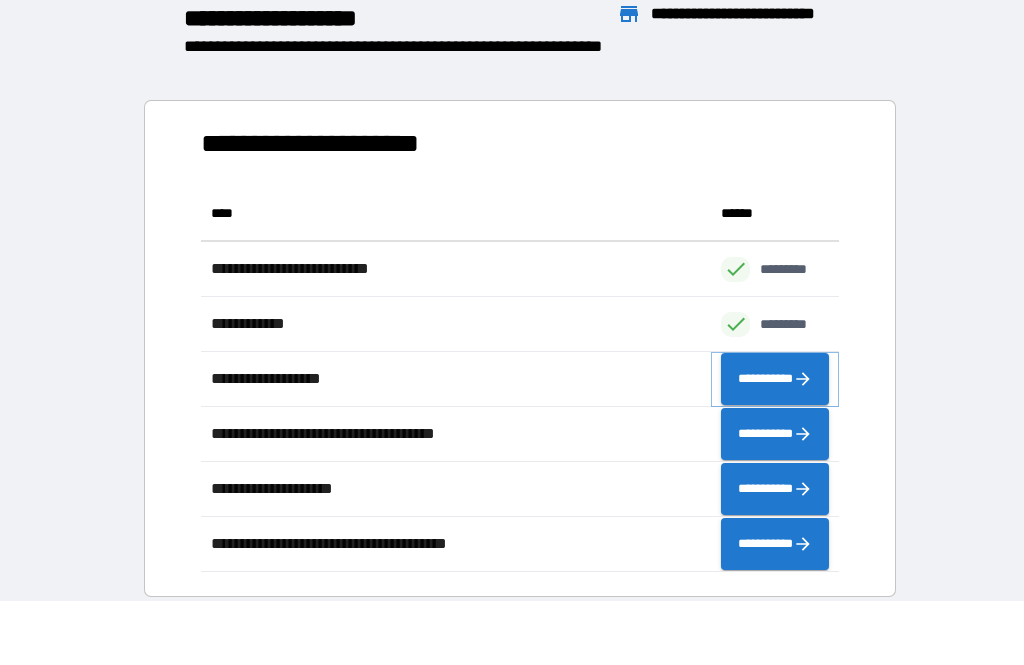 click on "**********" at bounding box center [775, 379] 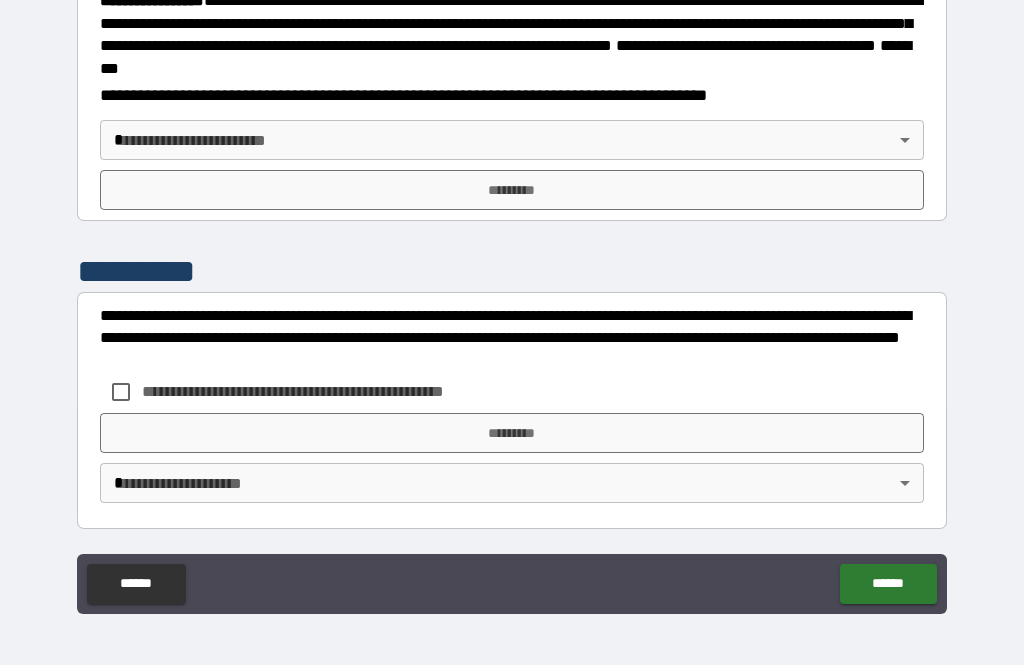 scroll, scrollTop: 2295, scrollLeft: 0, axis: vertical 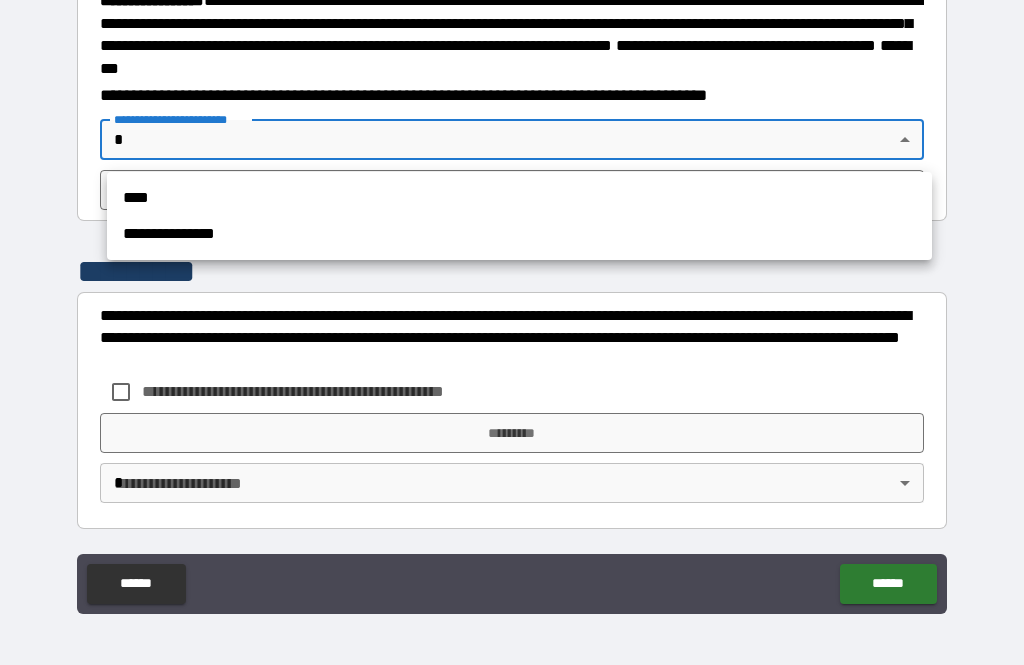 click on "****" at bounding box center (519, 198) 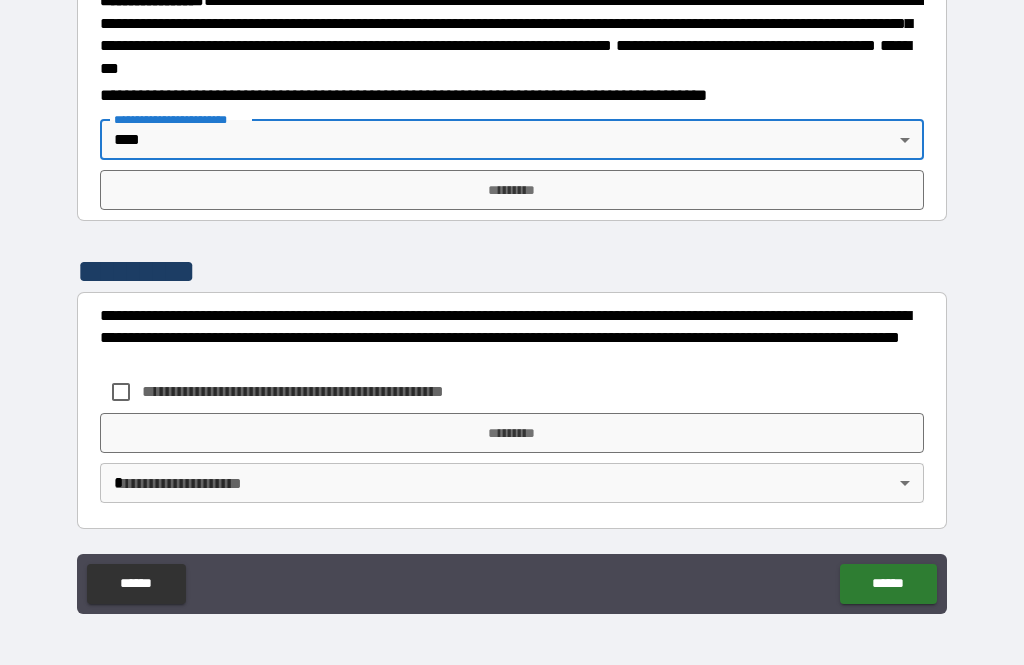 click on "*********" at bounding box center [512, 190] 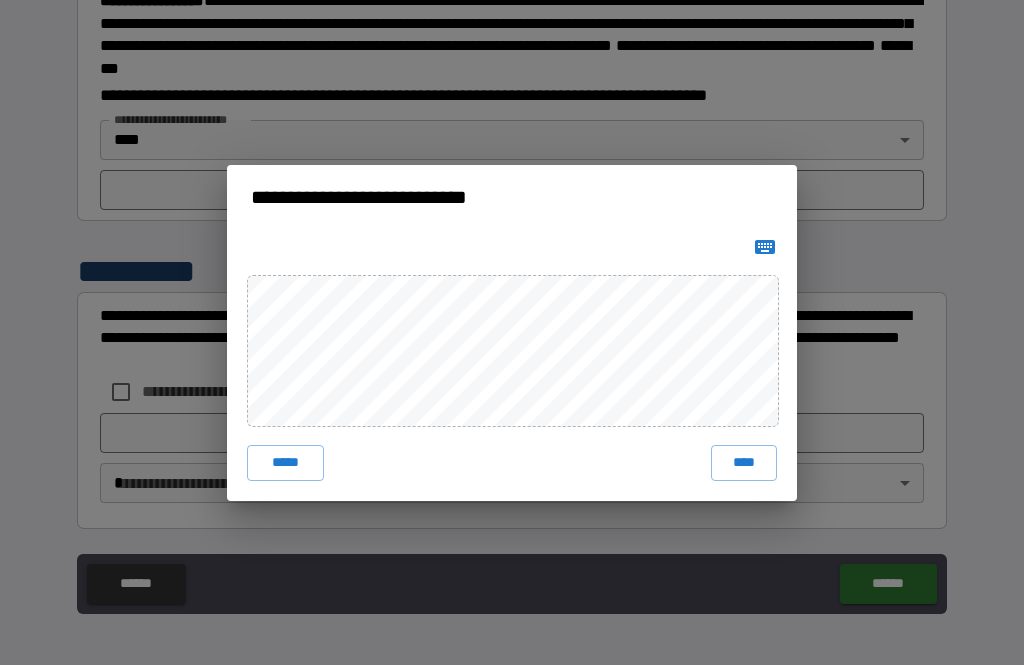 click at bounding box center (765, 247) 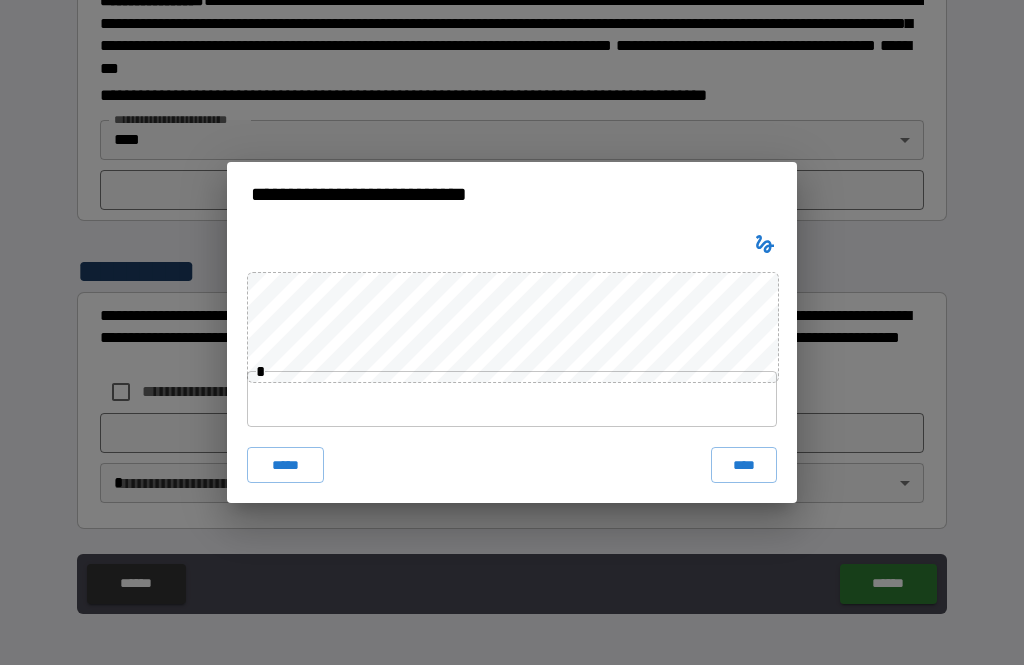 click at bounding box center [512, 399] 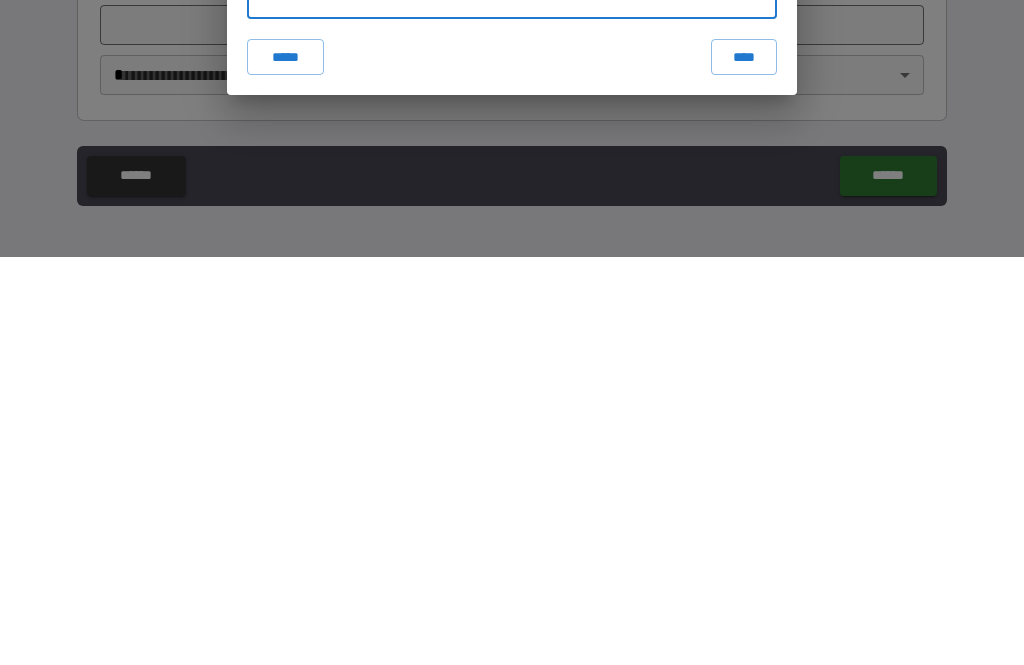 type on "**********" 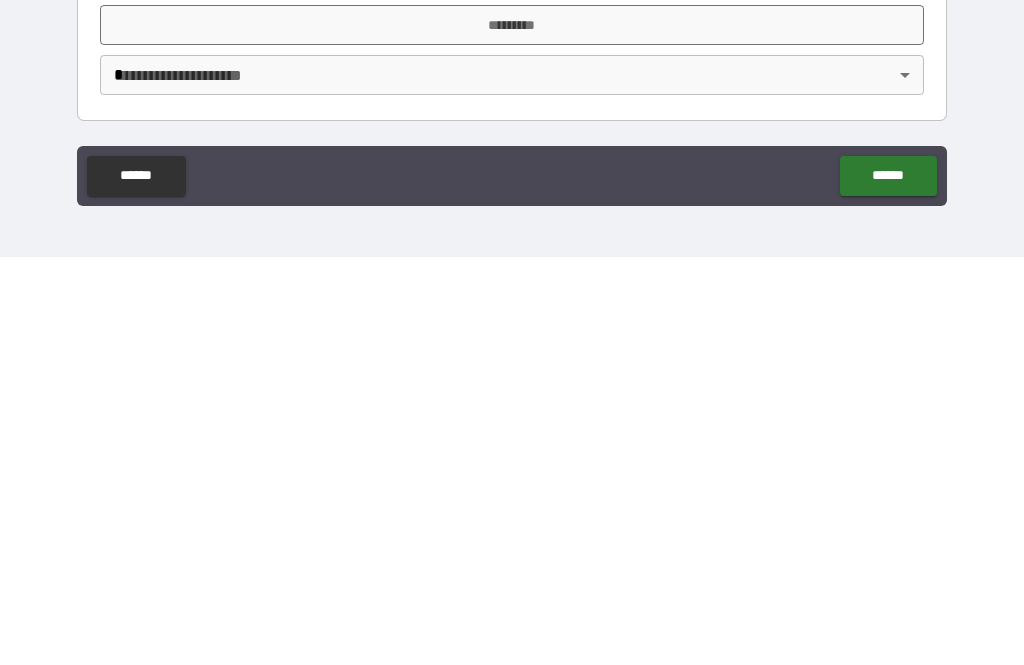 click on "**********" at bounding box center [512, 35] 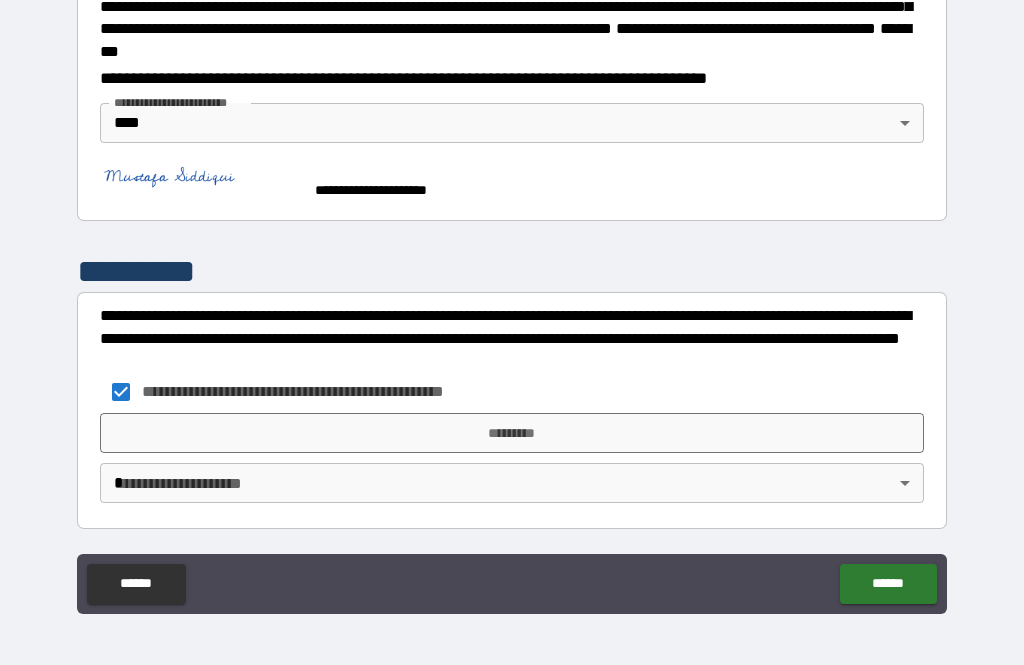 click on "*********" at bounding box center [512, 433] 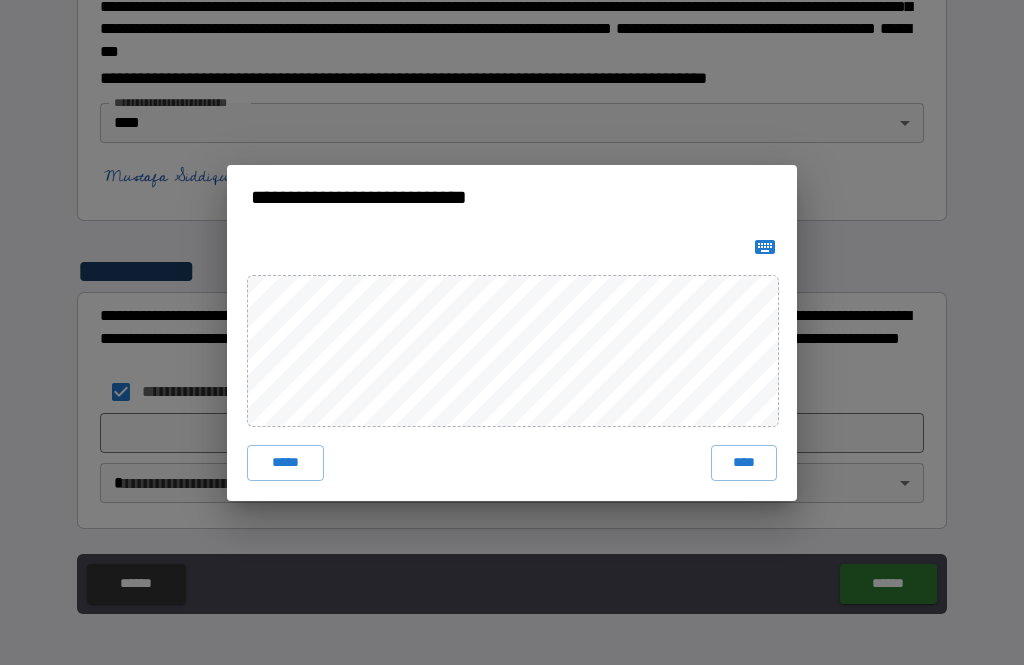 click 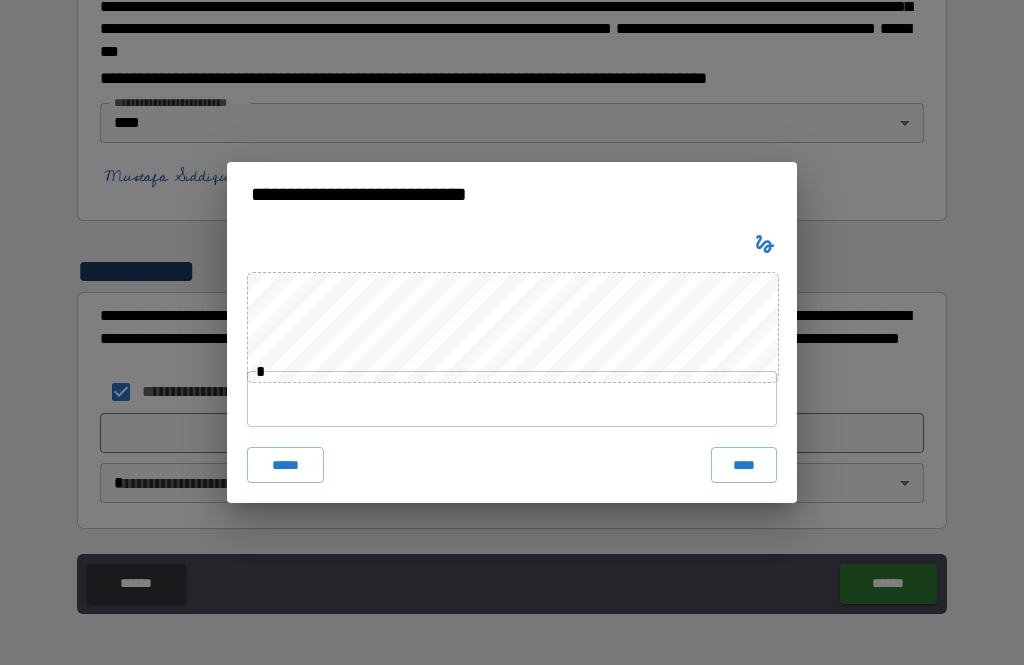 click on "****" at bounding box center [744, 465] 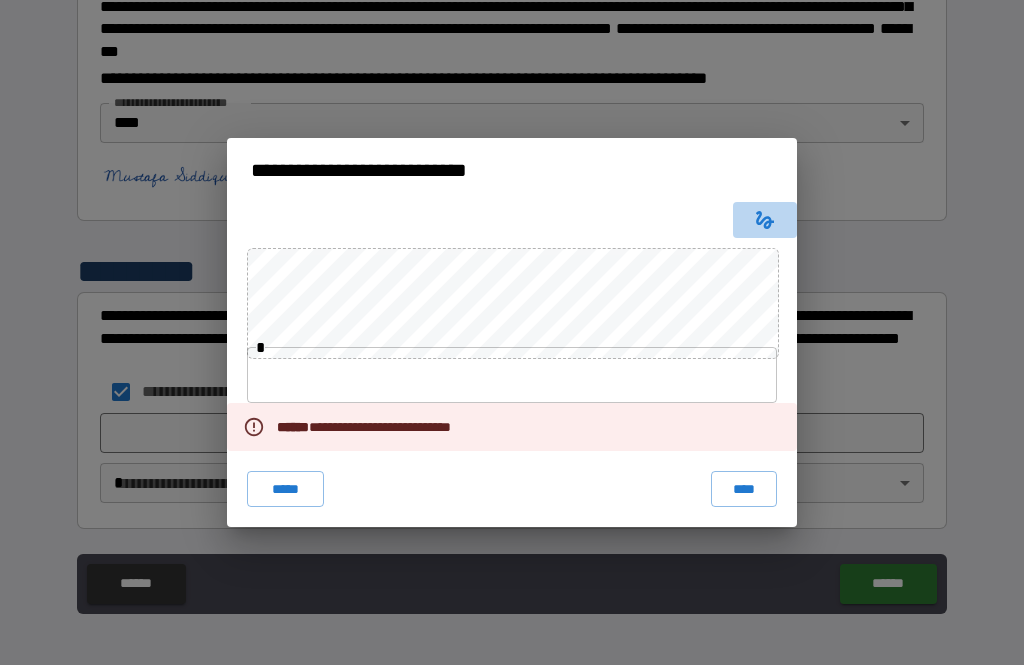 click 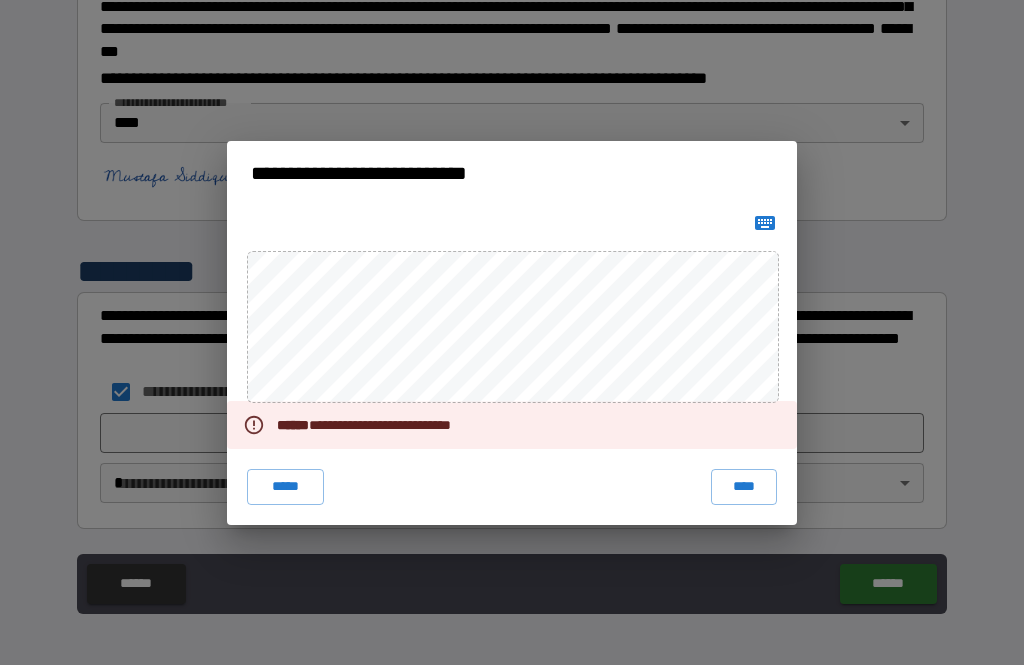 click 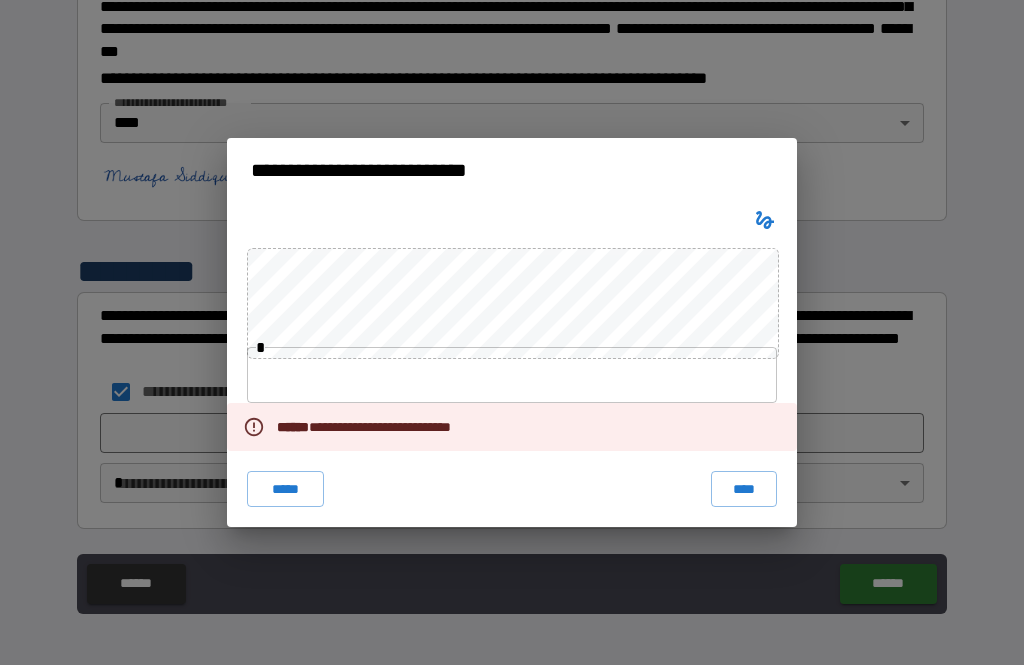 click at bounding box center (512, 375) 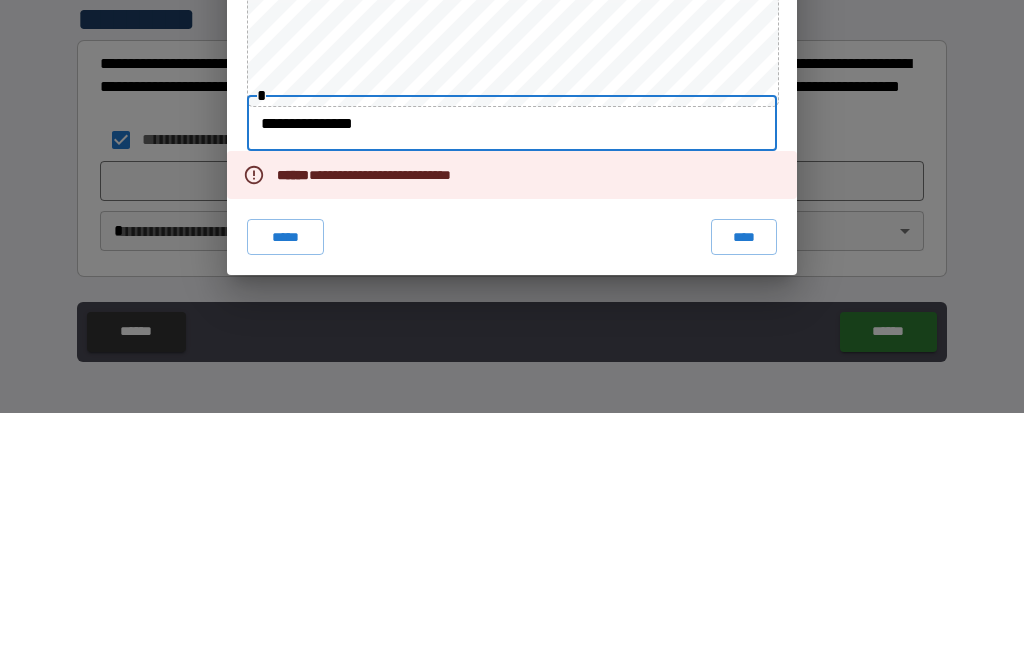type on "**********" 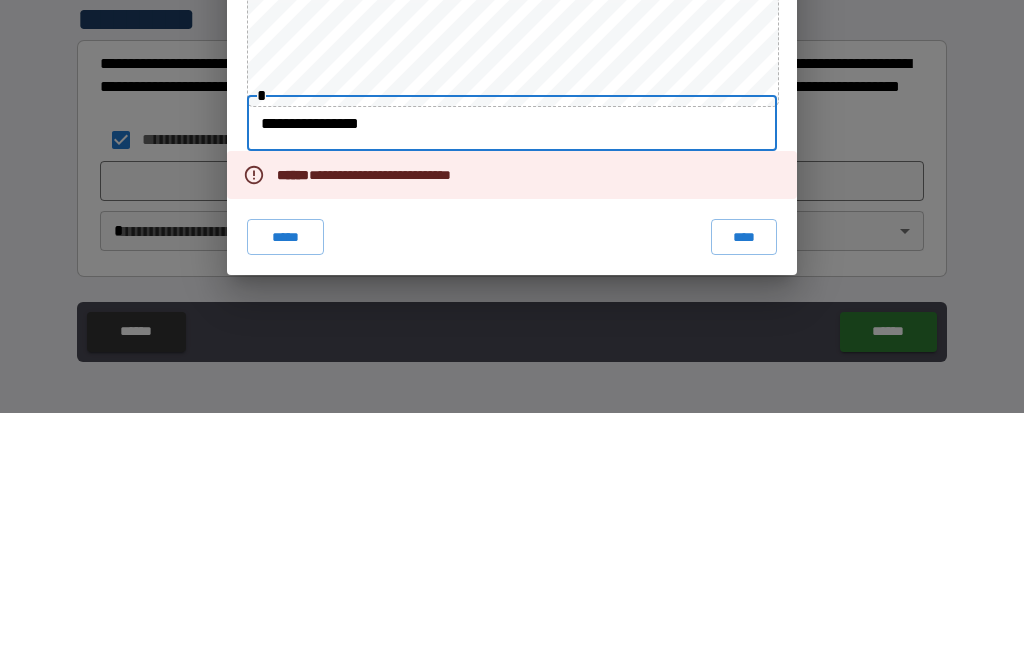 click on "****" at bounding box center [744, 489] 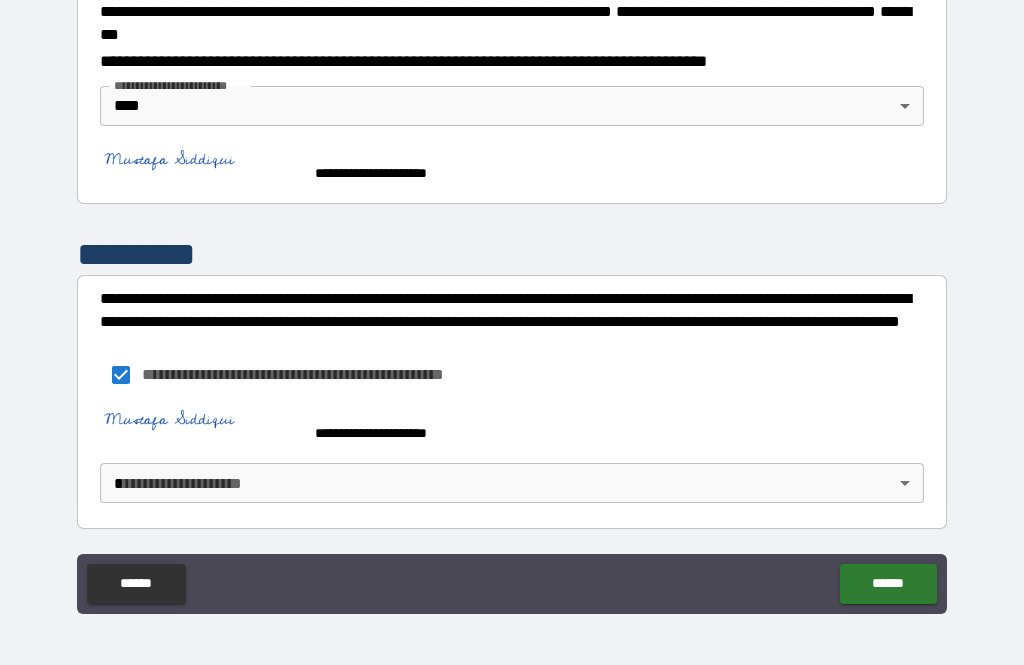 scroll, scrollTop: 2333, scrollLeft: 0, axis: vertical 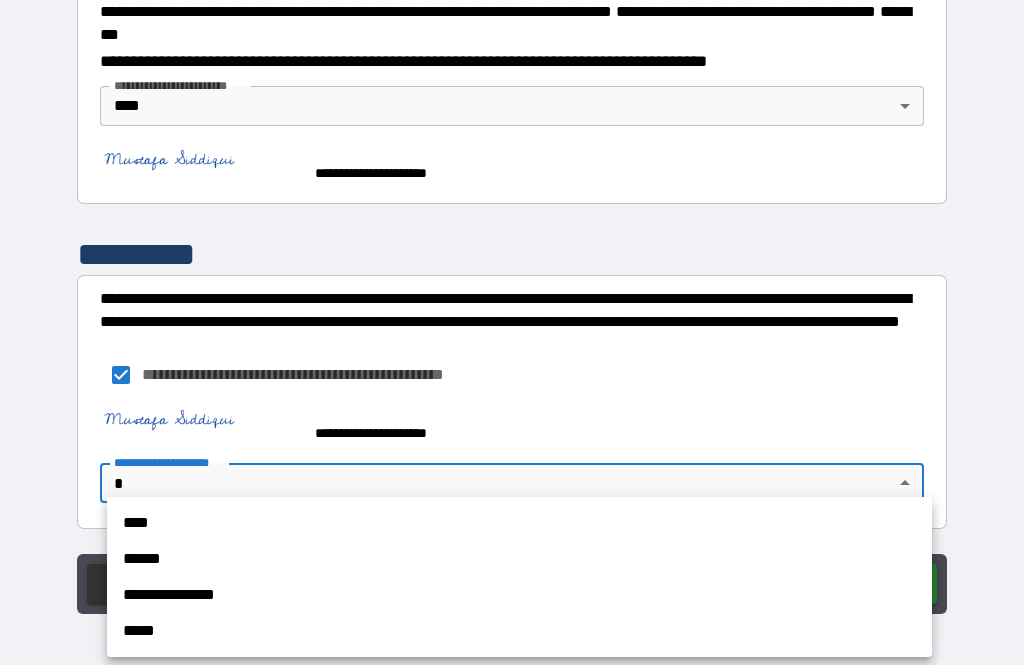 click on "****" at bounding box center [519, 523] 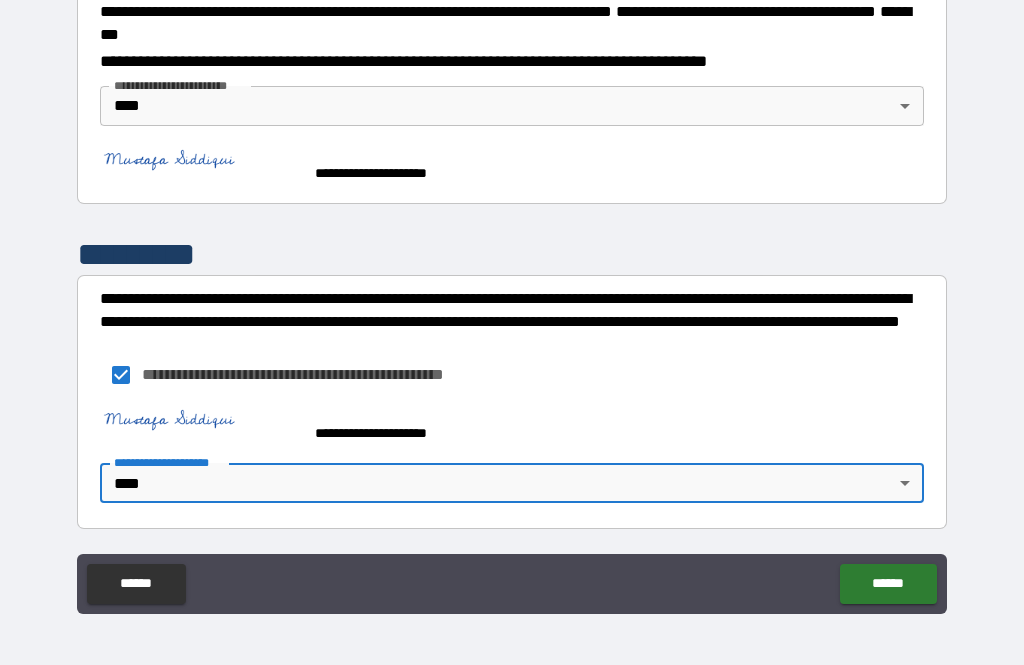 click on "******" at bounding box center (888, 584) 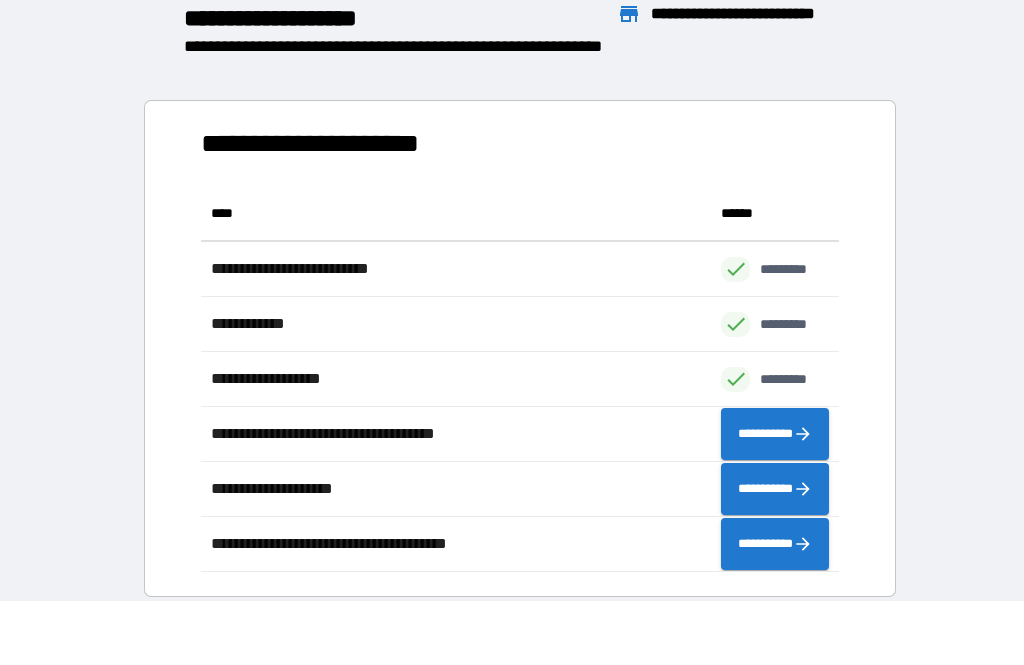 scroll, scrollTop: 1, scrollLeft: 1, axis: both 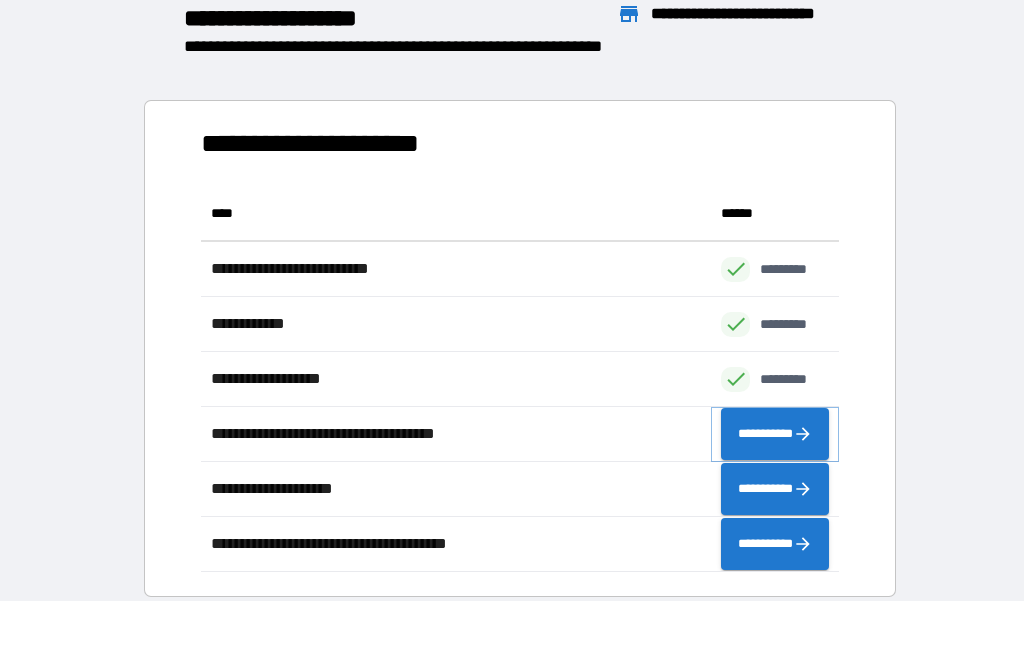 click on "**********" at bounding box center (775, 434) 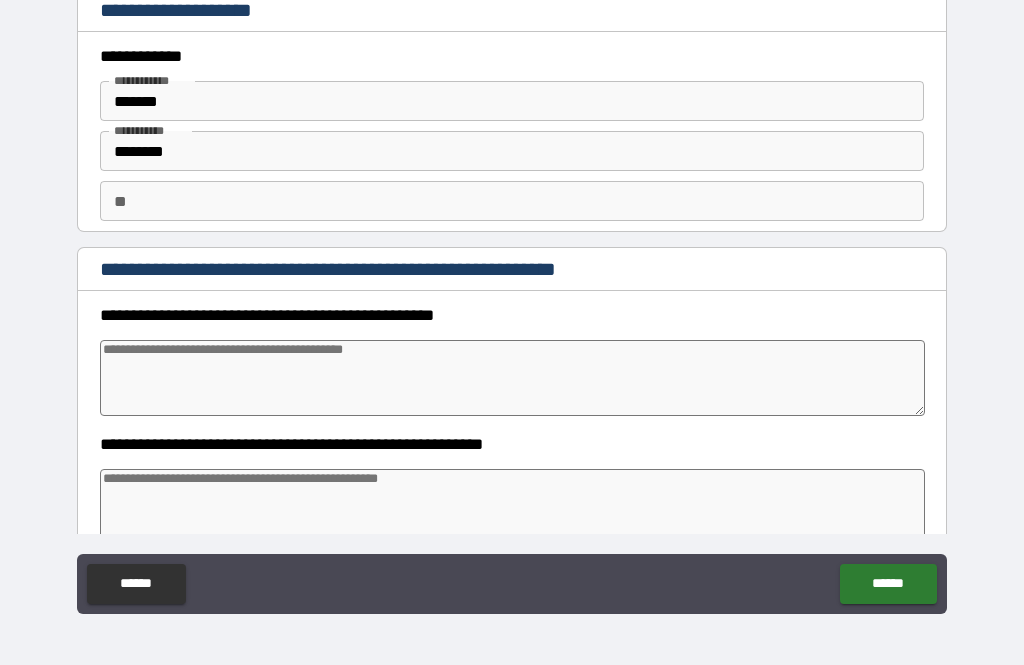 type on "*" 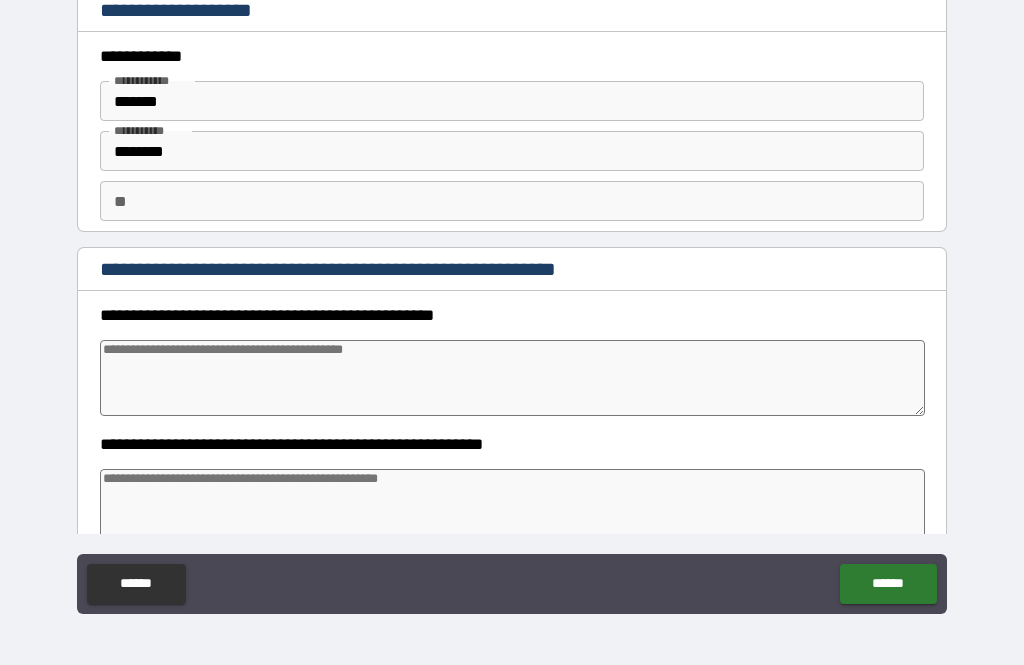 type on "*" 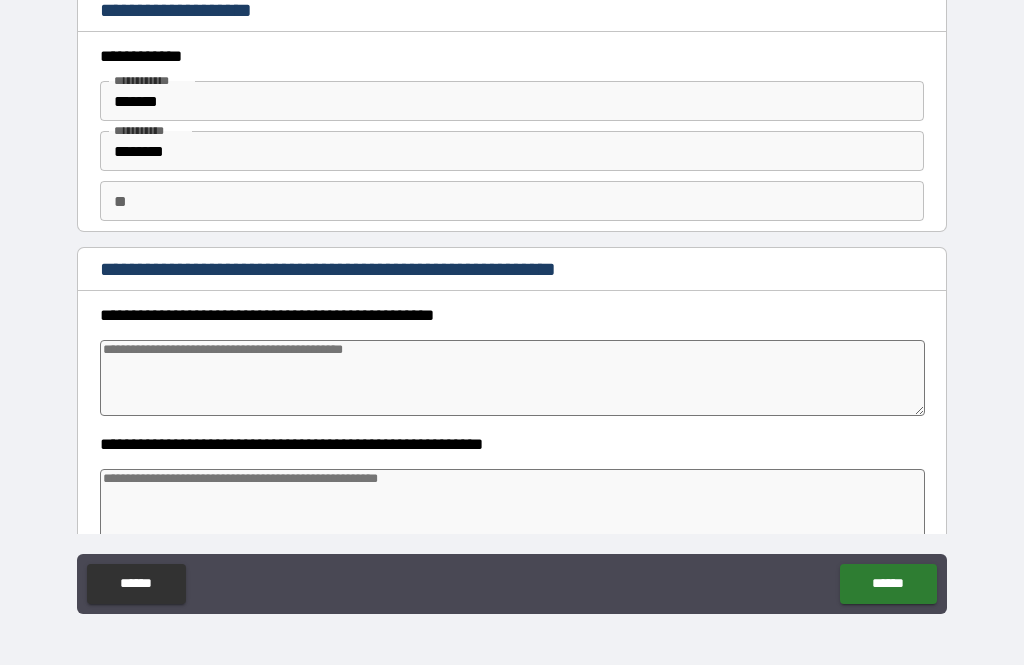 scroll, scrollTop: 0, scrollLeft: 0, axis: both 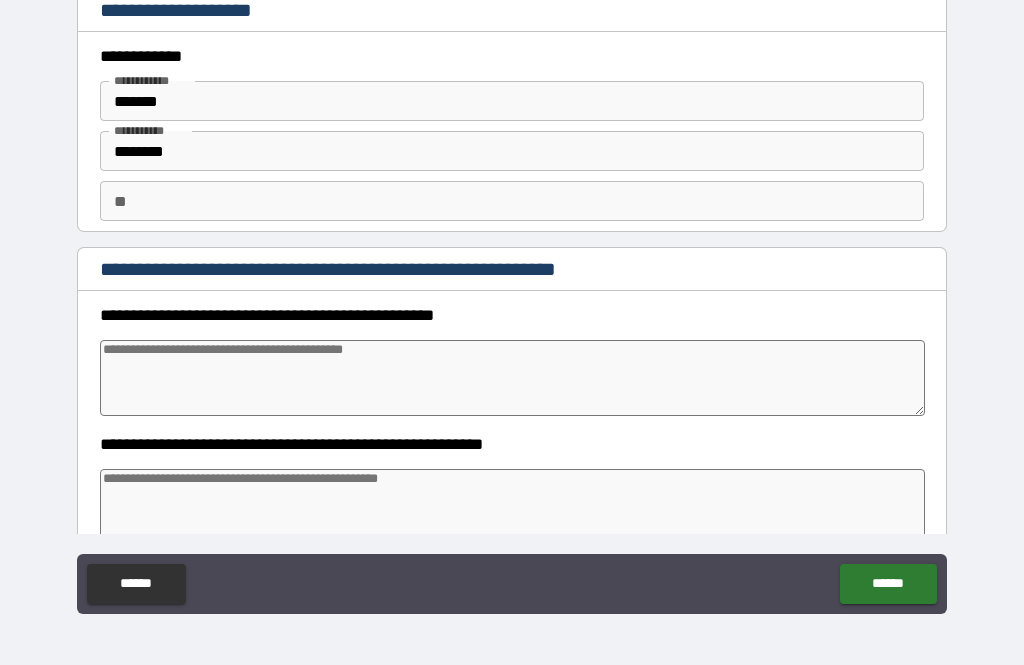 click at bounding box center (513, 378) 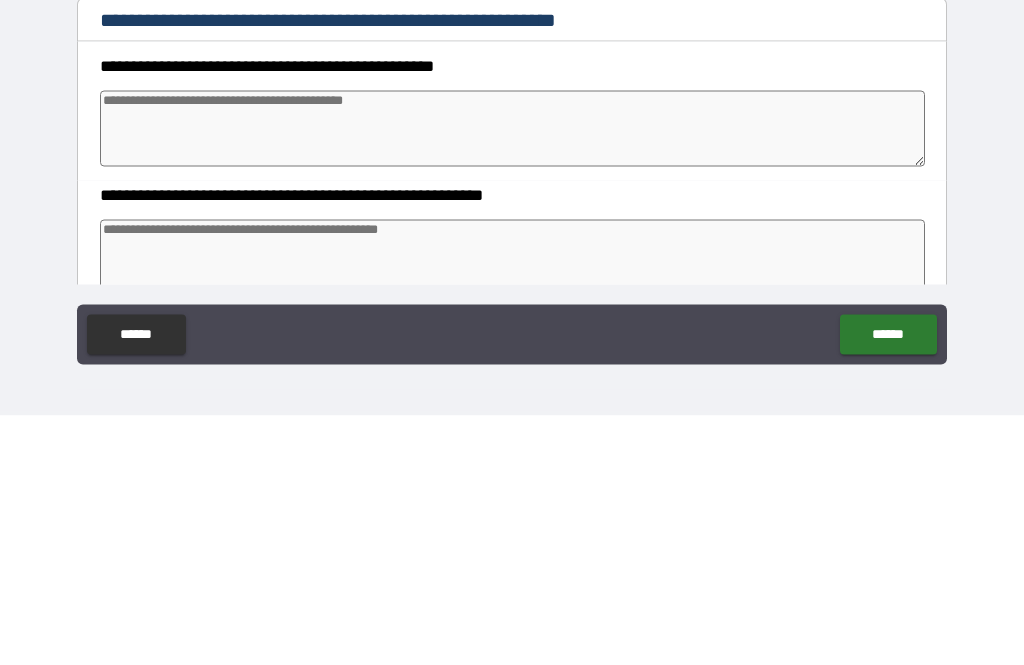 type on "*" 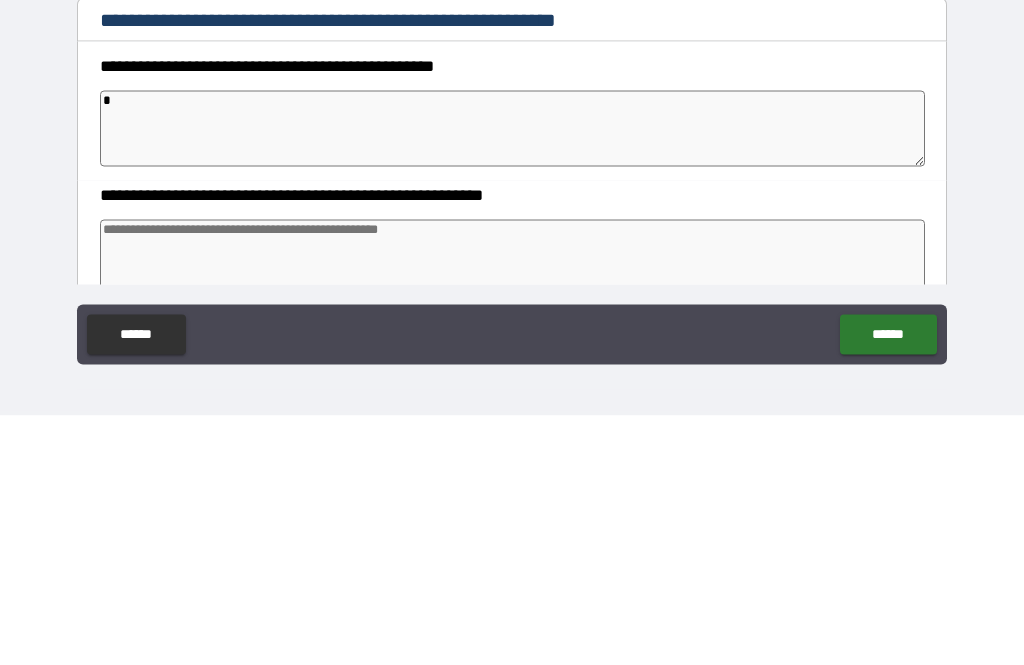 type on "*" 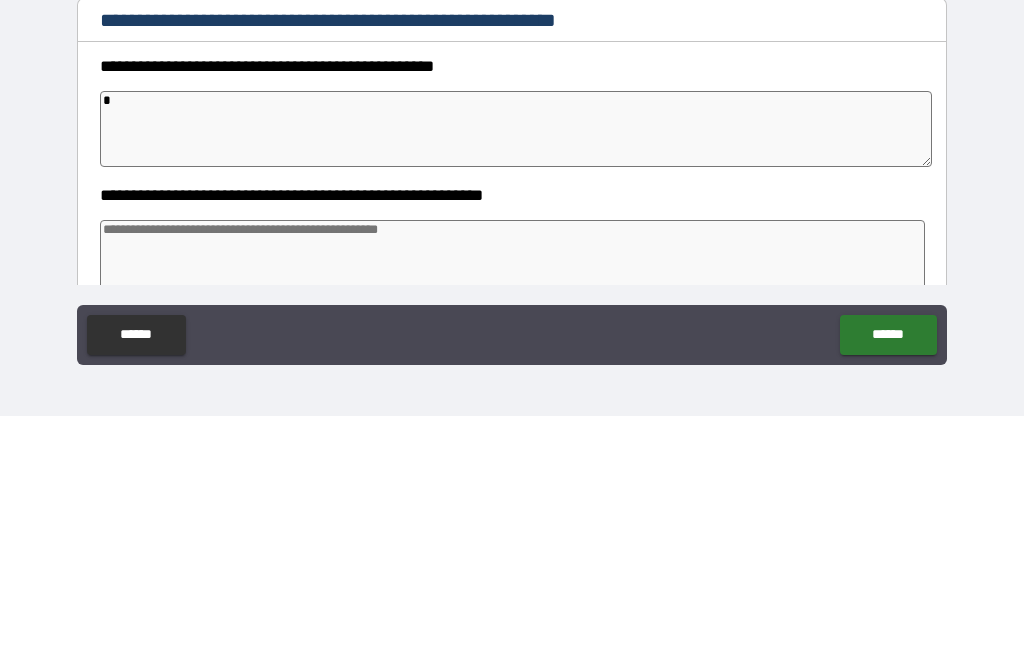type on "**" 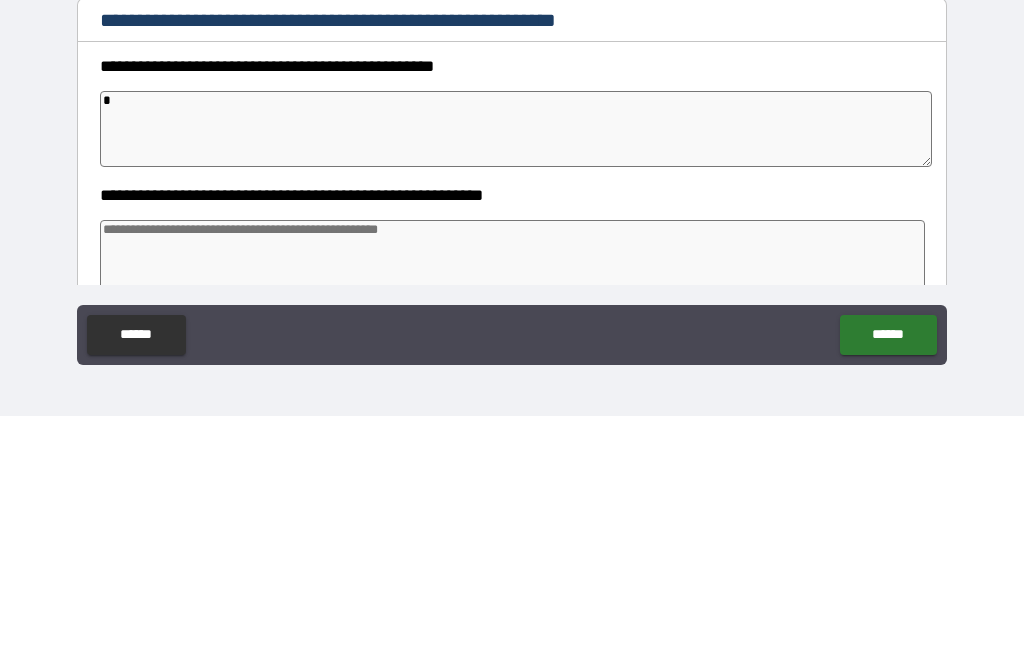 type on "*" 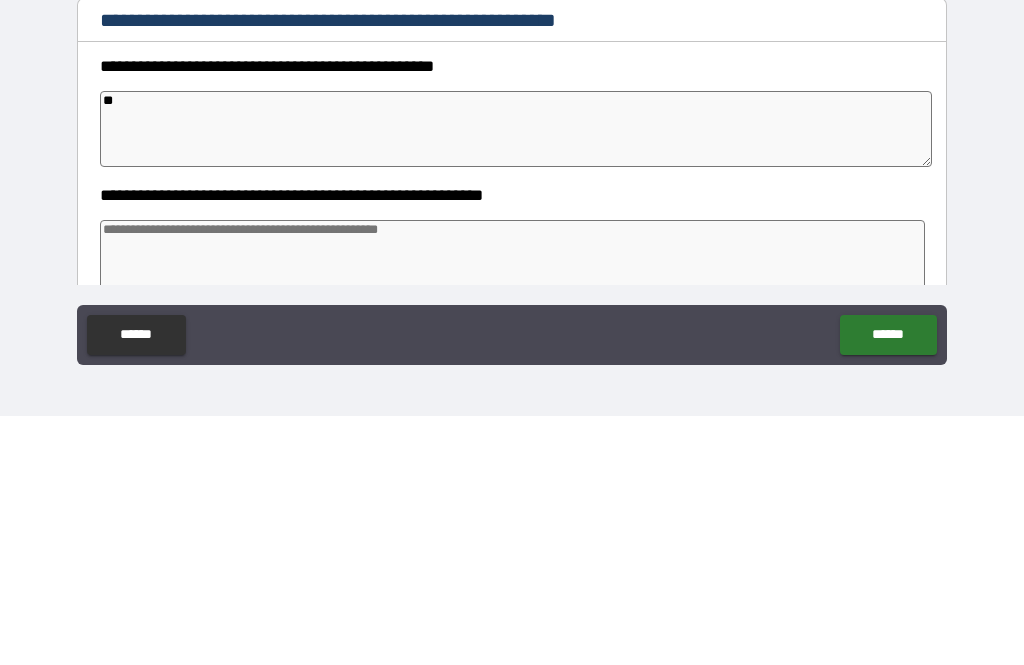 type on "*" 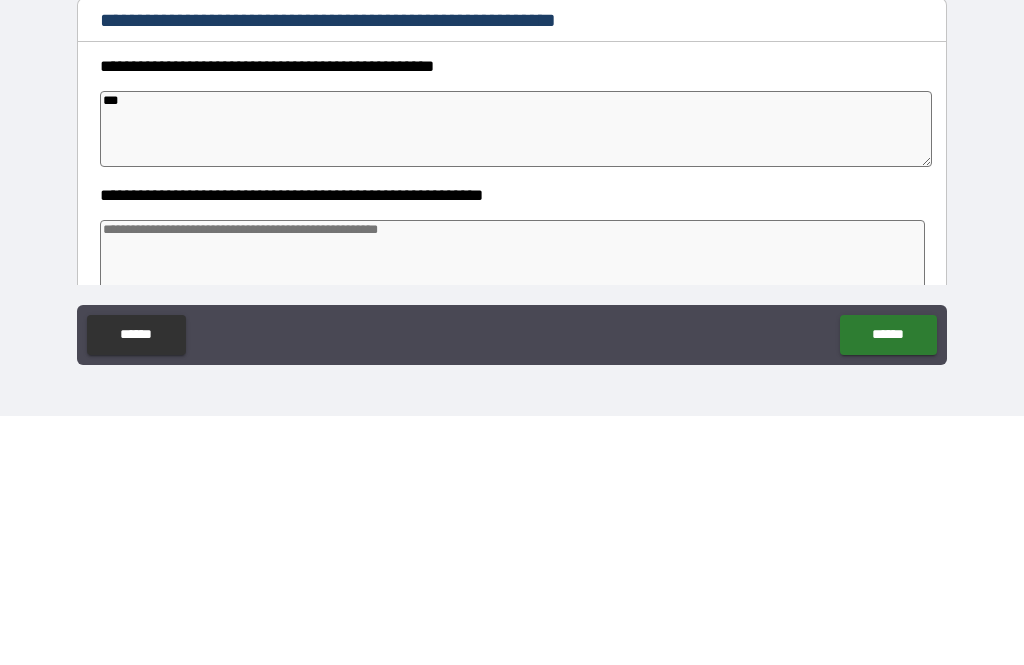 type on "*" 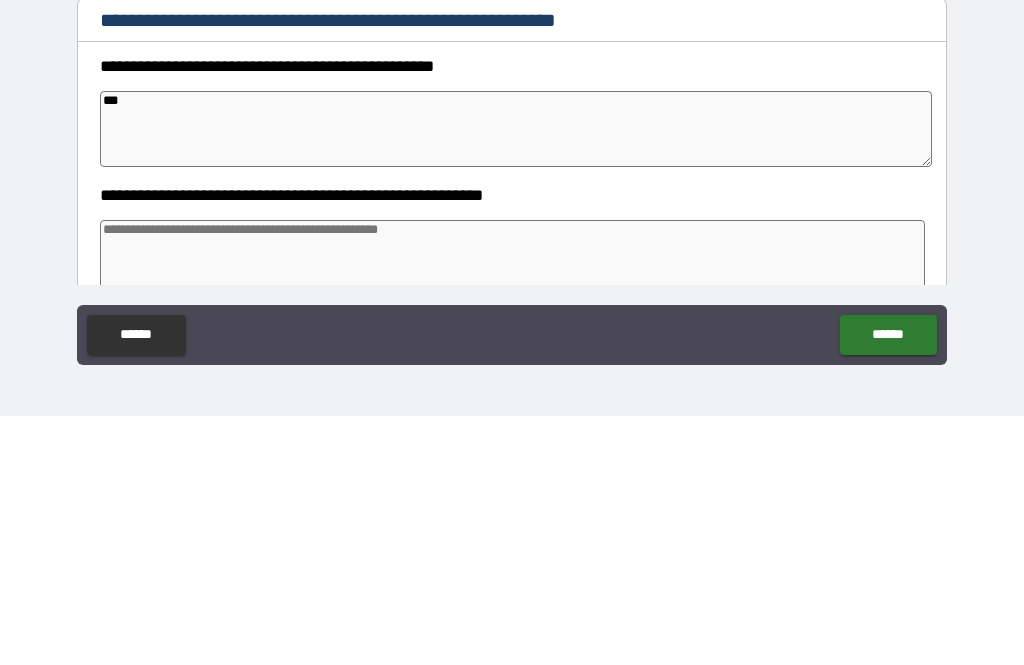 type on "****" 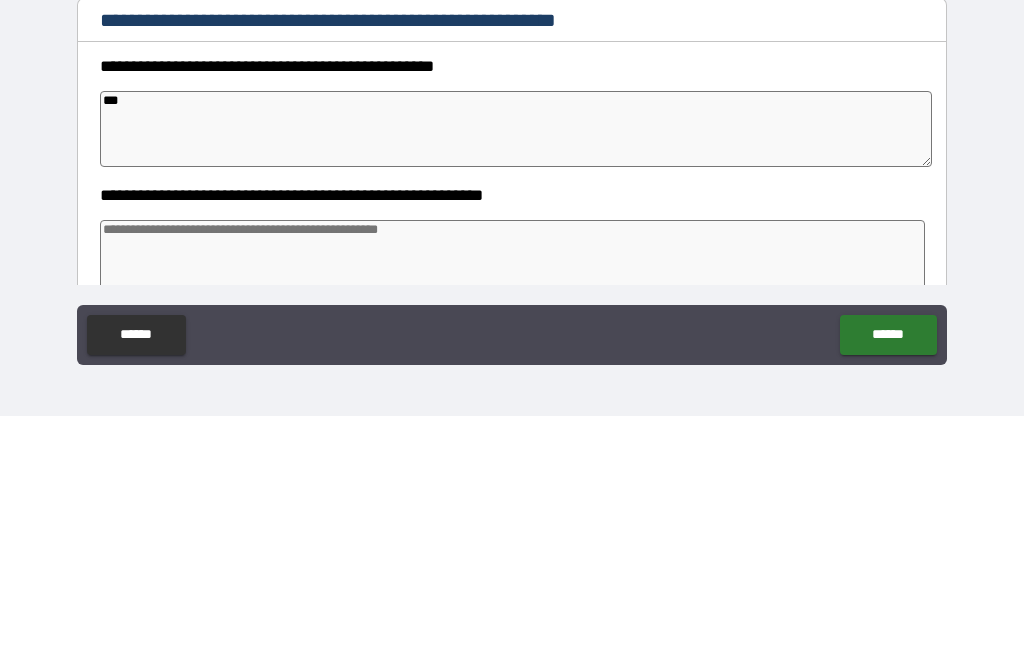 type on "*" 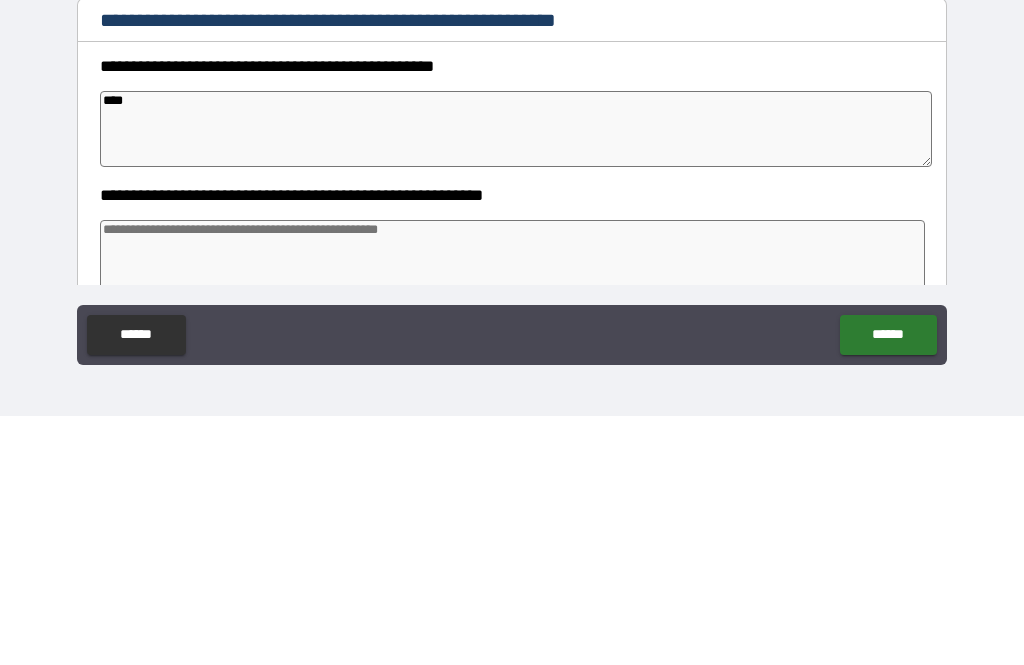 type on "****" 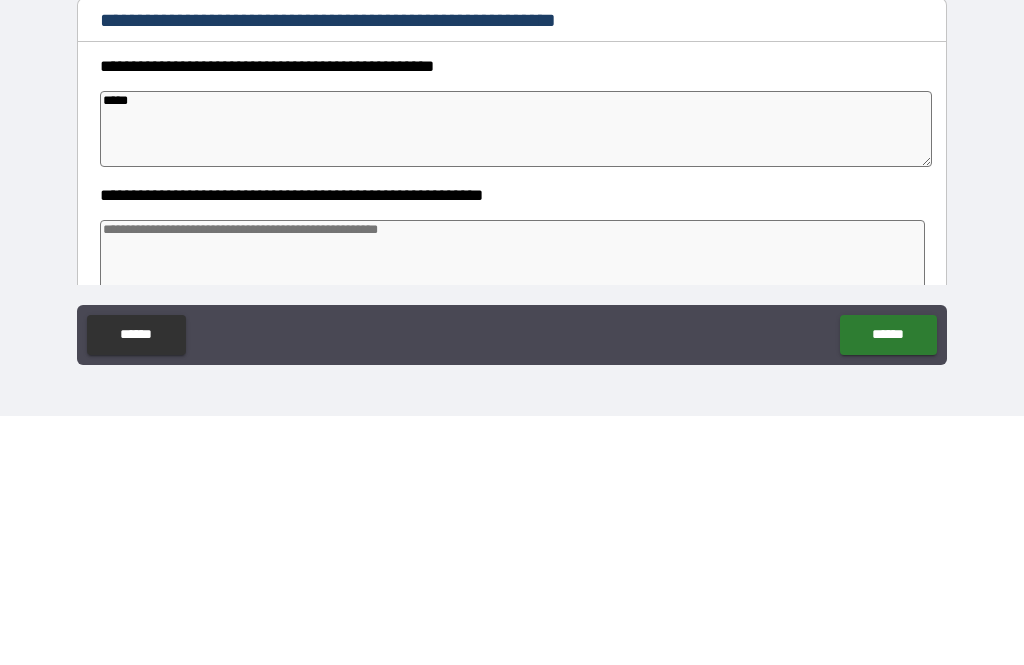 type on "*" 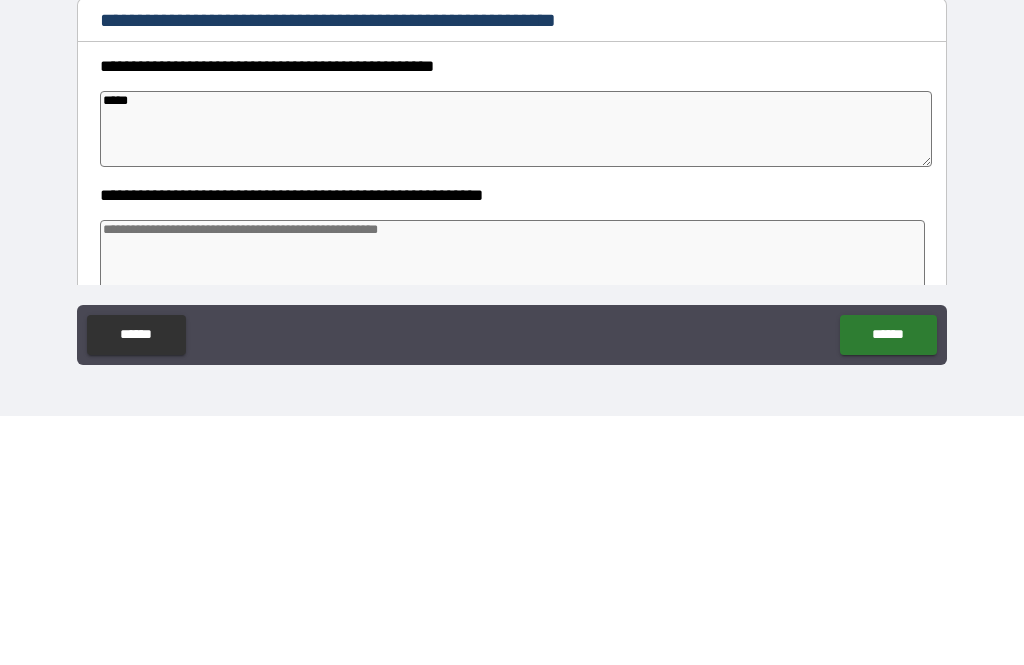 type on "*" 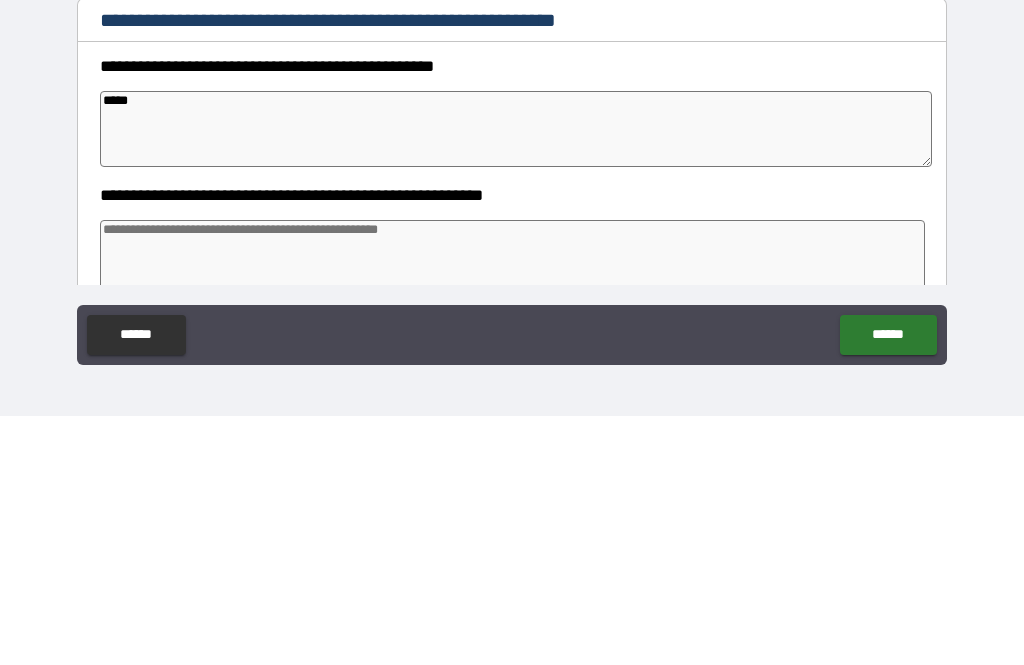 type on "*" 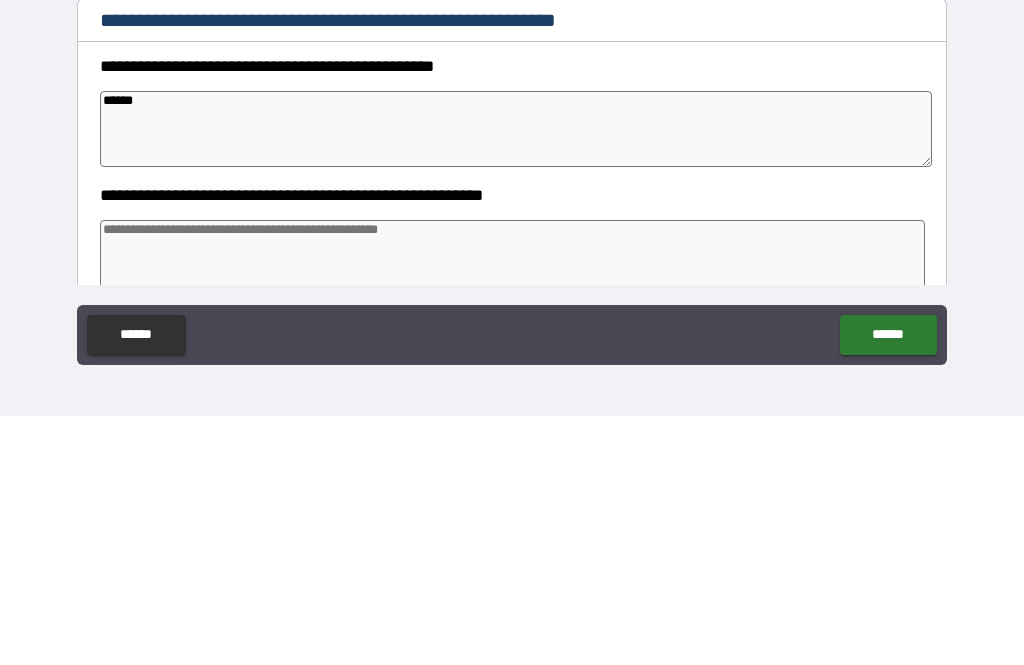 type on "*******" 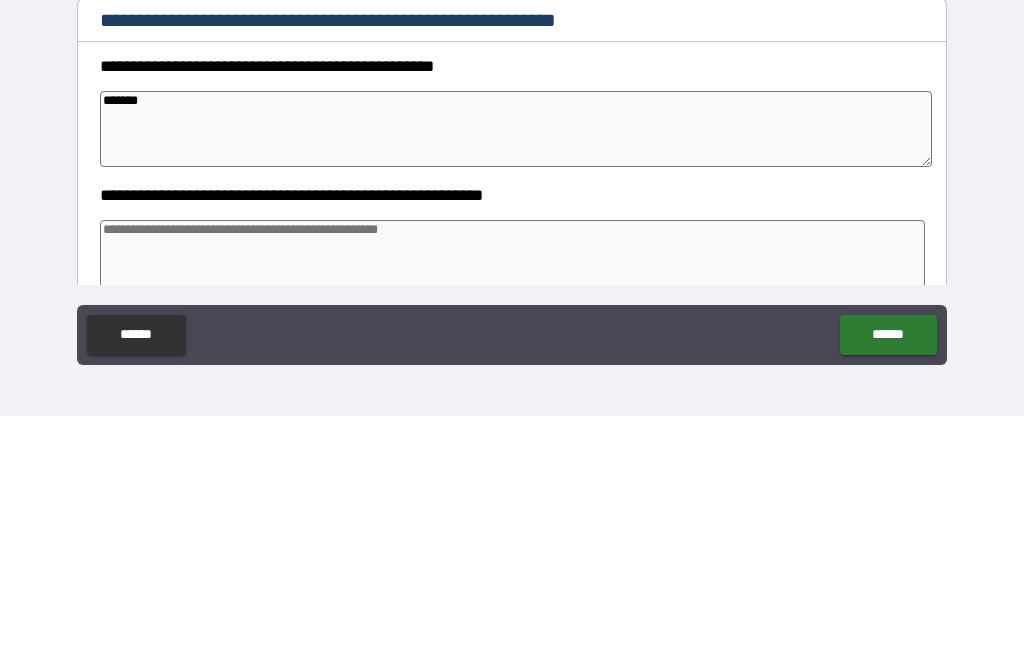 type on "*" 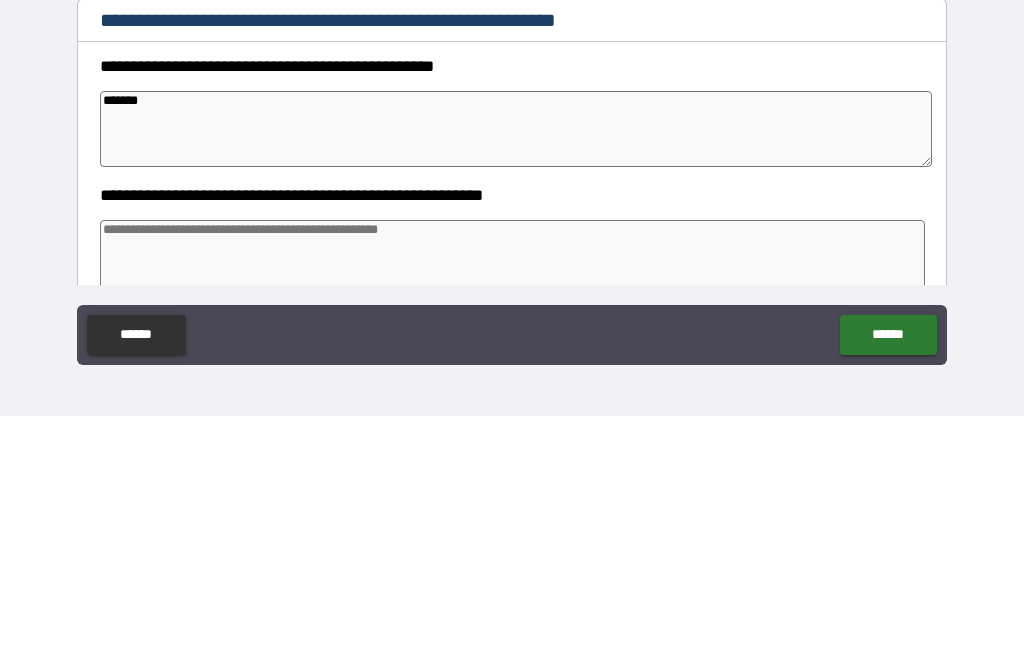 type on "********" 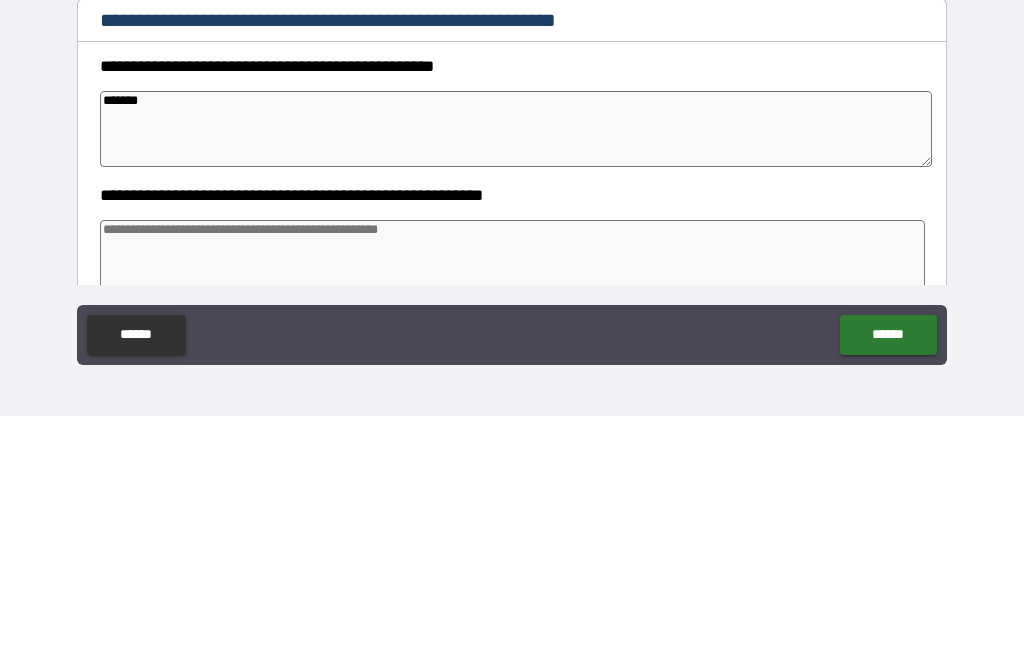 type on "*" 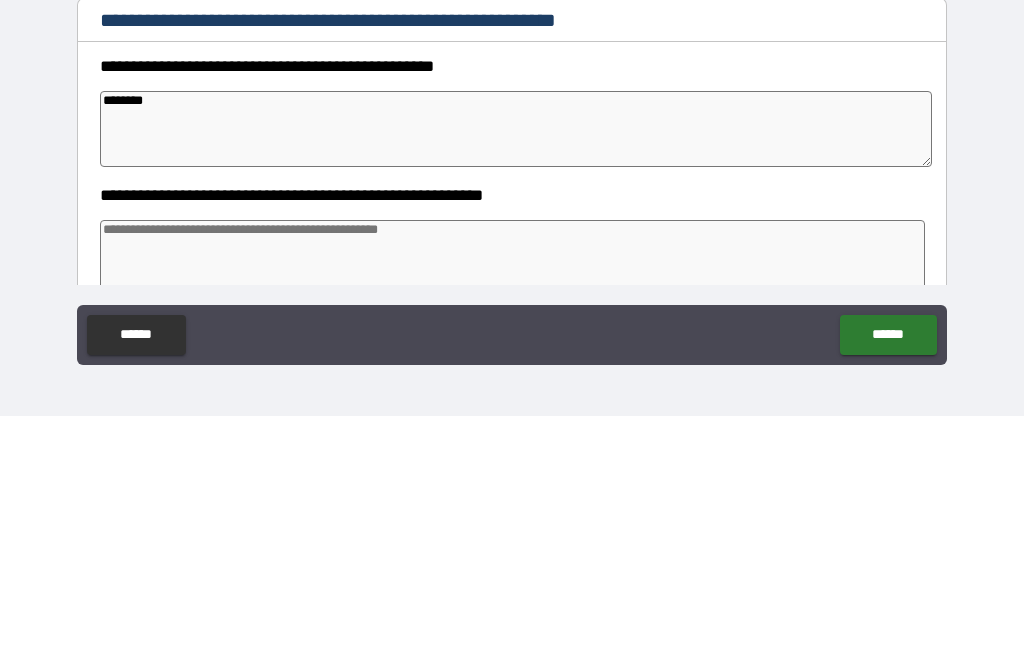 type on "*********" 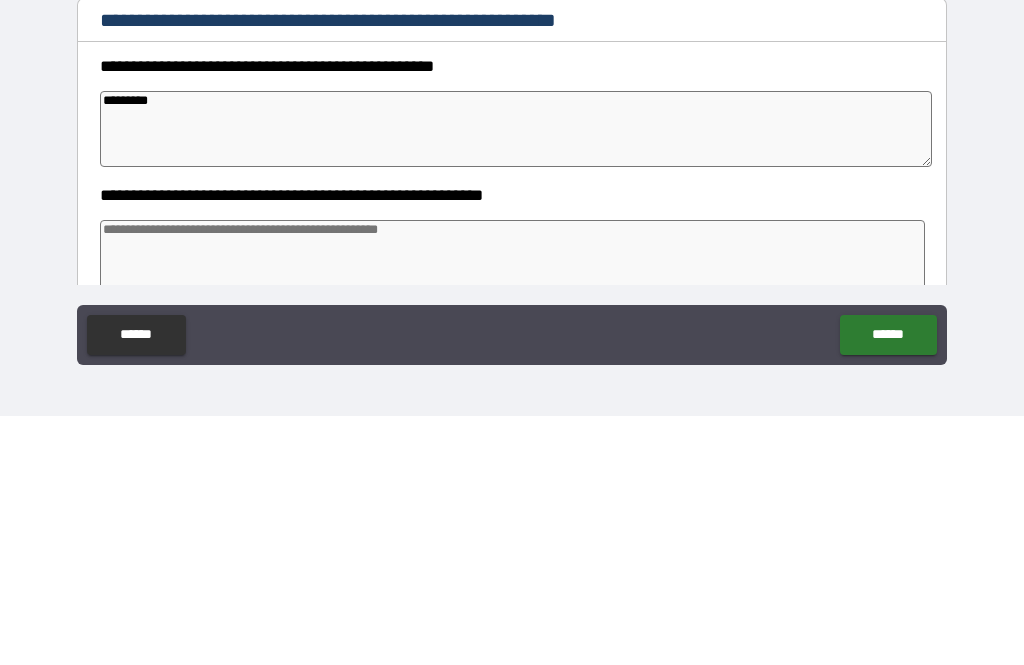 type on "*" 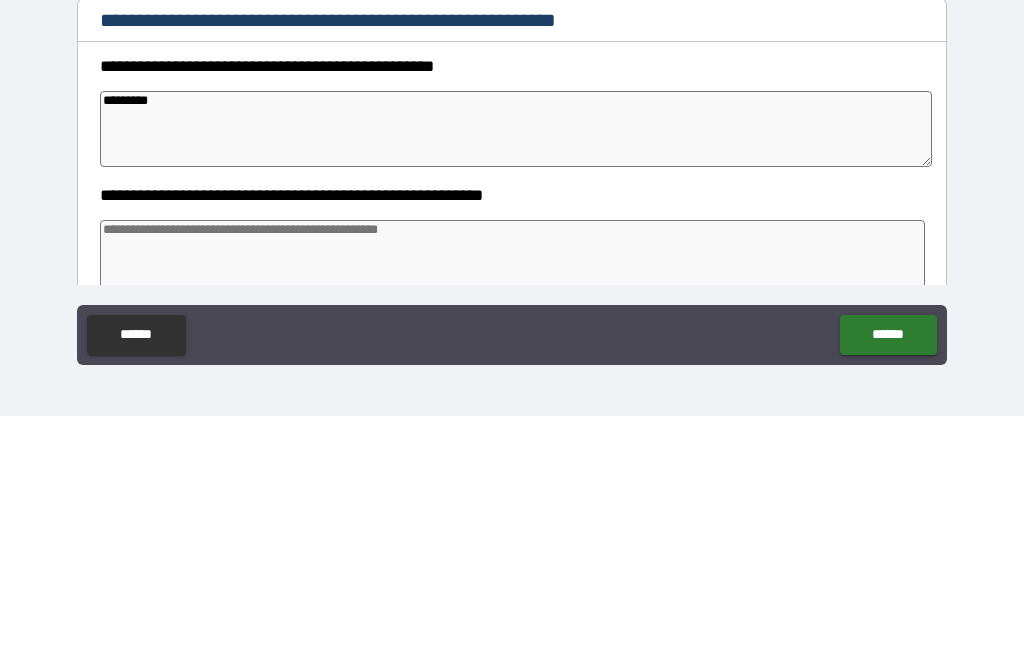 type on "*" 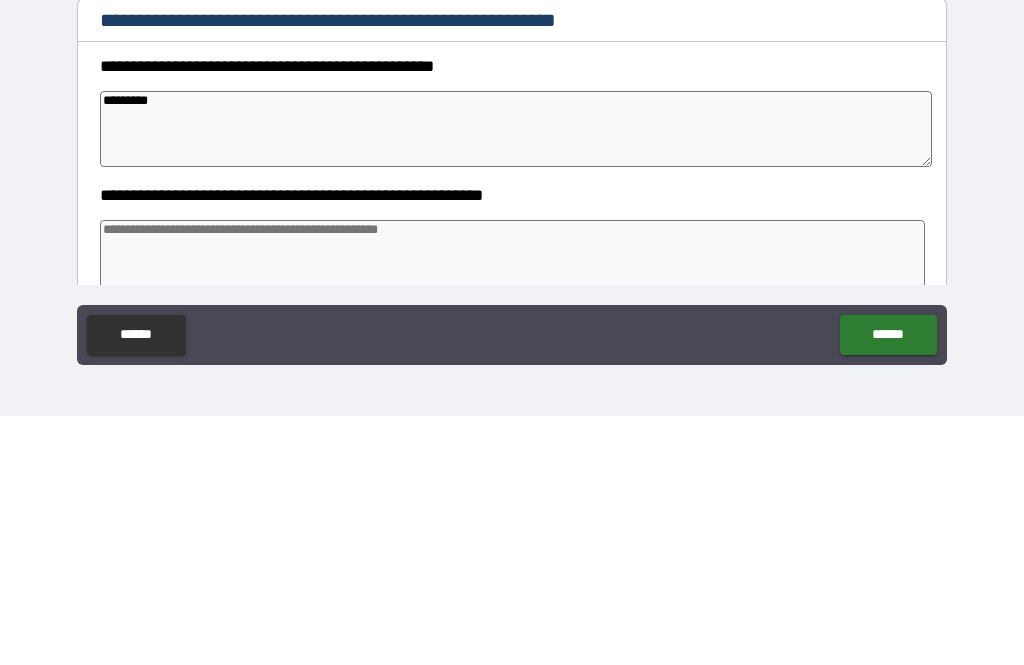 type on "*" 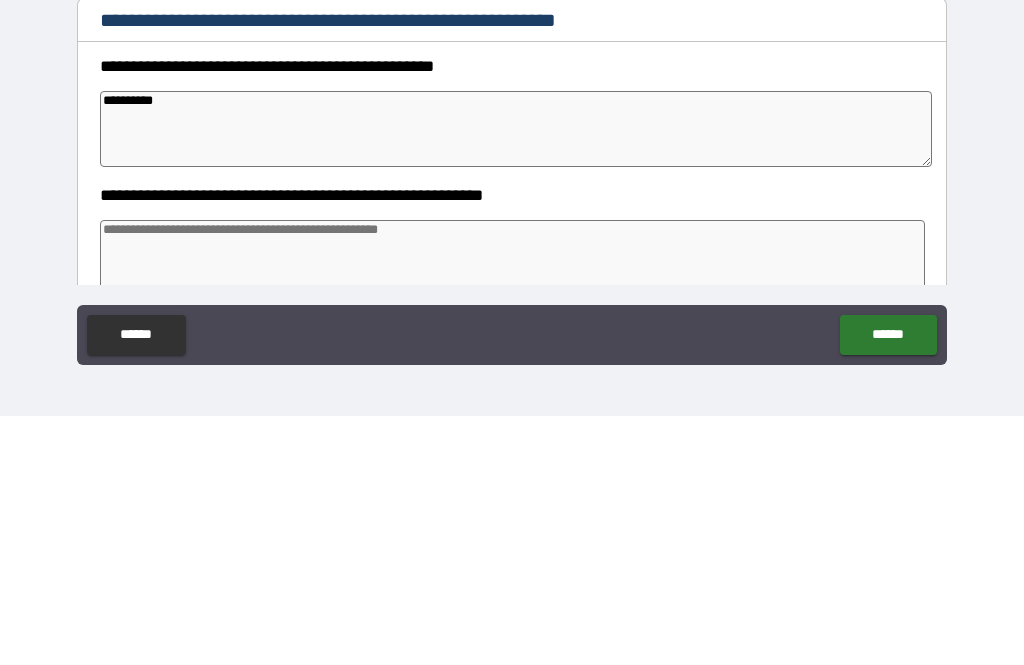 type on "**********" 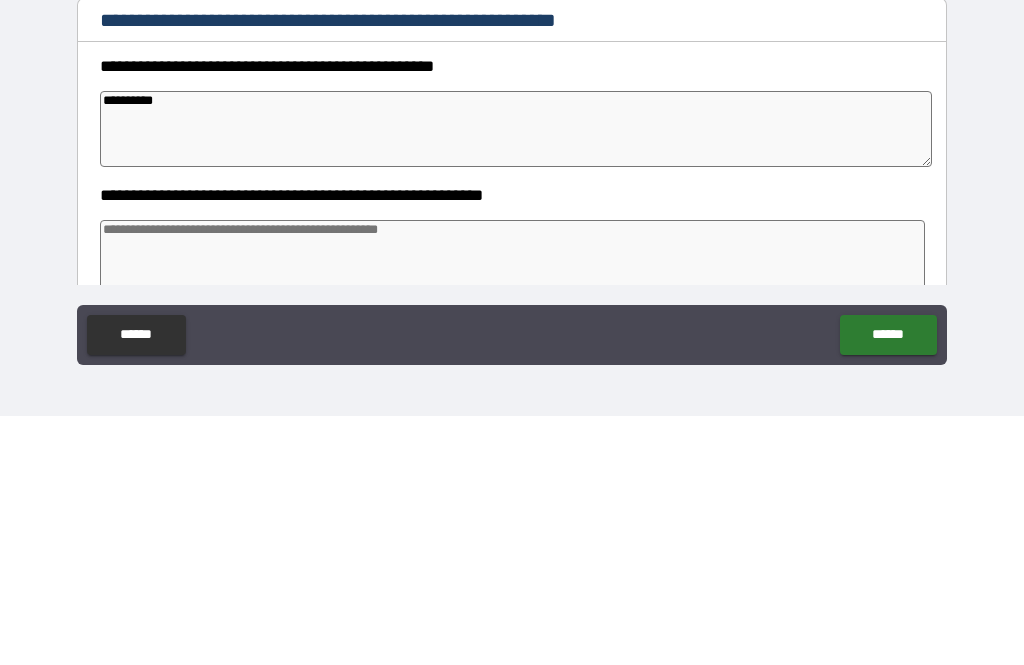 type on "*" 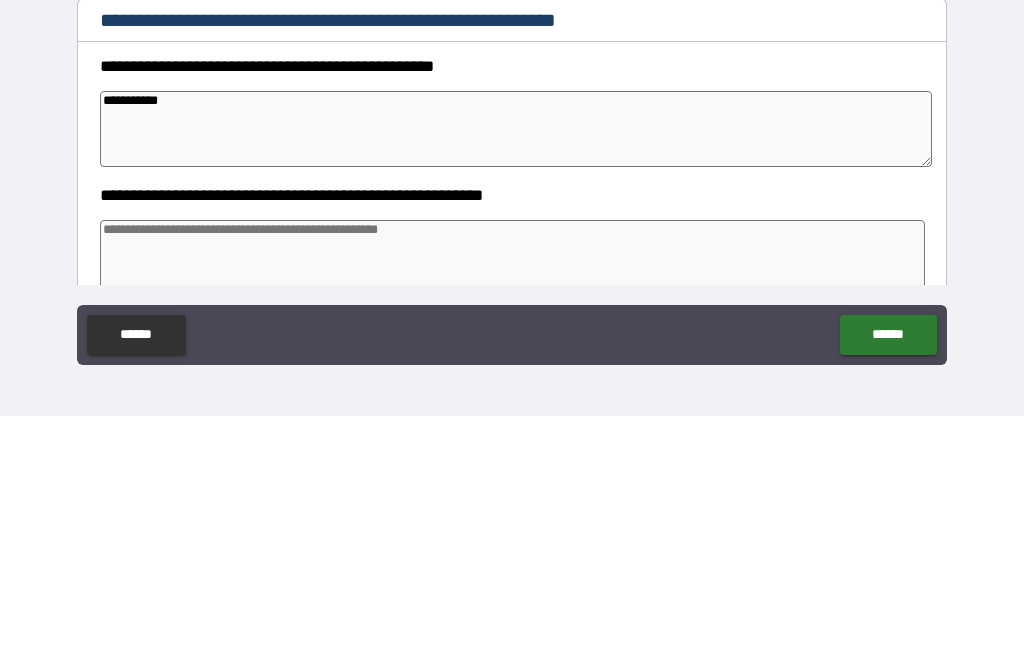 type on "*" 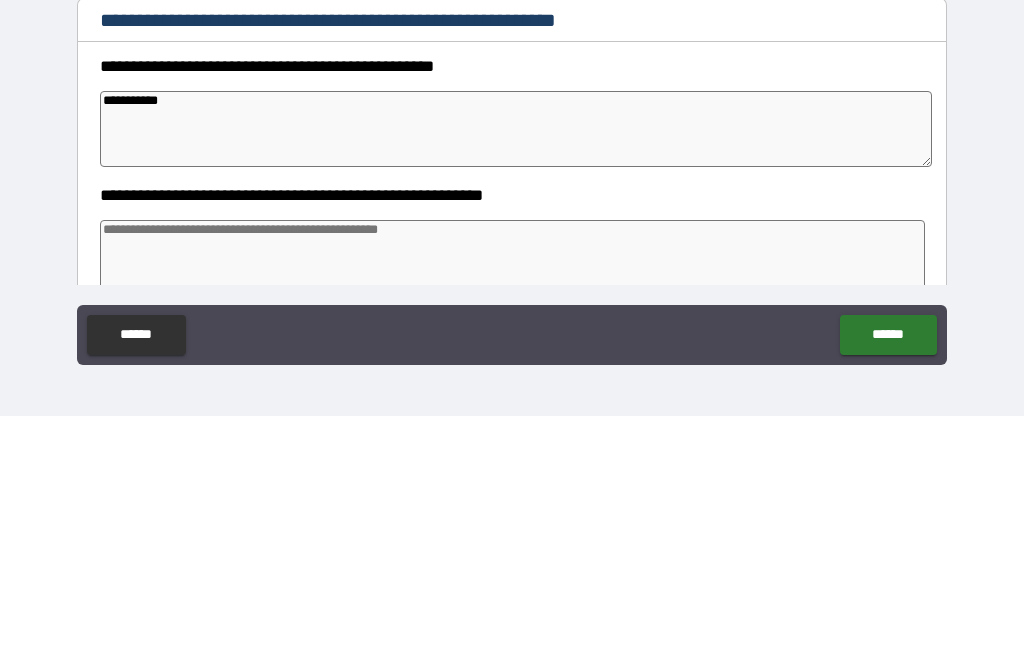 type on "*" 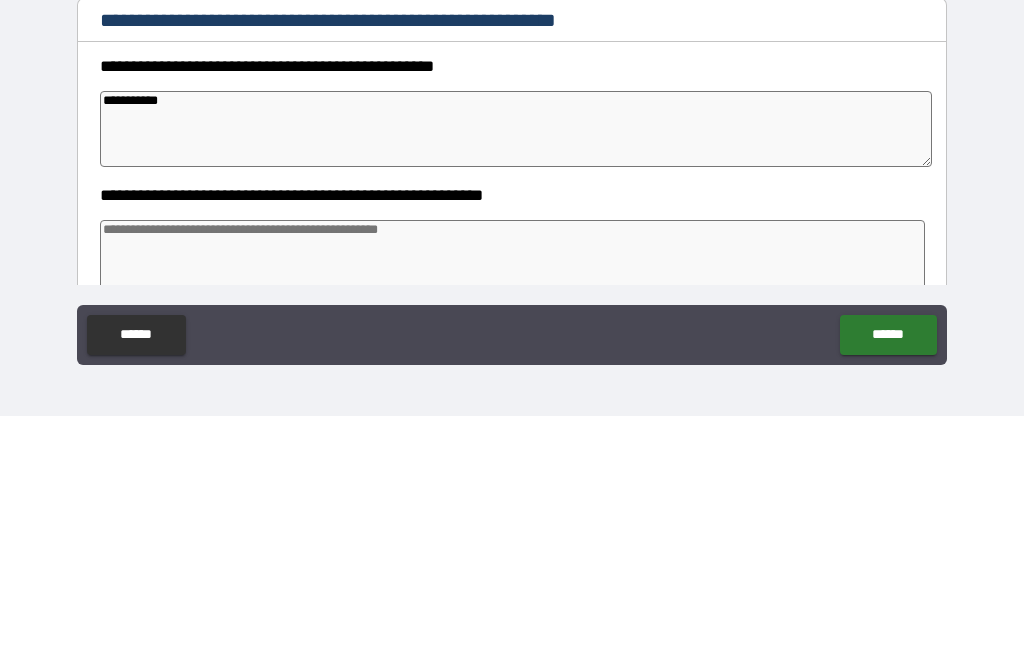type on "**********" 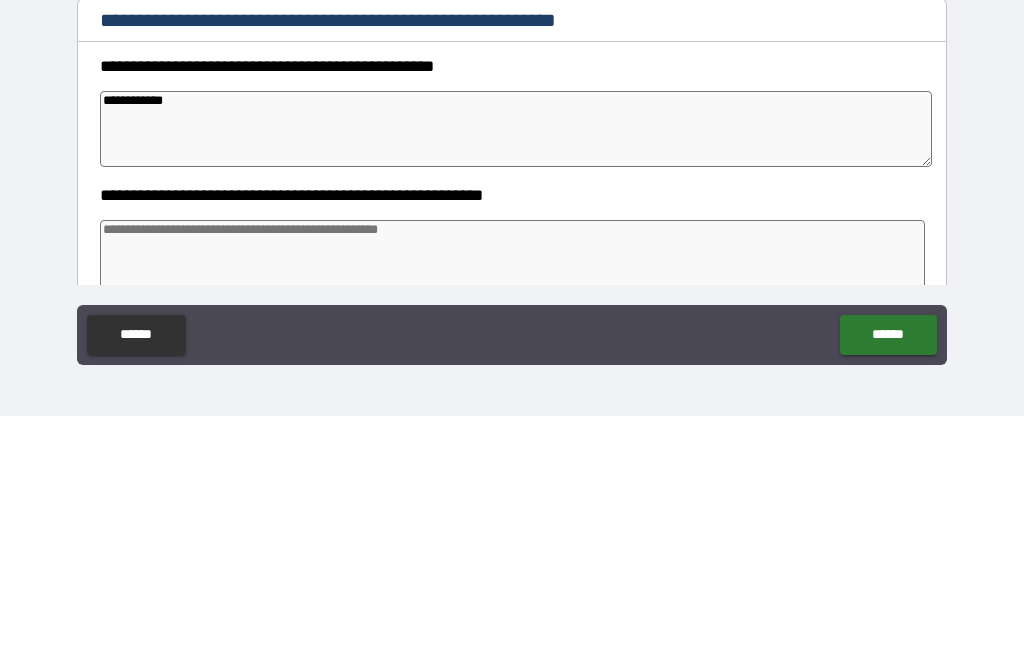 type on "*" 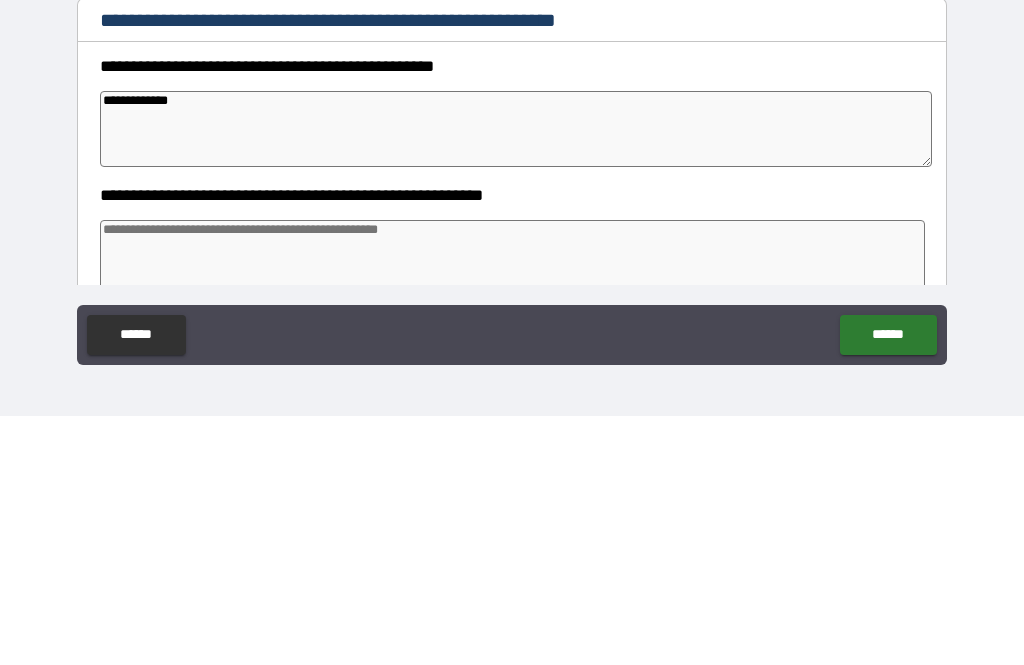 type on "*" 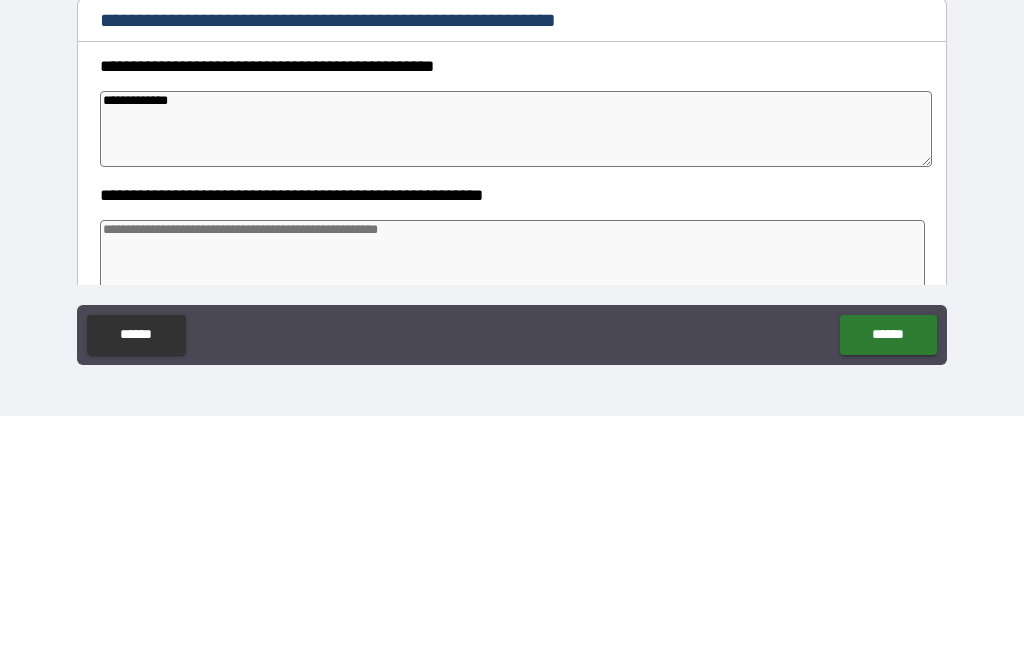type on "*" 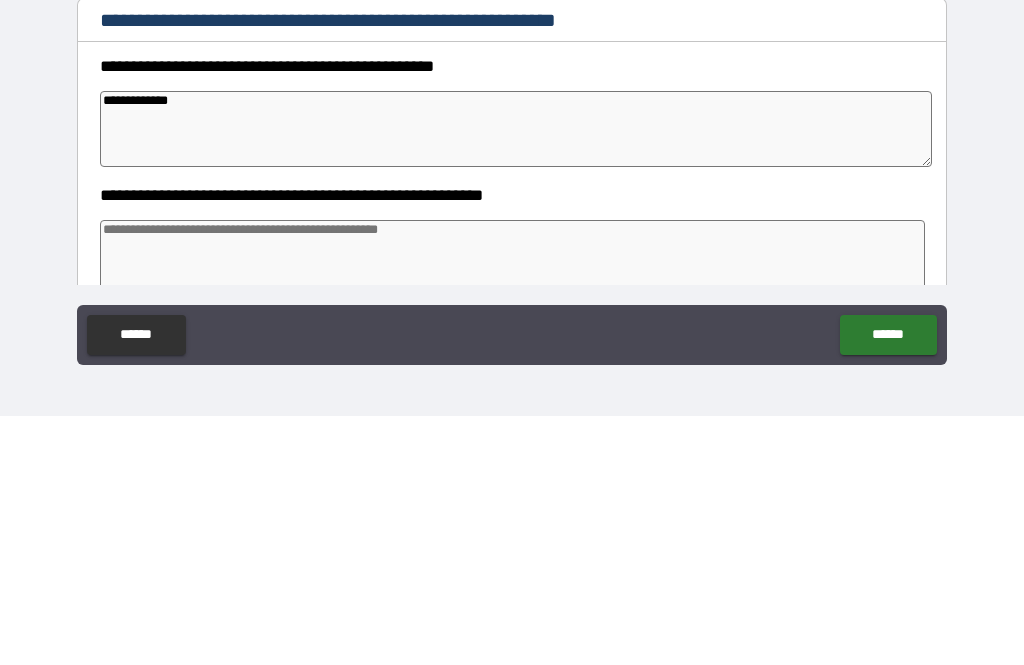 type on "*" 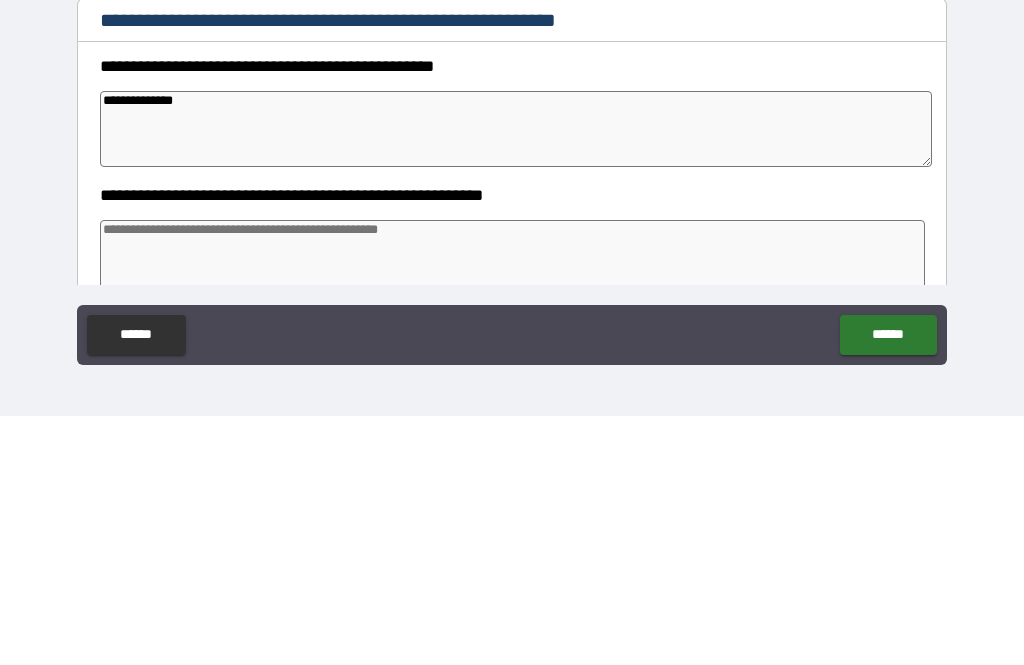 type on "*" 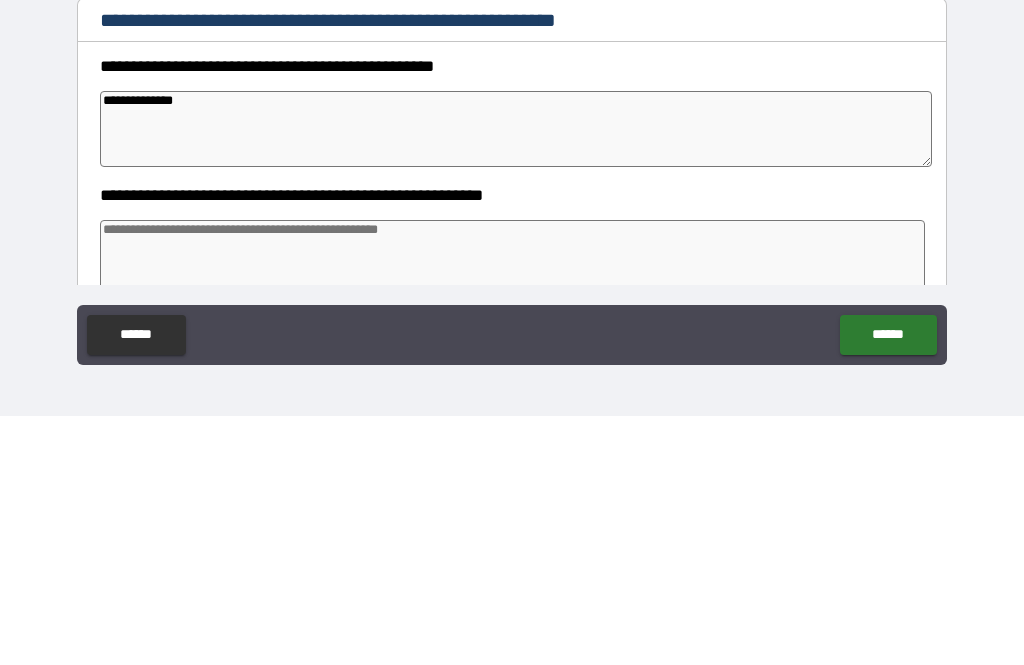 type on "*" 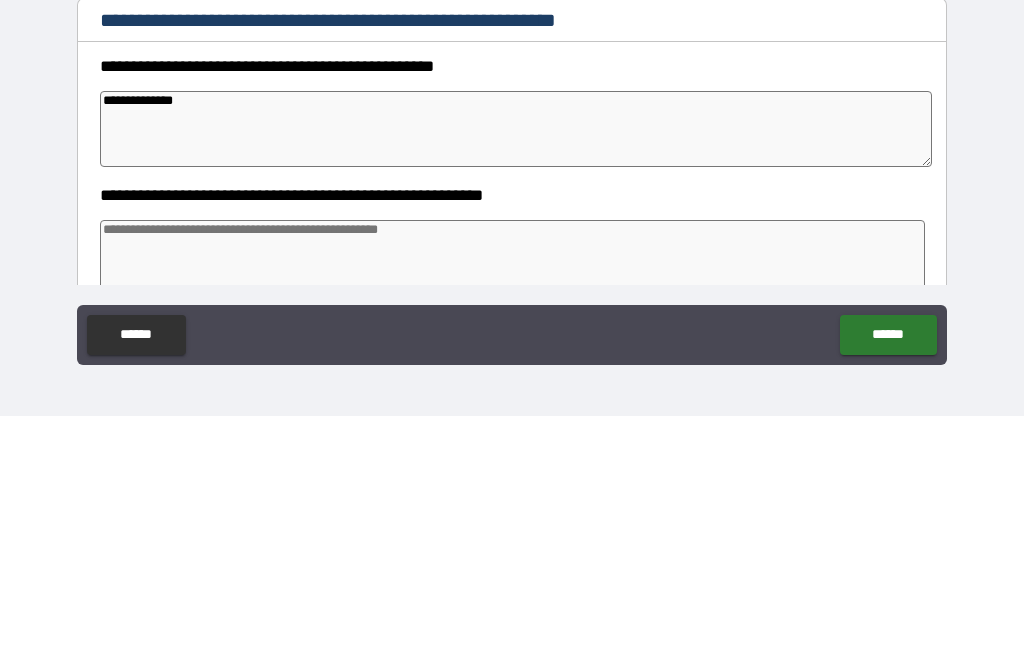 type on "*" 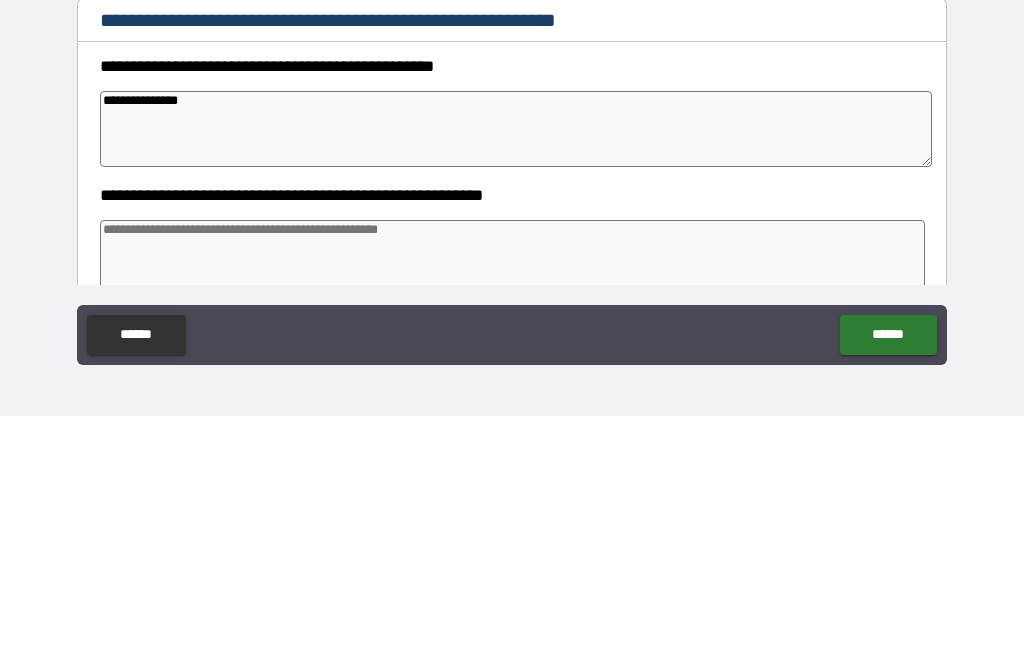 type on "*" 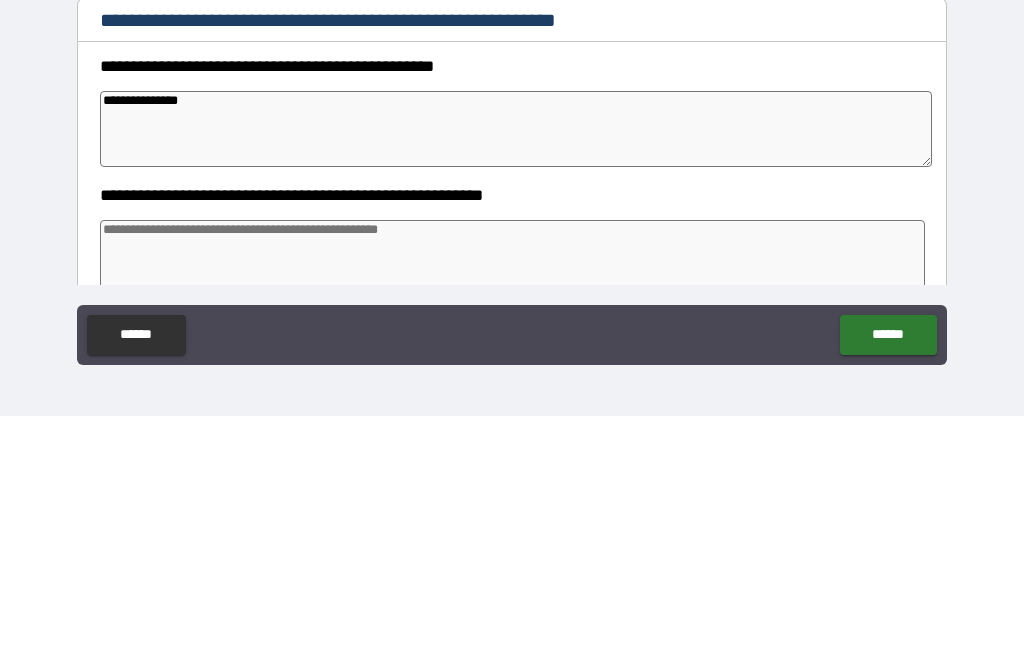 type on "*" 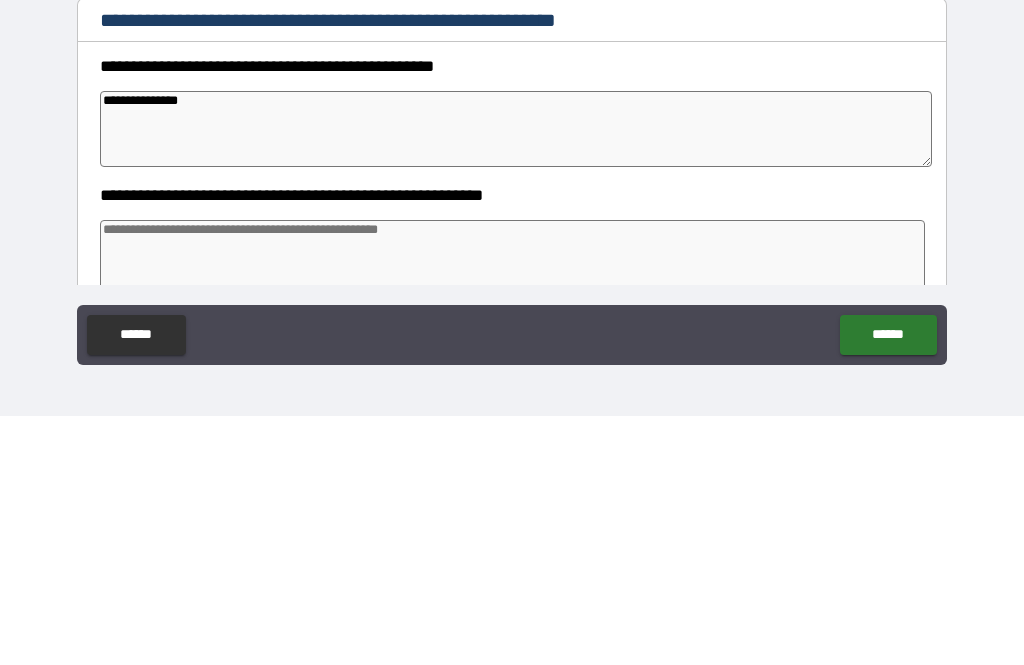 type on "*" 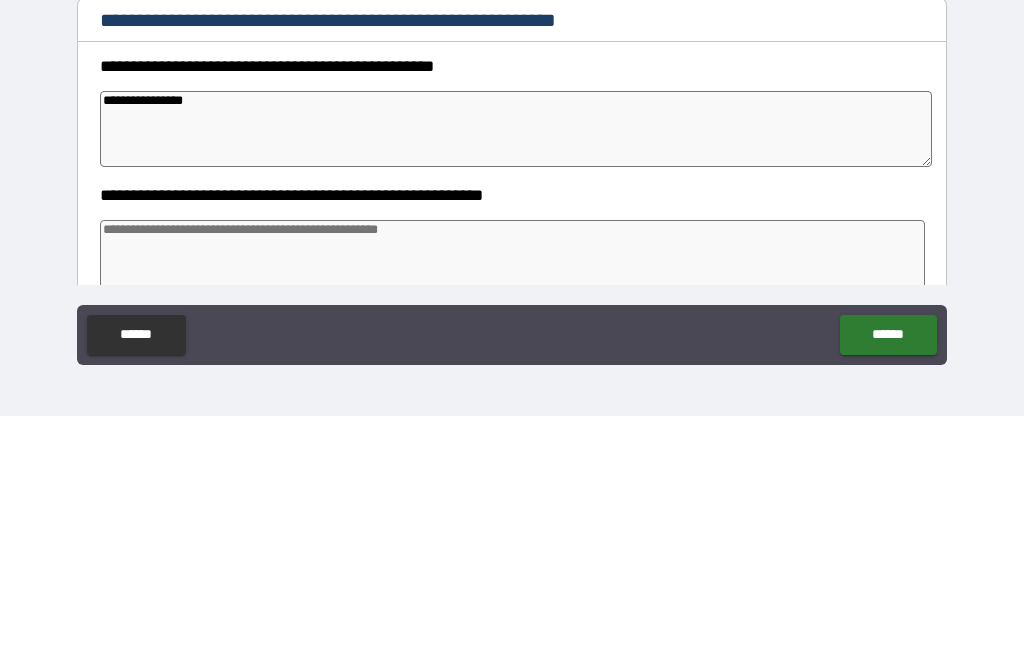 type on "*" 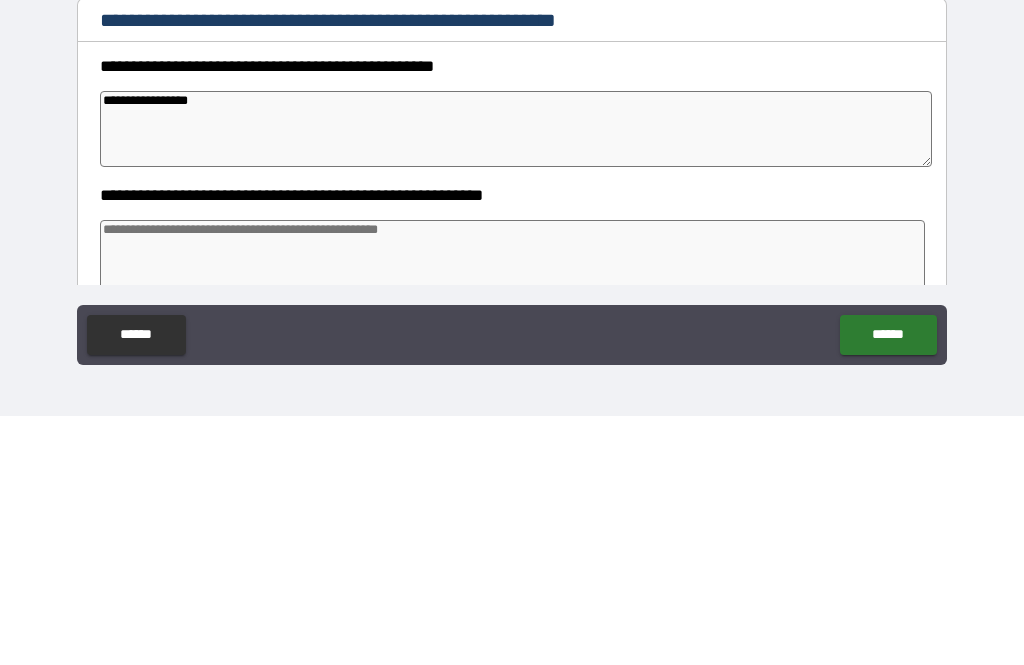 type on "*" 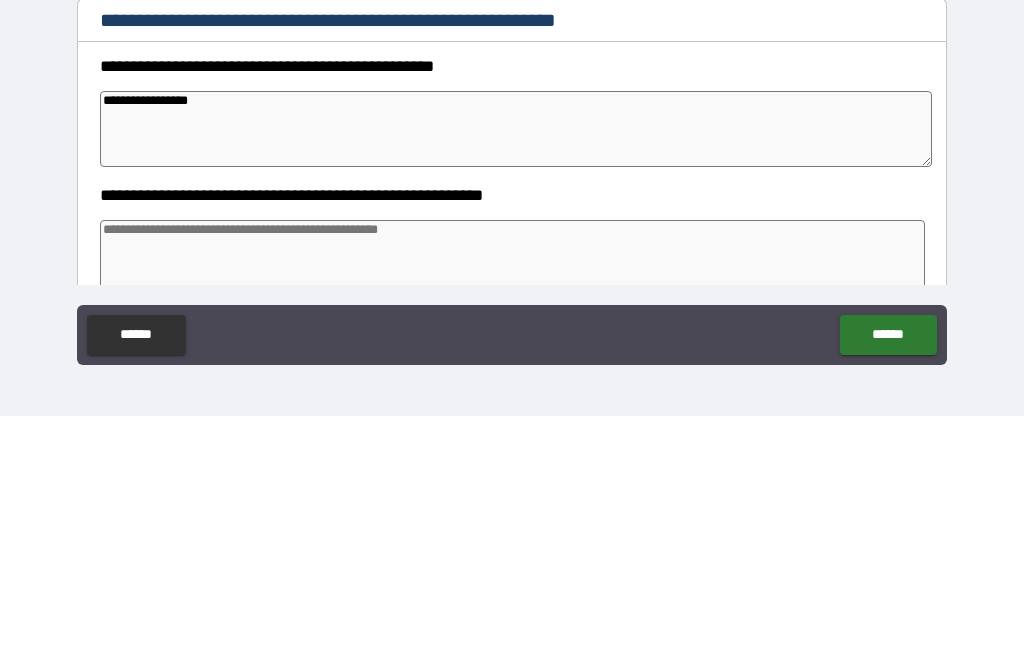 type on "*" 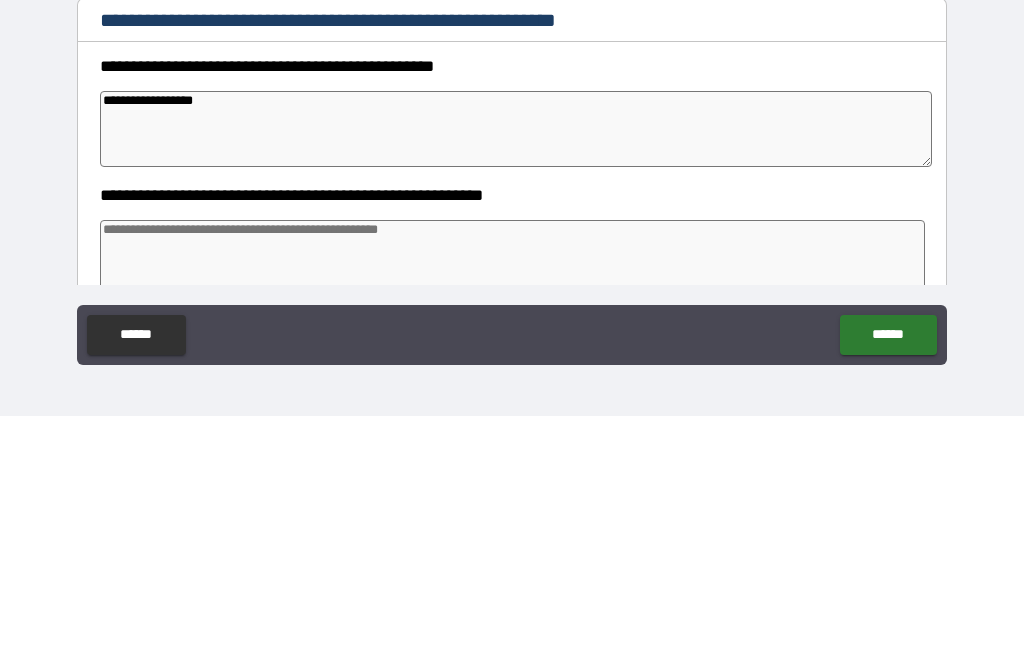 type on "**********" 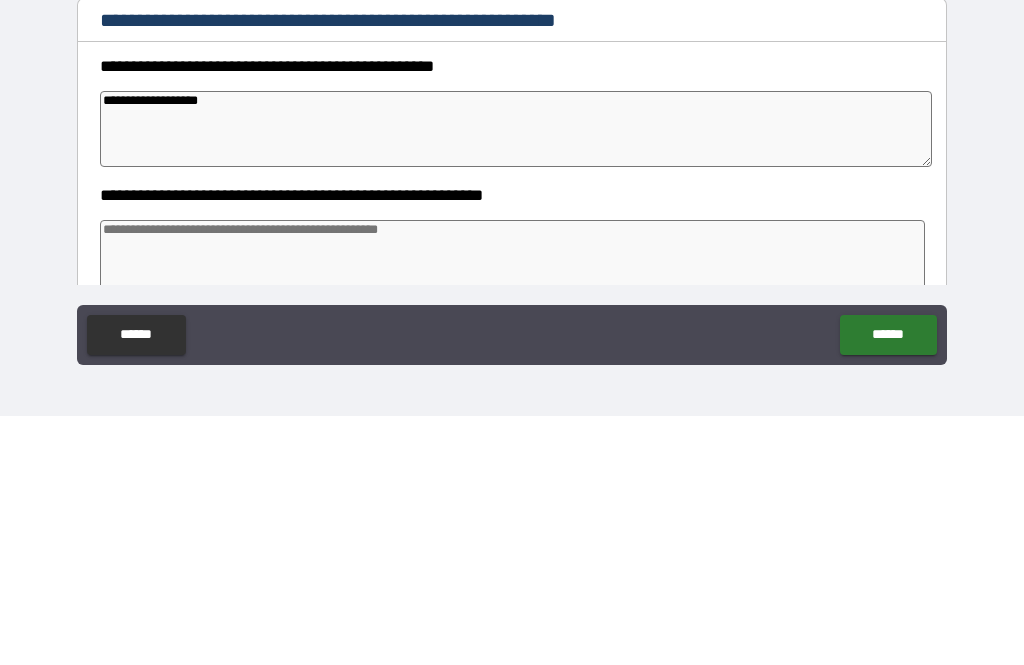 type on "*" 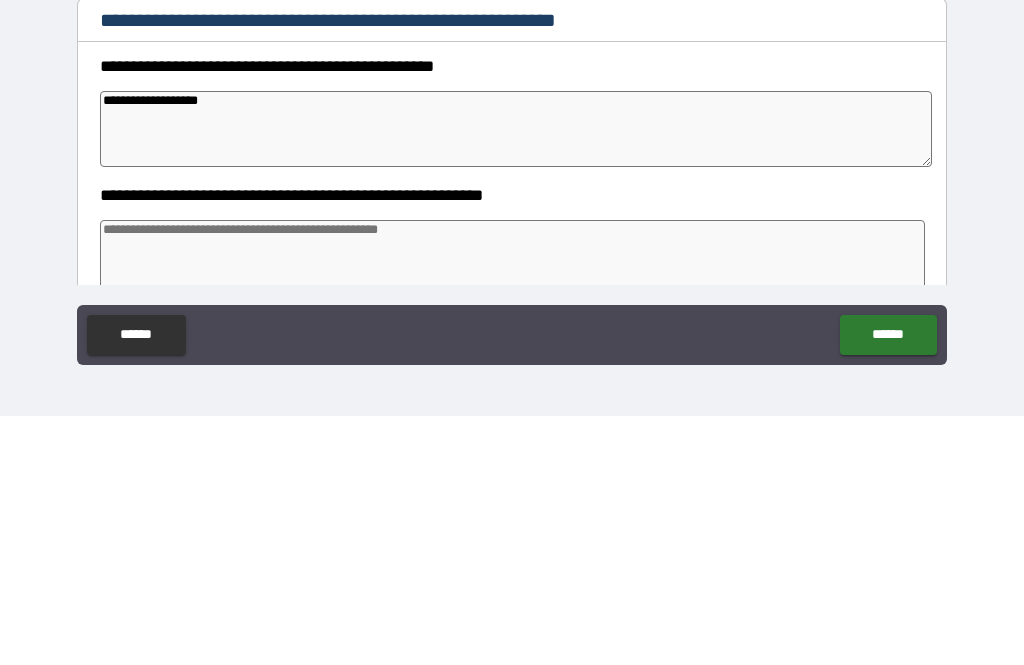 type on "**********" 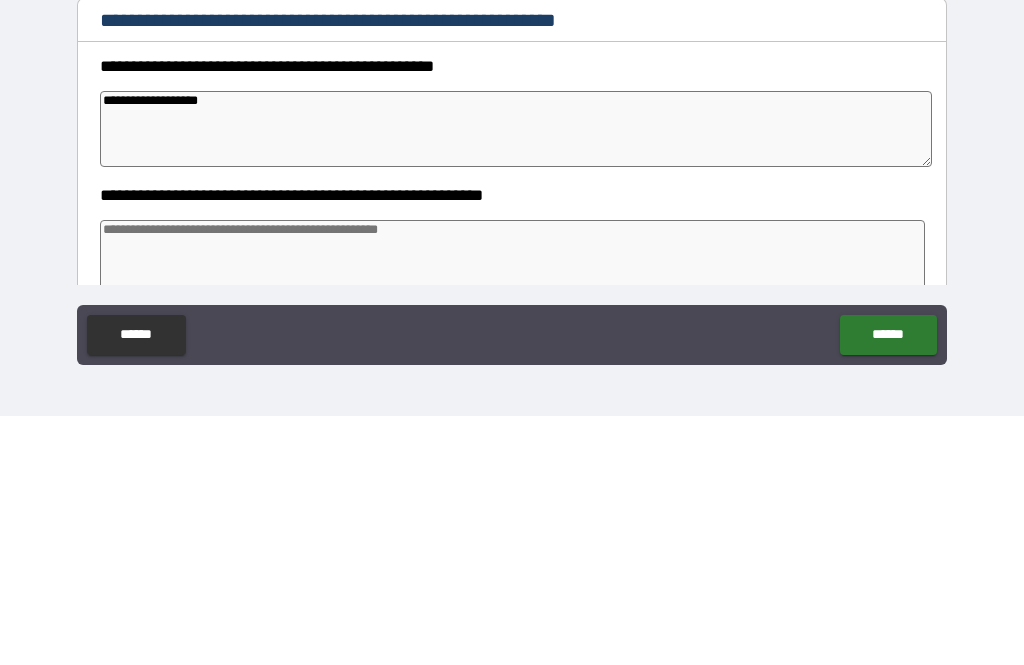 type on "*" 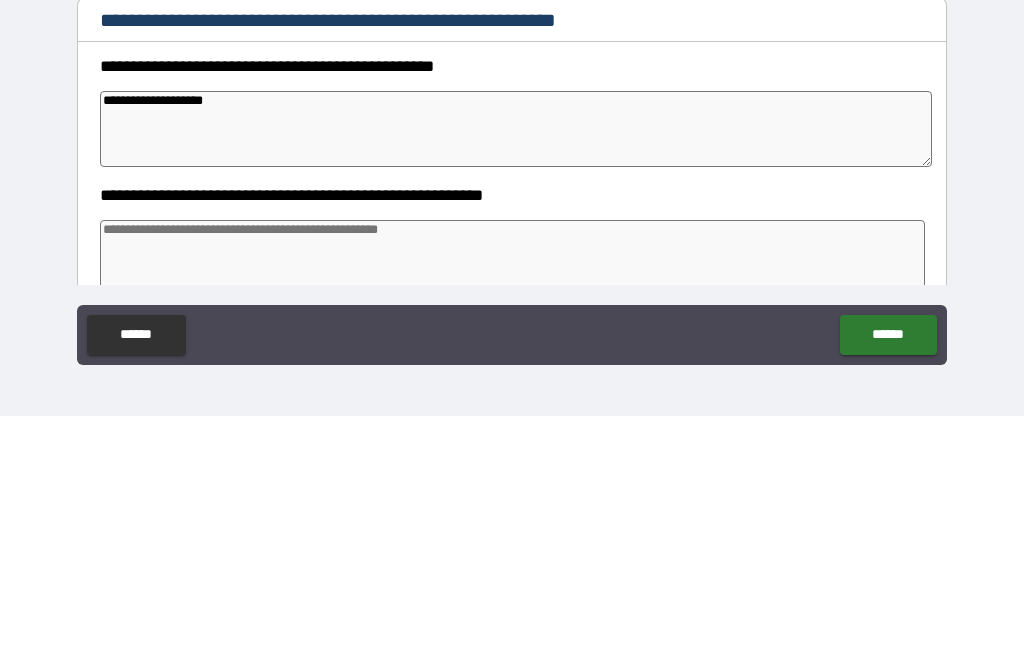 type on "*" 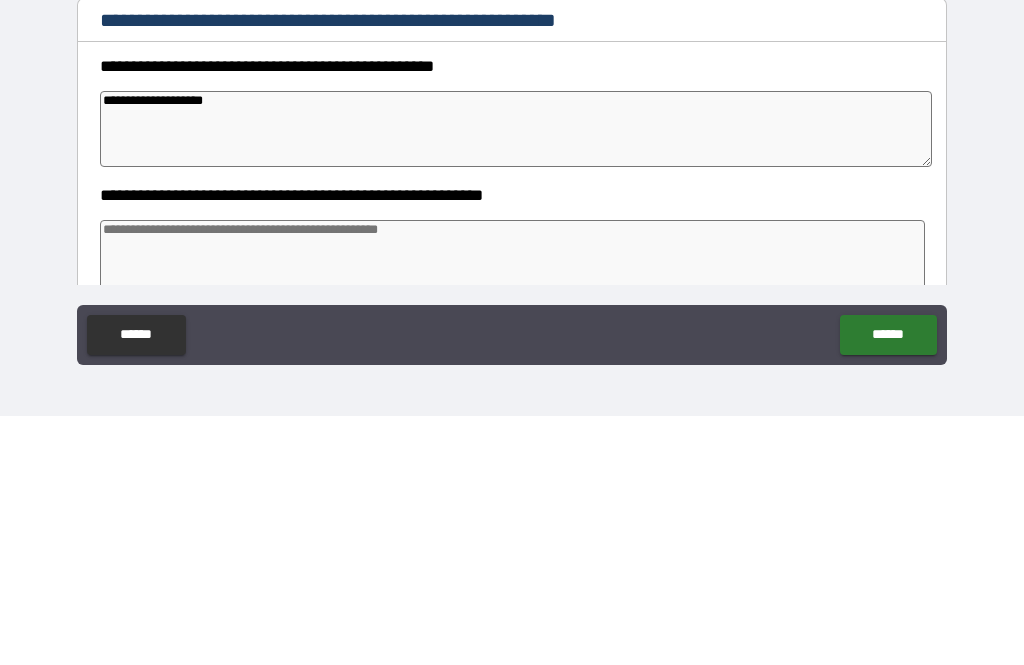 type on "*" 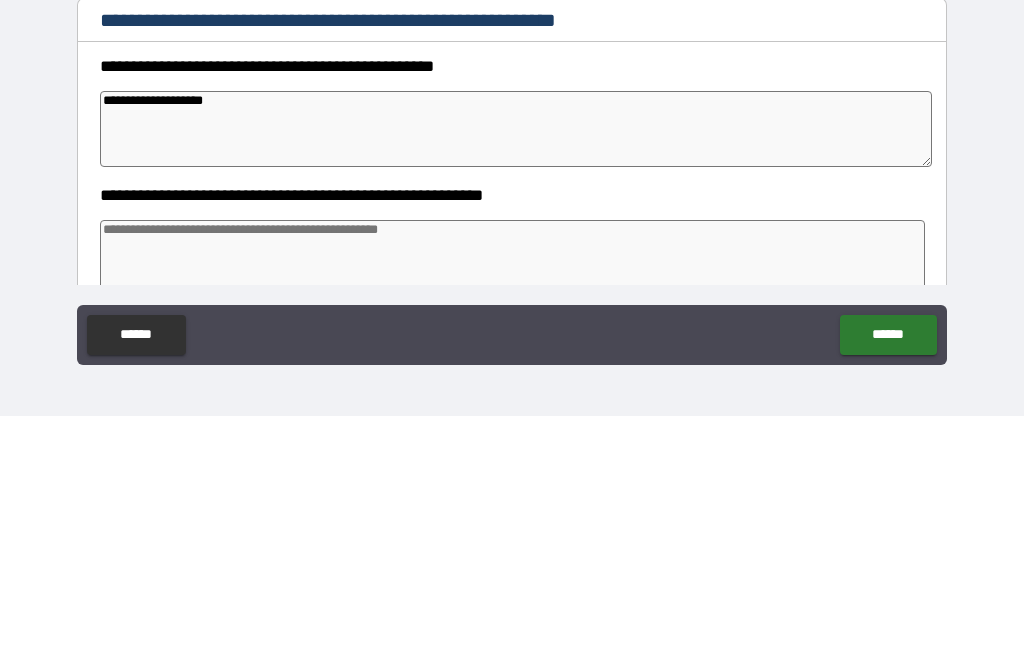 type on "**********" 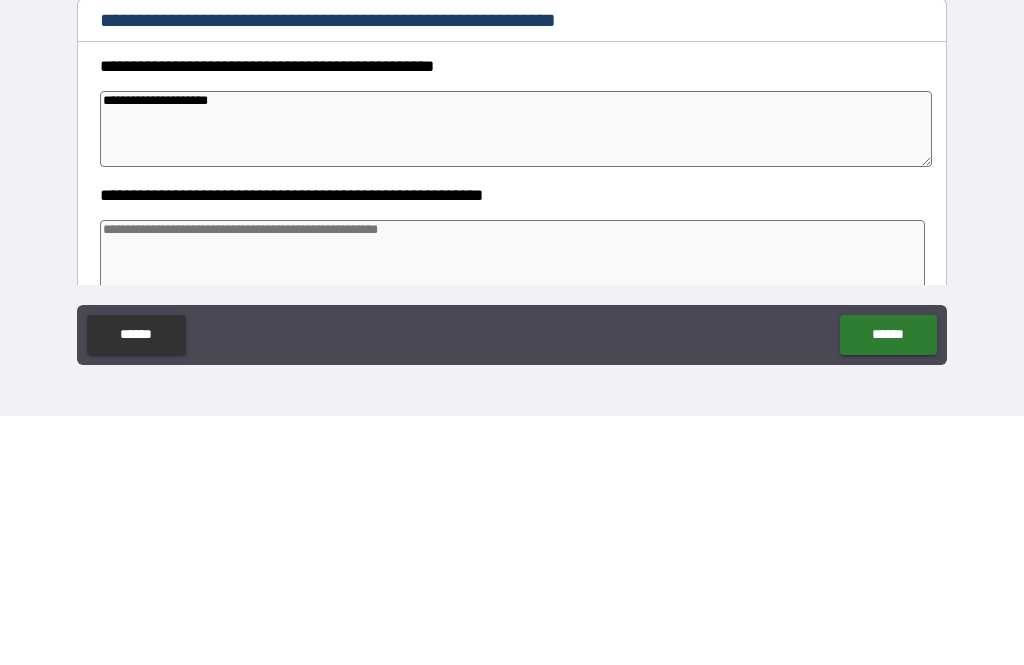 type on "*" 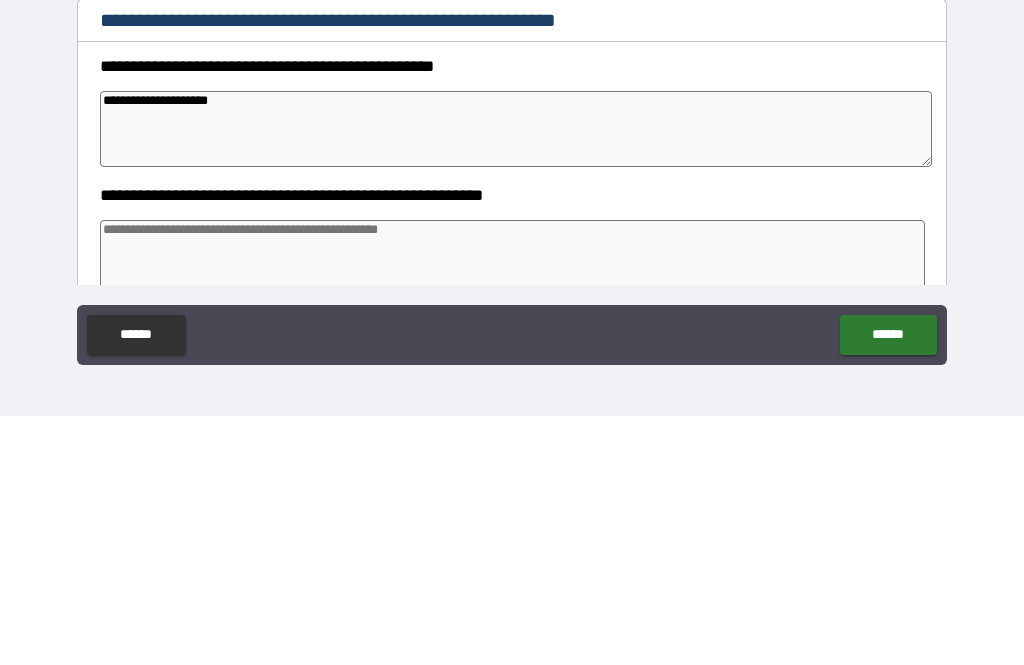type on "**********" 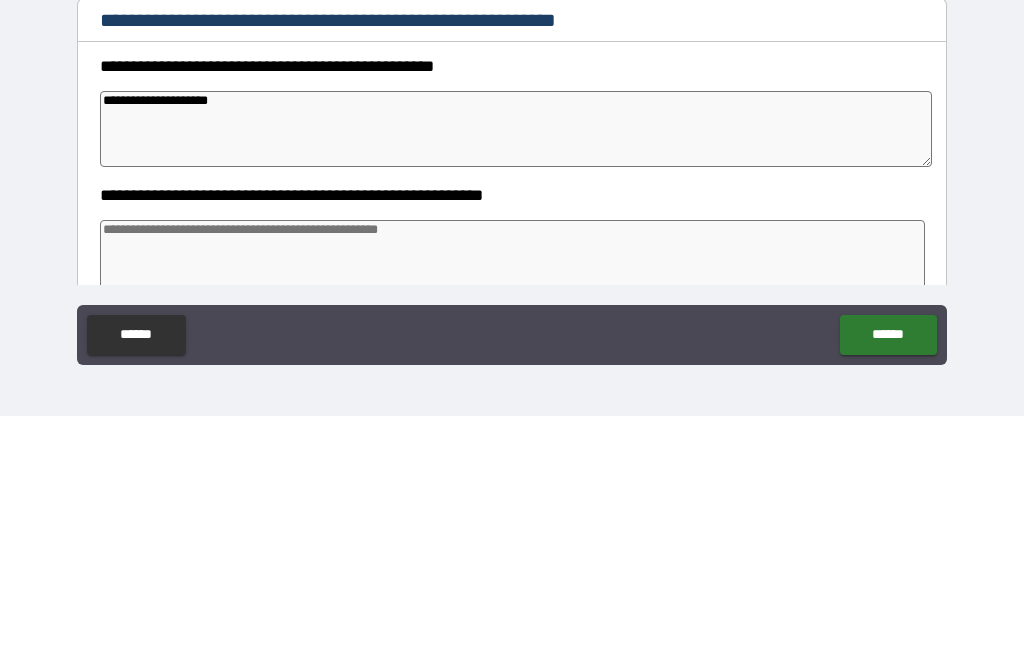 type on "*" 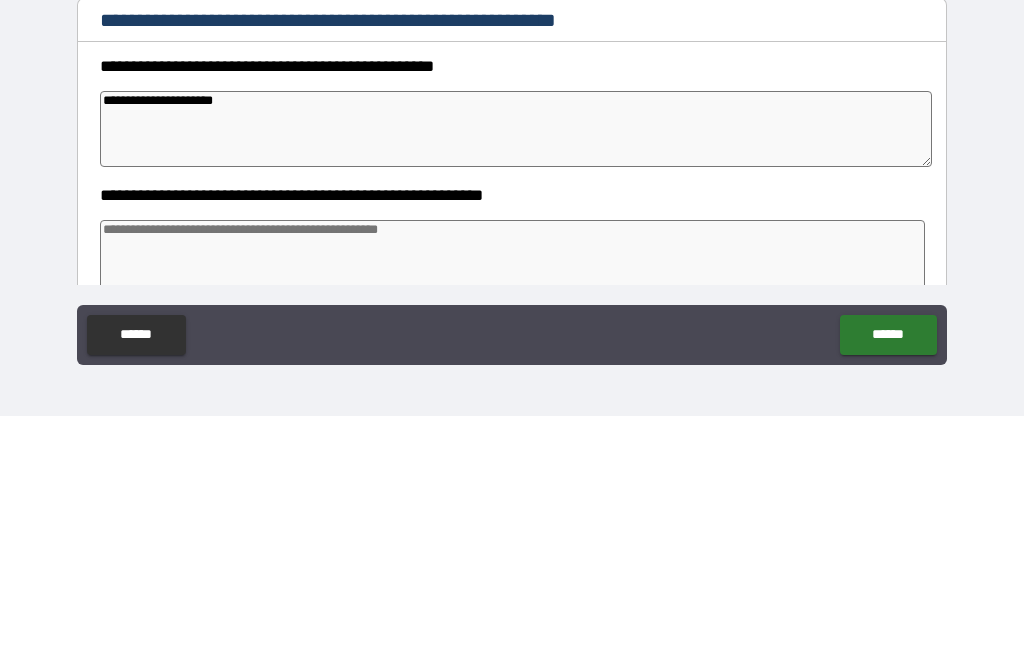 type on "*" 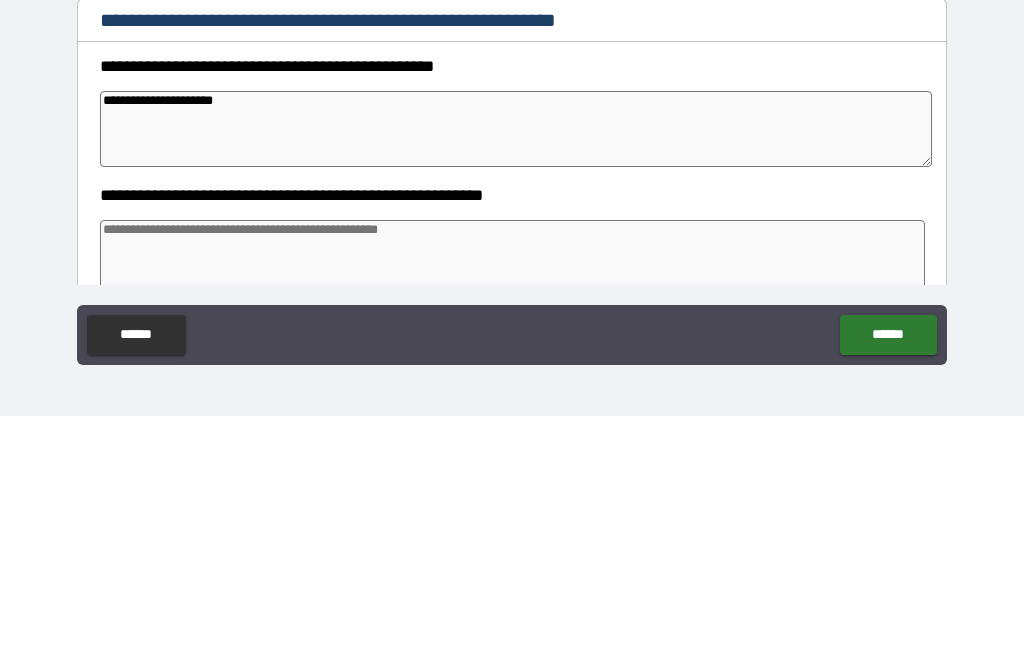 type on "*" 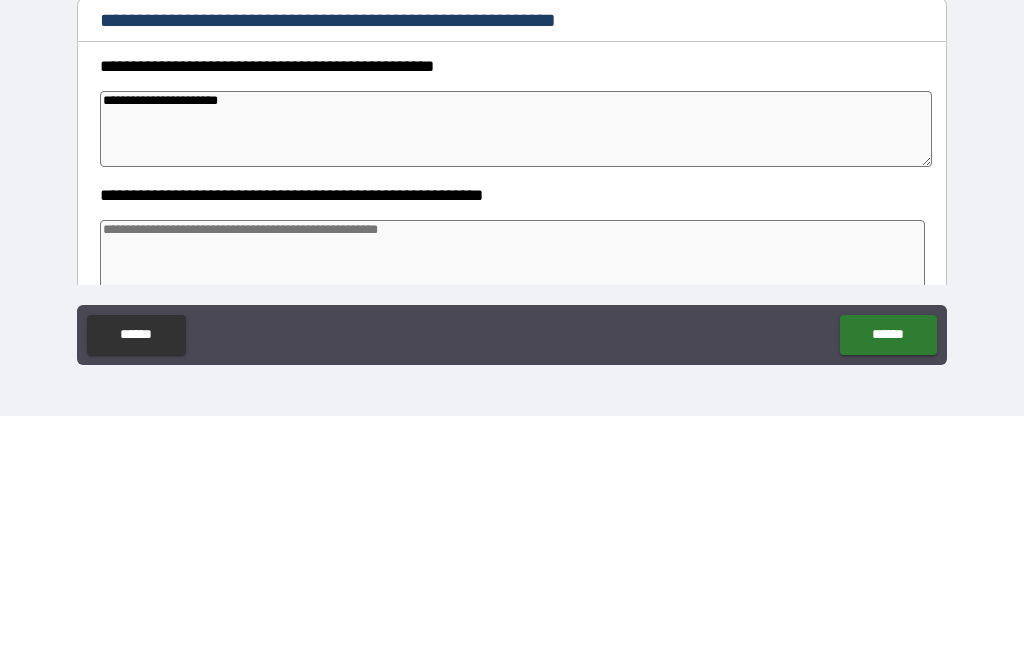 type on "*" 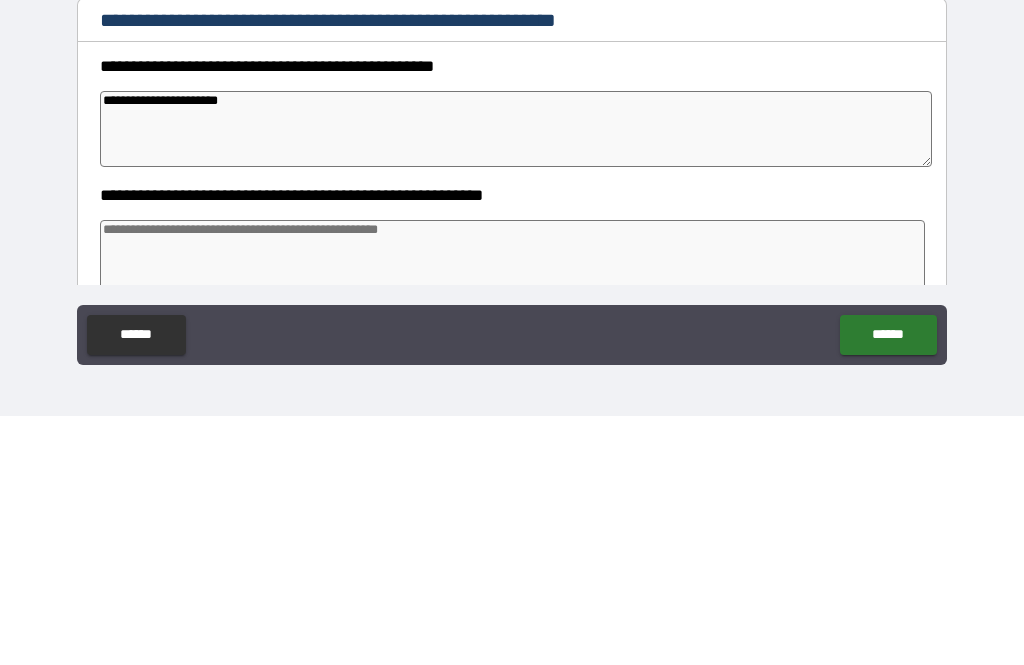 type on "*" 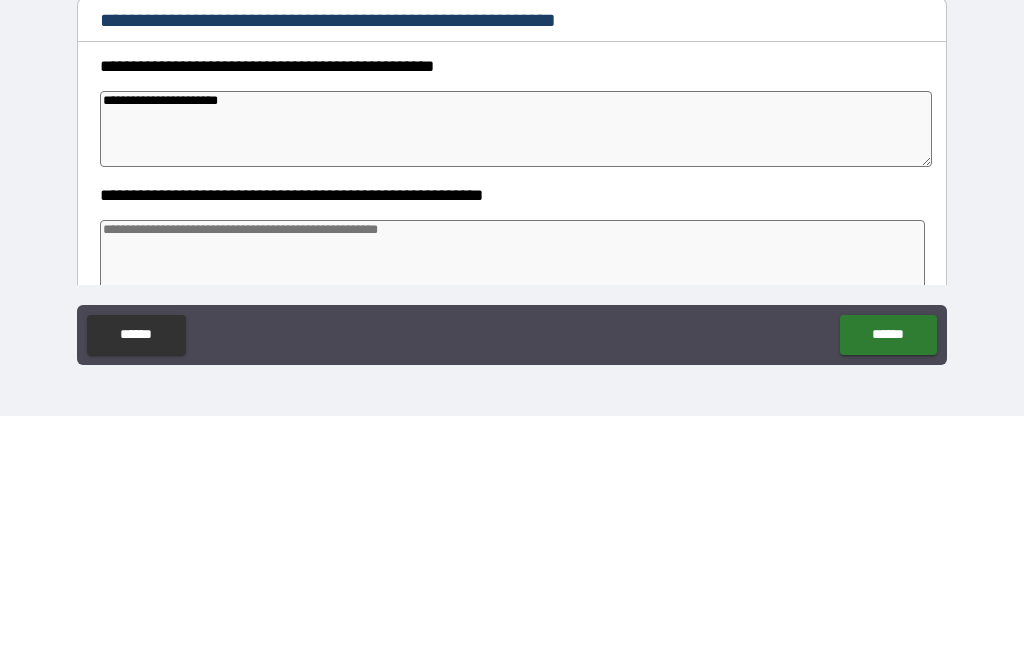 type on "*" 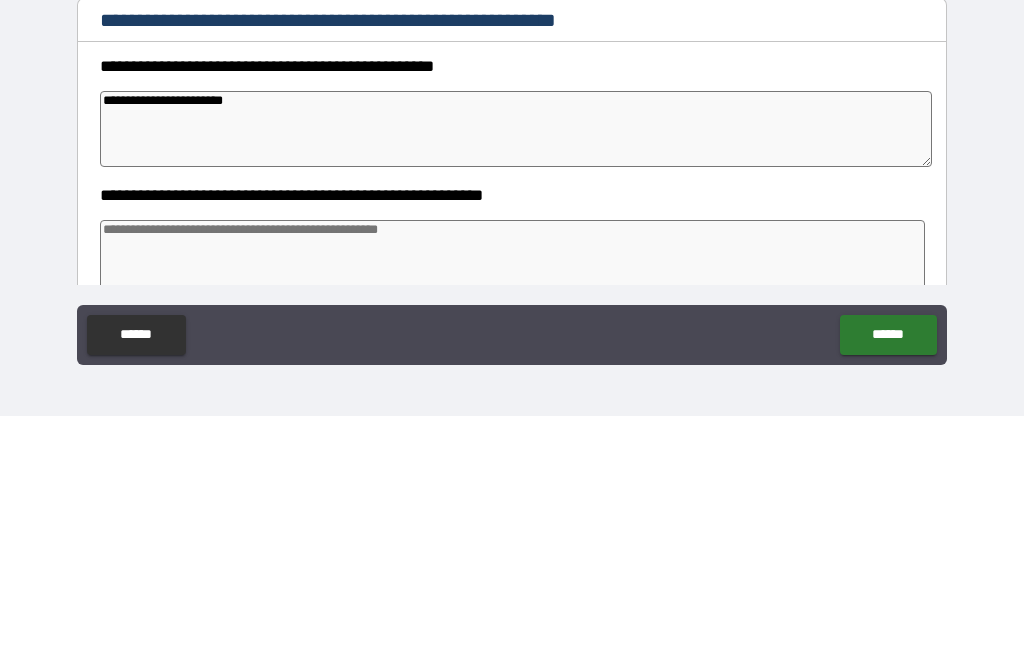type on "*" 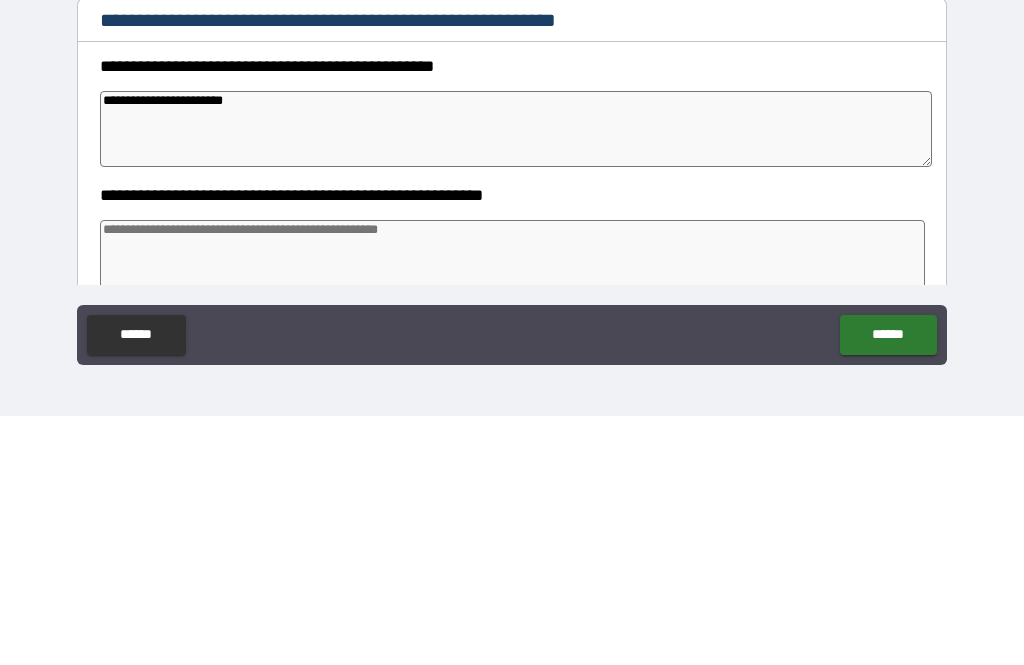 type on "**********" 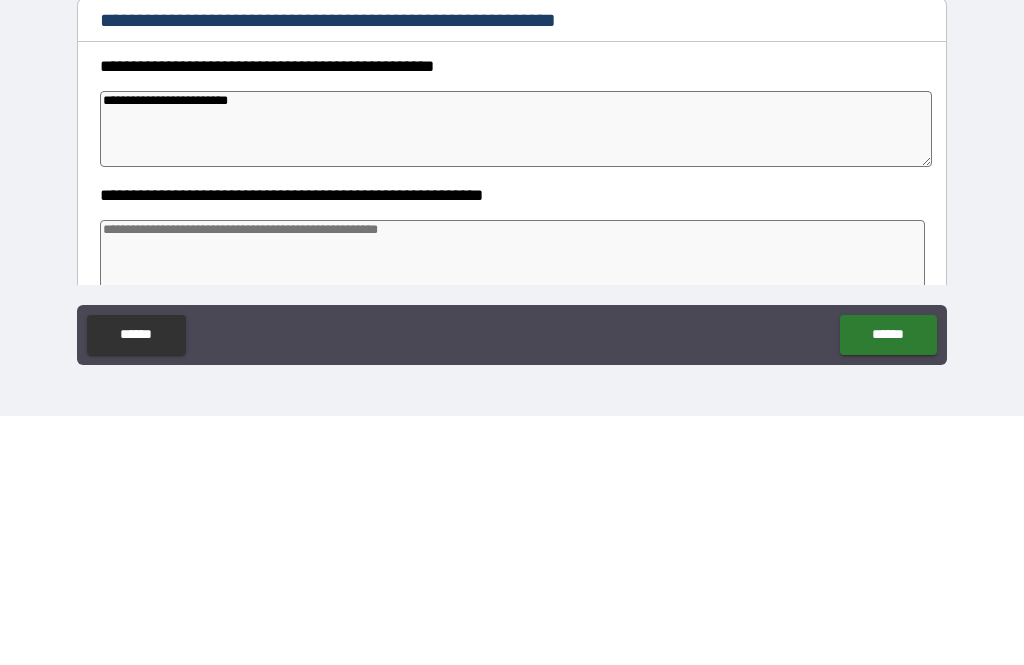 type on "*" 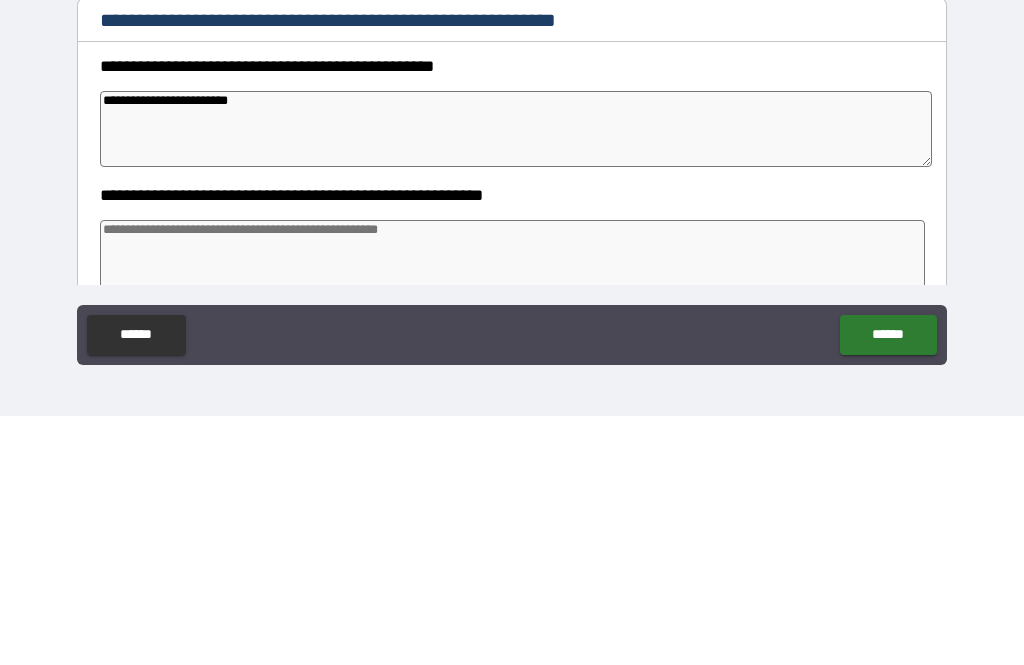 type on "**********" 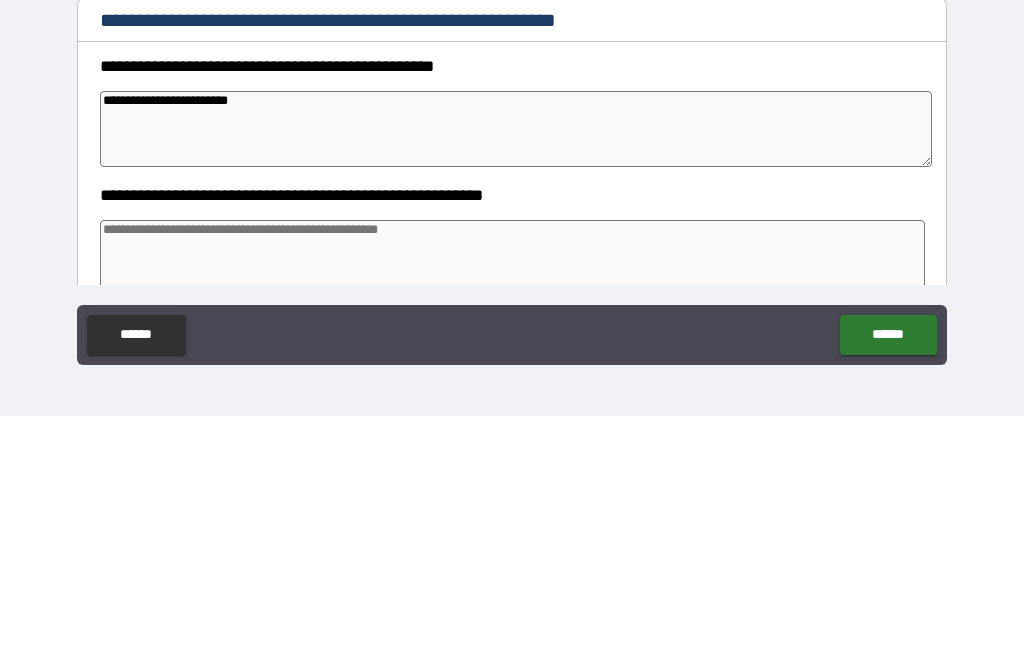 type on "*" 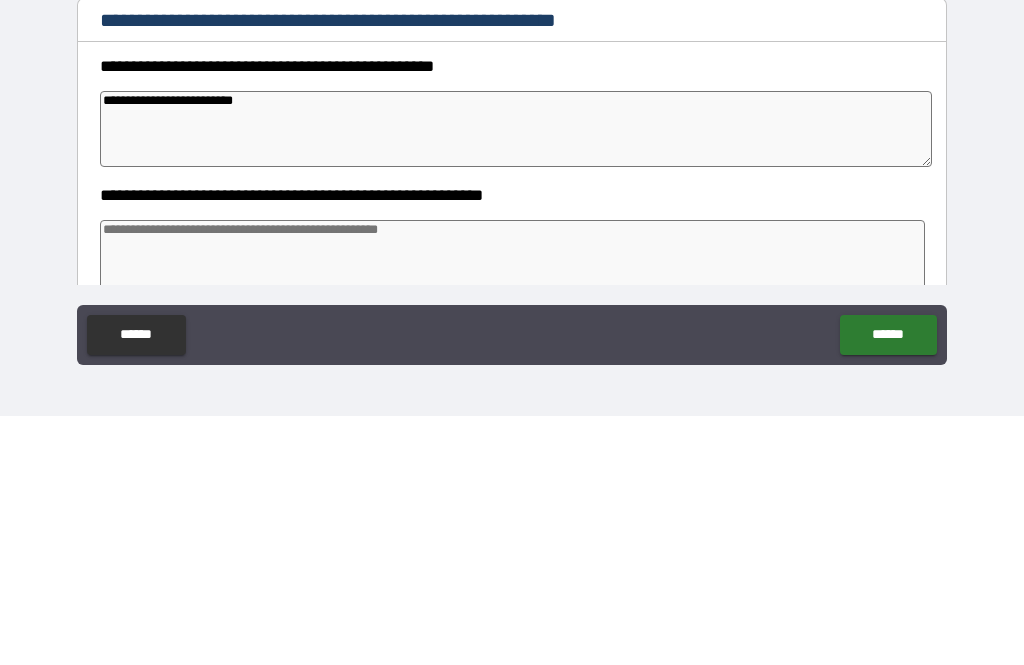 type on "*" 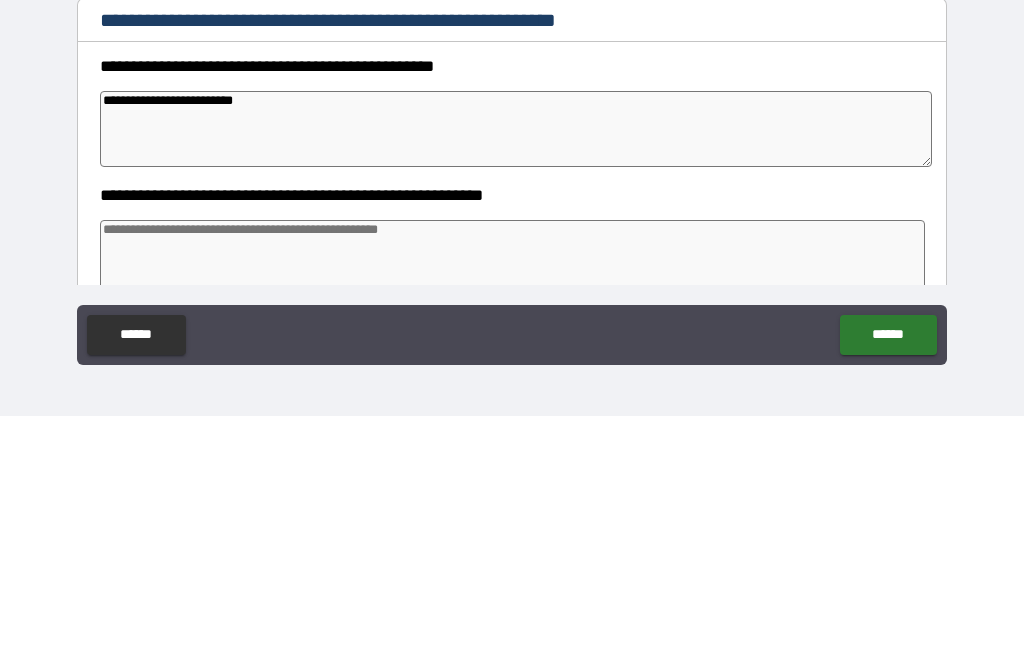 type on "*" 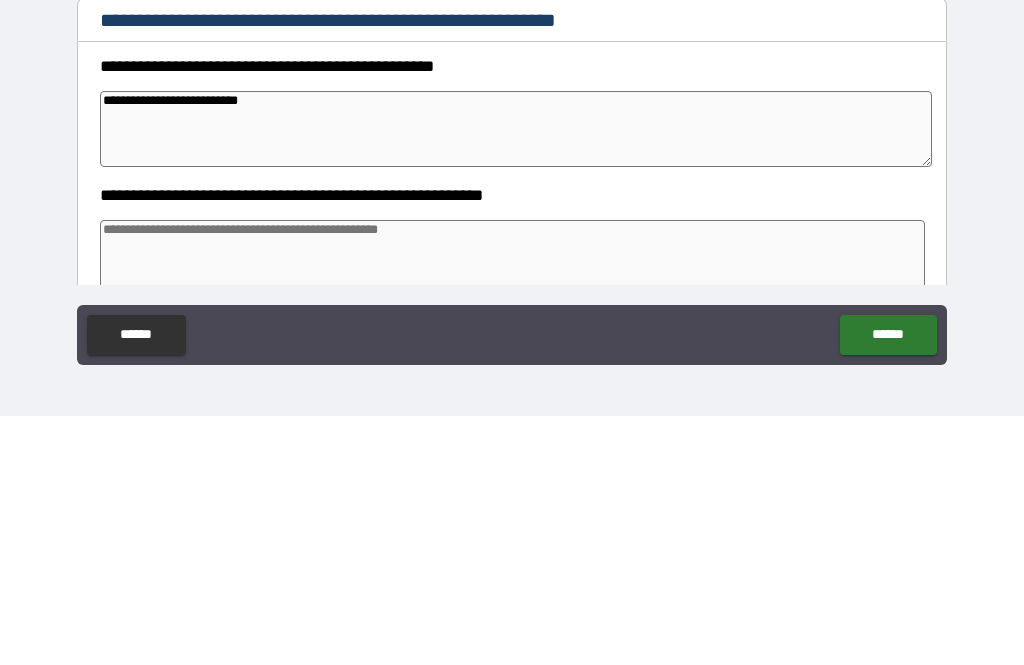 type on "*" 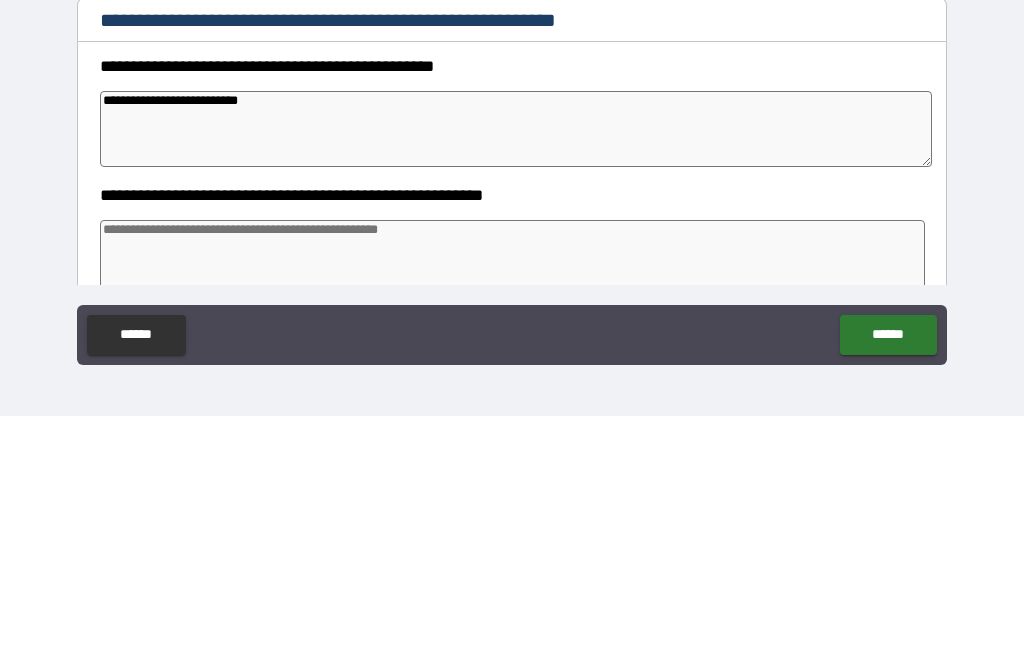 type on "**********" 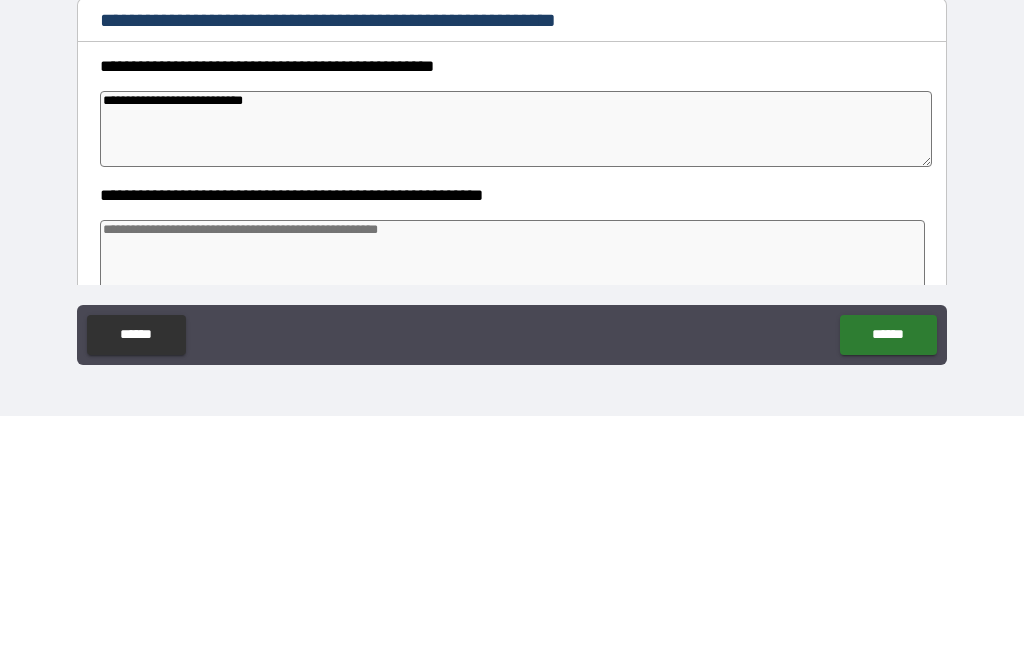 type on "*" 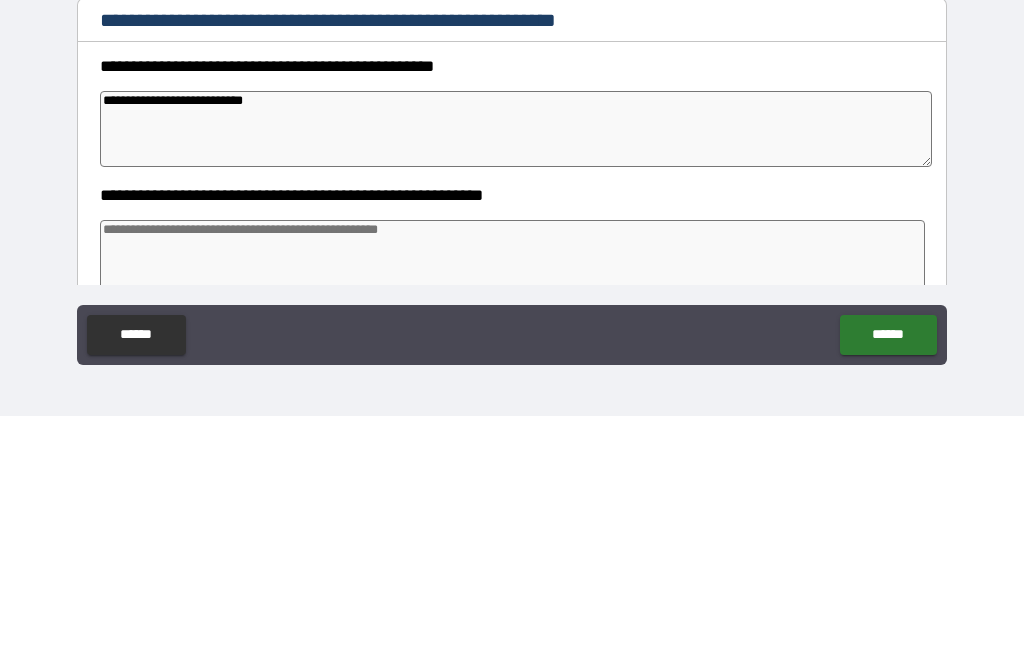 type on "*" 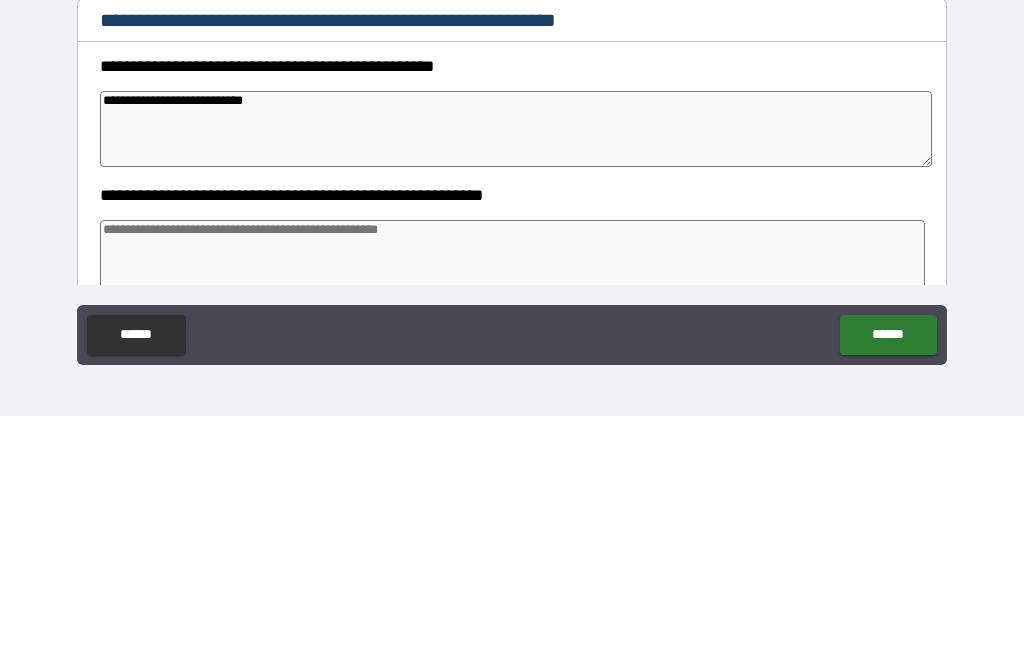type on "*" 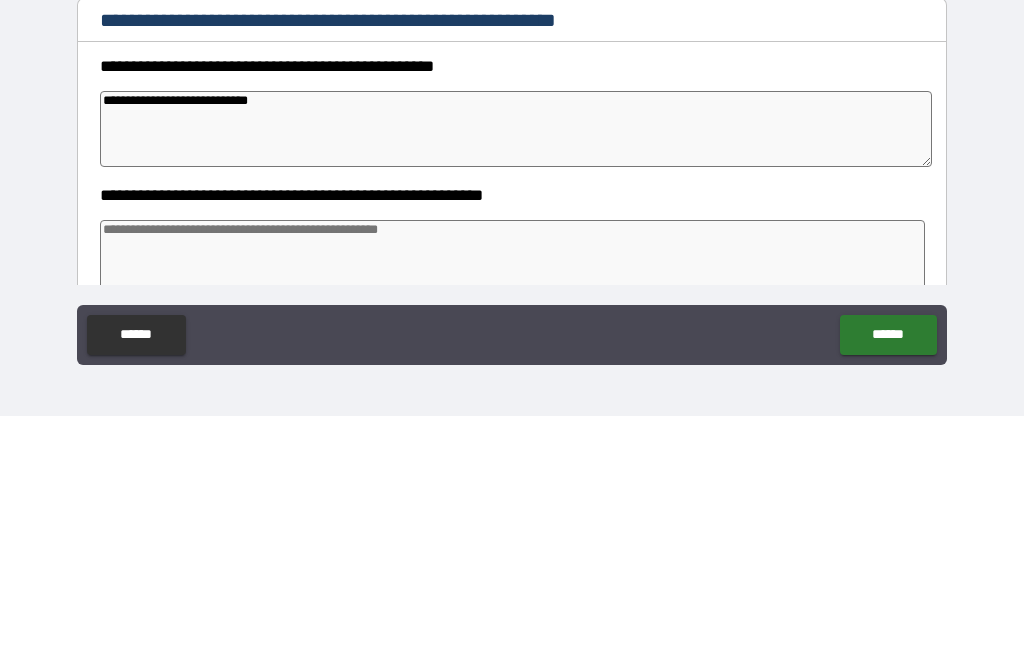 type on "*" 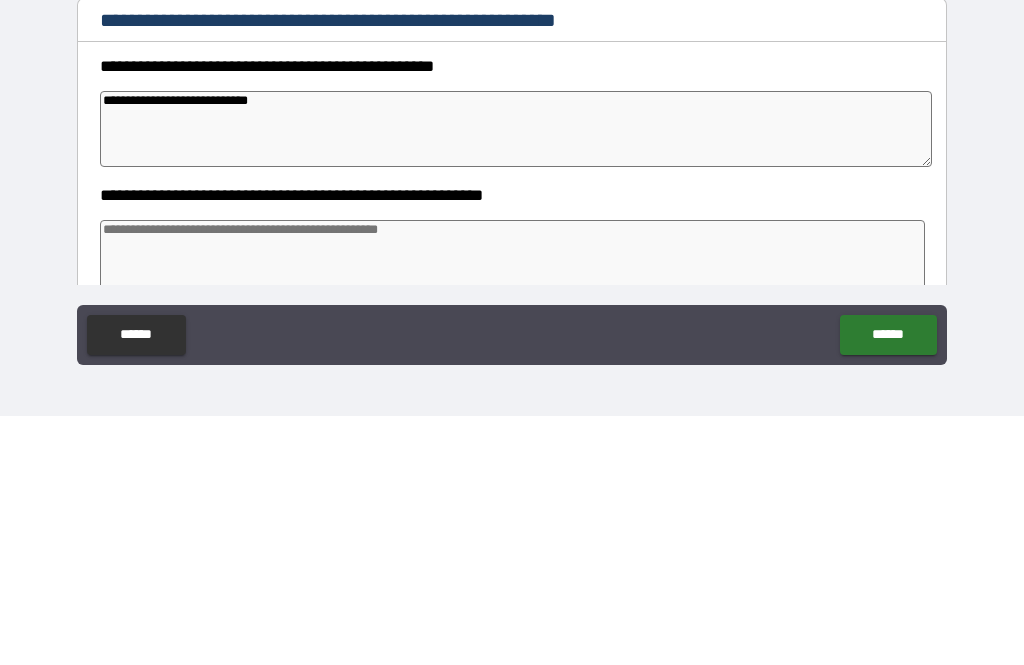 type on "*" 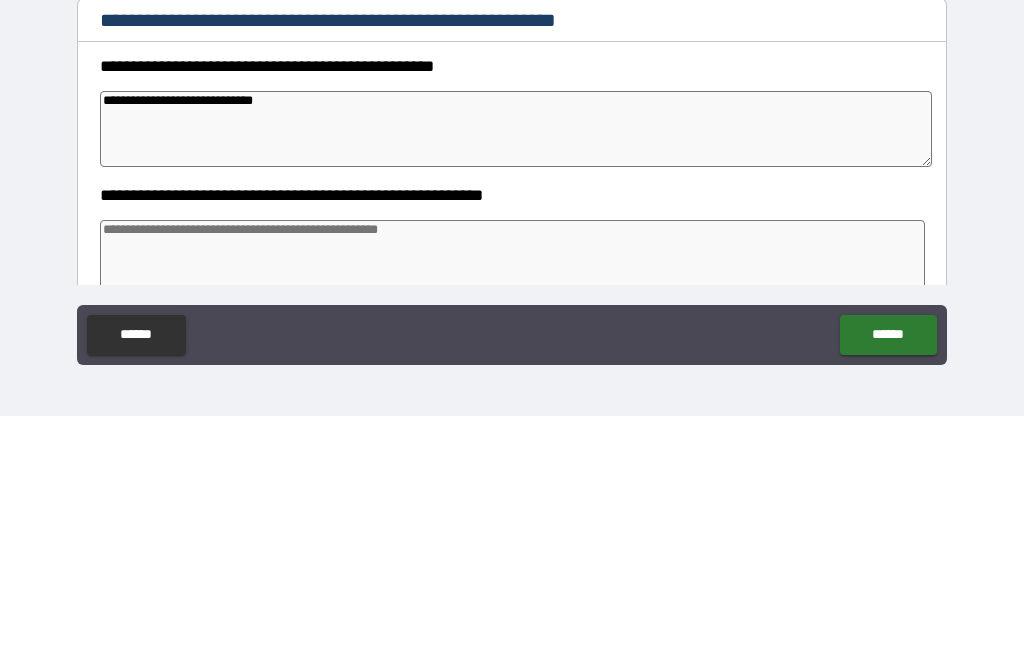 type on "*" 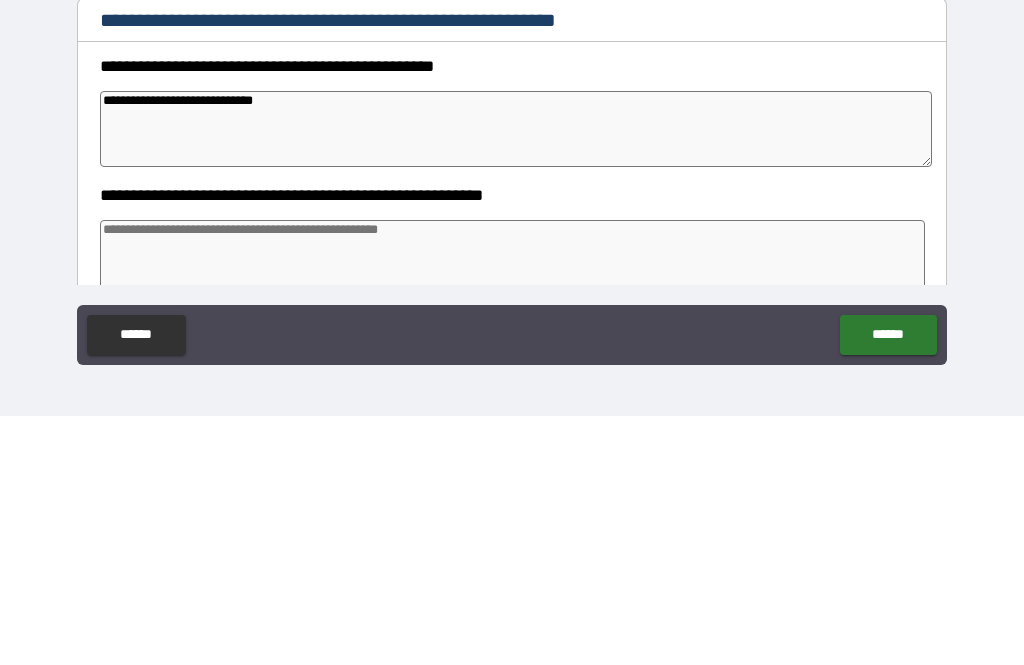 type on "*" 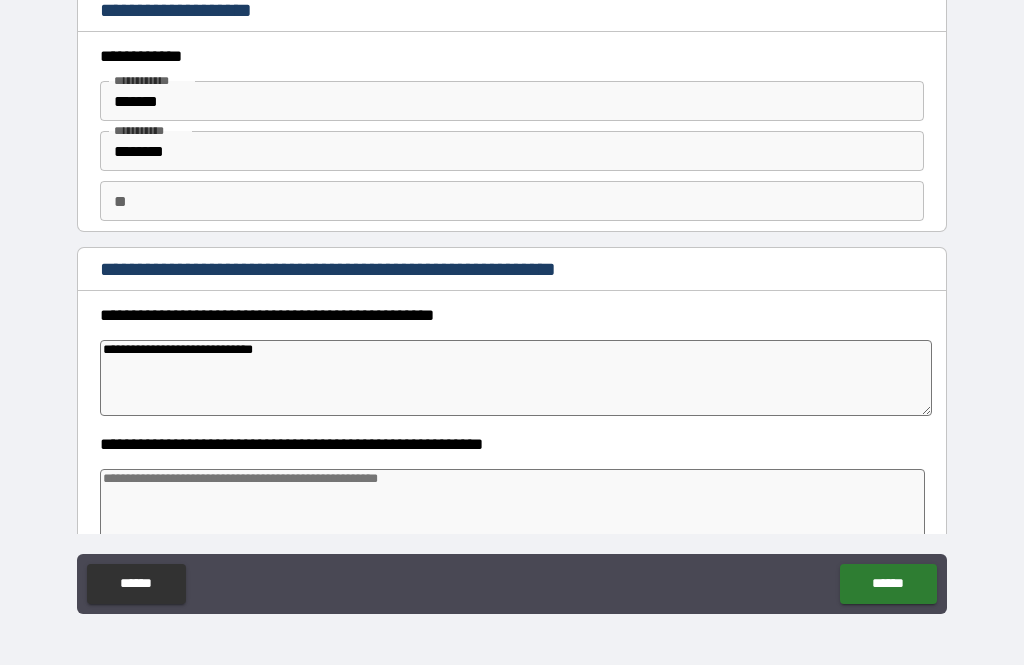 click at bounding box center [513, 507] 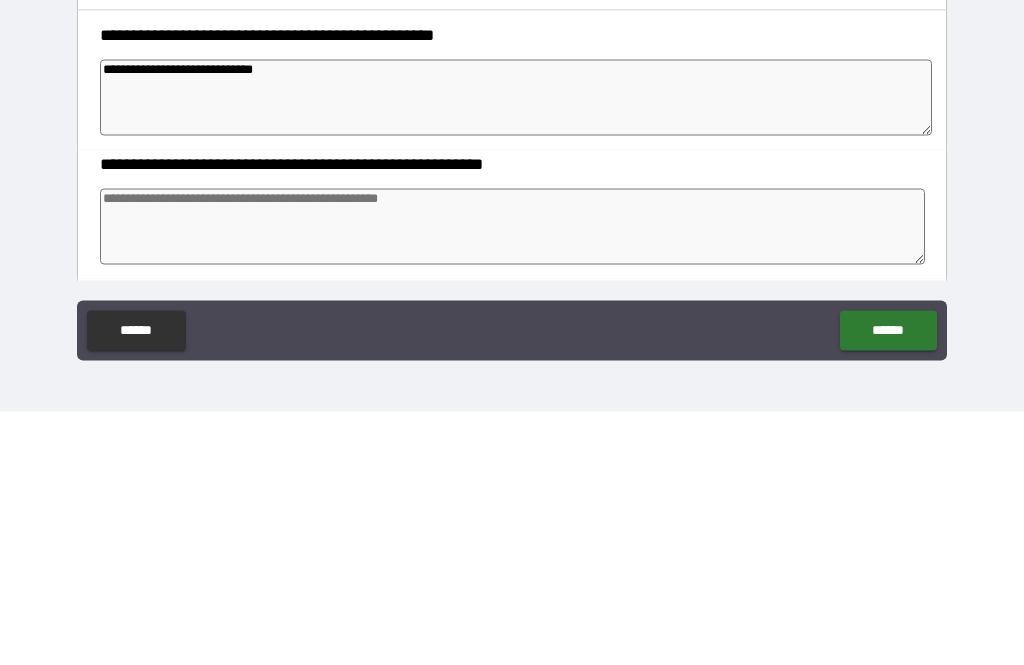scroll, scrollTop: 26, scrollLeft: 0, axis: vertical 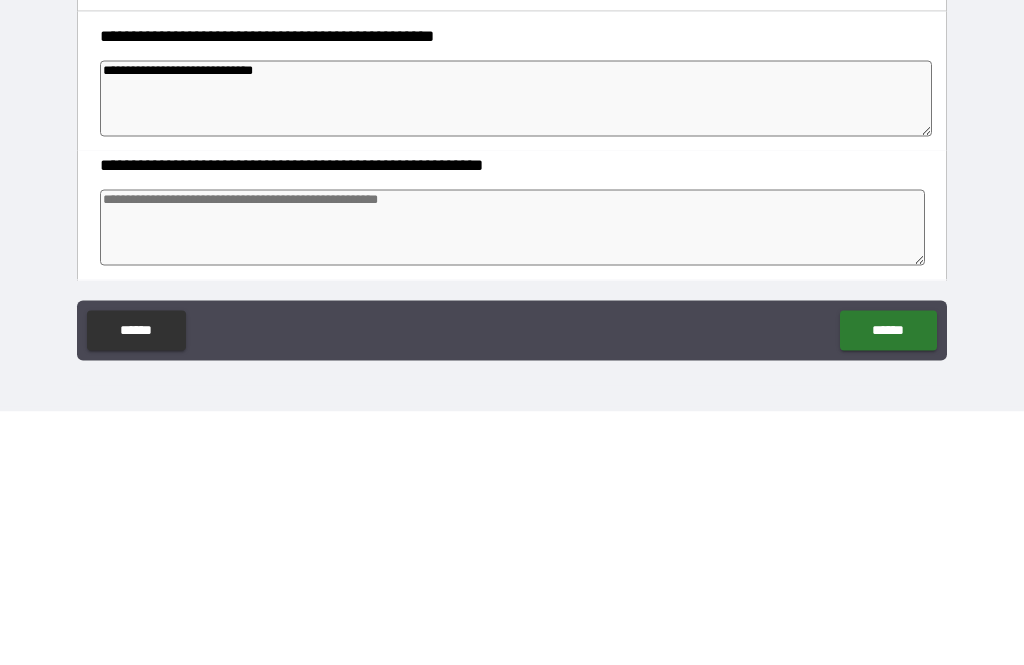 type on "*" 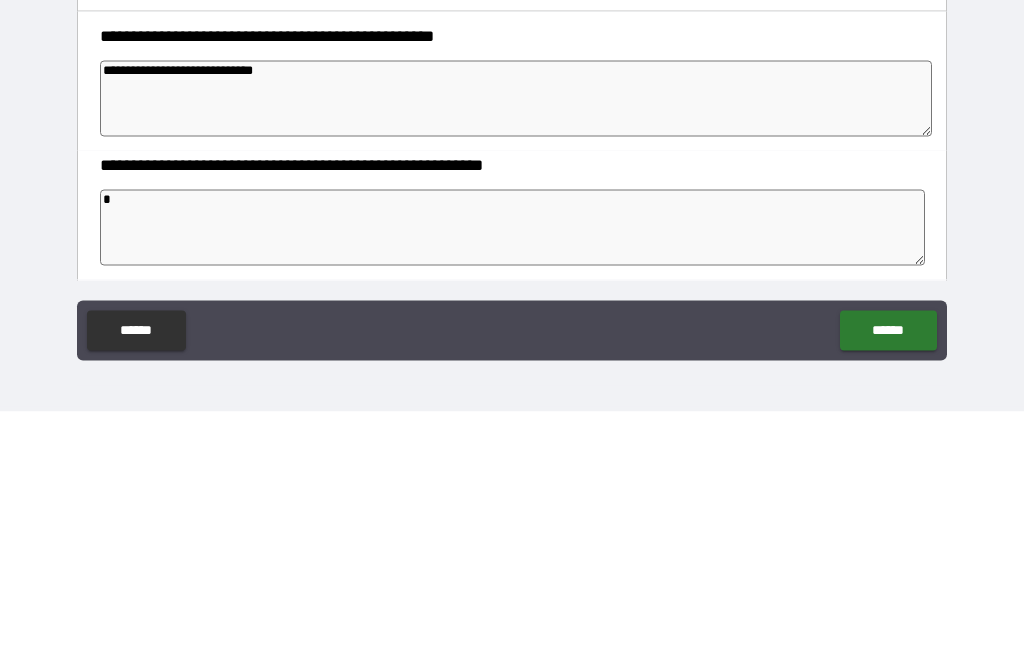 type on "*" 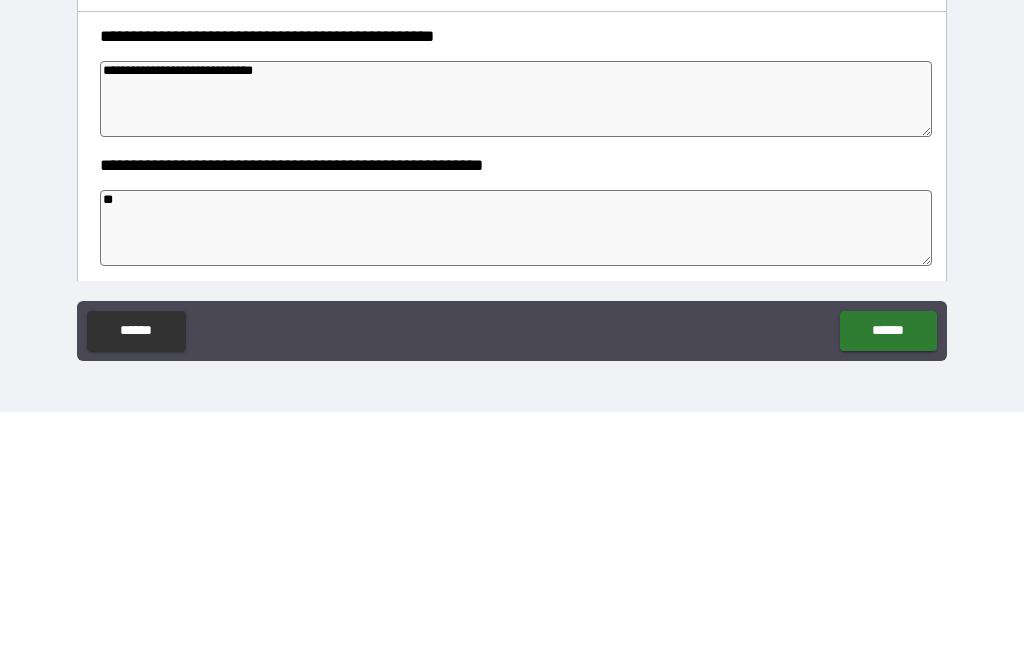 type on "*" 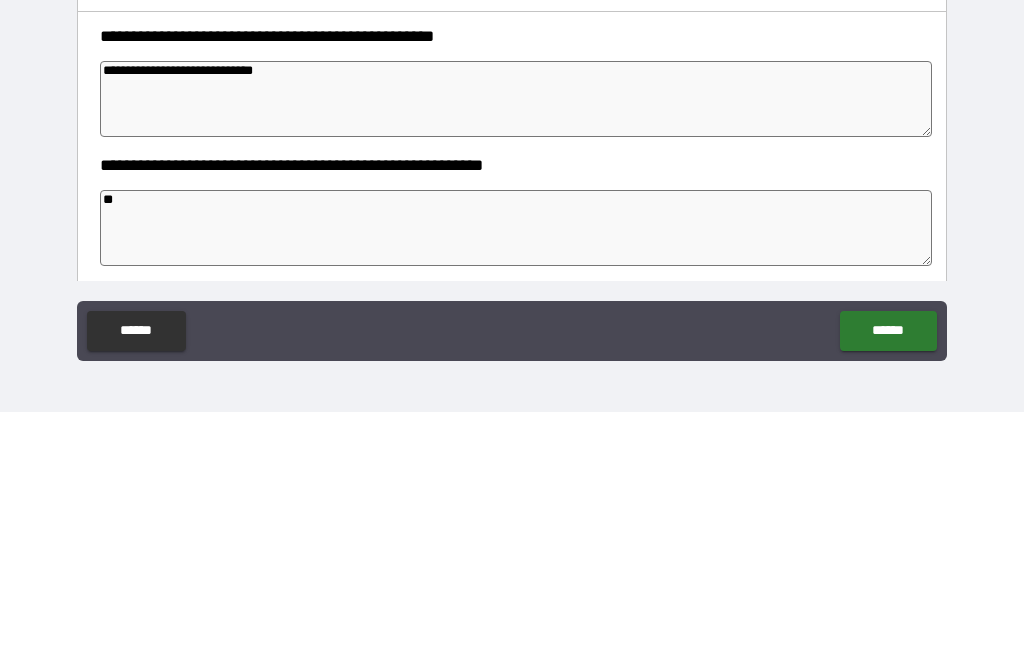 type on "*" 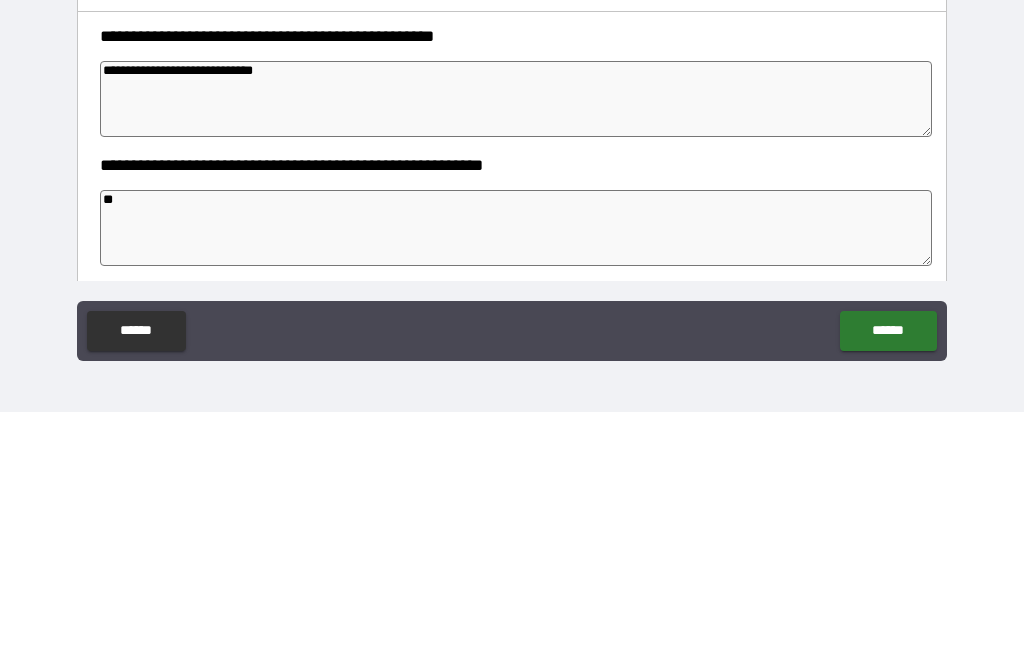 type on "***" 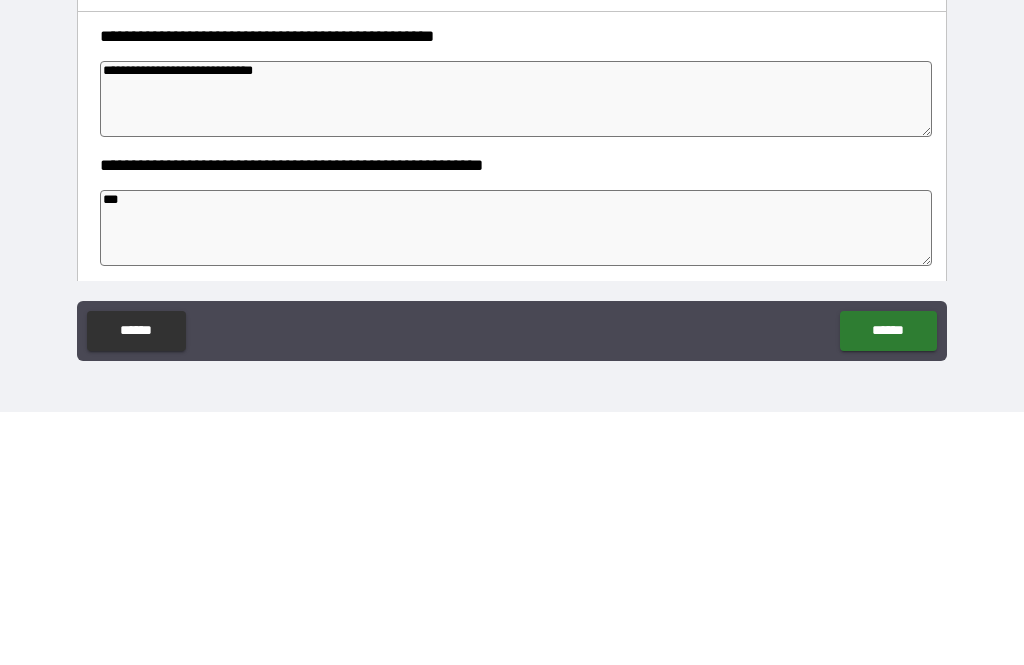type on "*" 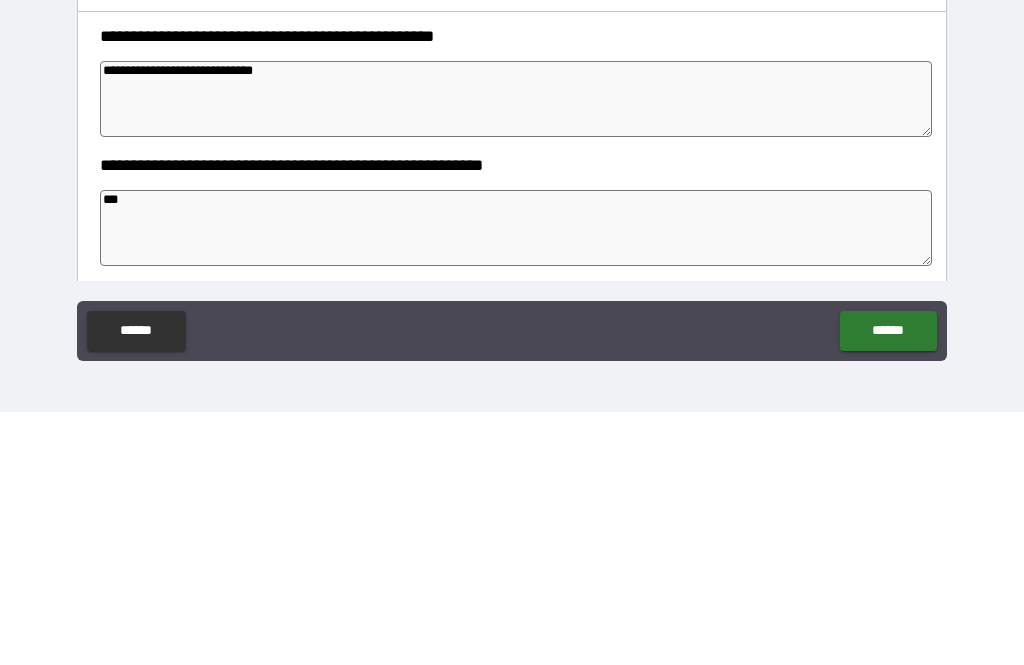 type on "*" 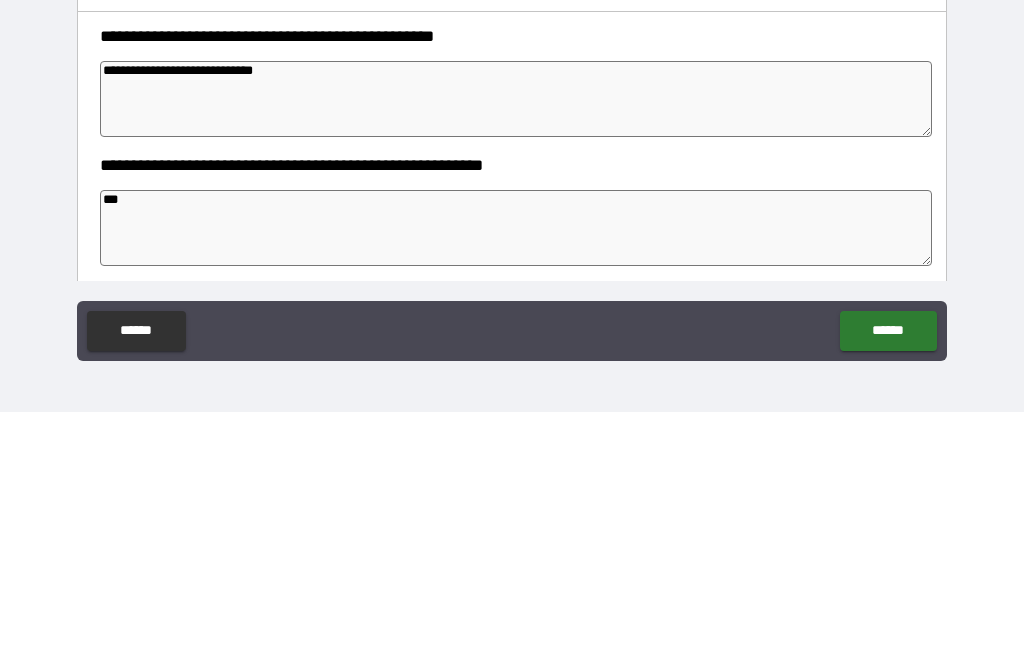 type on "****" 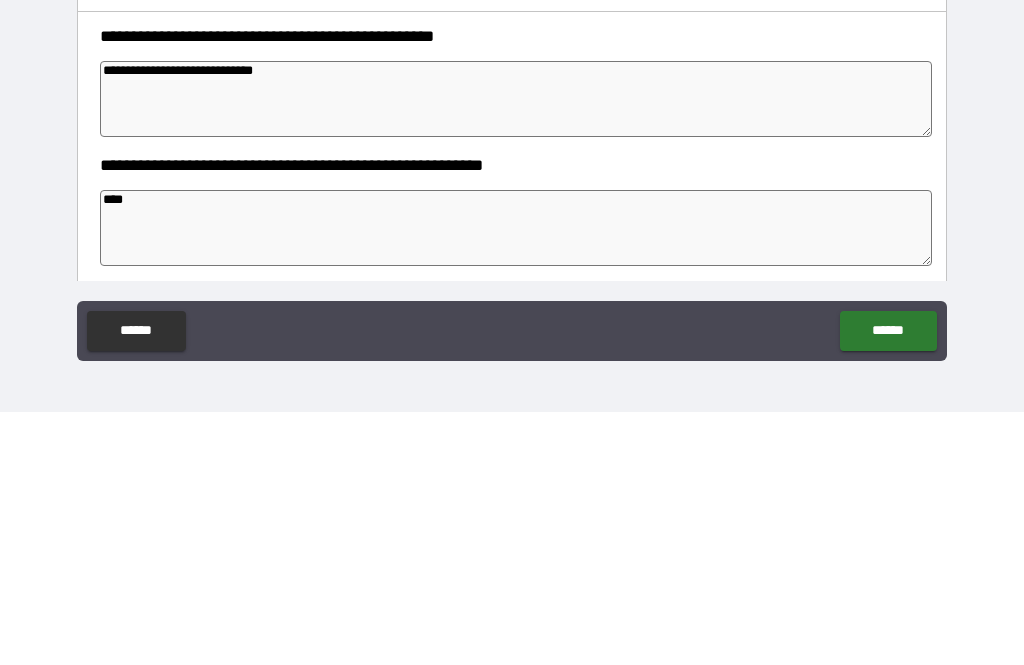 type on "*****" 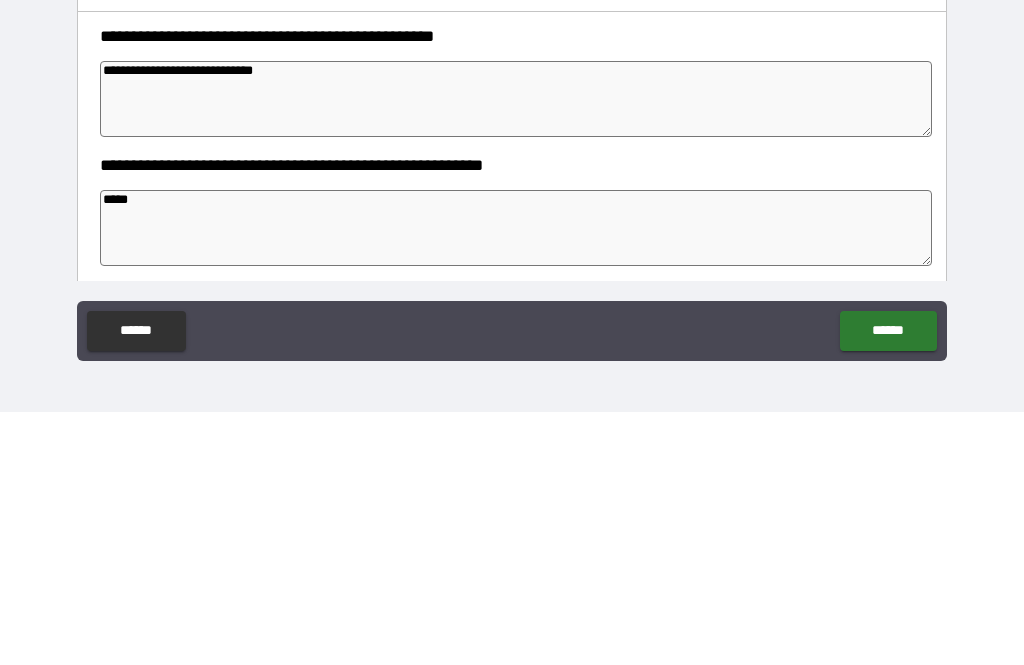 type on "*" 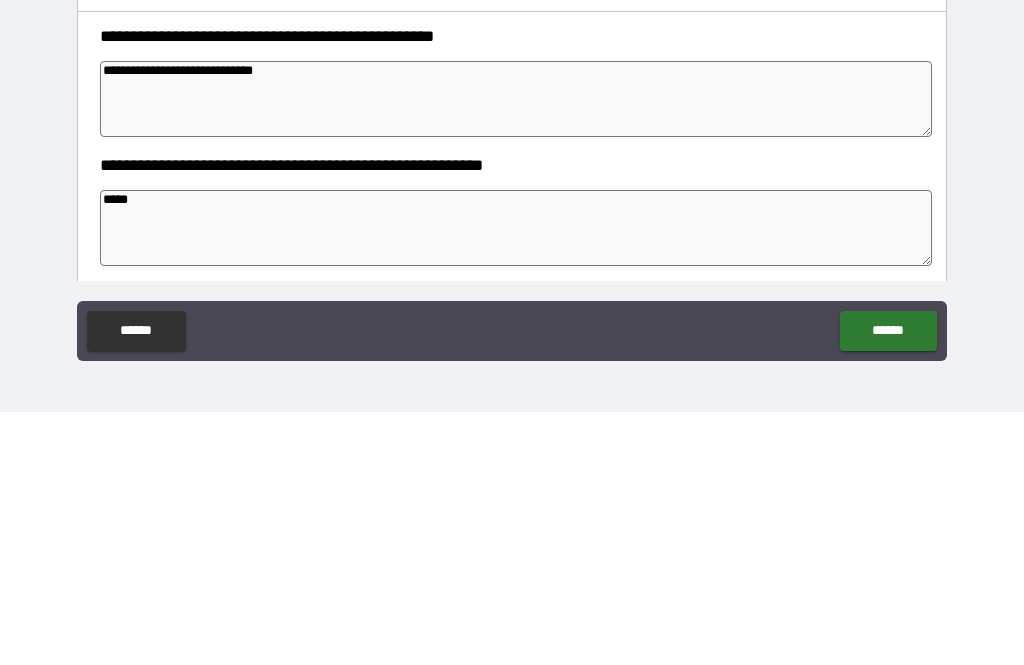 type on "*" 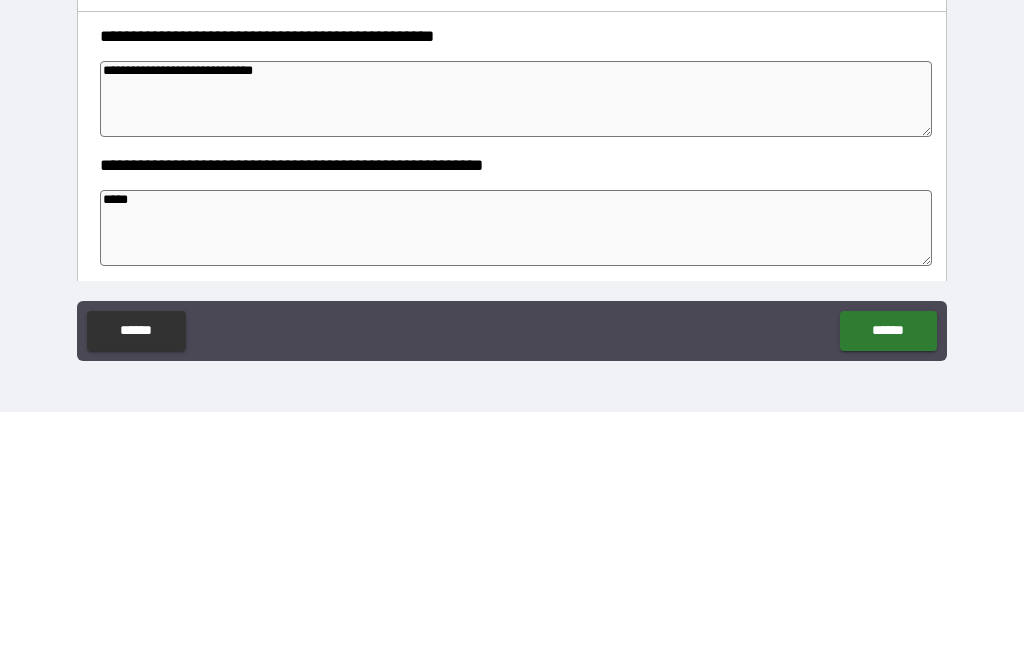 type on "*" 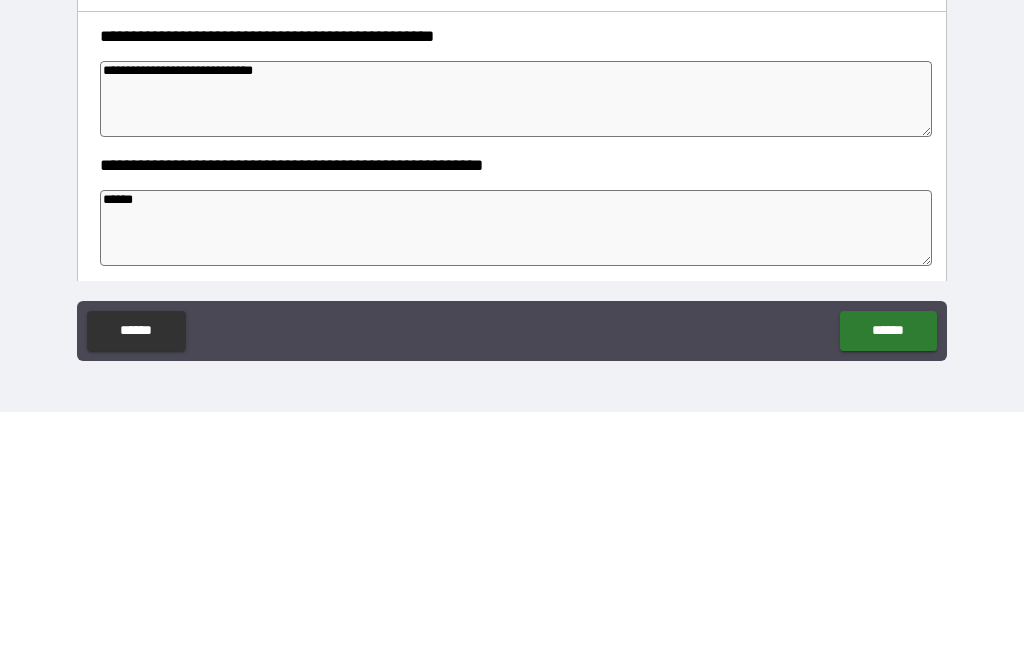 type on "*" 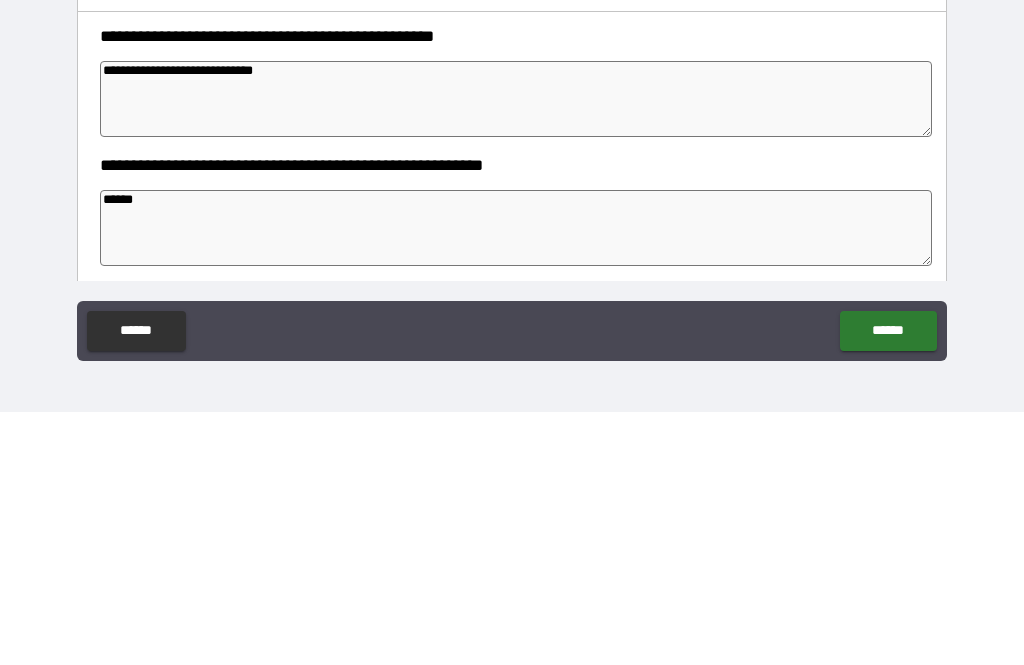 type on "*" 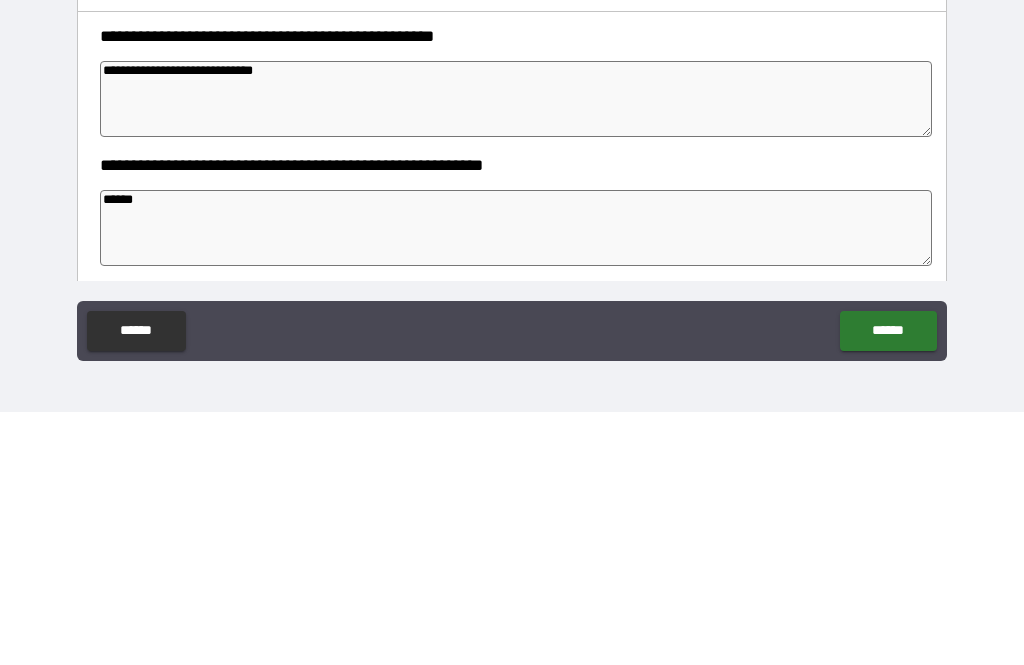 type on "*******" 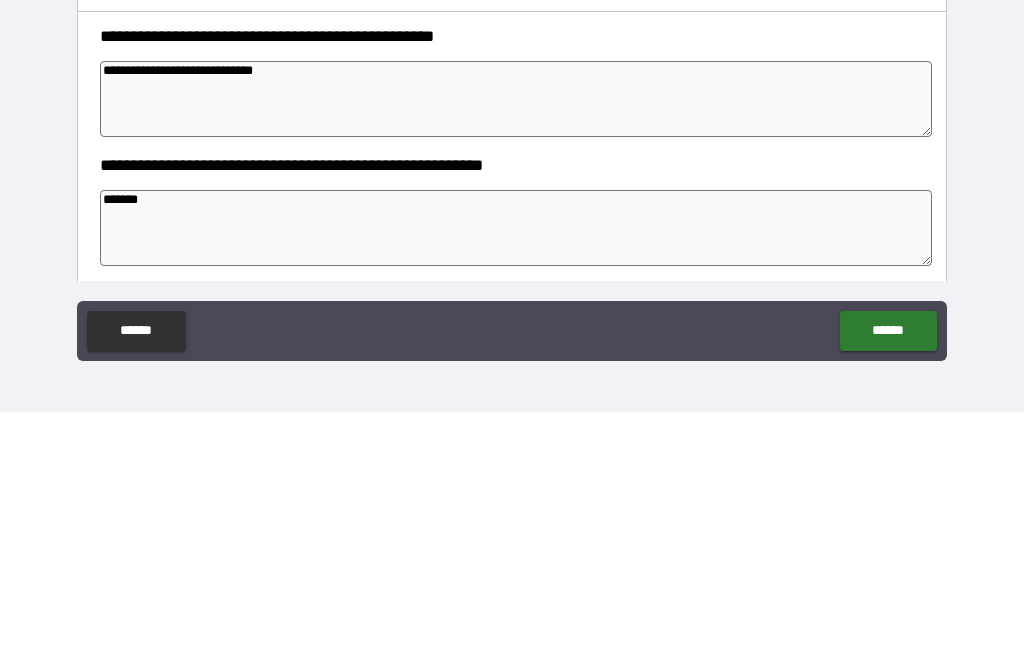 type on "*" 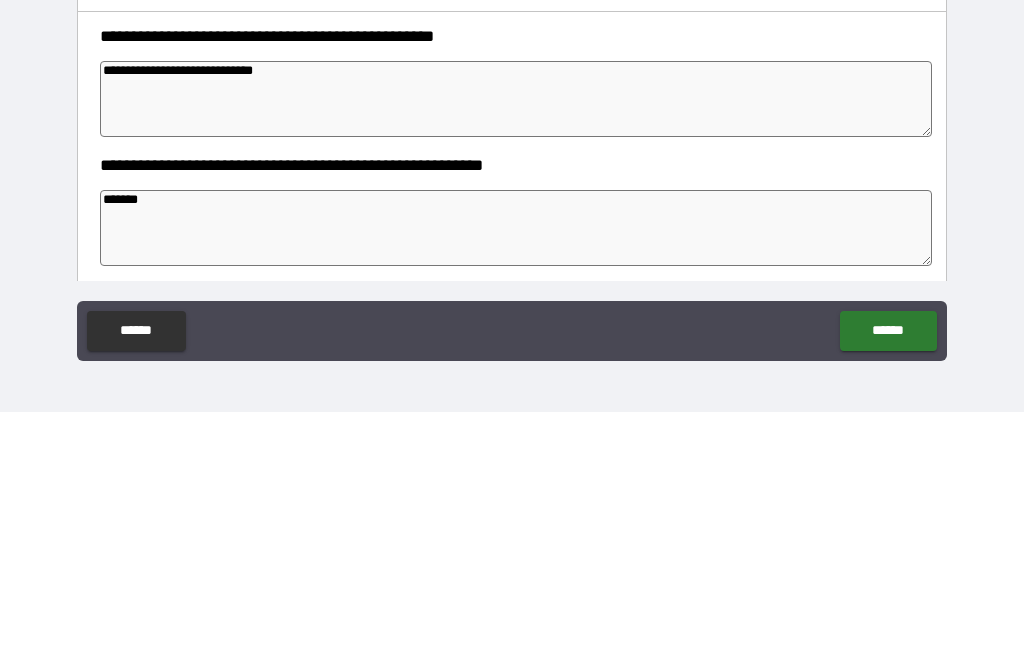 type on "*" 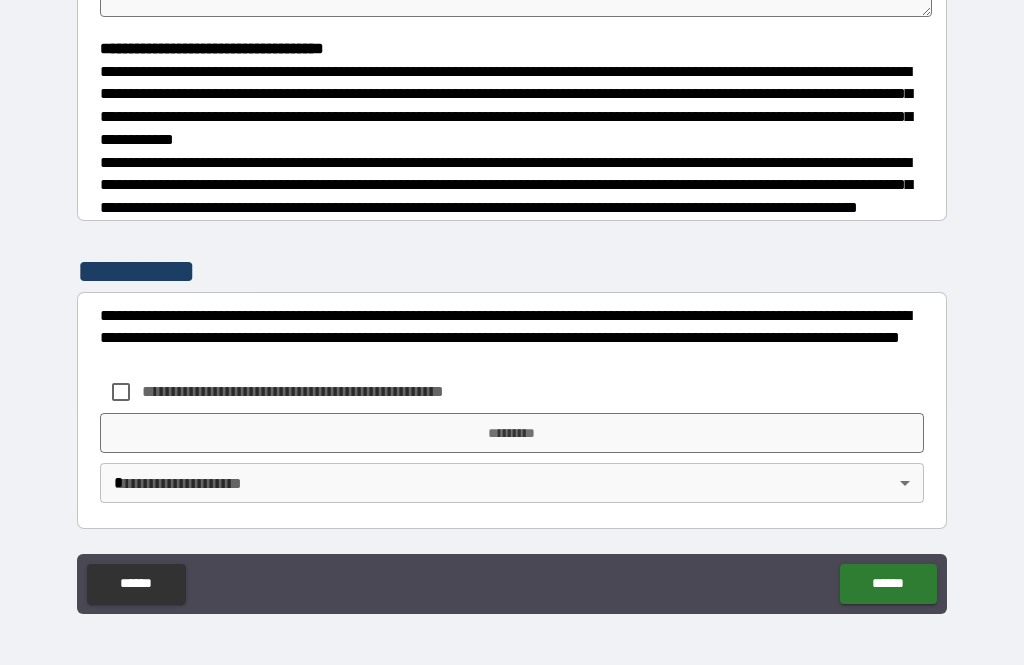 scroll, scrollTop: 544, scrollLeft: 0, axis: vertical 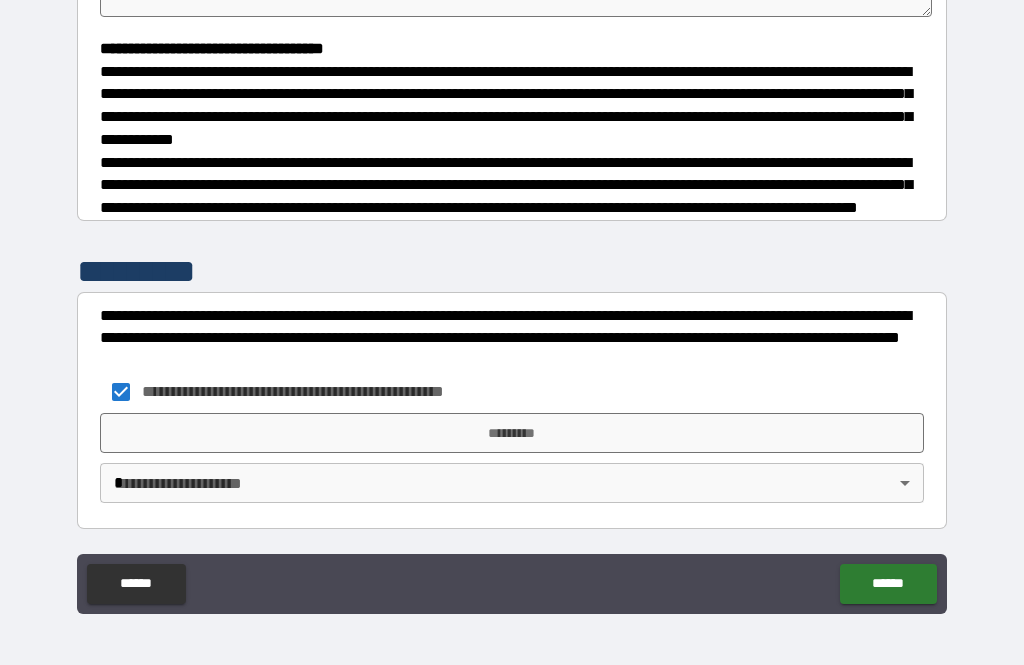 type on "*" 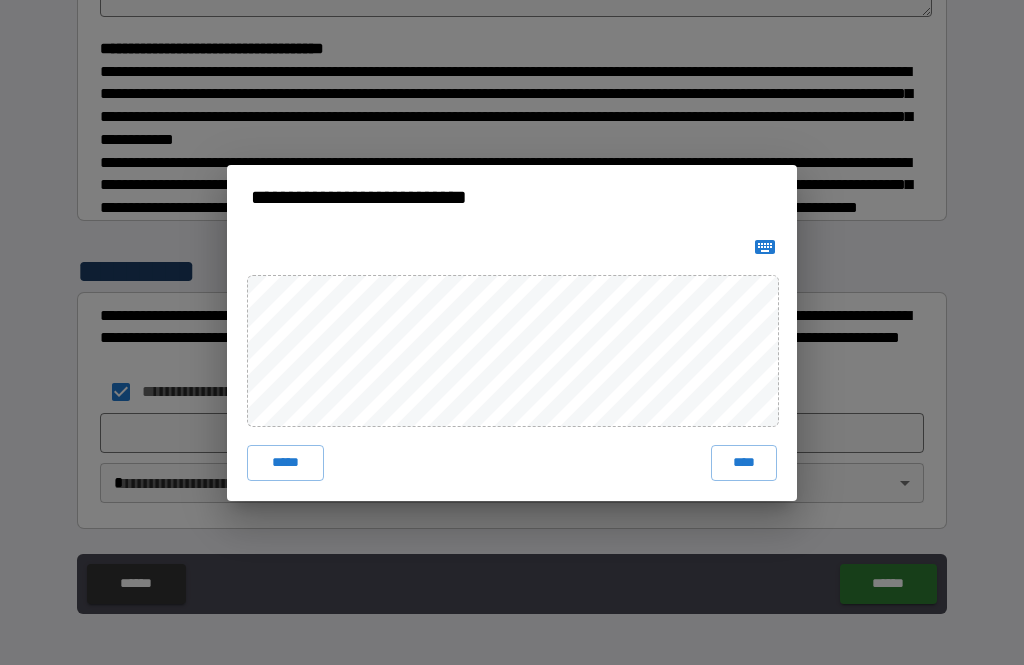 click 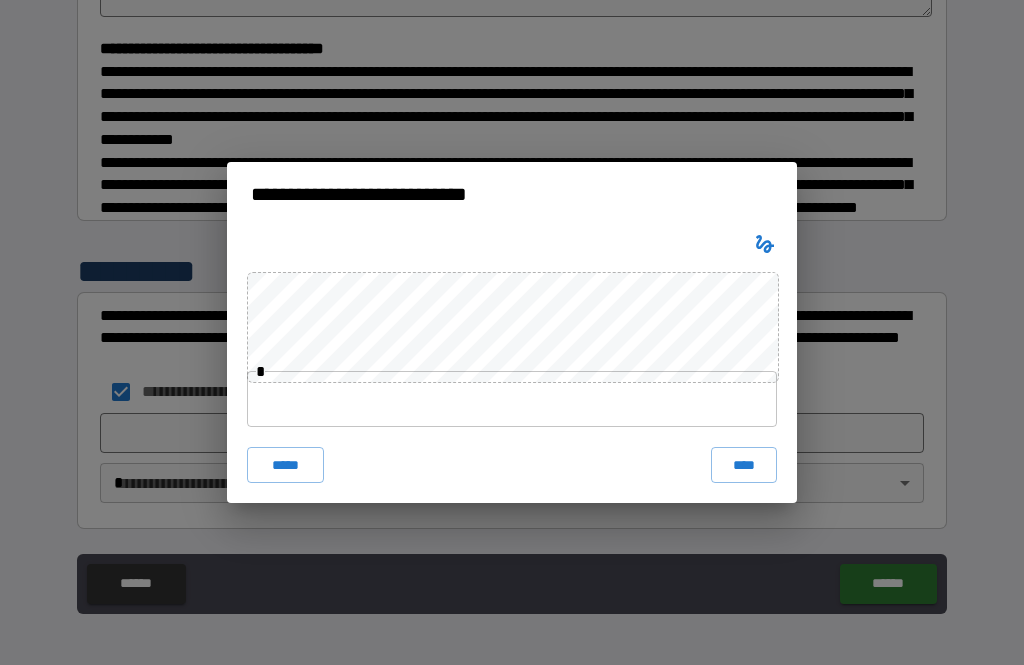 click at bounding box center [512, 399] 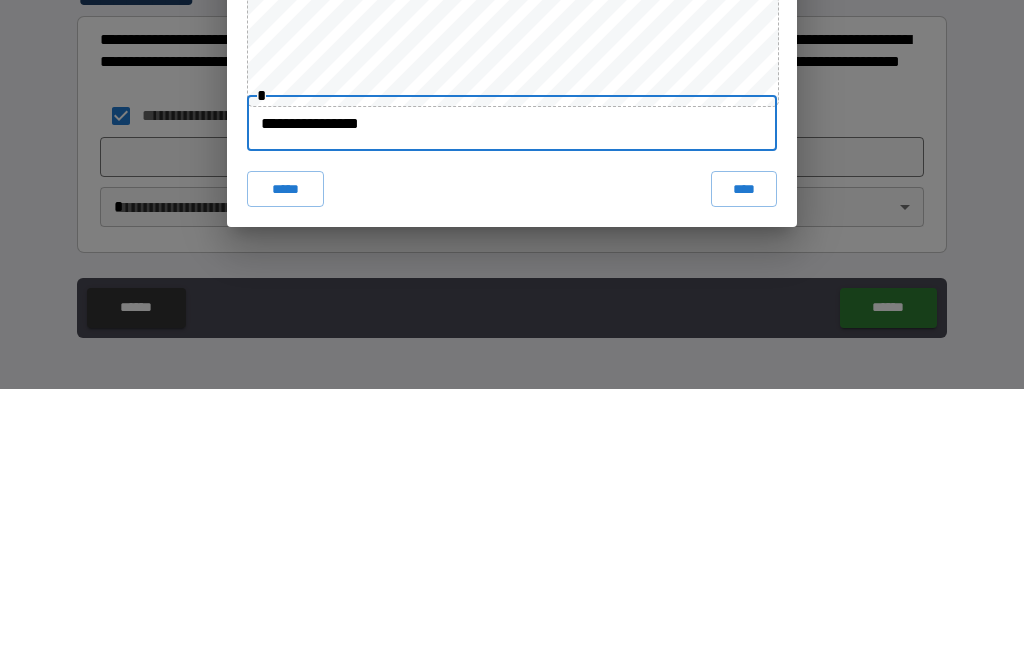 type on "**********" 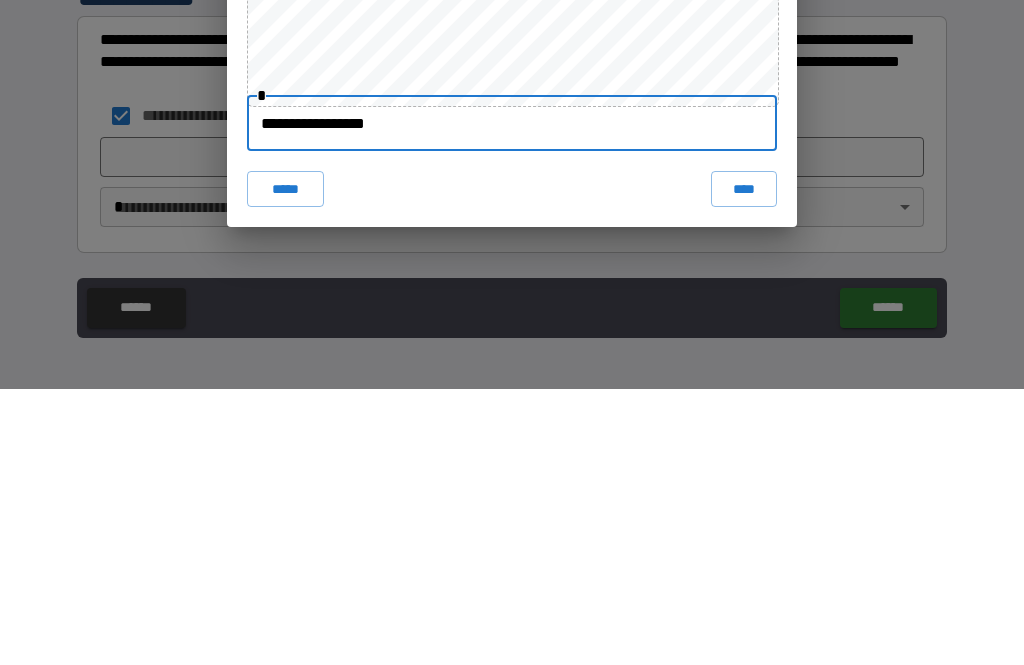 click on "**********" at bounding box center [512, 332] 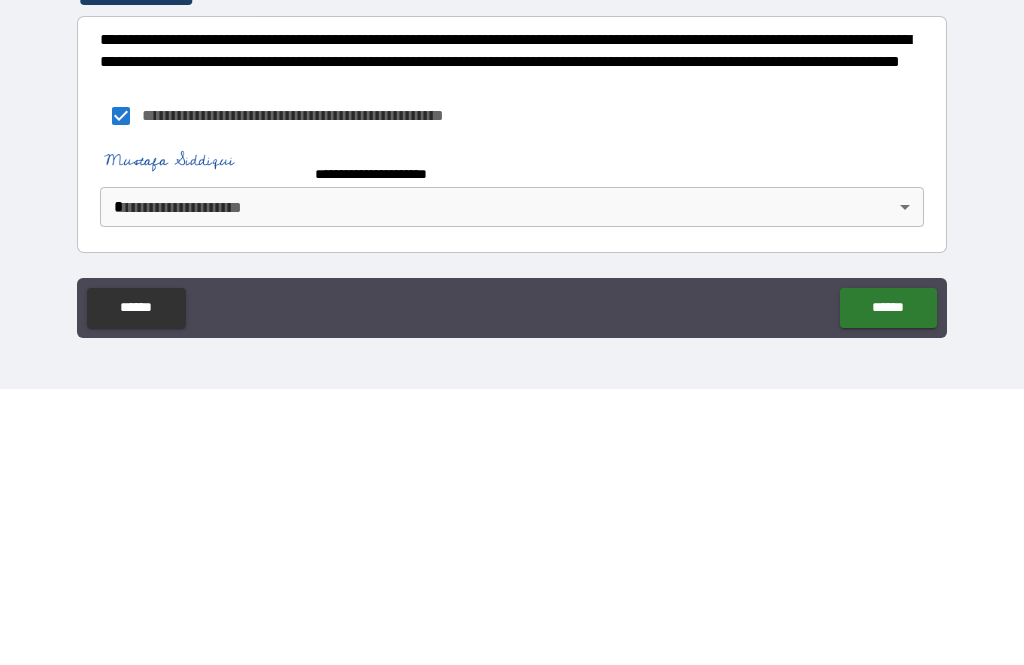 type on "*" 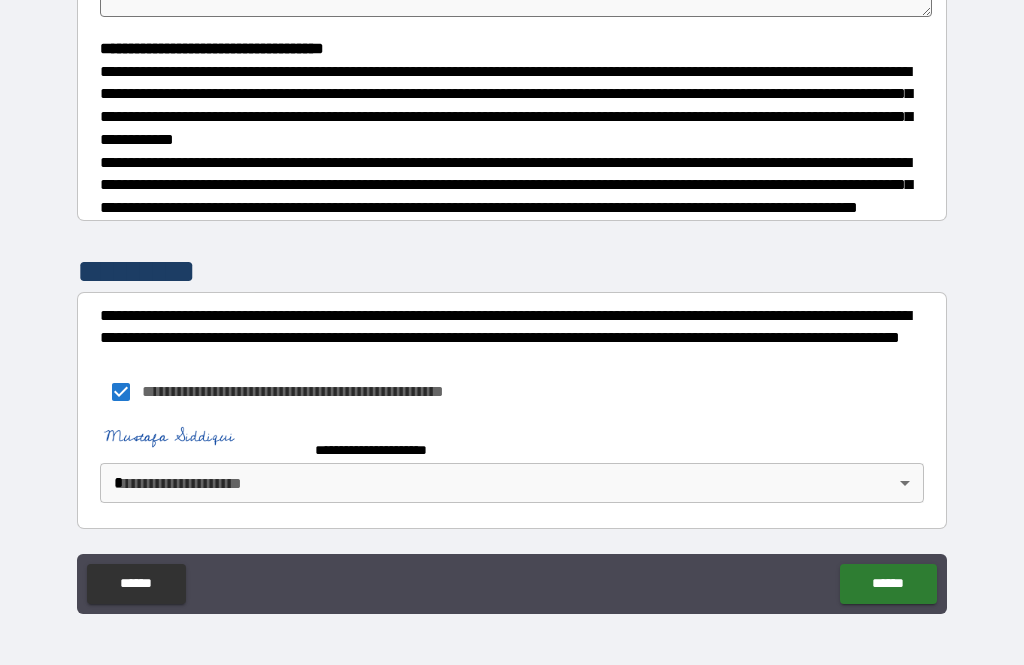 type on "*" 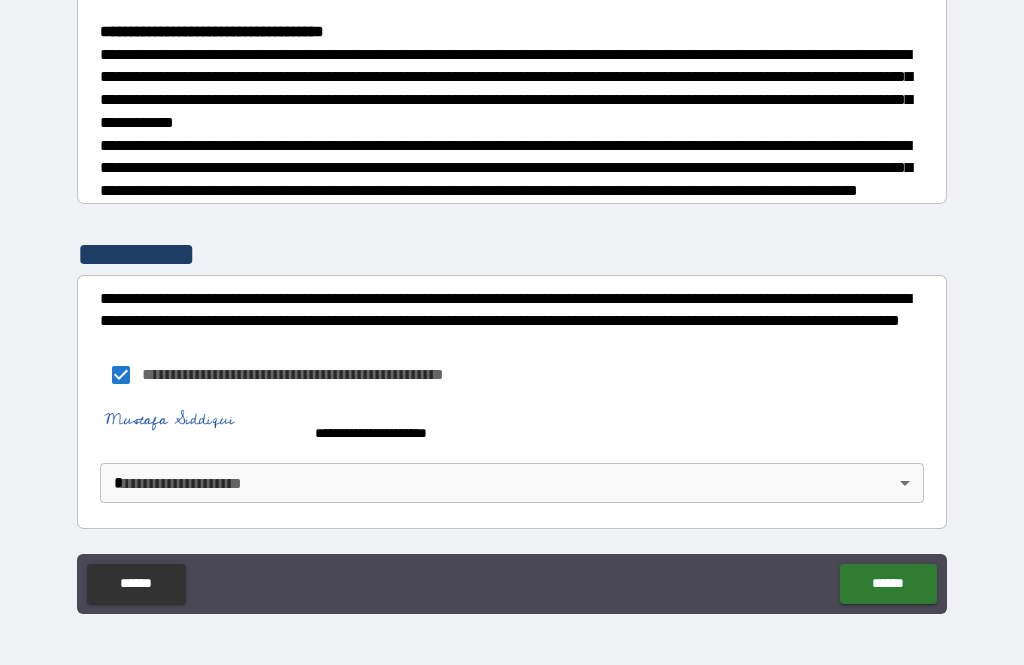 scroll, scrollTop: 561, scrollLeft: 0, axis: vertical 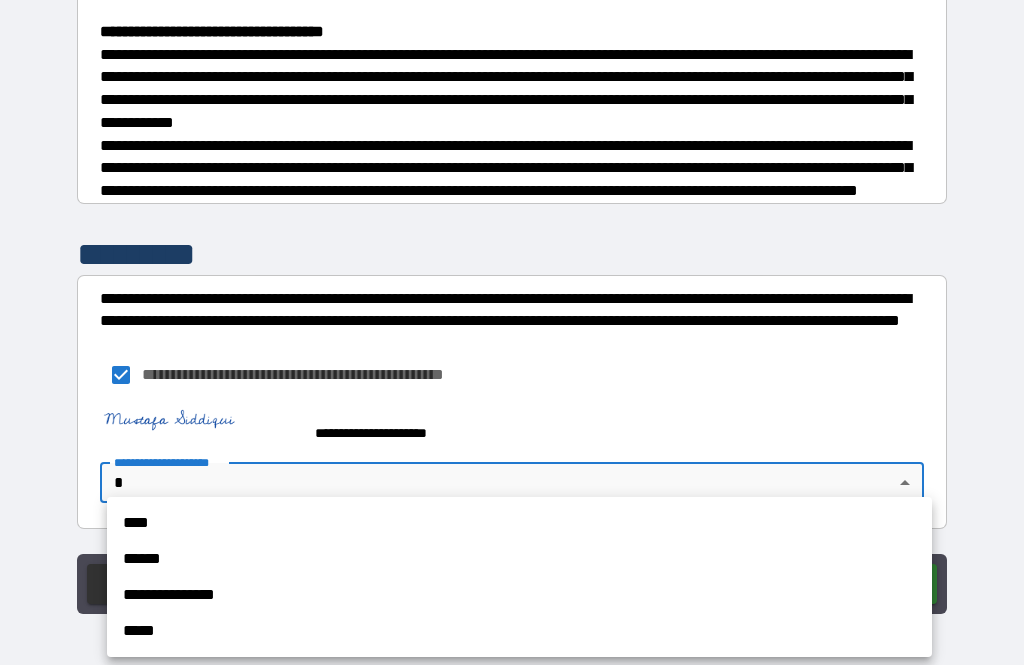 click on "****" at bounding box center [519, 523] 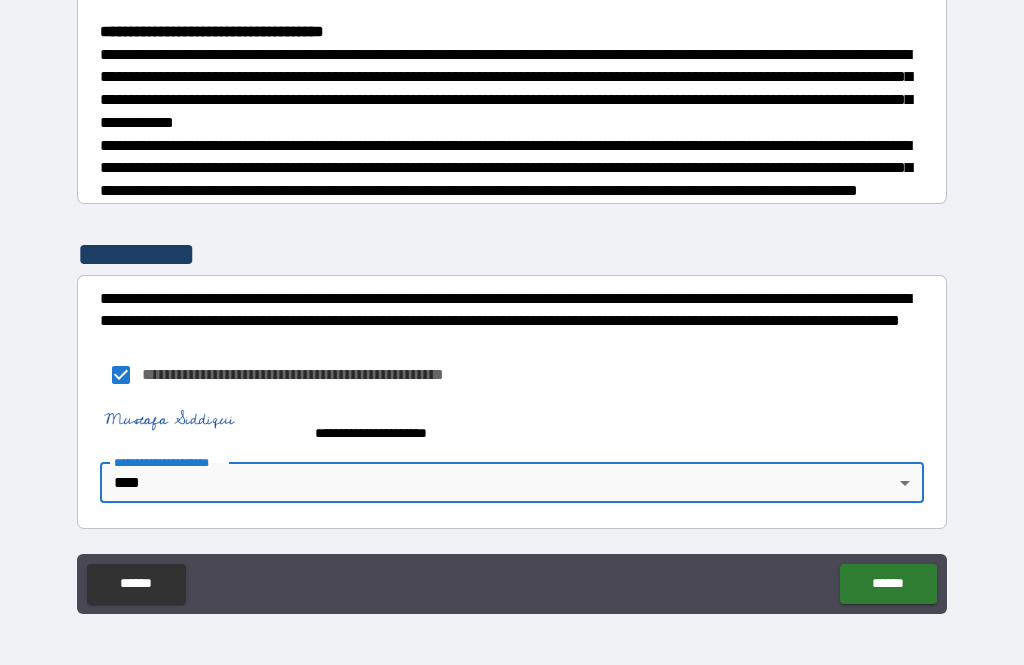 type on "*" 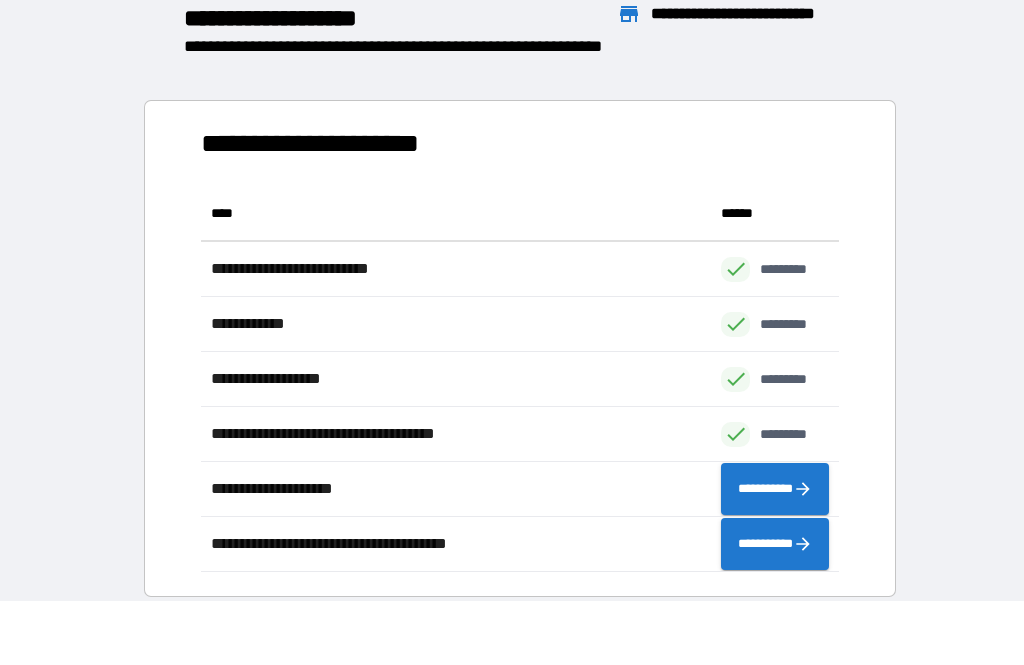 scroll, scrollTop: 1, scrollLeft: 1, axis: both 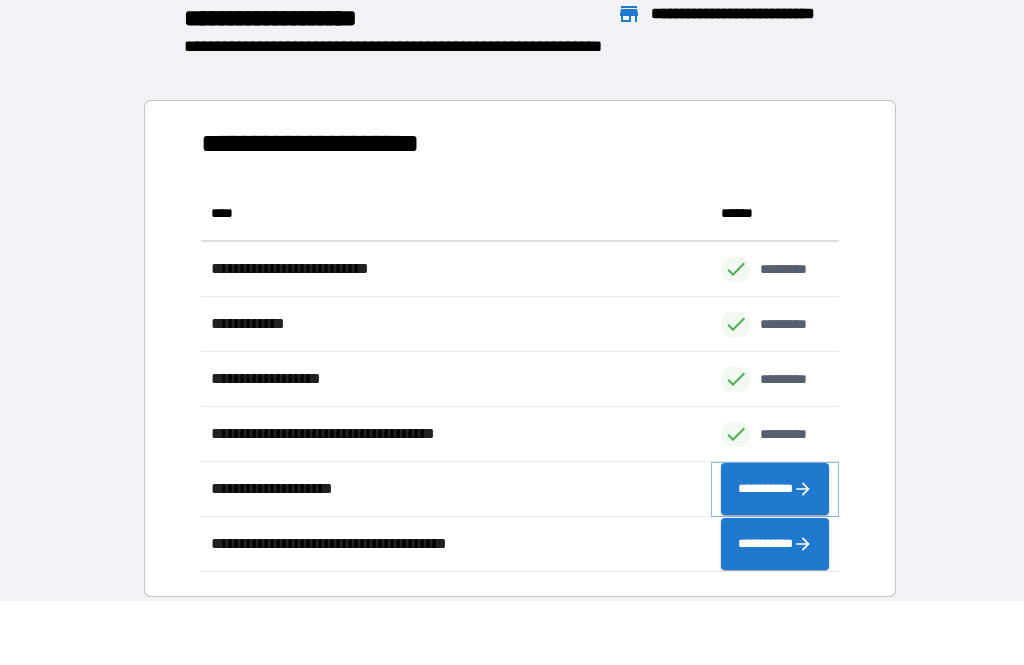 click 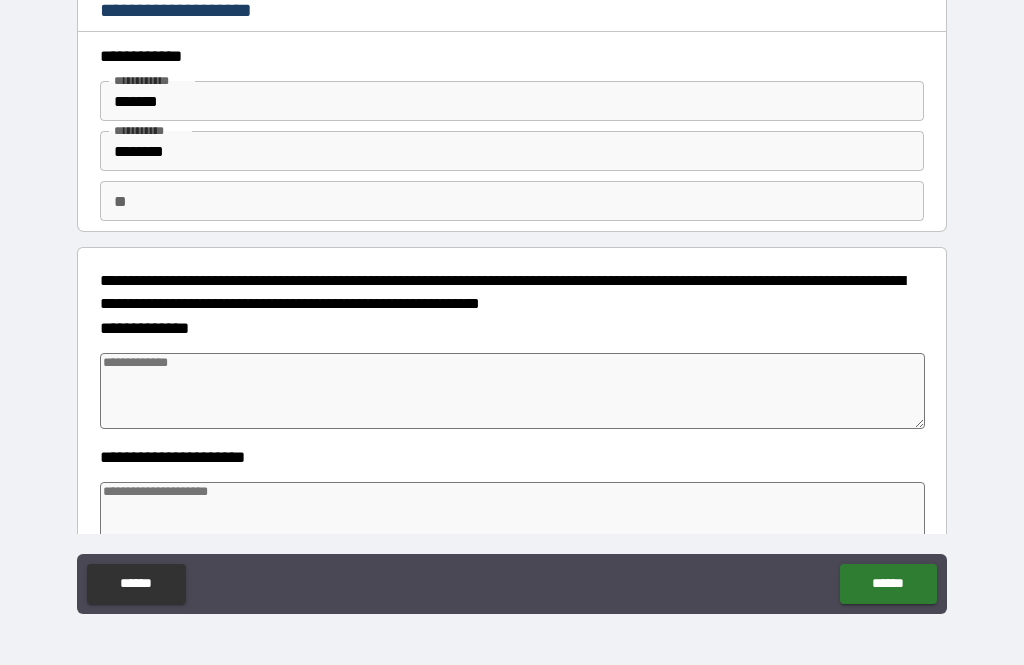 type on "*" 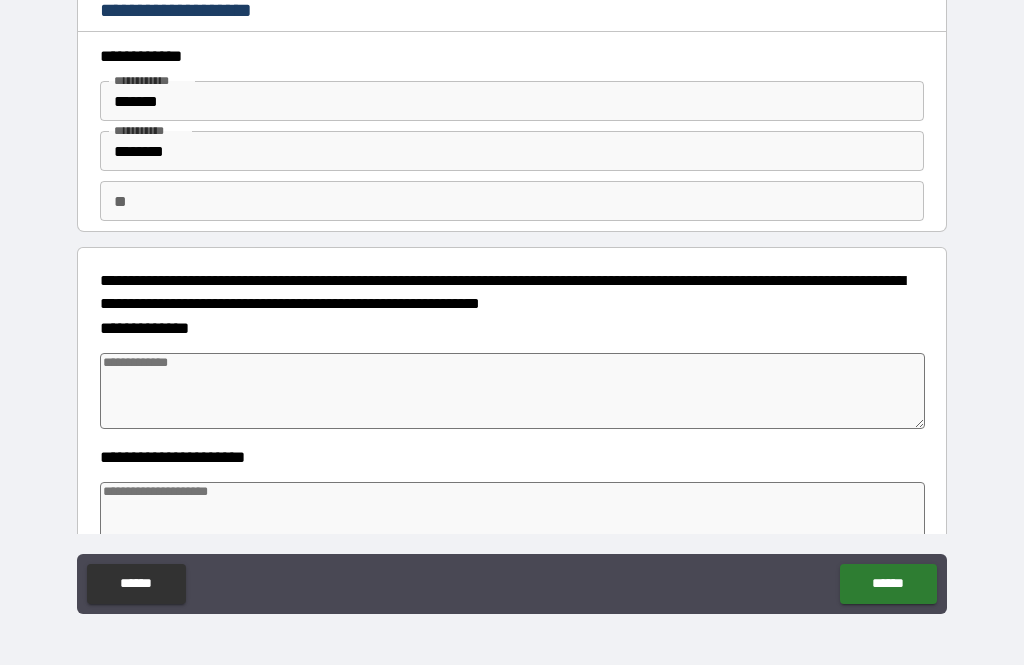 type on "*" 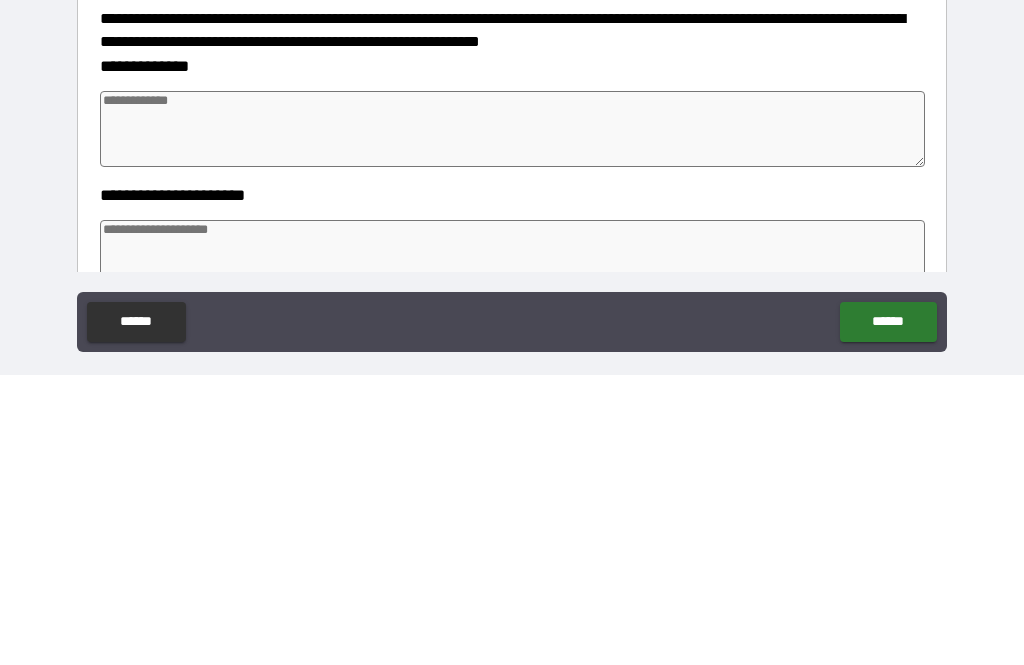 scroll, scrollTop: 0, scrollLeft: 0, axis: both 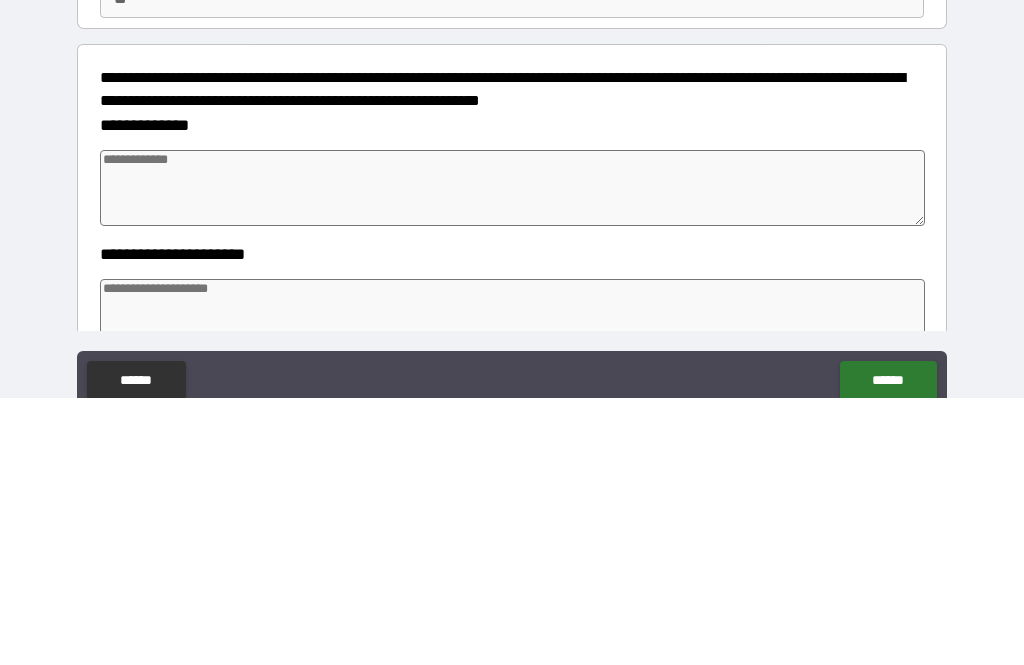 type on "*" 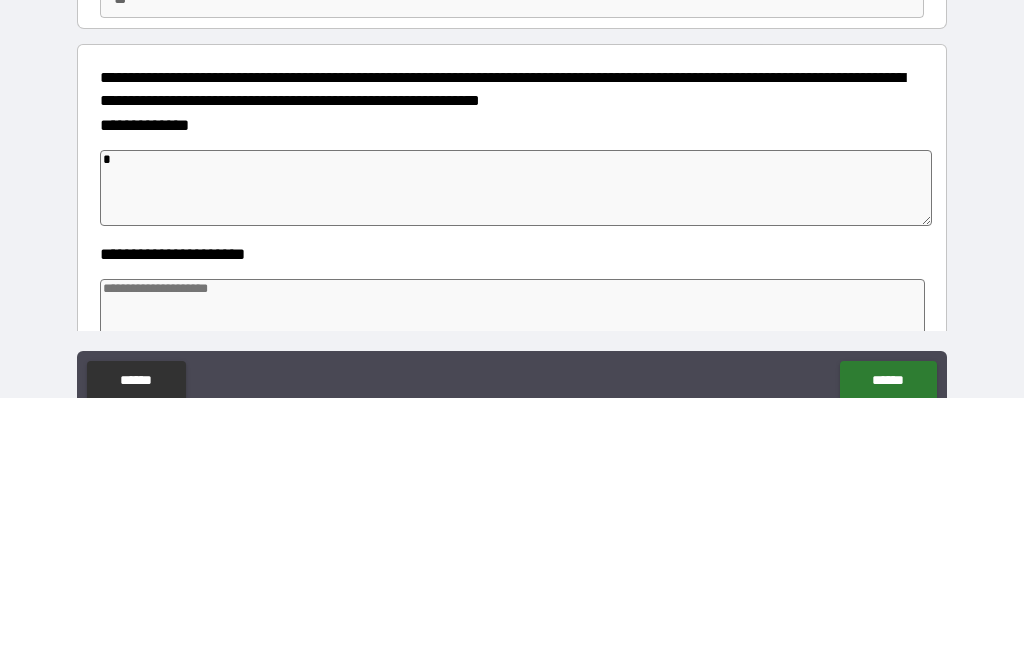 type on "**" 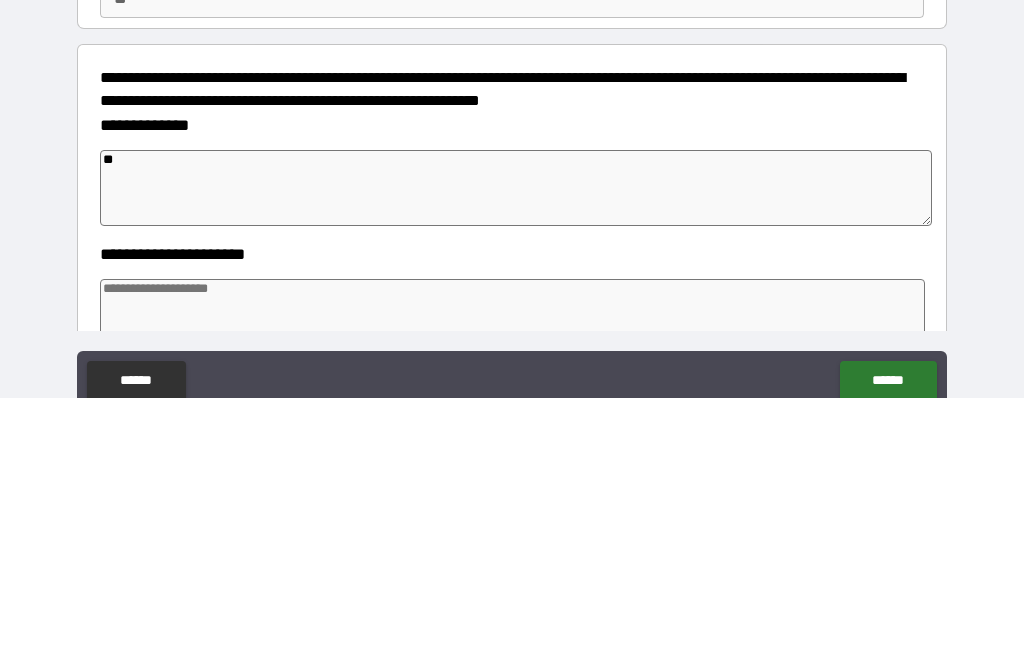 type on "*" 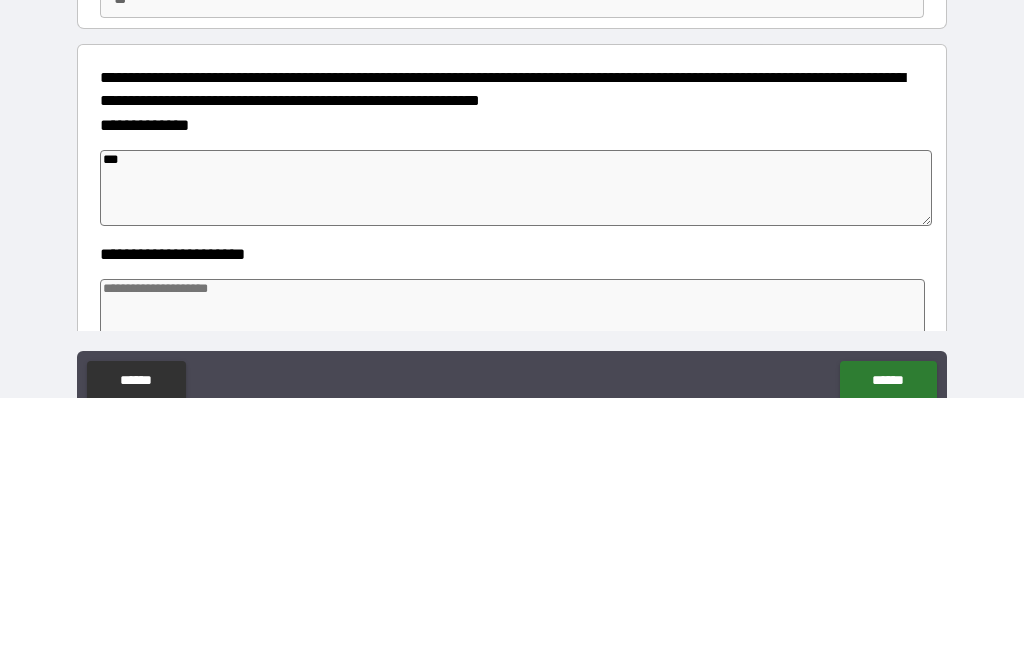 type on "*" 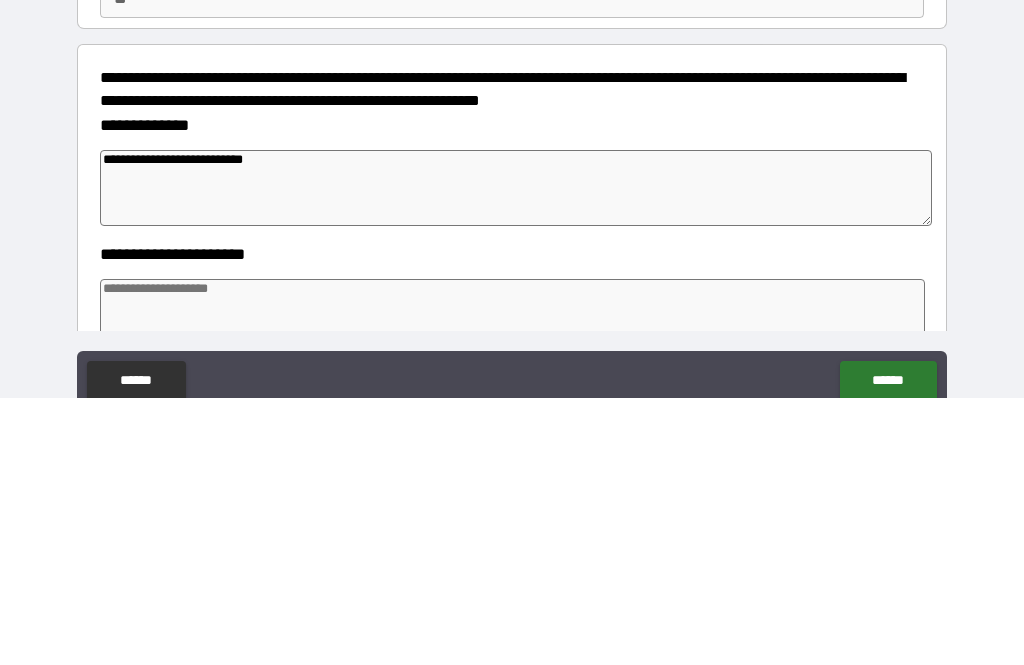 click at bounding box center [513, 584] 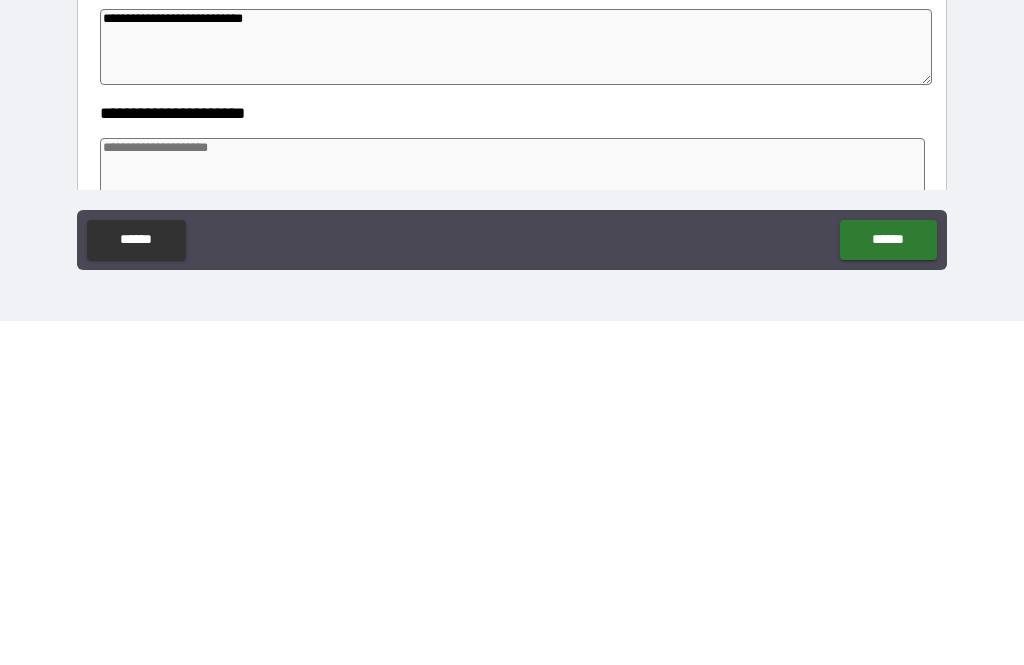 scroll, scrollTop: 0, scrollLeft: 0, axis: both 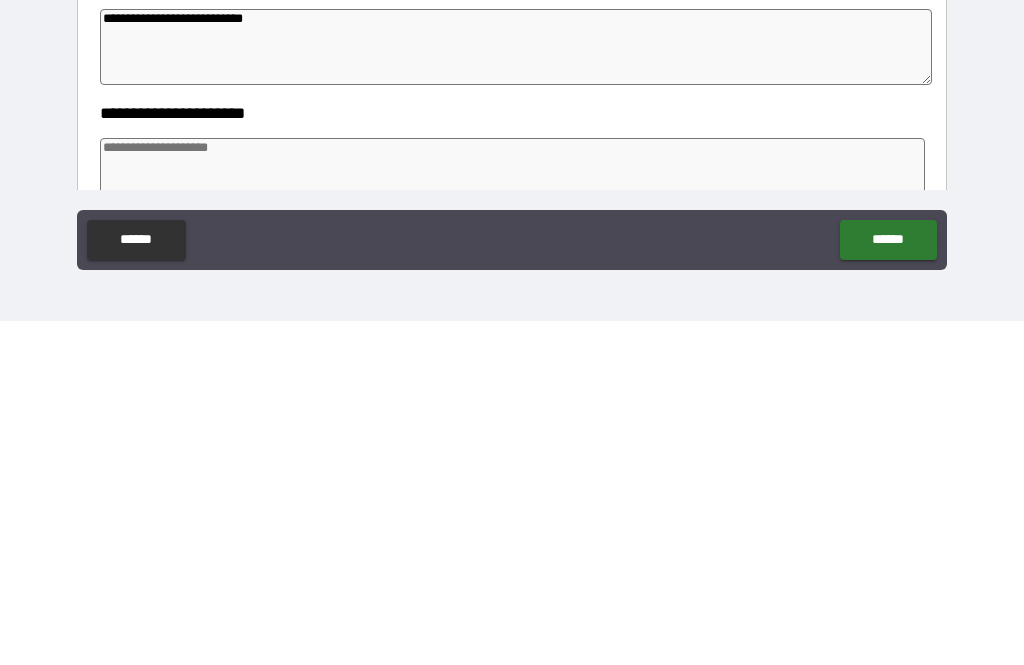 click on "**********" at bounding box center (512, 303) 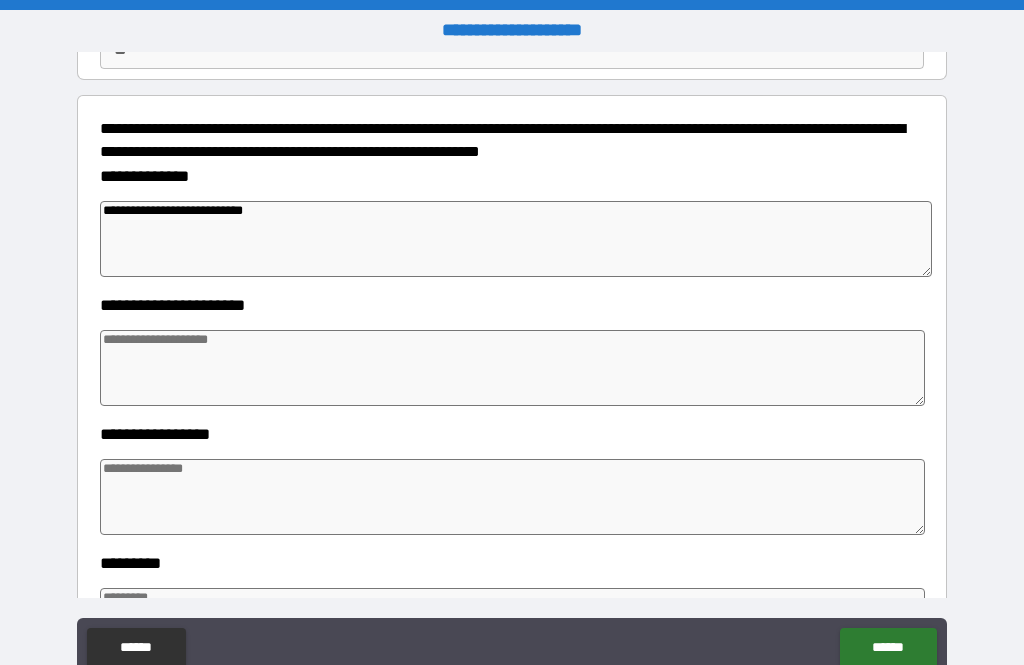 scroll, scrollTop: 231, scrollLeft: 0, axis: vertical 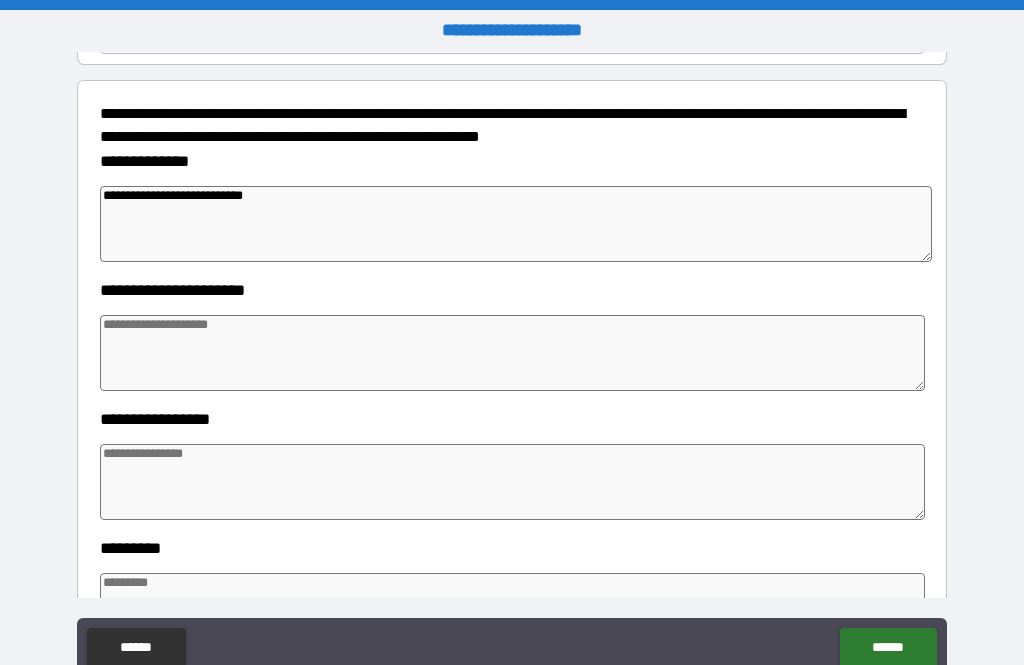 click on "**********" at bounding box center [516, 224] 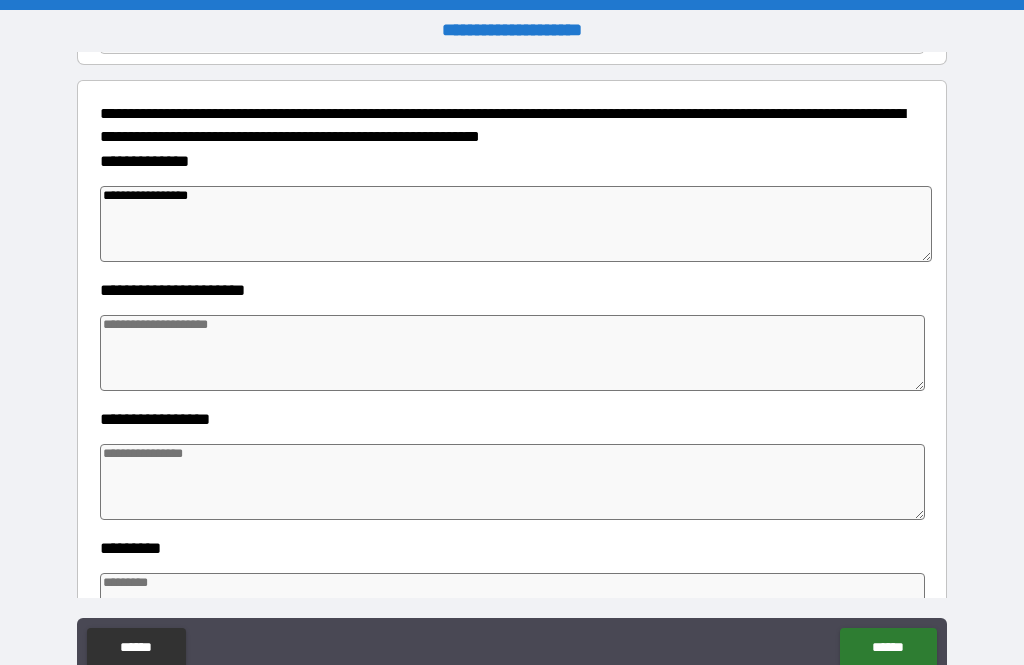 click on "**********" at bounding box center [512, 211] 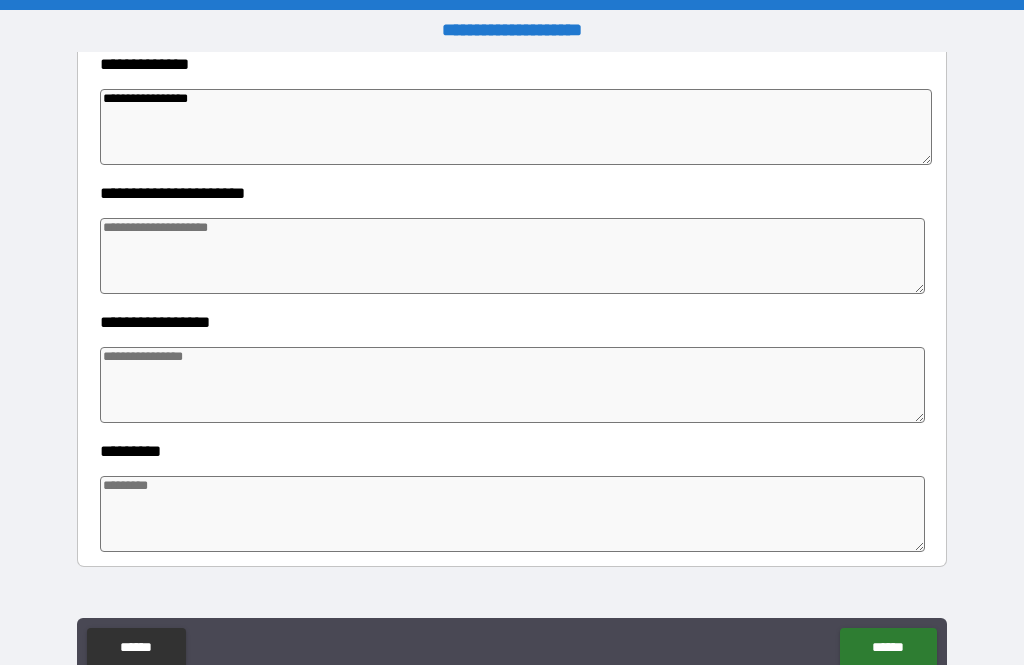 scroll, scrollTop: 289, scrollLeft: 0, axis: vertical 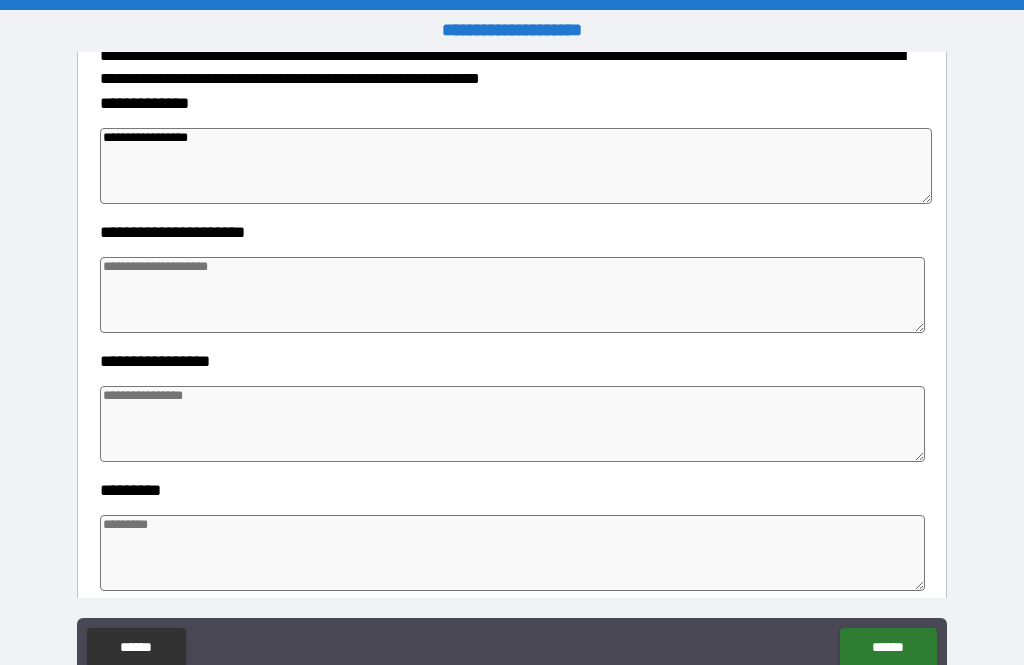 click at bounding box center (513, 295) 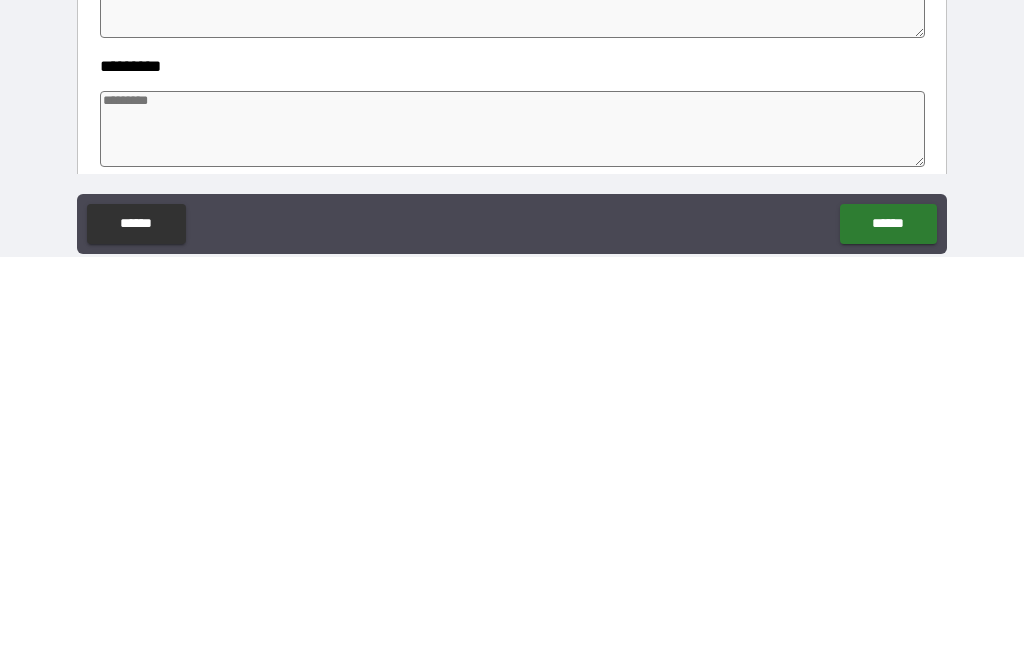 scroll, scrollTop: 4, scrollLeft: 0, axis: vertical 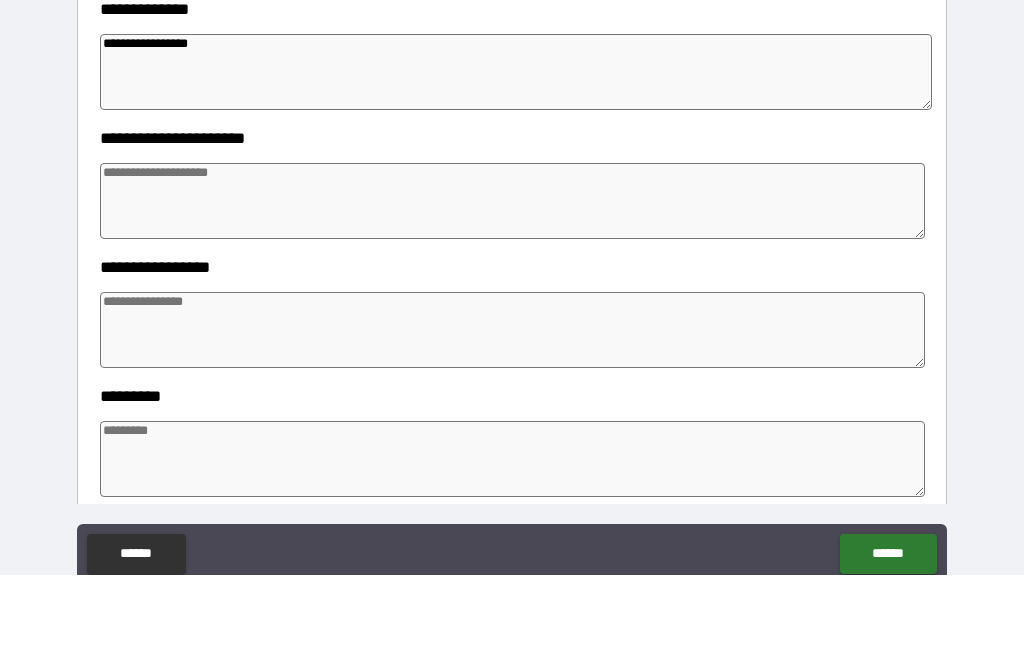 click at bounding box center [513, 291] 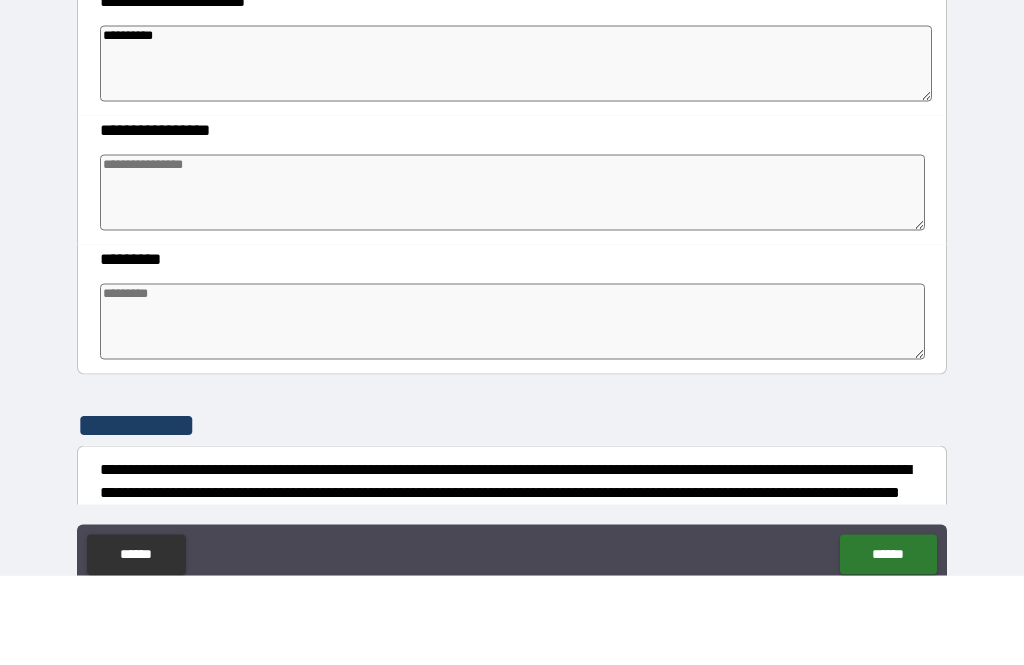scroll, scrollTop: 435, scrollLeft: 0, axis: vertical 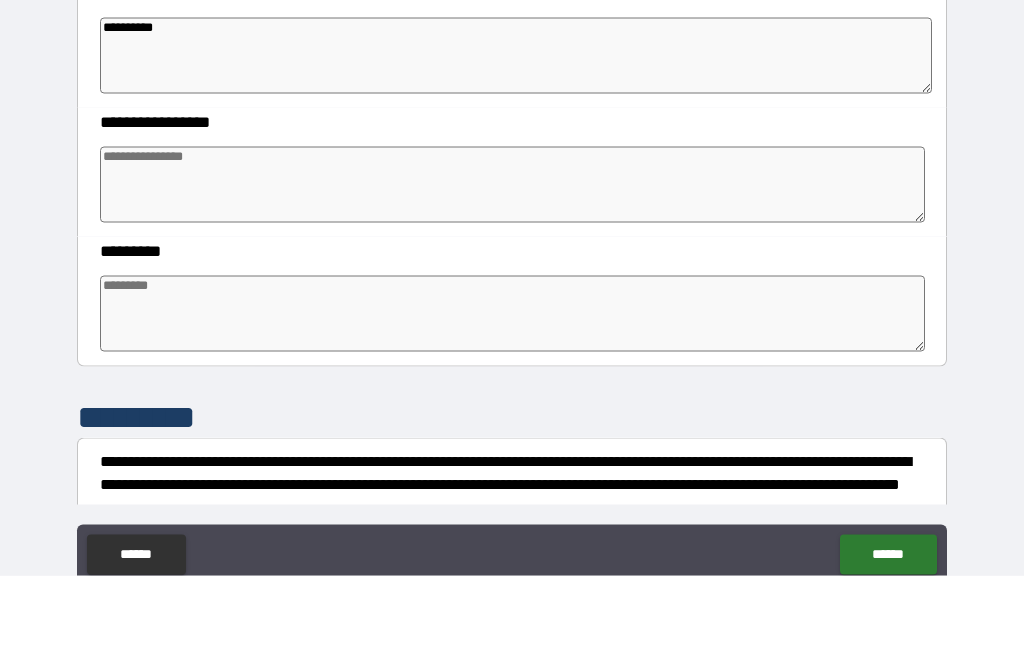 click at bounding box center [513, 274] 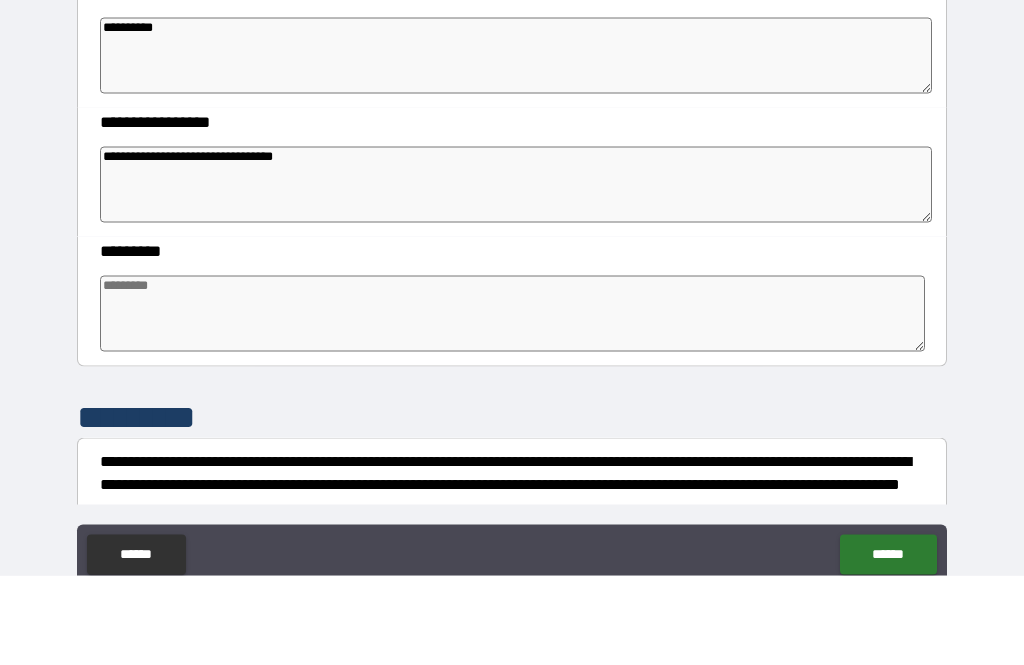 click on "**********" at bounding box center (512, 363) 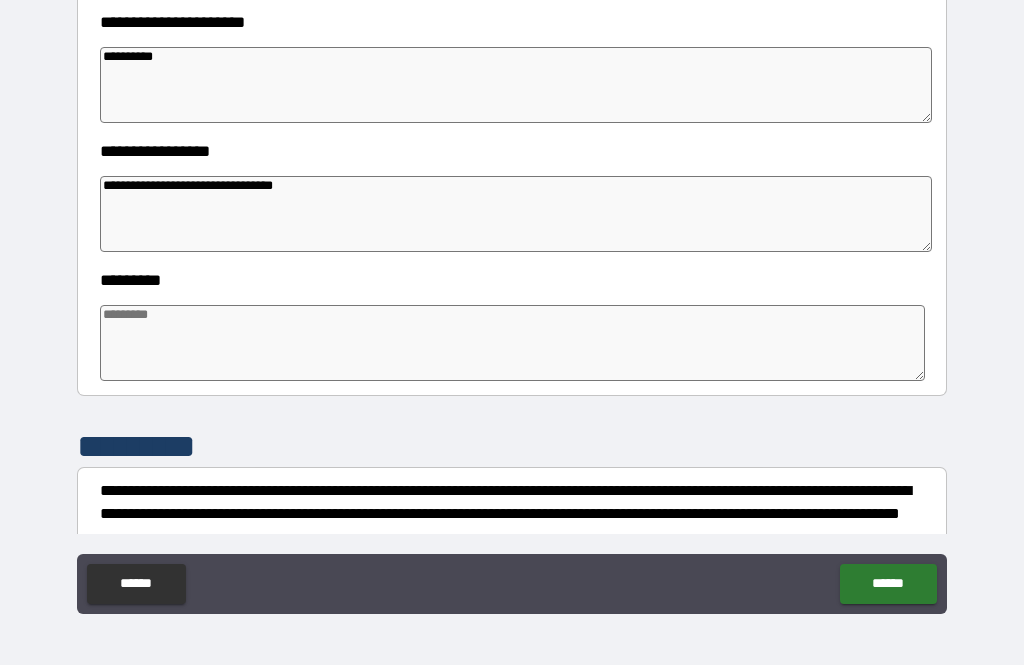 click at bounding box center (513, 343) 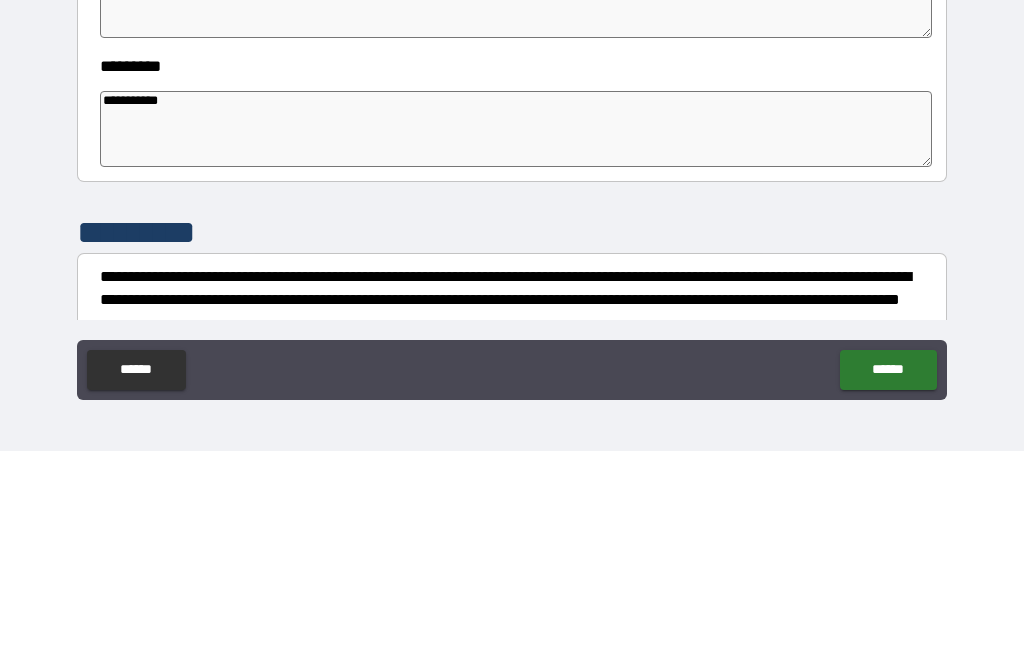 click on "**********" at bounding box center [512, 303] 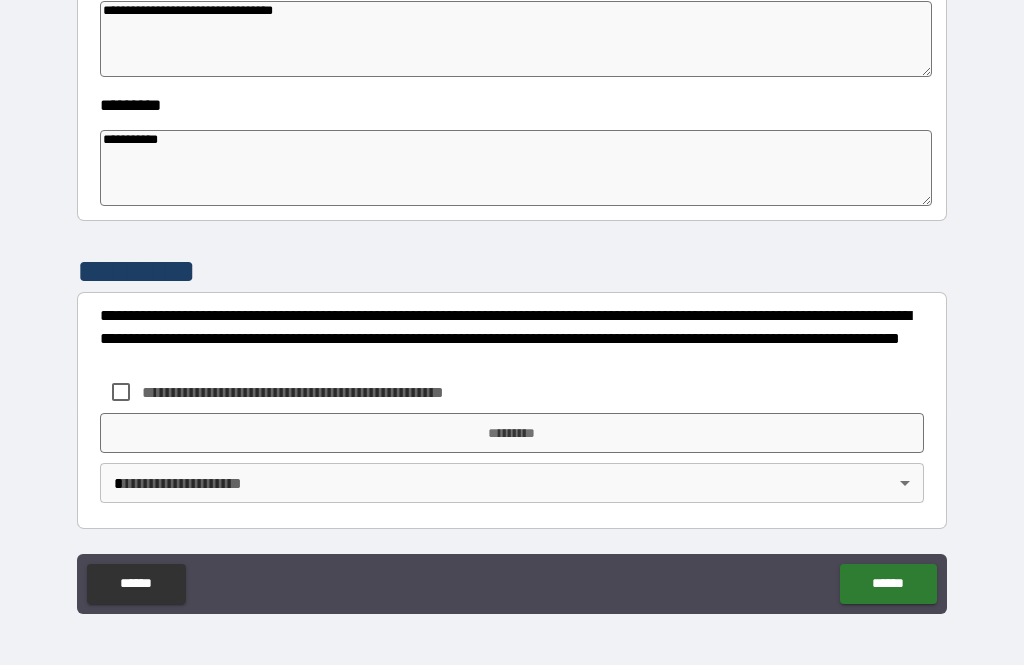 scroll, scrollTop: 610, scrollLeft: 0, axis: vertical 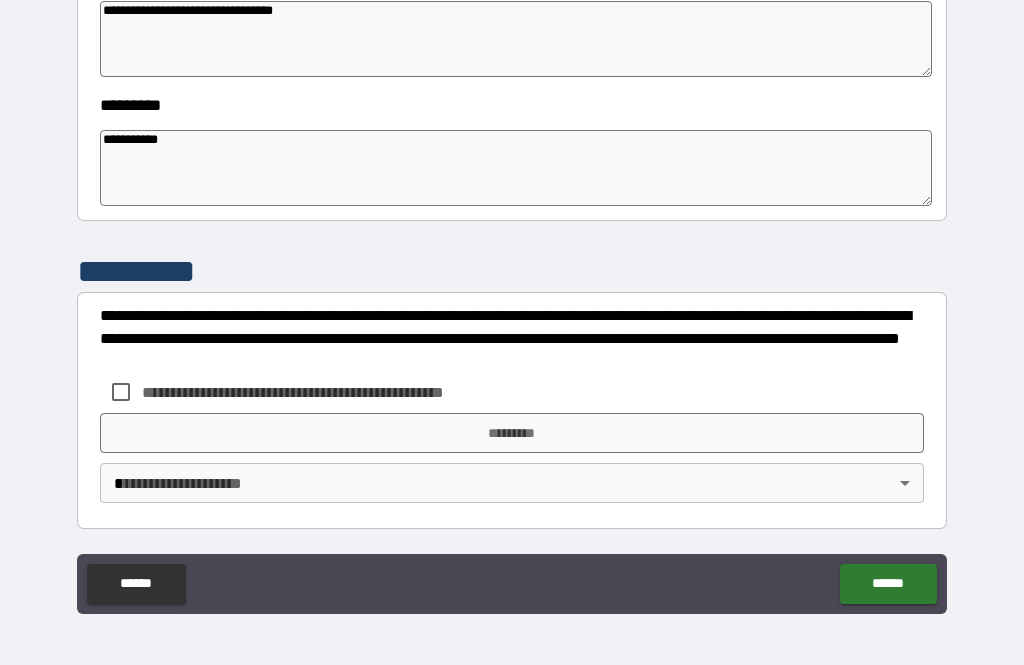 click on "**********" at bounding box center [326, 392] 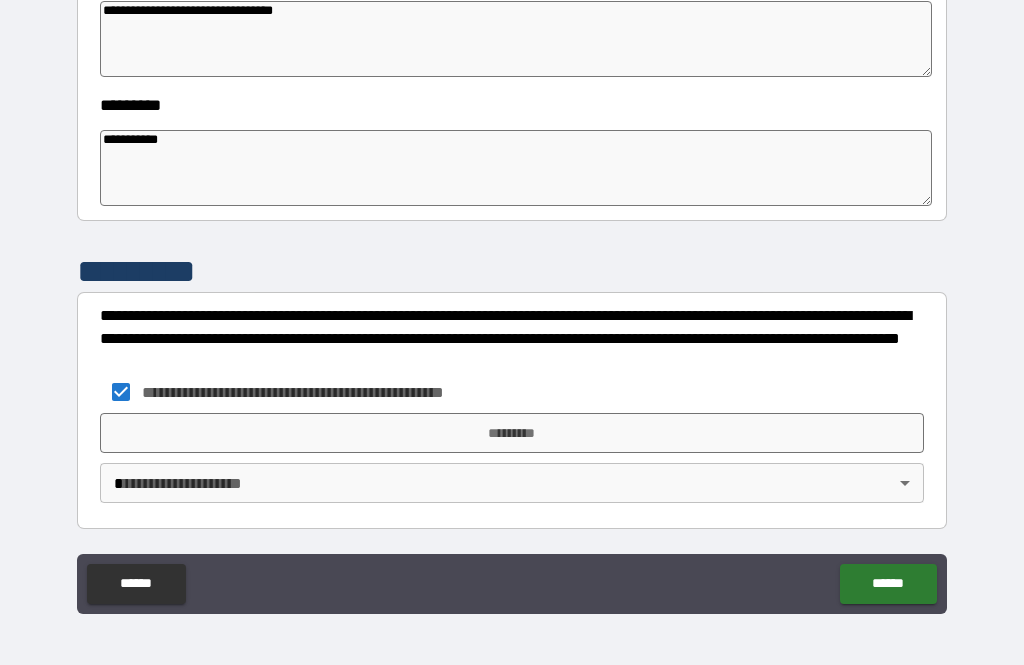 click on "*********" at bounding box center (512, 433) 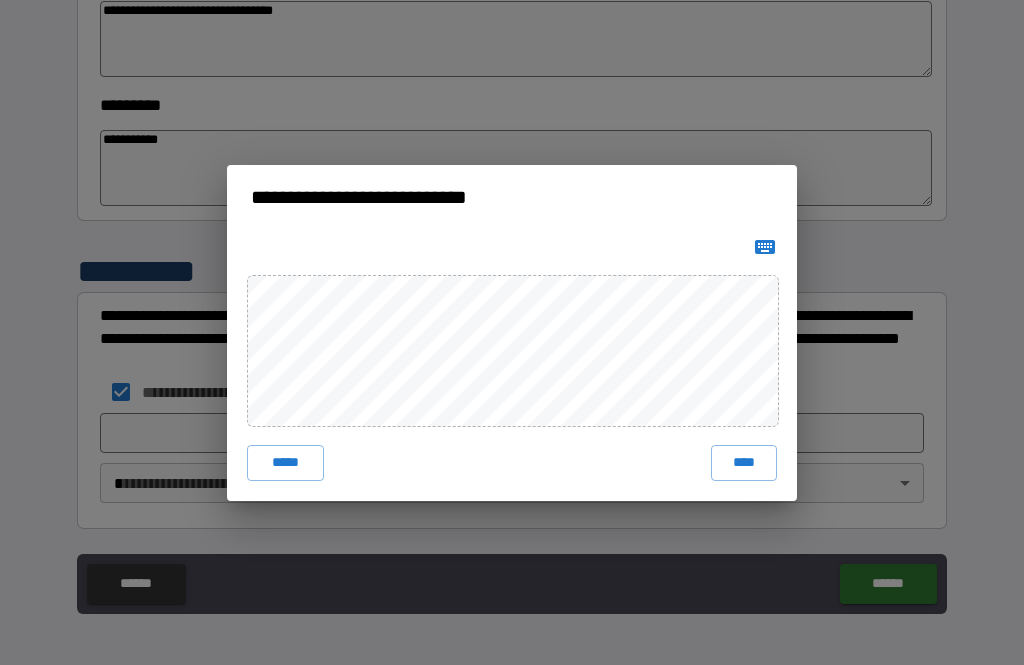 click 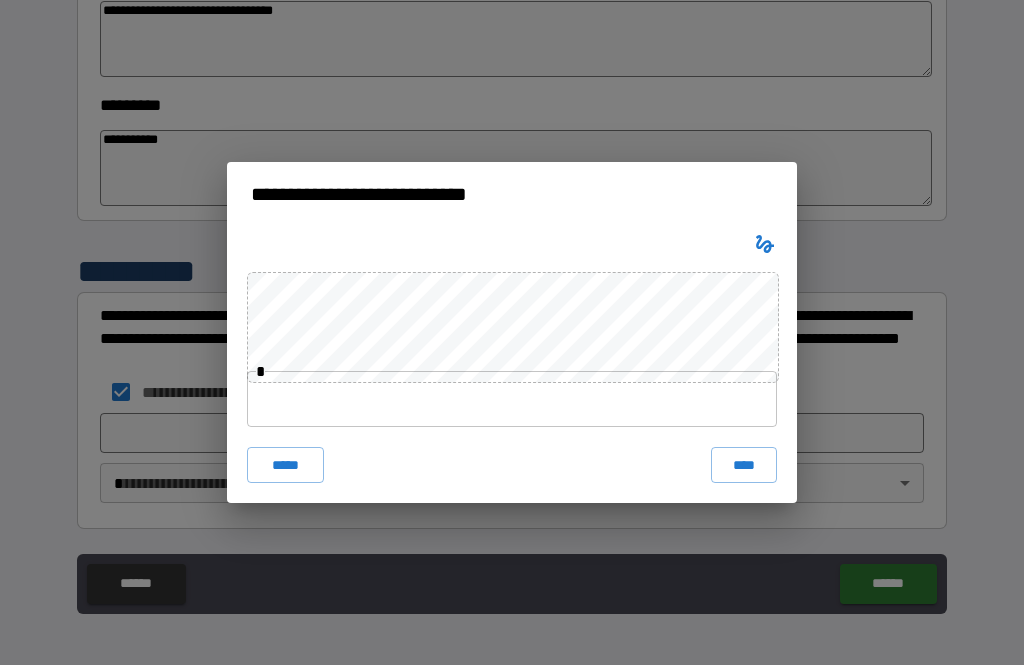click at bounding box center (512, 399) 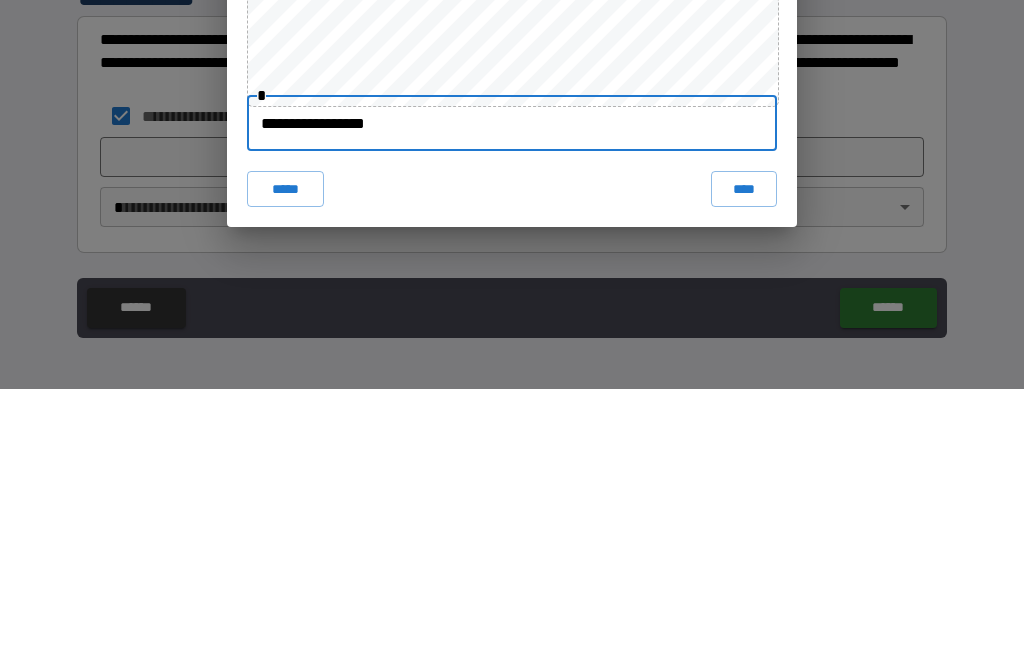 click on "**********" at bounding box center (512, 332) 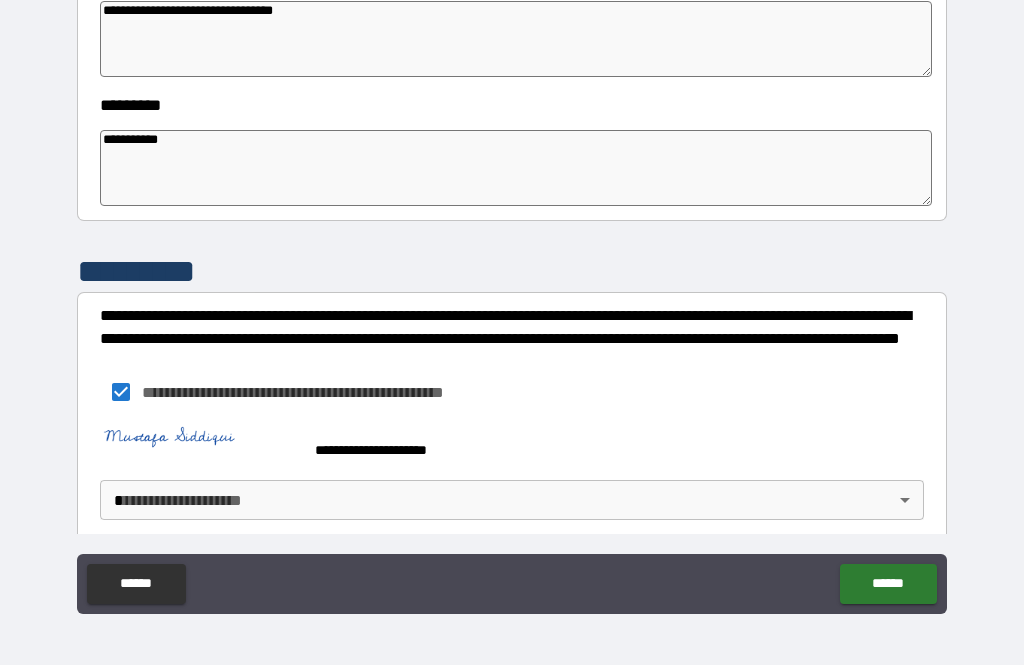 click on "**********" at bounding box center [512, 300] 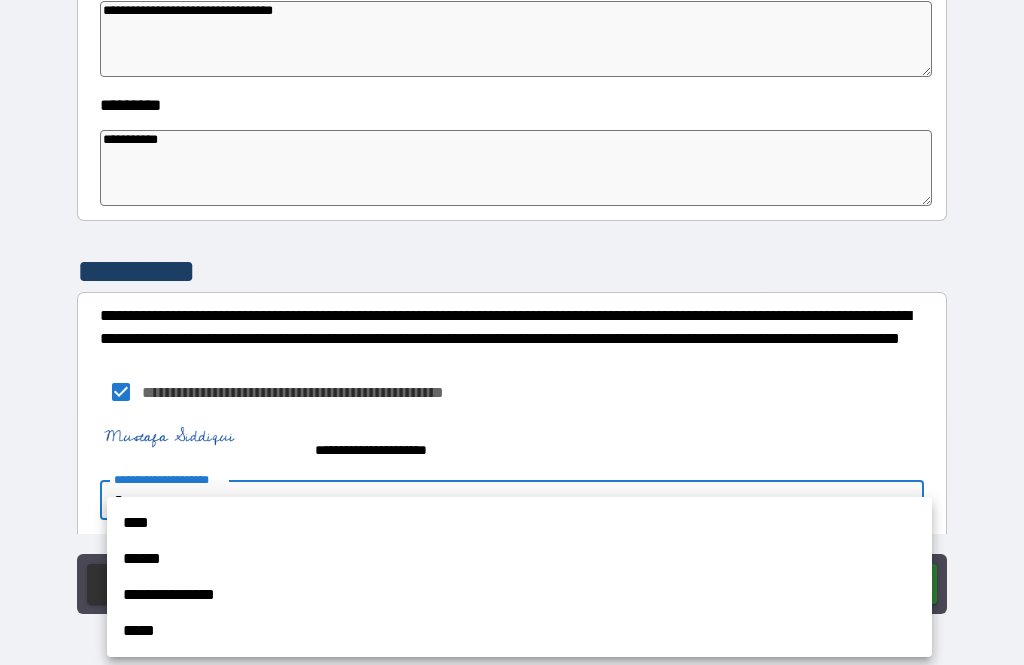 click on "****" at bounding box center [519, 523] 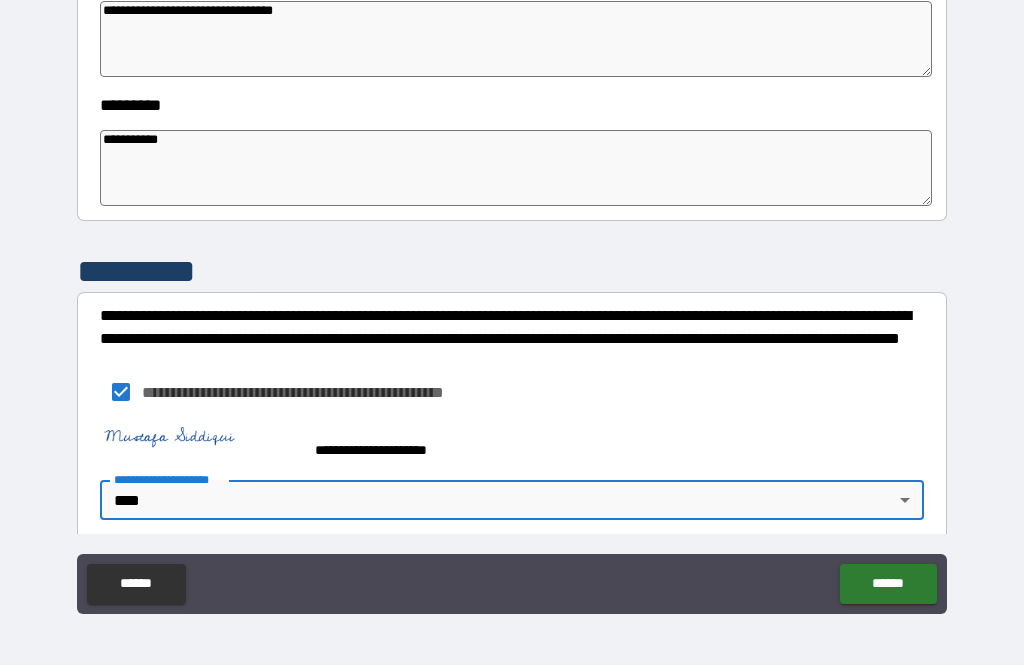 click on "******" at bounding box center [888, 584] 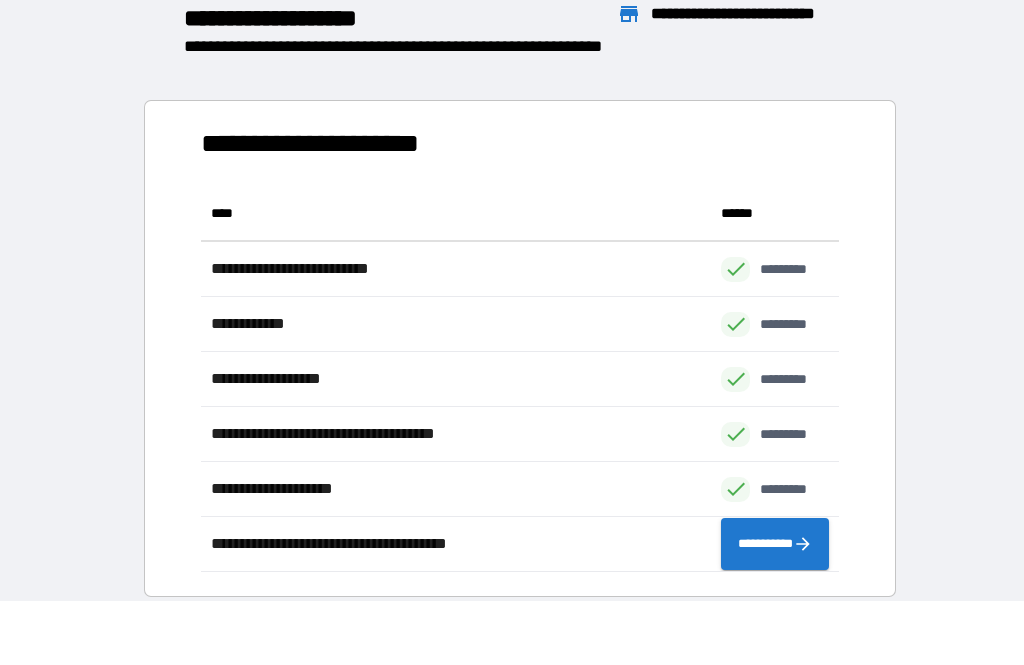 scroll, scrollTop: 1, scrollLeft: 1, axis: both 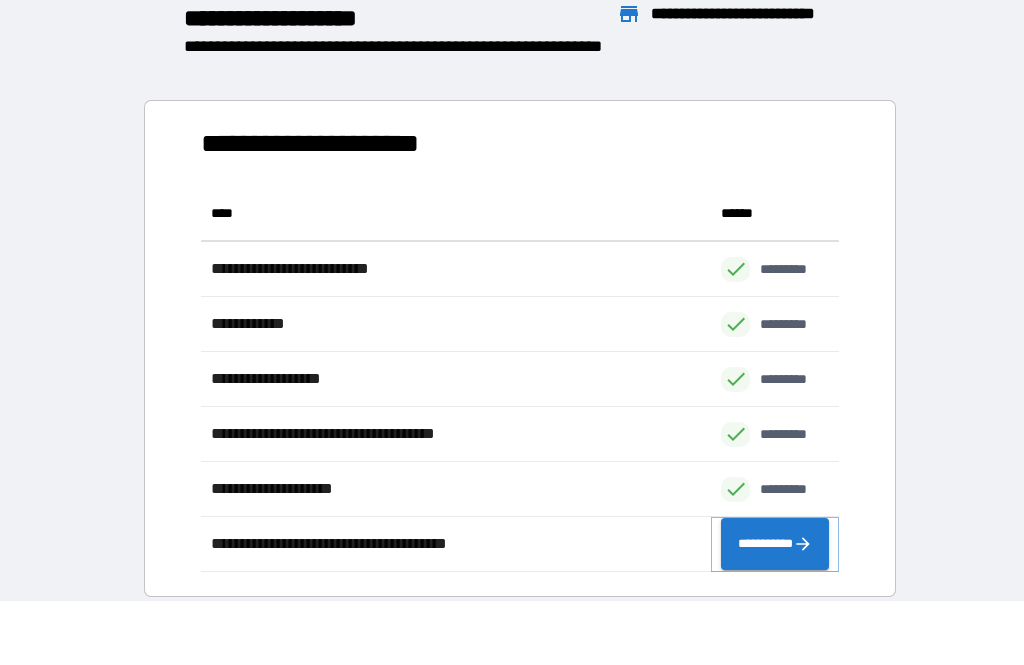 click on "**********" at bounding box center (775, 544) 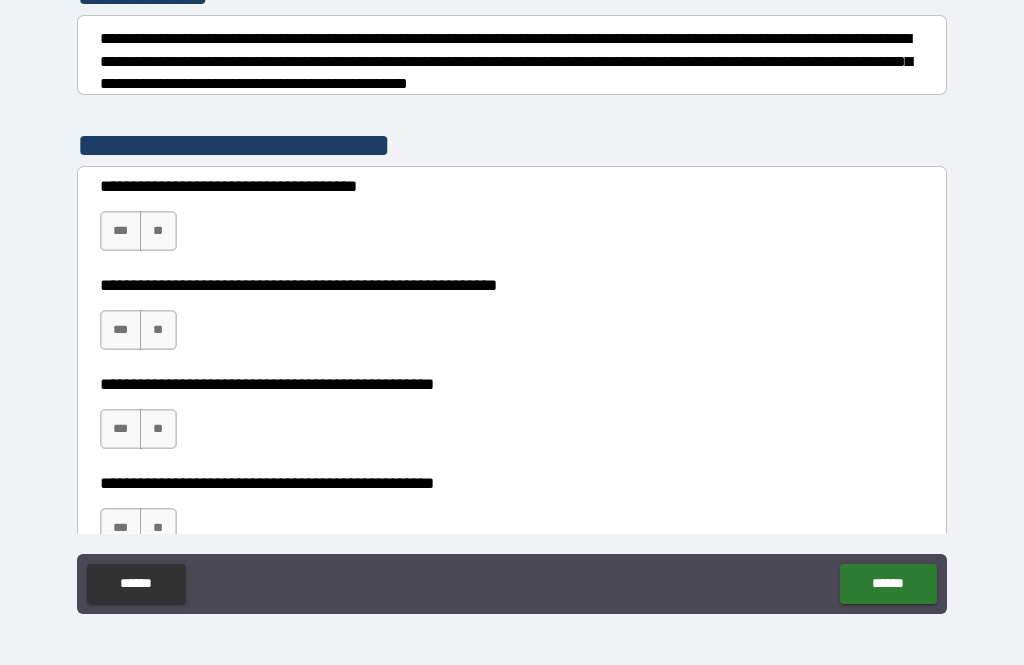 scroll, scrollTop: 291, scrollLeft: 0, axis: vertical 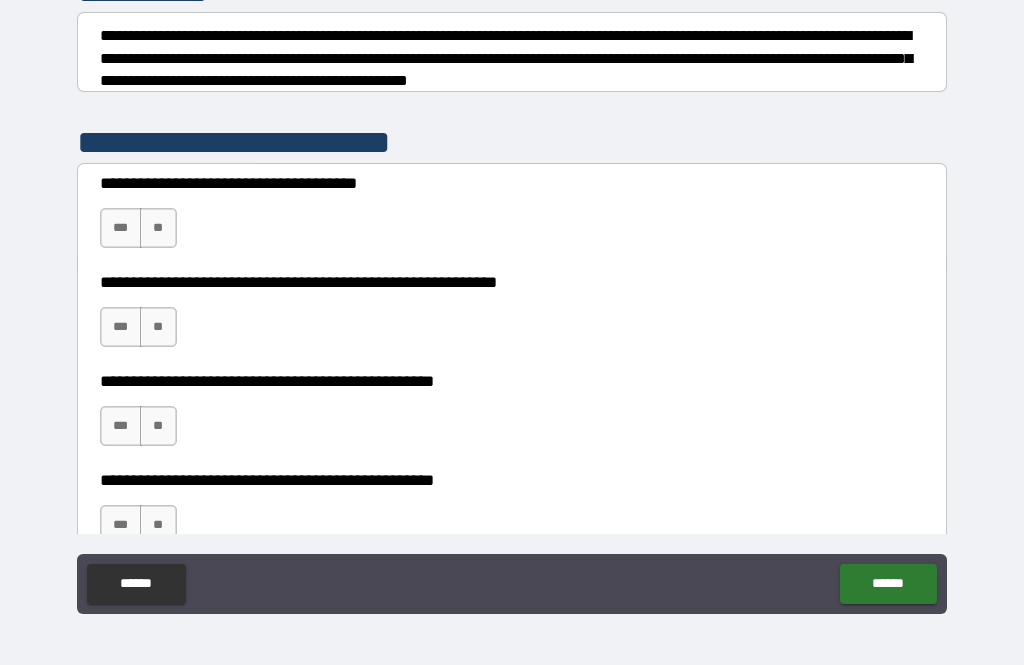 click on "***" at bounding box center [121, 228] 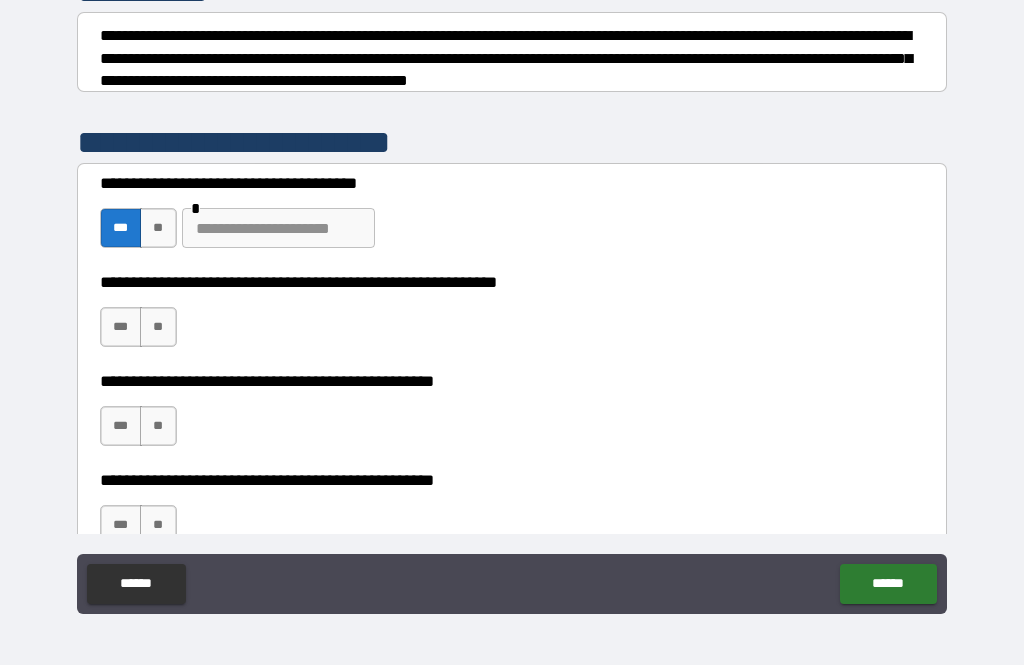 click on "**" at bounding box center (158, 327) 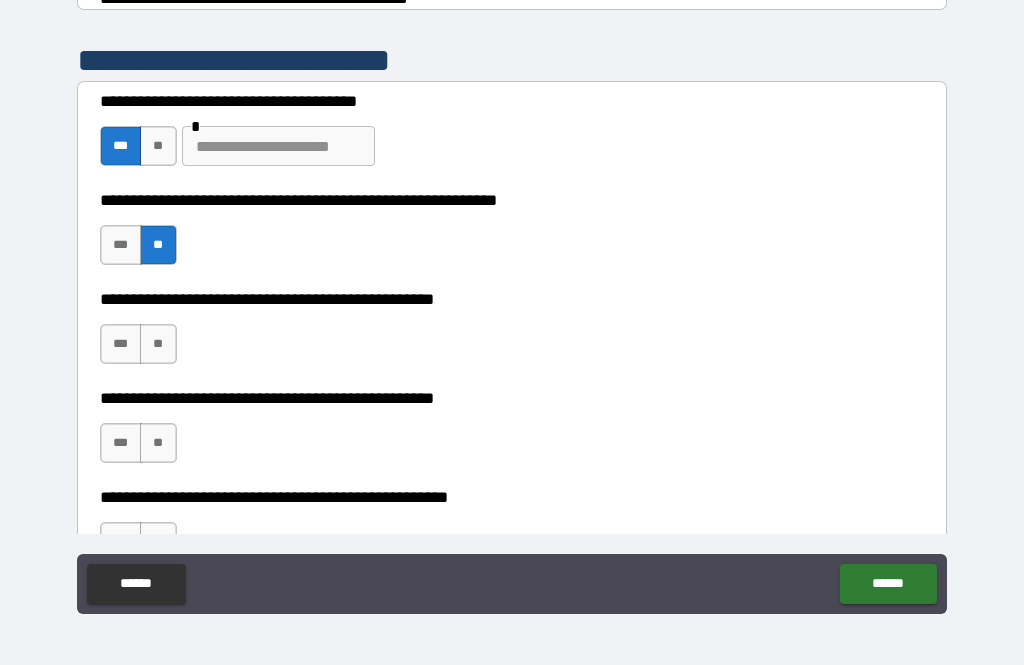 scroll, scrollTop: 377, scrollLeft: 0, axis: vertical 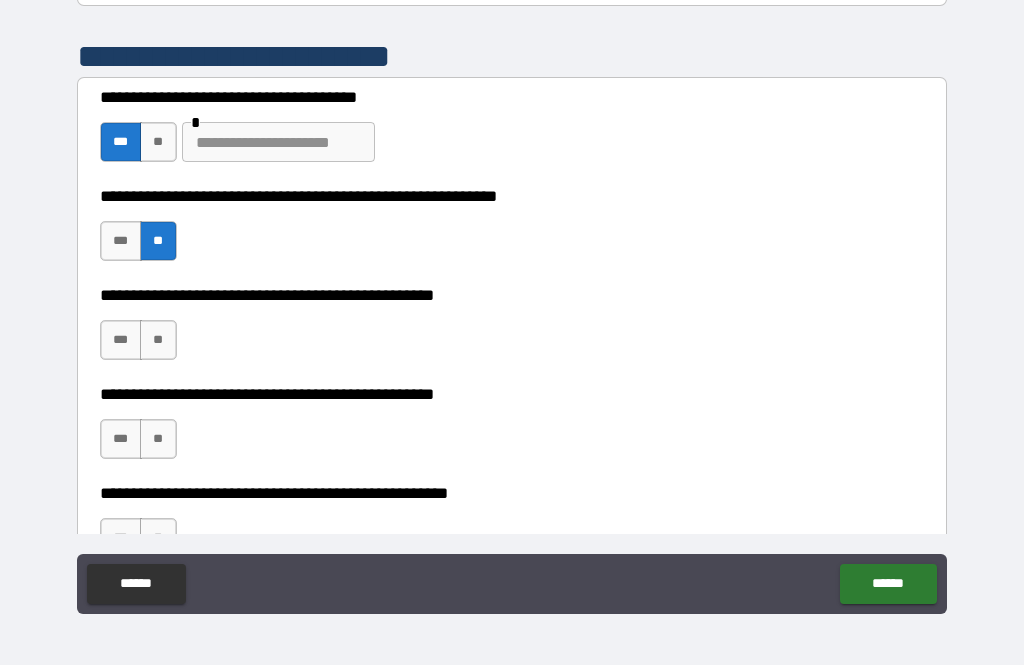 click on "**" at bounding box center [158, 142] 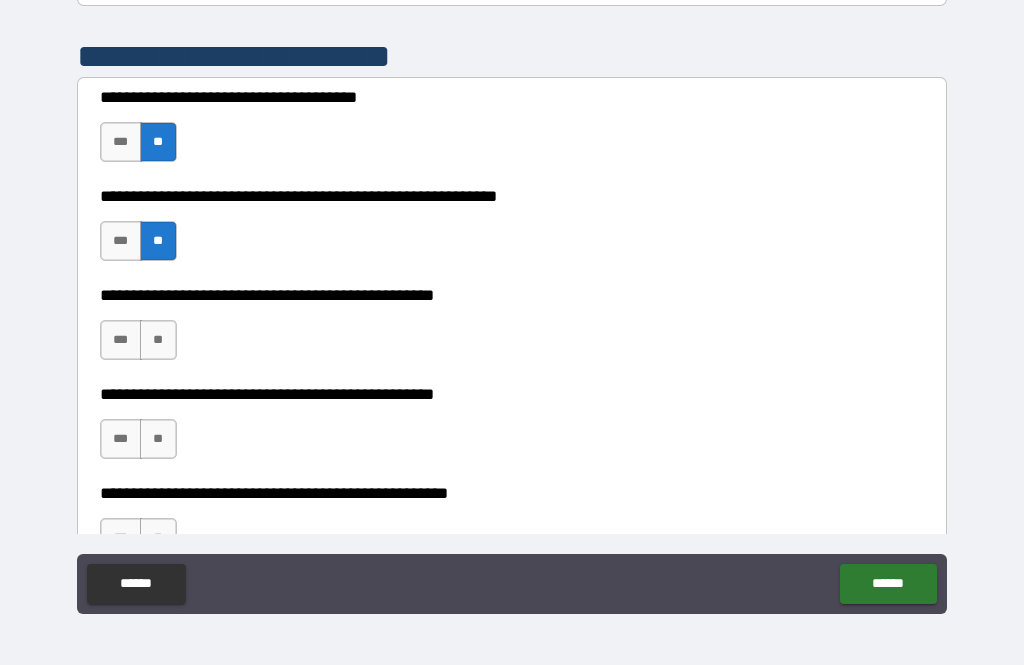 click on "**" at bounding box center [158, 340] 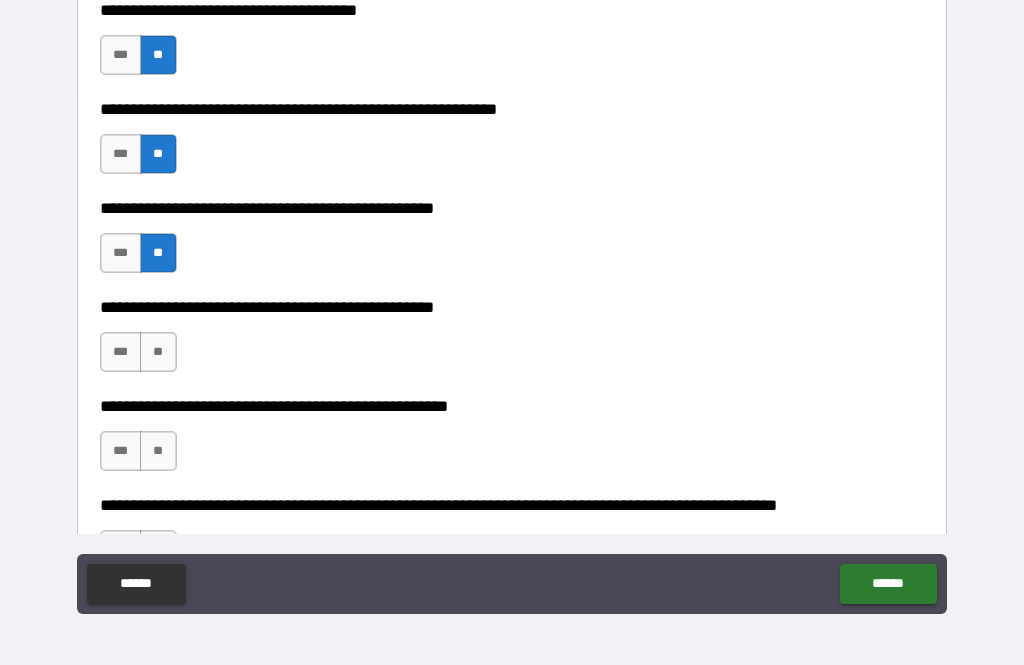 scroll, scrollTop: 468, scrollLeft: 0, axis: vertical 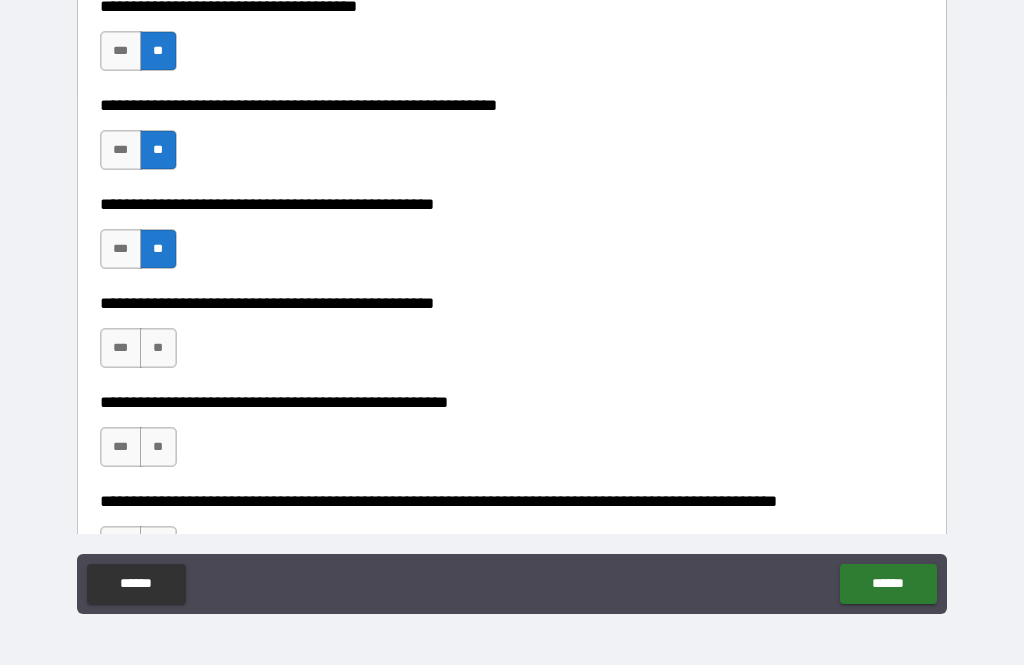 click on "**" at bounding box center (158, 348) 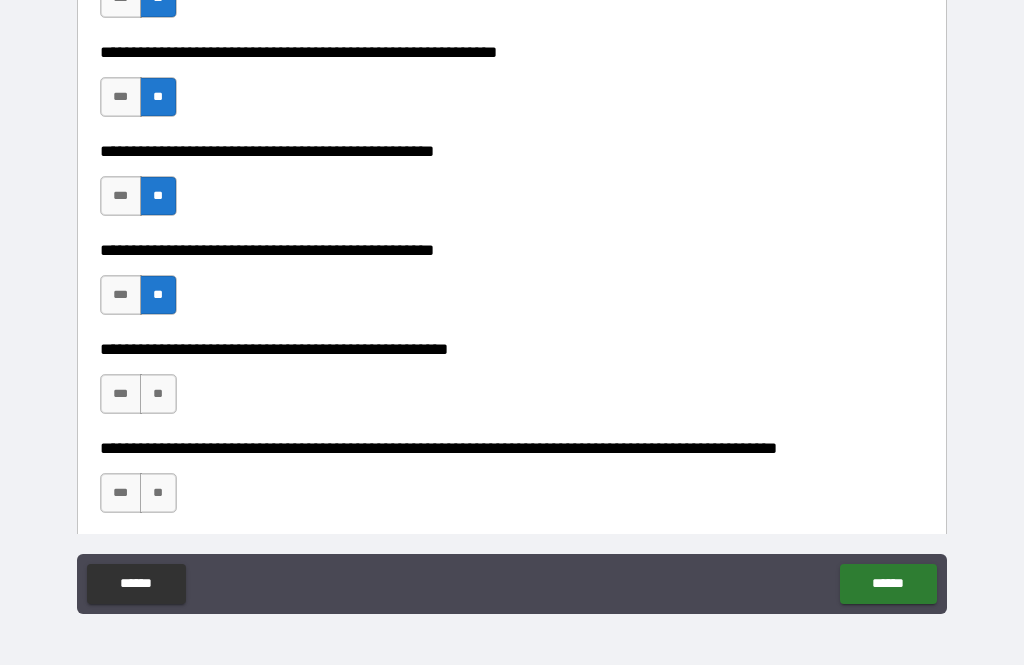 scroll, scrollTop: 524, scrollLeft: 0, axis: vertical 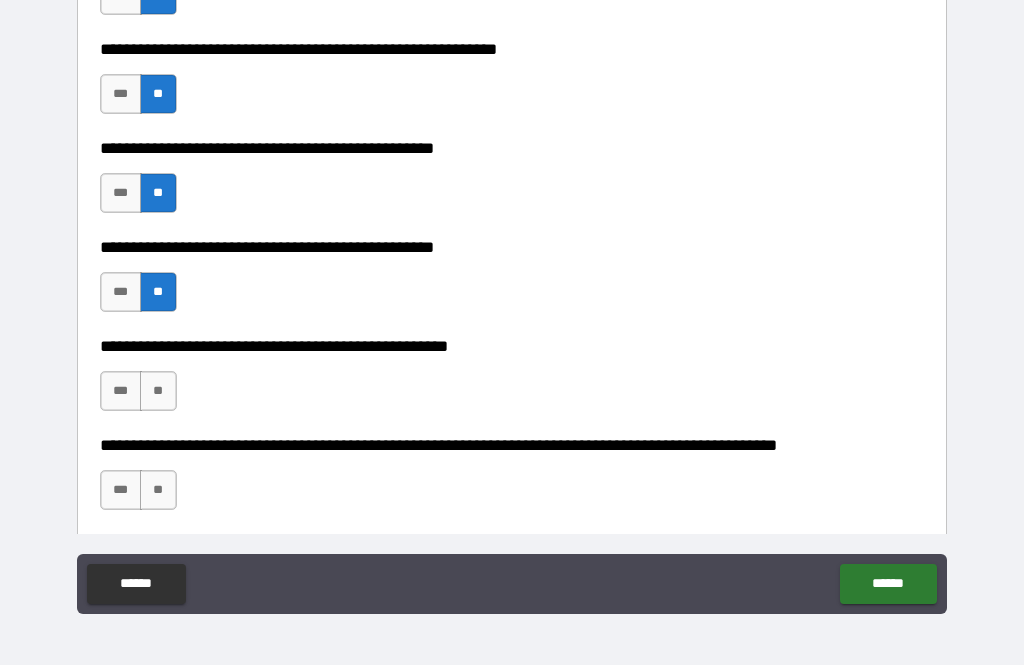 click on "**" at bounding box center [158, 391] 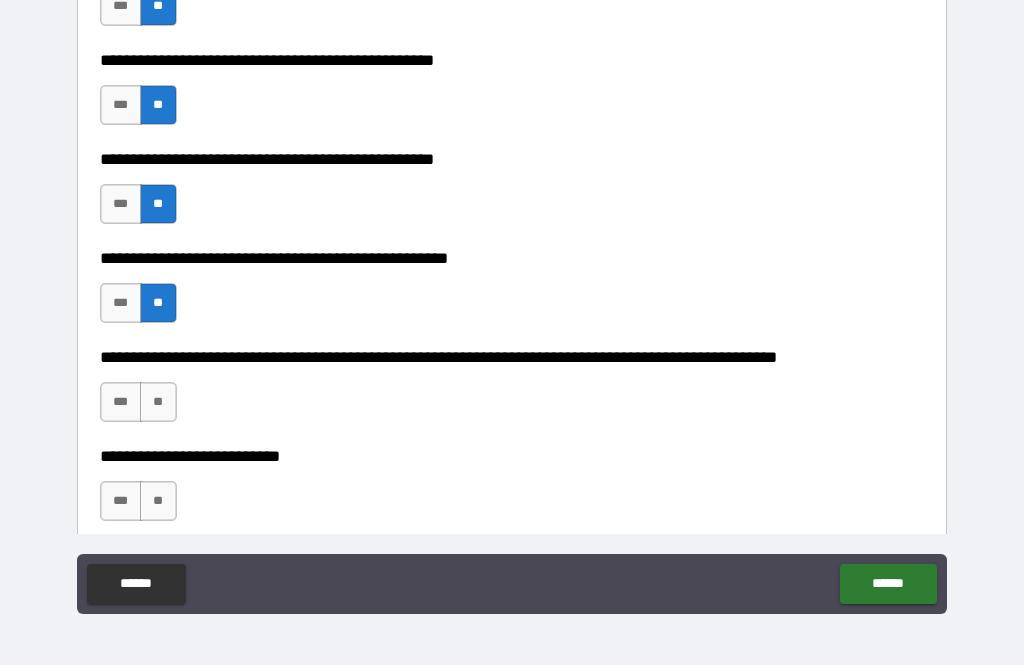 scroll, scrollTop: 618, scrollLeft: 0, axis: vertical 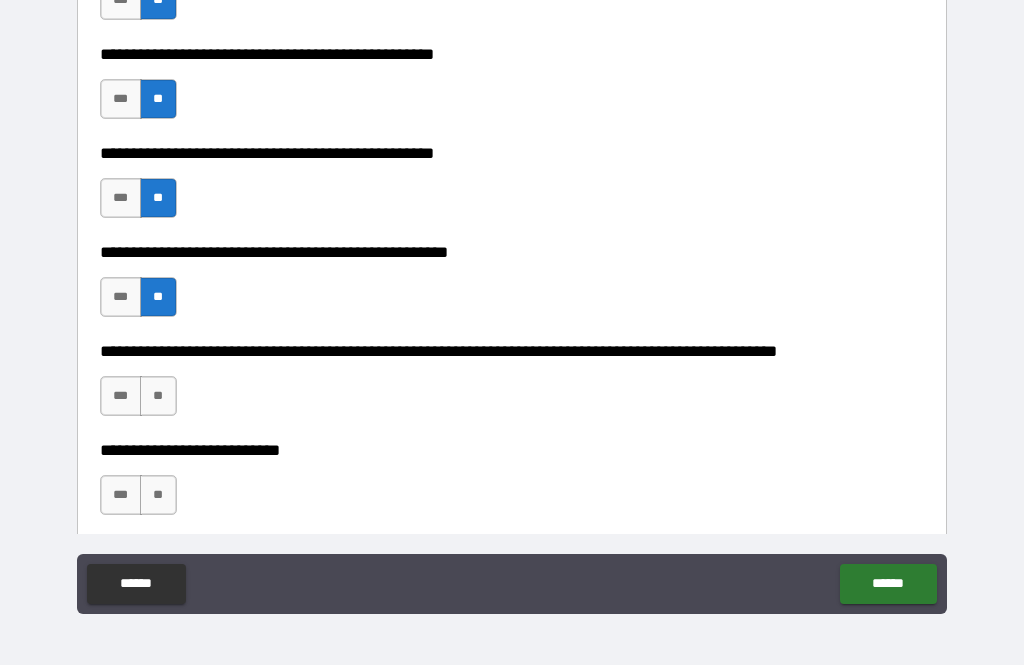 click on "**" at bounding box center (158, 396) 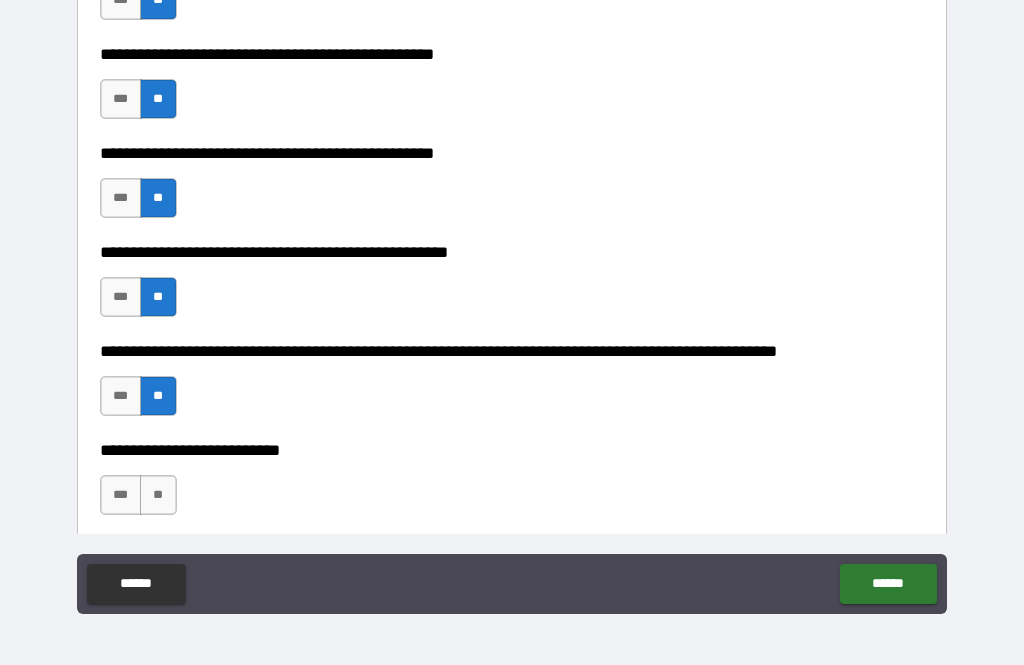 click on "**" at bounding box center [158, 495] 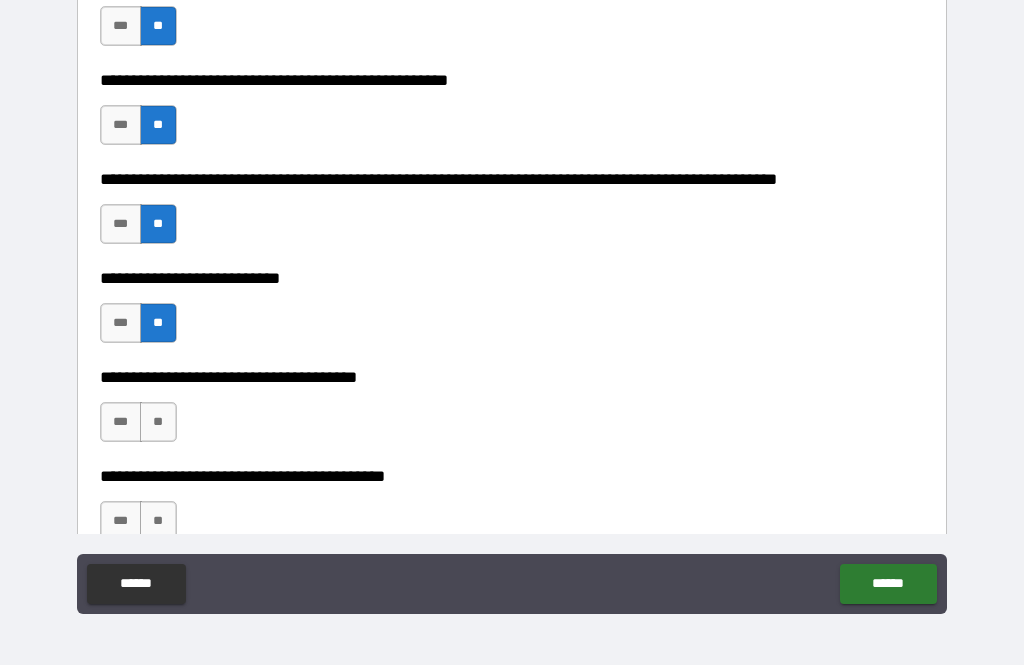 click on "**" at bounding box center (158, 422) 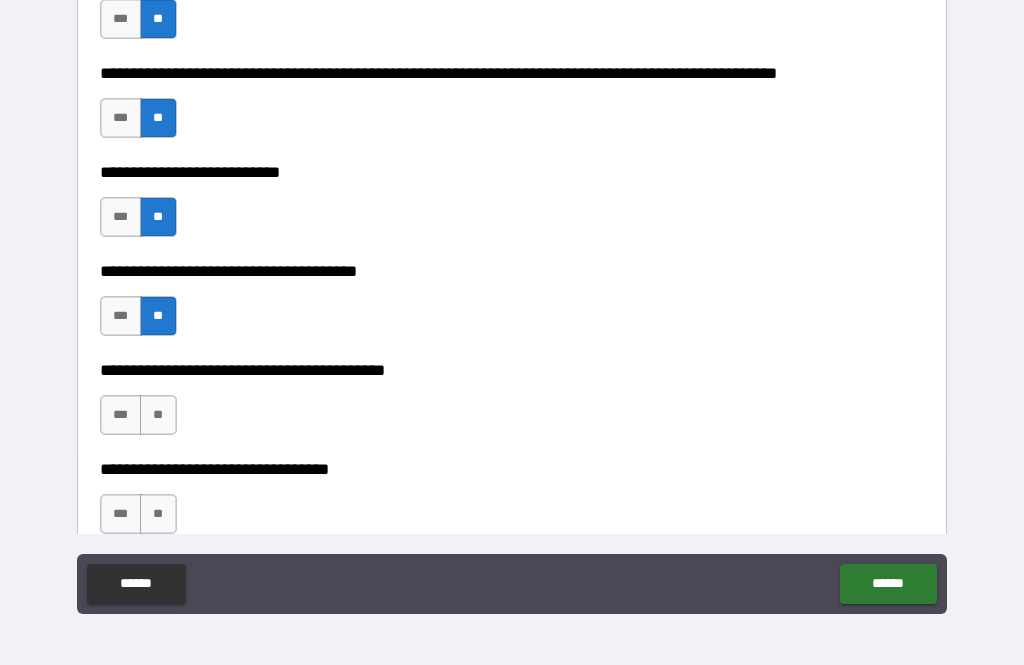 click on "**" at bounding box center [158, 415] 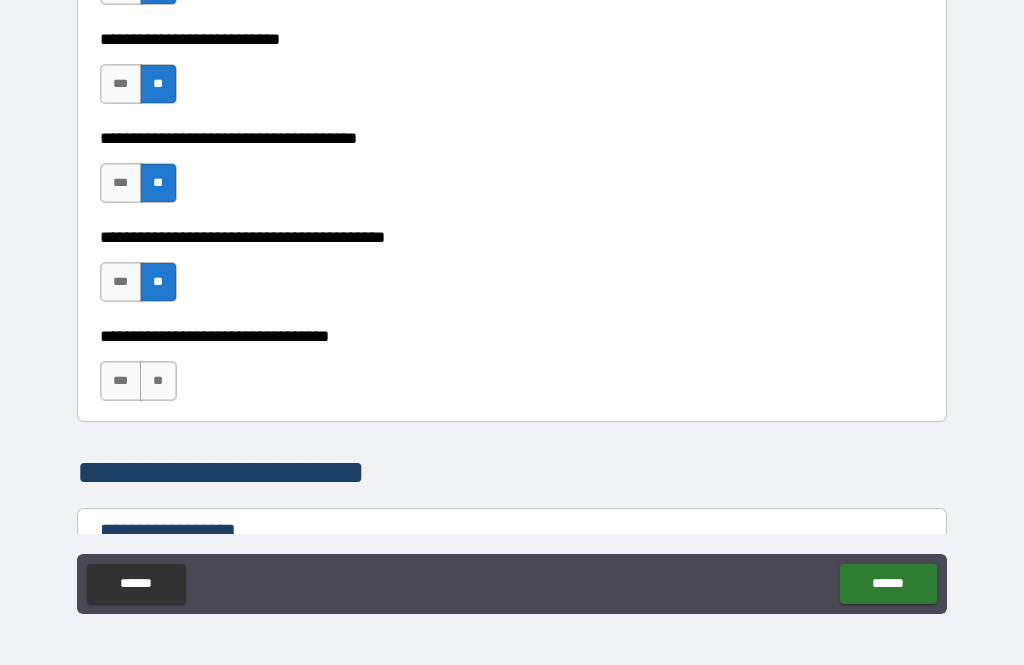 click on "**" at bounding box center (158, 381) 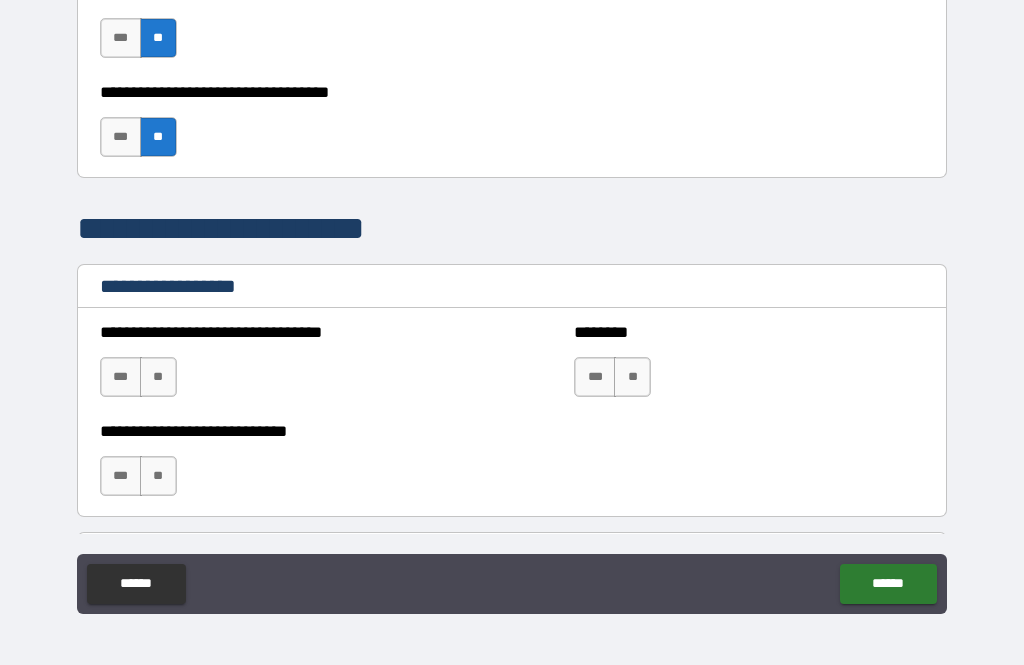 scroll, scrollTop: 1277, scrollLeft: 0, axis: vertical 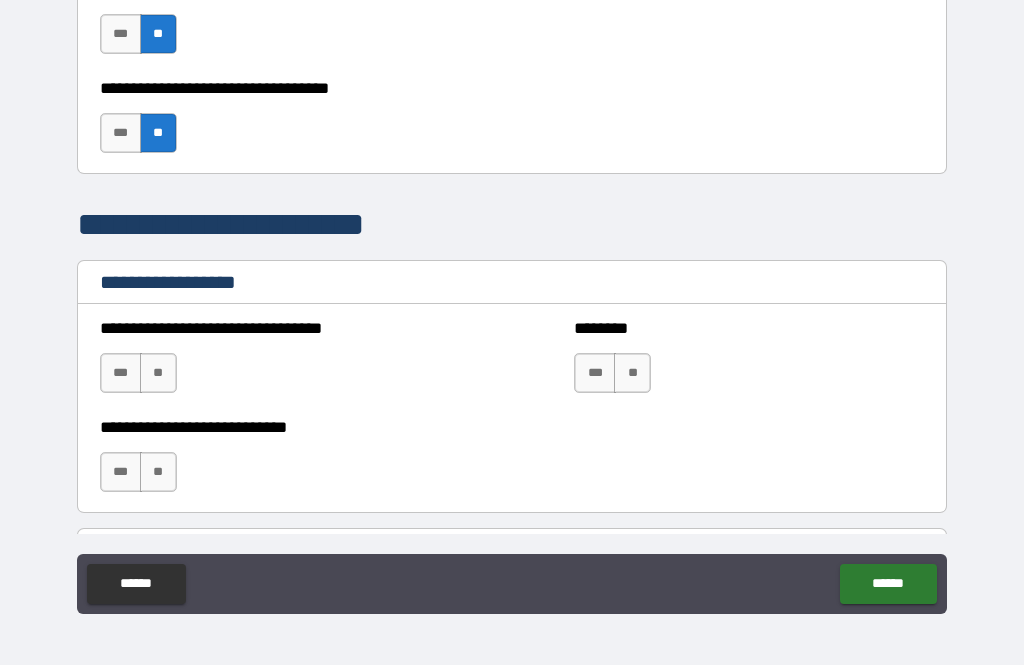 click on "**" at bounding box center [158, 373] 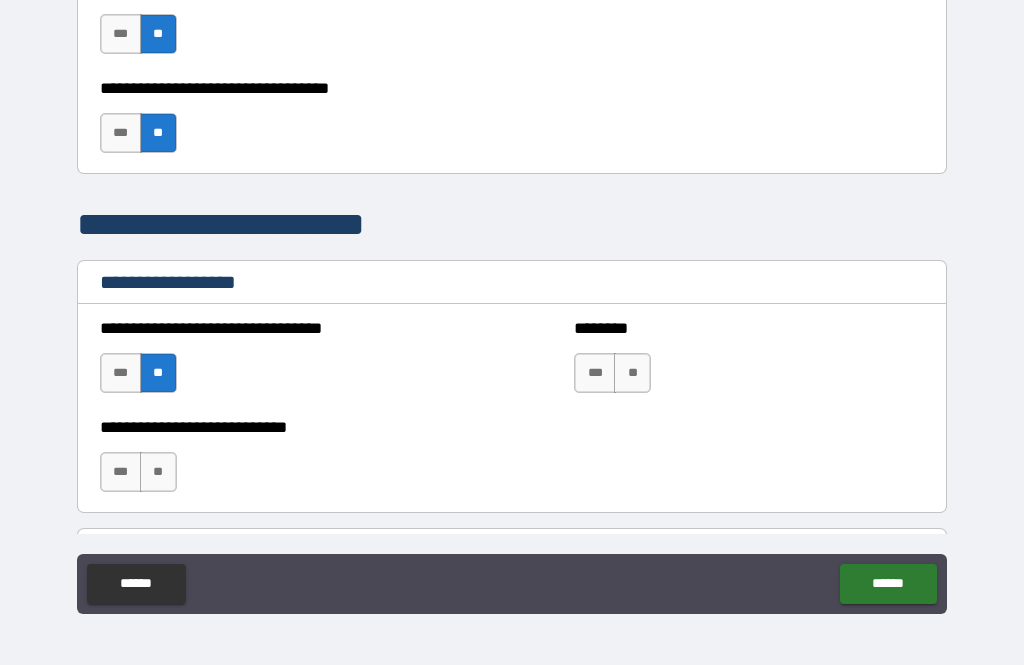 click on "**" at bounding box center [632, 373] 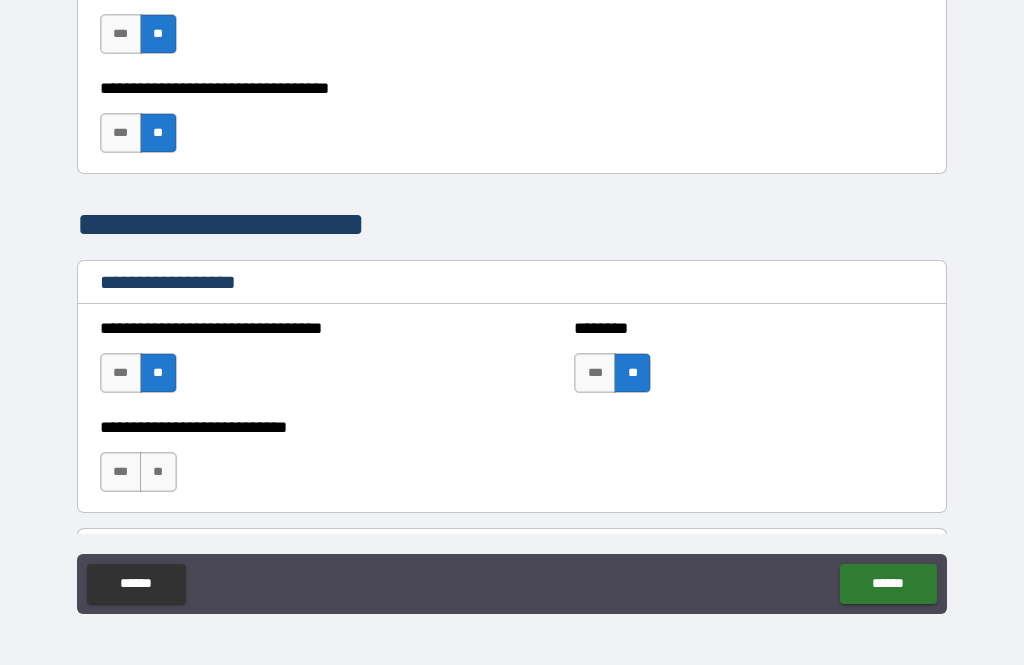 click on "**" at bounding box center [158, 472] 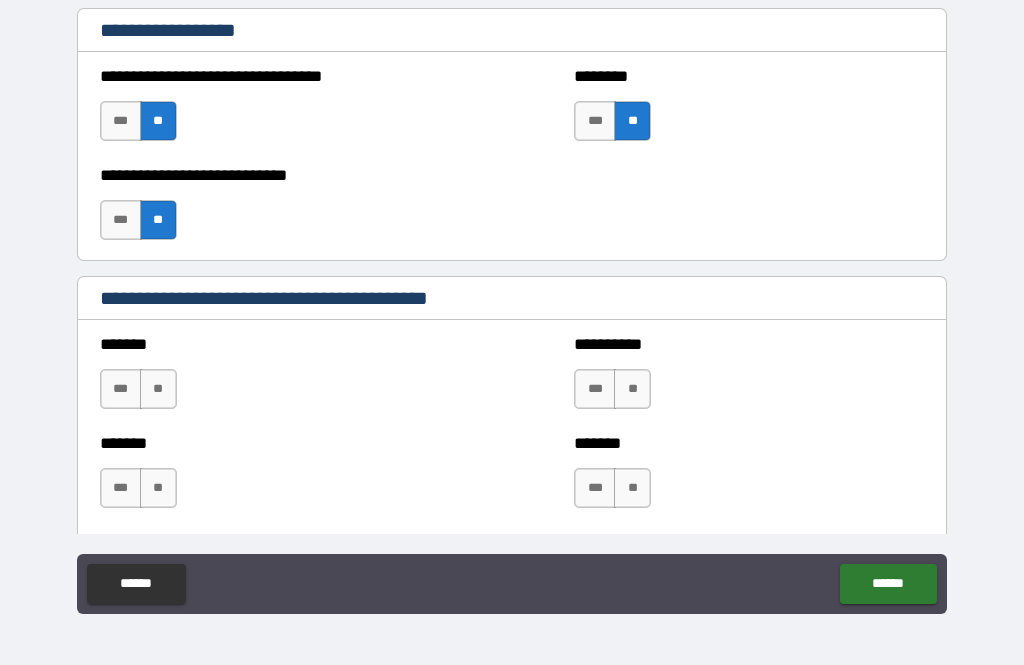 scroll, scrollTop: 1541, scrollLeft: 0, axis: vertical 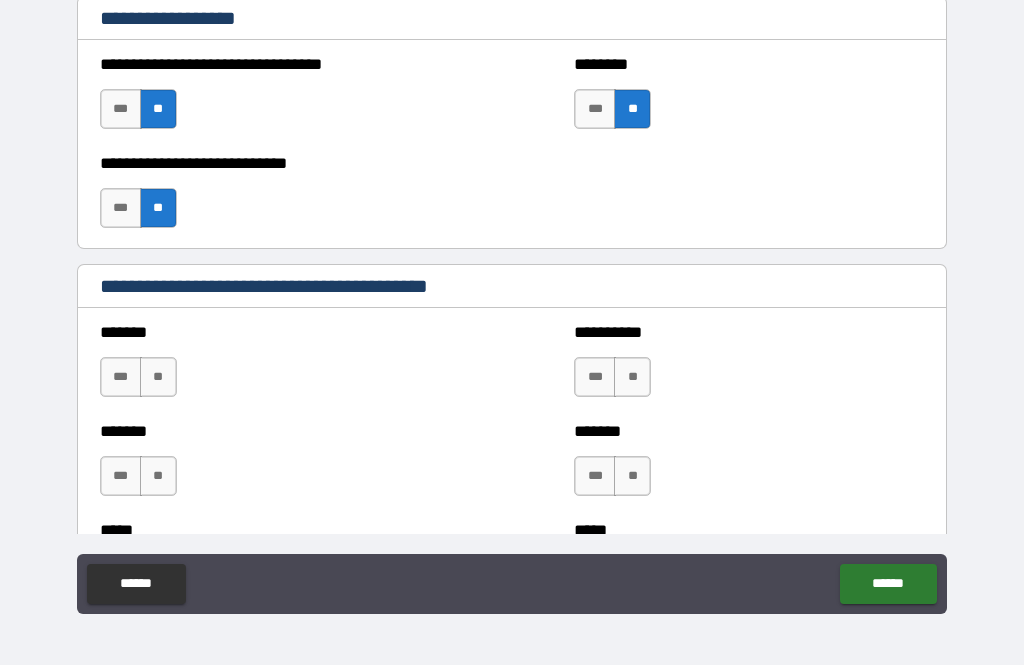 click on "**" at bounding box center [158, 377] 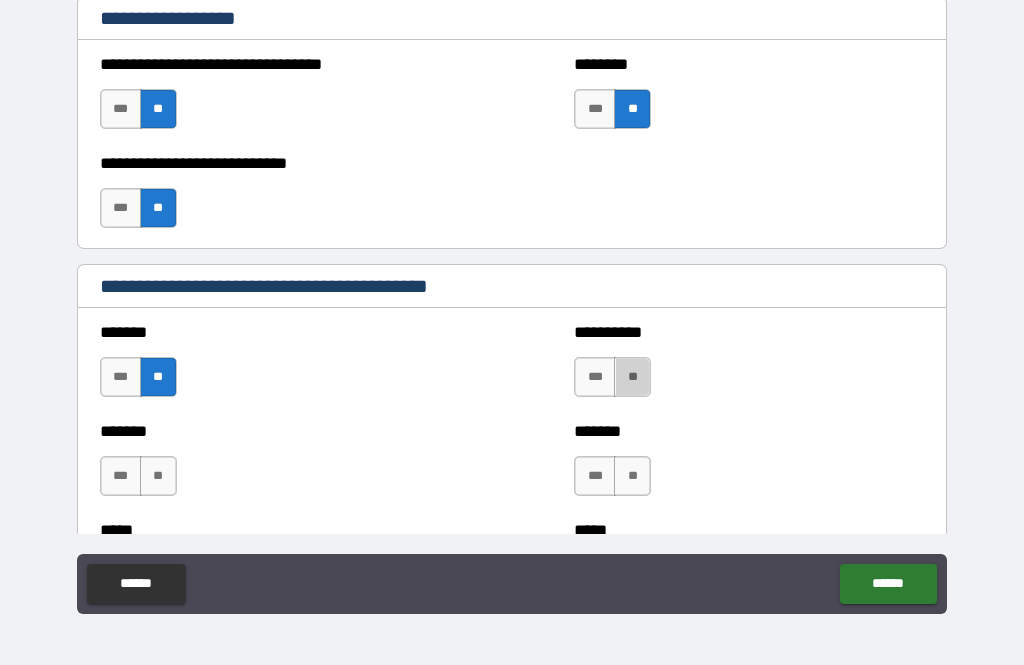 click on "**" at bounding box center [632, 377] 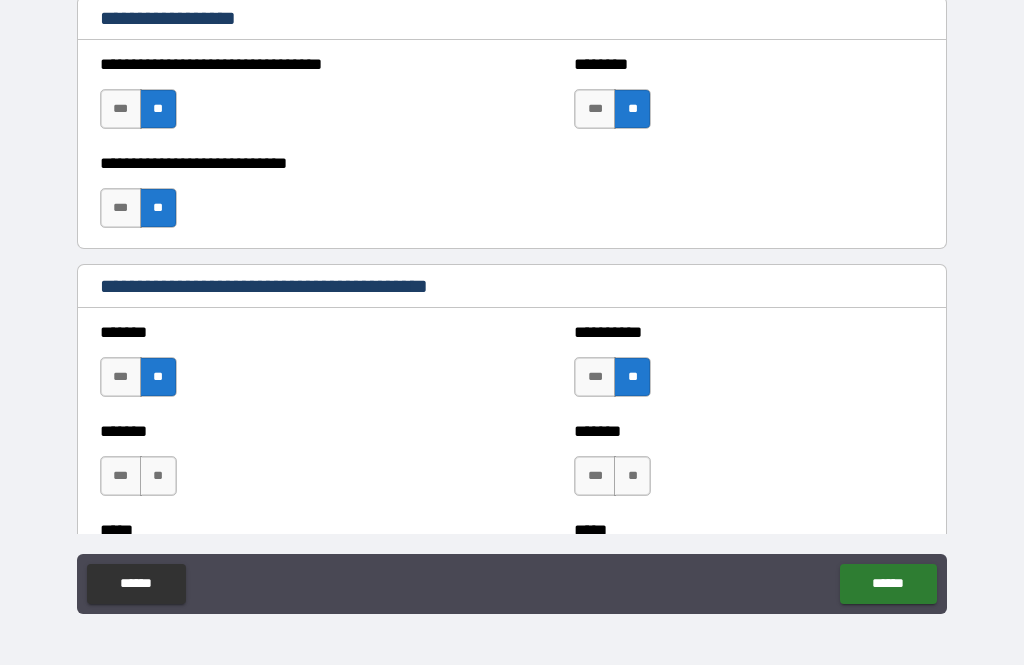 click on "**" at bounding box center (158, 476) 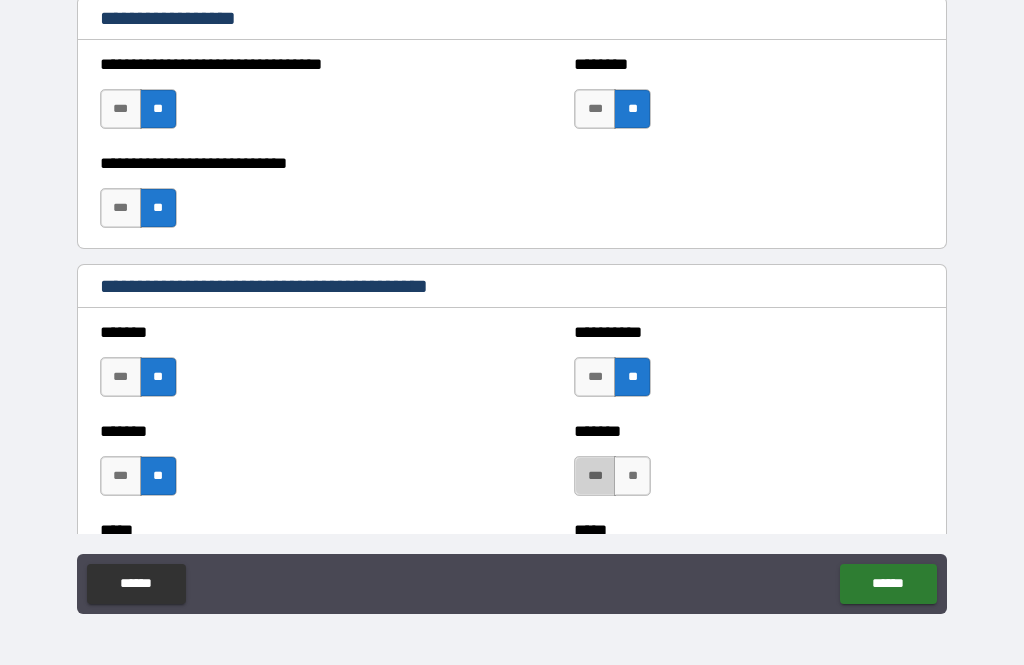 click on "**" at bounding box center (632, 476) 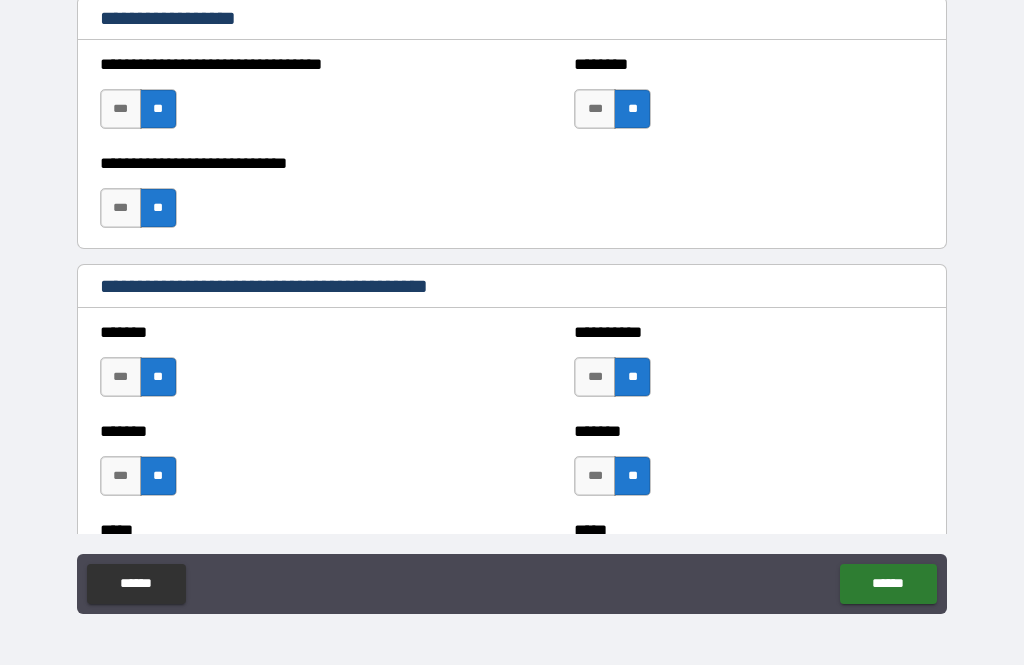 click on "**" at bounding box center [632, 476] 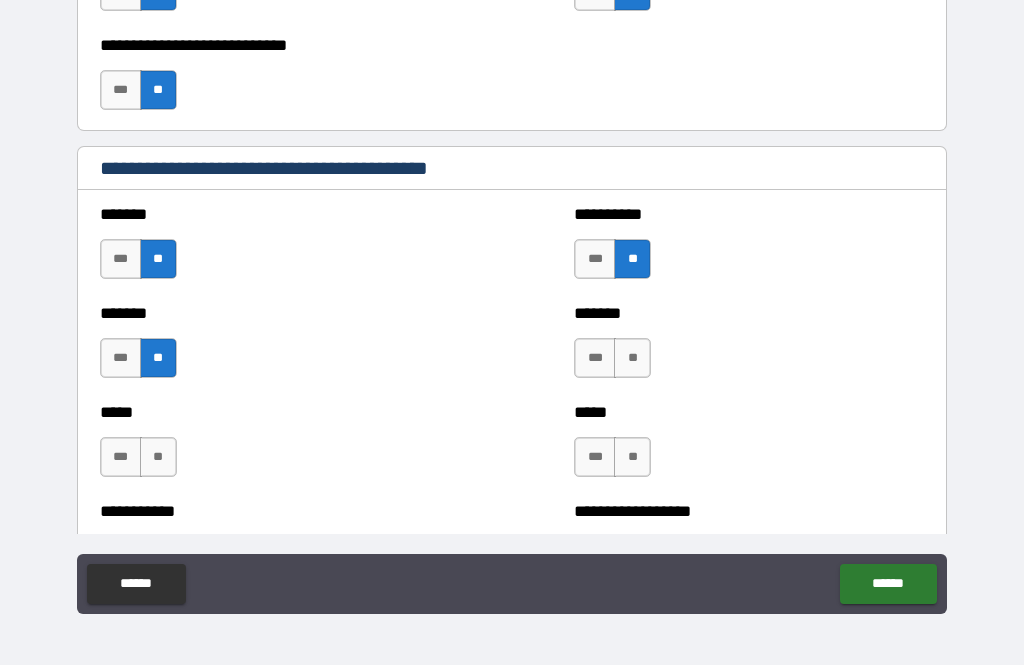 scroll, scrollTop: 1661, scrollLeft: 0, axis: vertical 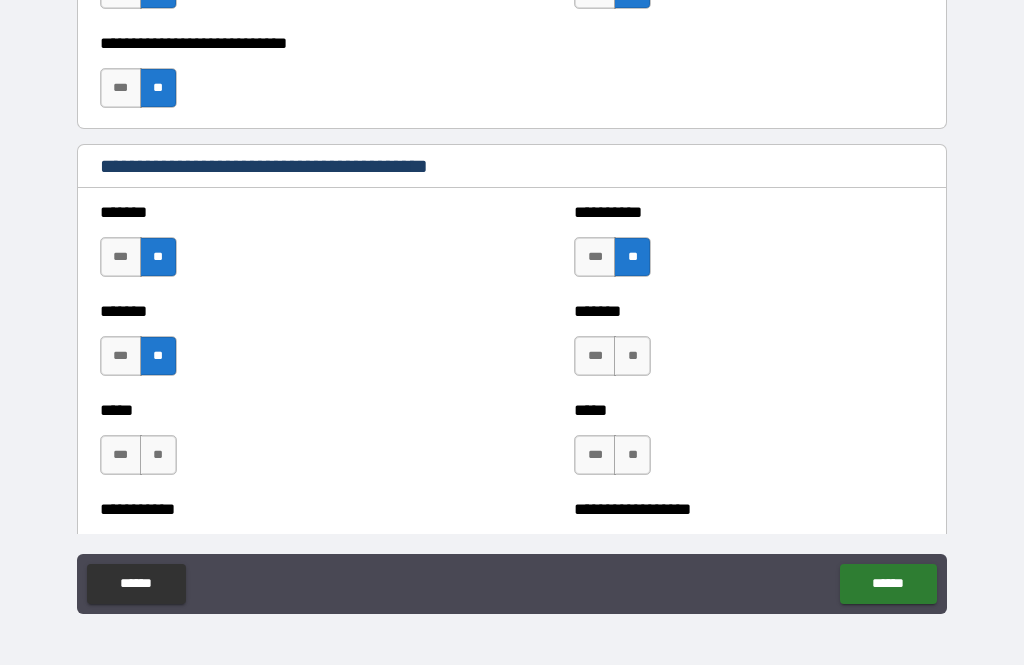 click on "**" at bounding box center (632, 356) 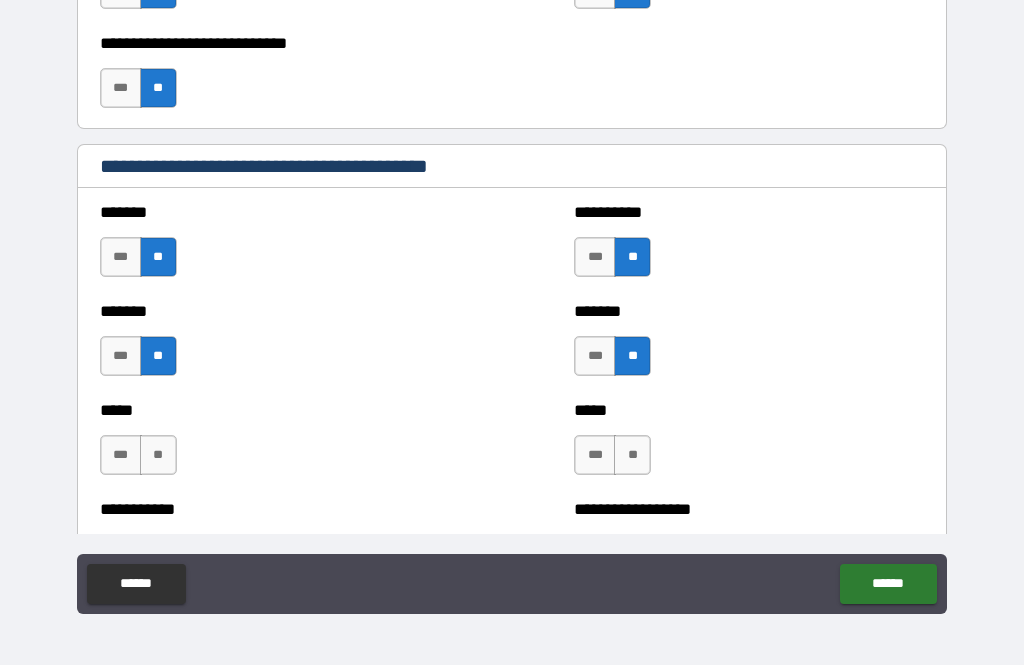 click on "**" at bounding box center [158, 455] 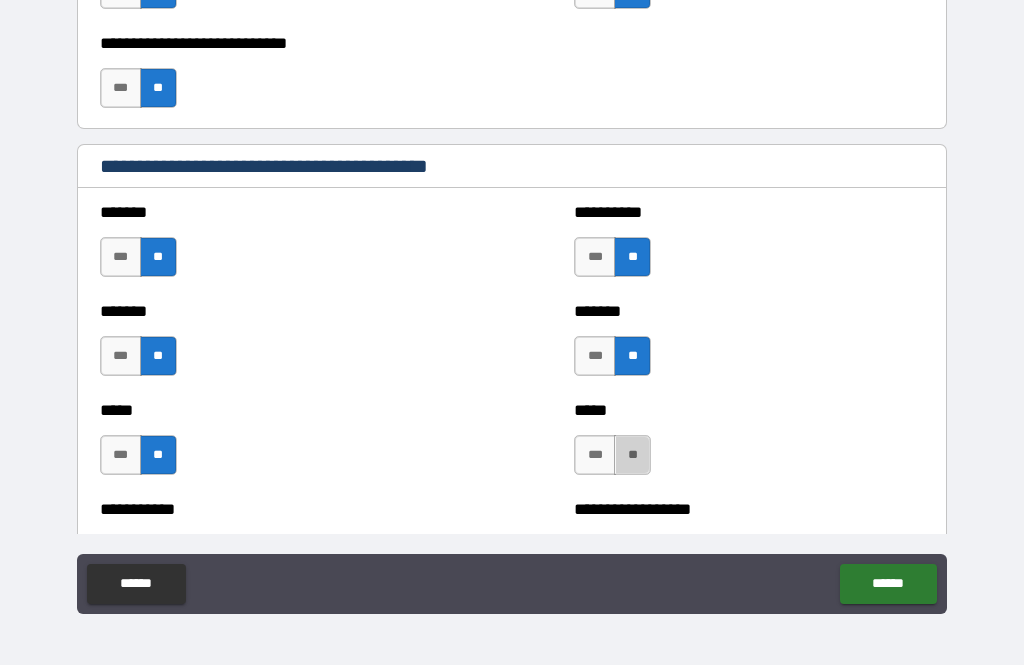 click on "**" at bounding box center [632, 455] 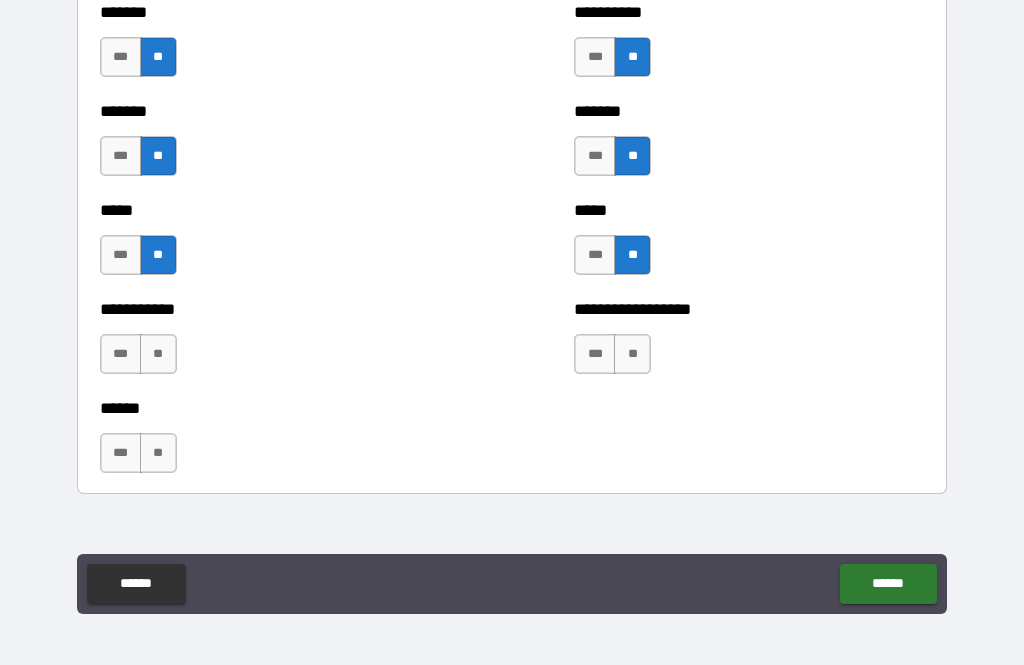 scroll, scrollTop: 1878, scrollLeft: 0, axis: vertical 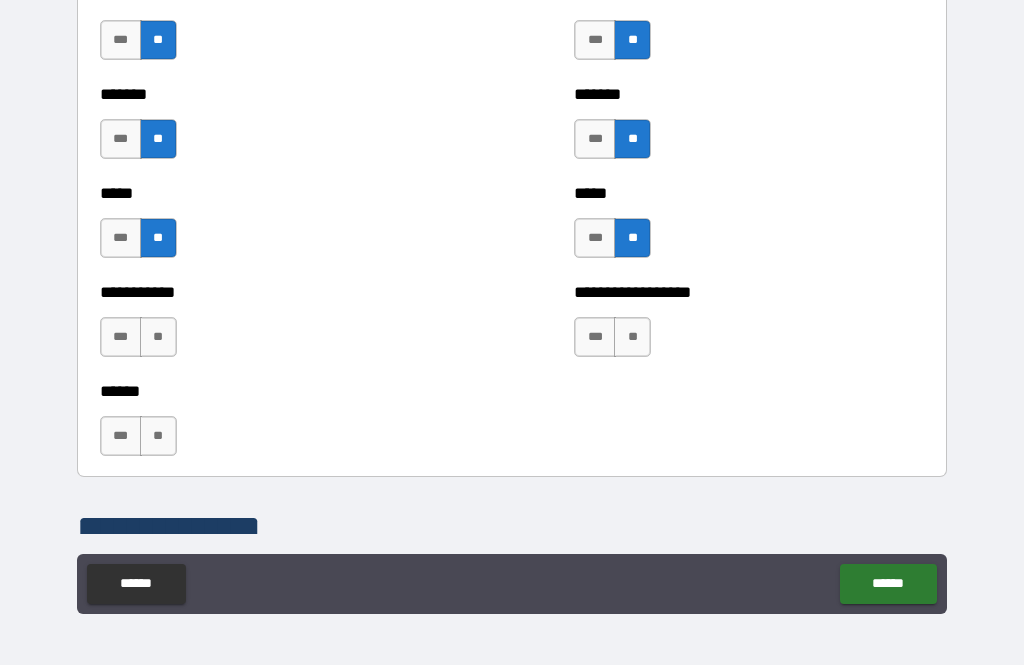 click on "*** **" at bounding box center [141, 342] 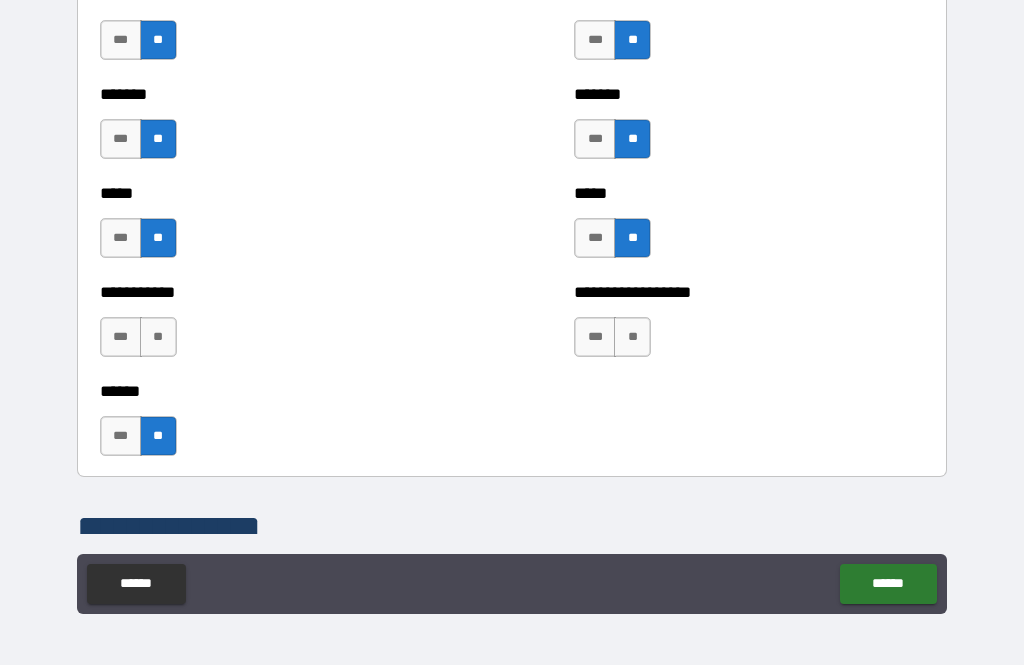 click on "**" at bounding box center (158, 337) 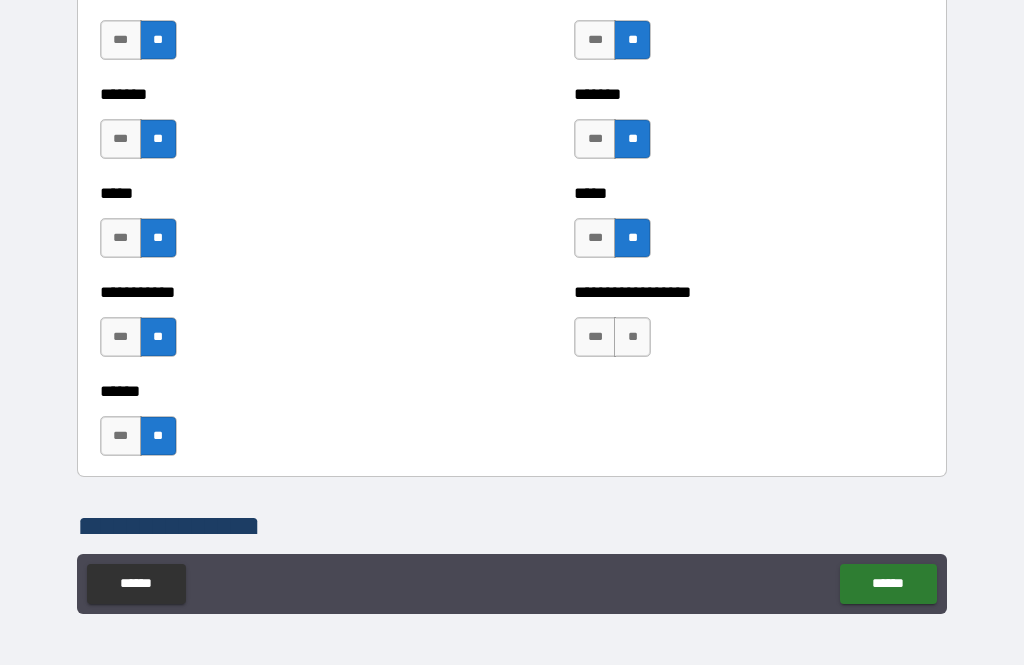 click on "**" at bounding box center [632, 337] 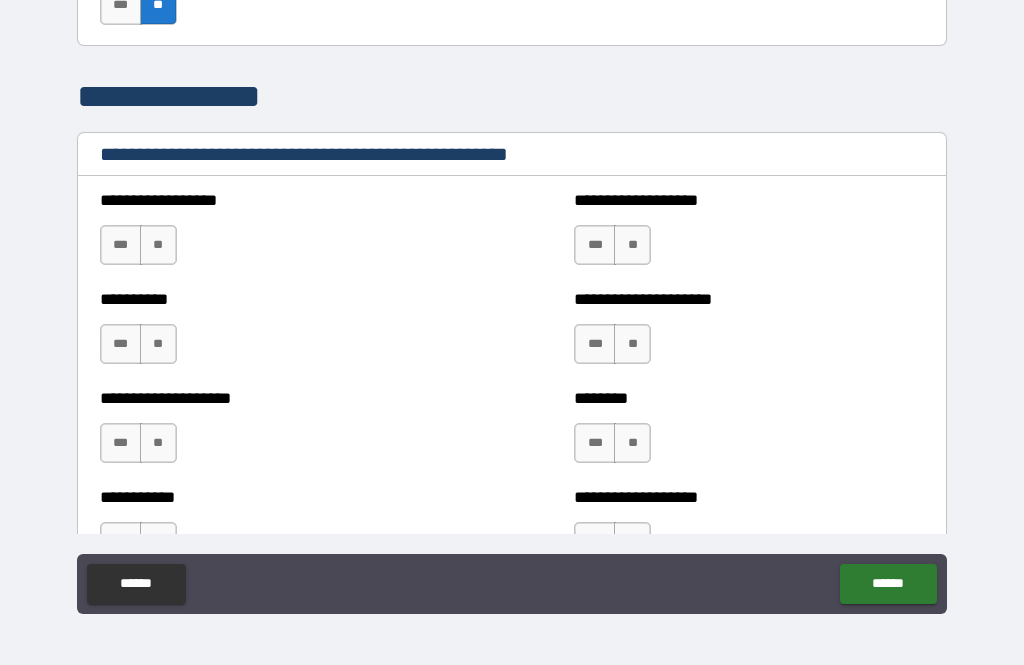 scroll, scrollTop: 2325, scrollLeft: 0, axis: vertical 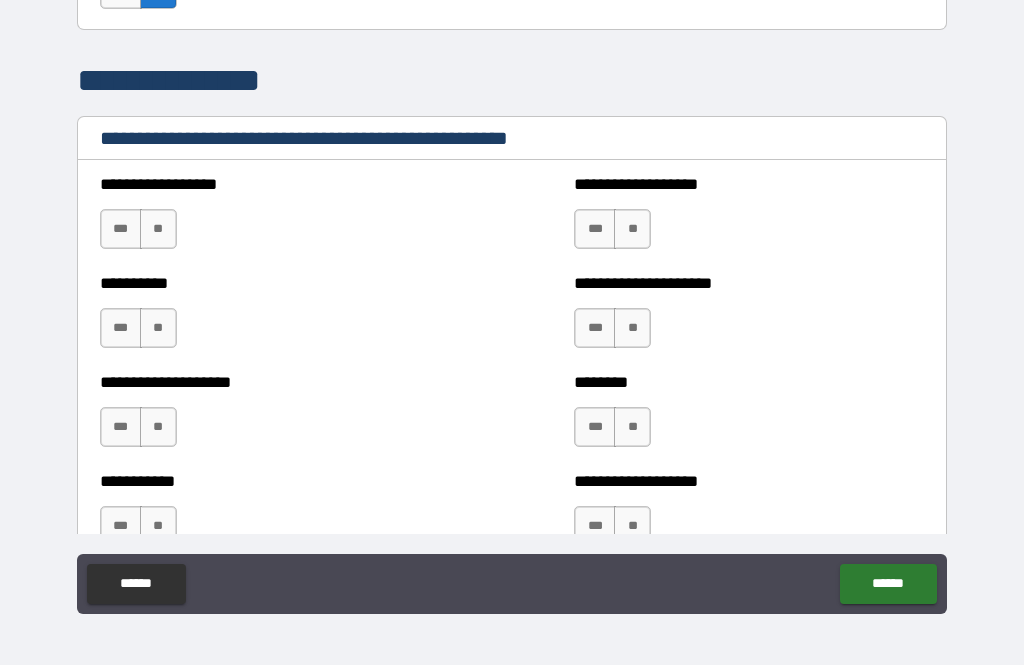 click on "**" at bounding box center [158, 229] 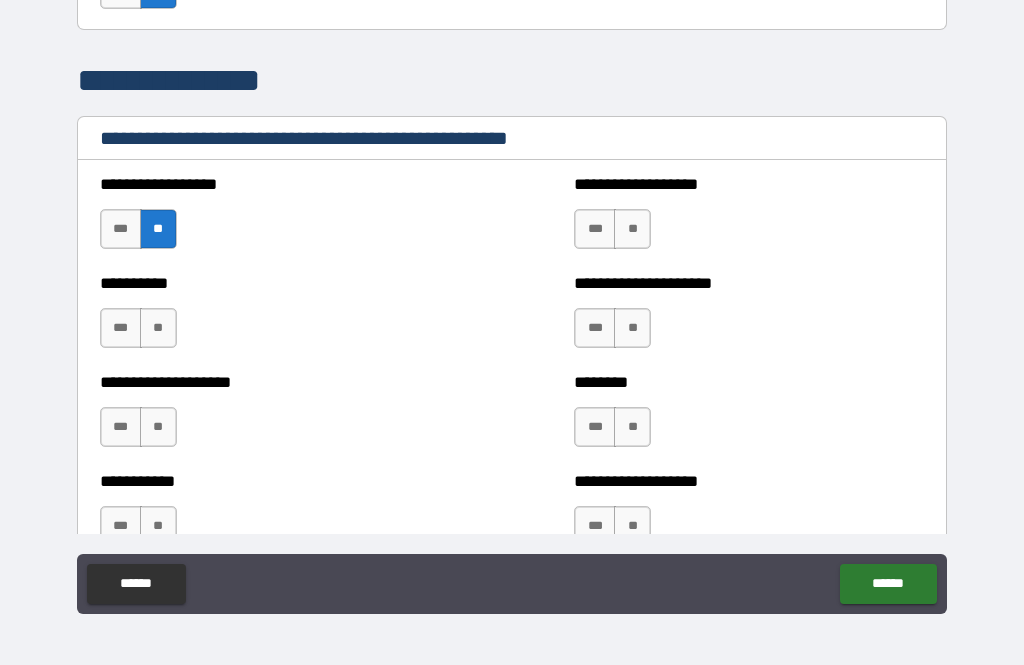 click on "**" at bounding box center [632, 229] 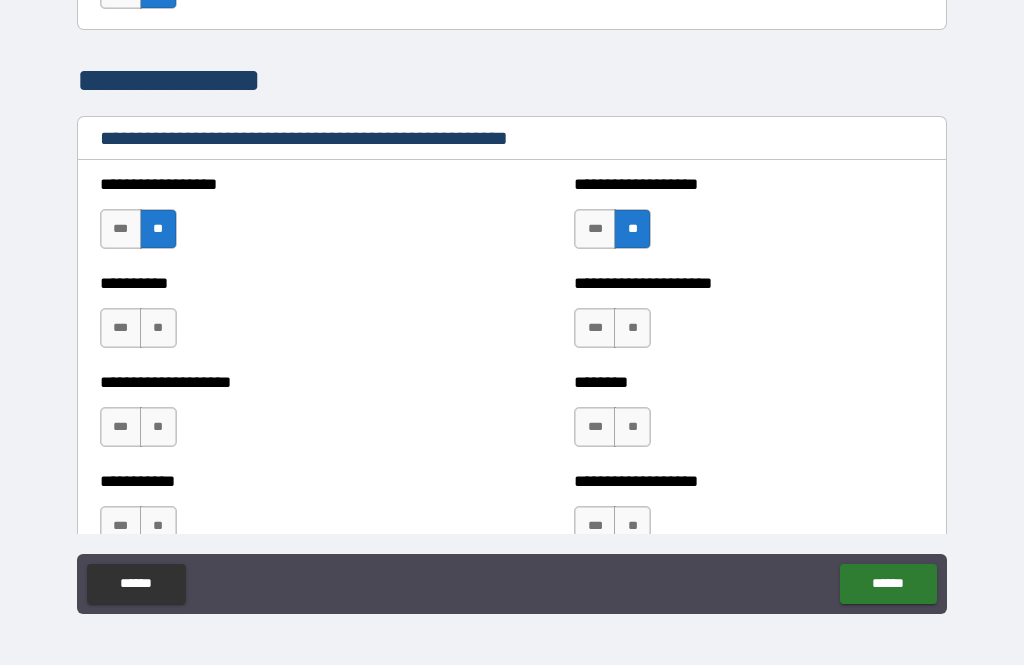 click on "**" at bounding box center [158, 328] 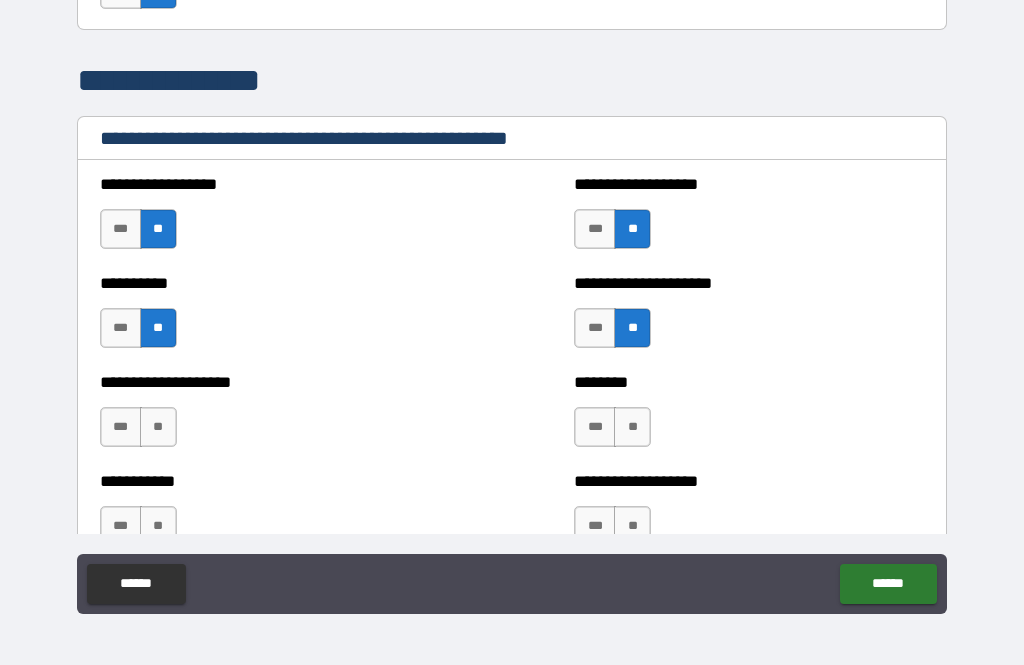 click on "**" at bounding box center (158, 427) 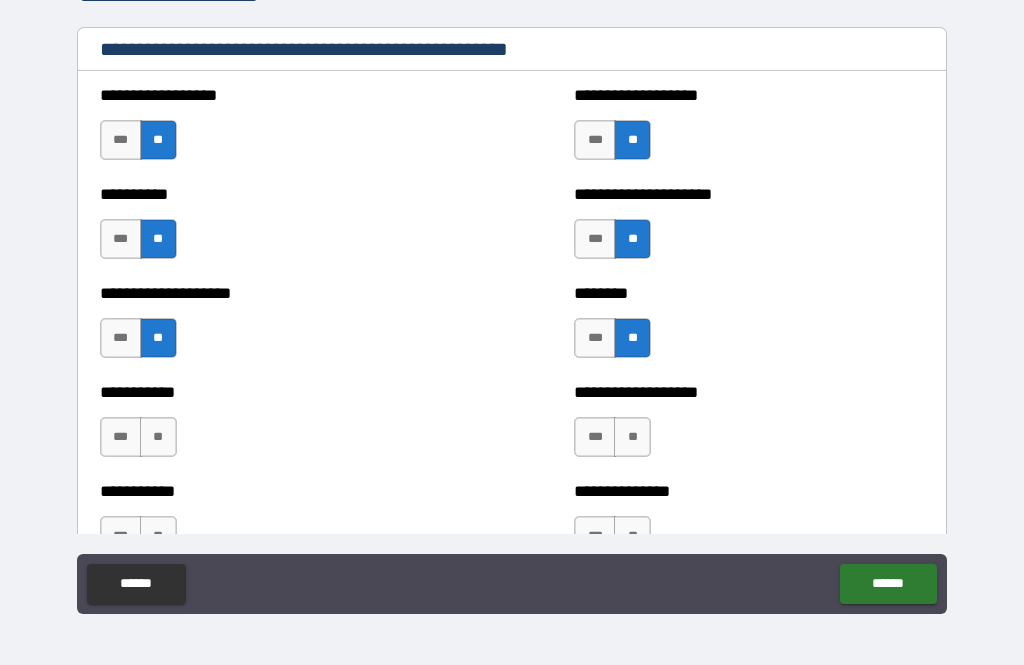 scroll, scrollTop: 2466, scrollLeft: 0, axis: vertical 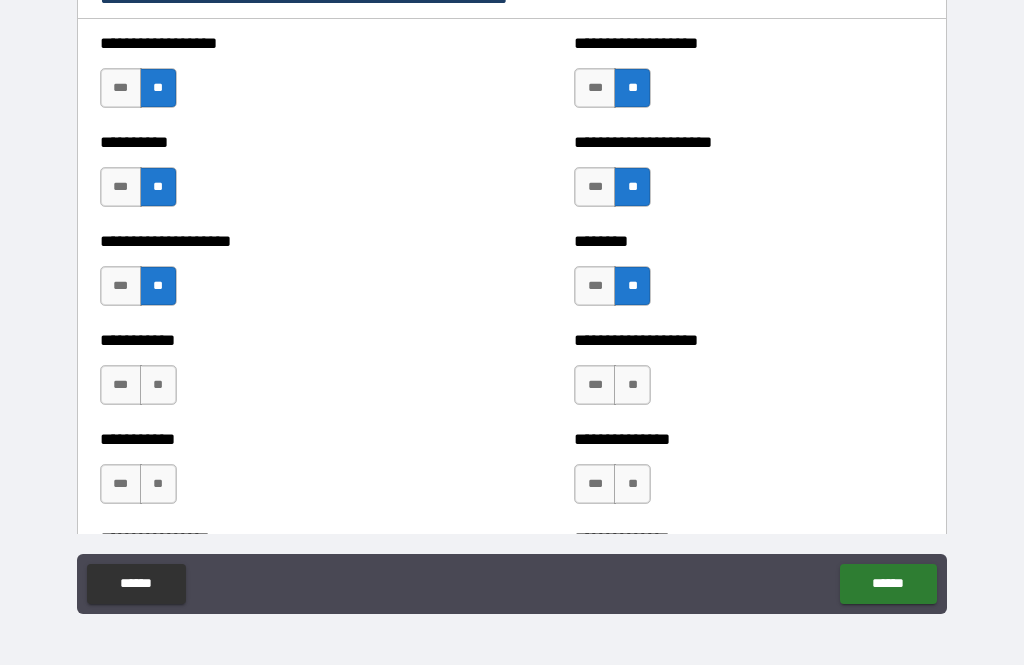 click on "**********" at bounding box center [275, 375] 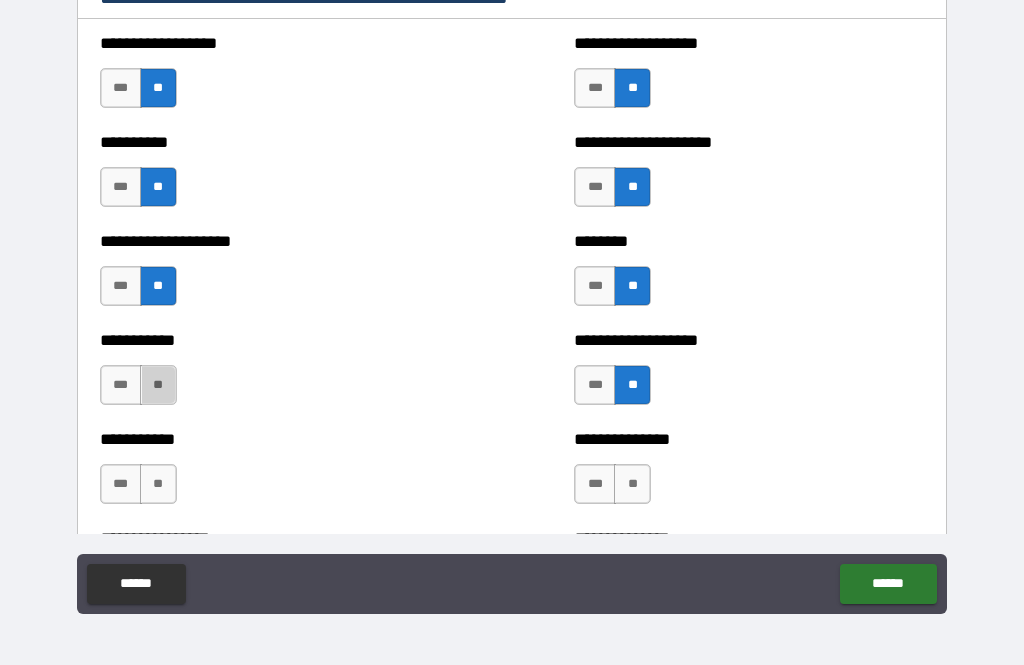 click on "**" at bounding box center [158, 385] 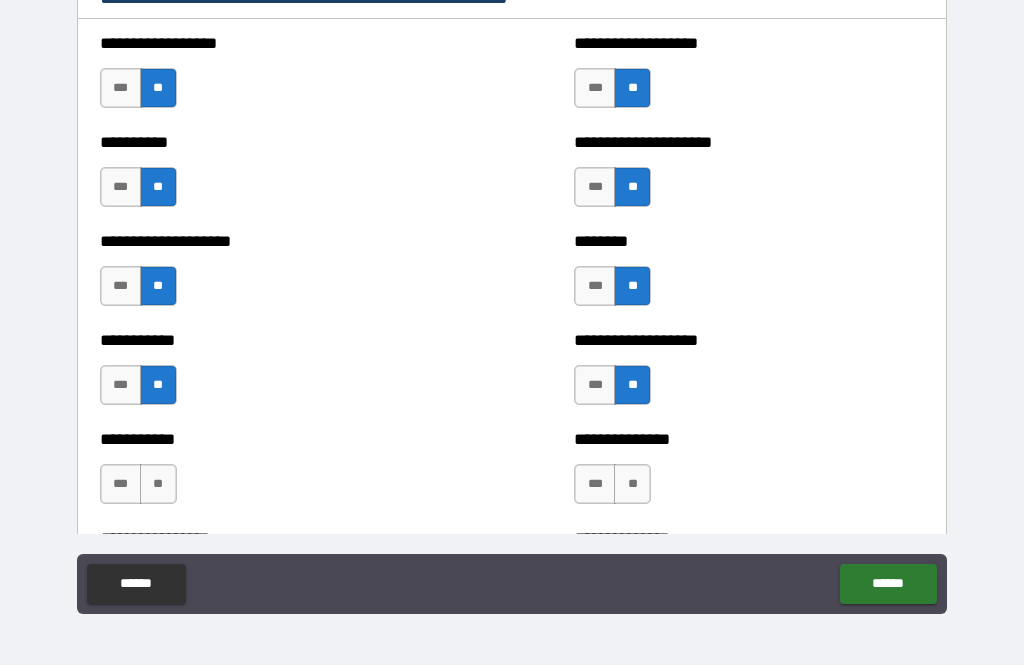 click on "**" at bounding box center [632, 484] 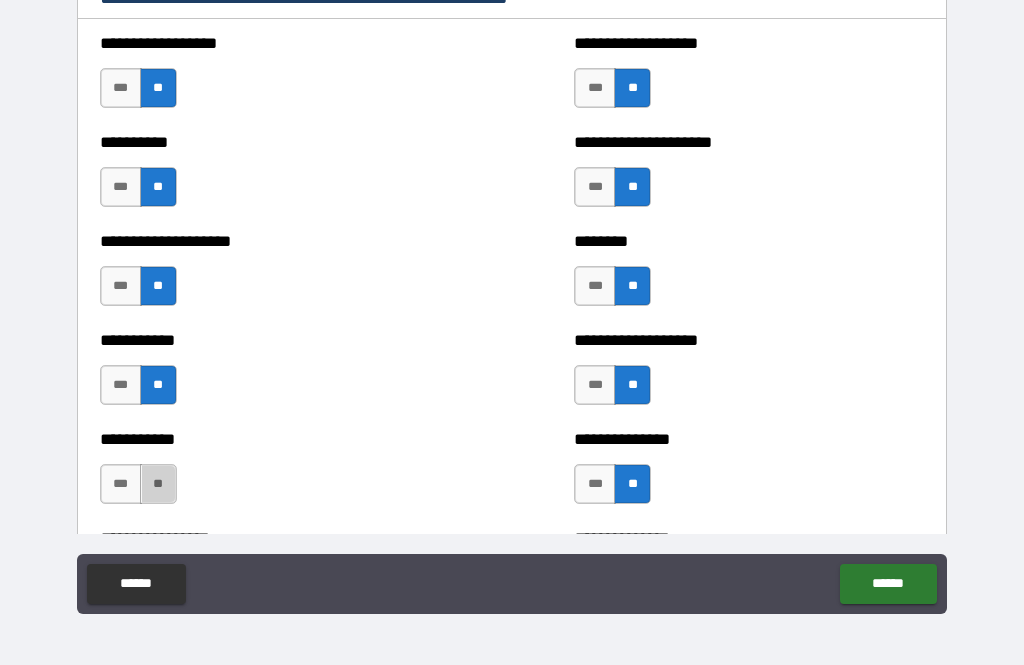 click on "**" at bounding box center [158, 484] 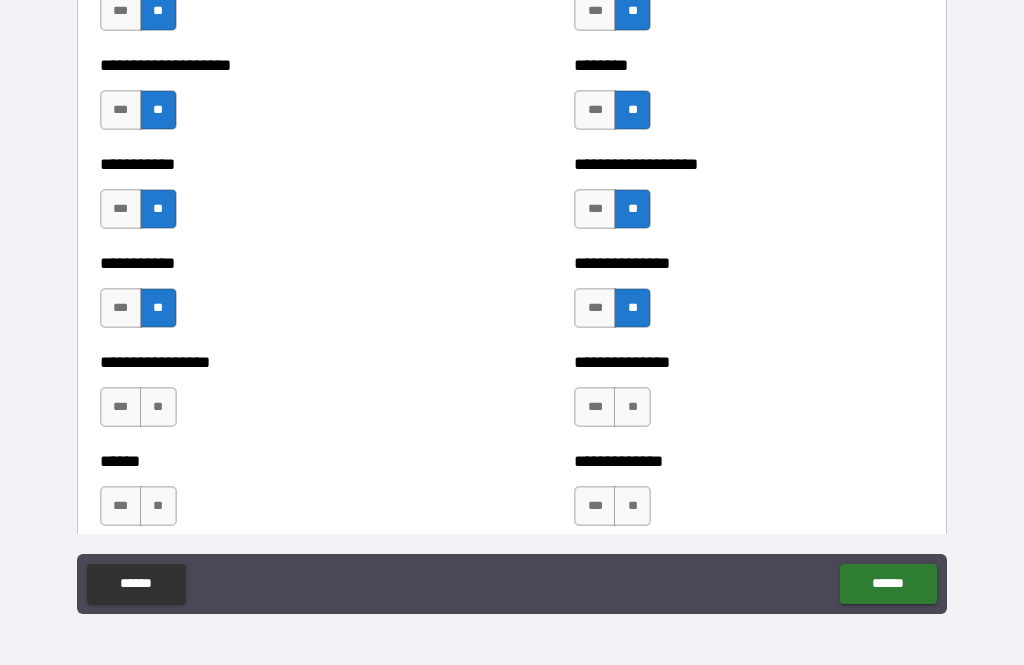 scroll, scrollTop: 2661, scrollLeft: 0, axis: vertical 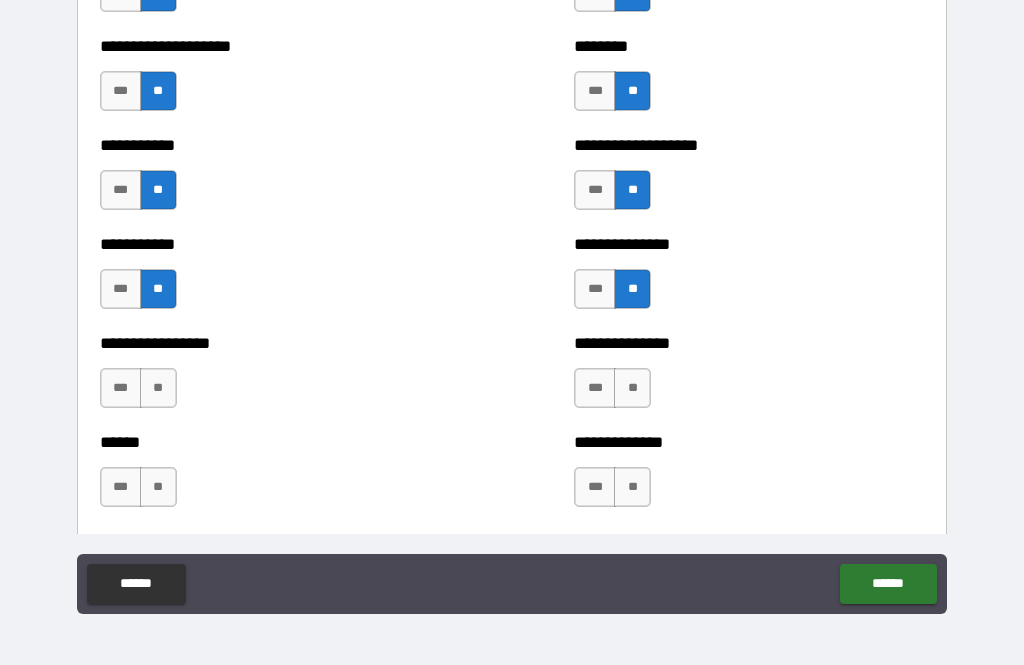 click on "**" at bounding box center (632, 388) 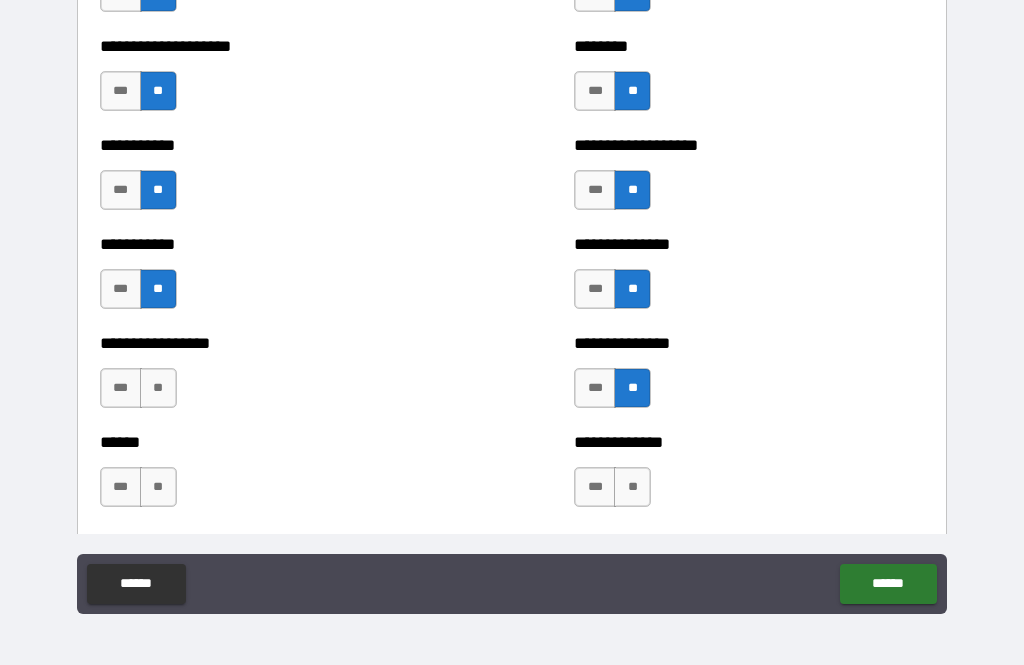 click on "**" at bounding box center (158, 388) 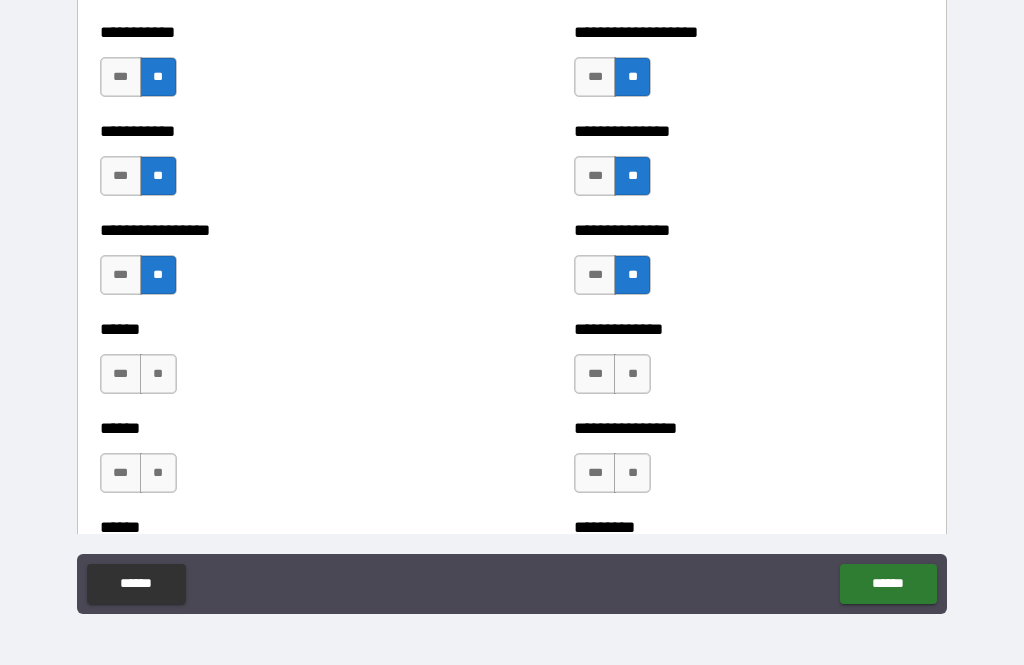 scroll, scrollTop: 2775, scrollLeft: 0, axis: vertical 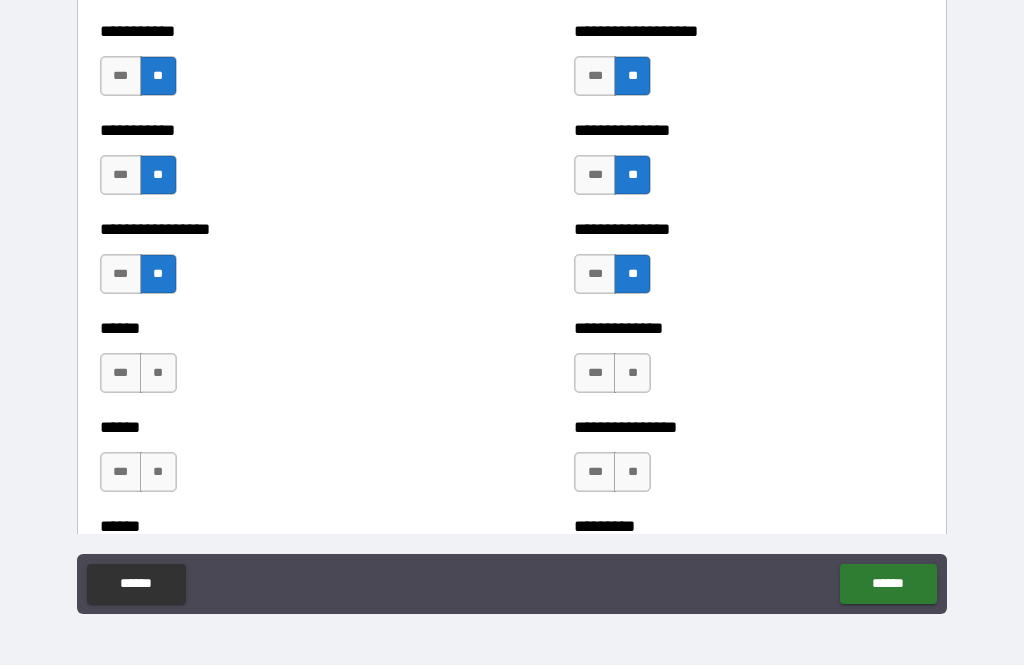 click on "**" at bounding box center (158, 373) 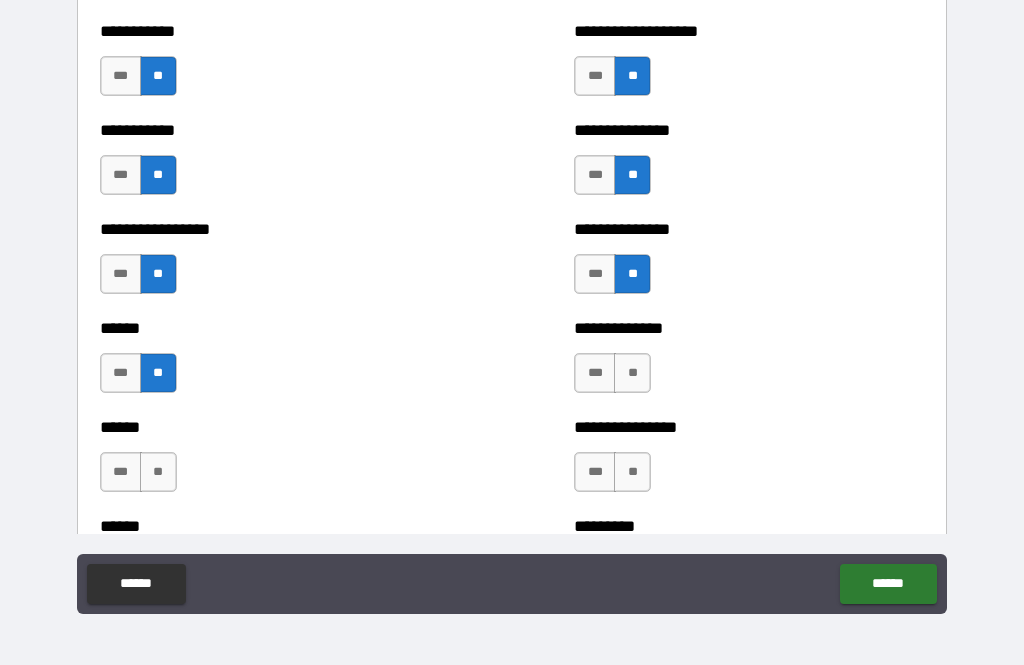 click on "**" at bounding box center [632, 373] 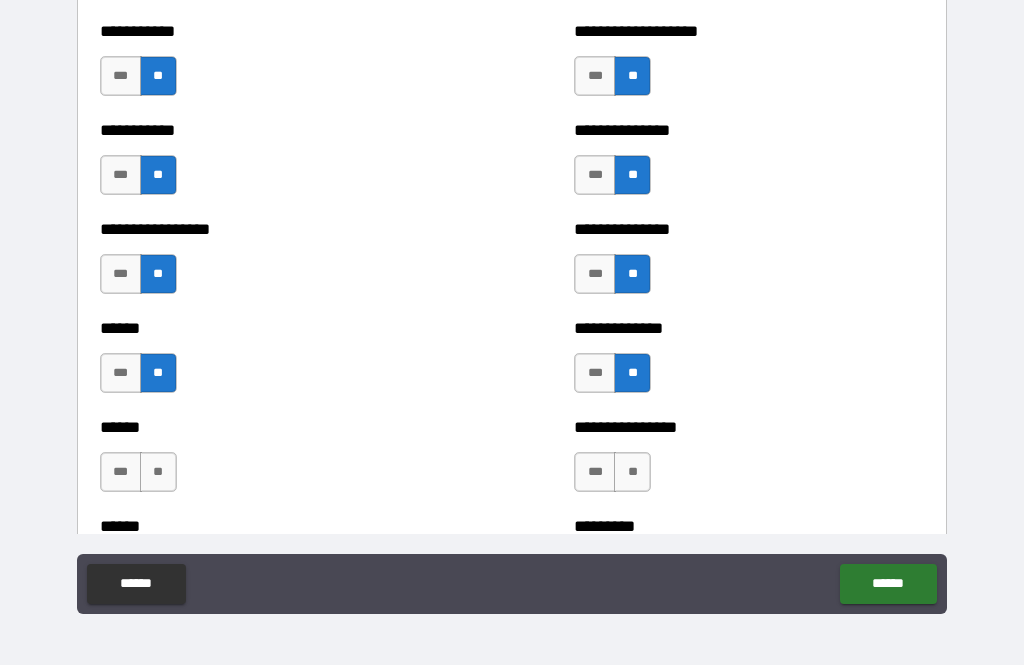click on "**" at bounding box center [632, 472] 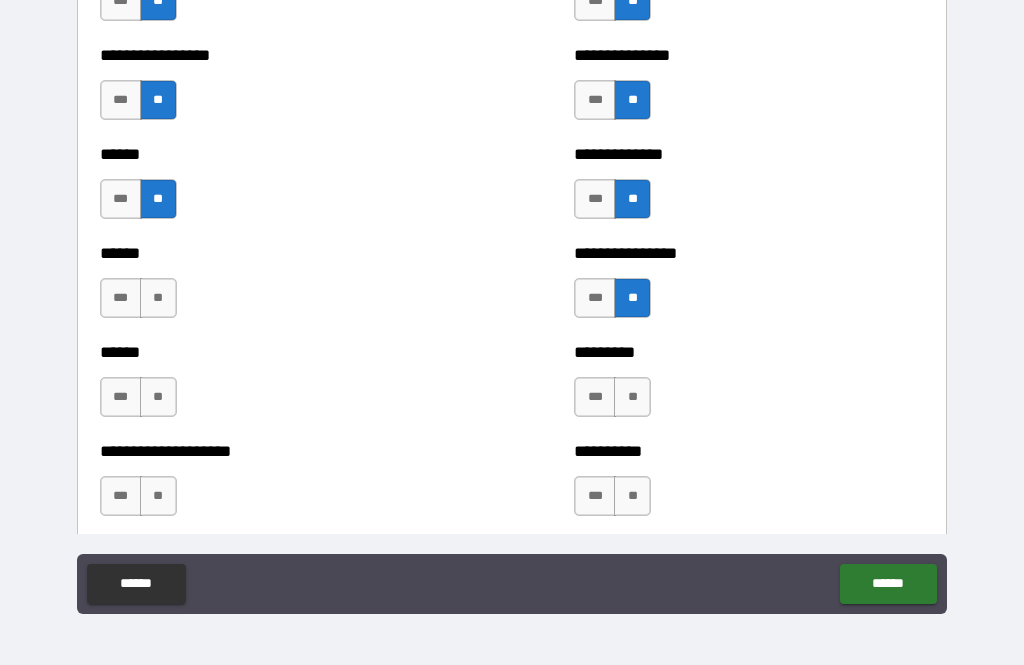 scroll, scrollTop: 2951, scrollLeft: 0, axis: vertical 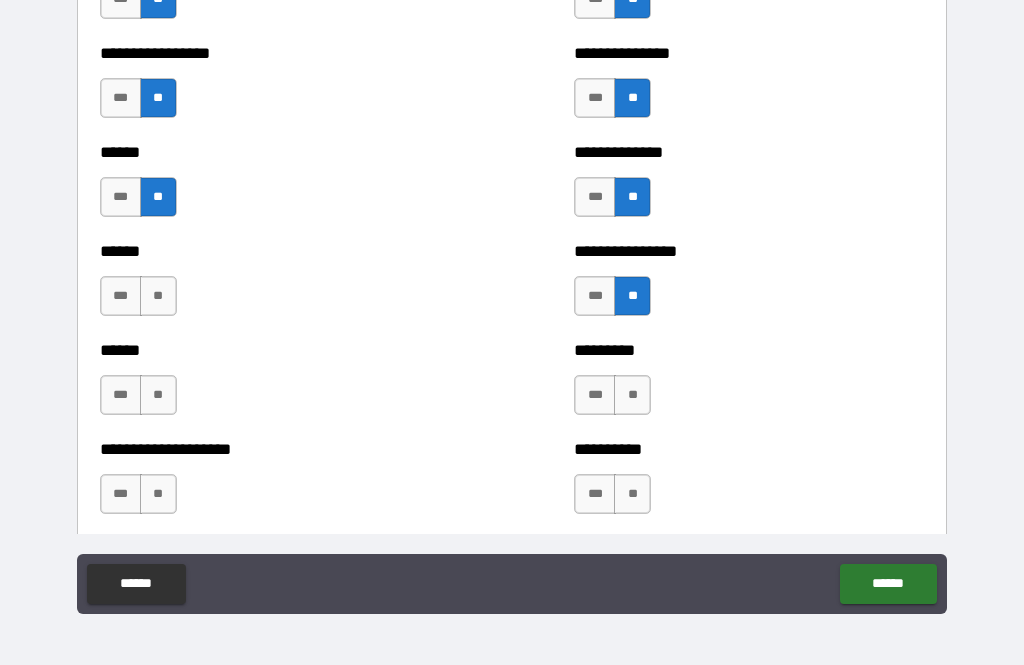 click on "**" at bounding box center (158, 296) 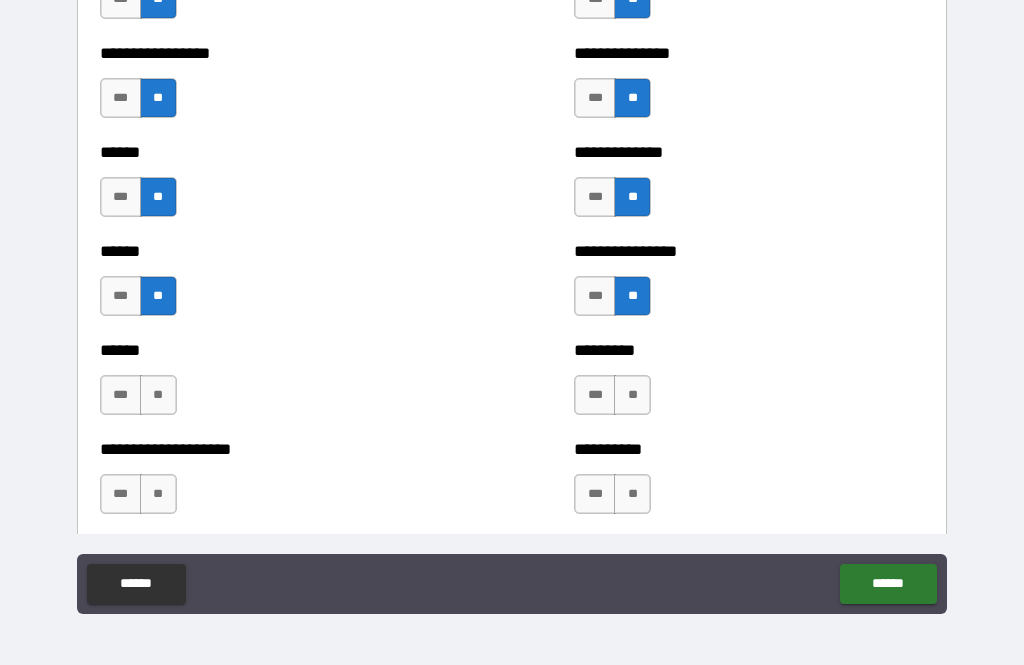 click on "**" at bounding box center [632, 395] 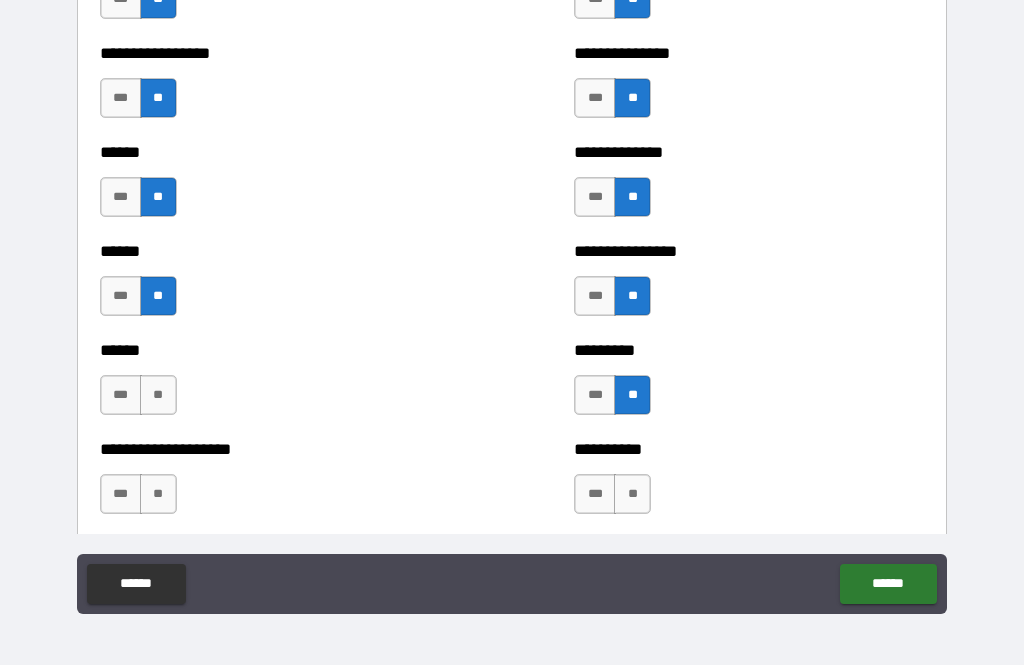 click on "**" at bounding box center (158, 395) 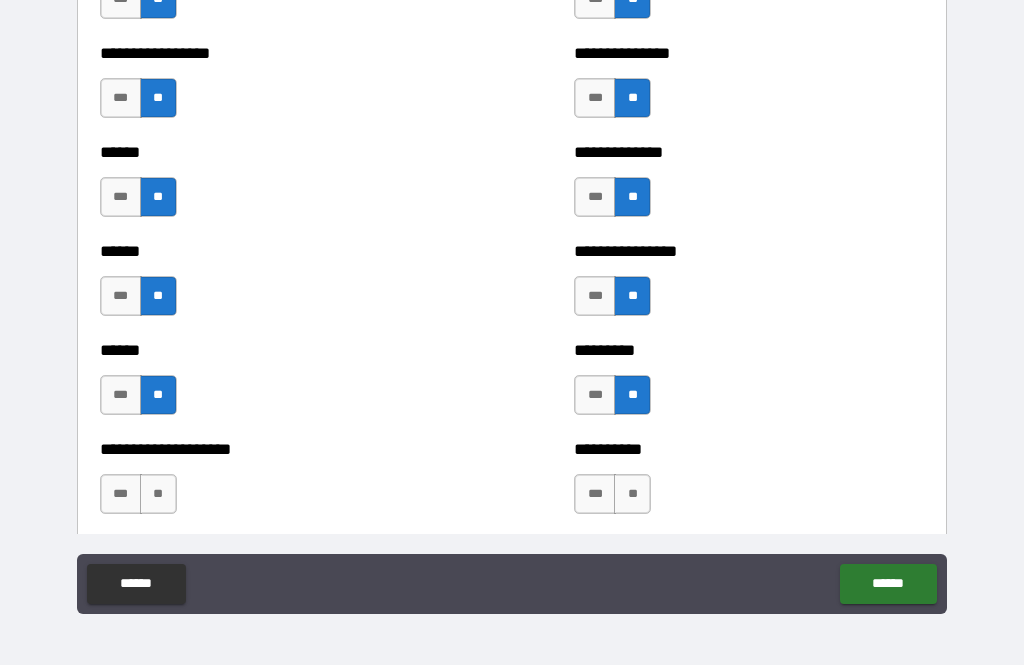 click on "**" at bounding box center [632, 494] 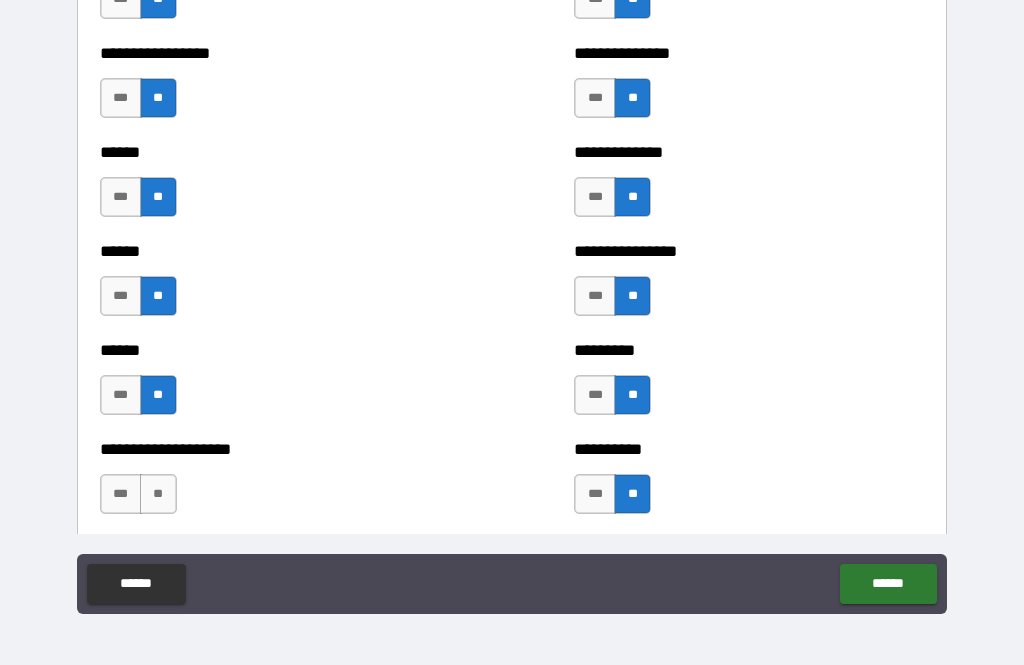 click on "**" at bounding box center (158, 494) 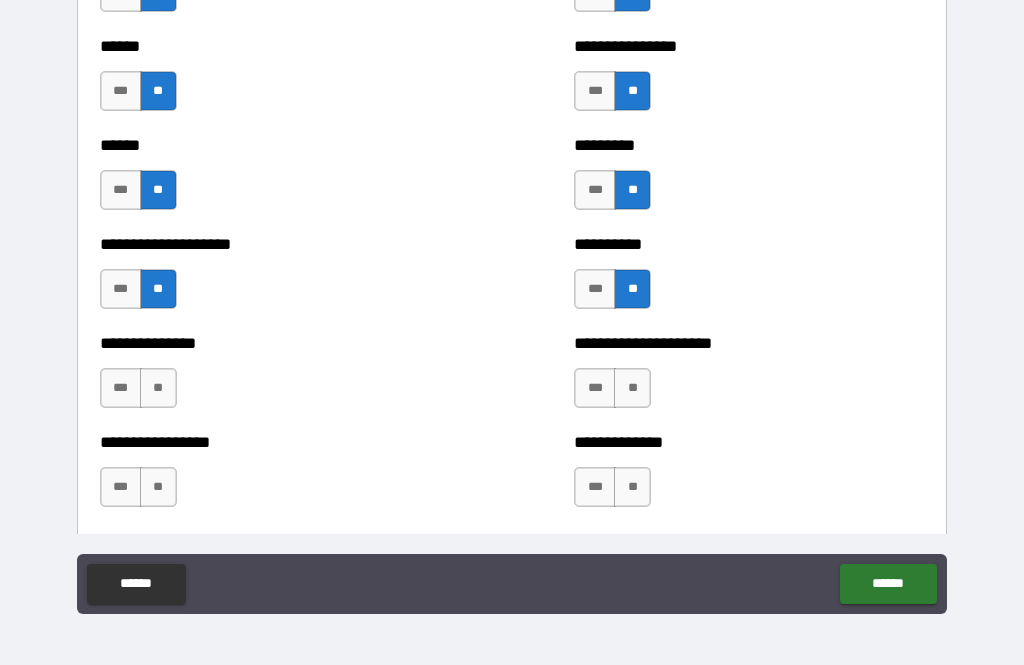 scroll, scrollTop: 3157, scrollLeft: 0, axis: vertical 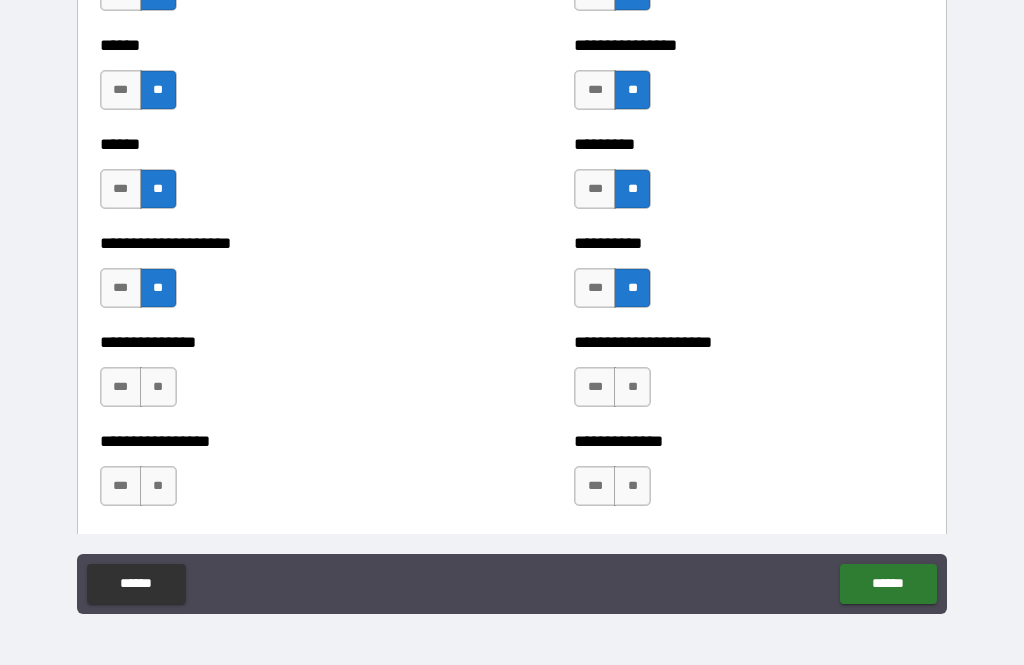 click on "**" at bounding box center (632, 387) 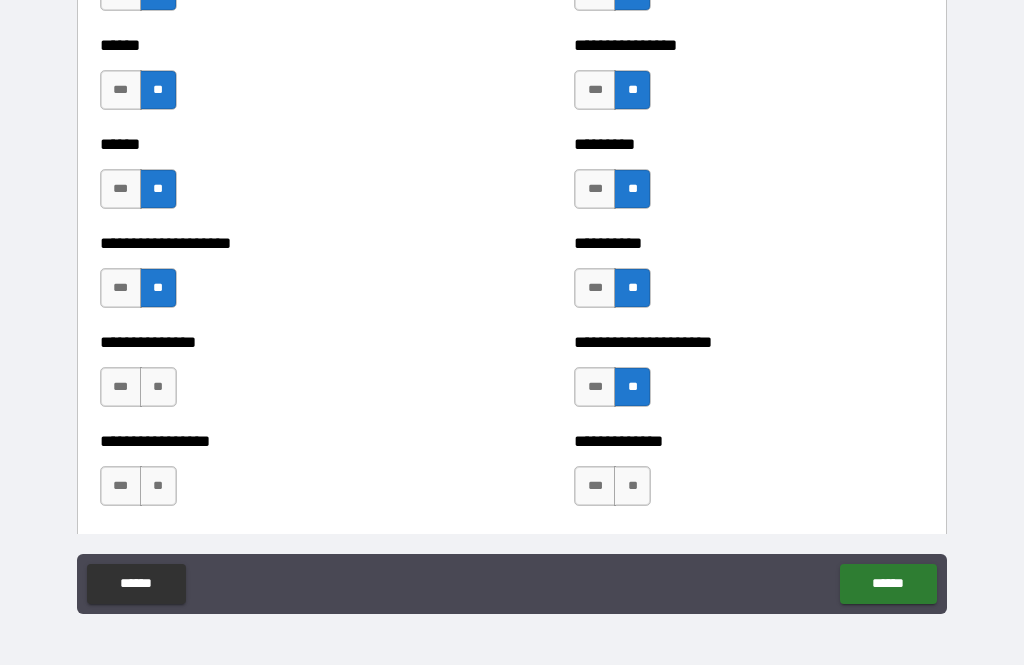 click on "**" at bounding box center [158, 387] 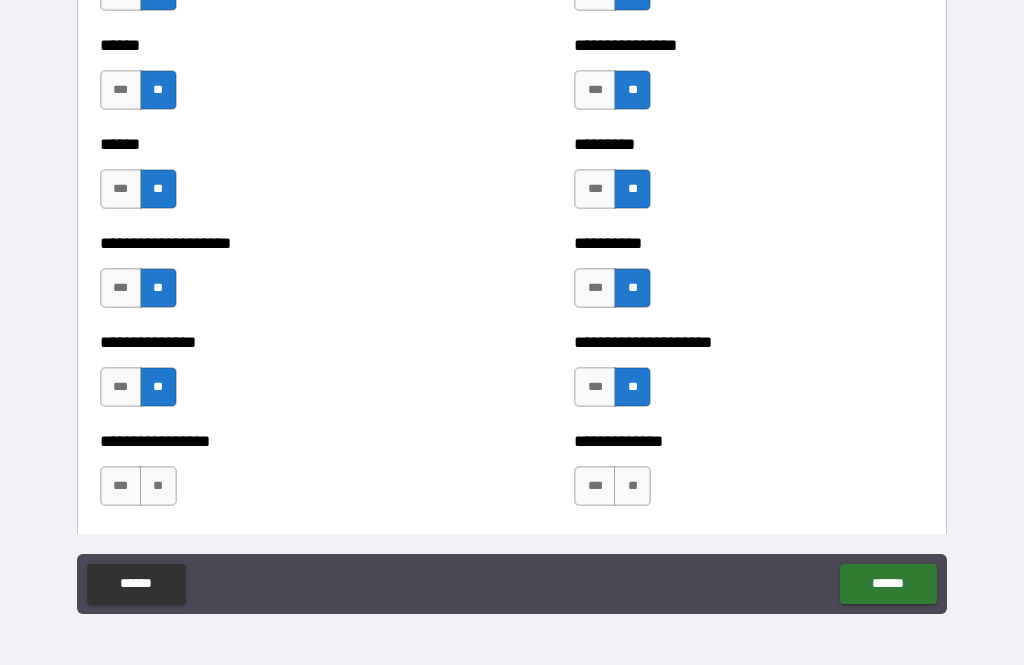 click on "**" at bounding box center (632, 486) 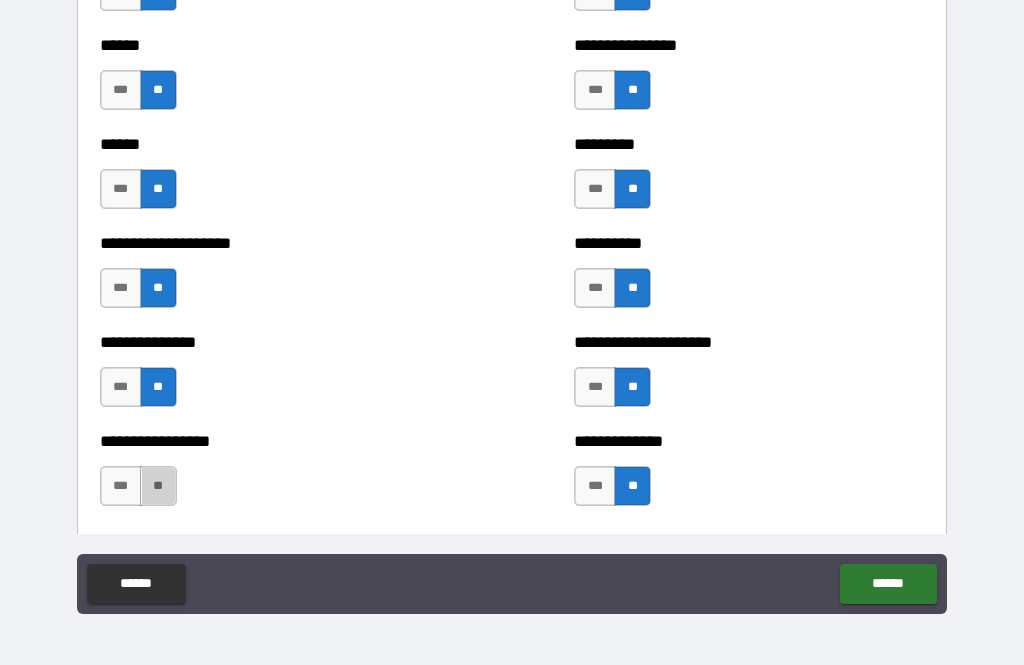 click on "**" at bounding box center [158, 486] 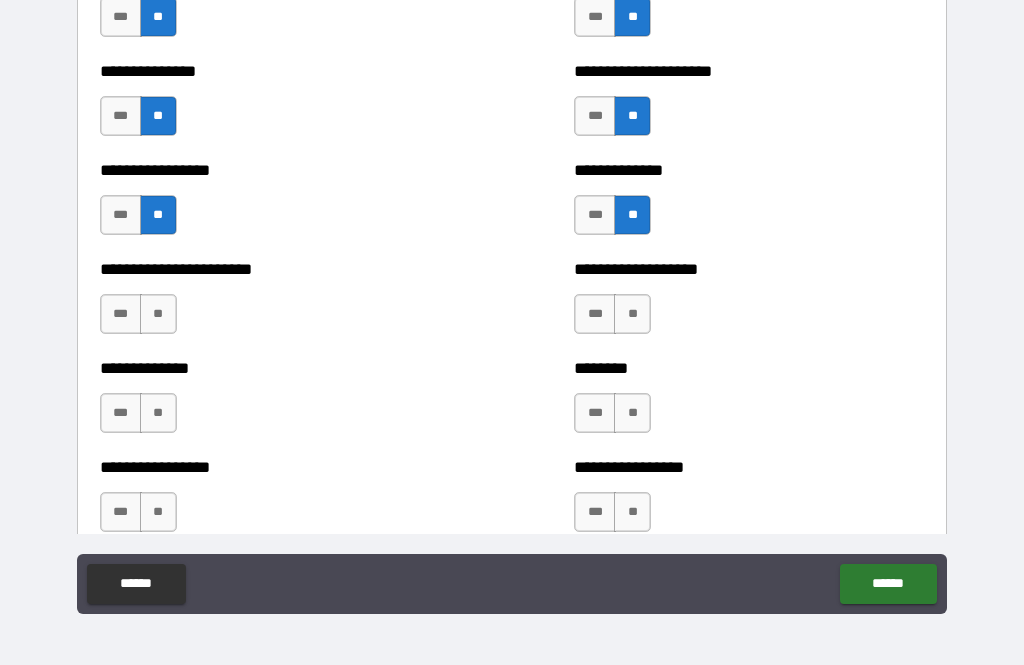 scroll, scrollTop: 3438, scrollLeft: 0, axis: vertical 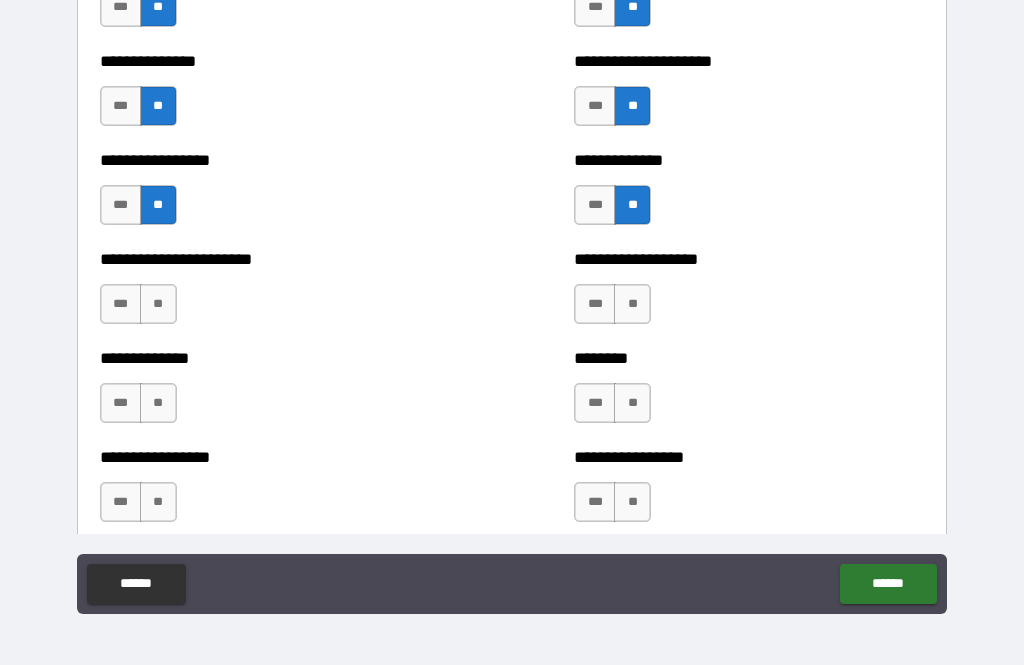 click on "**" at bounding box center (632, 304) 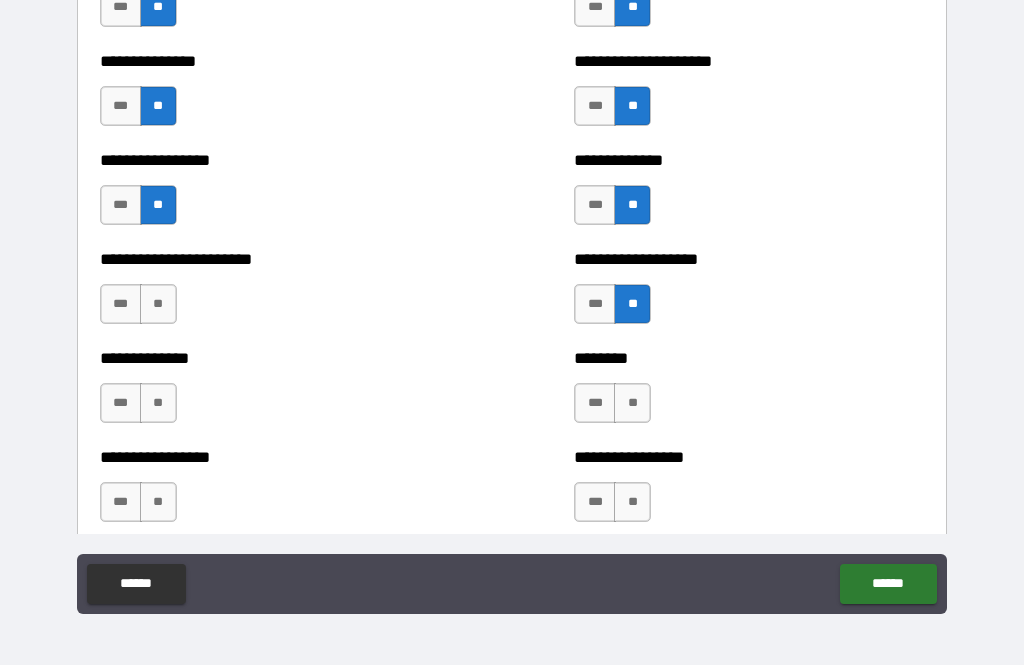 click on "**********" at bounding box center [275, 294] 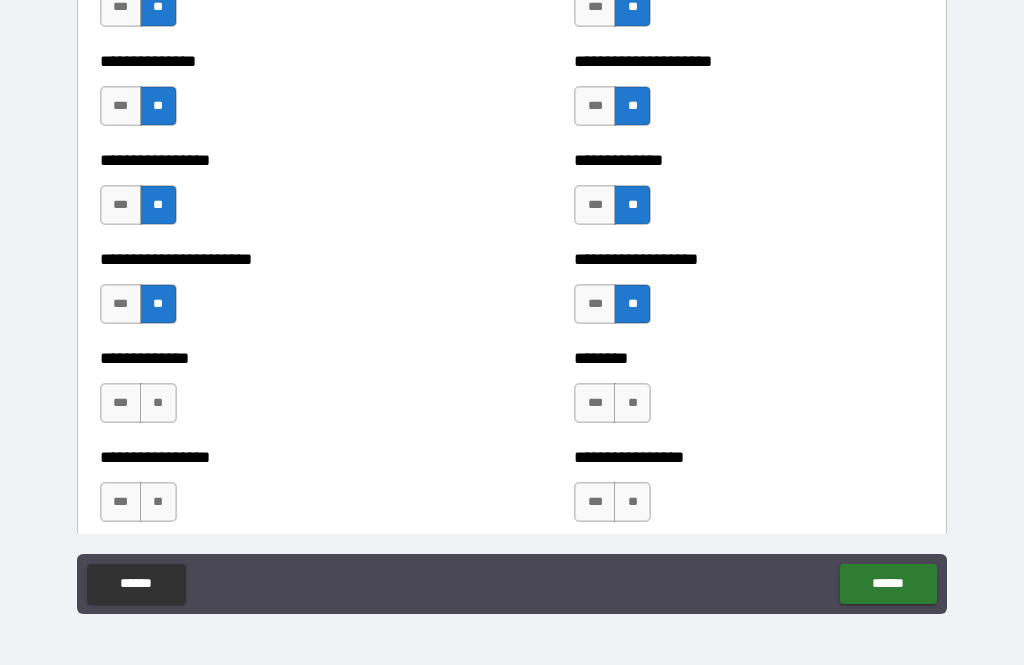 click on "**" at bounding box center [632, 403] 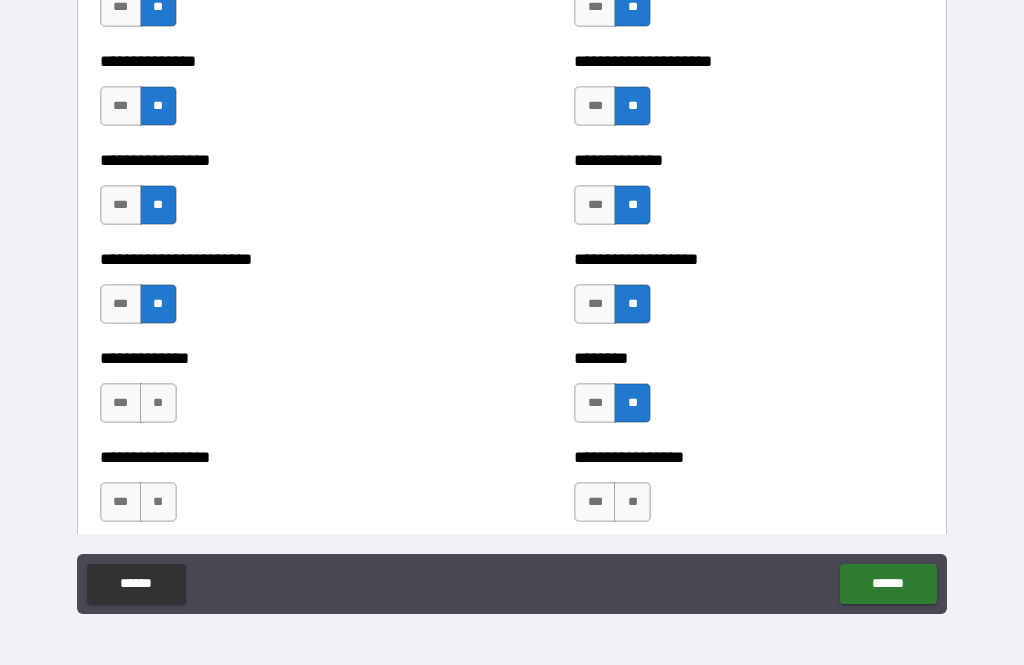 click on "**" at bounding box center (158, 403) 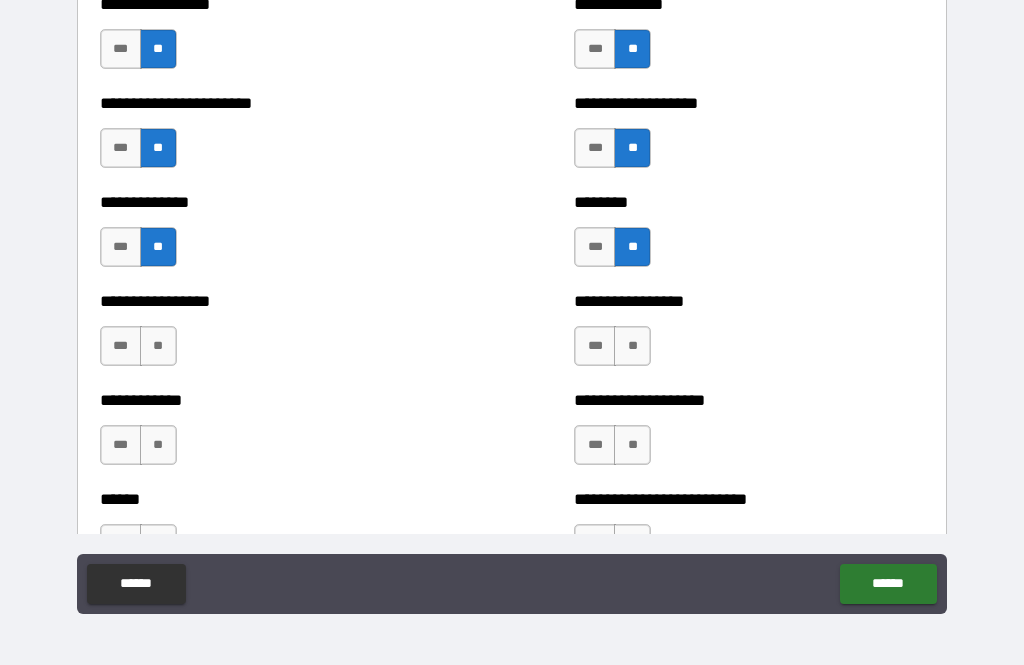 scroll, scrollTop: 3594, scrollLeft: 0, axis: vertical 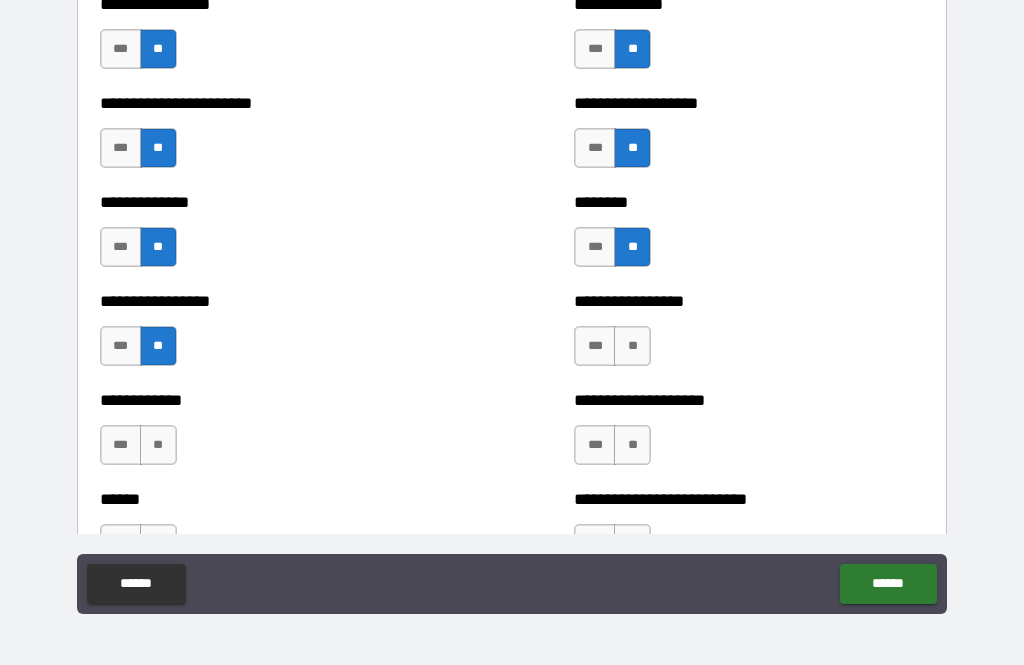 click on "**" at bounding box center (632, 346) 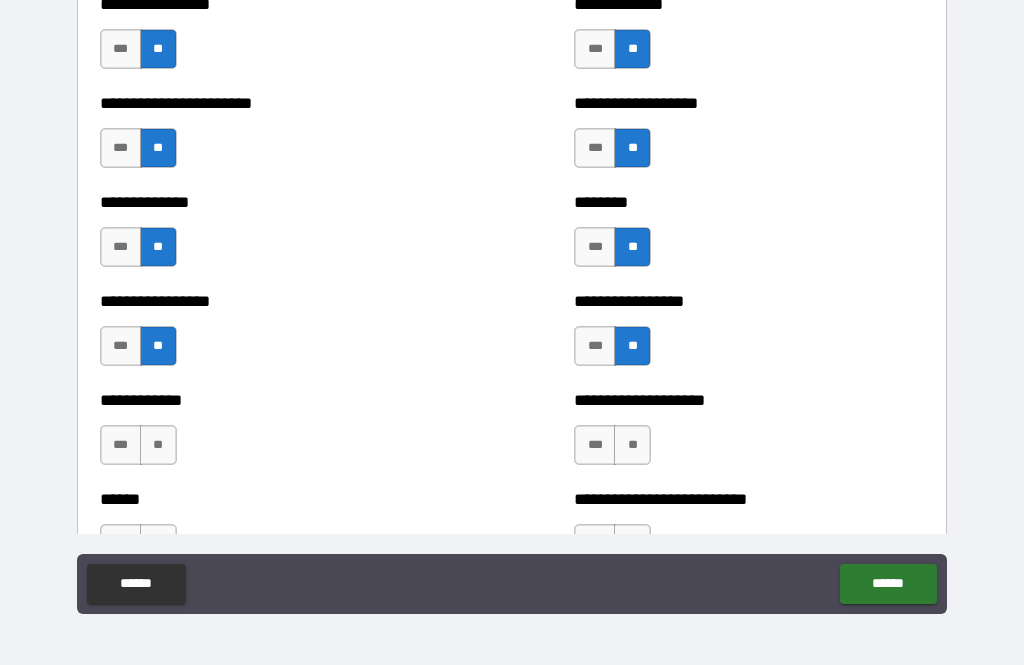 click on "**" at bounding box center [158, 445] 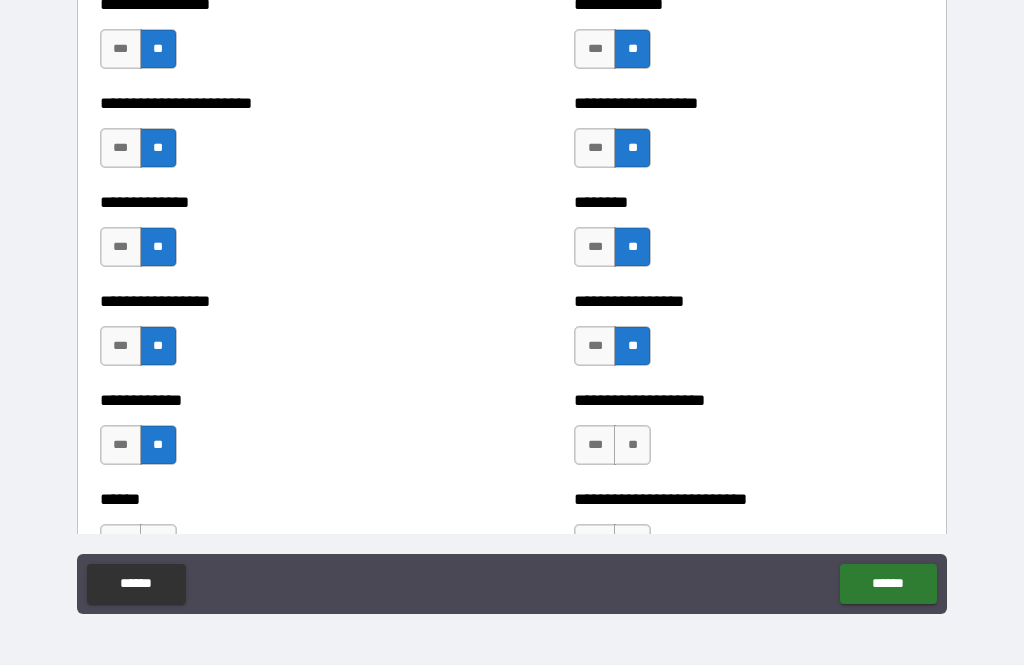 click on "**" at bounding box center (632, 445) 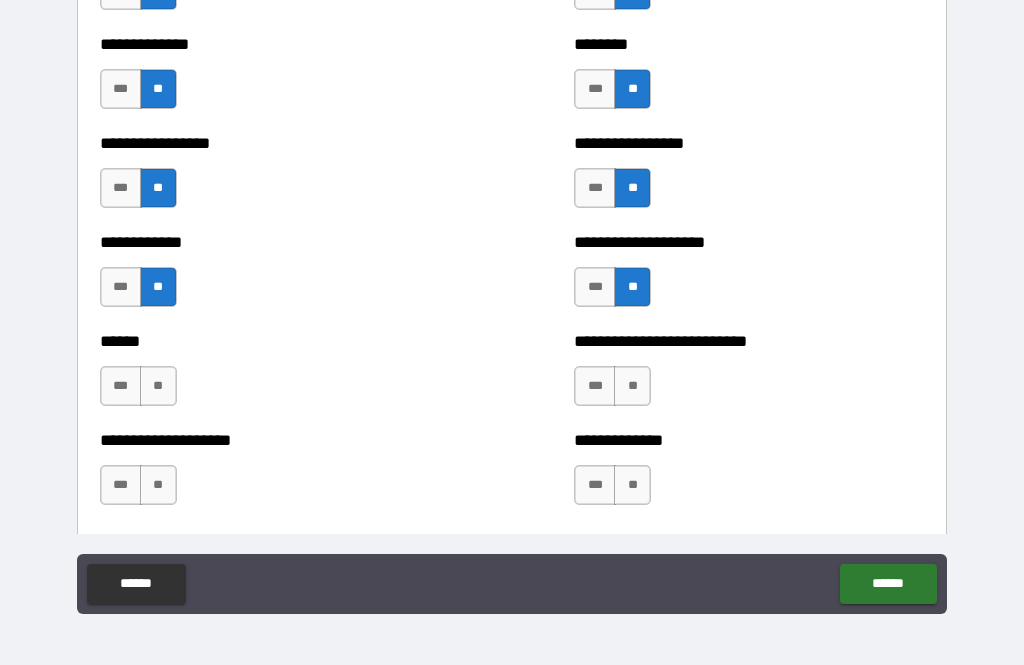 scroll, scrollTop: 3777, scrollLeft: 0, axis: vertical 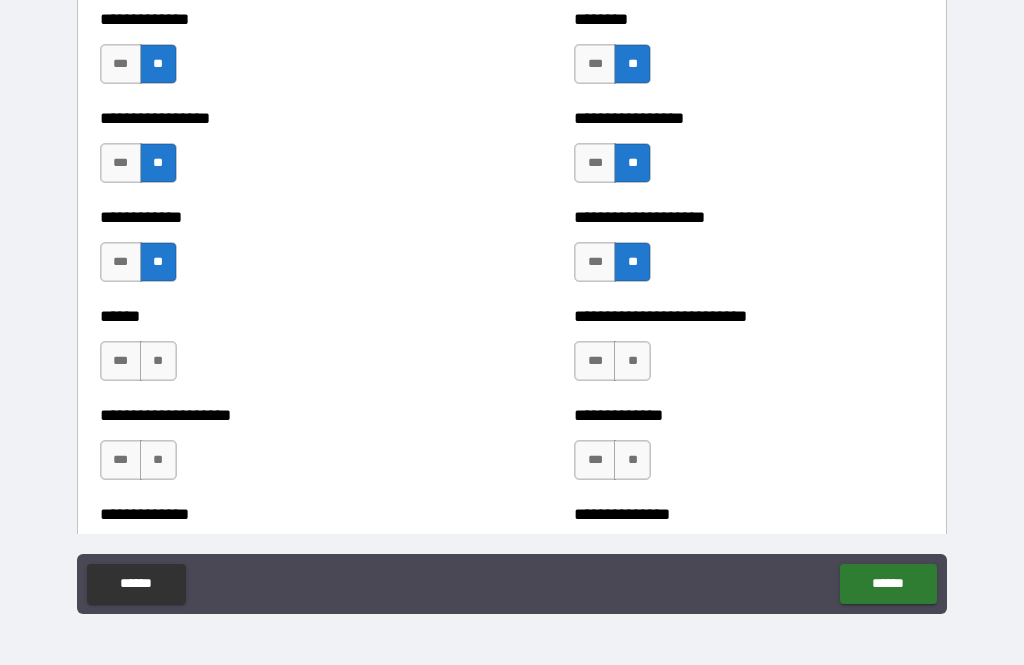 click on "**" at bounding box center [158, 361] 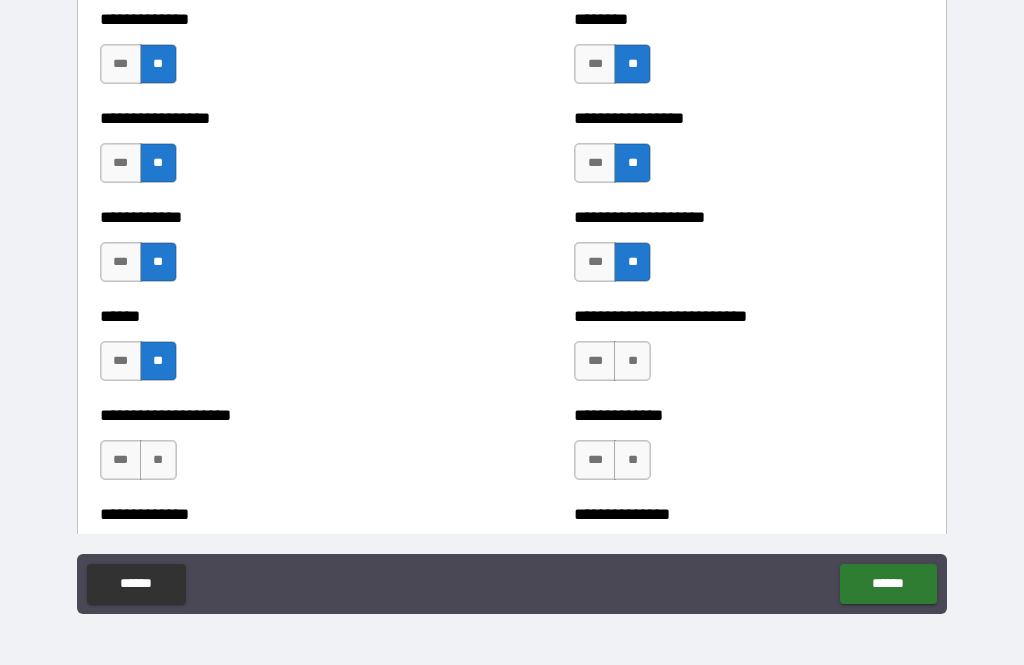 click on "**" at bounding box center [632, 361] 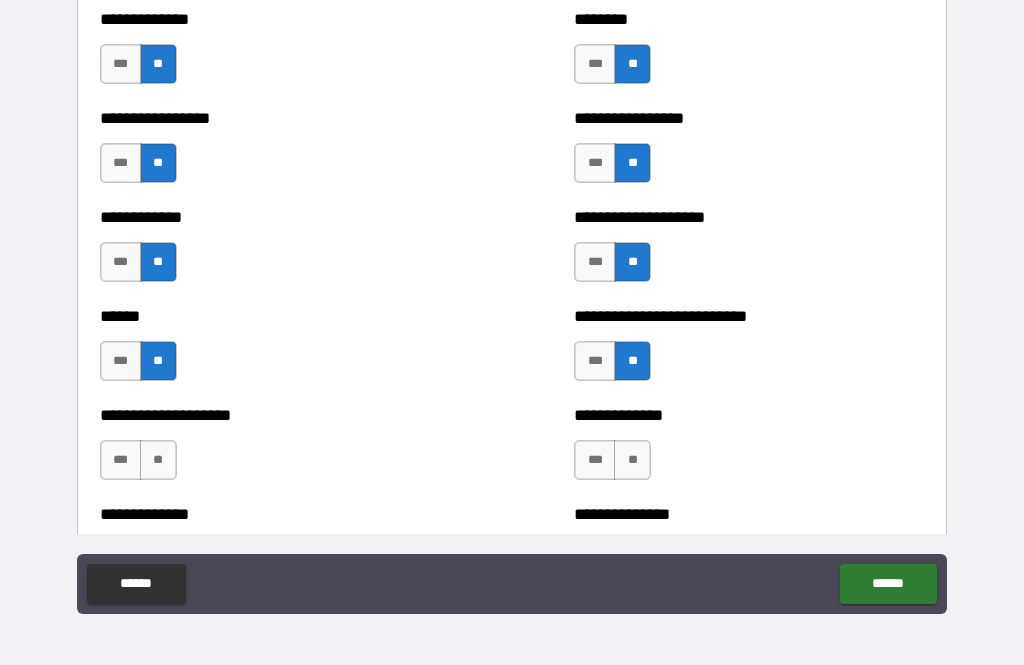 click on "**" at bounding box center (158, 460) 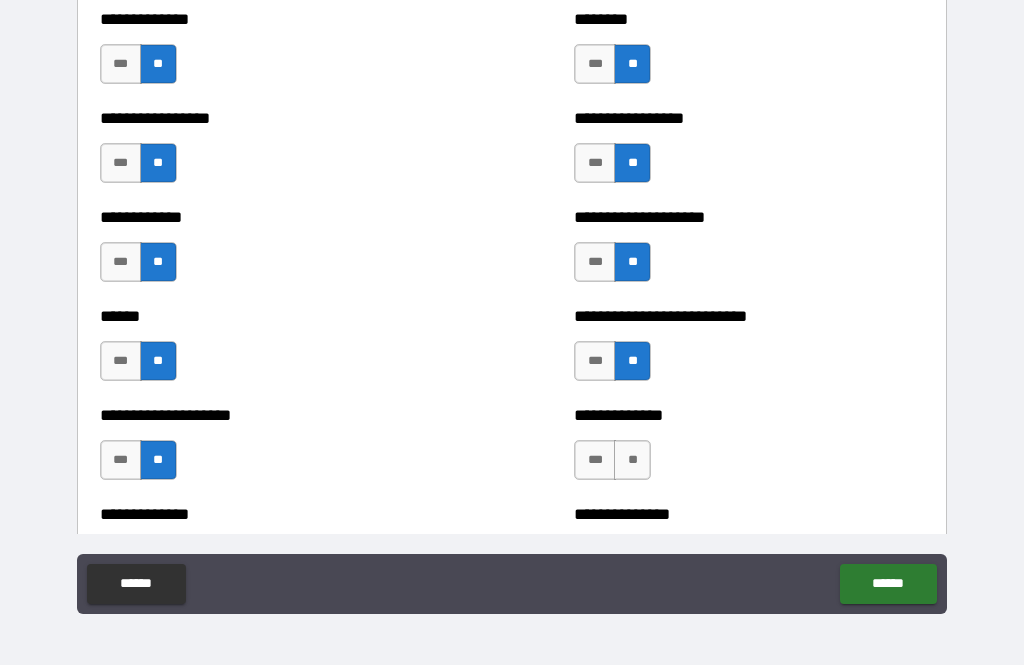 click on "**" at bounding box center (632, 460) 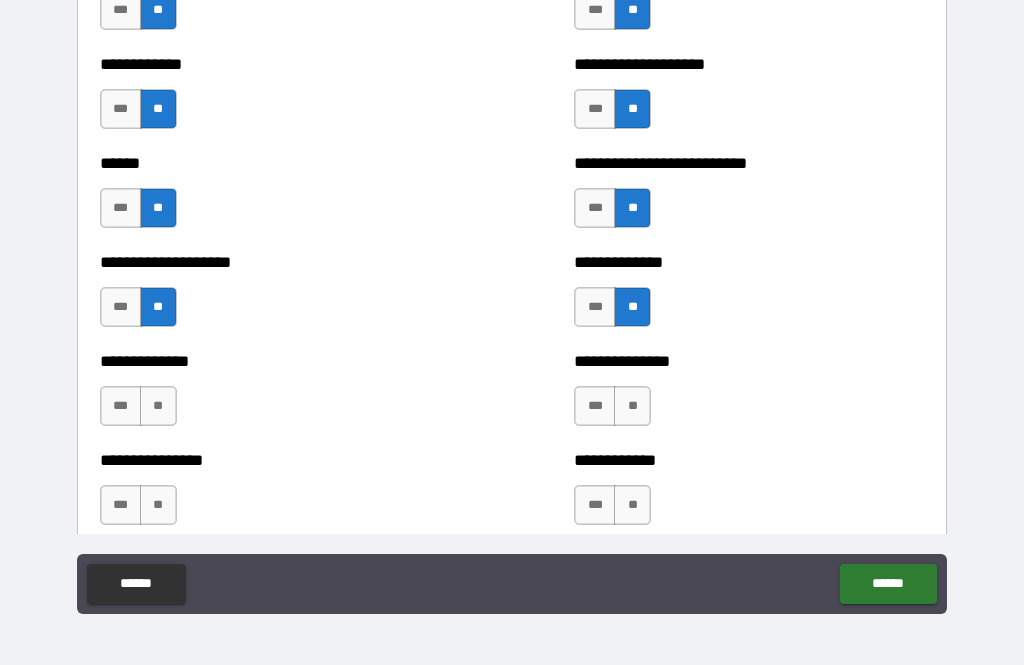 scroll, scrollTop: 3932, scrollLeft: 0, axis: vertical 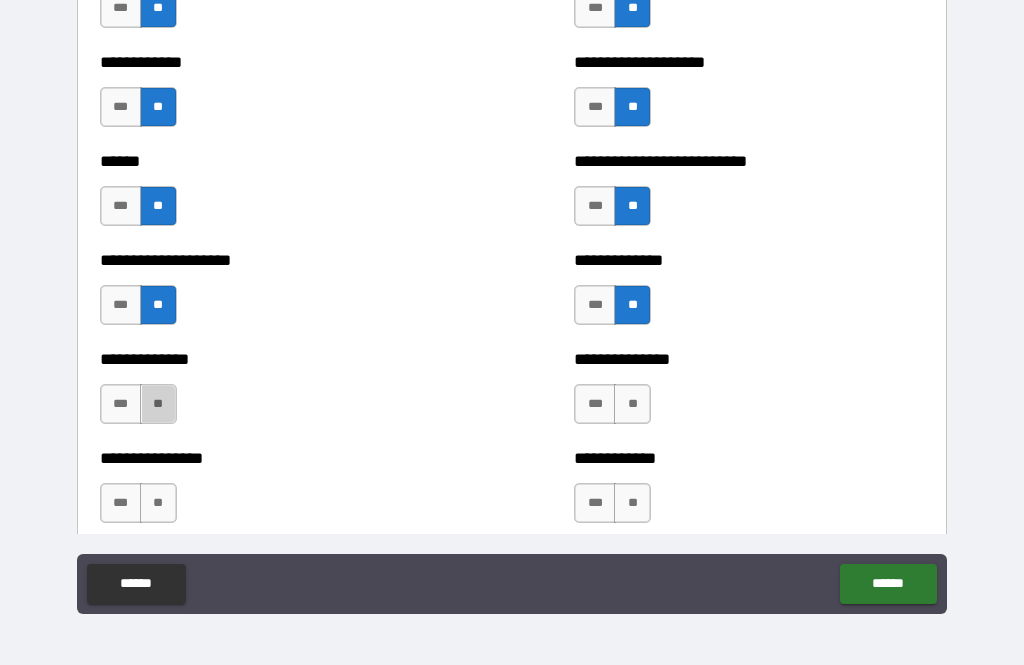 click on "**" at bounding box center [158, 404] 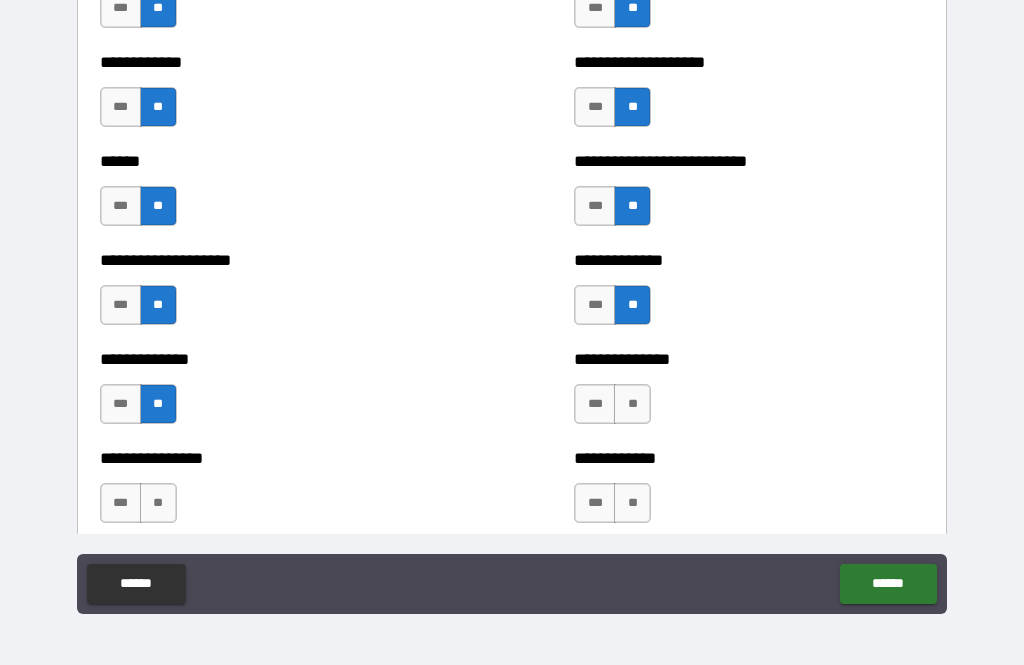 click on "**" at bounding box center [632, 404] 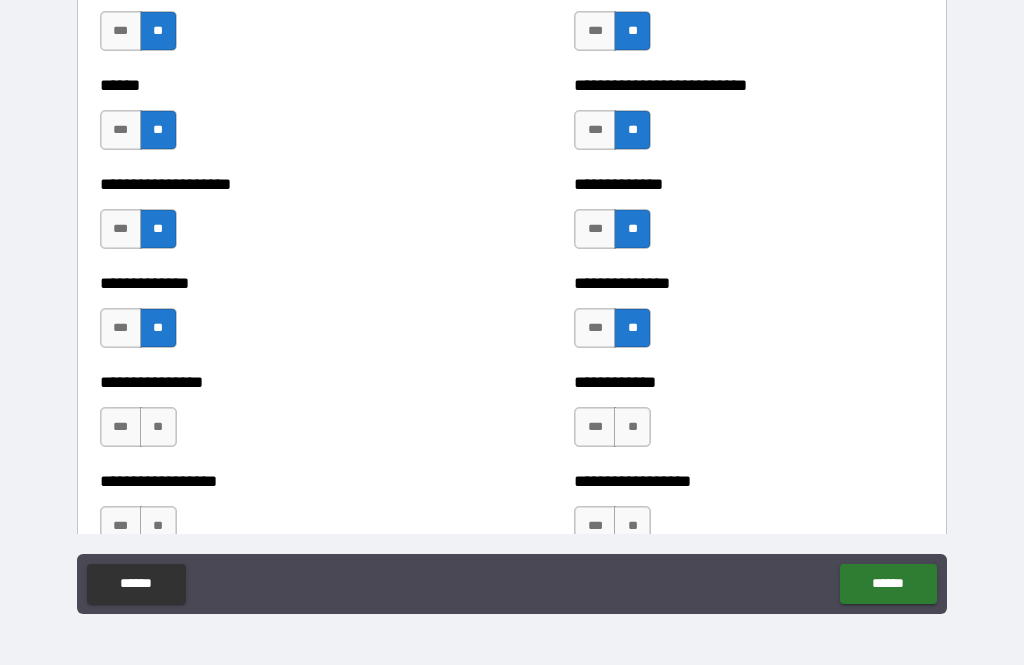 scroll, scrollTop: 4011, scrollLeft: 0, axis: vertical 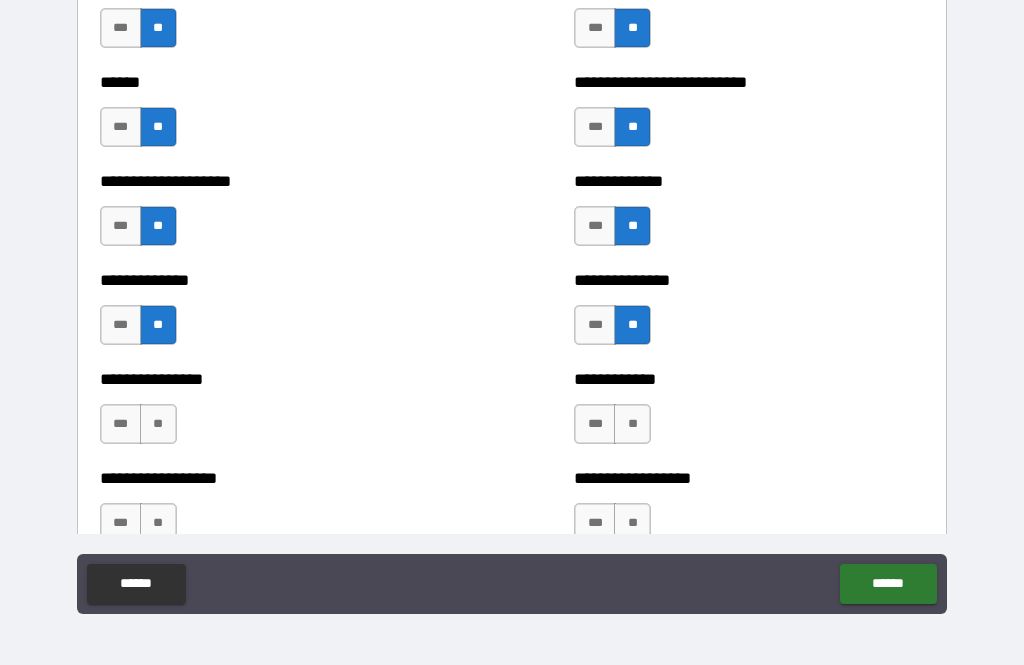click on "**" at bounding box center (158, 424) 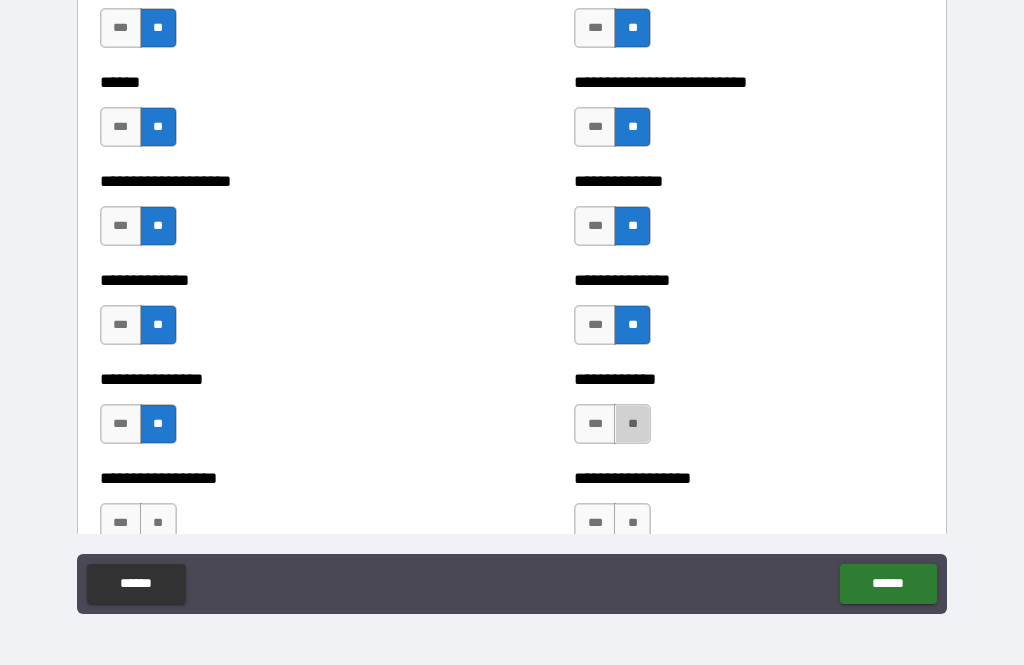 click on "**" at bounding box center (632, 424) 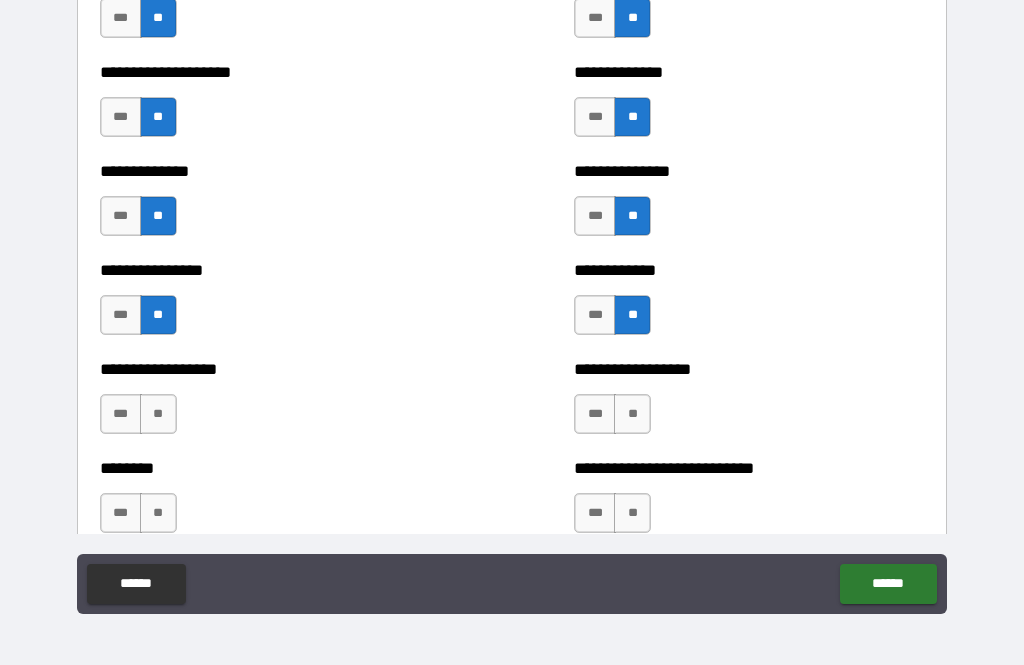 scroll, scrollTop: 4122, scrollLeft: 0, axis: vertical 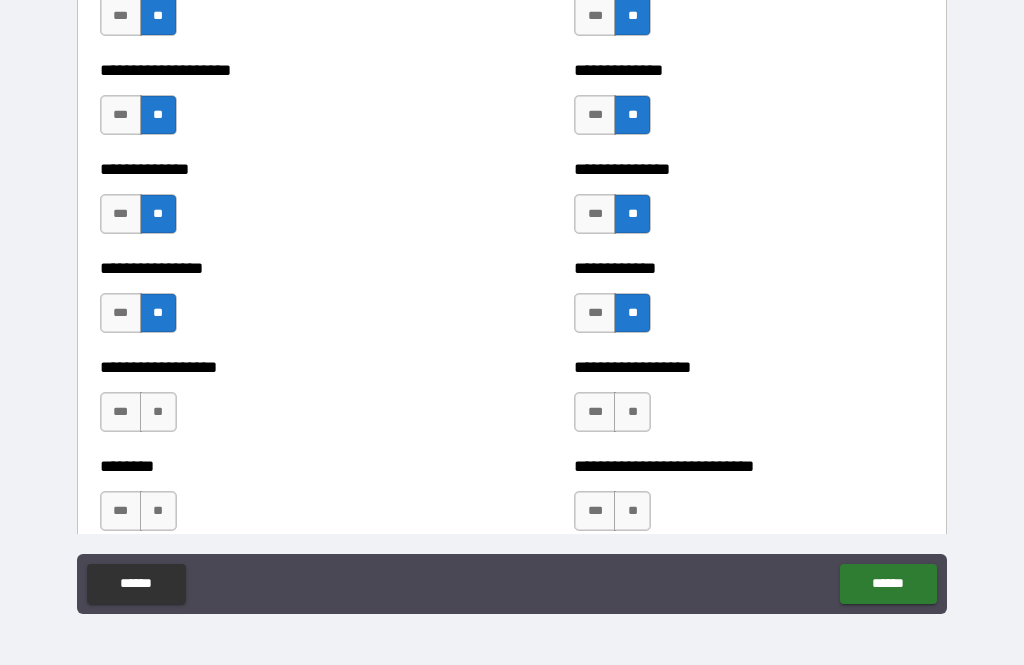 click on "**" at bounding box center (158, 412) 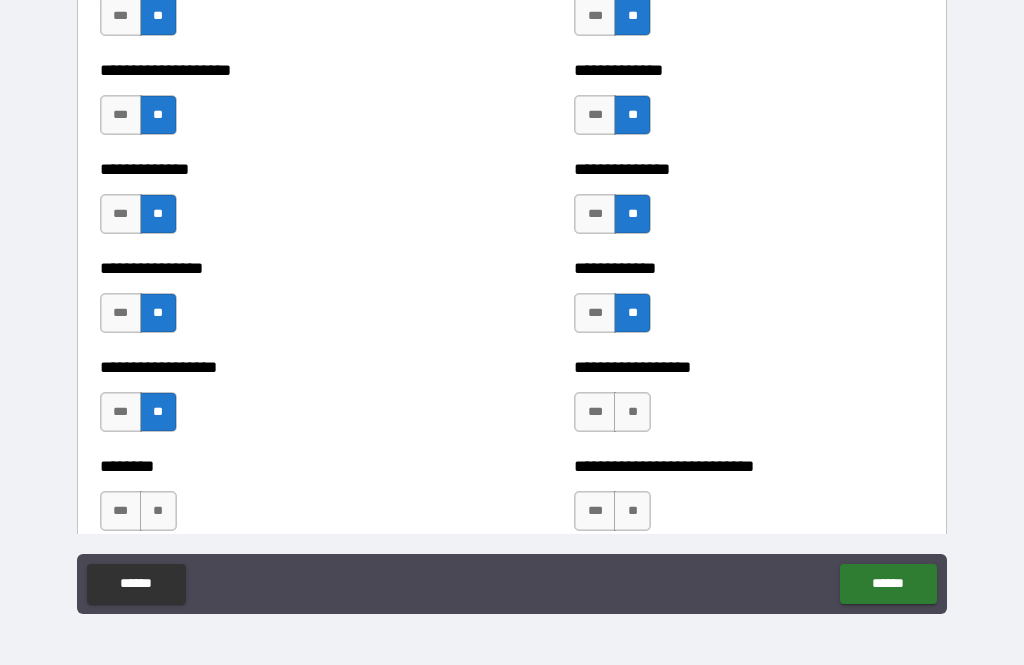 click on "**" at bounding box center (632, 412) 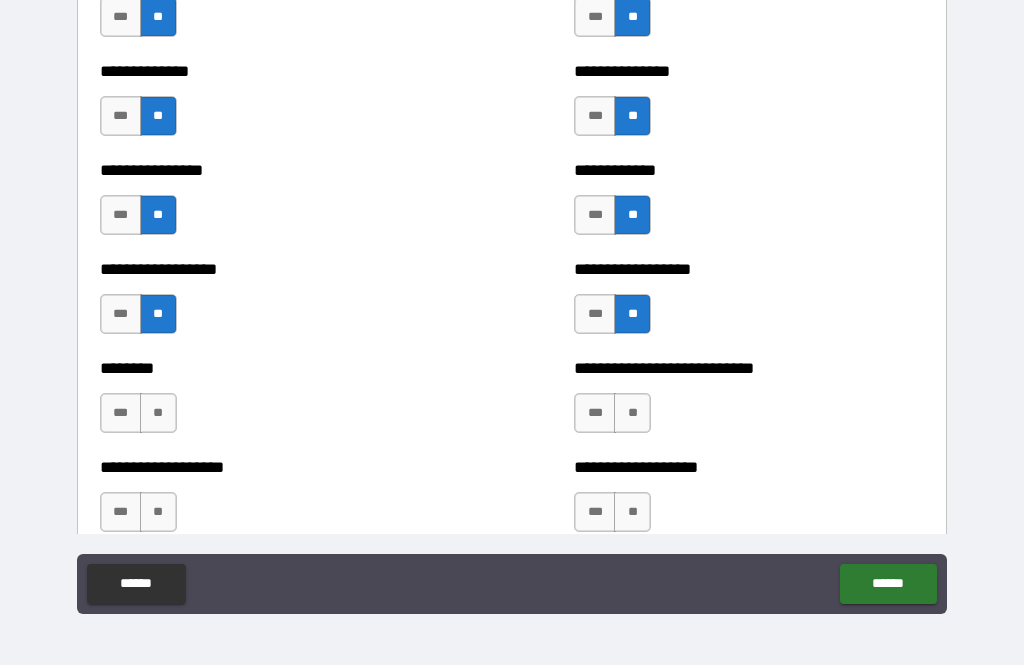 scroll, scrollTop: 4221, scrollLeft: 0, axis: vertical 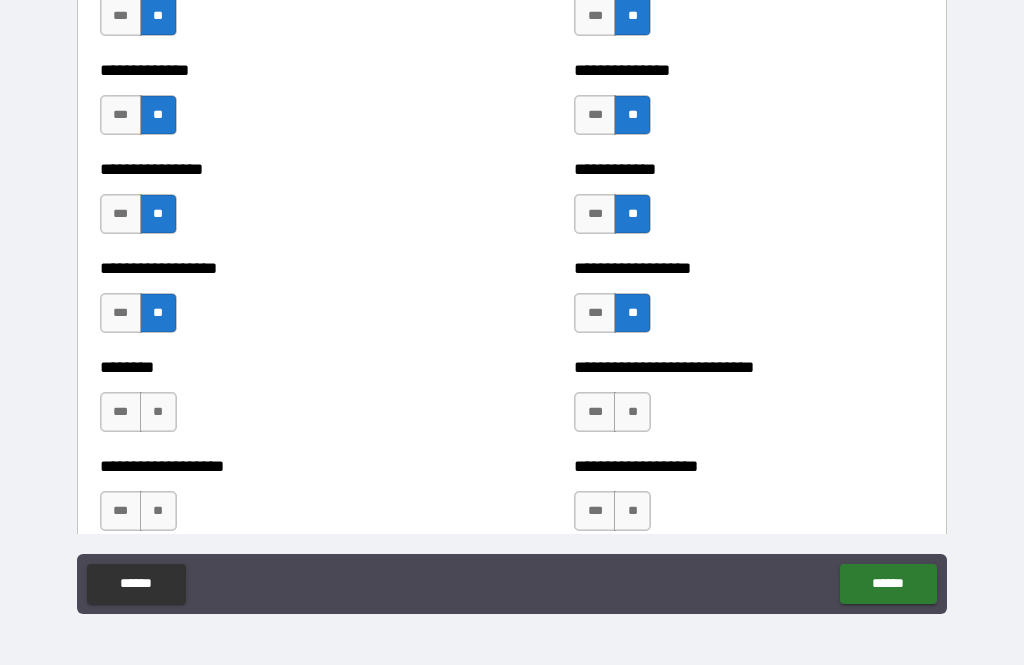 click on "**" at bounding box center [158, 412] 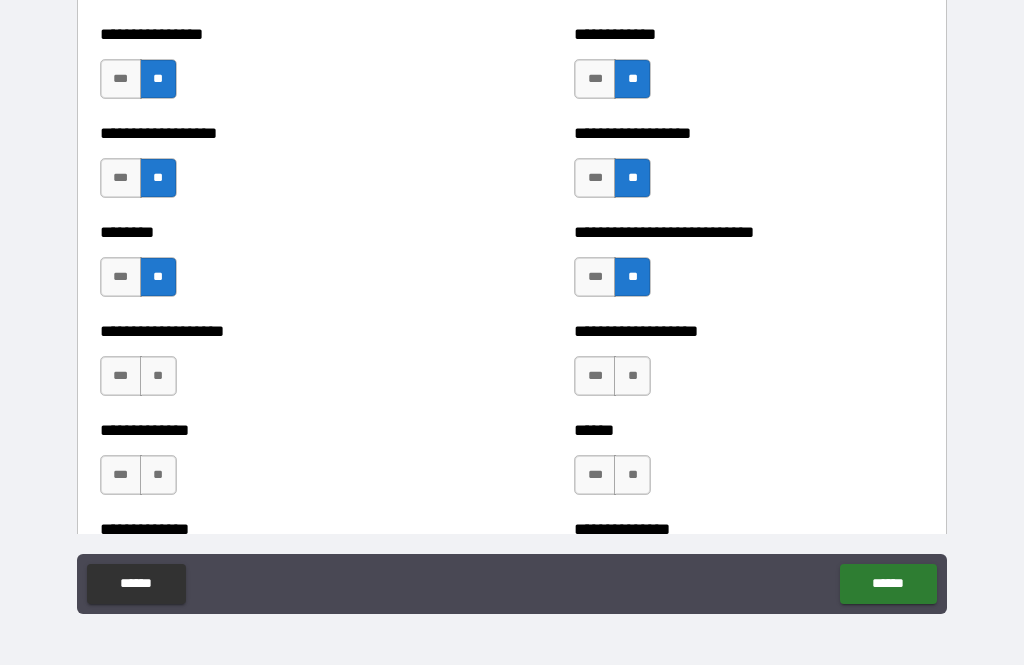 scroll, scrollTop: 4362, scrollLeft: 0, axis: vertical 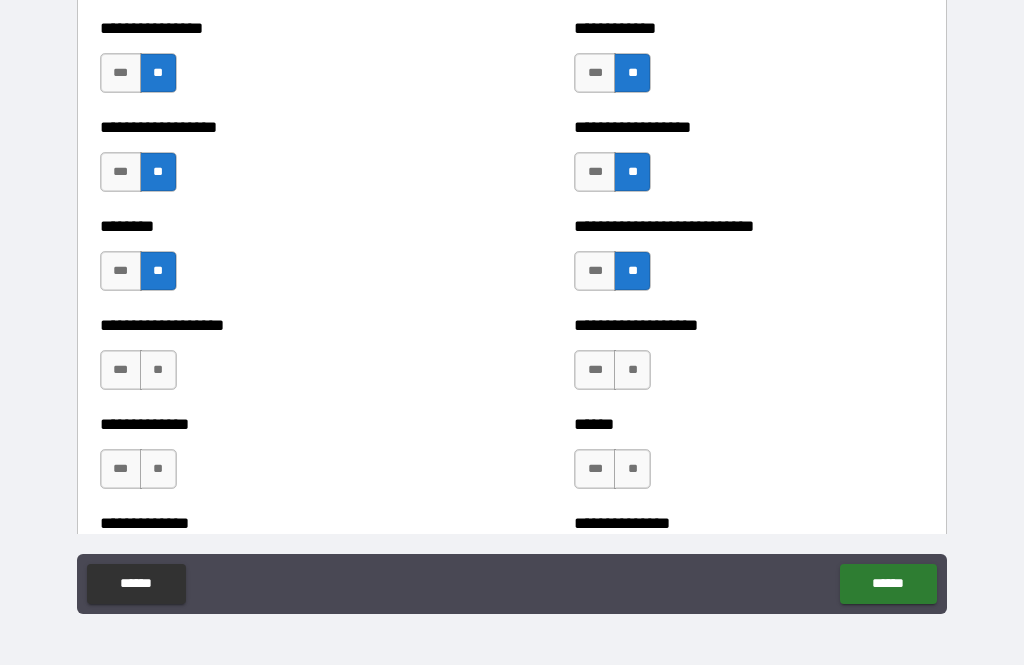click on "**" at bounding box center [158, 370] 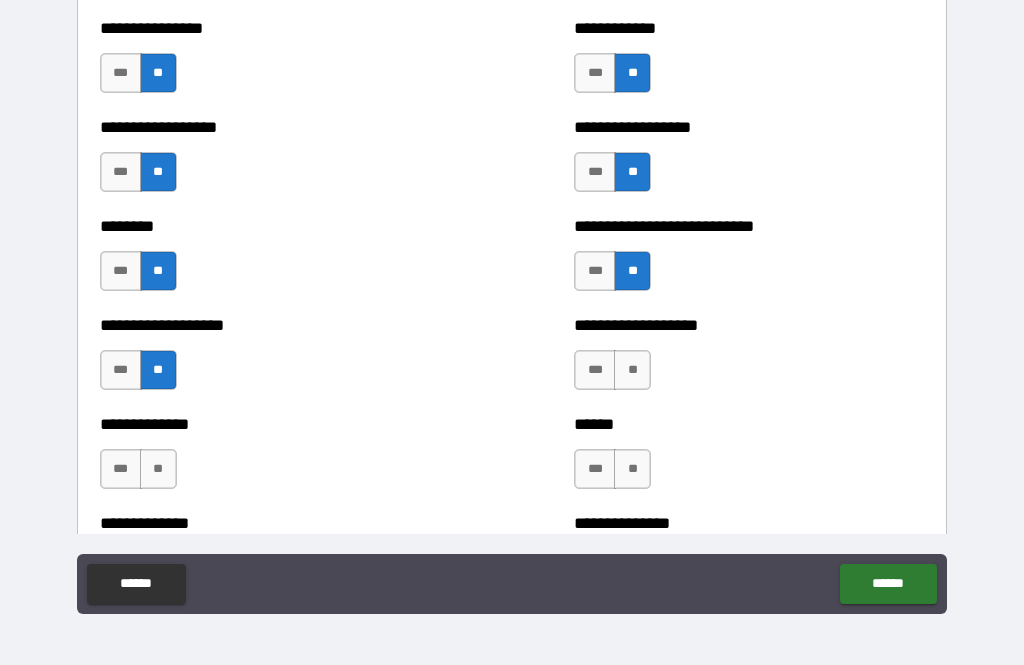 click on "**" at bounding box center (632, 370) 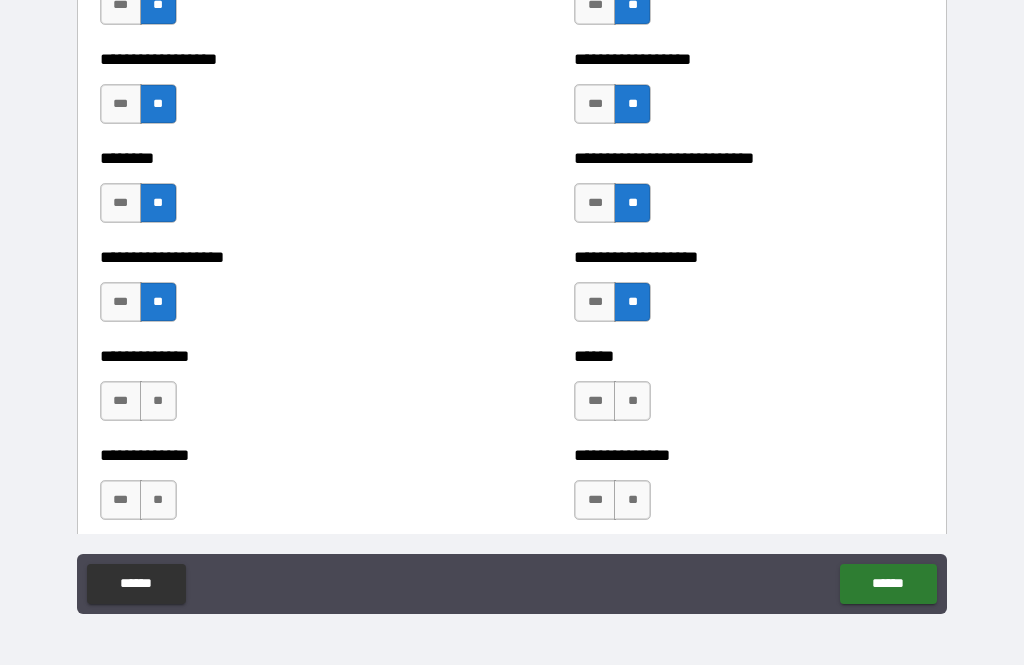 scroll, scrollTop: 4434, scrollLeft: 0, axis: vertical 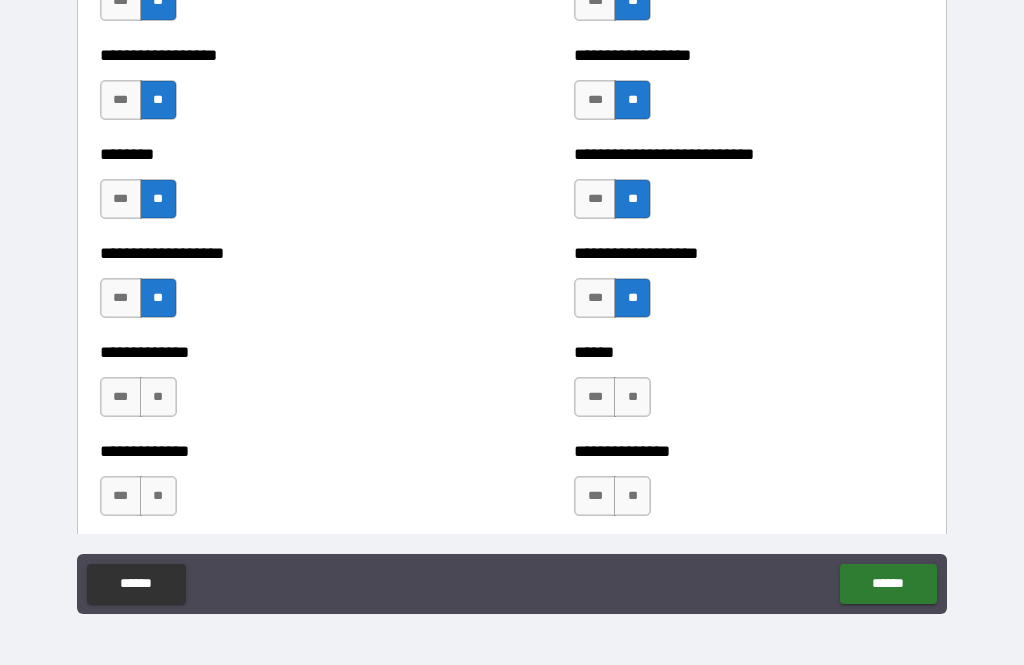 click on "**" at bounding box center [158, 397] 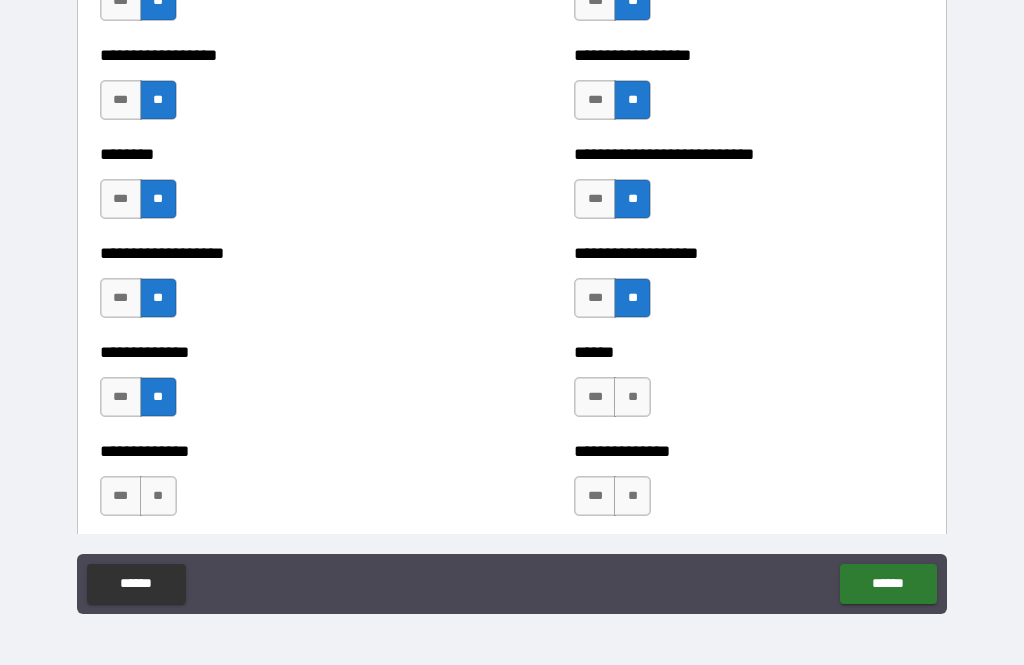 click on "**" at bounding box center [632, 397] 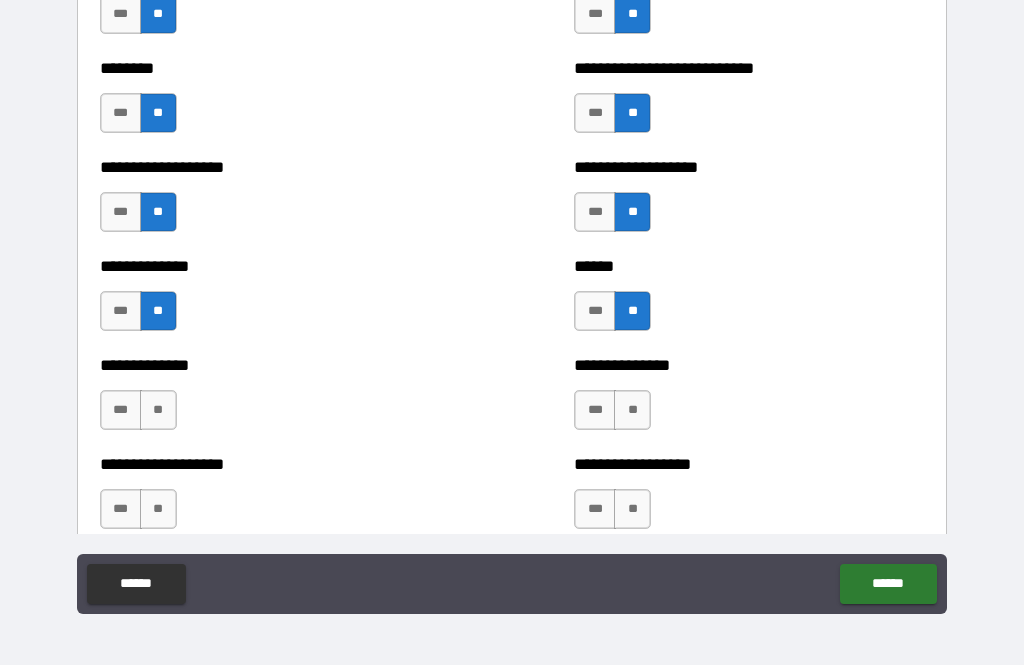 scroll, scrollTop: 4536, scrollLeft: 0, axis: vertical 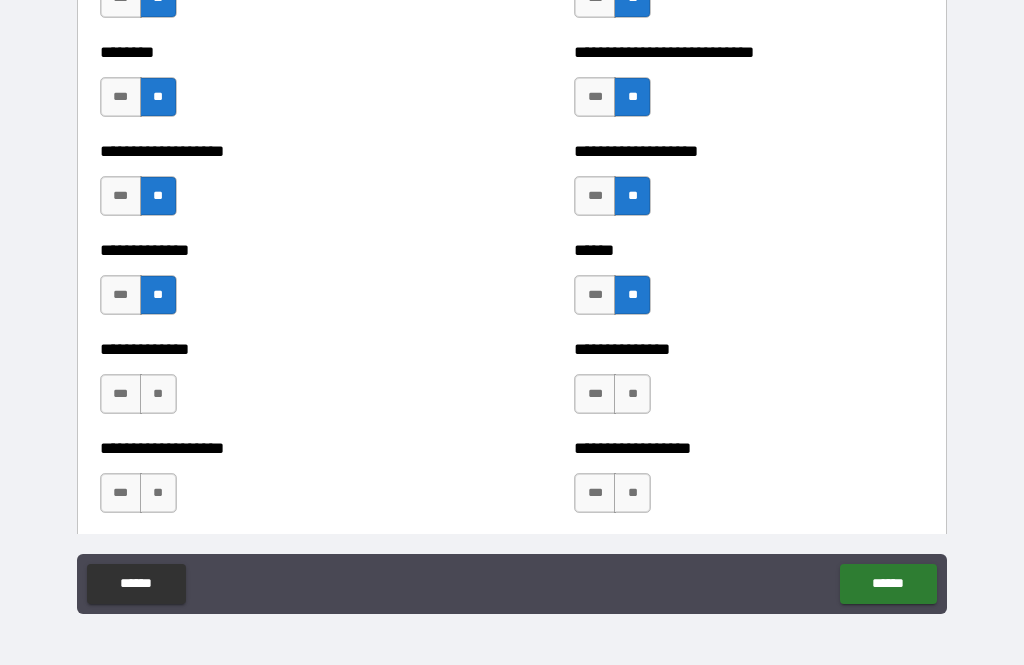 click on "**" at bounding box center [158, 394] 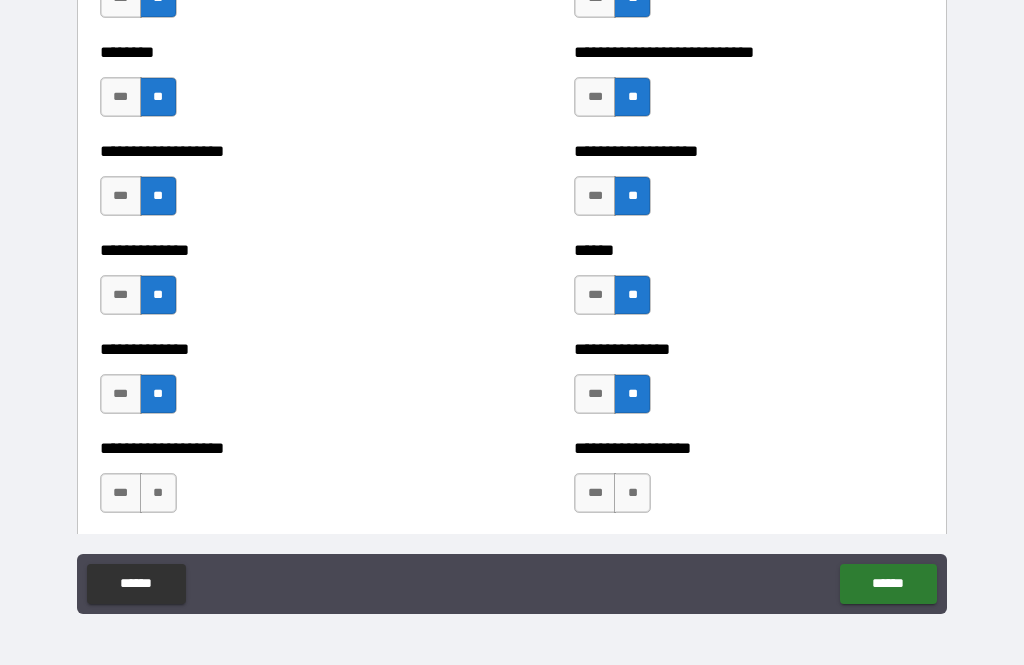 click on "**" at bounding box center (632, 493) 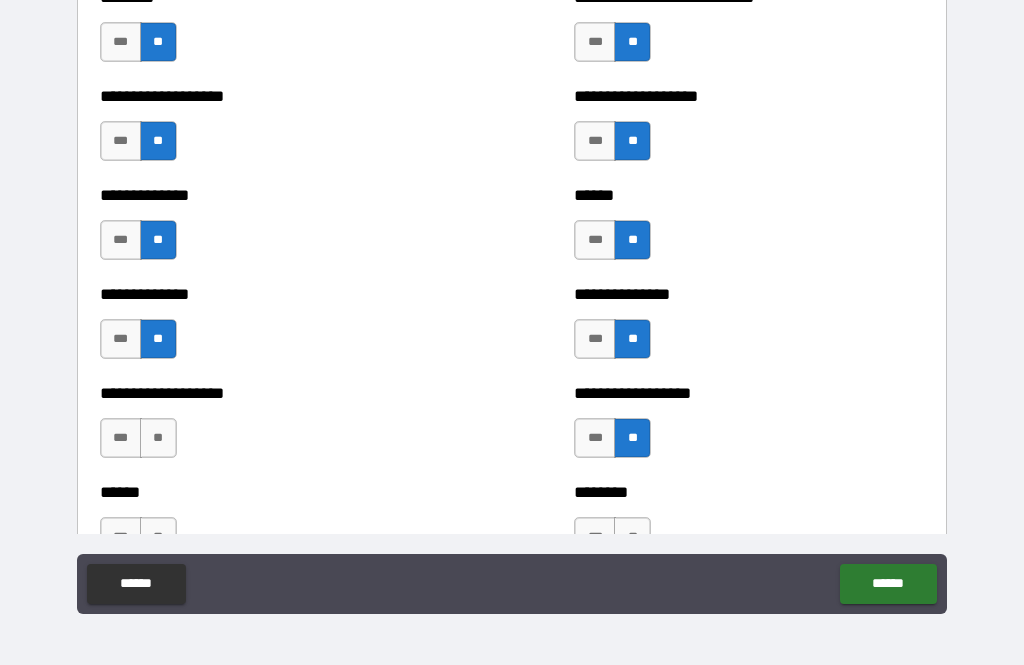 scroll, scrollTop: 4592, scrollLeft: 0, axis: vertical 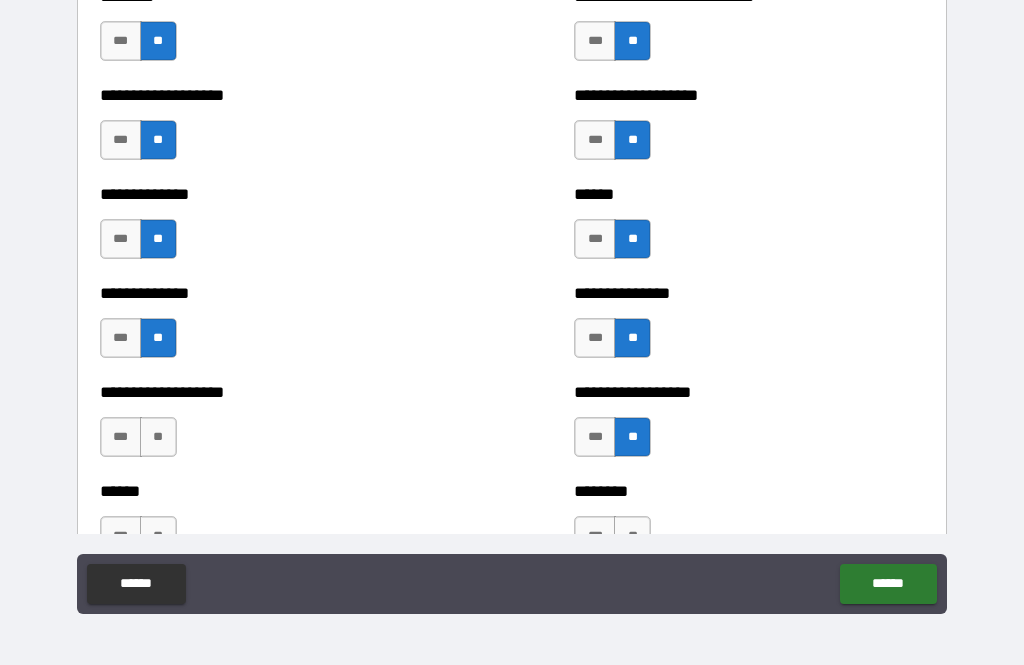 click on "**" at bounding box center (158, 437) 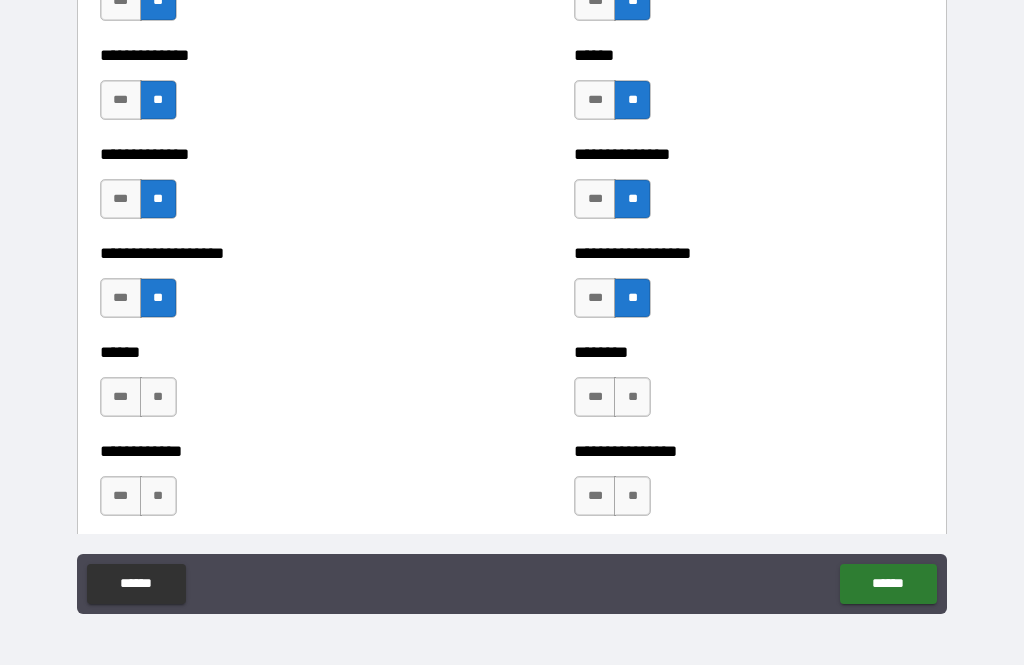 scroll, scrollTop: 4741, scrollLeft: 0, axis: vertical 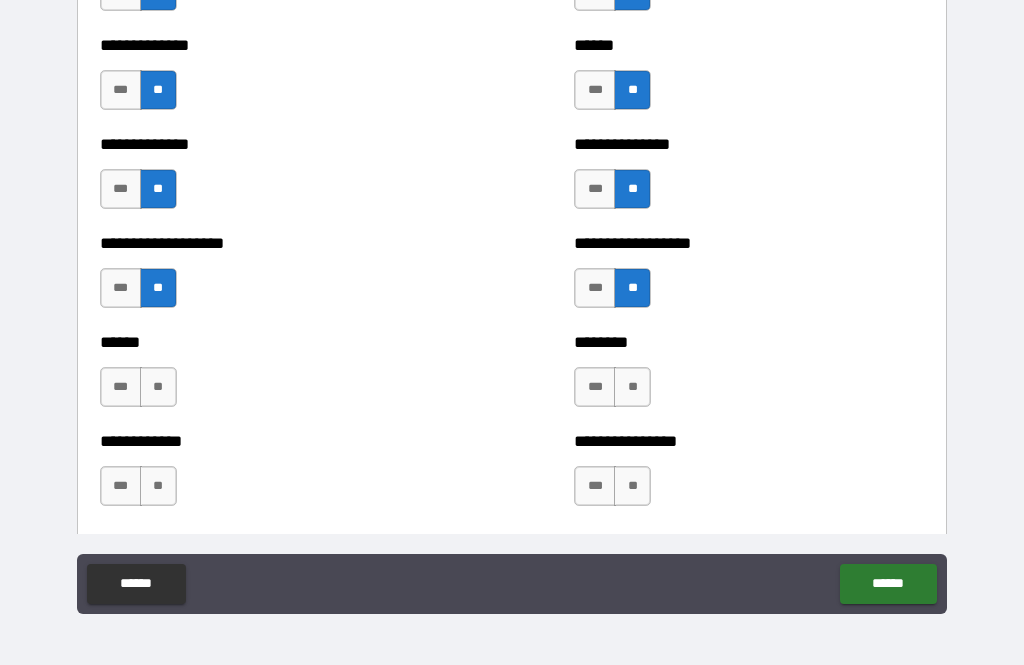 click on "**" at bounding box center (632, 387) 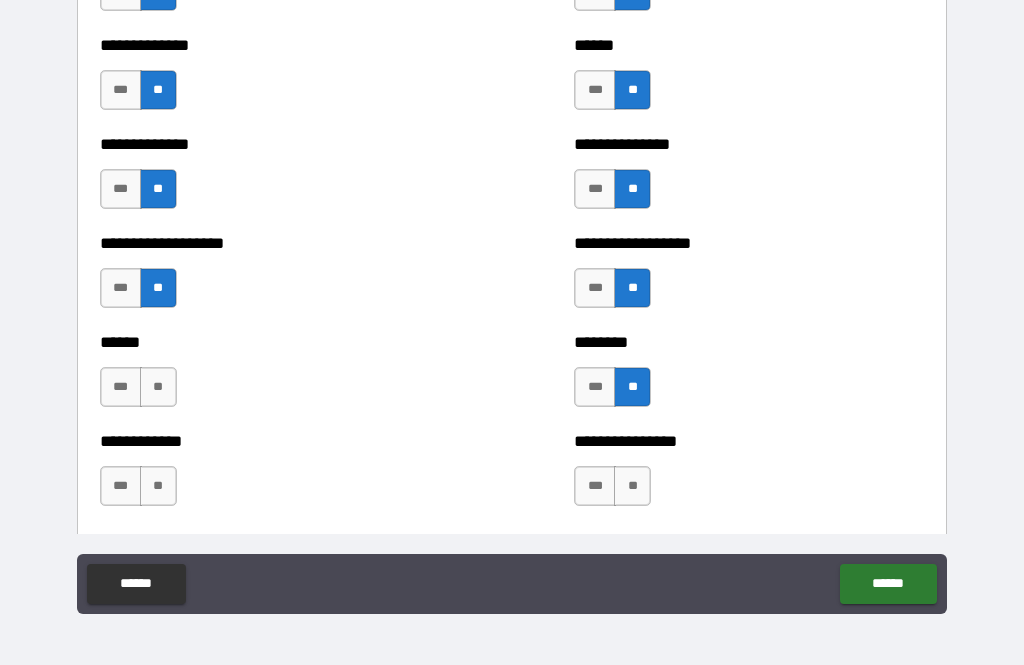 click on "**" at bounding box center (158, 387) 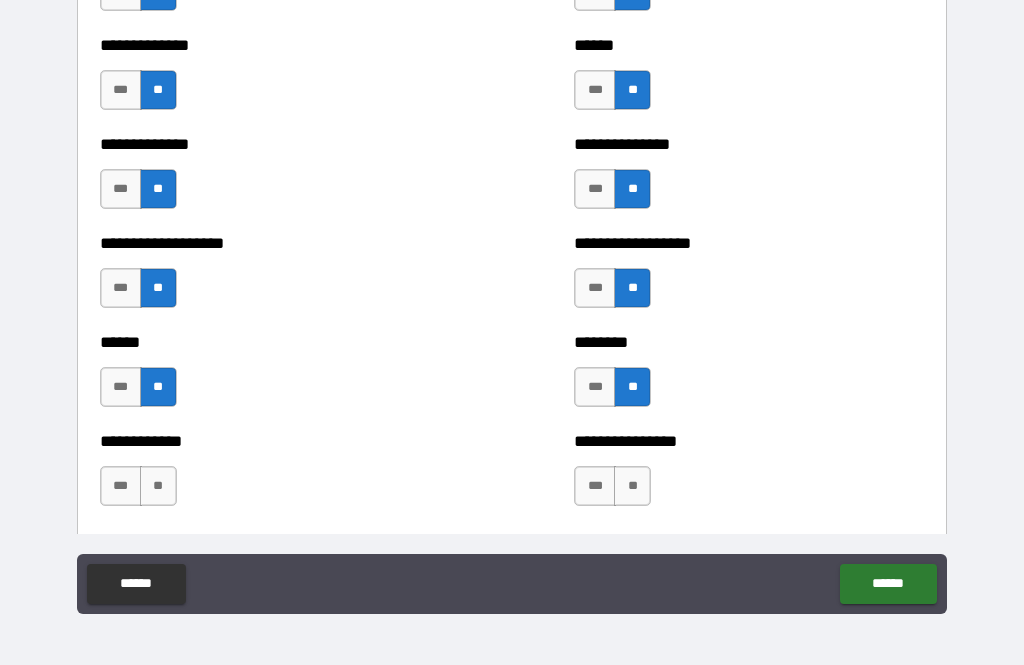 click on "**" at bounding box center (632, 486) 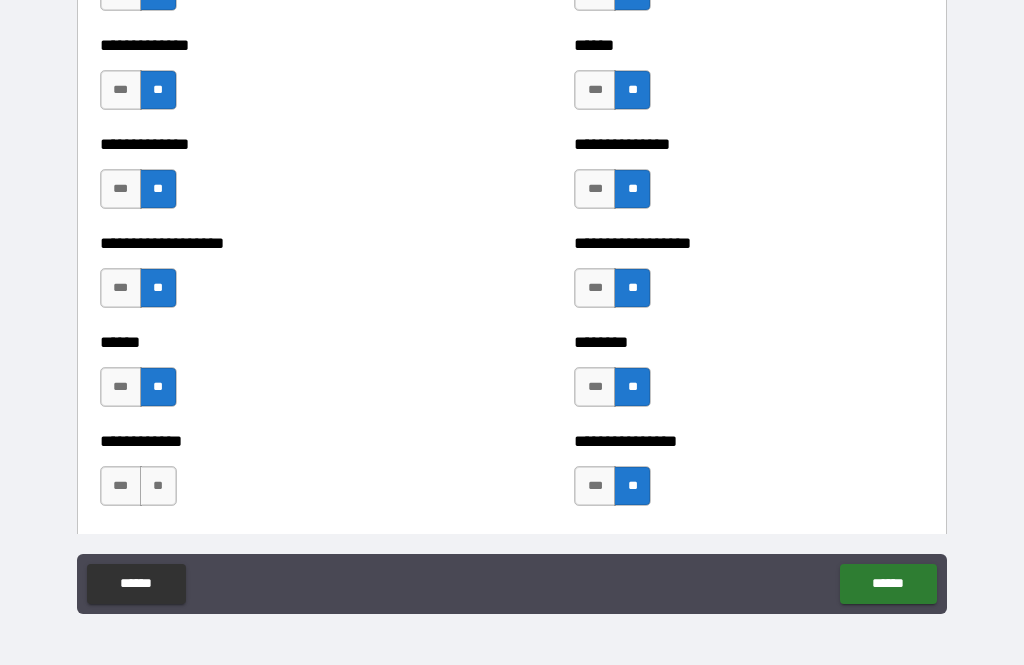 click on "**" at bounding box center [158, 486] 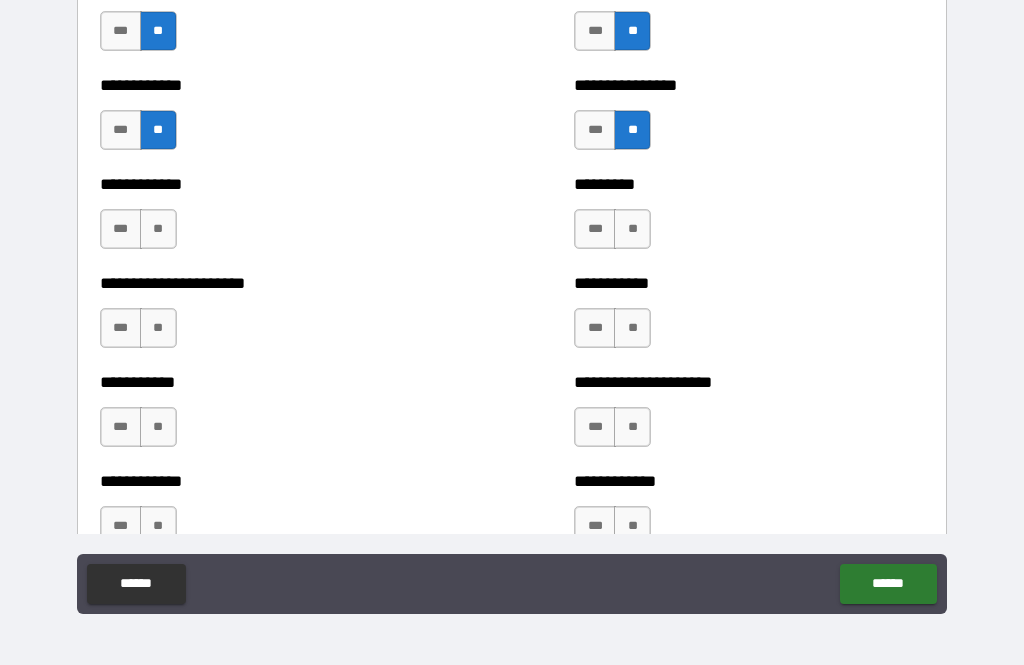 scroll, scrollTop: 5097, scrollLeft: 0, axis: vertical 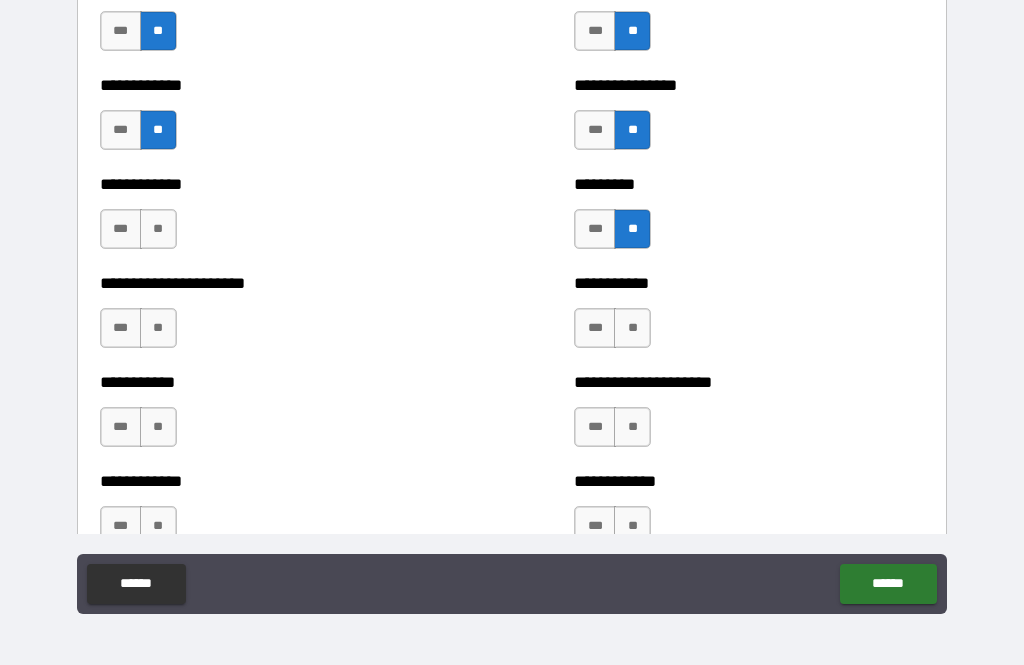 click on "**" at bounding box center (158, 229) 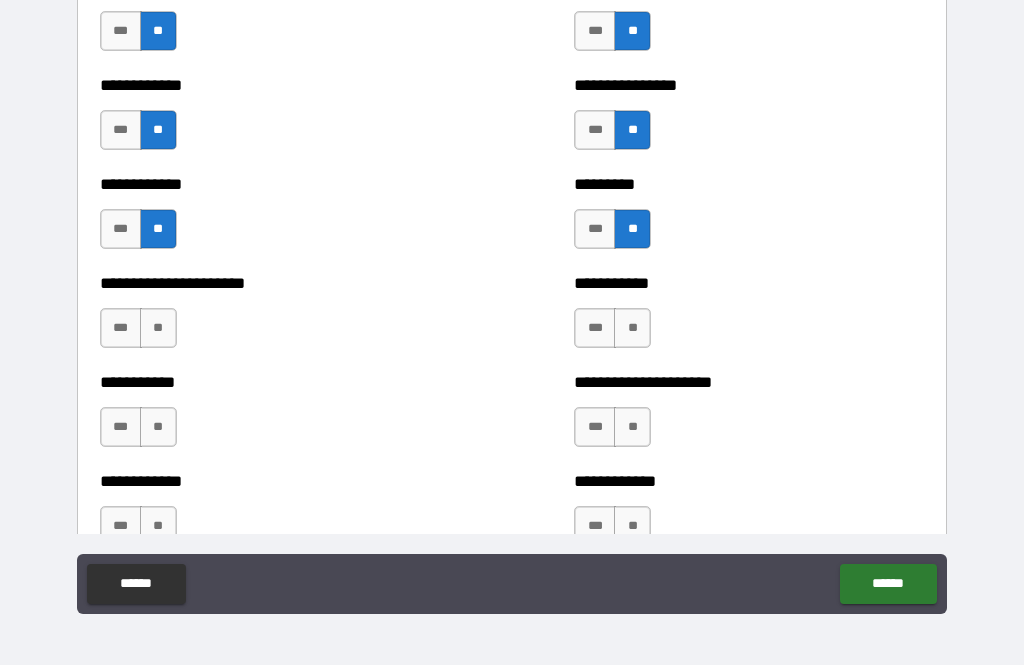 click on "**" at bounding box center [632, 328] 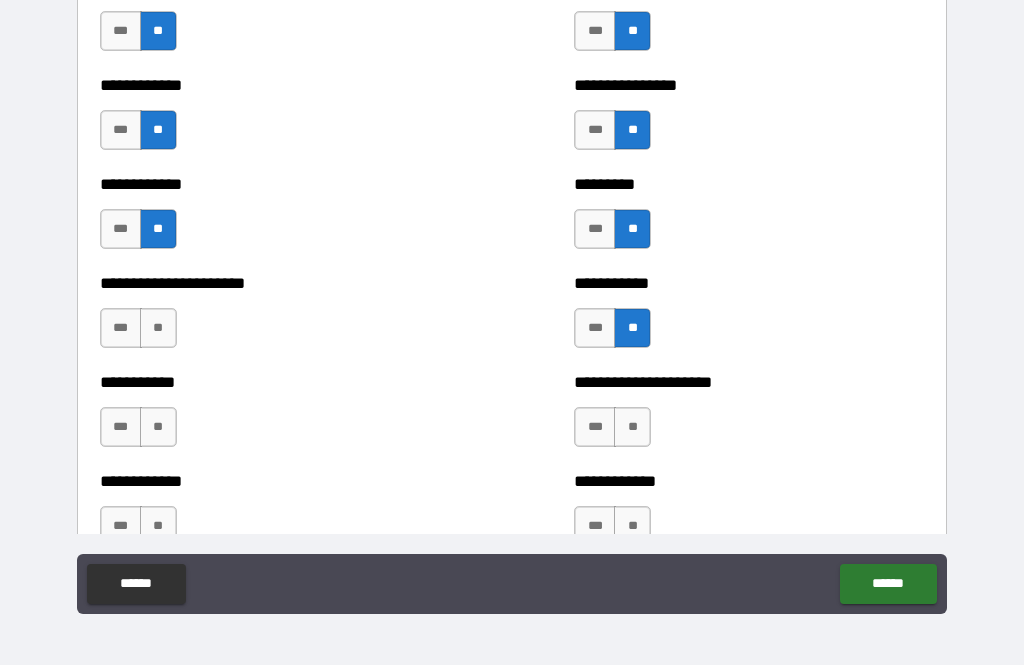click on "**" at bounding box center [158, 328] 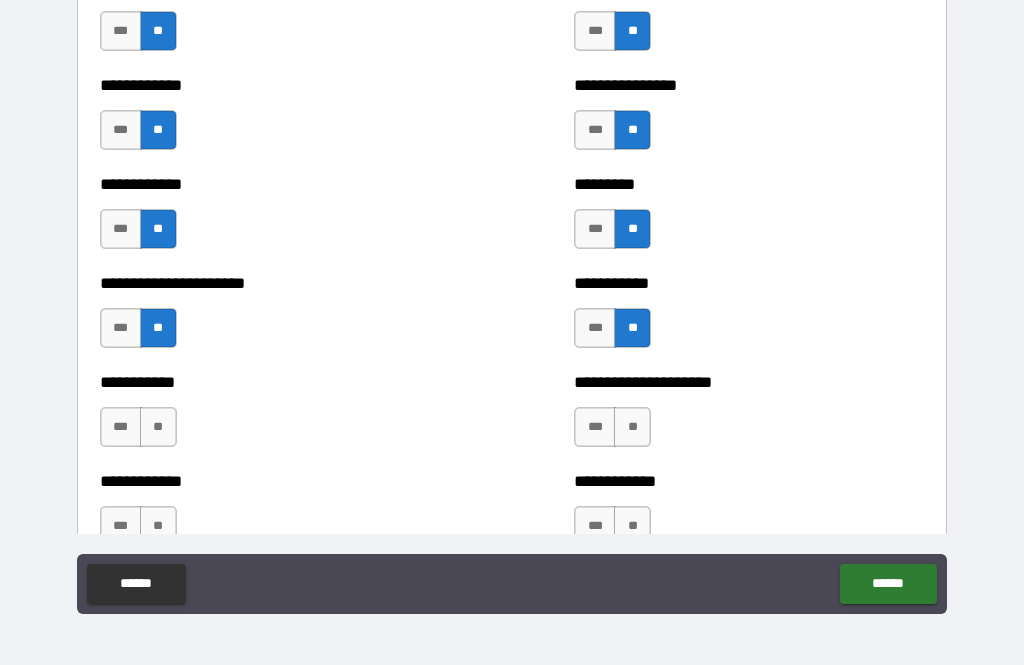 click on "**" at bounding box center [632, 427] 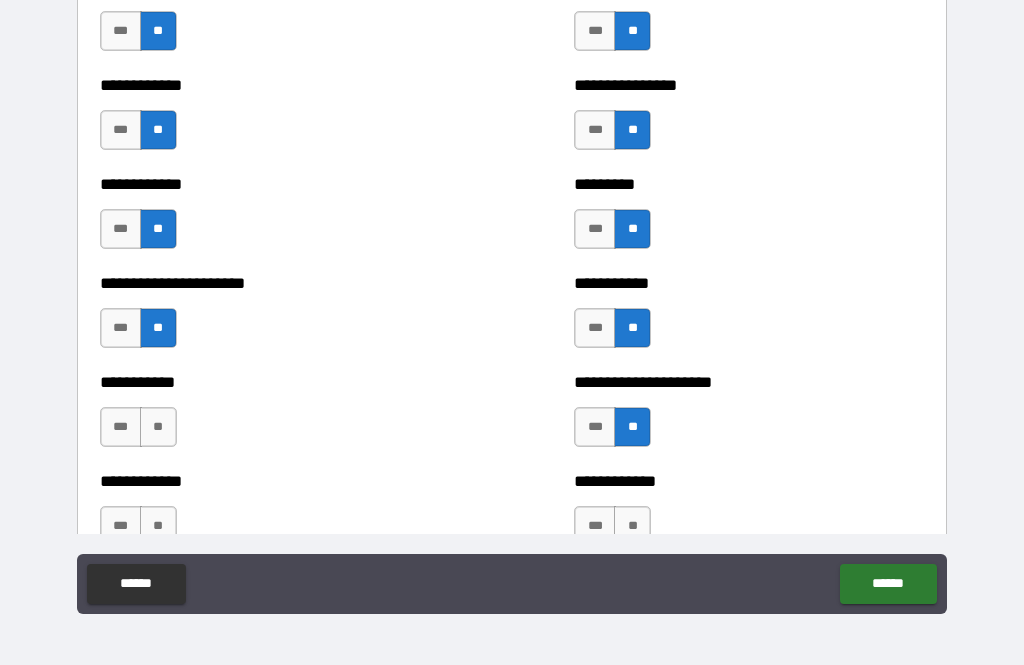 click on "**" at bounding box center [158, 427] 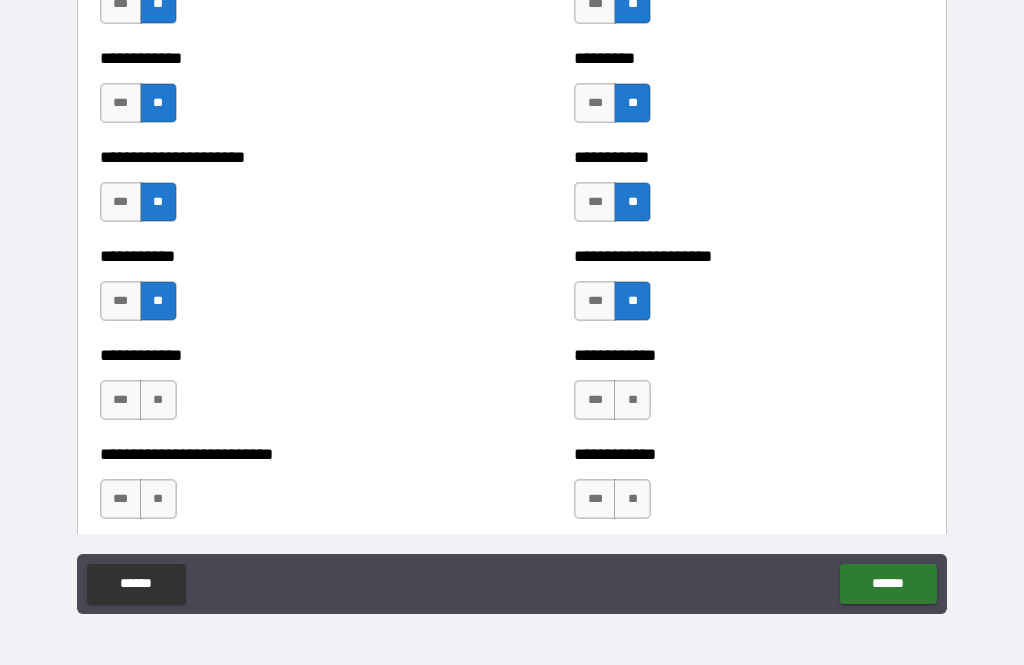 scroll, scrollTop: 5231, scrollLeft: 0, axis: vertical 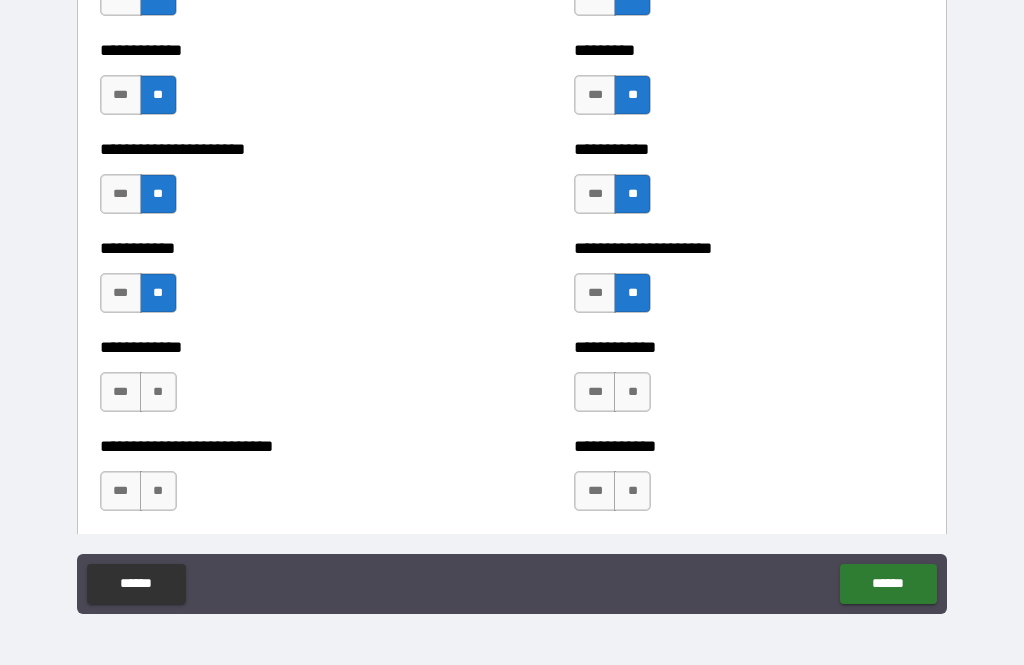 click on "**" at bounding box center [158, 392] 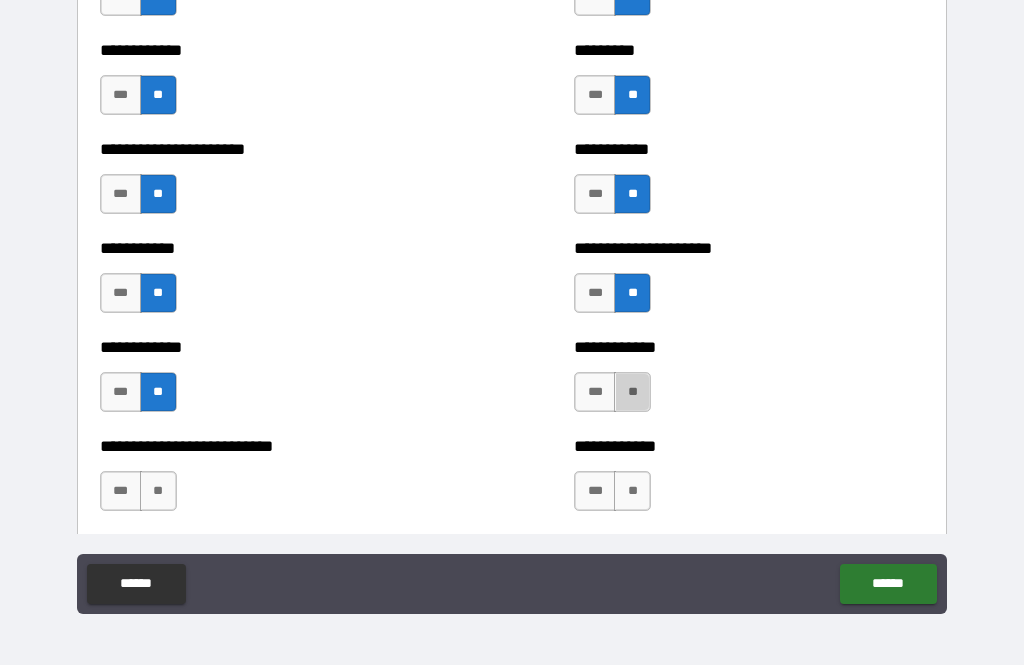 click on "**" at bounding box center (632, 392) 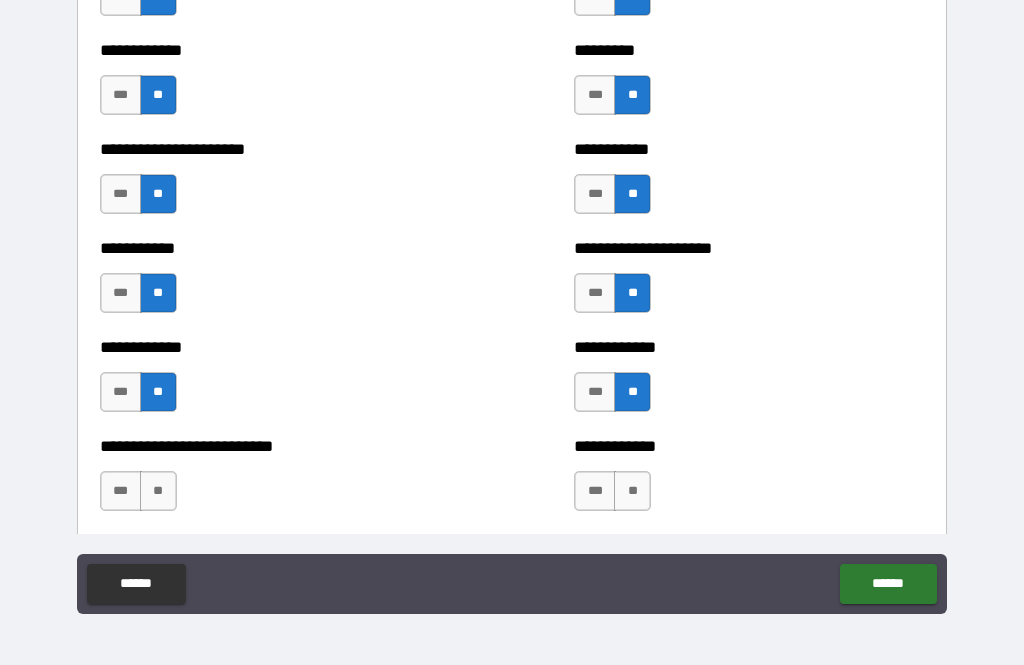 click on "**" at bounding box center (632, 491) 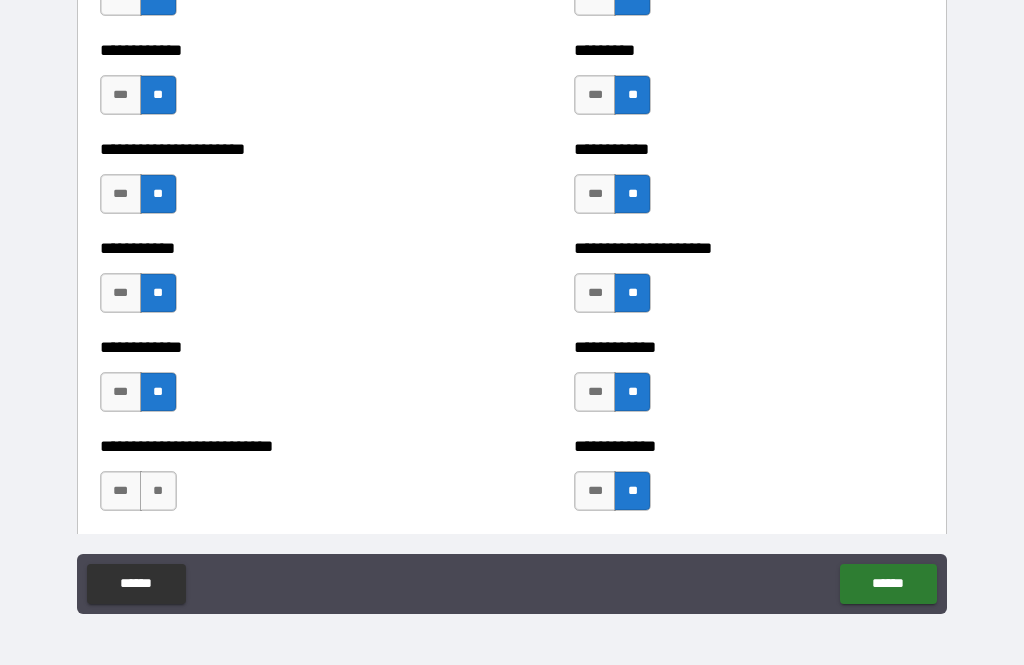click on "**" at bounding box center (158, 491) 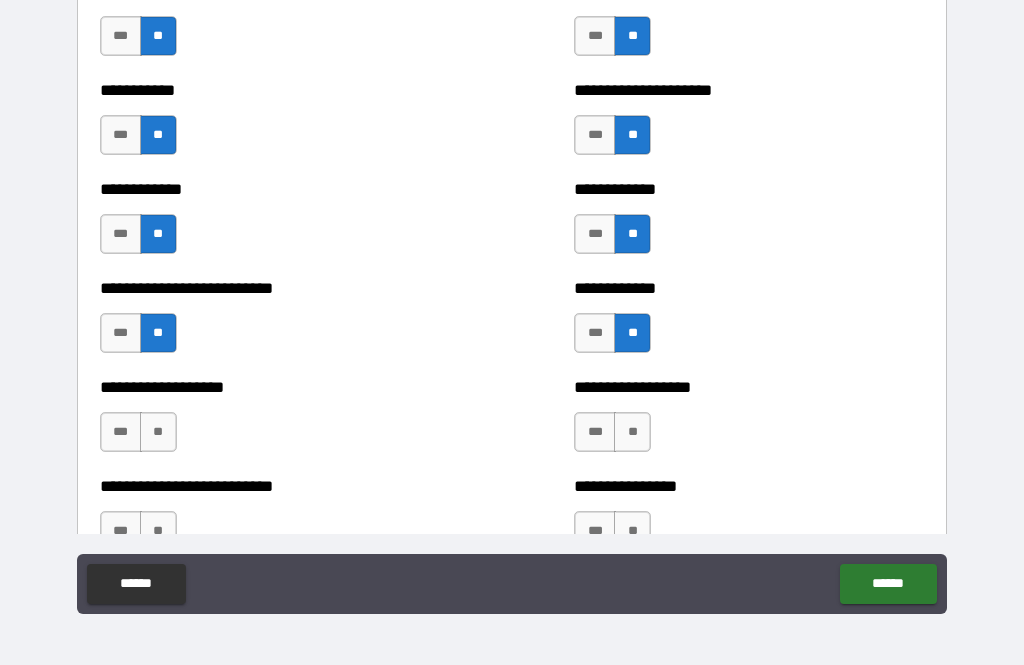 scroll, scrollTop: 5393, scrollLeft: 0, axis: vertical 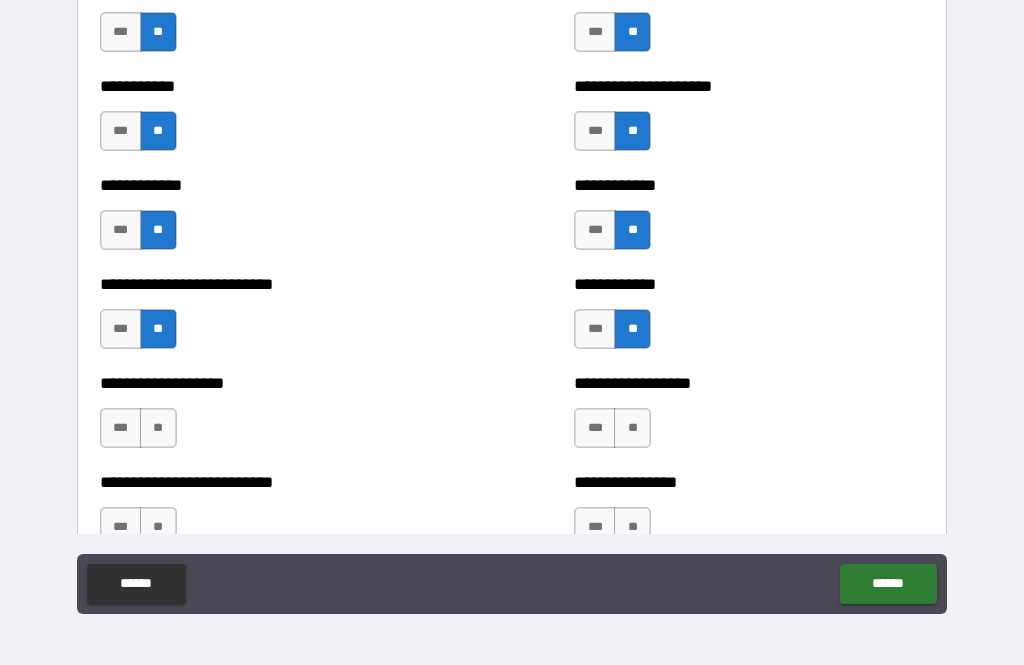 click on "**" at bounding box center [632, 428] 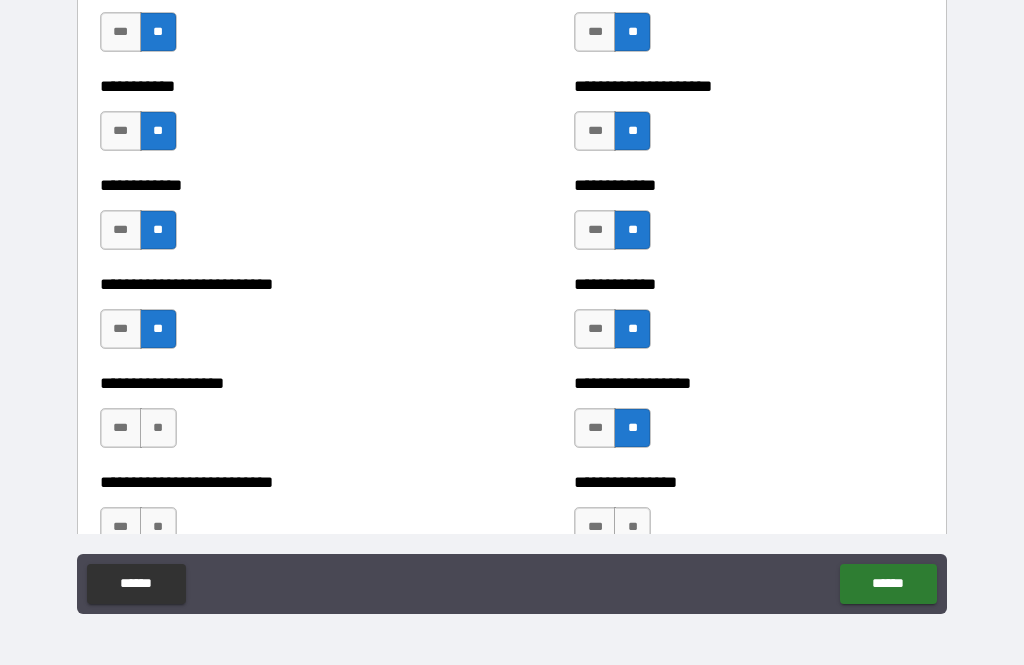 click on "**" at bounding box center [158, 428] 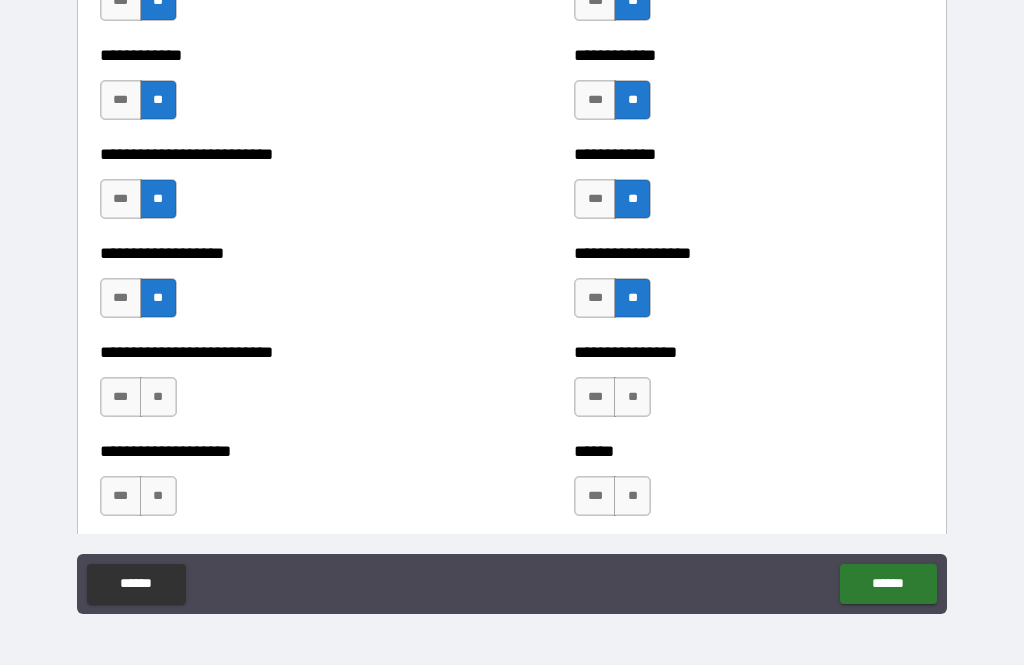 scroll, scrollTop: 5522, scrollLeft: 0, axis: vertical 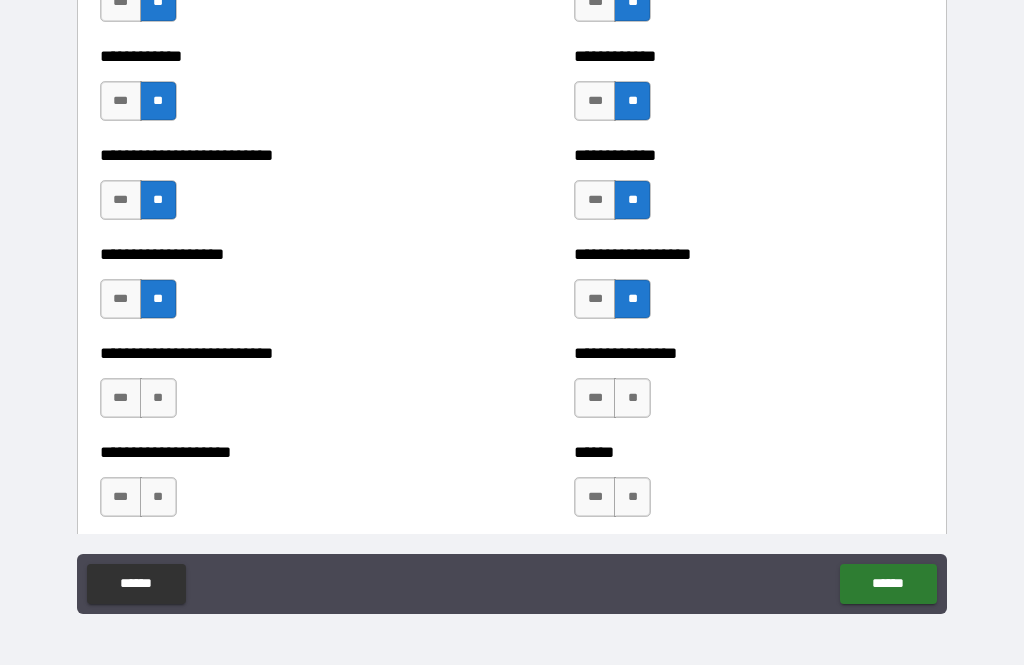 click on "**" at bounding box center (632, 398) 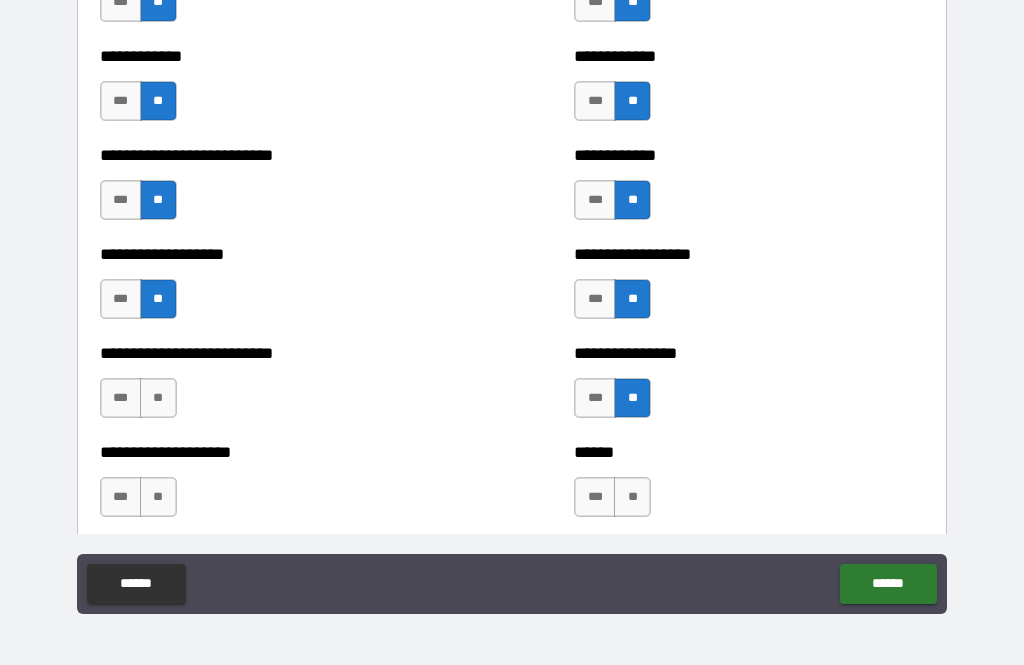 click on "**" at bounding box center [158, 398] 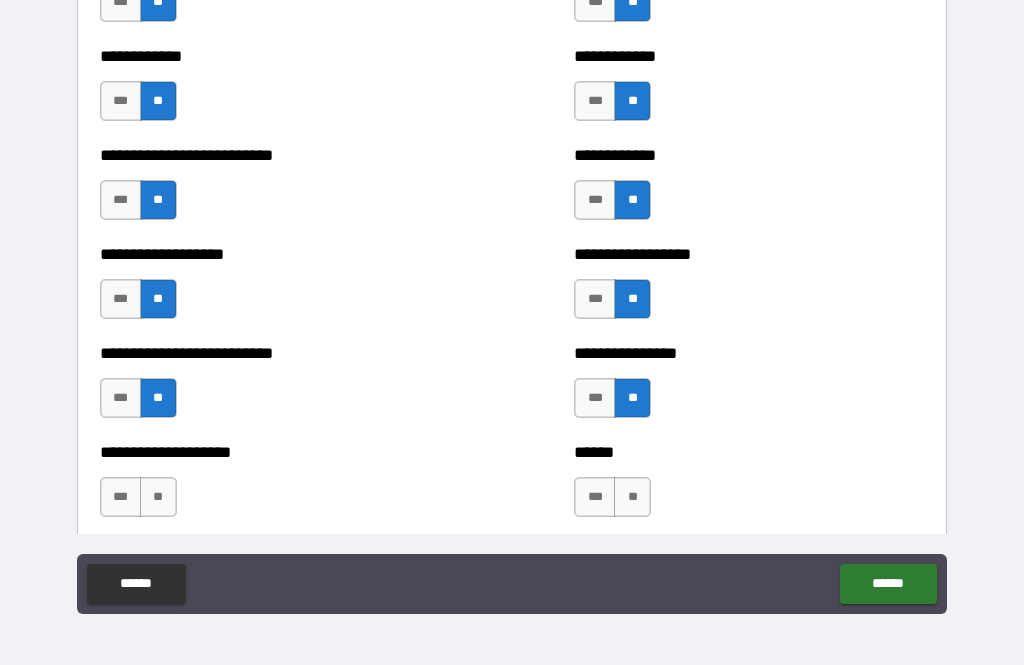 click on "**" at bounding box center (158, 497) 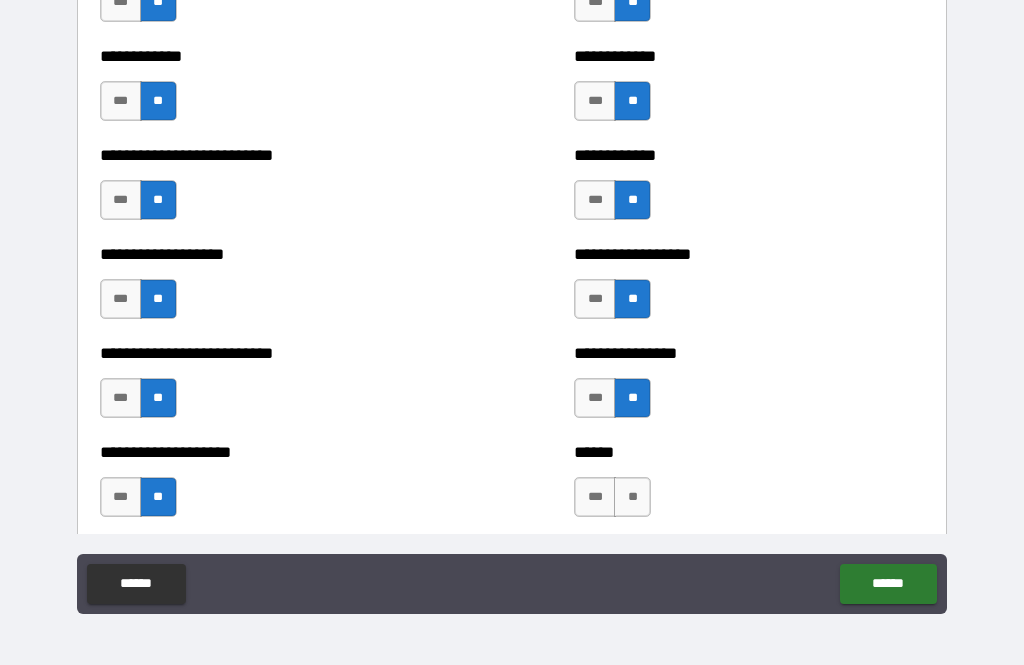 click on "**" at bounding box center [632, 497] 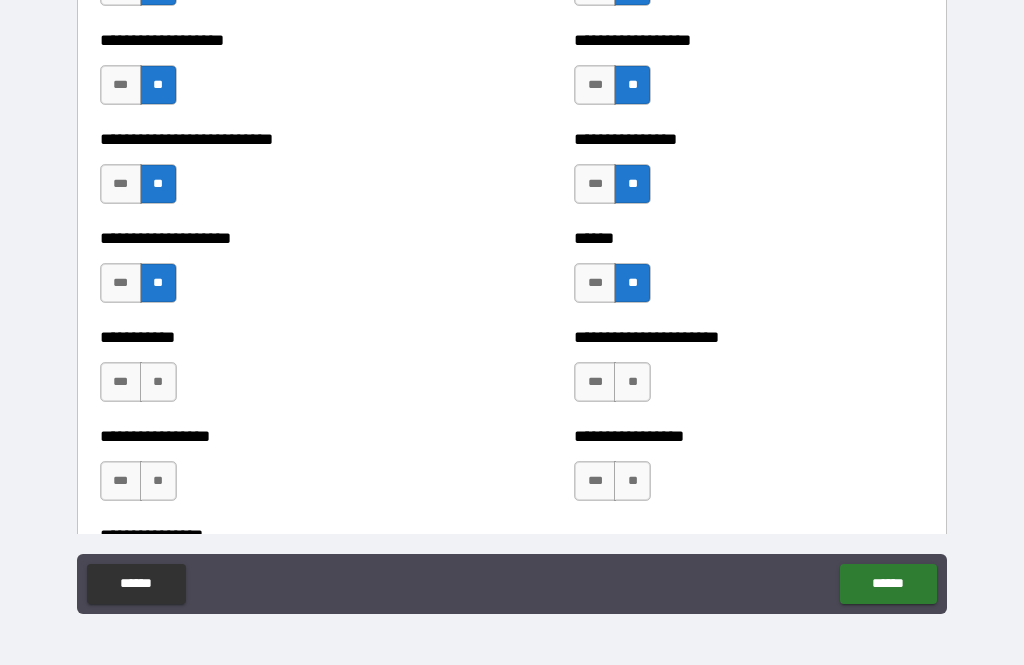 scroll, scrollTop: 5741, scrollLeft: 0, axis: vertical 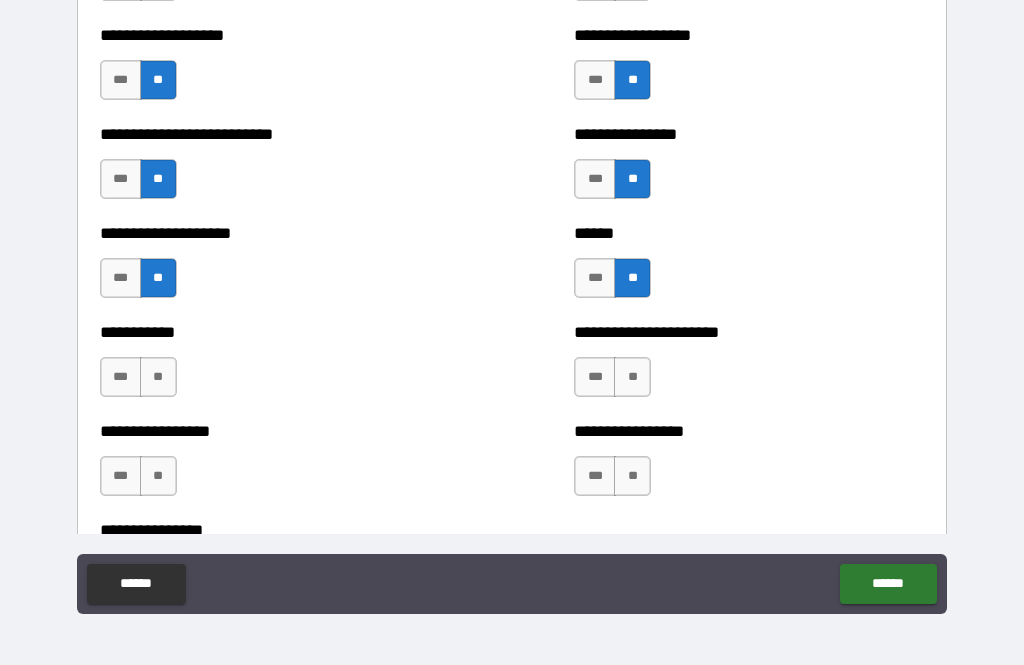 click on "**********" at bounding box center (749, 367) 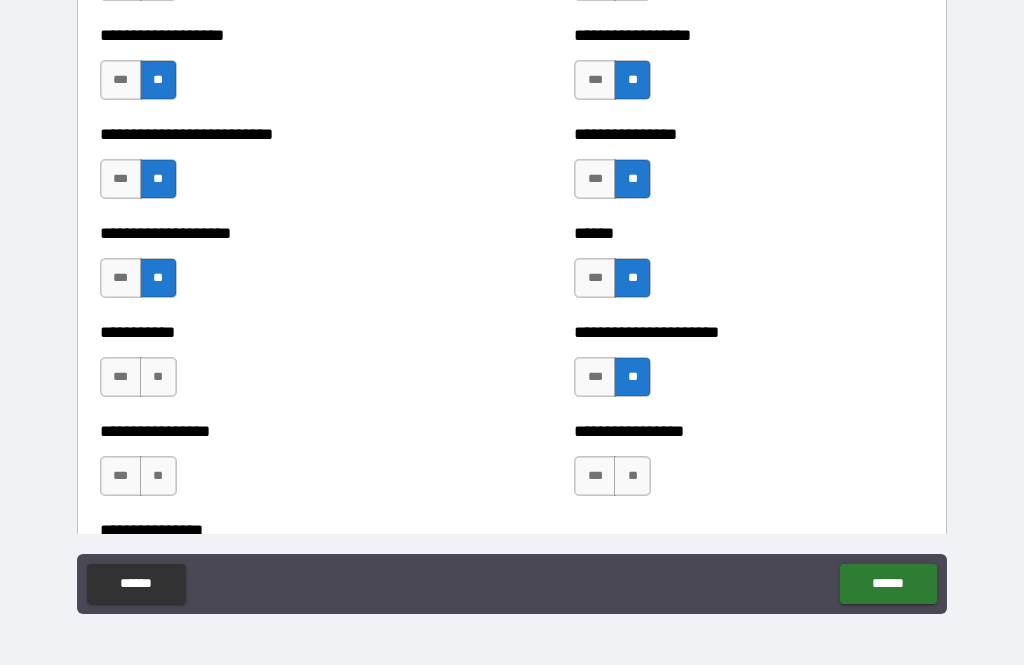 click on "**" at bounding box center [158, 377] 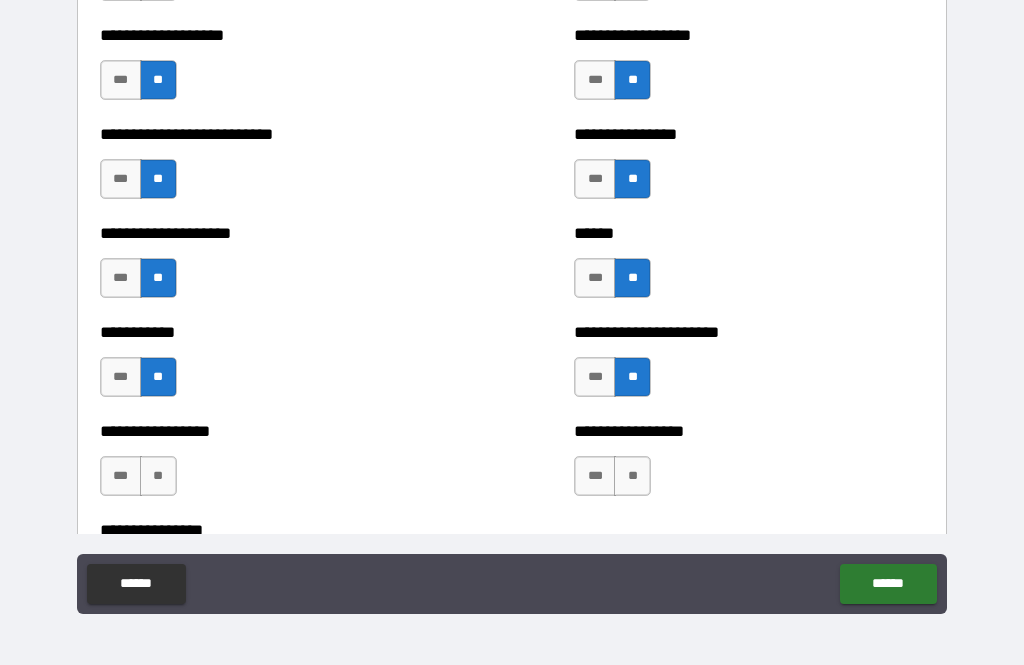 click on "**" at bounding box center (632, 476) 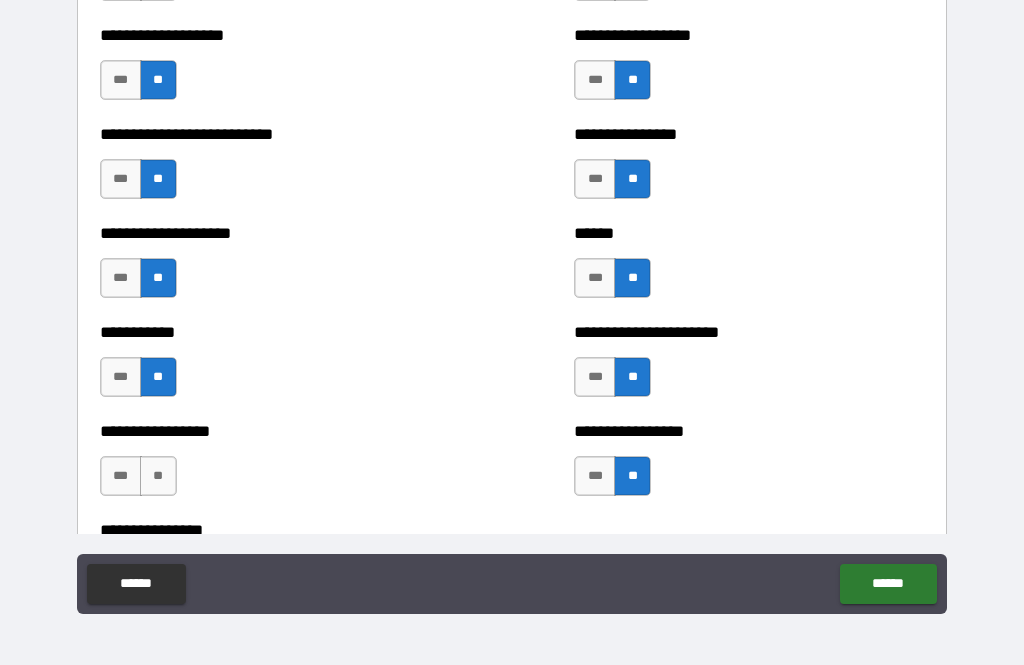 click on "**" at bounding box center (158, 476) 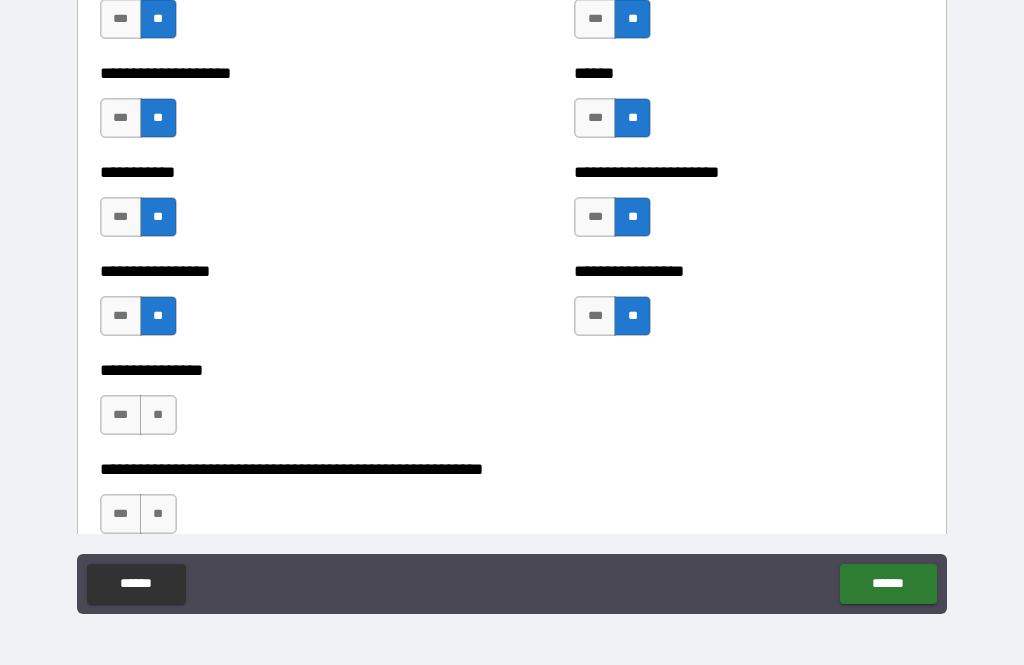 click on "**" at bounding box center (158, 415) 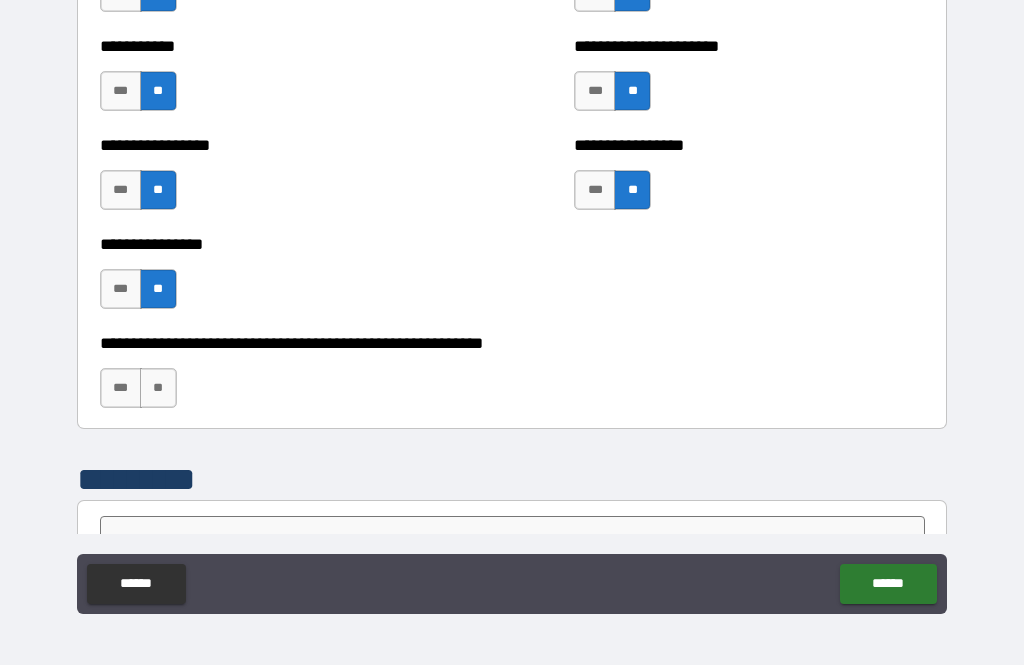 scroll, scrollTop: 6029, scrollLeft: 0, axis: vertical 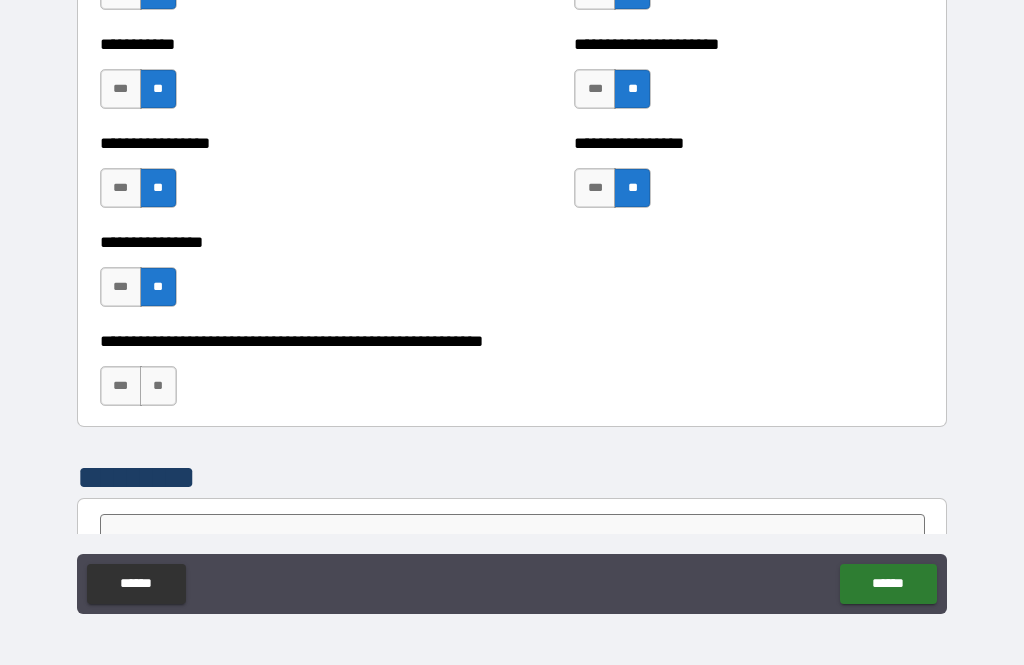 click on "**" at bounding box center (158, 386) 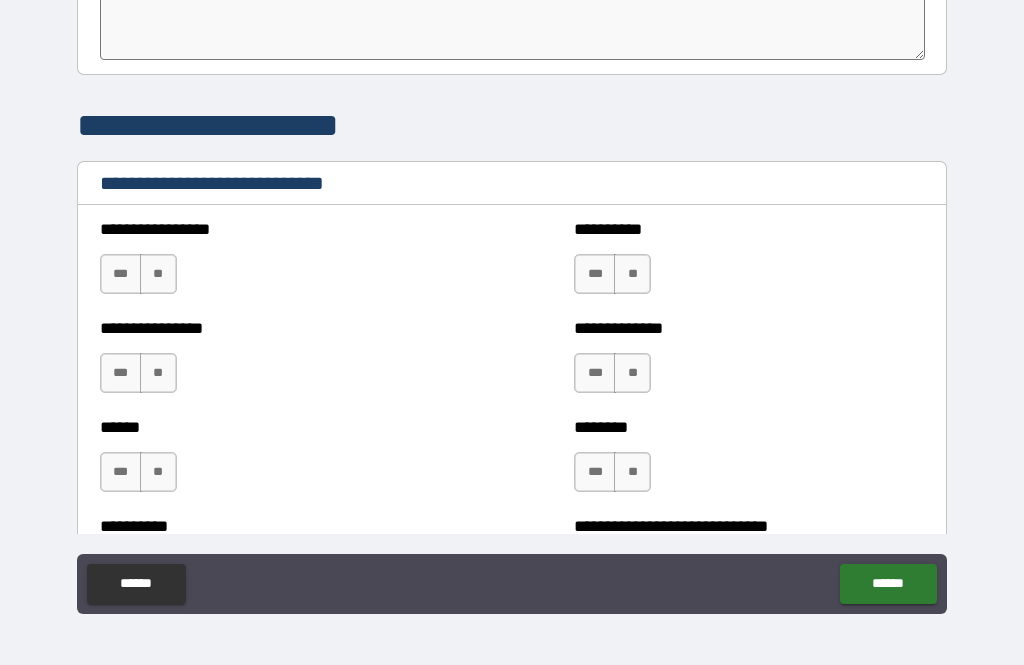scroll, scrollTop: 6588, scrollLeft: 0, axis: vertical 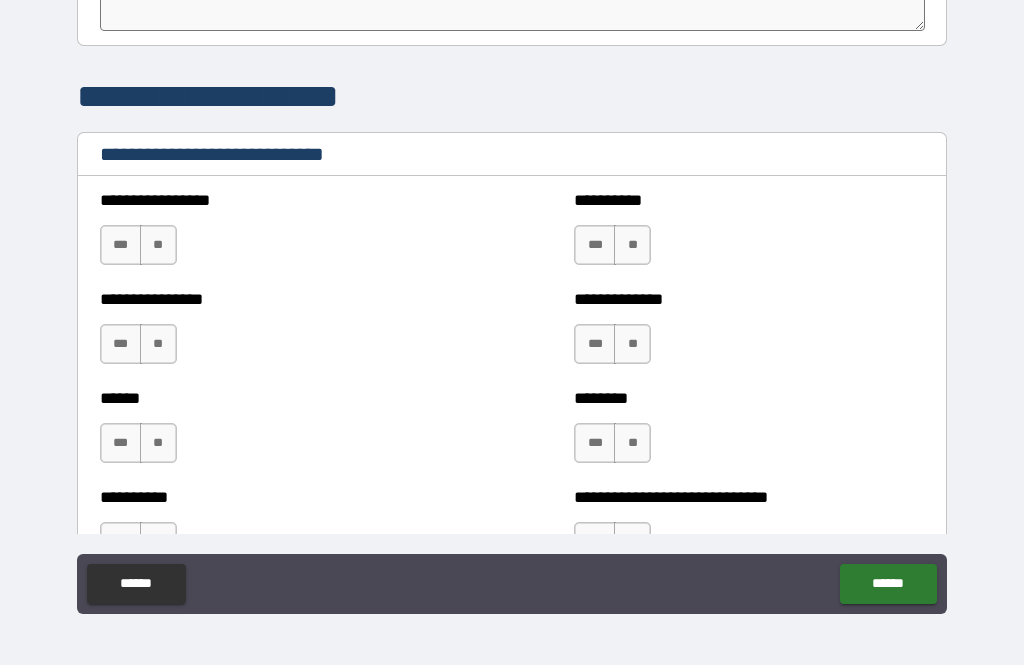 click on "**" at bounding box center [632, 245] 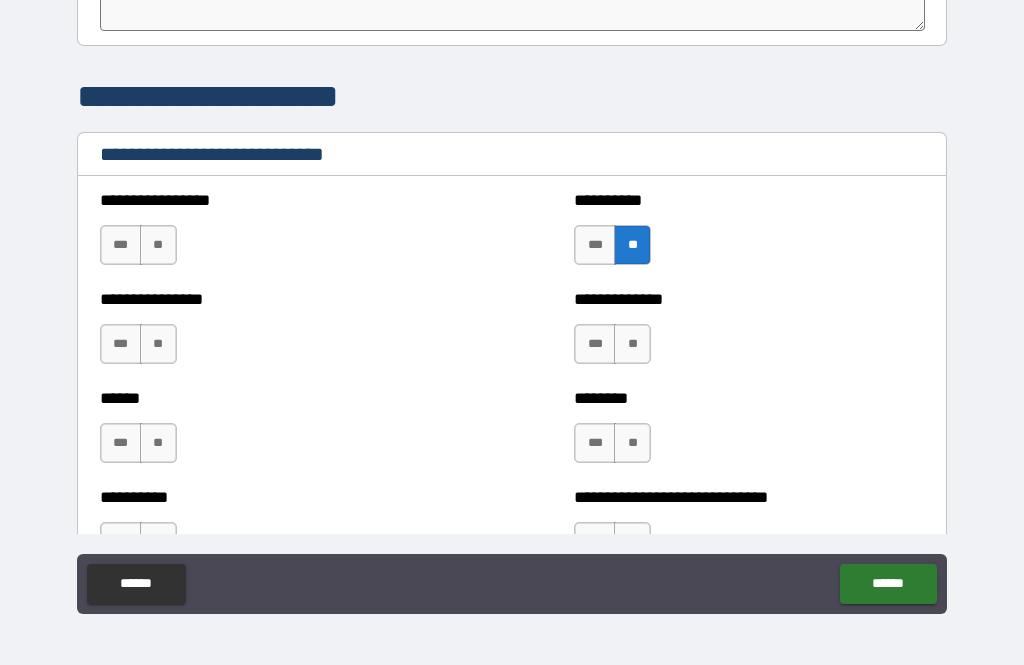 click on "**" at bounding box center [158, 245] 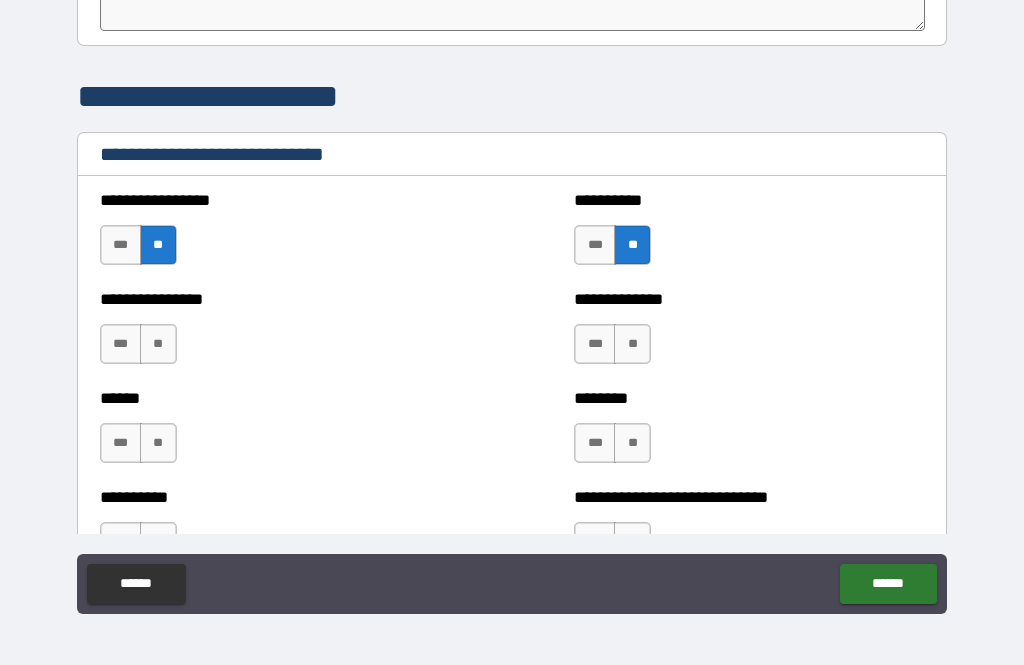 click on "**" at bounding box center [632, 344] 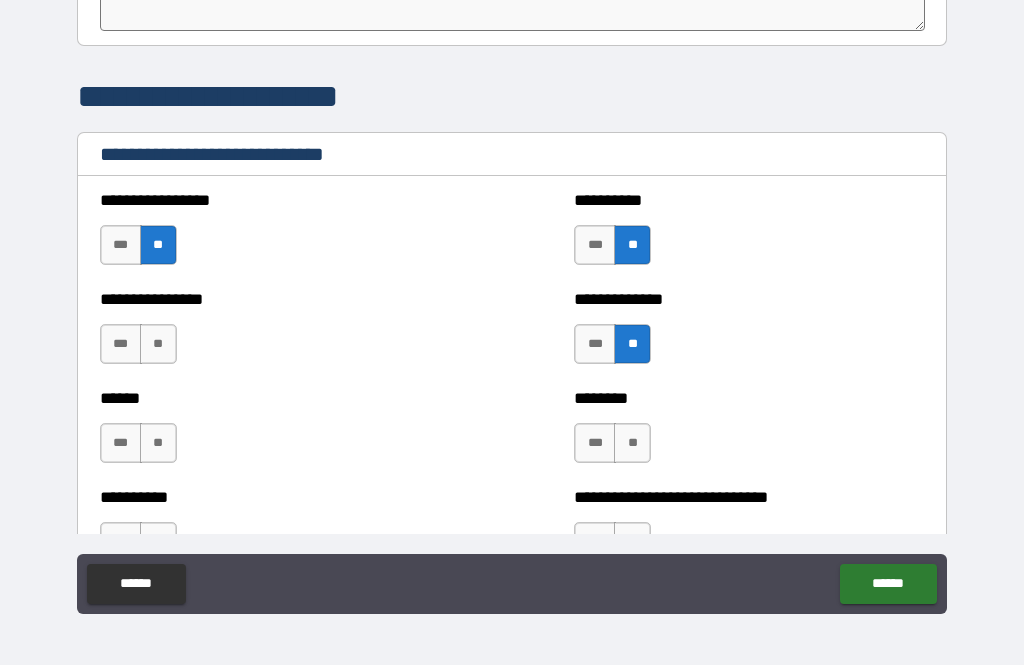 click on "**" at bounding box center [158, 344] 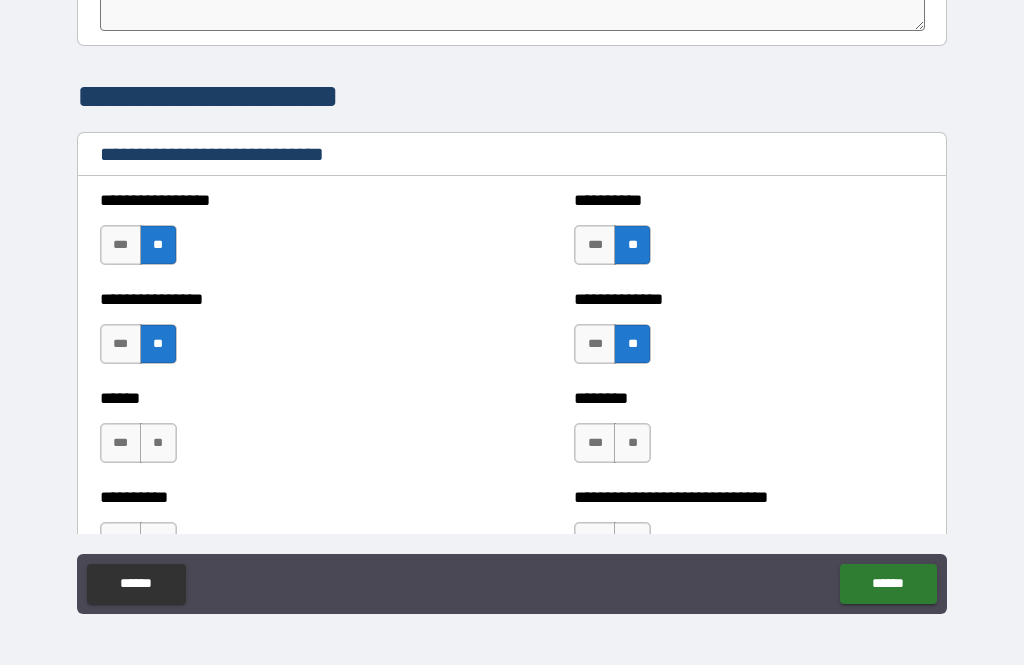 click on "**" at bounding box center (632, 443) 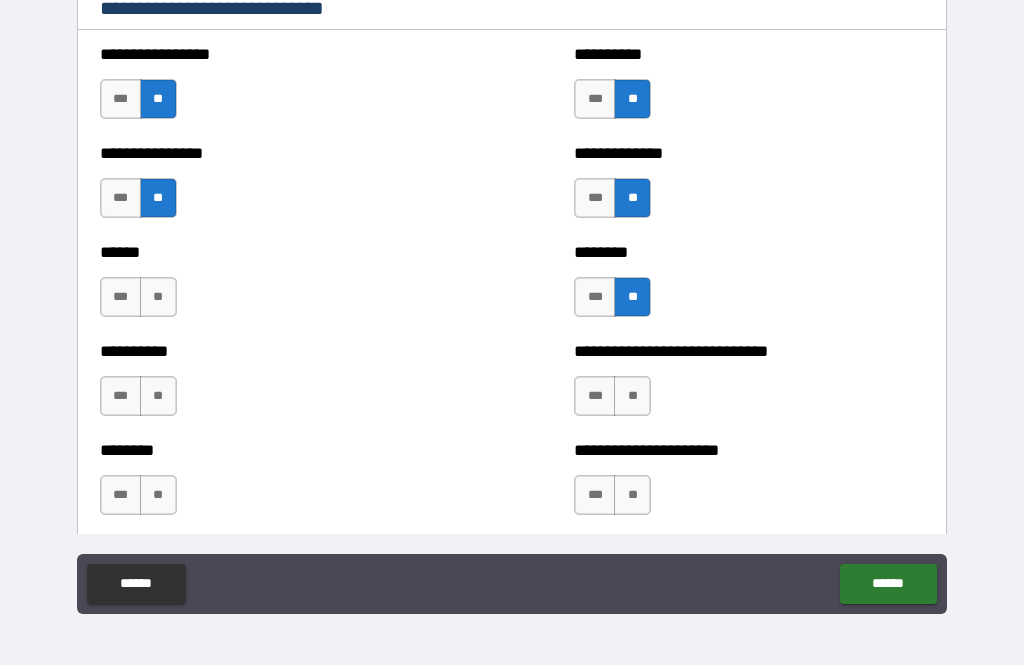 scroll, scrollTop: 6784, scrollLeft: 0, axis: vertical 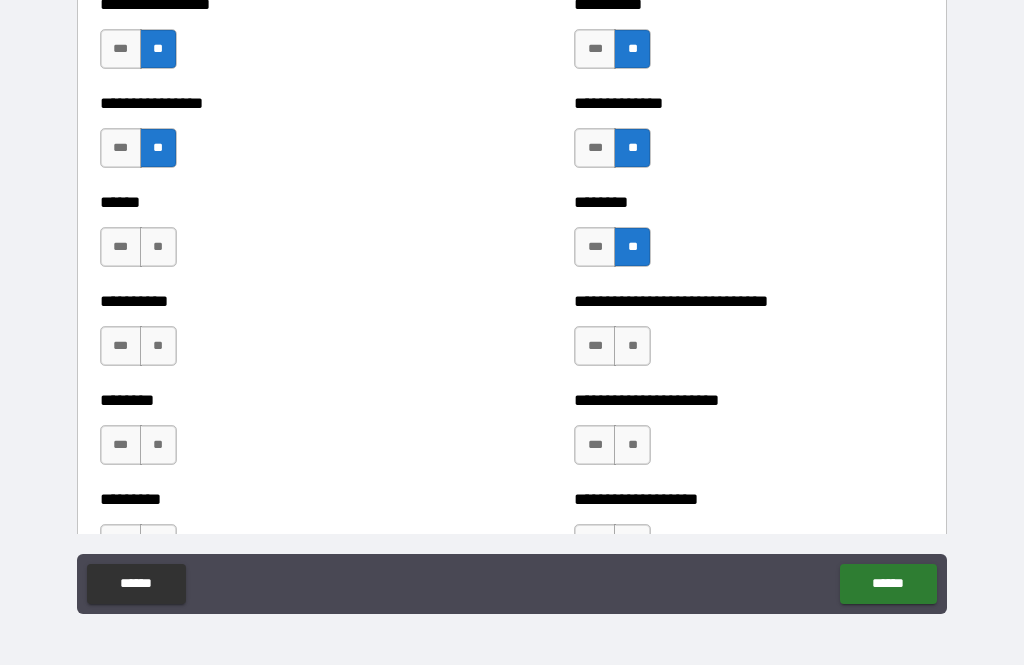 click on "**" at bounding box center (158, 247) 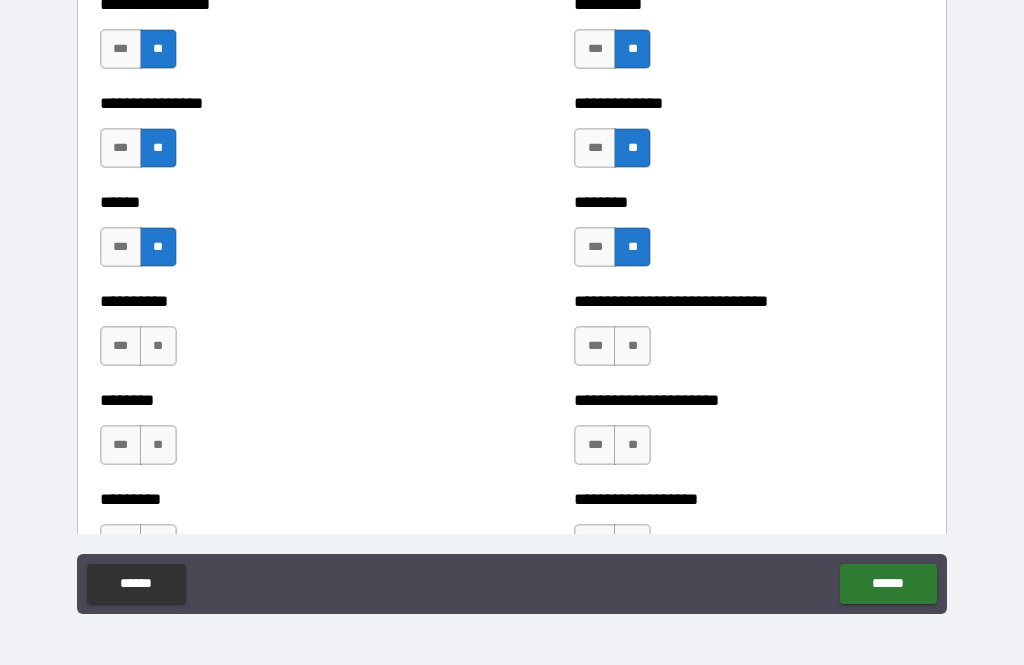 click on "***" at bounding box center [595, 247] 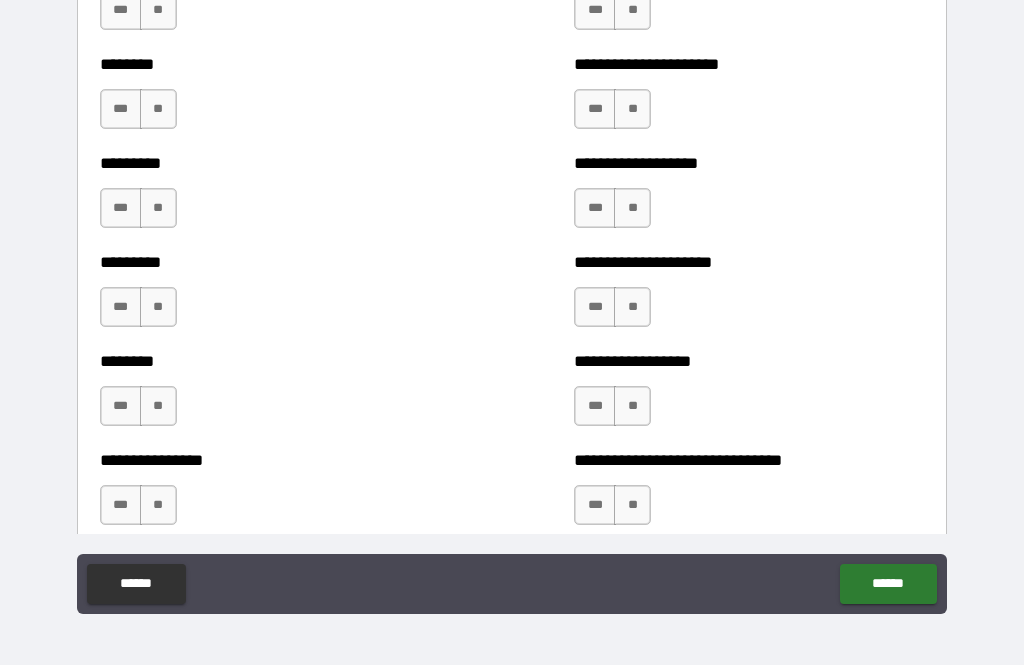 scroll, scrollTop: 7119, scrollLeft: 0, axis: vertical 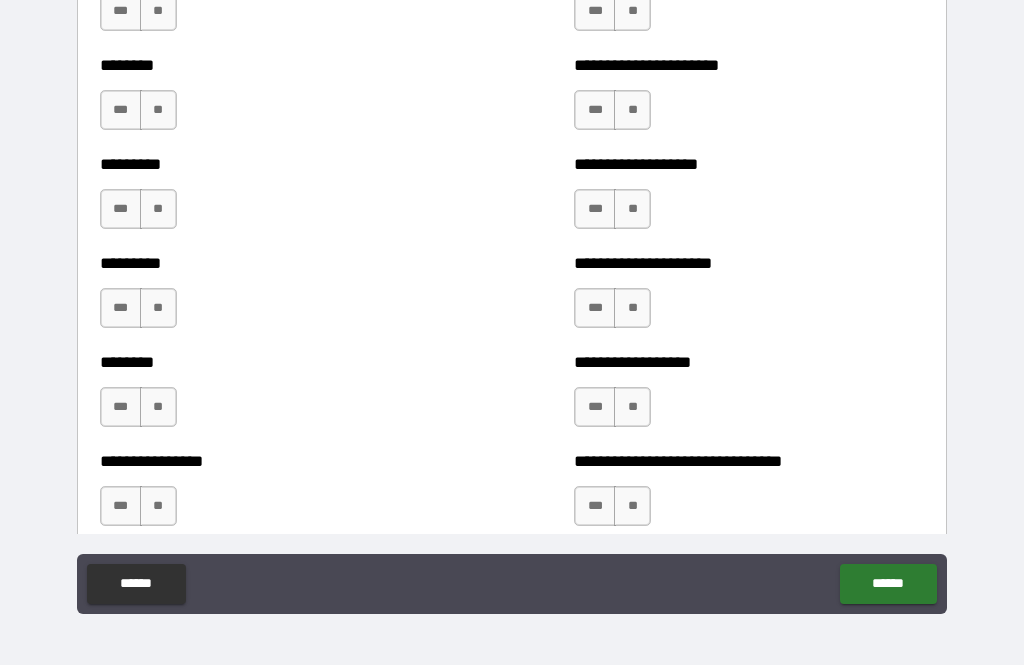 click on "**" at bounding box center (632, 308) 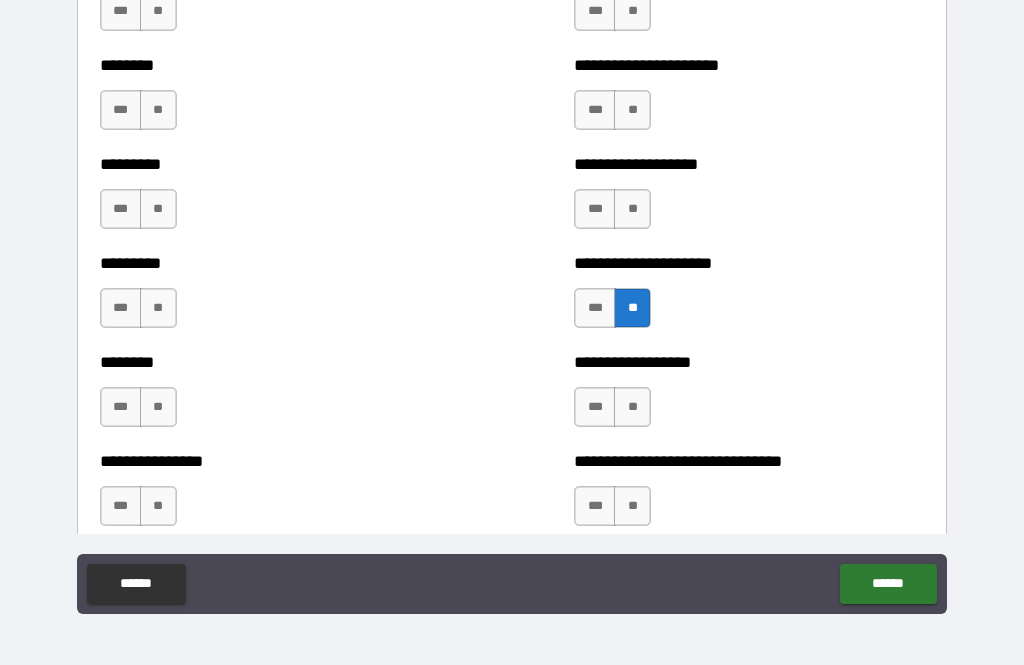 click on "**" at bounding box center (158, 308) 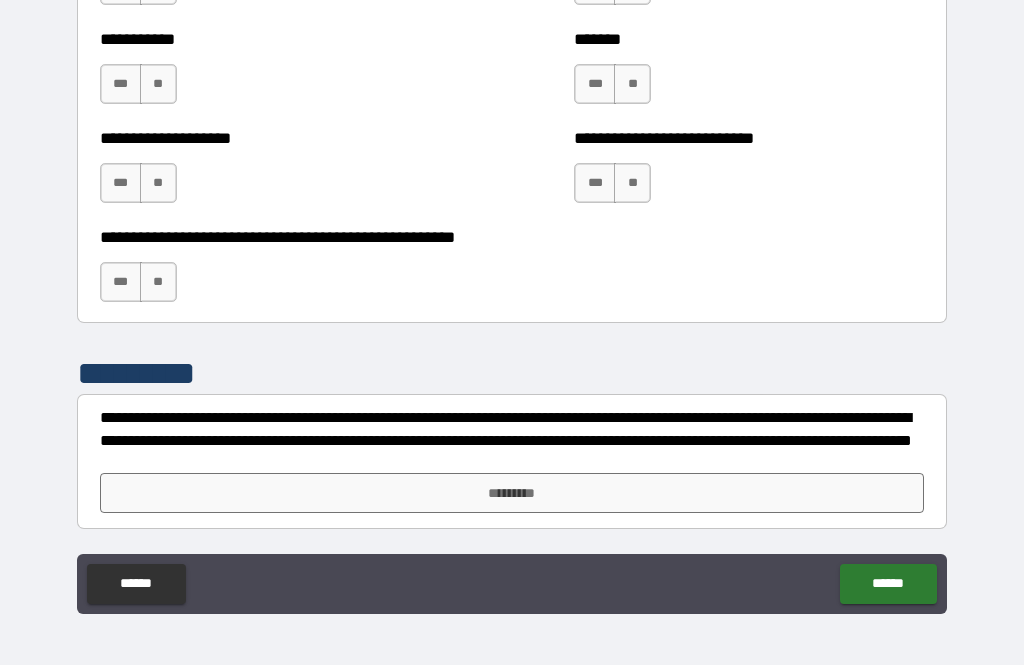 scroll, scrollTop: 8036, scrollLeft: 0, axis: vertical 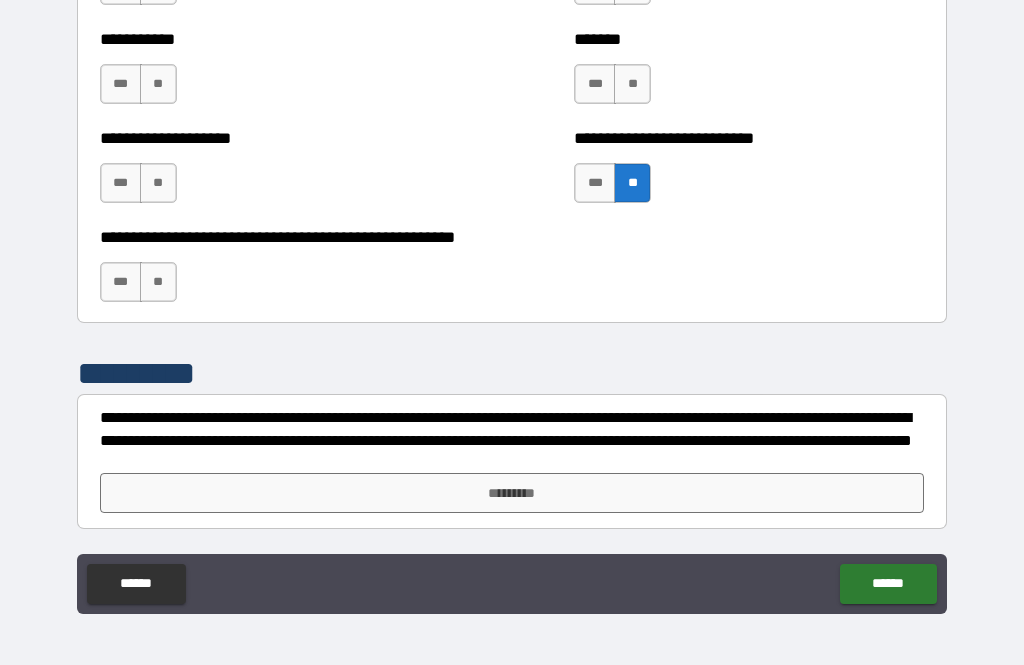 click on "**" at bounding box center (632, 84) 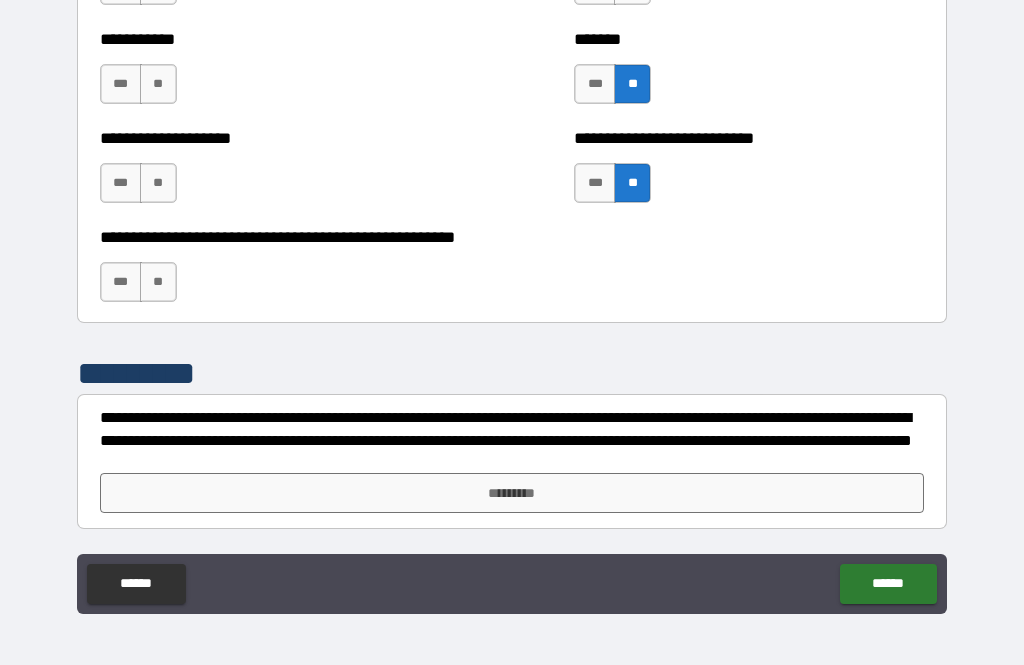 click on "**" at bounding box center (158, 84) 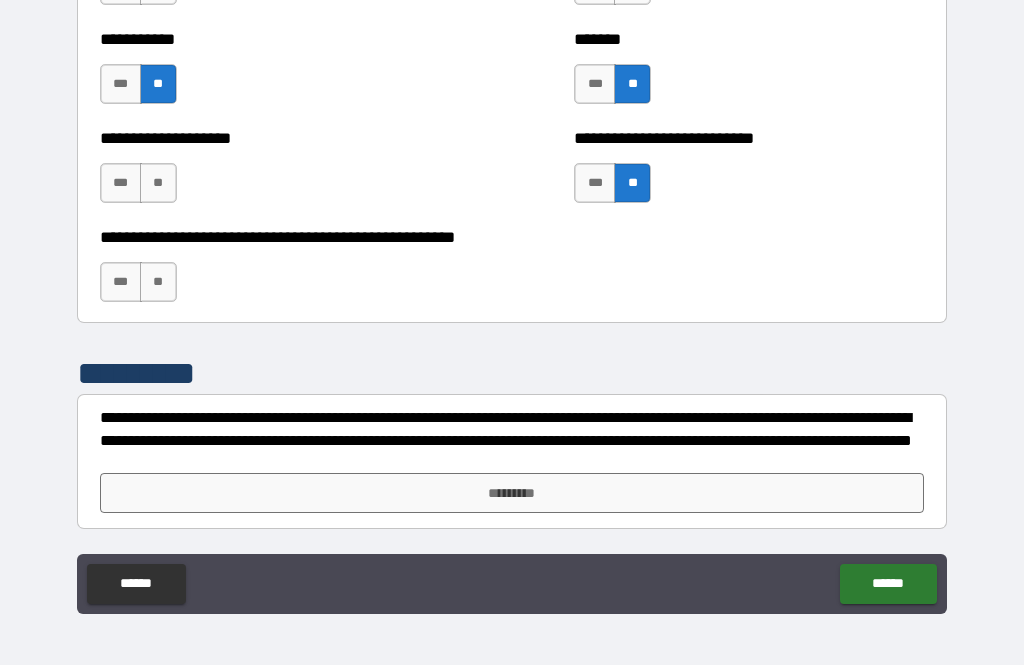 click on "**" at bounding box center (158, 183) 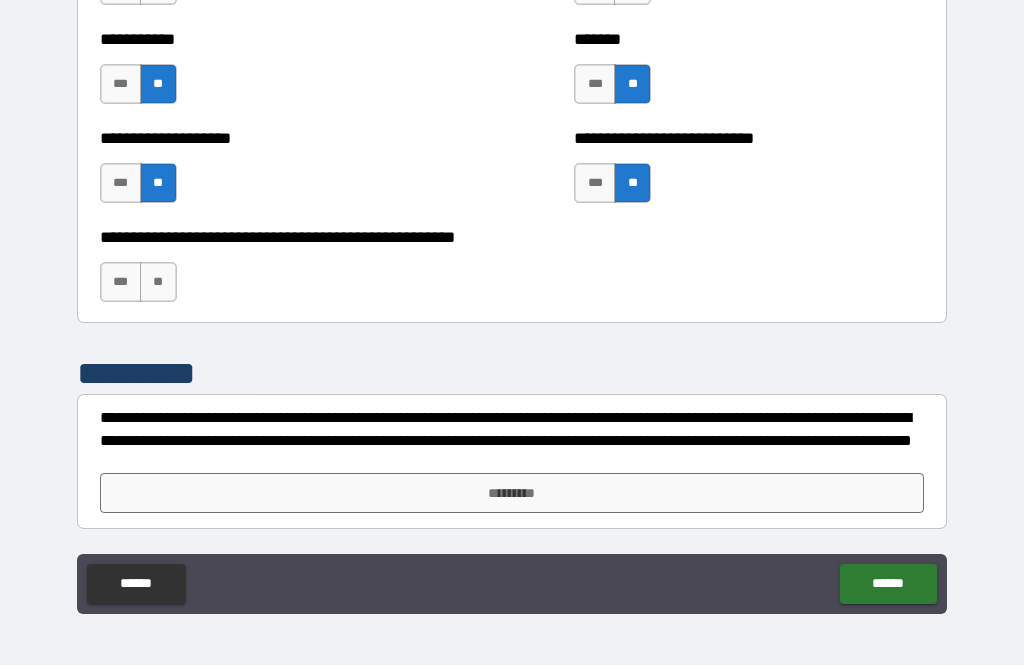 click on "**" at bounding box center [158, 282] 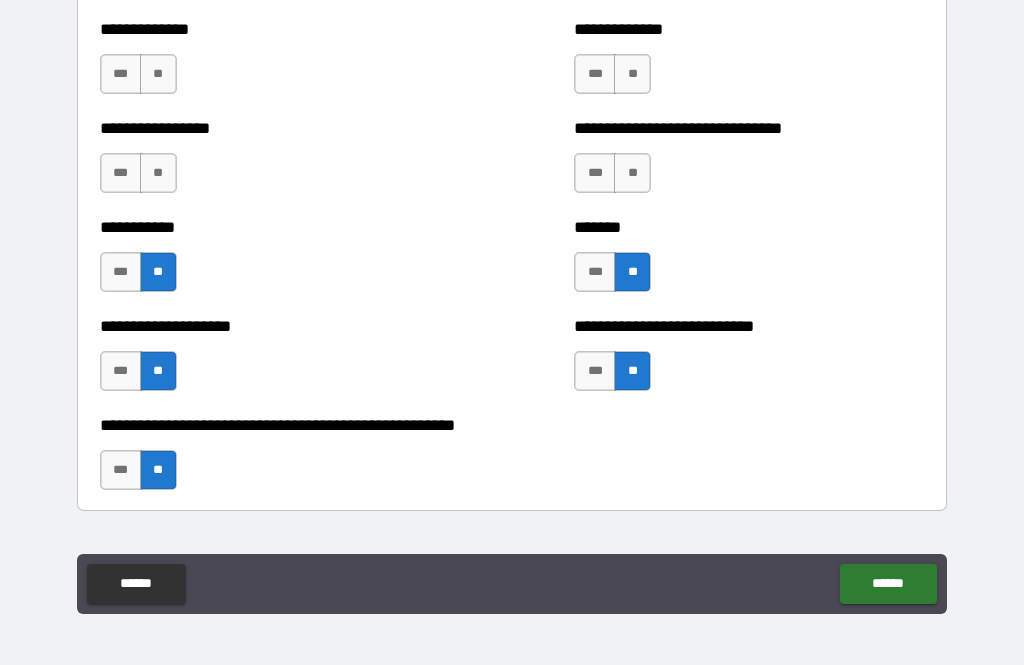 scroll, scrollTop: 7844, scrollLeft: 0, axis: vertical 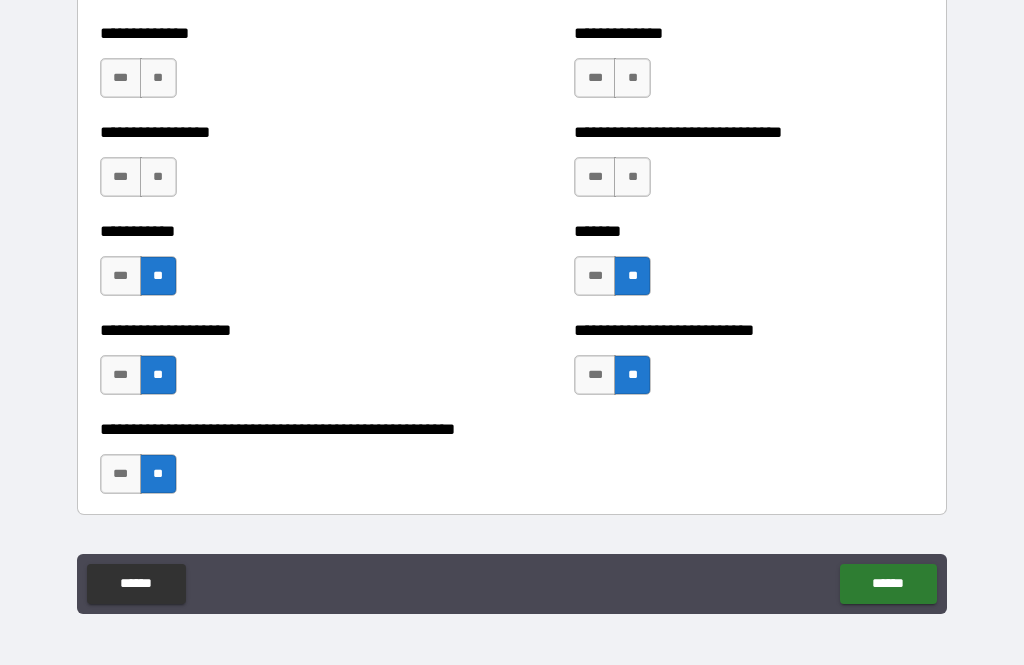 click on "**" at bounding box center [158, 177] 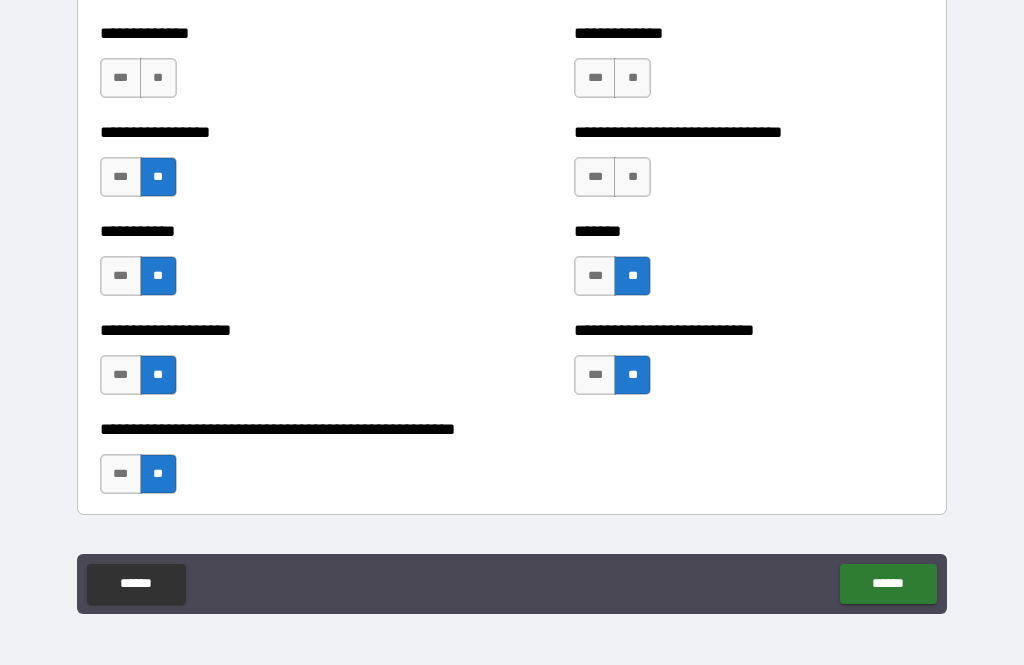 click on "**" at bounding box center (632, 177) 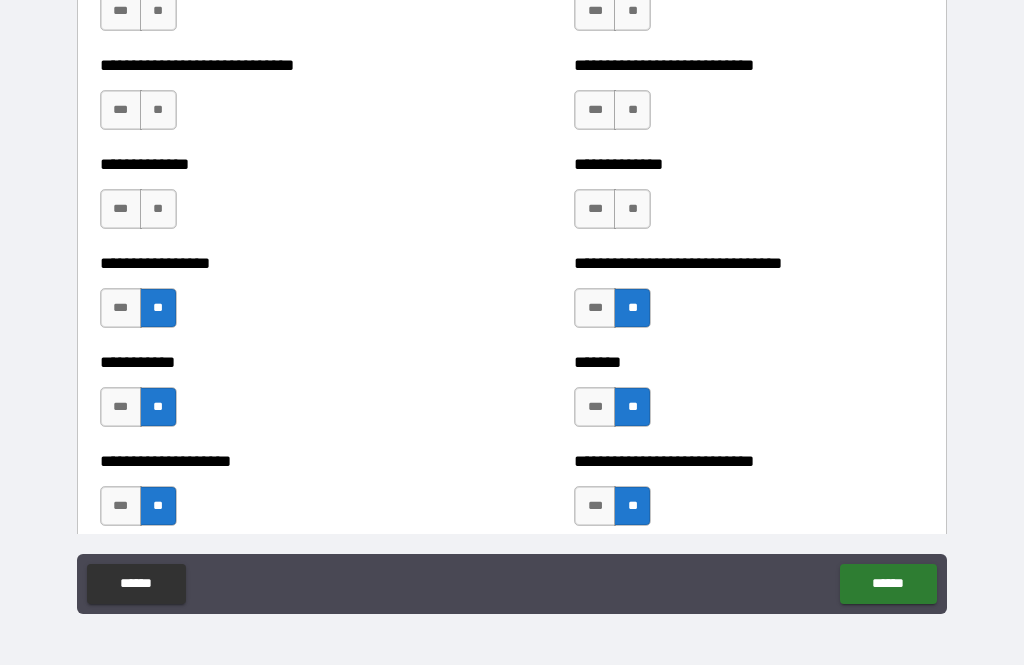 scroll, scrollTop: 7691, scrollLeft: 0, axis: vertical 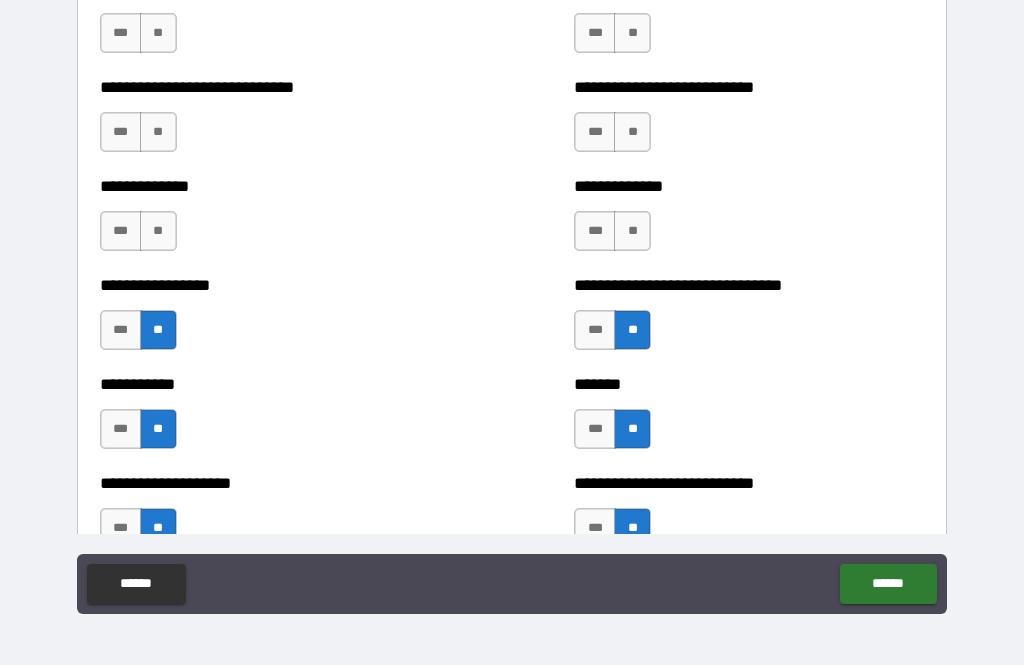click on "**" at bounding box center (632, 231) 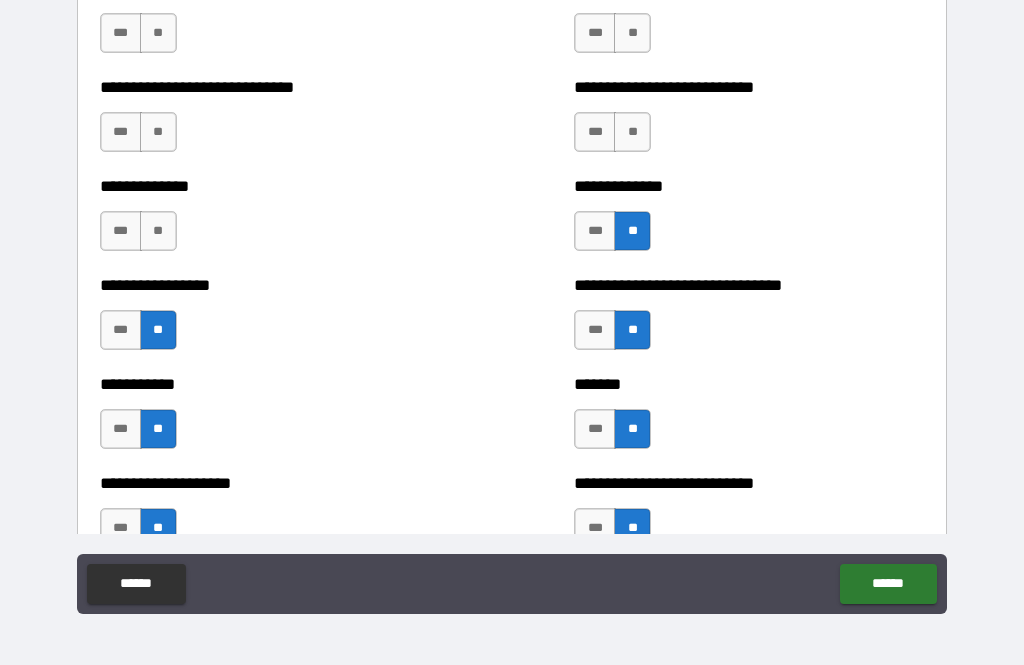 click on "**" at bounding box center [632, 132] 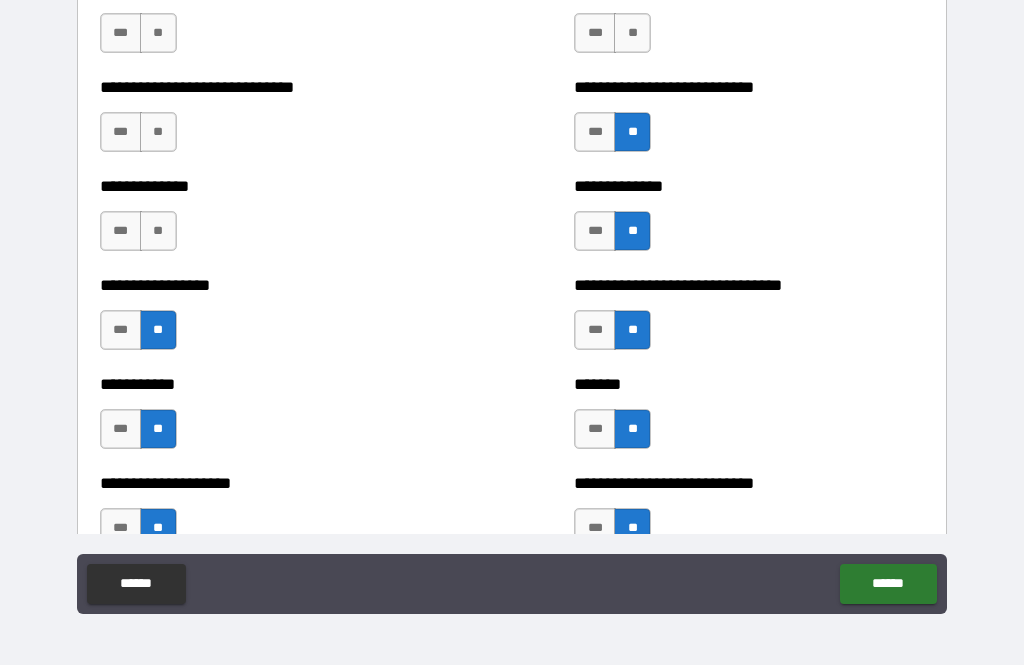 click on "**" at bounding box center [158, 132] 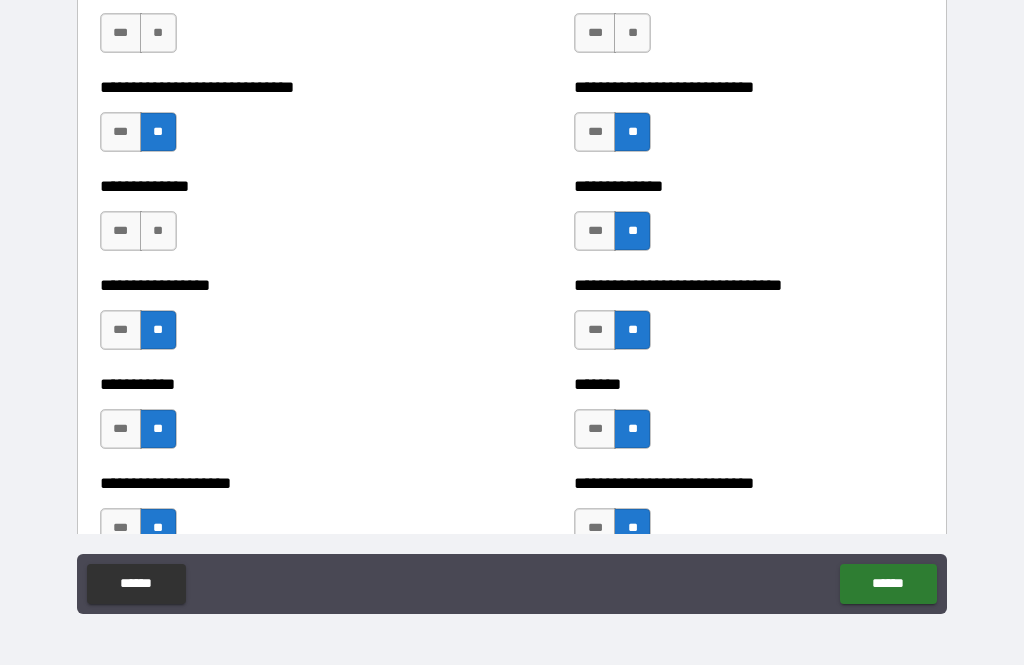 click on "**" at bounding box center [158, 231] 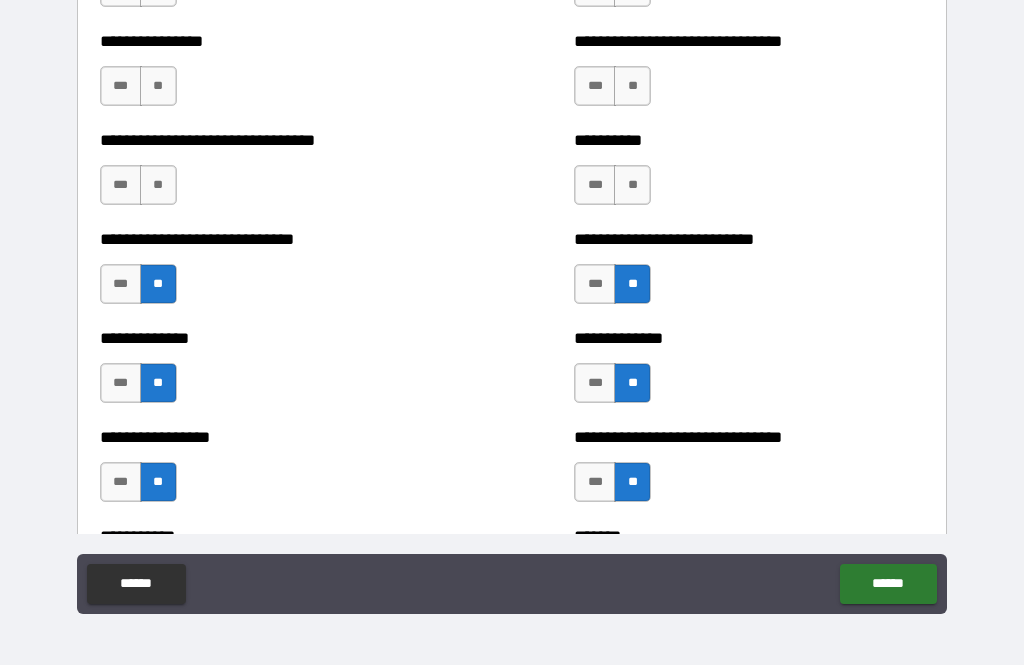 scroll, scrollTop: 7538, scrollLeft: 0, axis: vertical 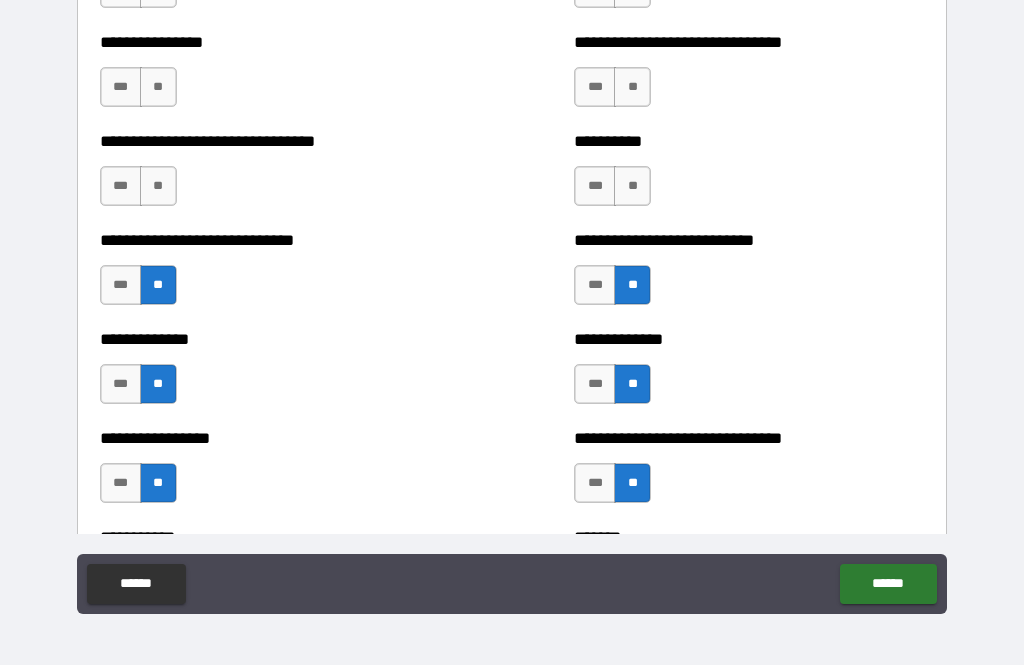 click on "**" at bounding box center (158, 186) 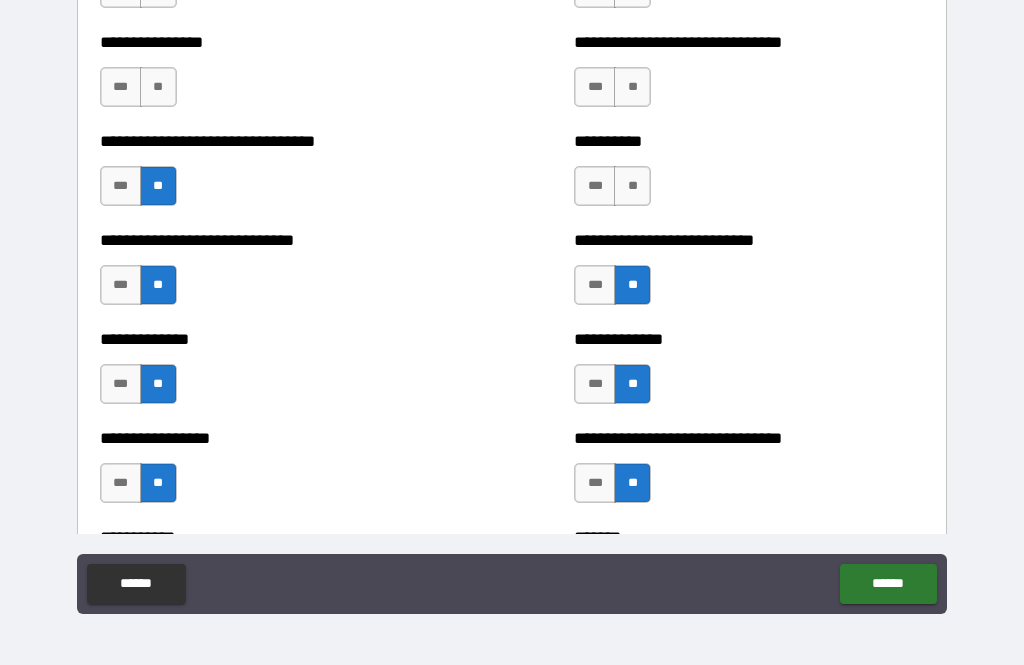 click on "**" at bounding box center (632, 186) 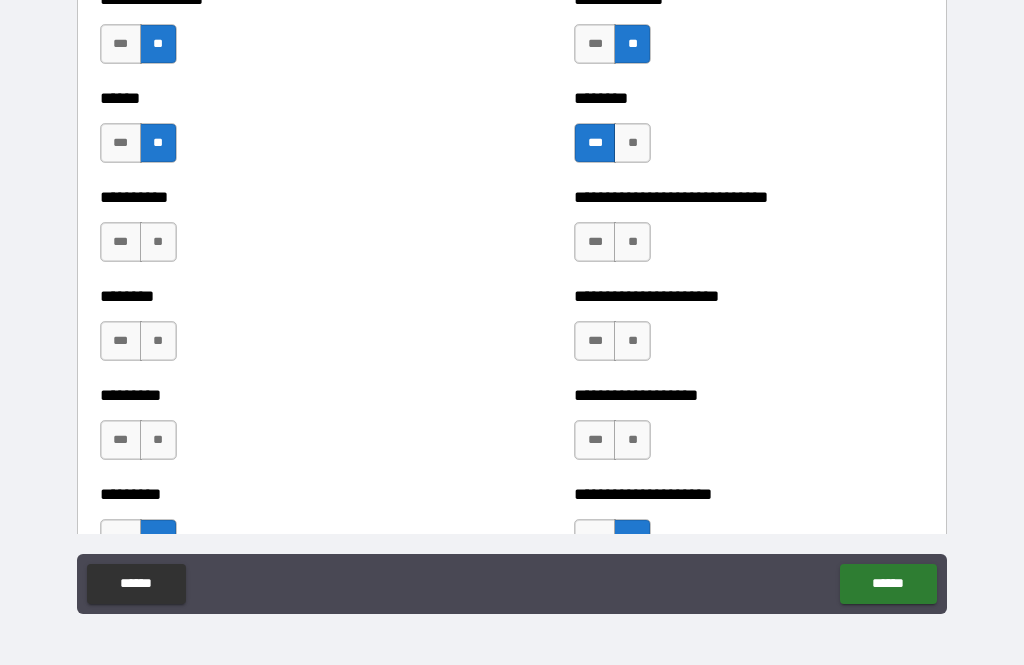 scroll, scrollTop: 6861, scrollLeft: 0, axis: vertical 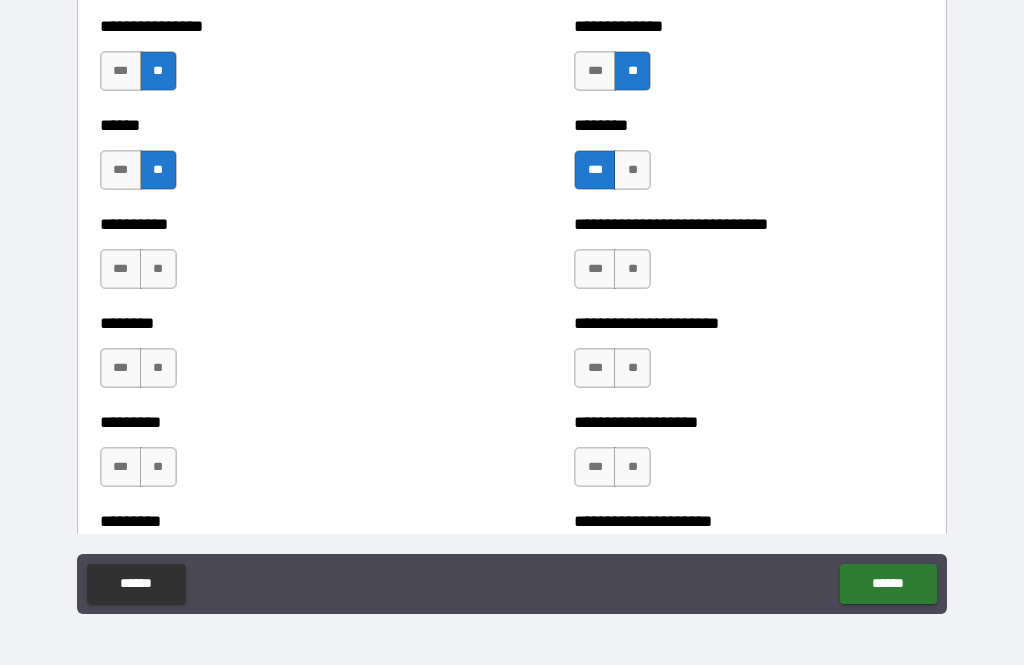 click on "**" at bounding box center (158, 269) 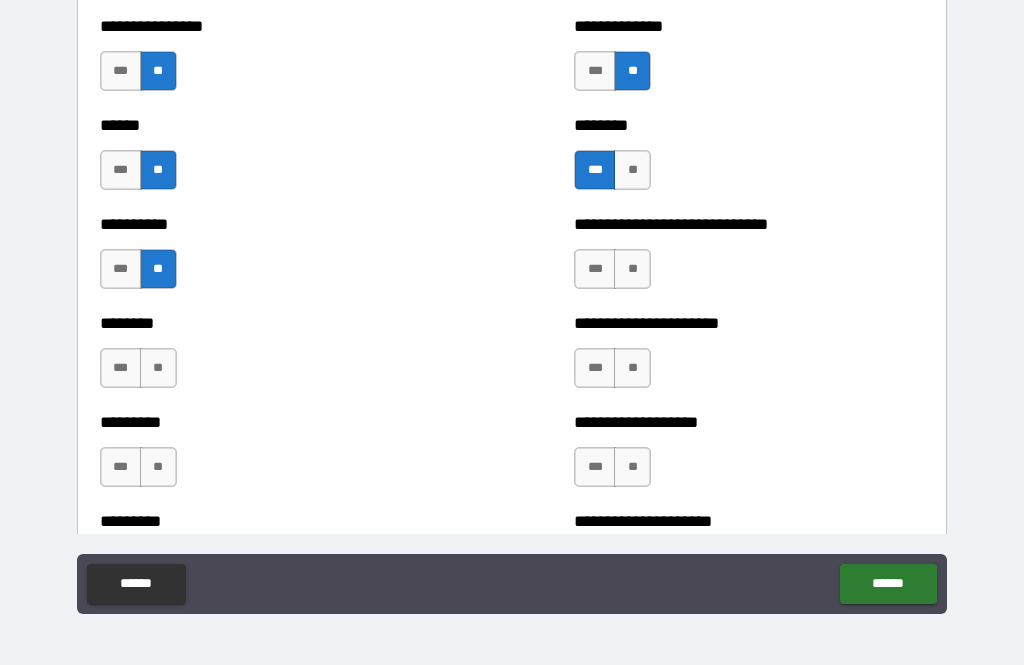 click on "***" at bounding box center (595, 269) 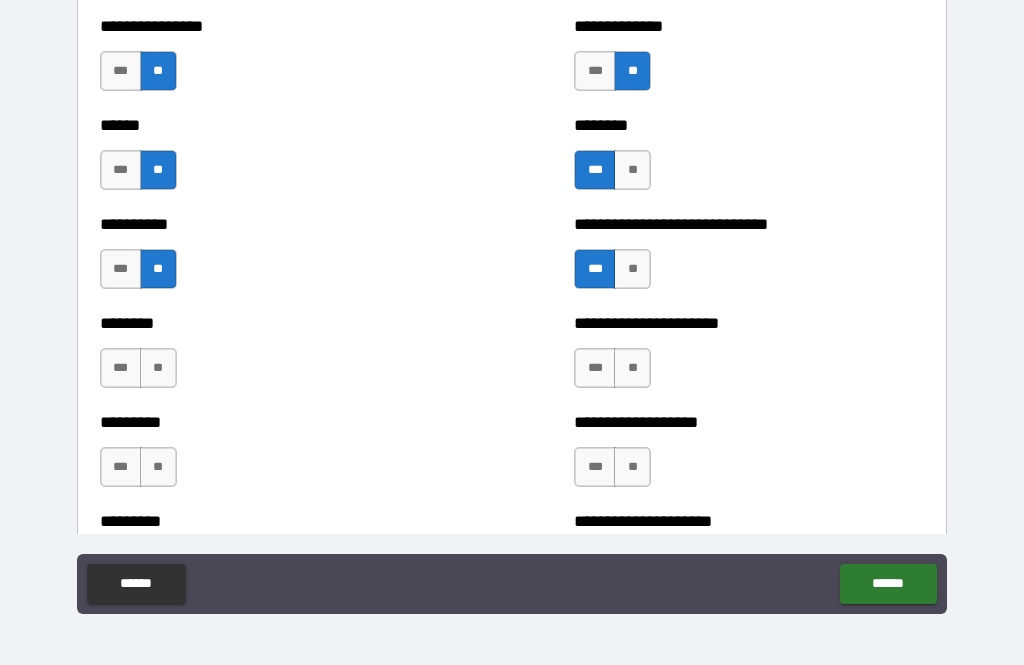 click on "**" at bounding box center [632, 269] 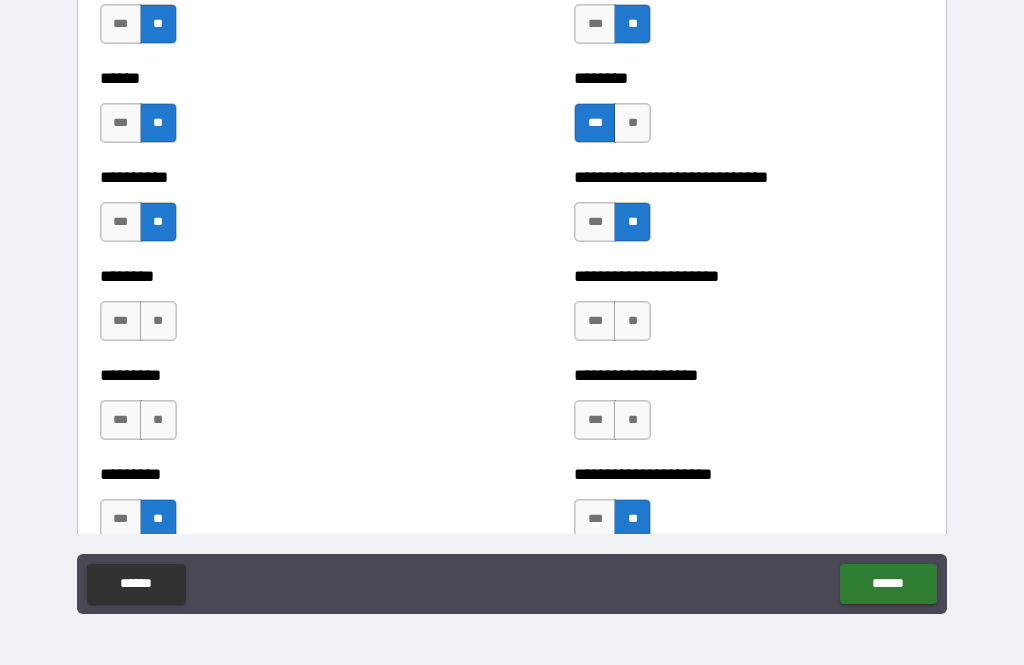 scroll, scrollTop: 6912, scrollLeft: 0, axis: vertical 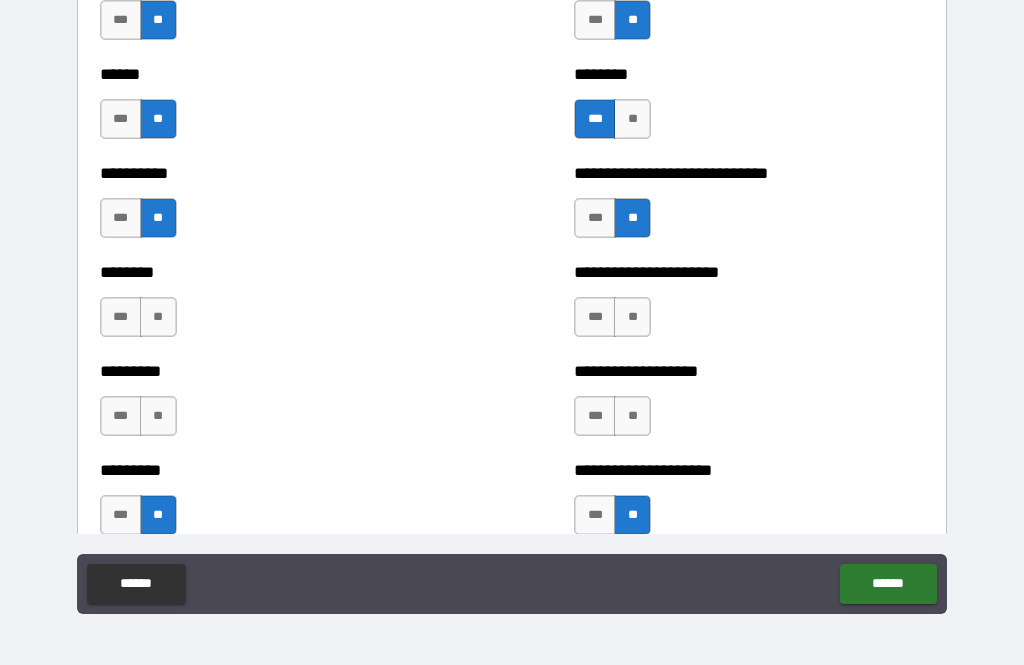 click on "**" at bounding box center [632, 317] 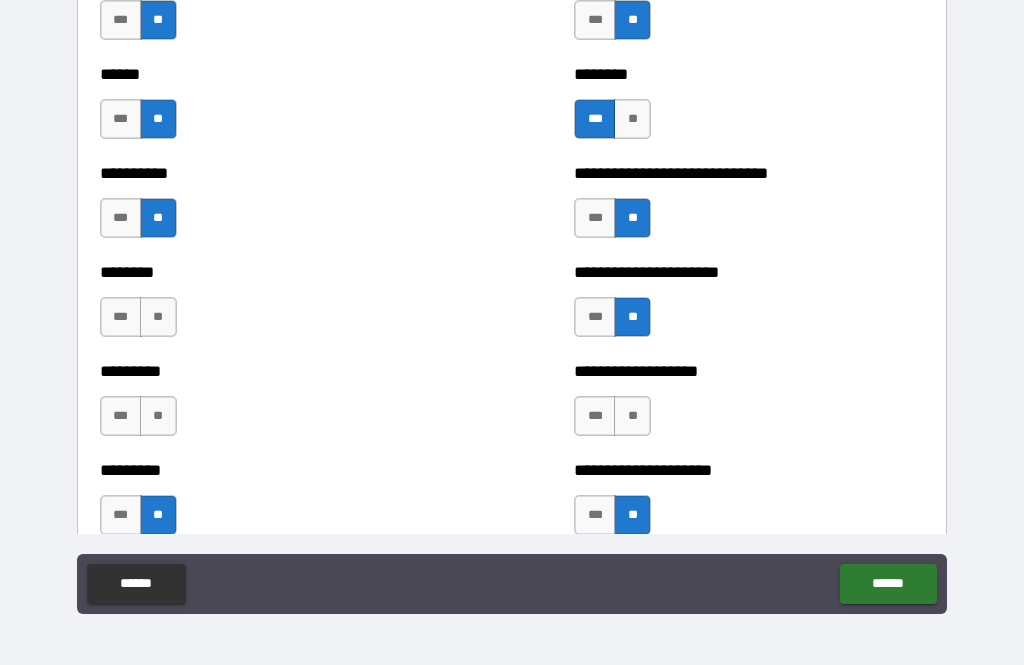 click on "**" at bounding box center (158, 317) 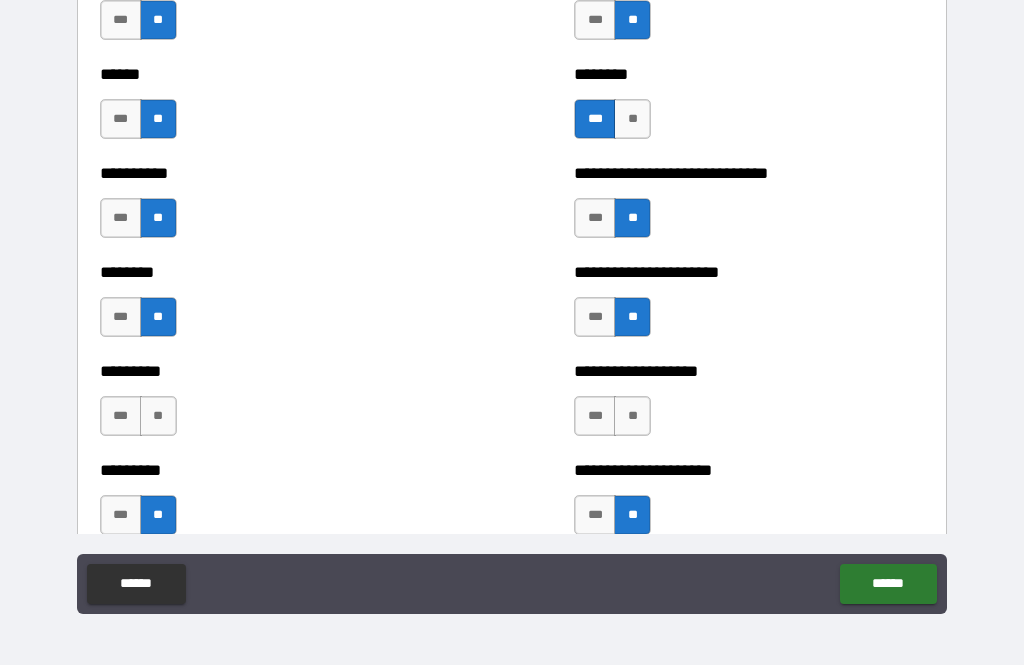 click on "**" at bounding box center [158, 416] 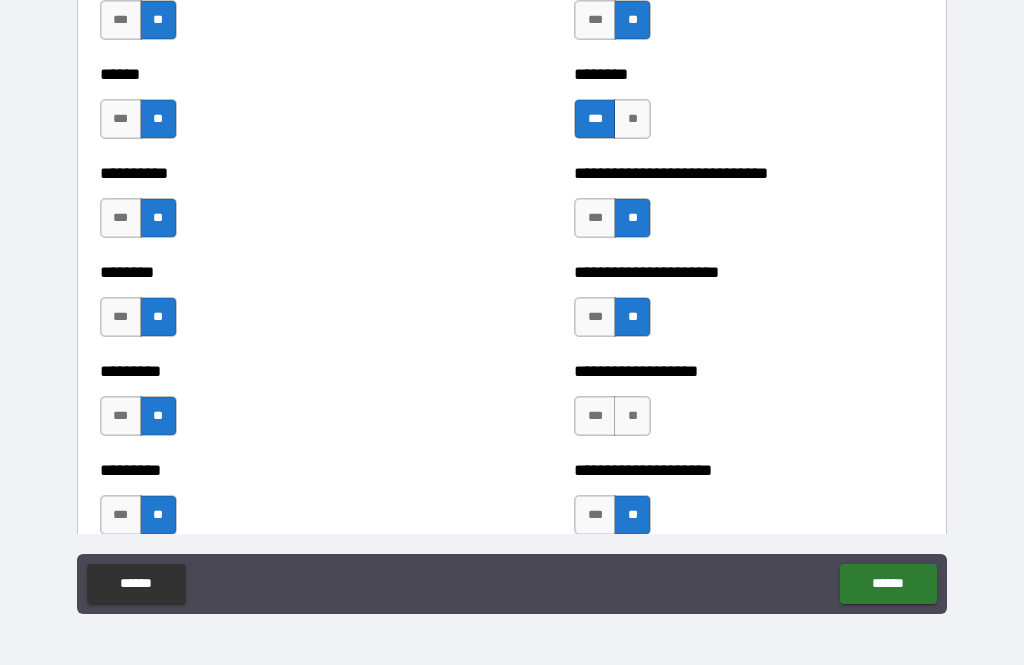 click on "**" at bounding box center [632, 416] 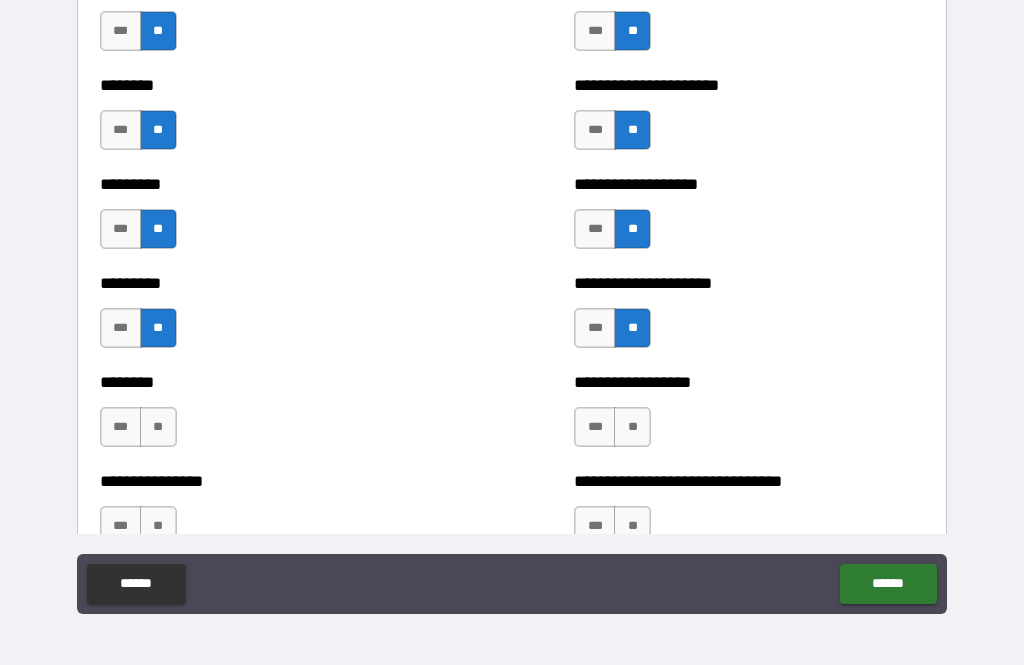 scroll, scrollTop: 7116, scrollLeft: 0, axis: vertical 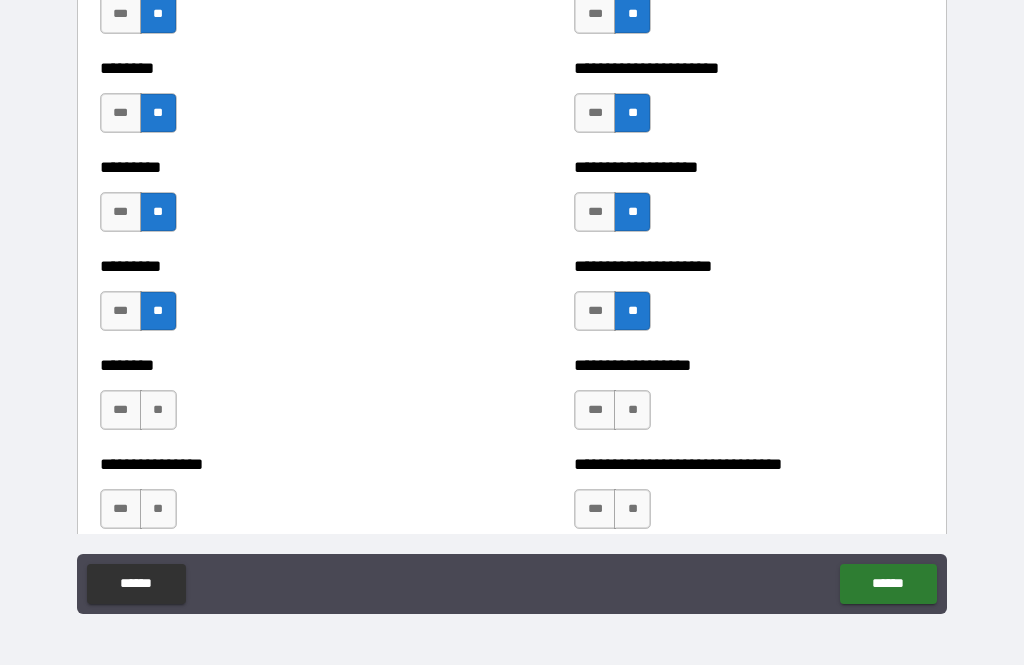 click on "**" at bounding box center [158, 410] 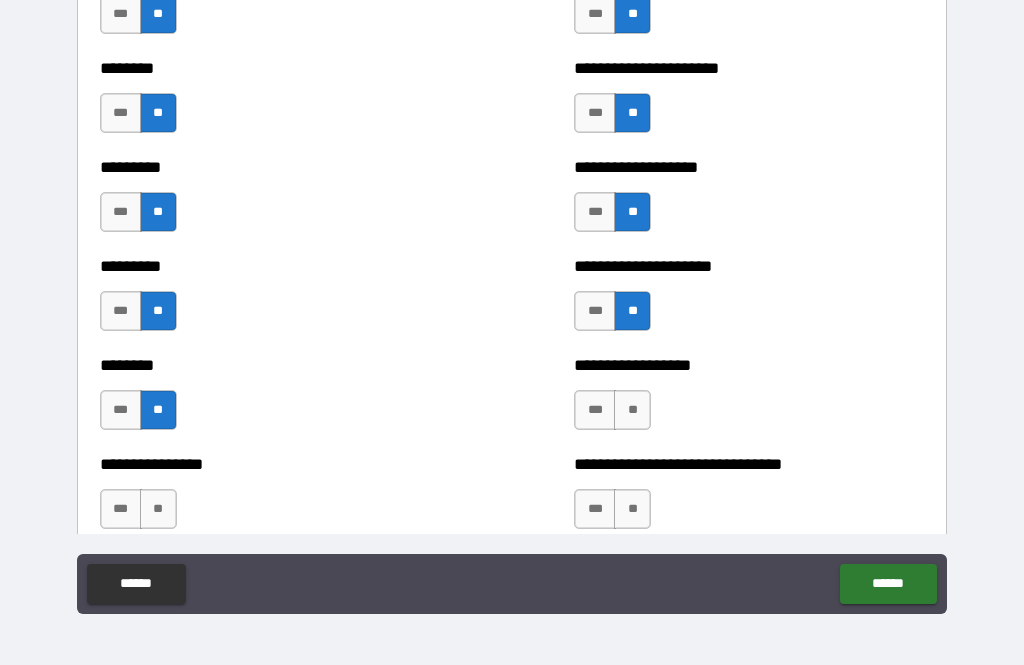 click on "**" at bounding box center [632, 410] 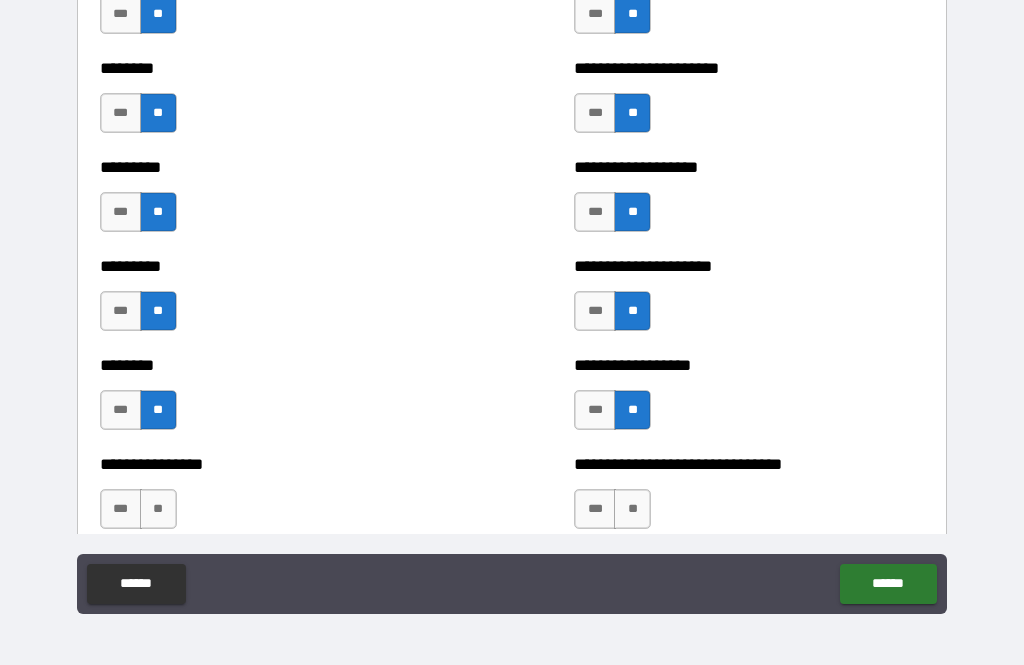 click on "**" at bounding box center [632, 509] 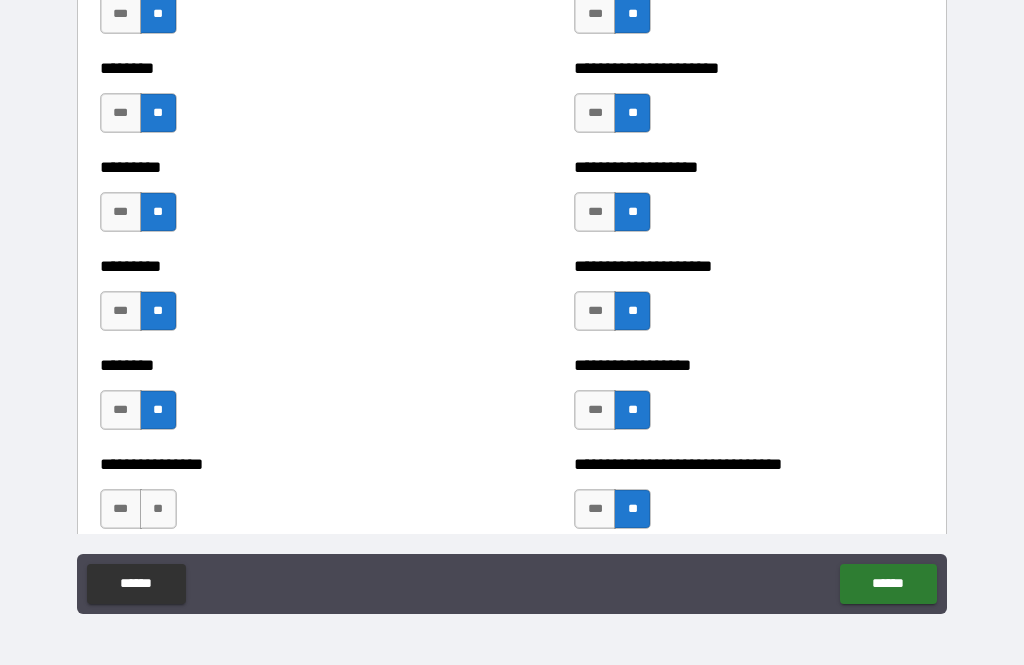 click on "**" at bounding box center (158, 509) 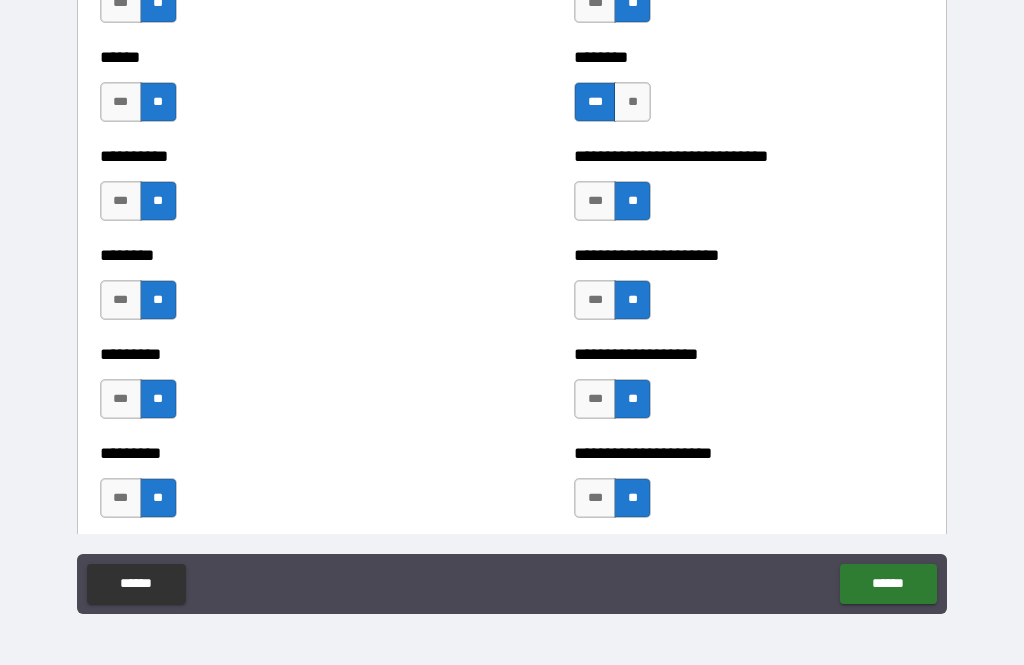 scroll, scrollTop: 6922, scrollLeft: 0, axis: vertical 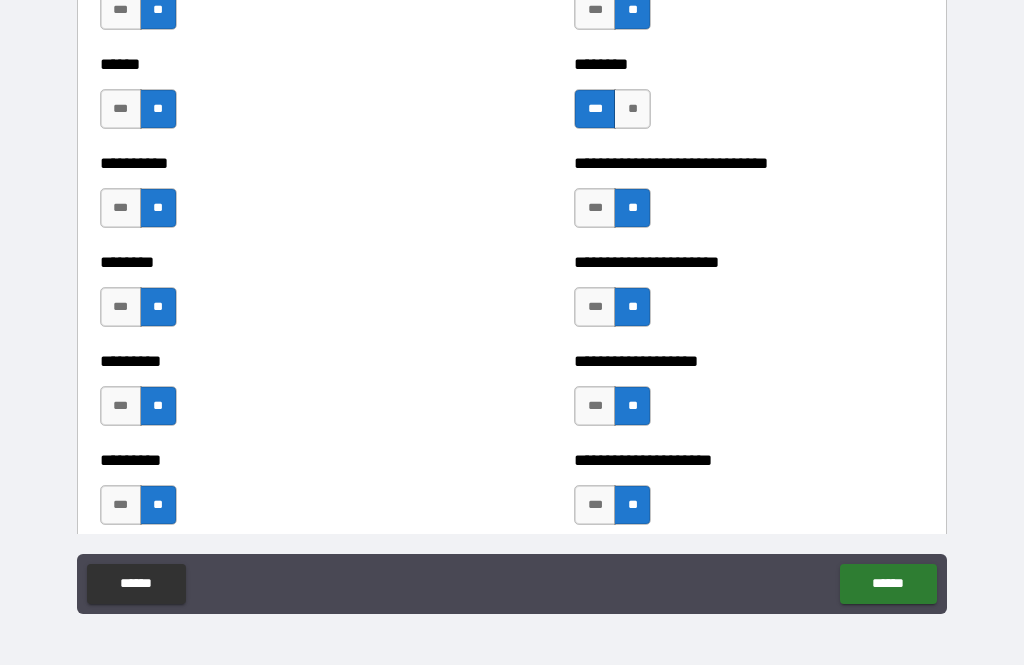click on "**" at bounding box center [632, 109] 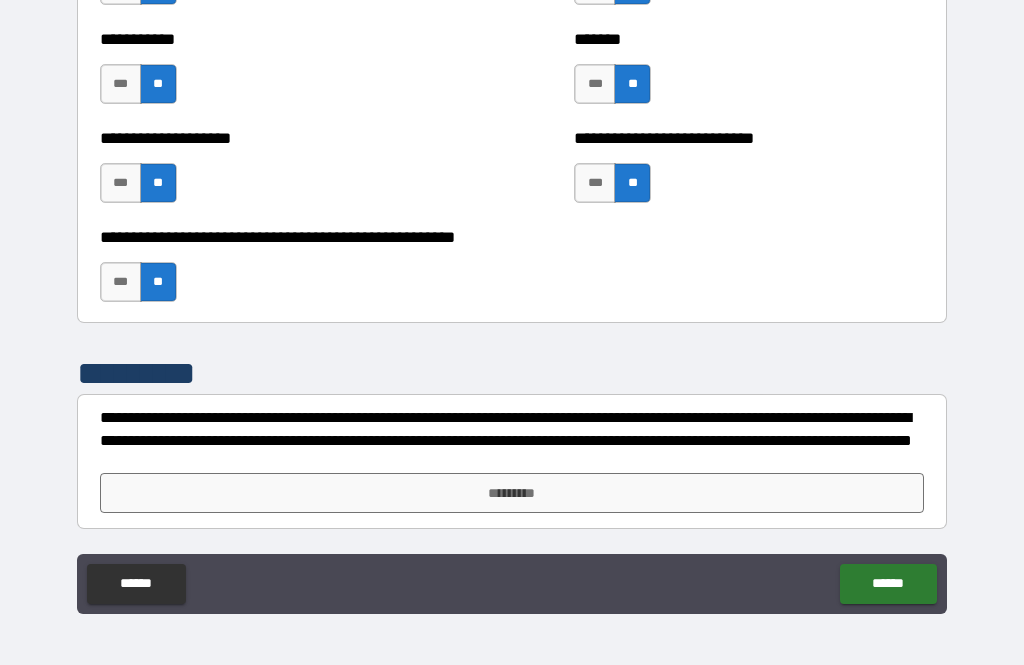 scroll, scrollTop: 8036, scrollLeft: 0, axis: vertical 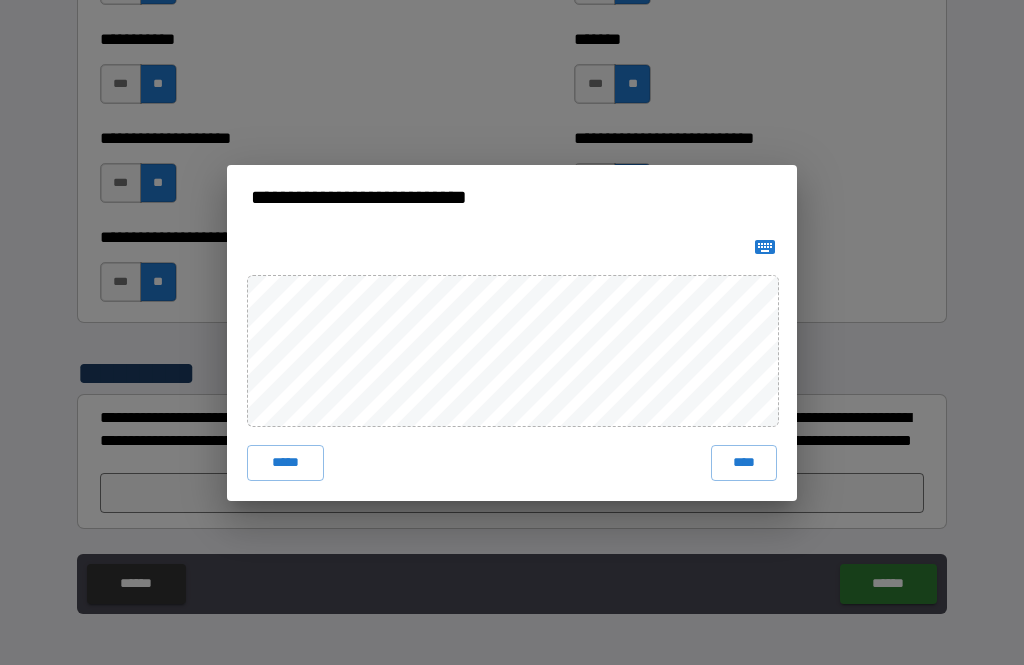 click at bounding box center (765, 247) 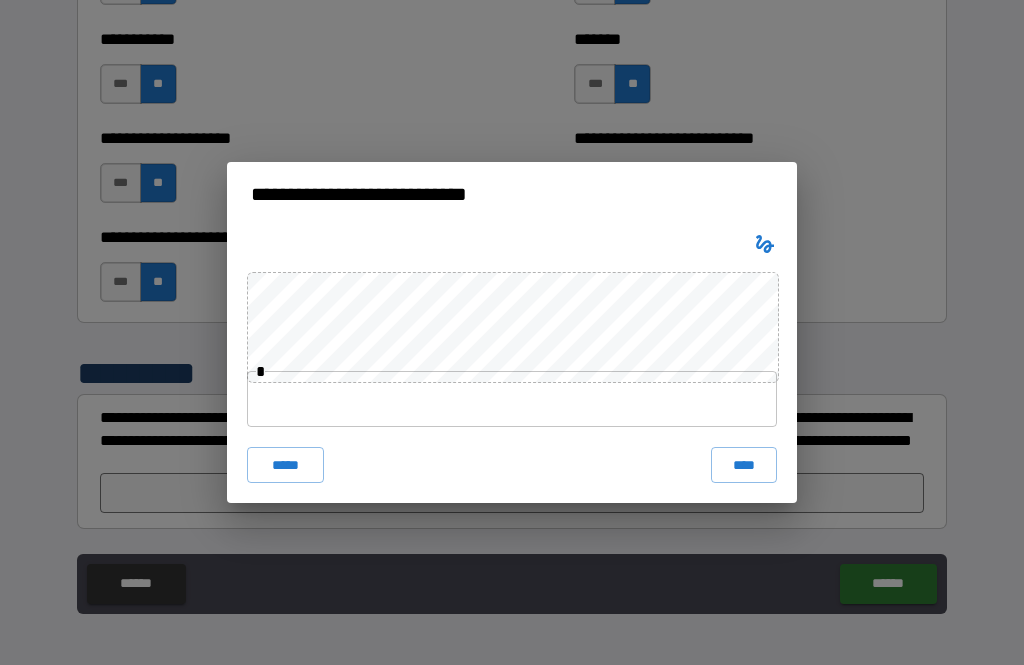click on "****" at bounding box center [744, 465] 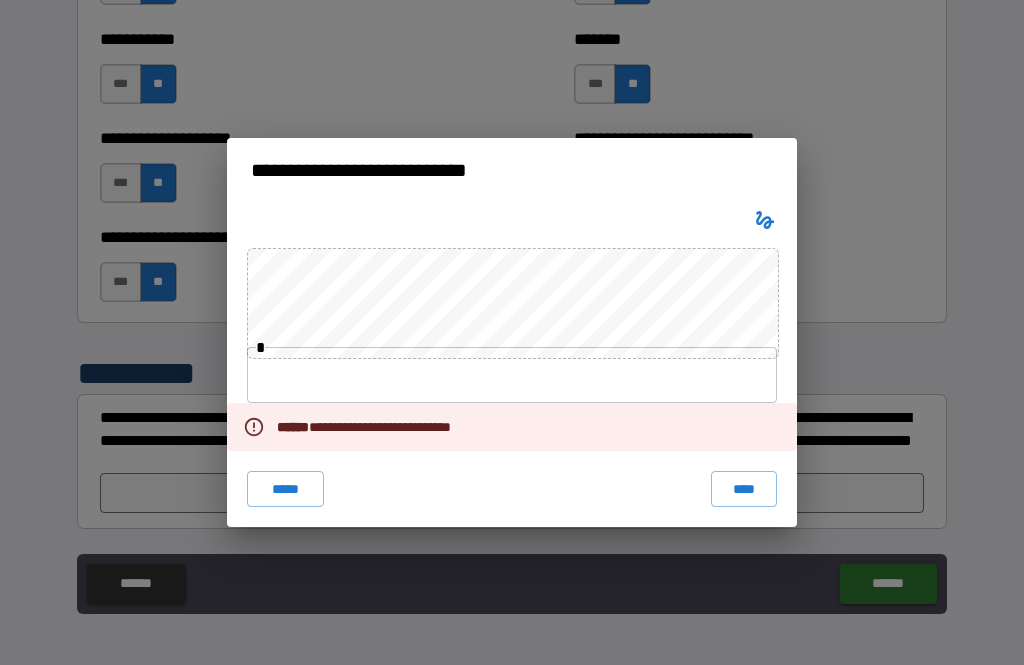 click at bounding box center (512, 375) 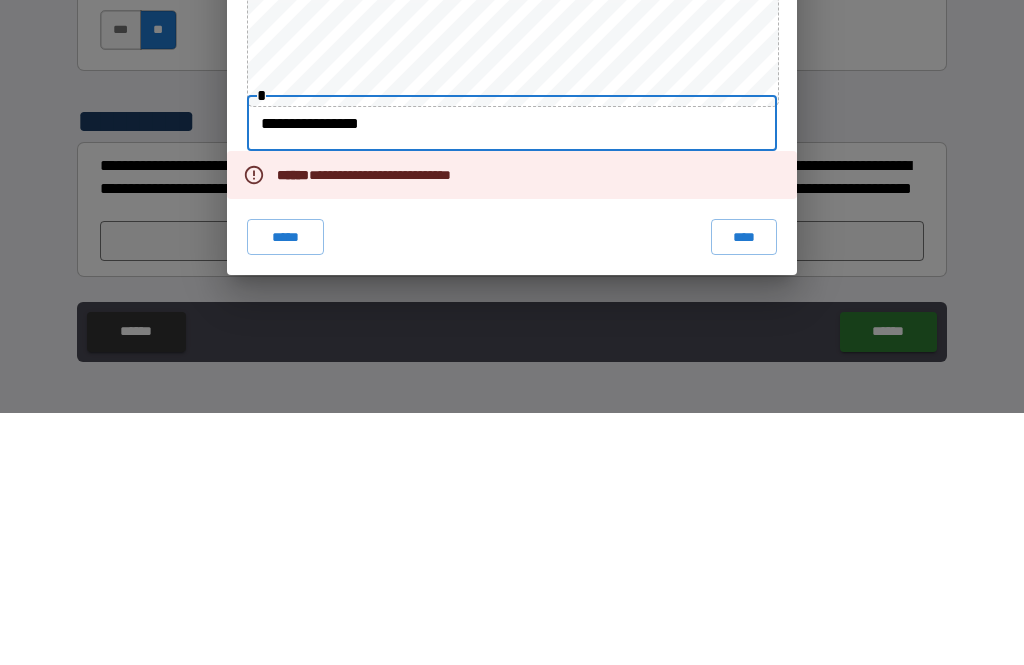 click on "**********" at bounding box center [512, 427] 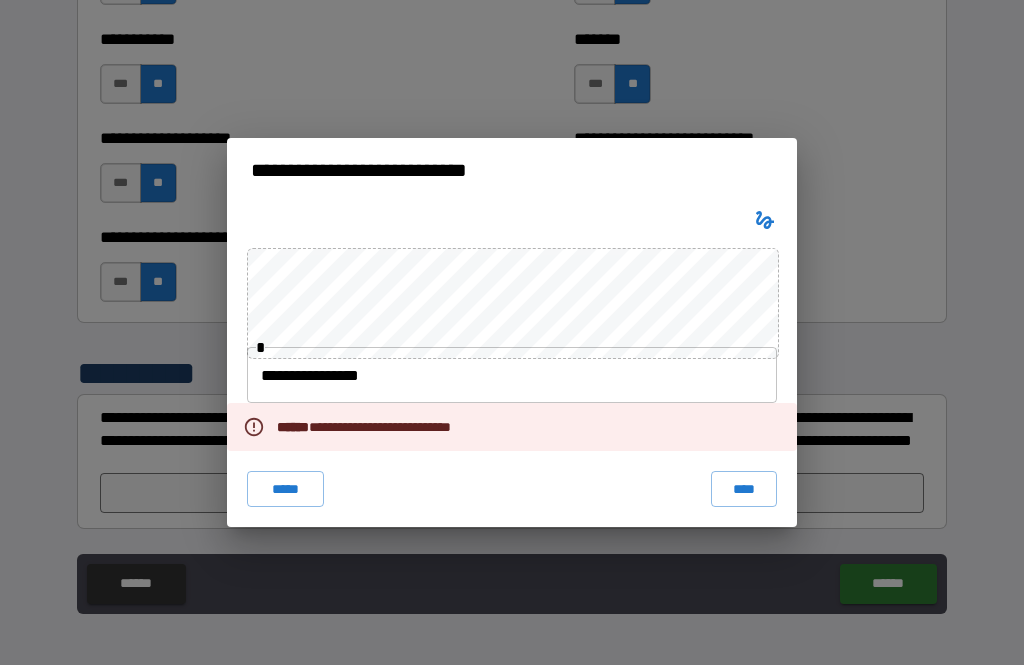 click on "****" at bounding box center (744, 489) 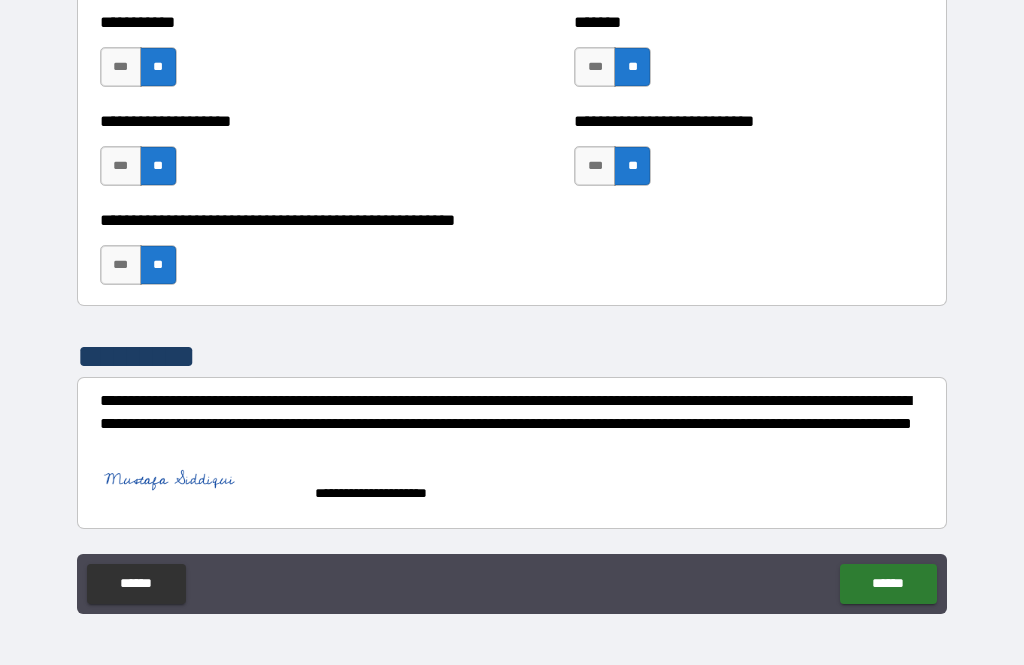 scroll, scrollTop: 8054, scrollLeft: 0, axis: vertical 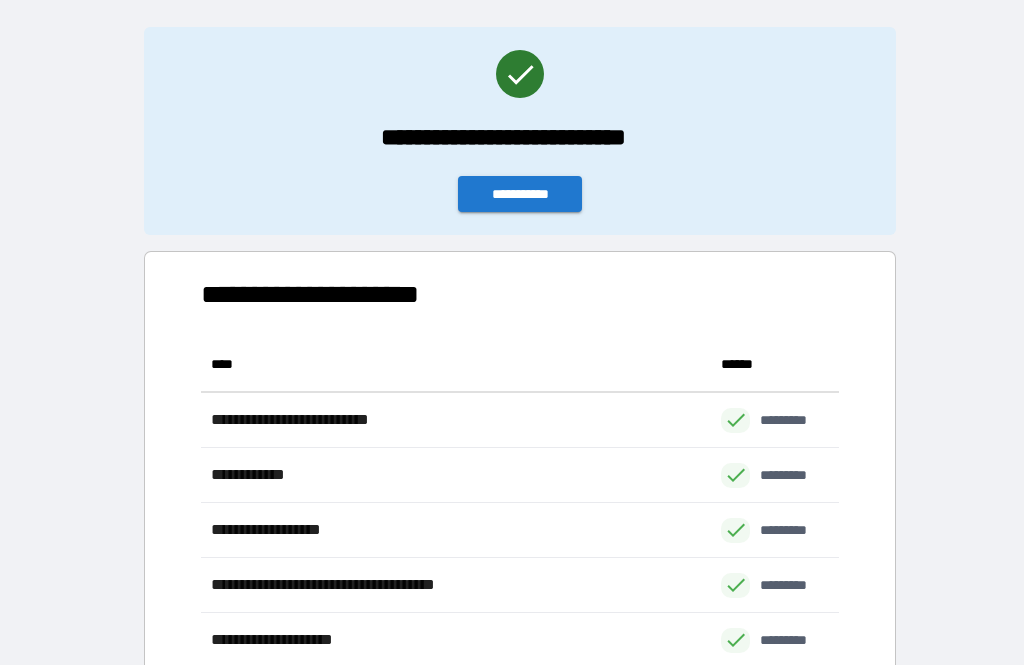 click on "**********" at bounding box center [520, 194] 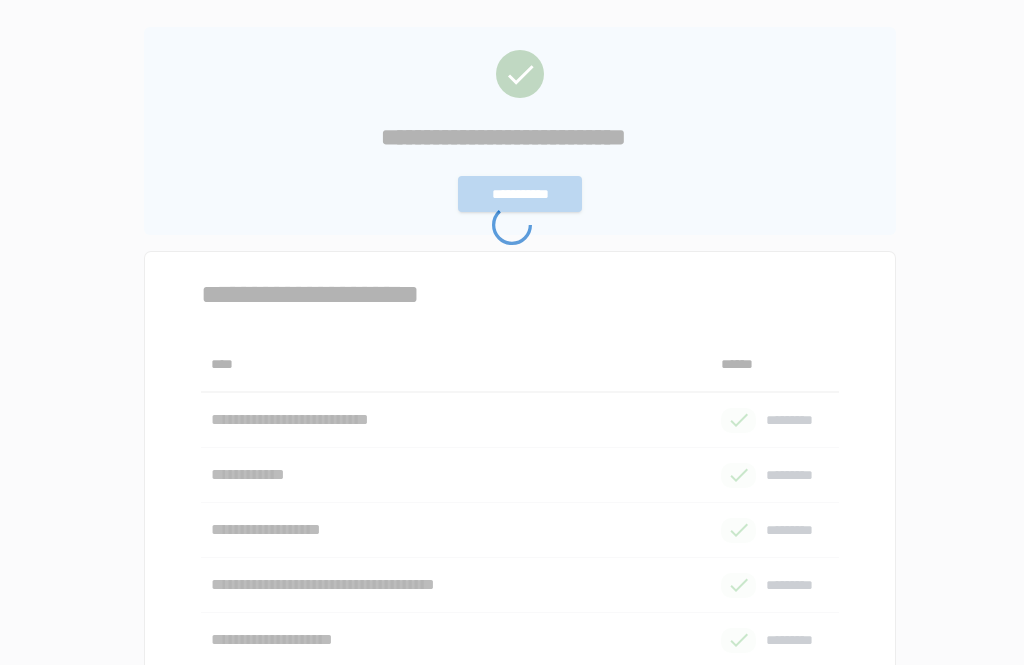 scroll, scrollTop: 0, scrollLeft: 0, axis: both 